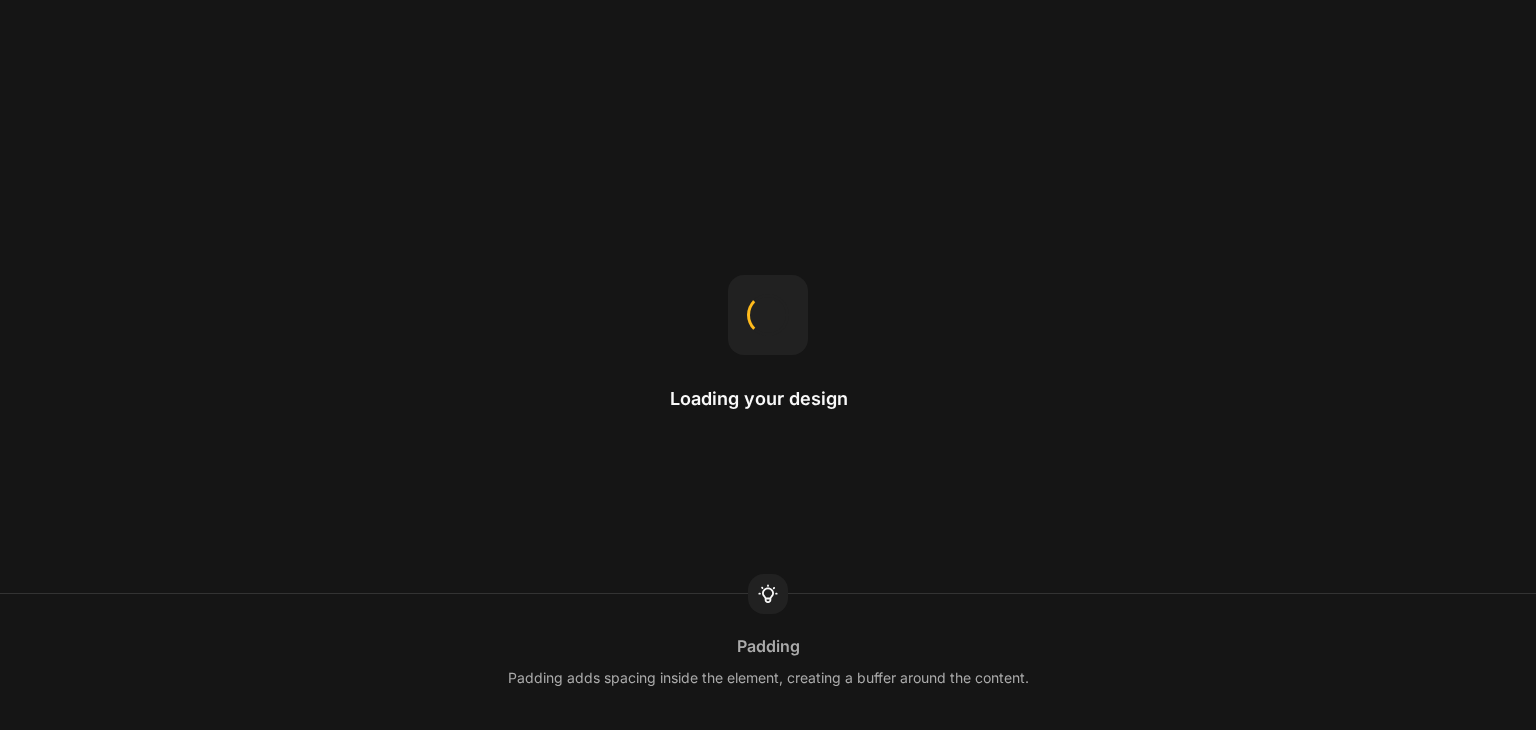 scroll, scrollTop: 0, scrollLeft: 0, axis: both 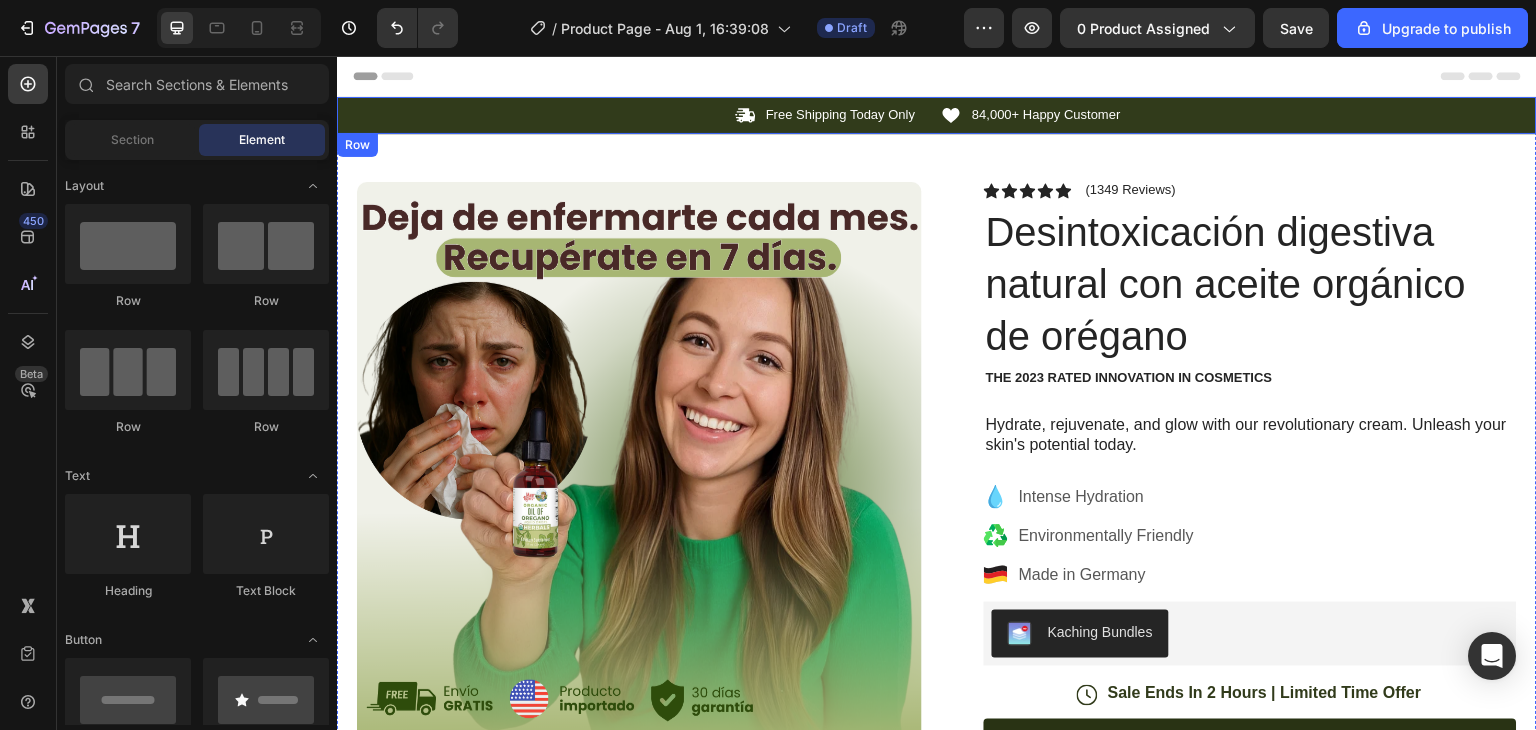 click on "Icon Free Shipping Today Only Text Block Row
Icon 84,000+ Happy Customer Text Block Row Carousel Row" at bounding box center [937, 115] 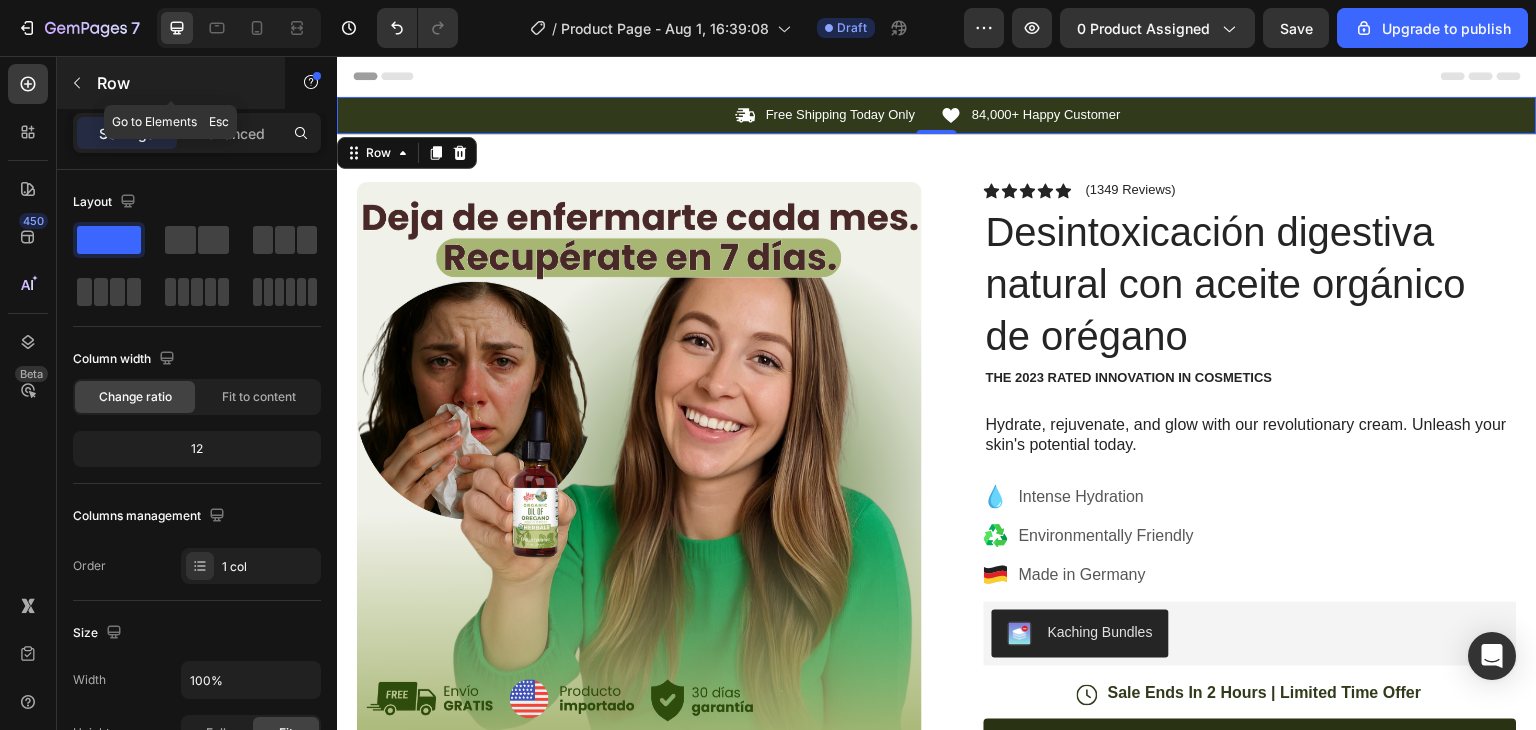 click 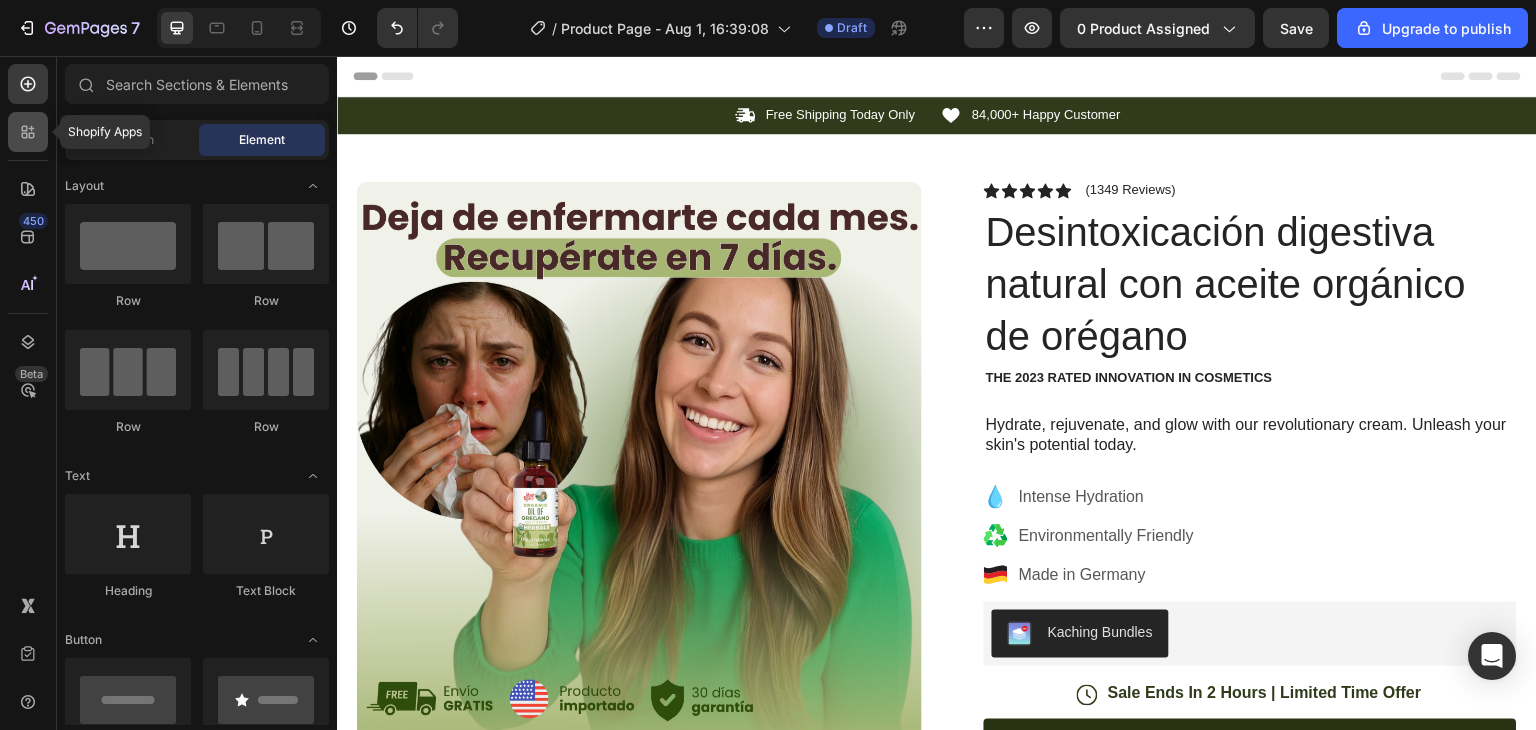 click 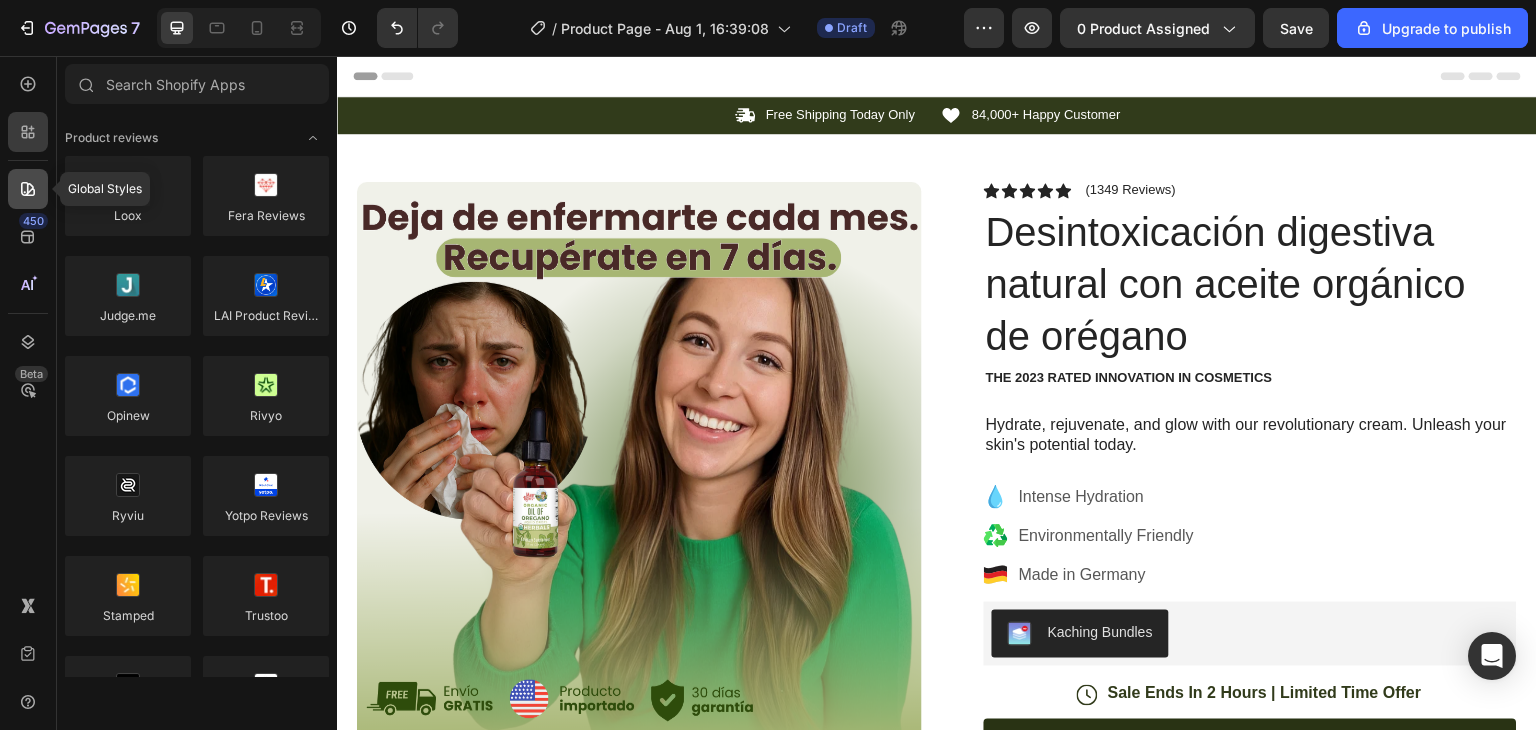 click 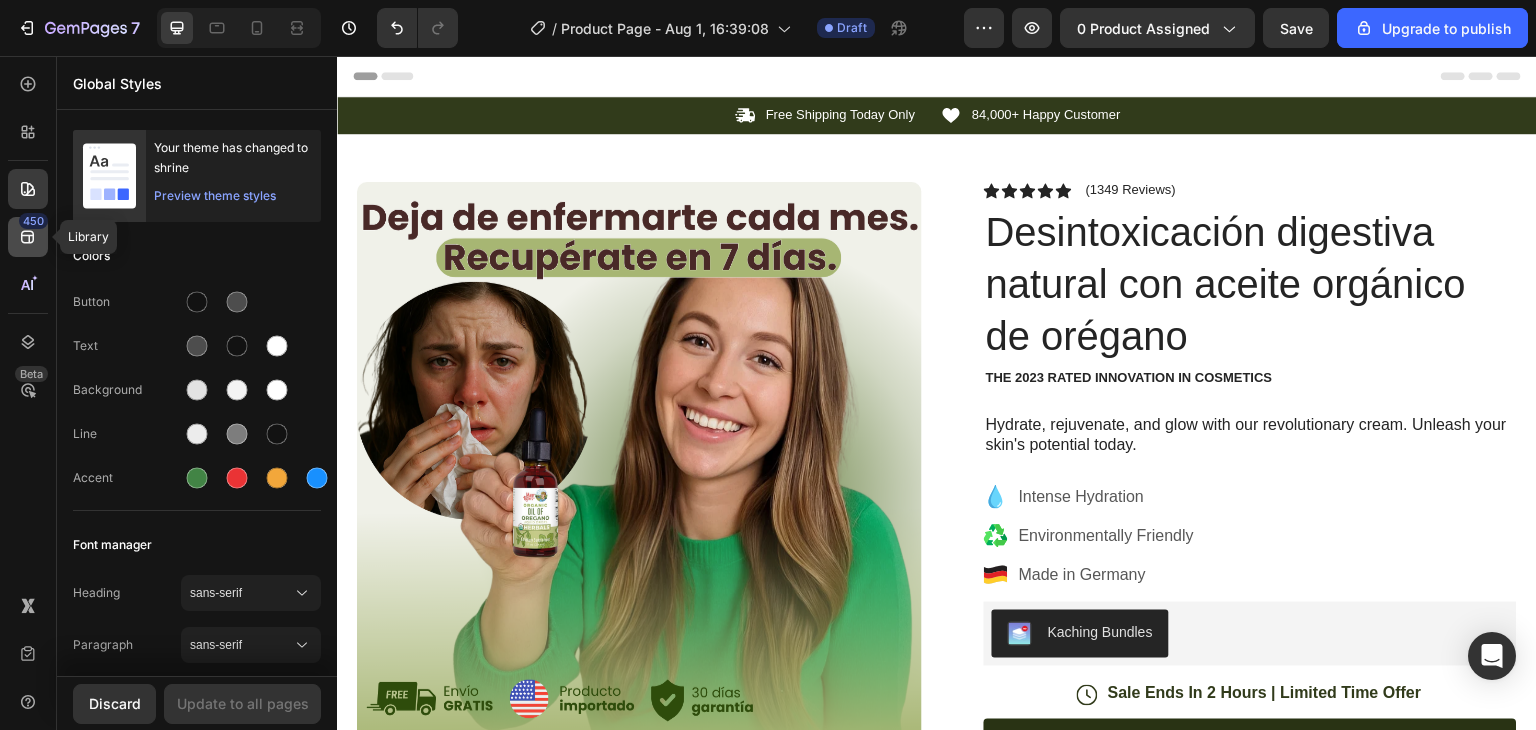 click 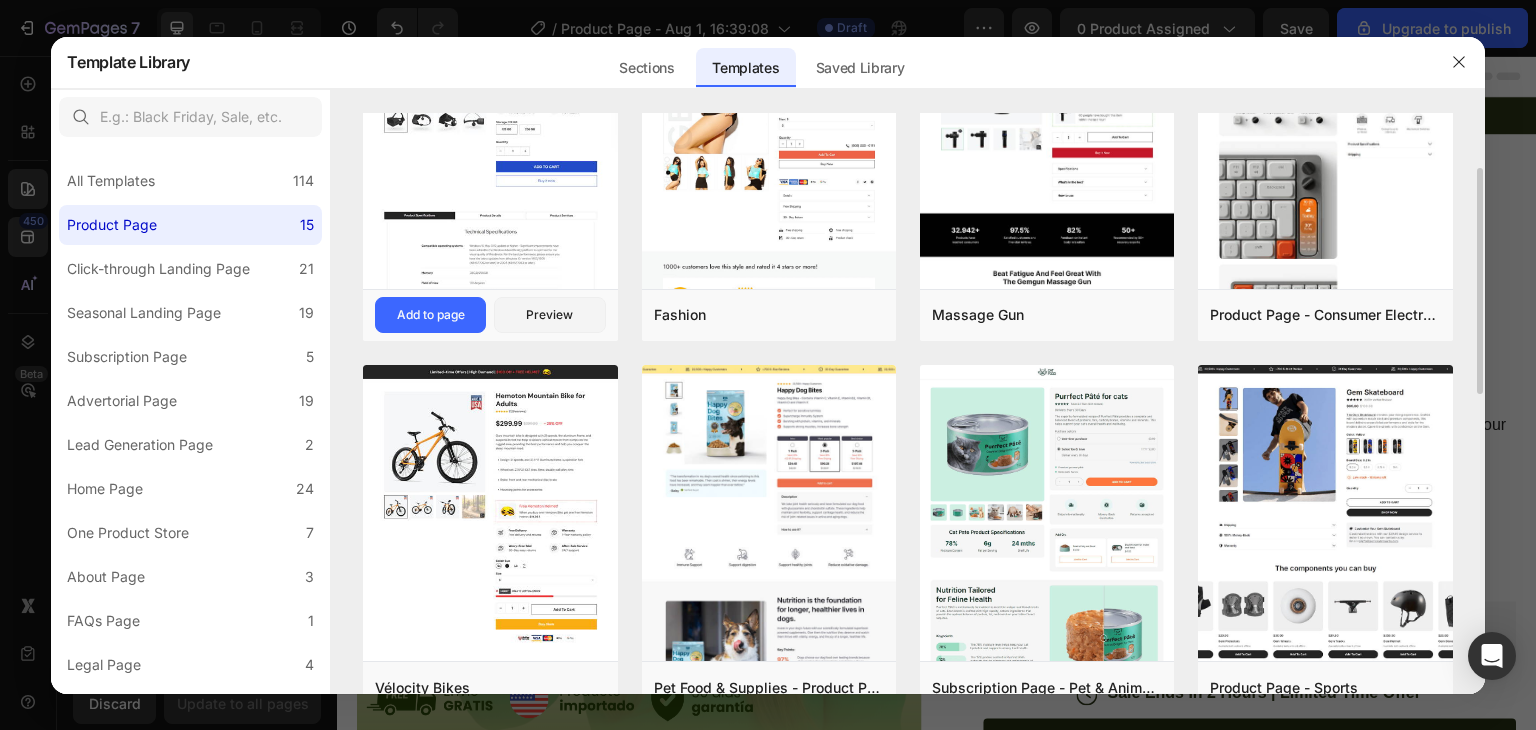 scroll, scrollTop: 126, scrollLeft: 0, axis: vertical 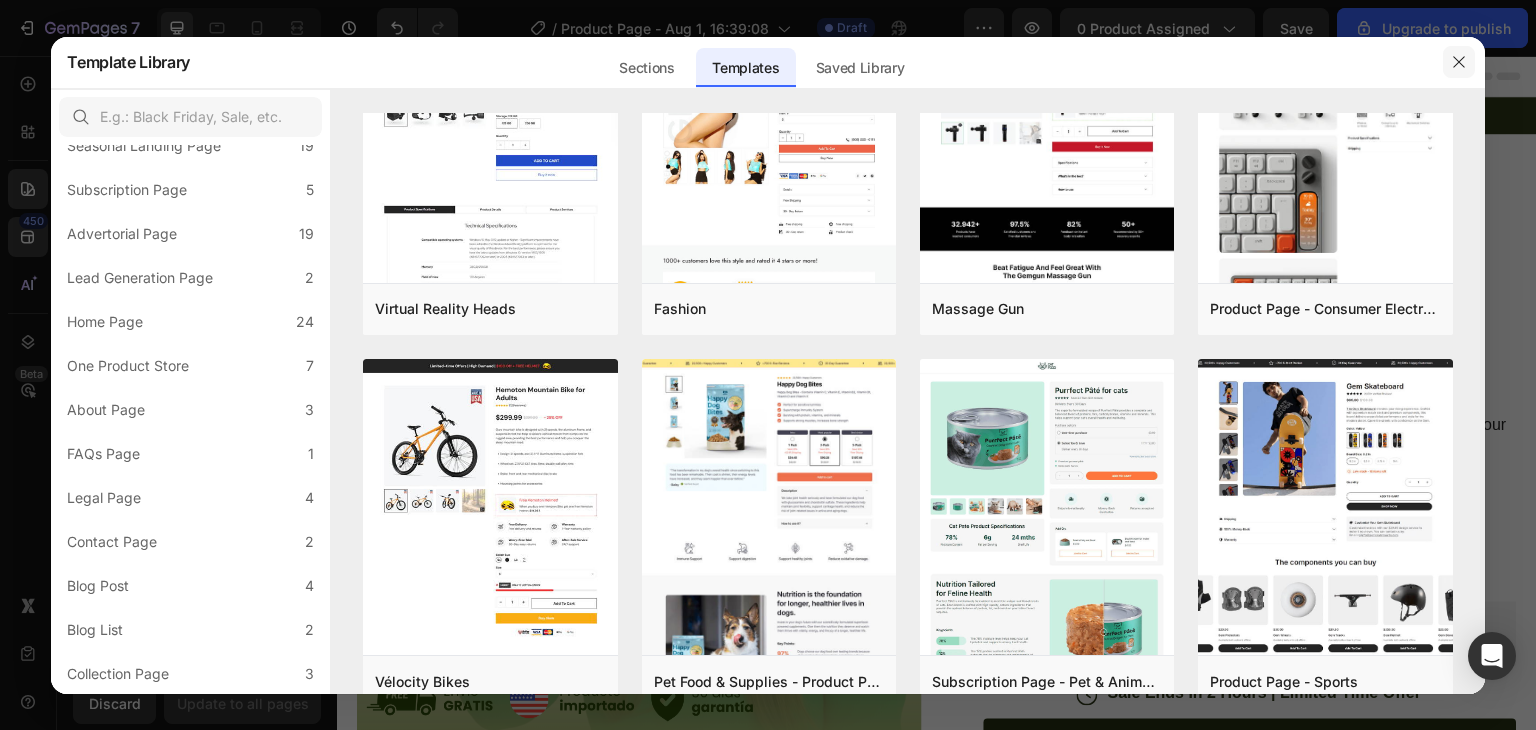 click at bounding box center (1459, 62) 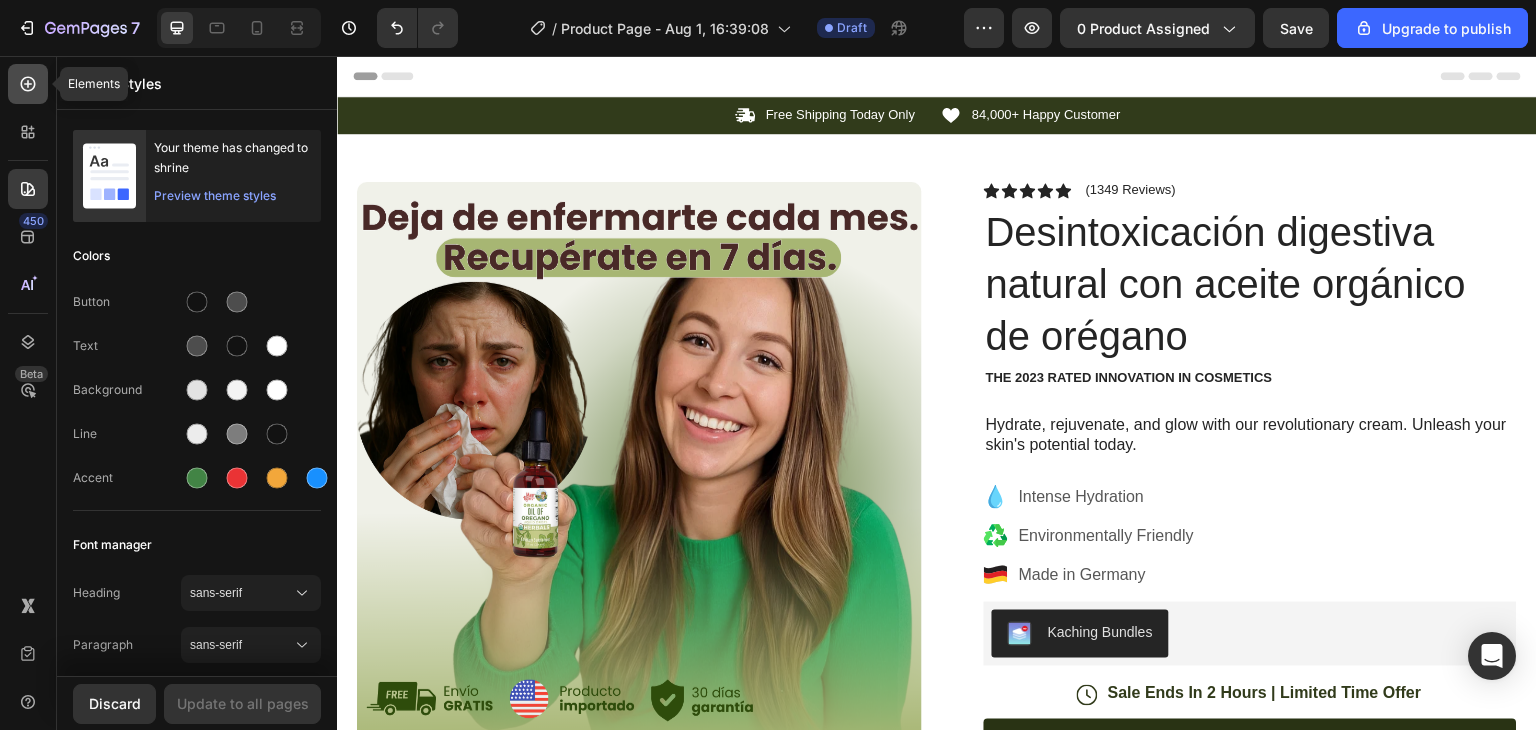 click 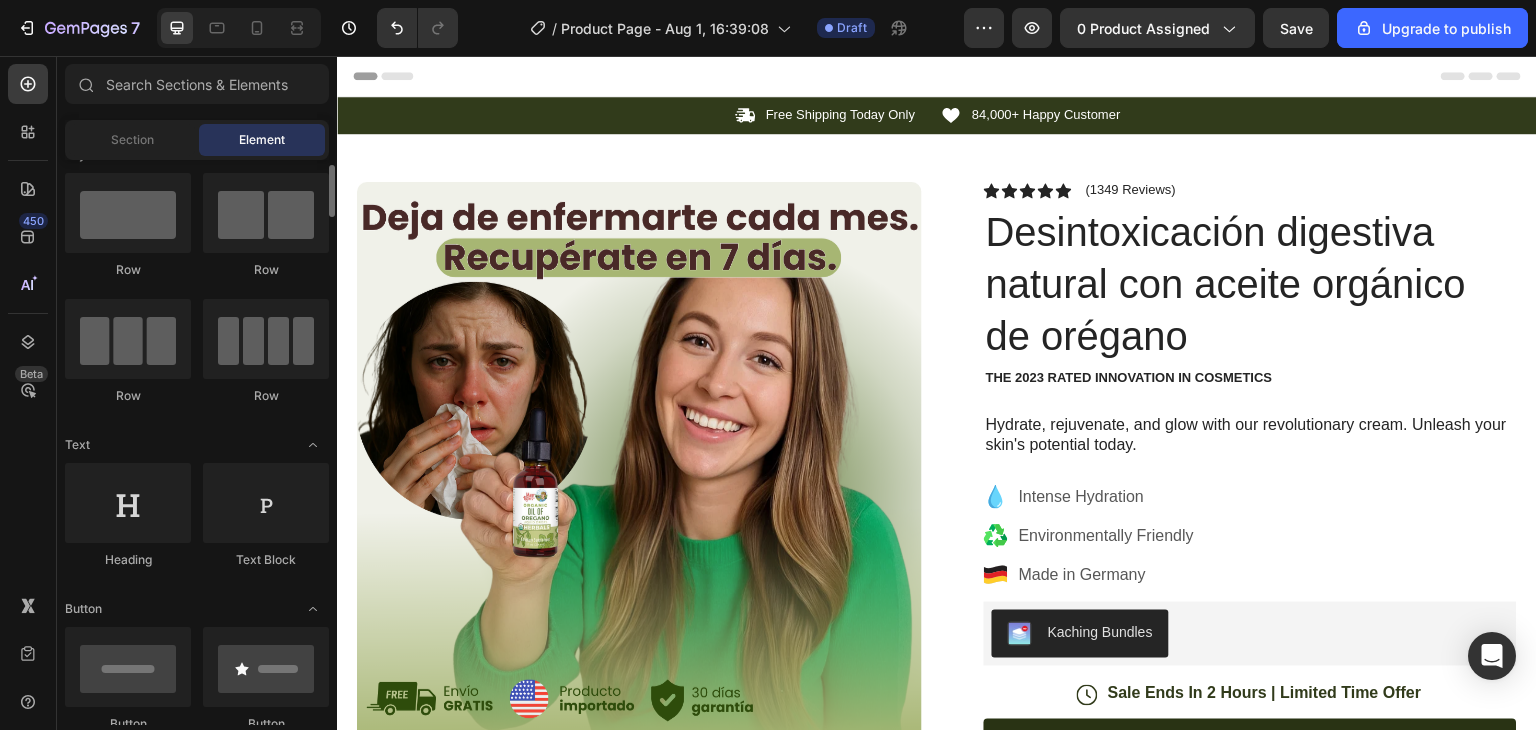 scroll, scrollTop: 23, scrollLeft: 0, axis: vertical 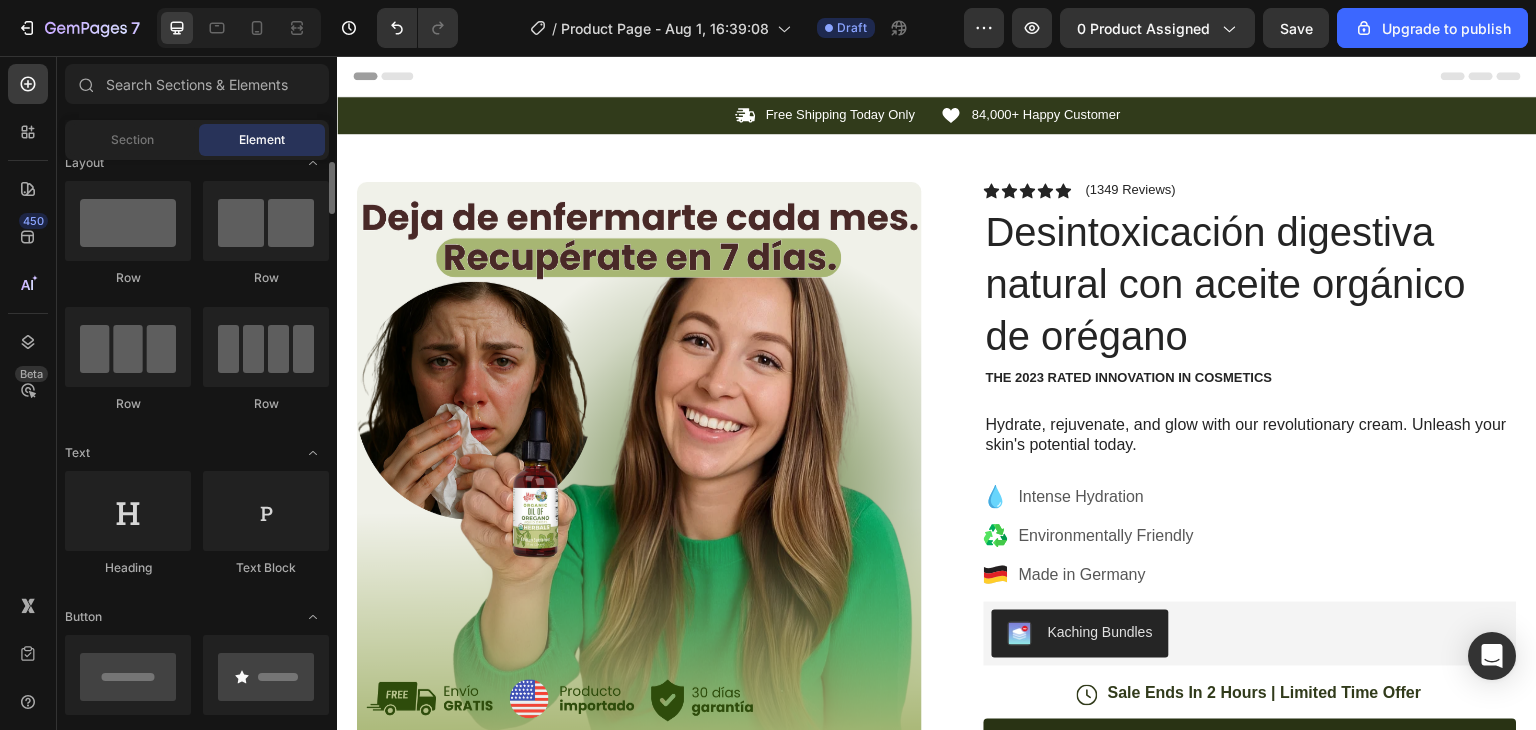 click on "Section Element" at bounding box center (197, 140) 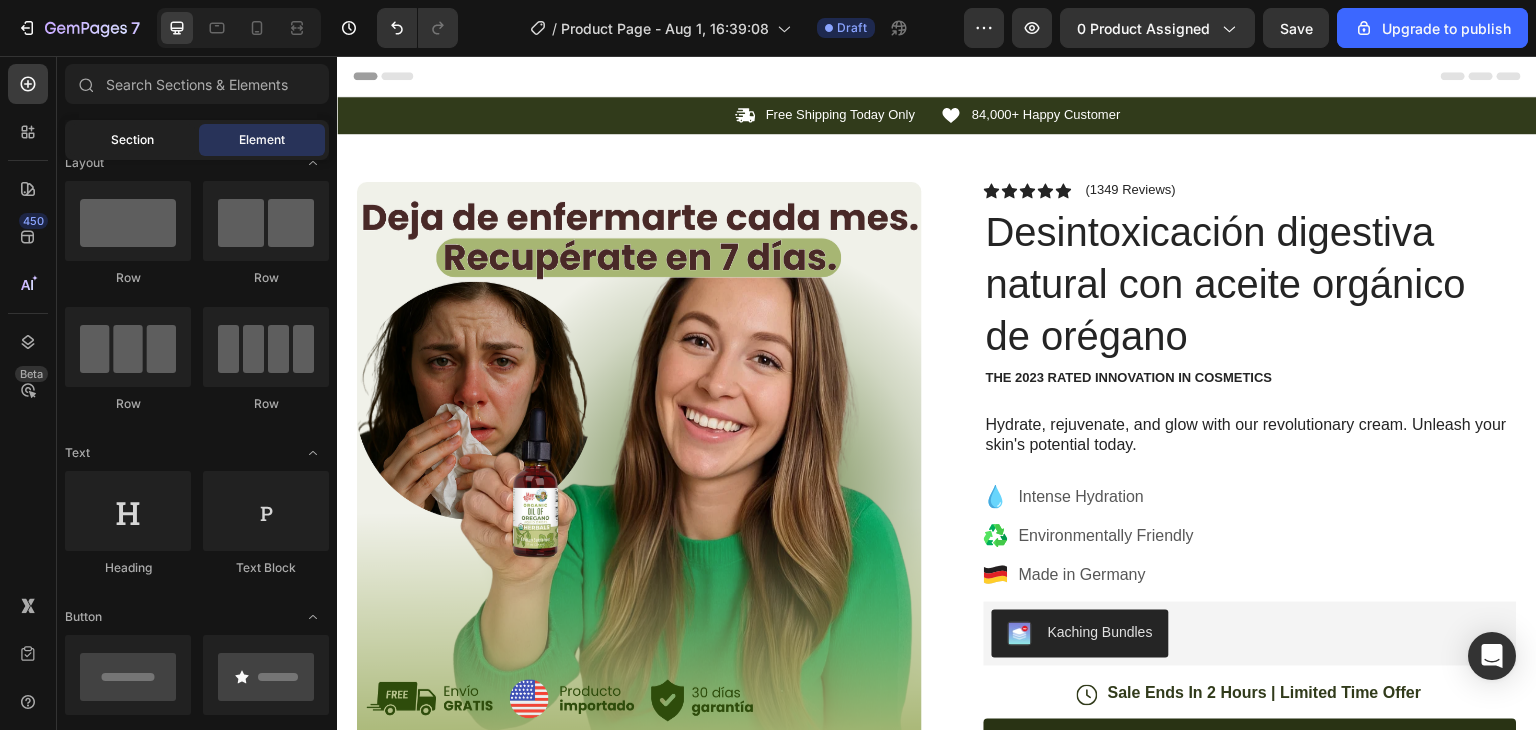 click on "Section" 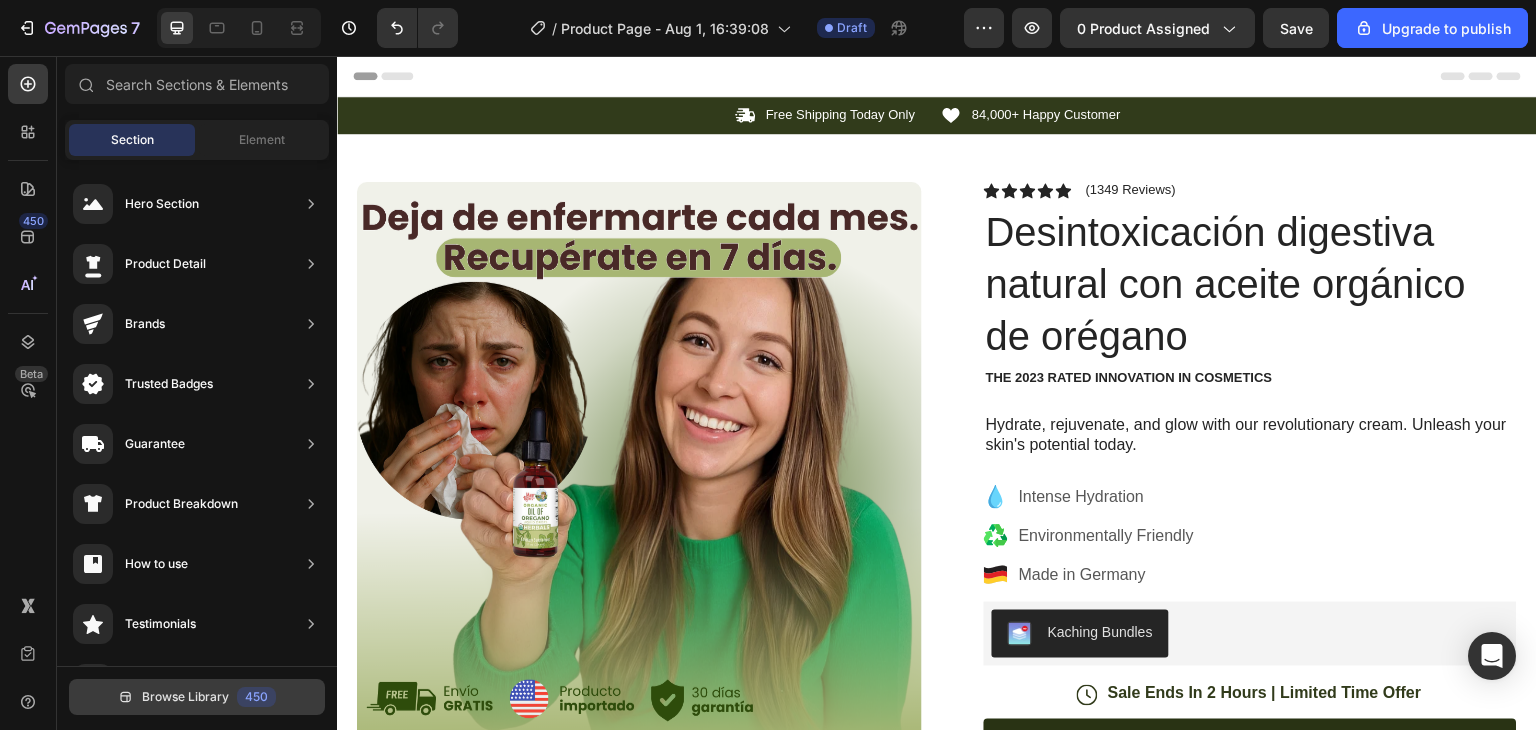 click on "Browse Library" at bounding box center (185, 697) 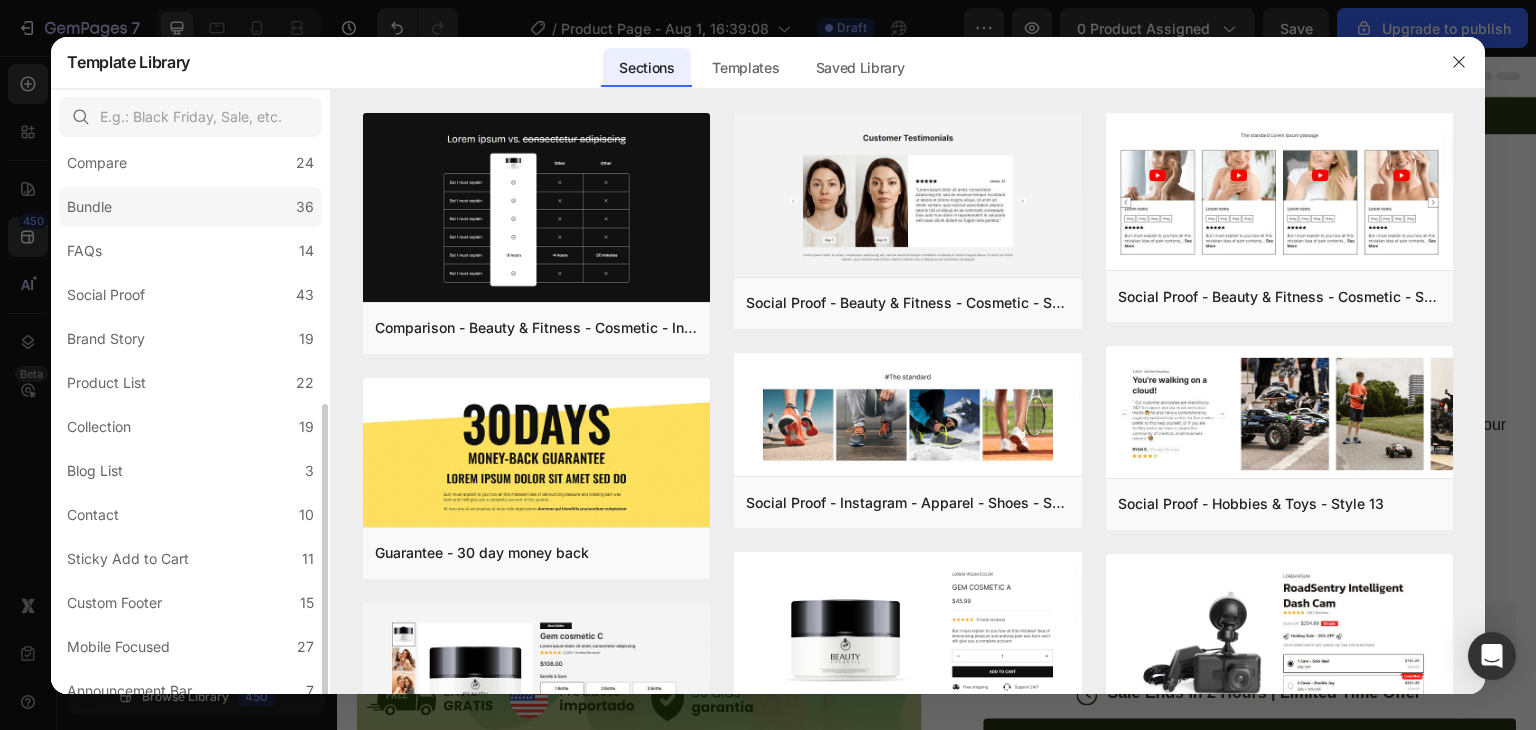 scroll, scrollTop: 431, scrollLeft: 0, axis: vertical 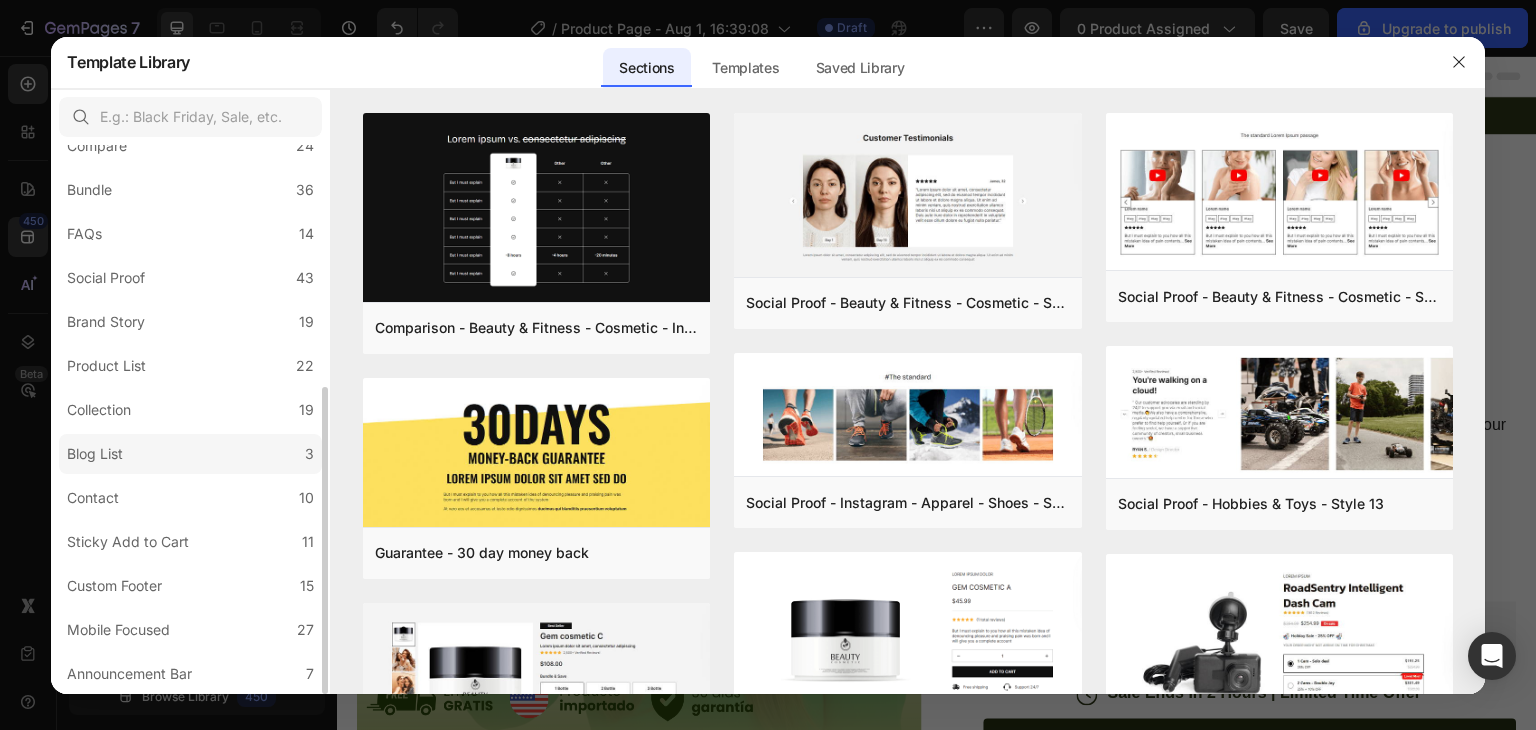 click on "Blog List 3" 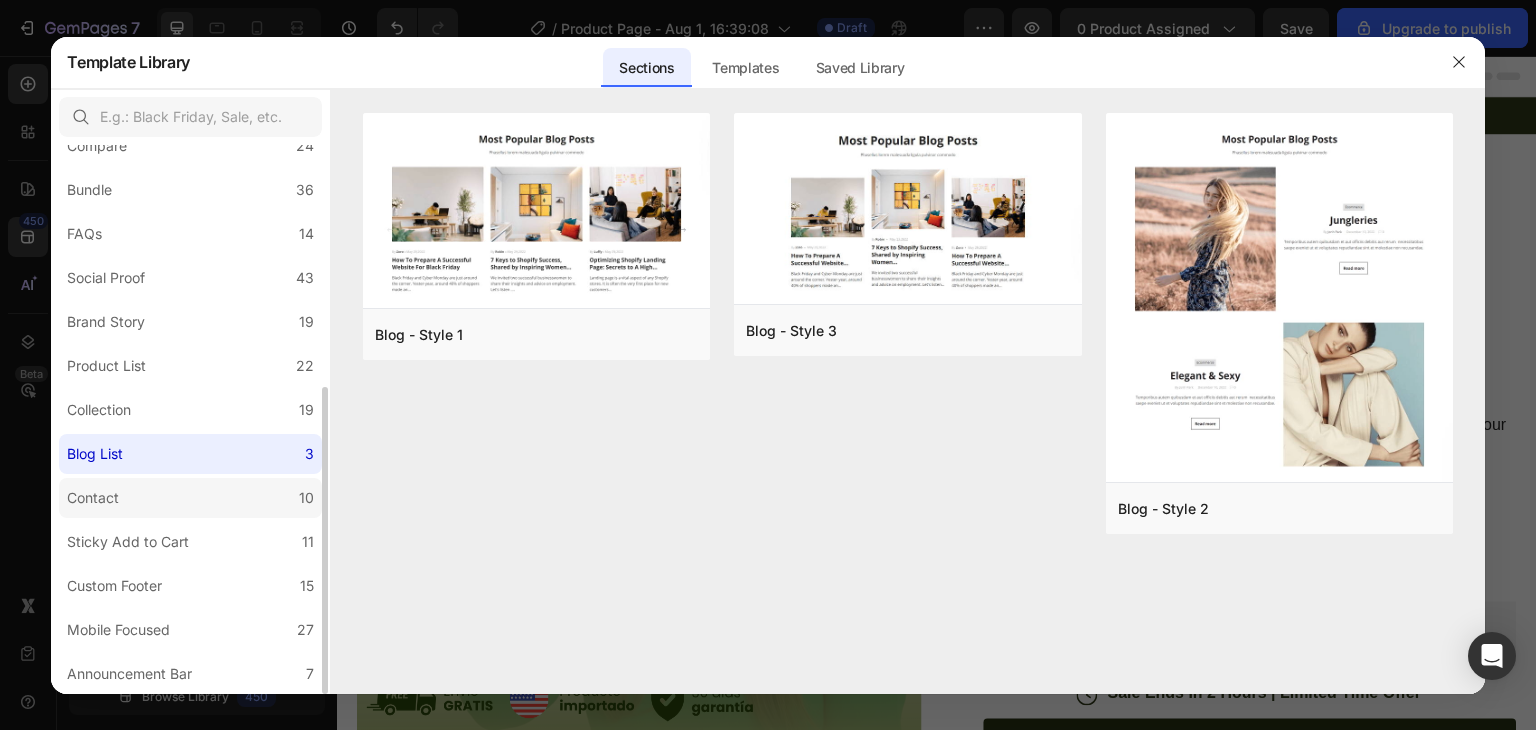 click on "Contact 10" 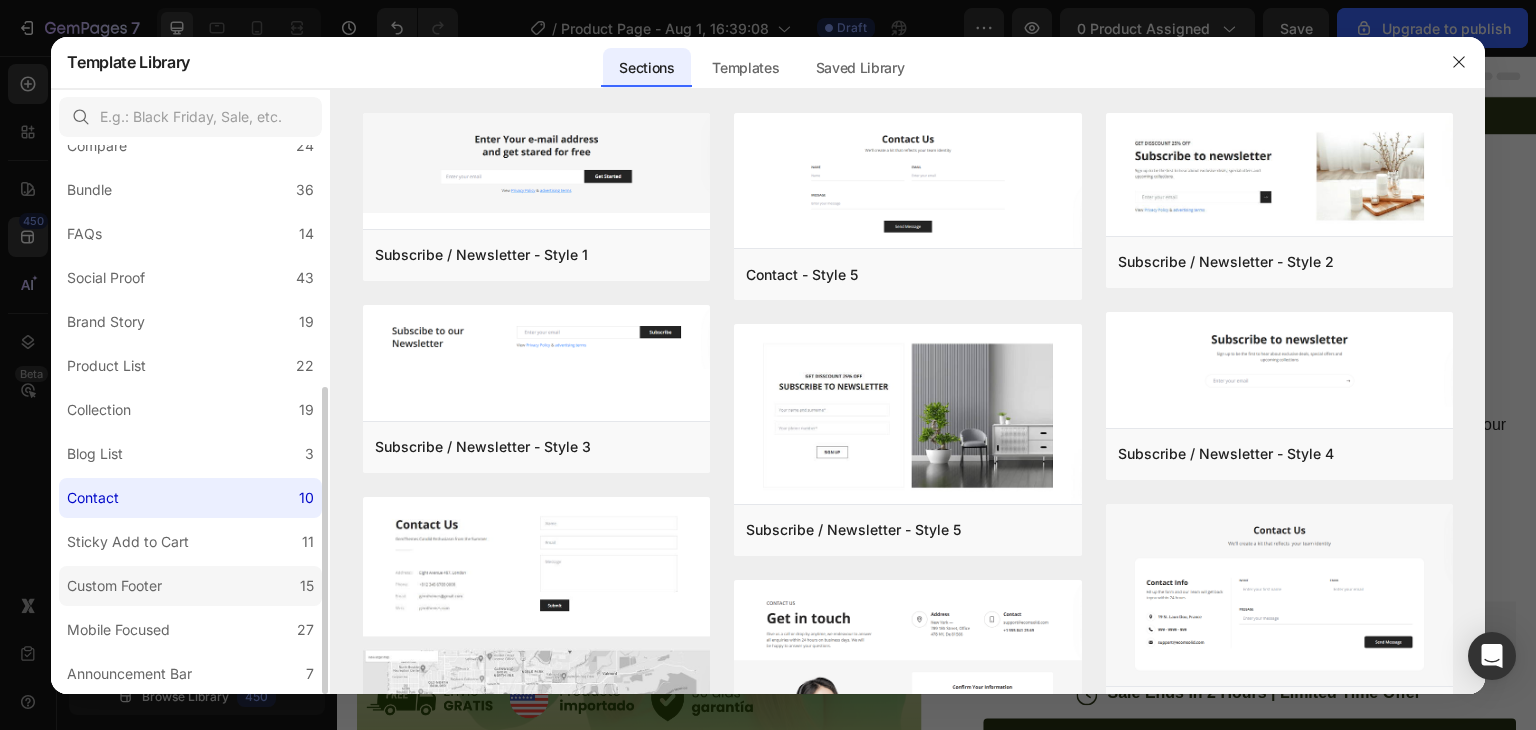 click on "Custom Footer 15" 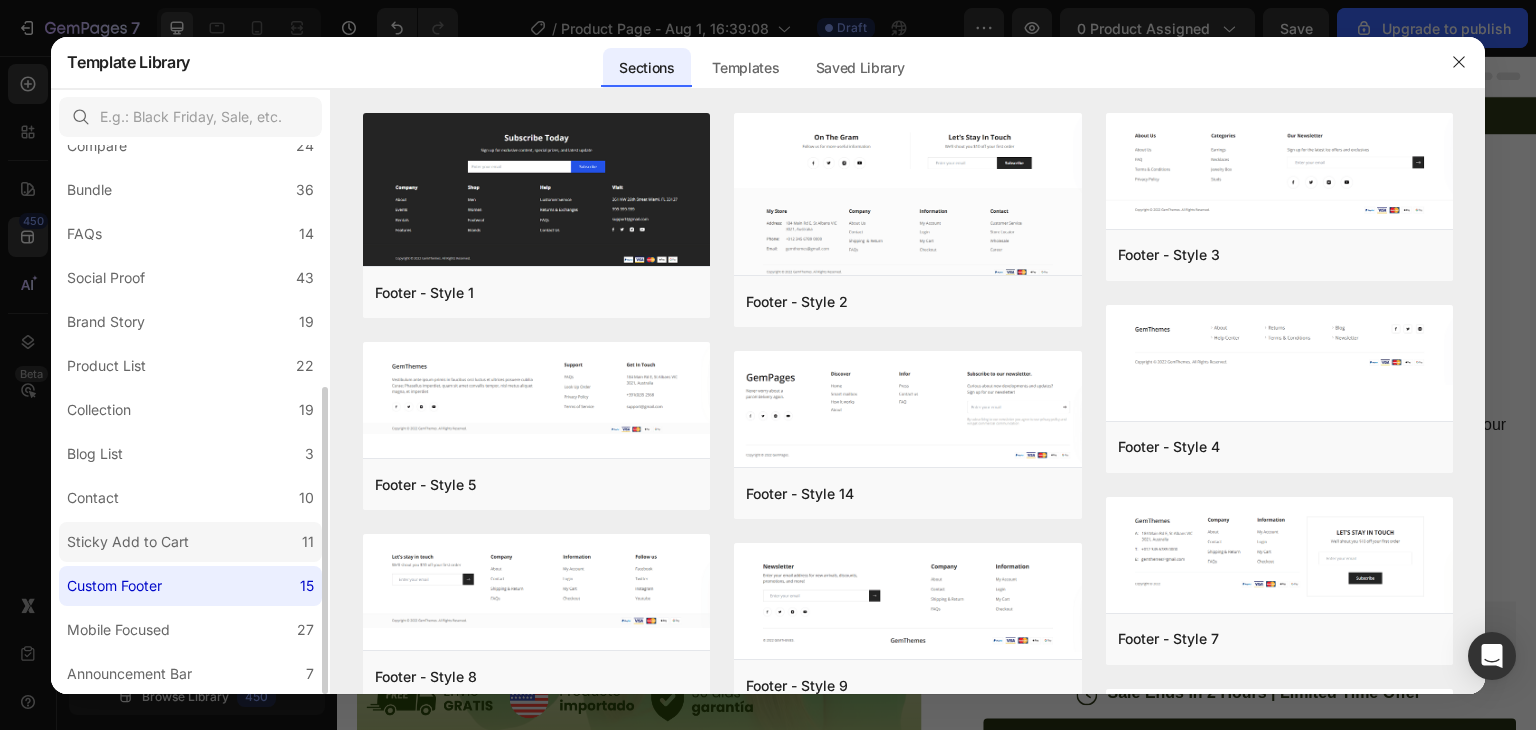 click on "Sticky Add to Cart 11" 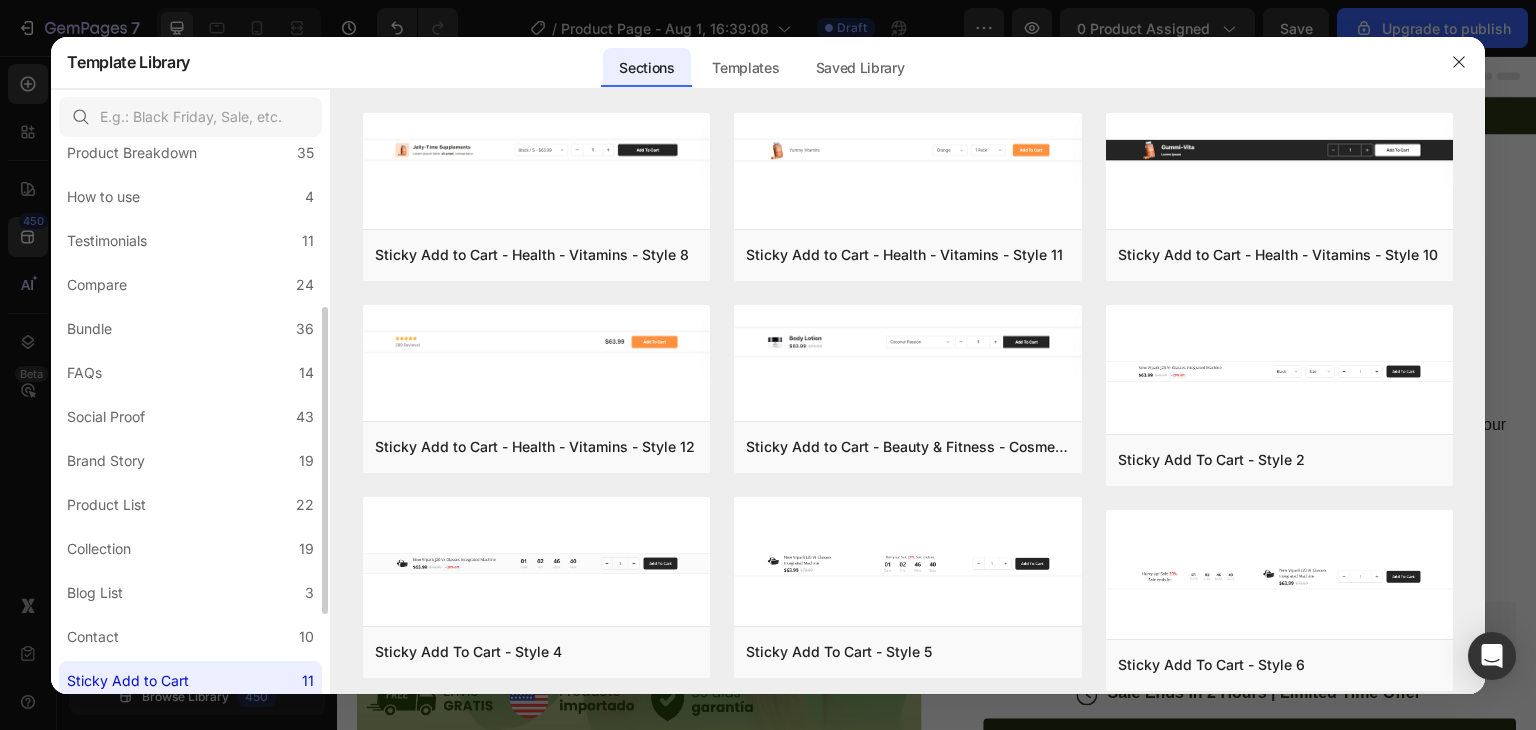 scroll, scrollTop: 290, scrollLeft: 0, axis: vertical 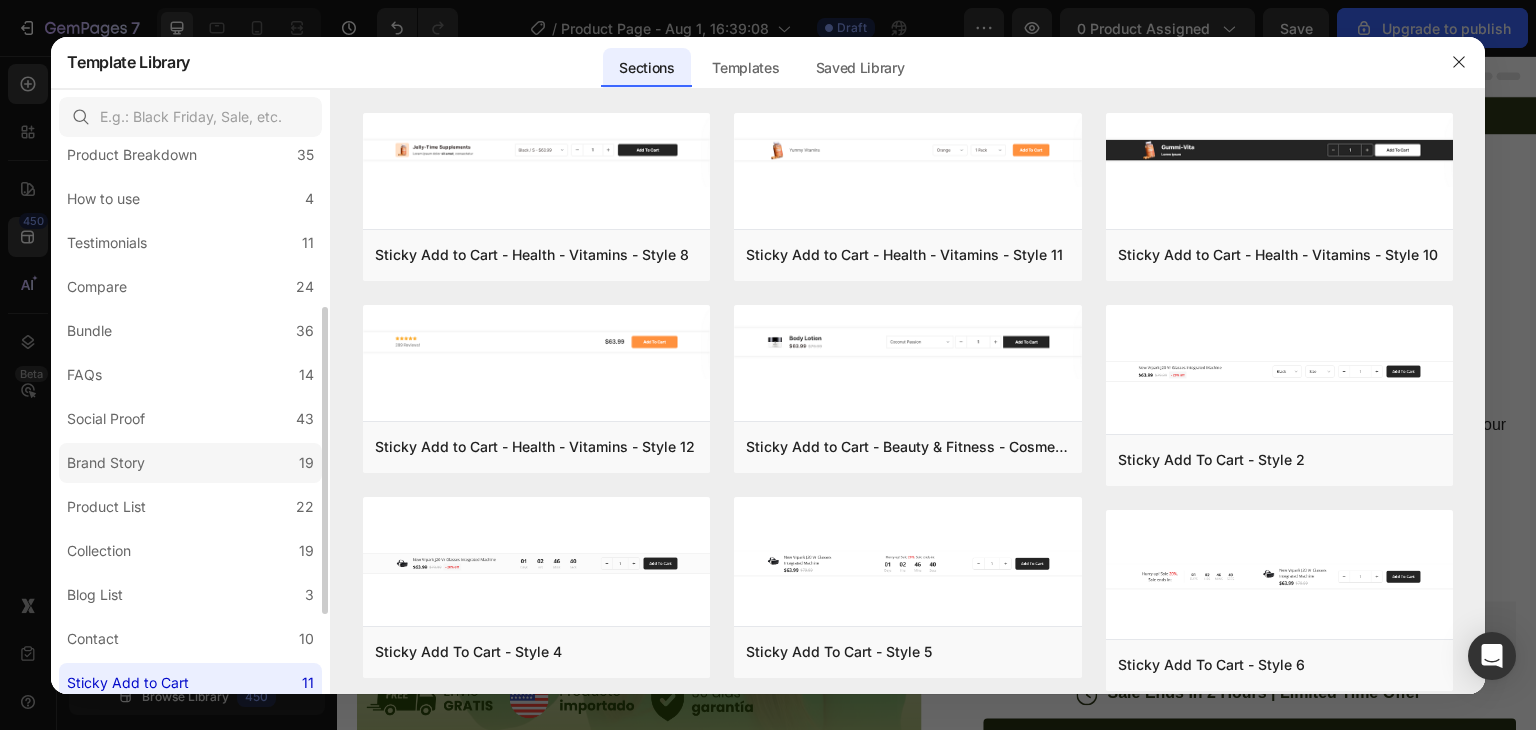 click on "Brand Story 19" 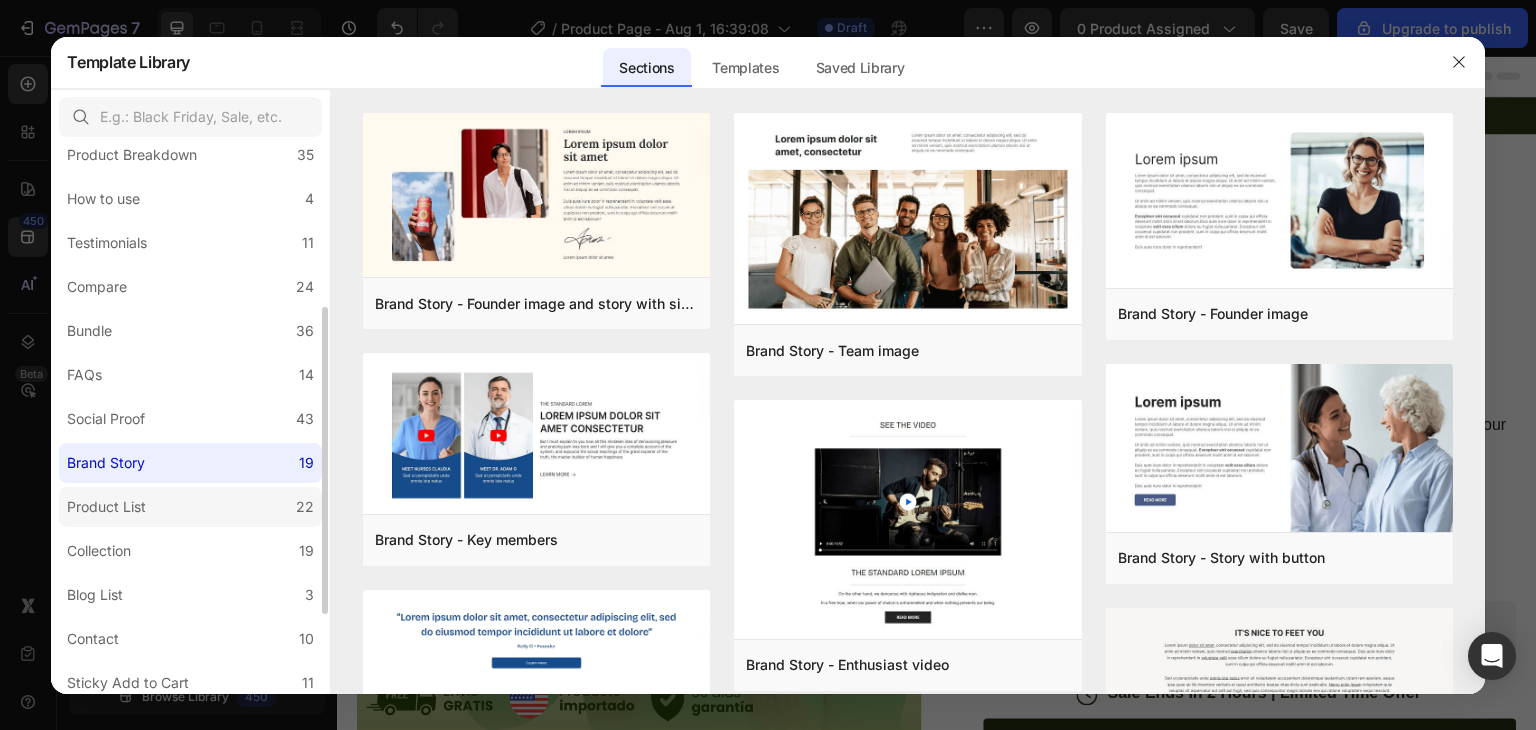 click on "Product List 22" 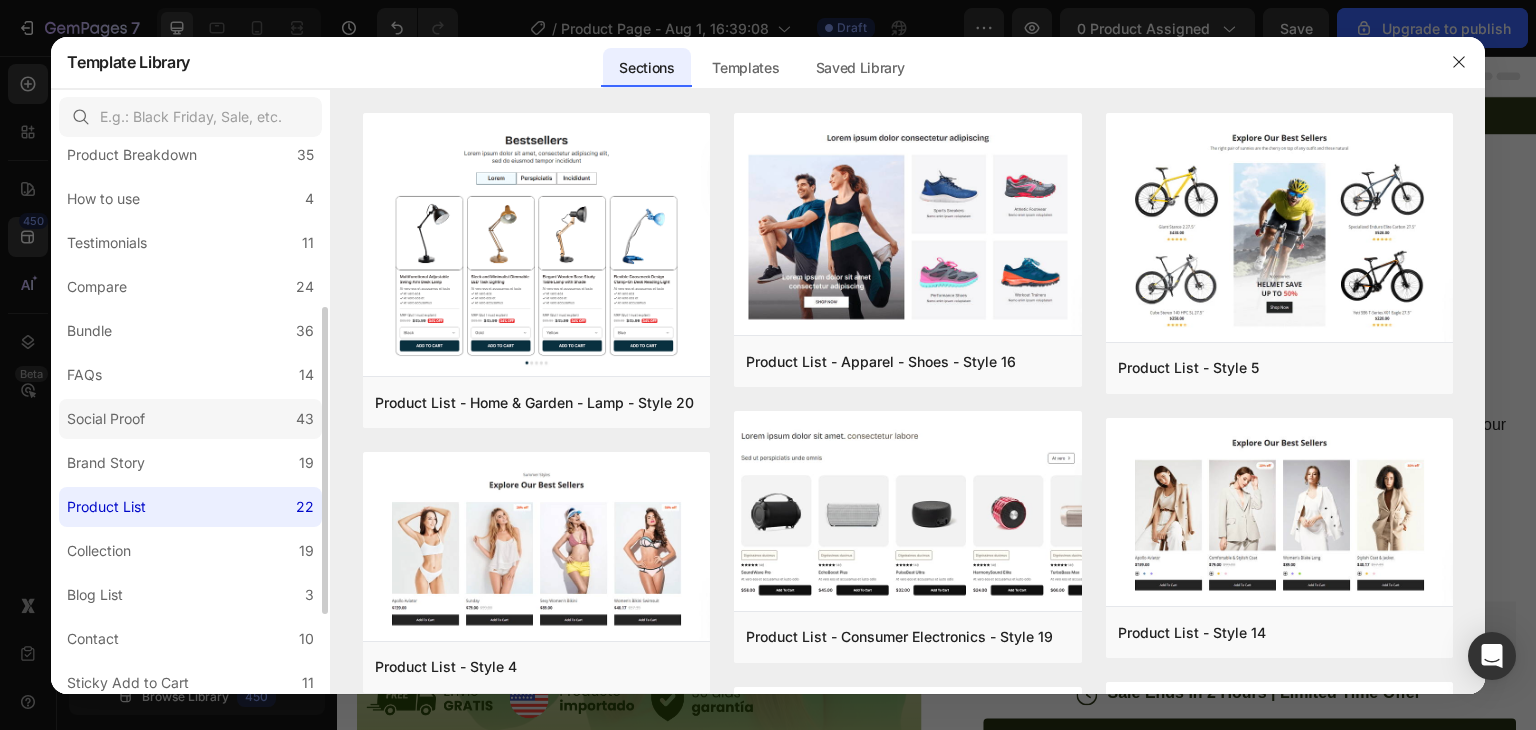 click on "Social Proof 43" 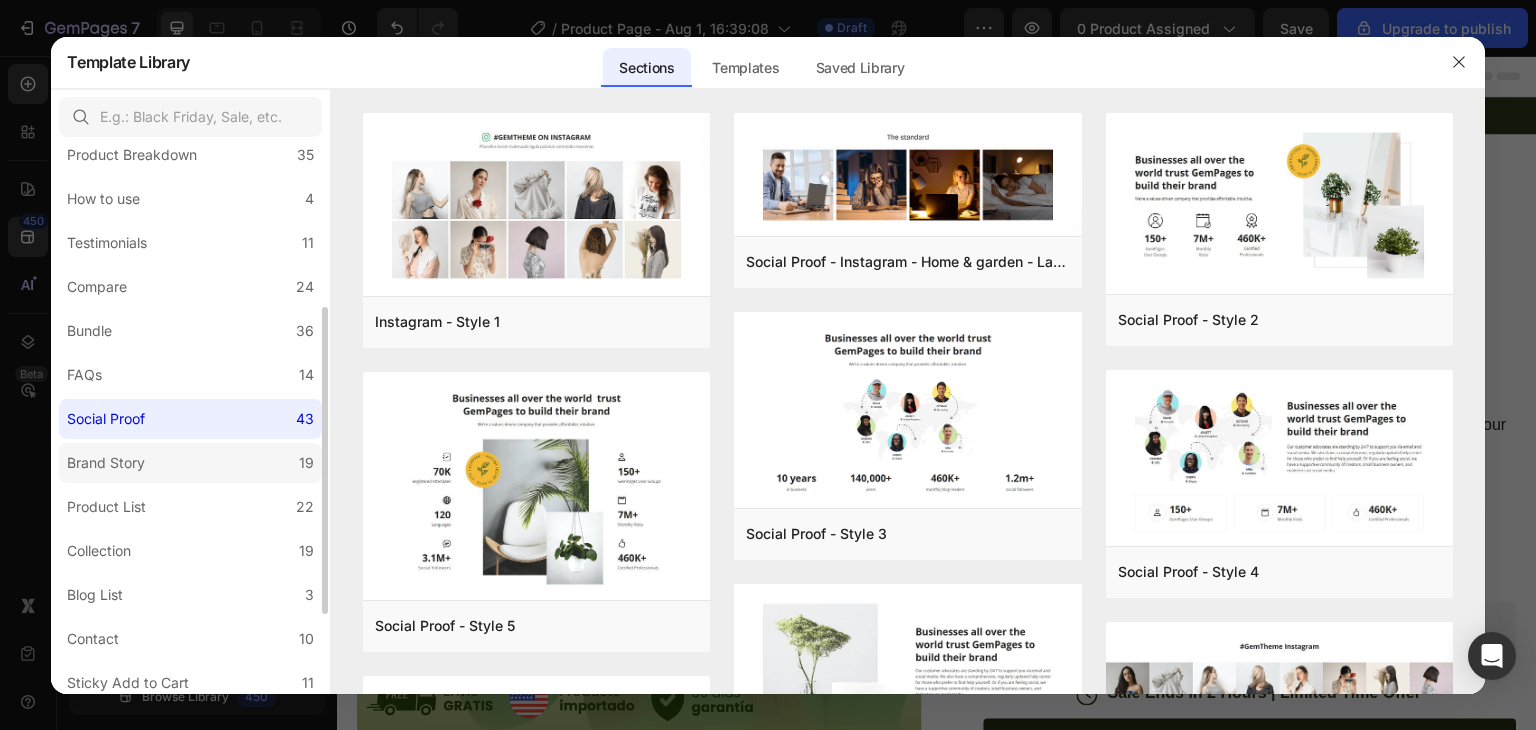 click on "Brand Story 19" 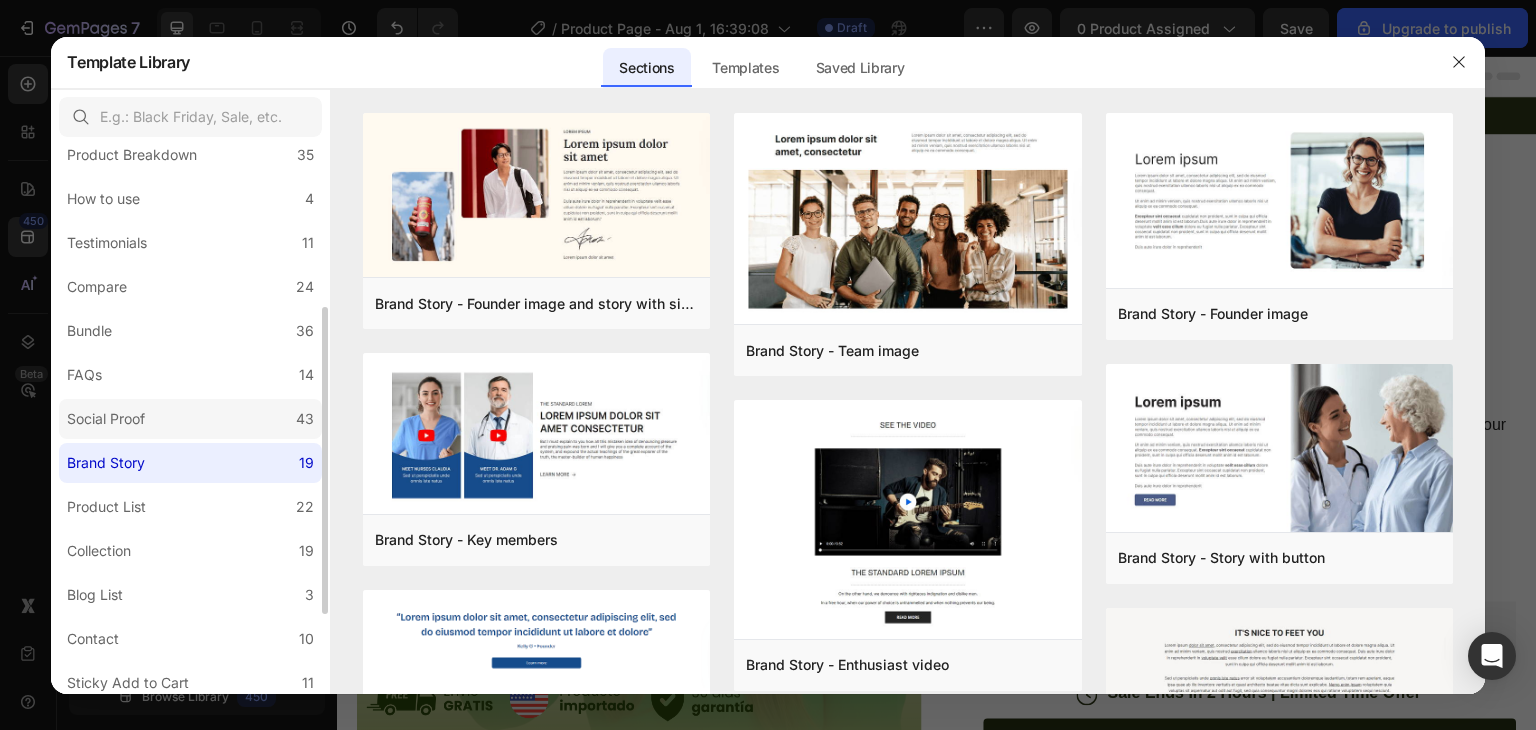 click on "Social Proof 43" 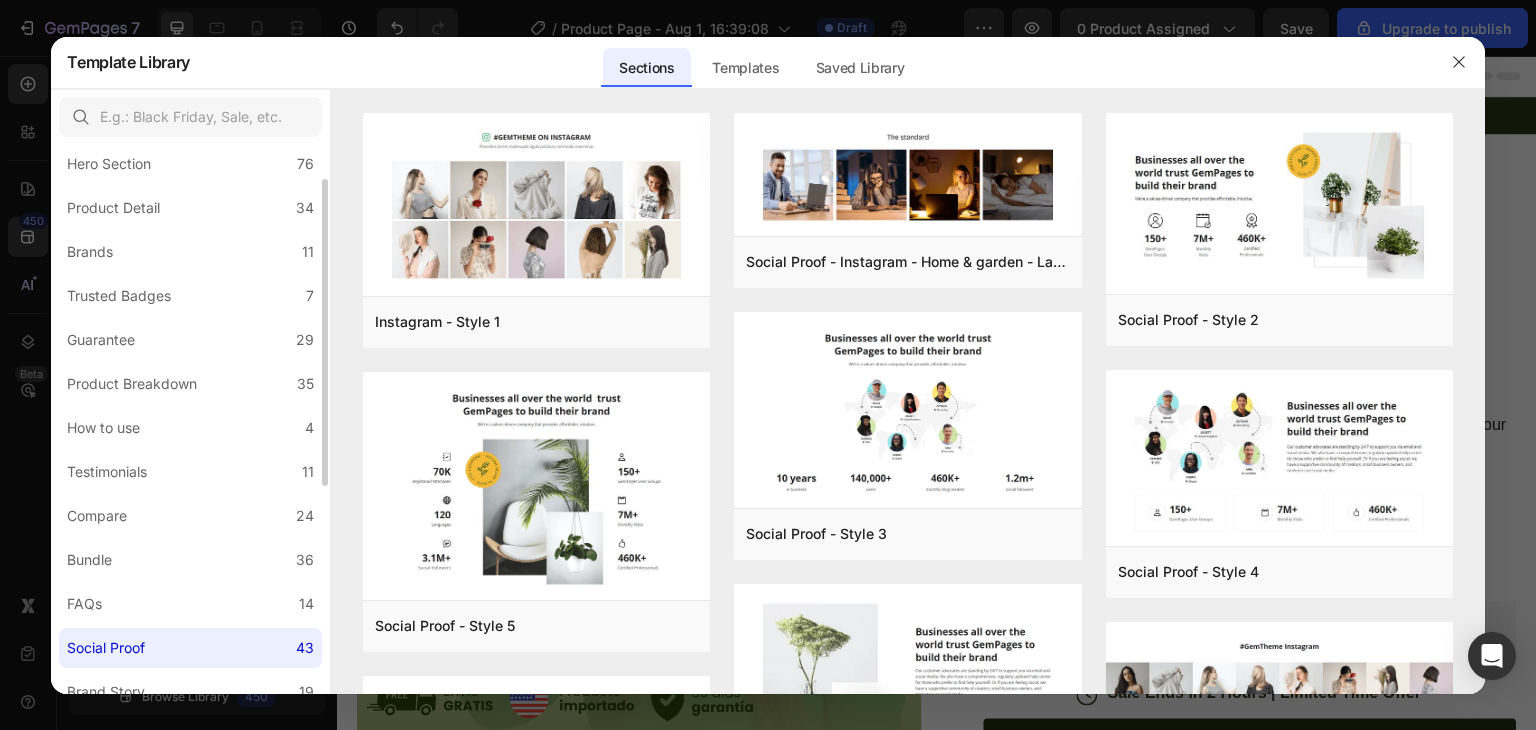 scroll, scrollTop: 0, scrollLeft: 0, axis: both 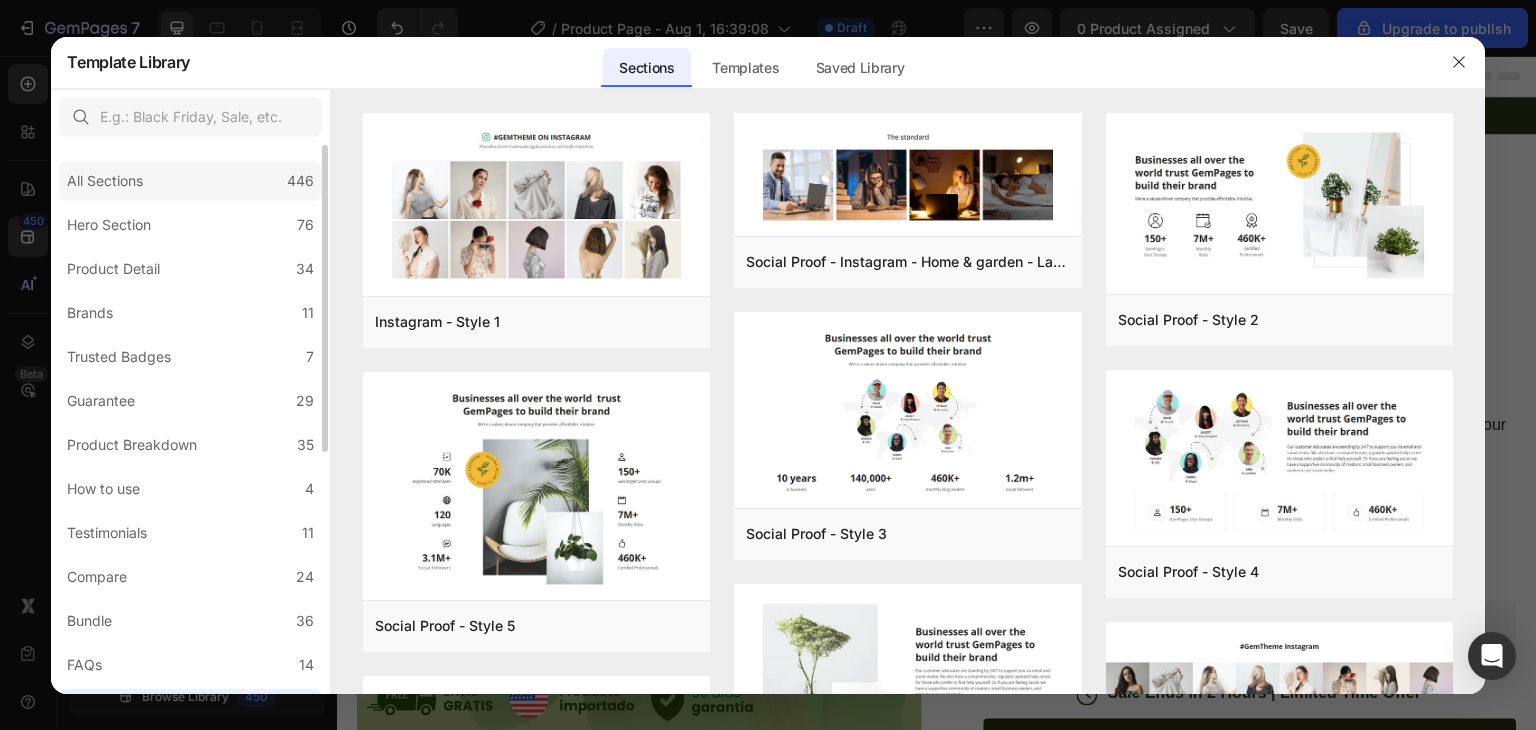 click on "All Sections 446" 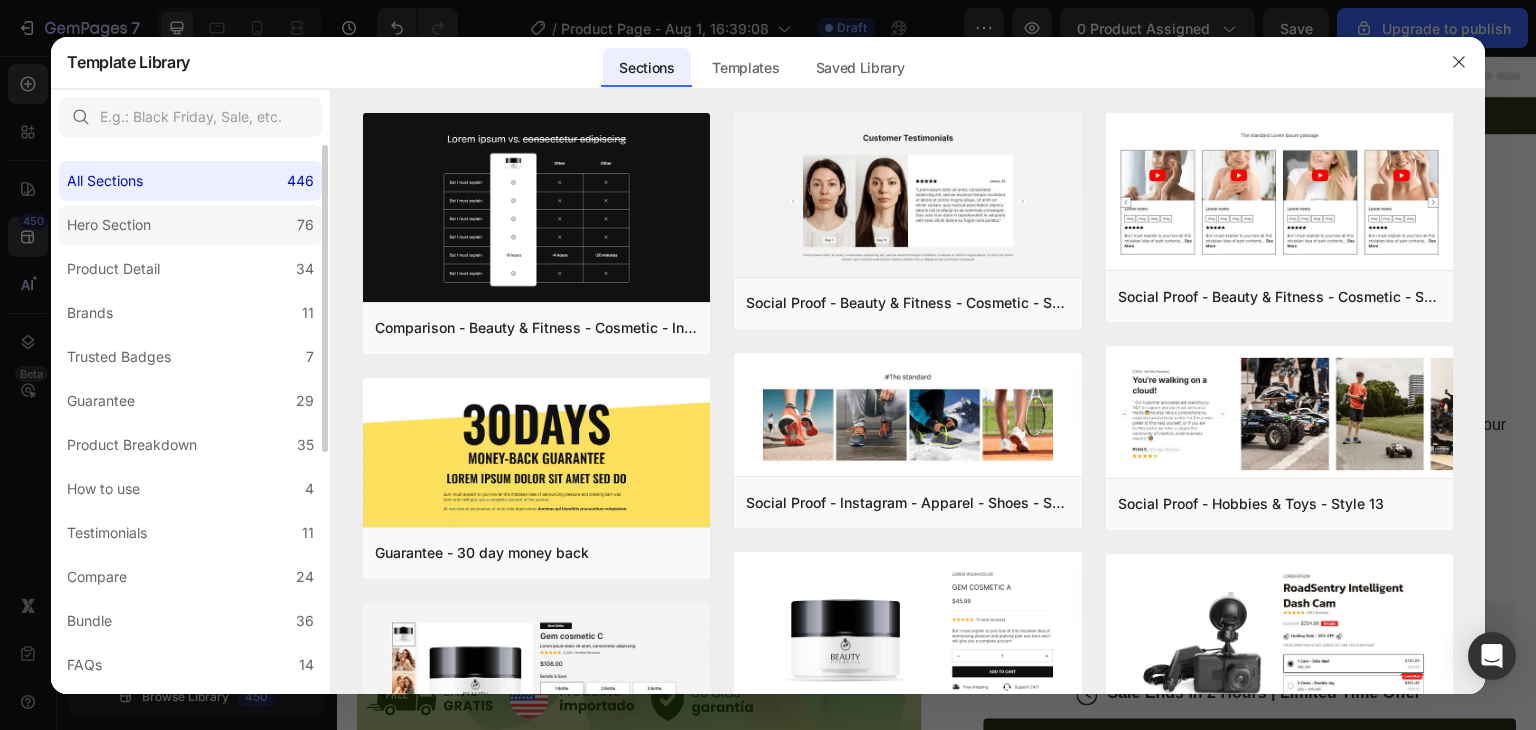 click on "Hero Section 76" 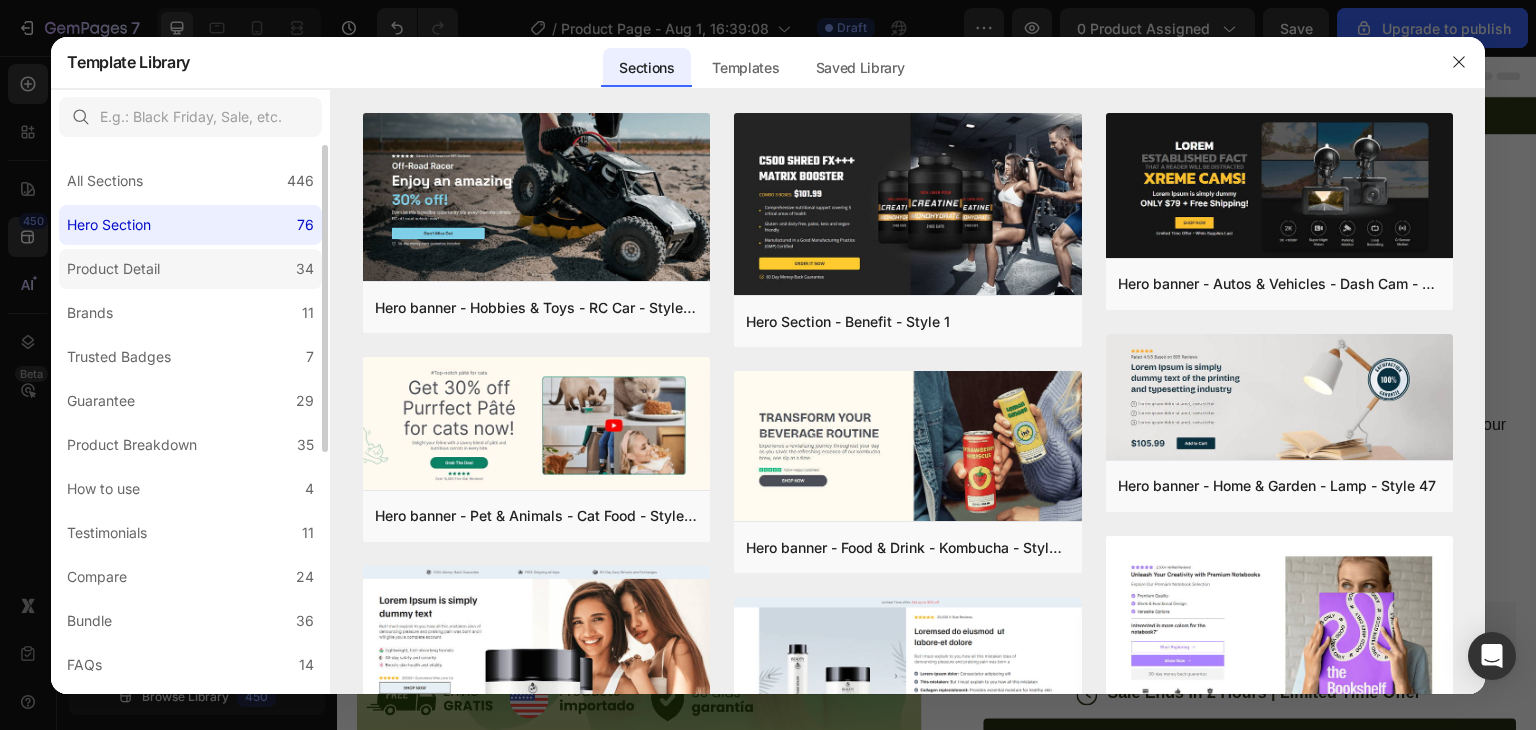 click on "Product Detail 34" 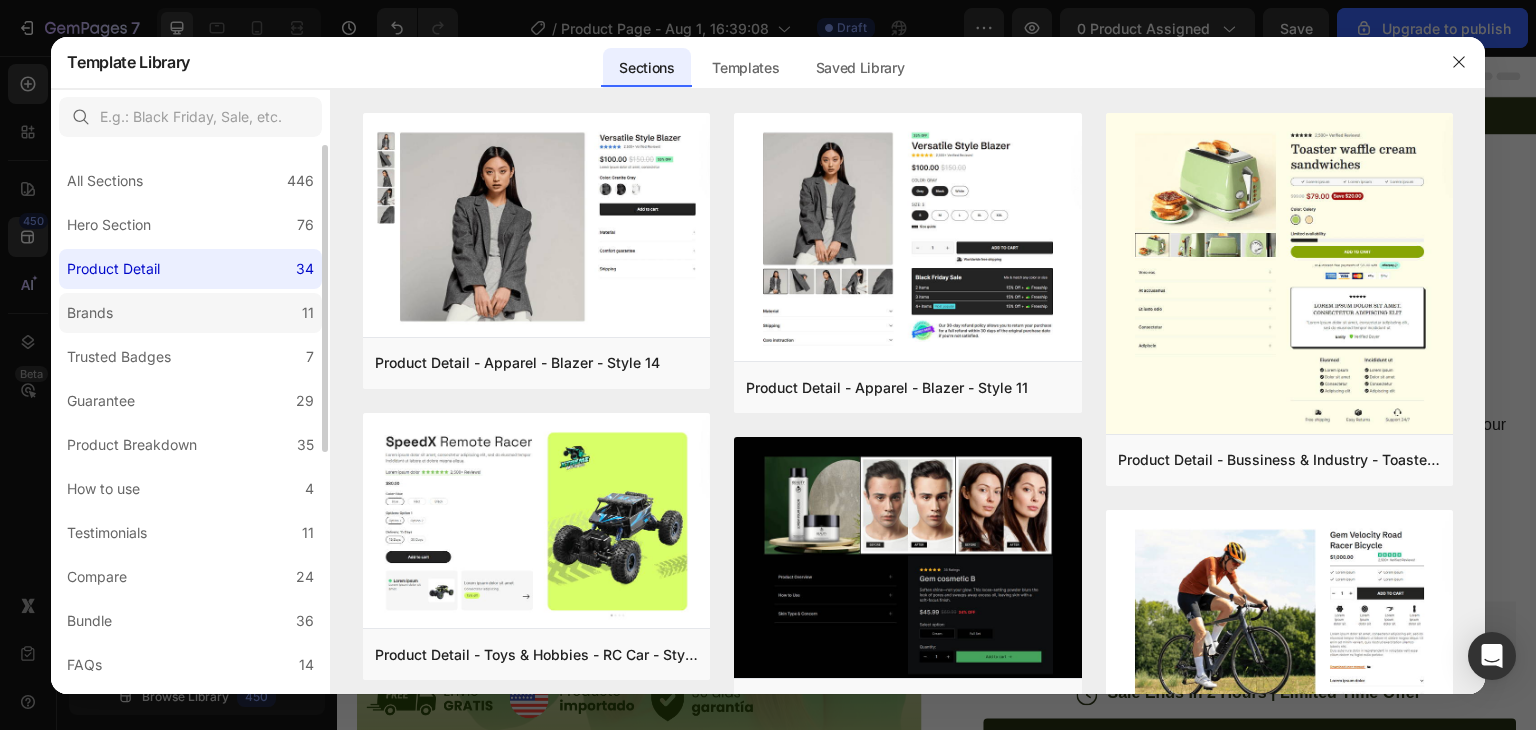 click on "Brands 11" 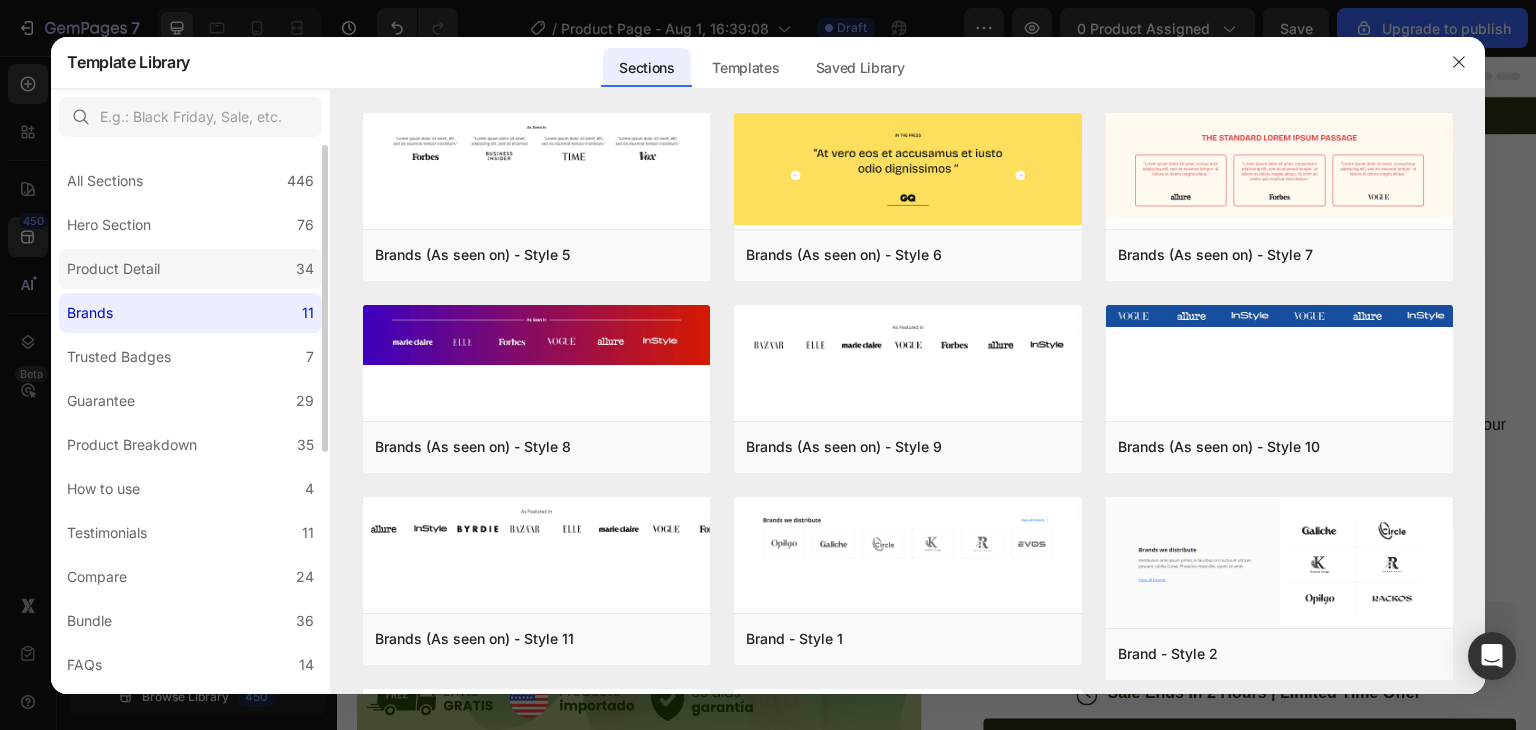 click on "Product Detail 34" 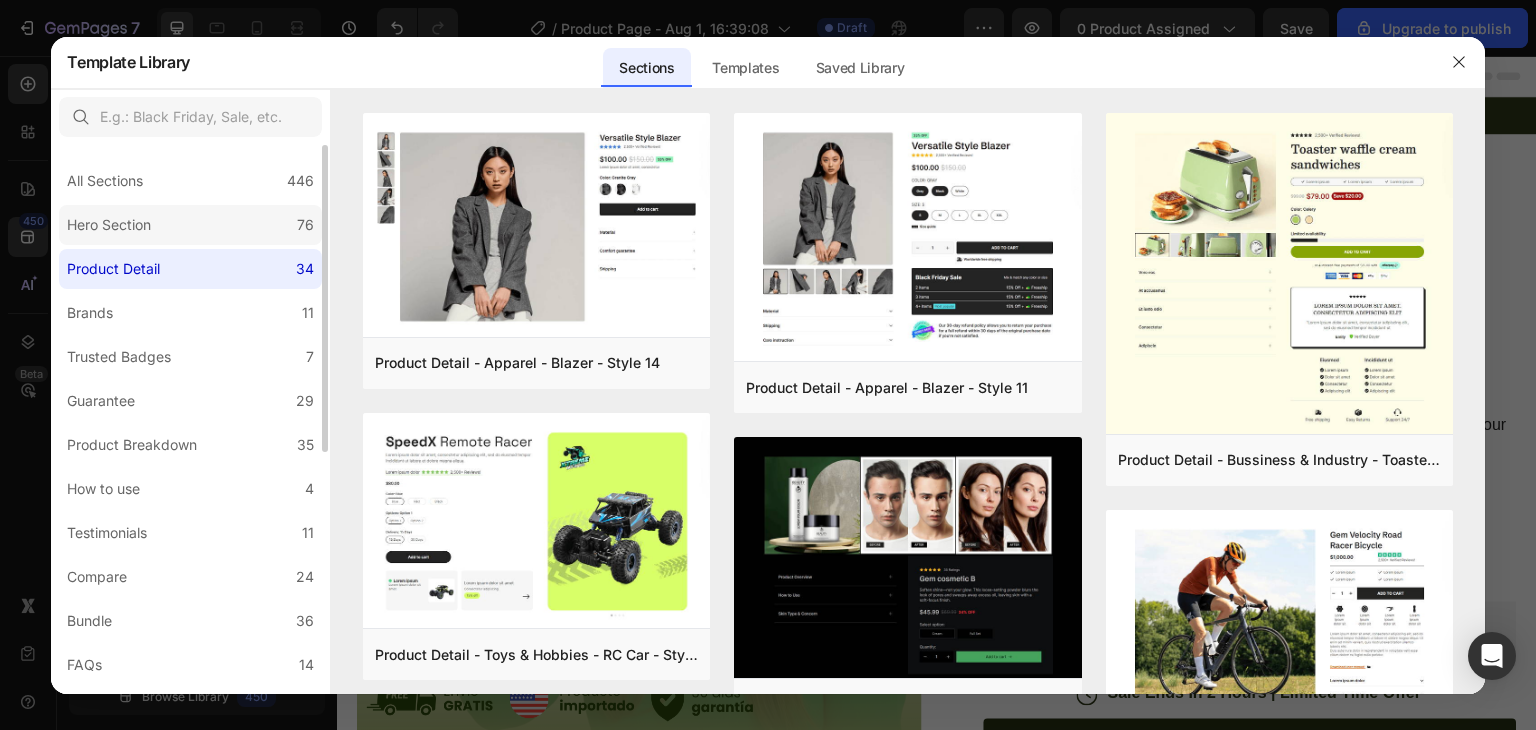 click on "Hero Section 76" 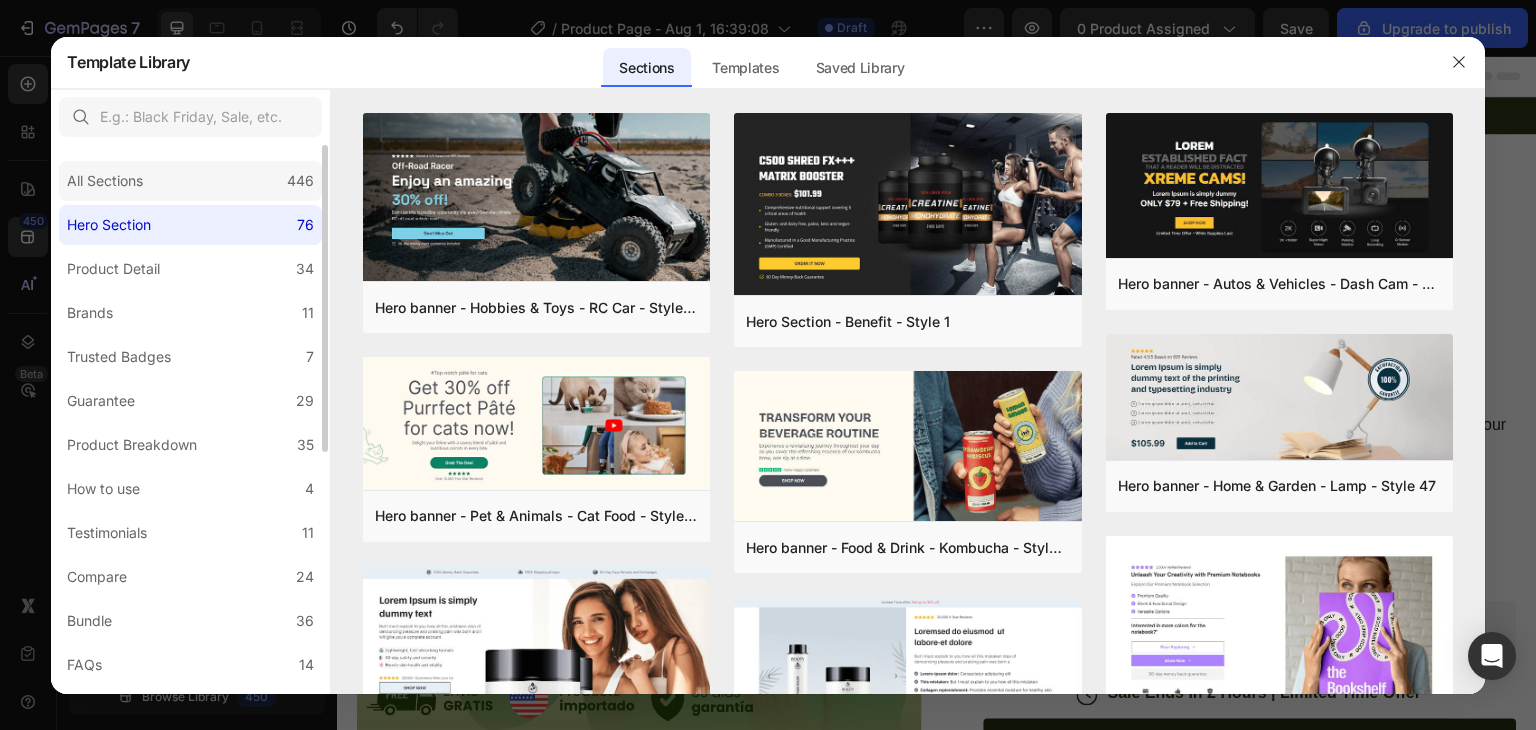 click on "All Sections 446" 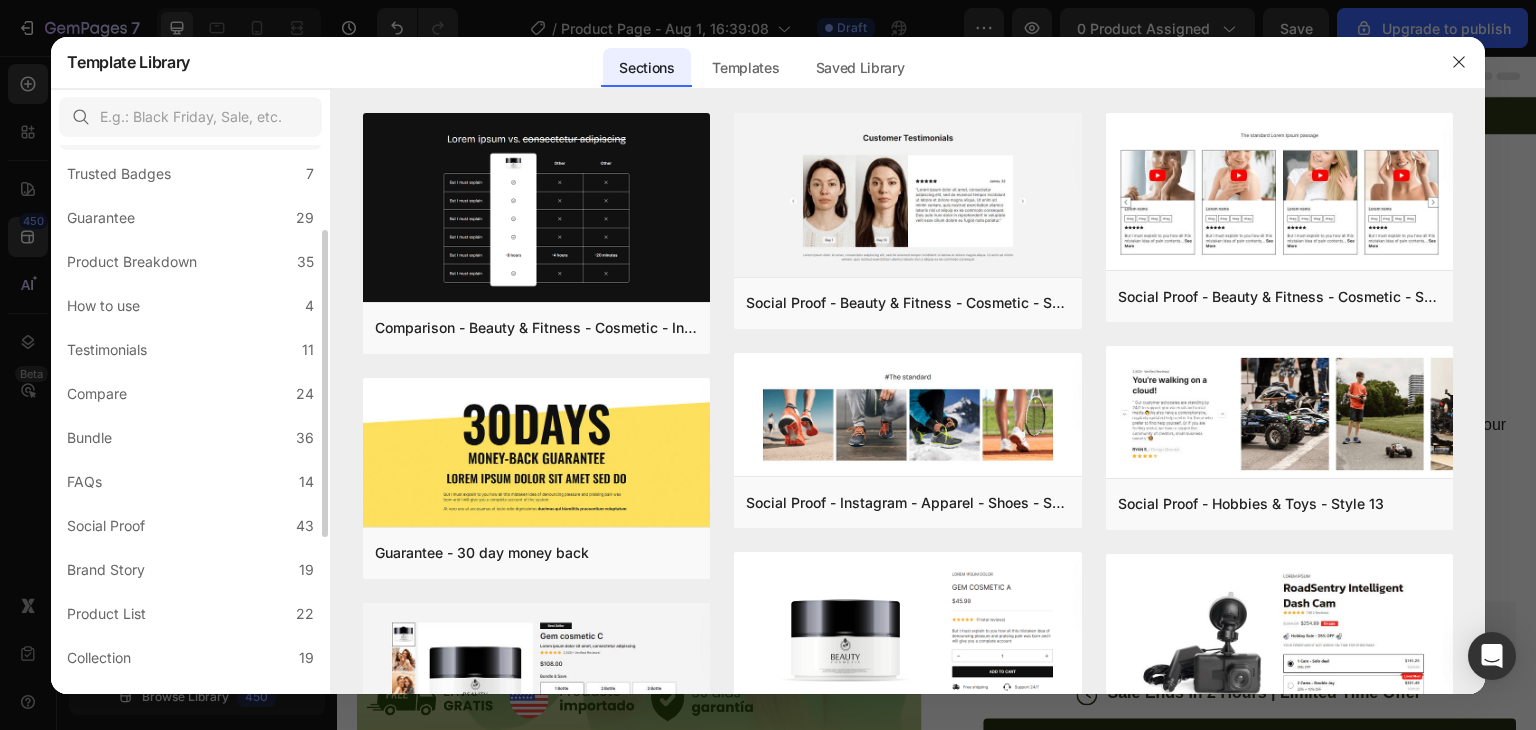 scroll, scrollTop: 184, scrollLeft: 0, axis: vertical 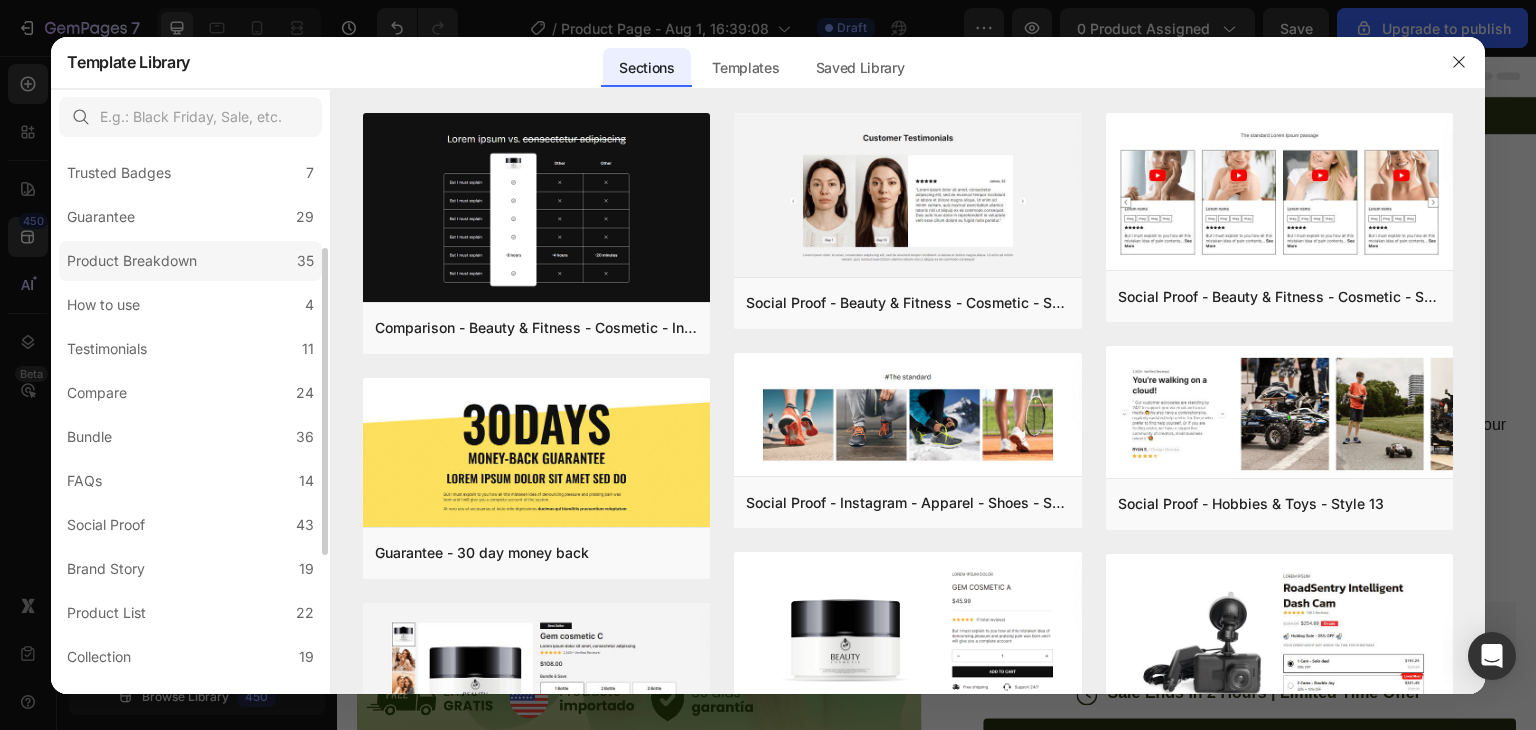 click on "Product Breakdown 35" 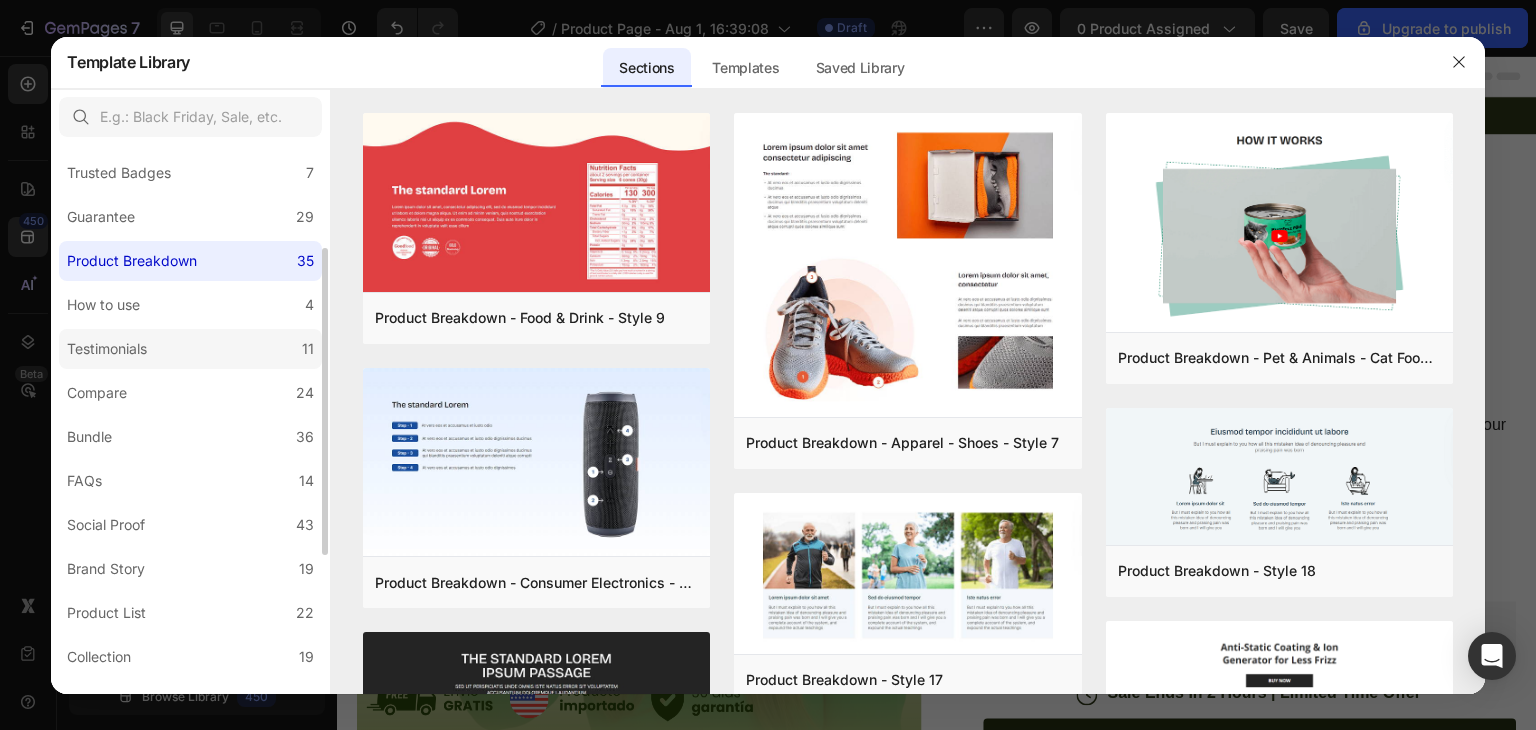 click on "Testimonials 11" 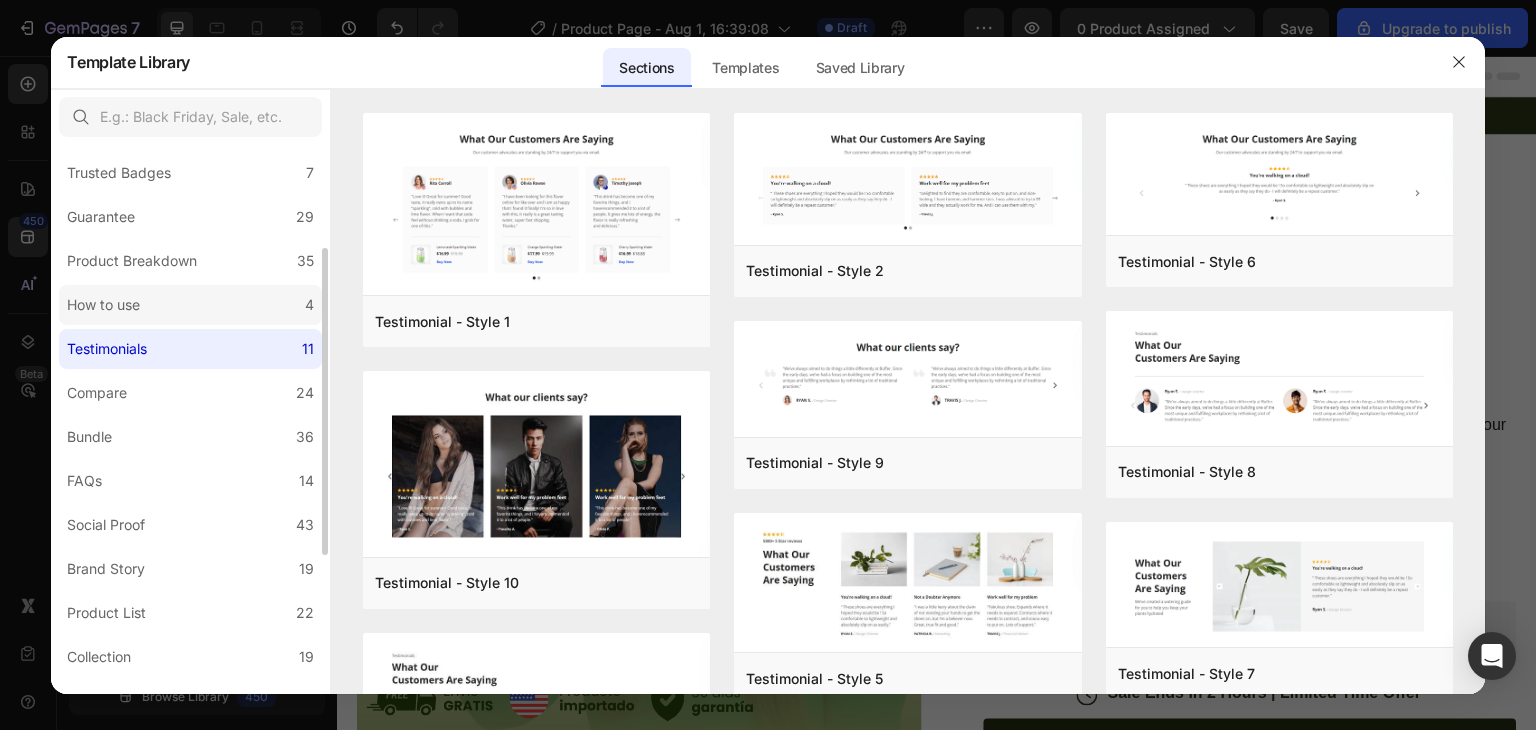 click on "How to use 4" 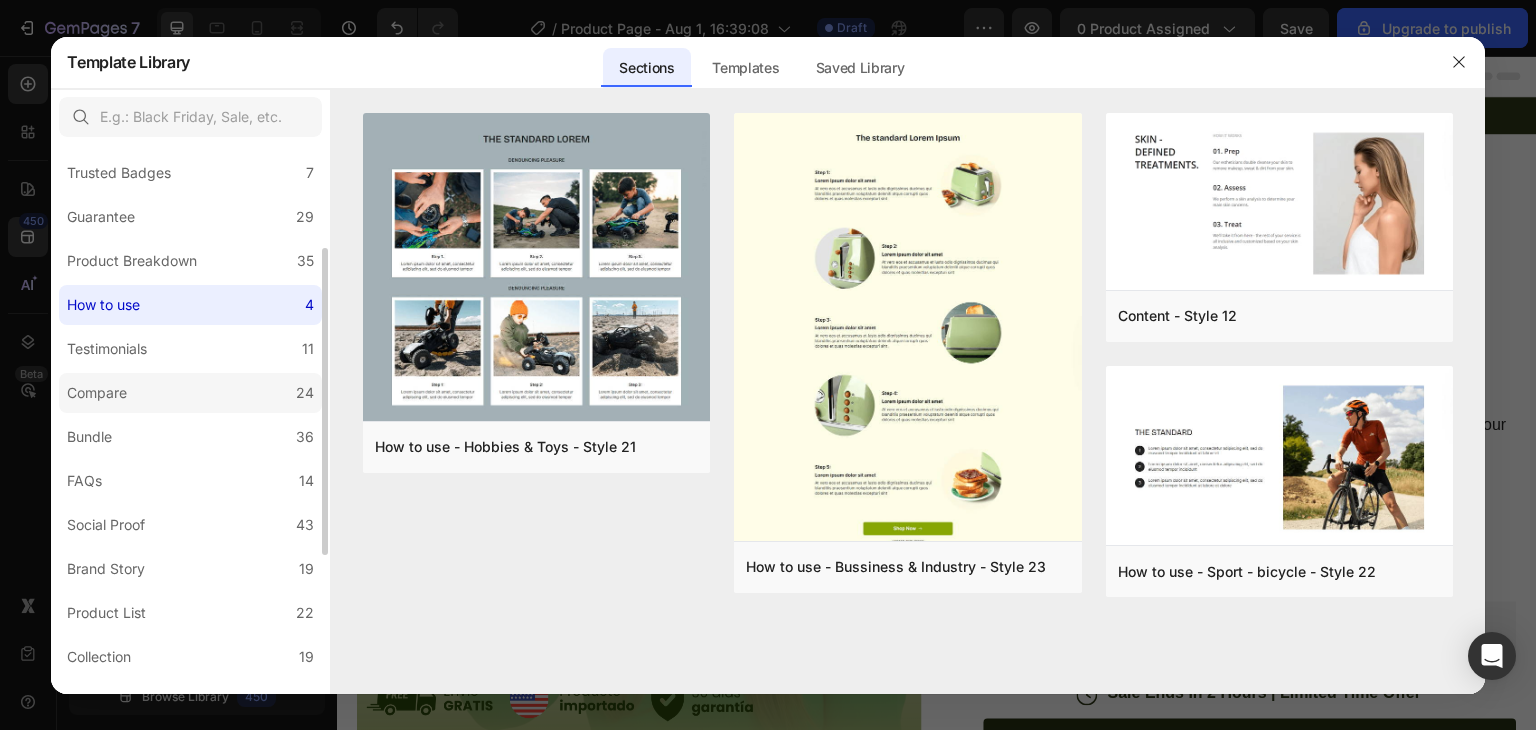 scroll, scrollTop: 431, scrollLeft: 0, axis: vertical 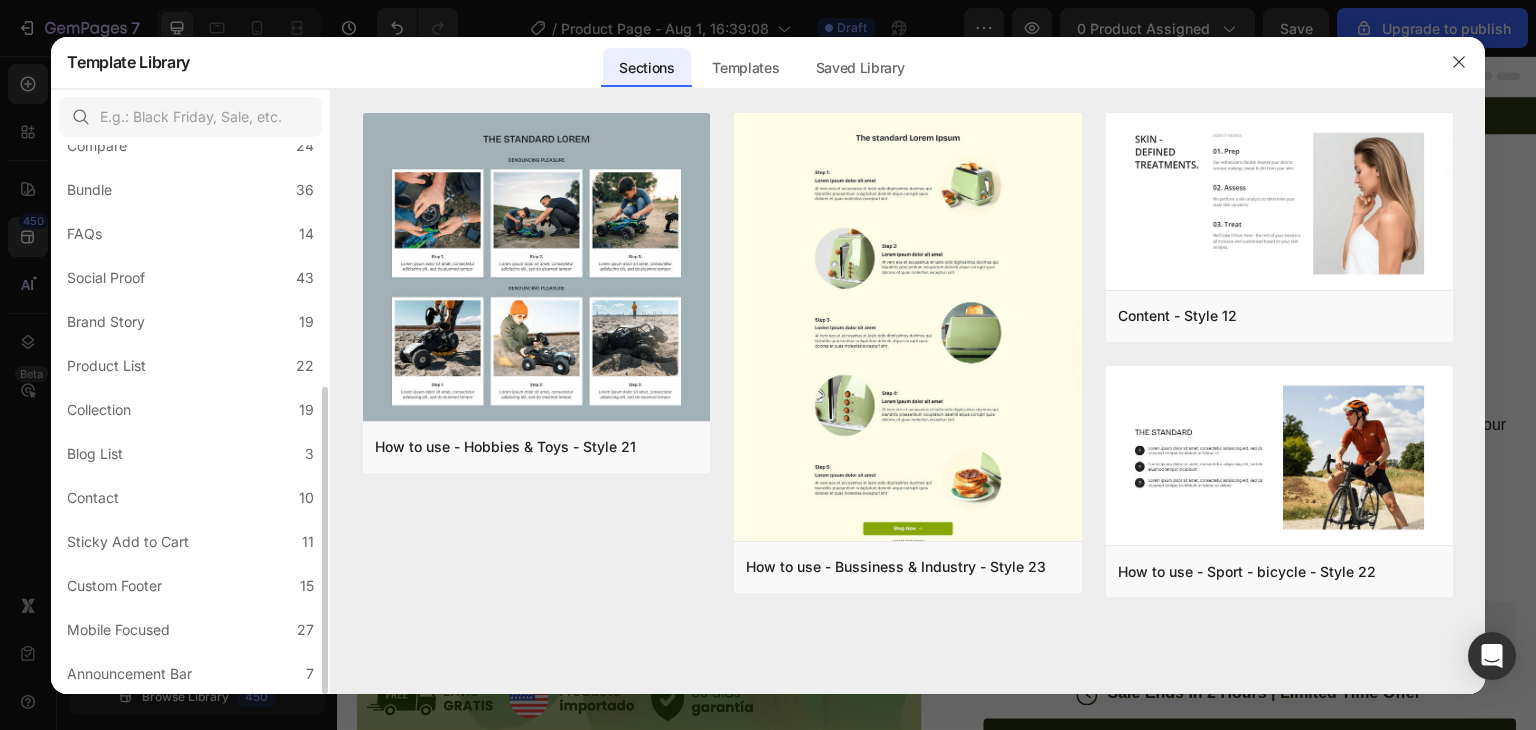 click on "All Sections 446 Hero Section 76 Product Detail 34 Brands 11 Trusted Badges 7 Guarantee 29 Product Breakdown 35 How to use 4 Testimonials 11 Compare 24 Bundle 36 FAQs 14 Social Proof 43 Brand Story 19 Product List 22 Collection 19 Blog List 3 Contact 10 Sticky Add to Cart 11 Custom Footer 15 Mobile Focused 27 Announcement Bar 7" at bounding box center [190, 204] 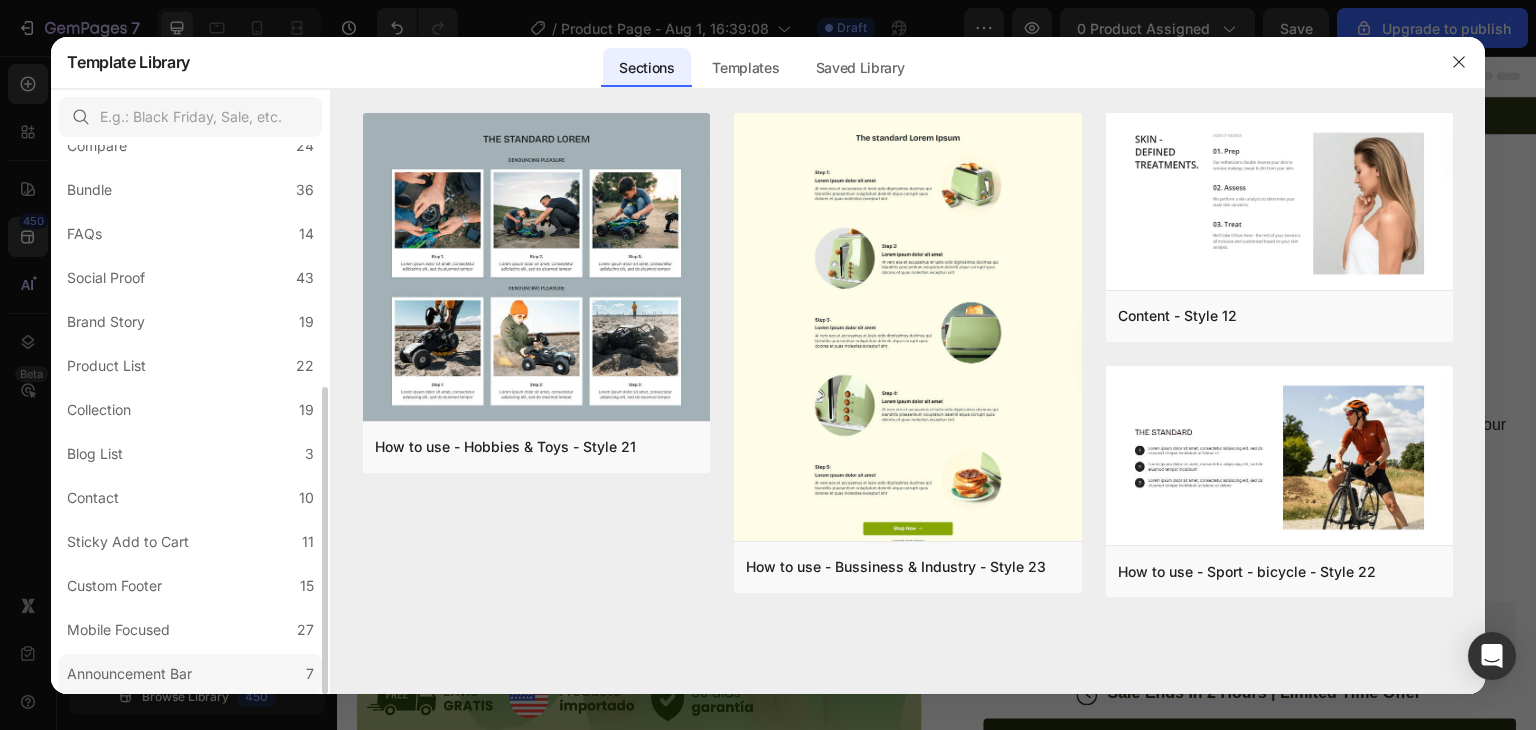 click on "Announcement Bar 7" 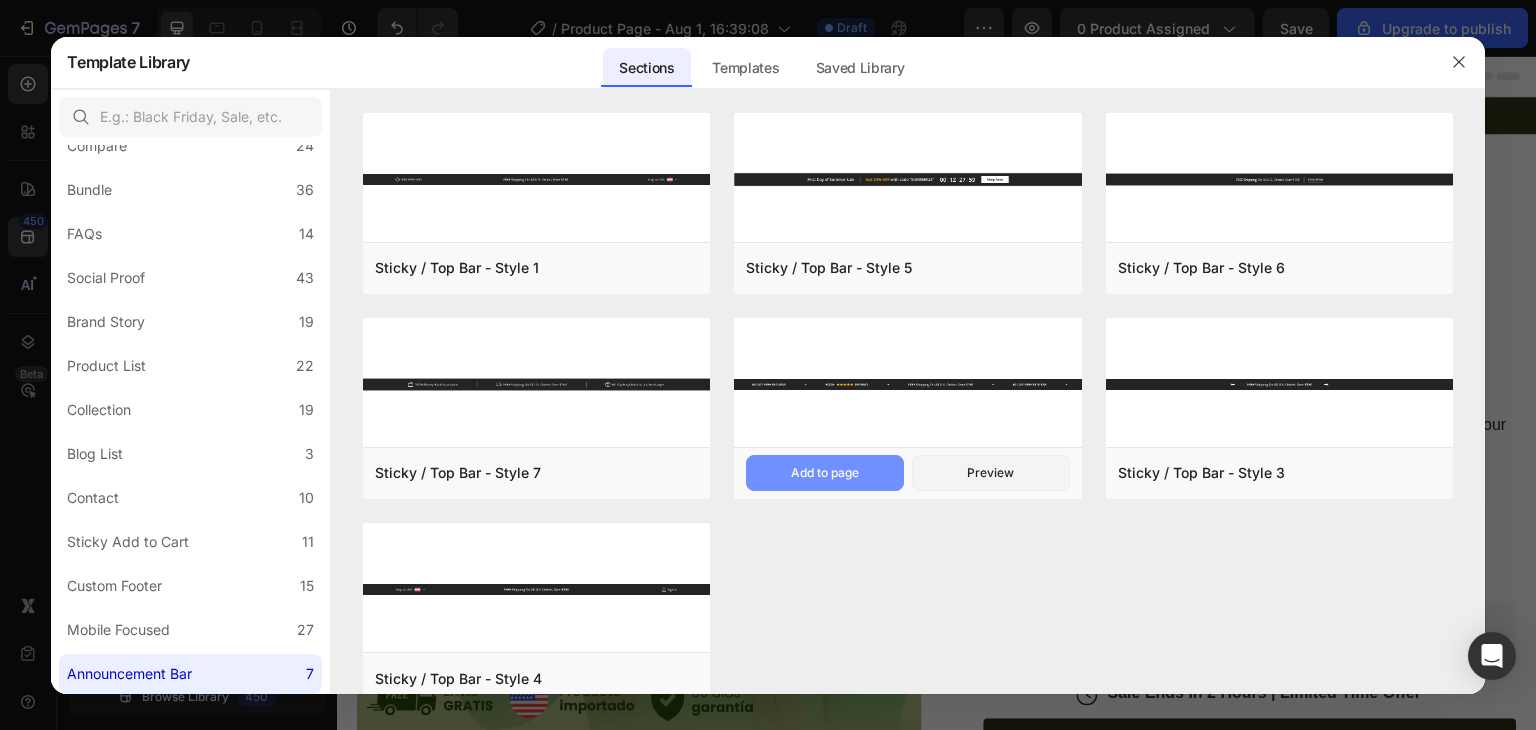 click on "Add to page" at bounding box center [825, 473] 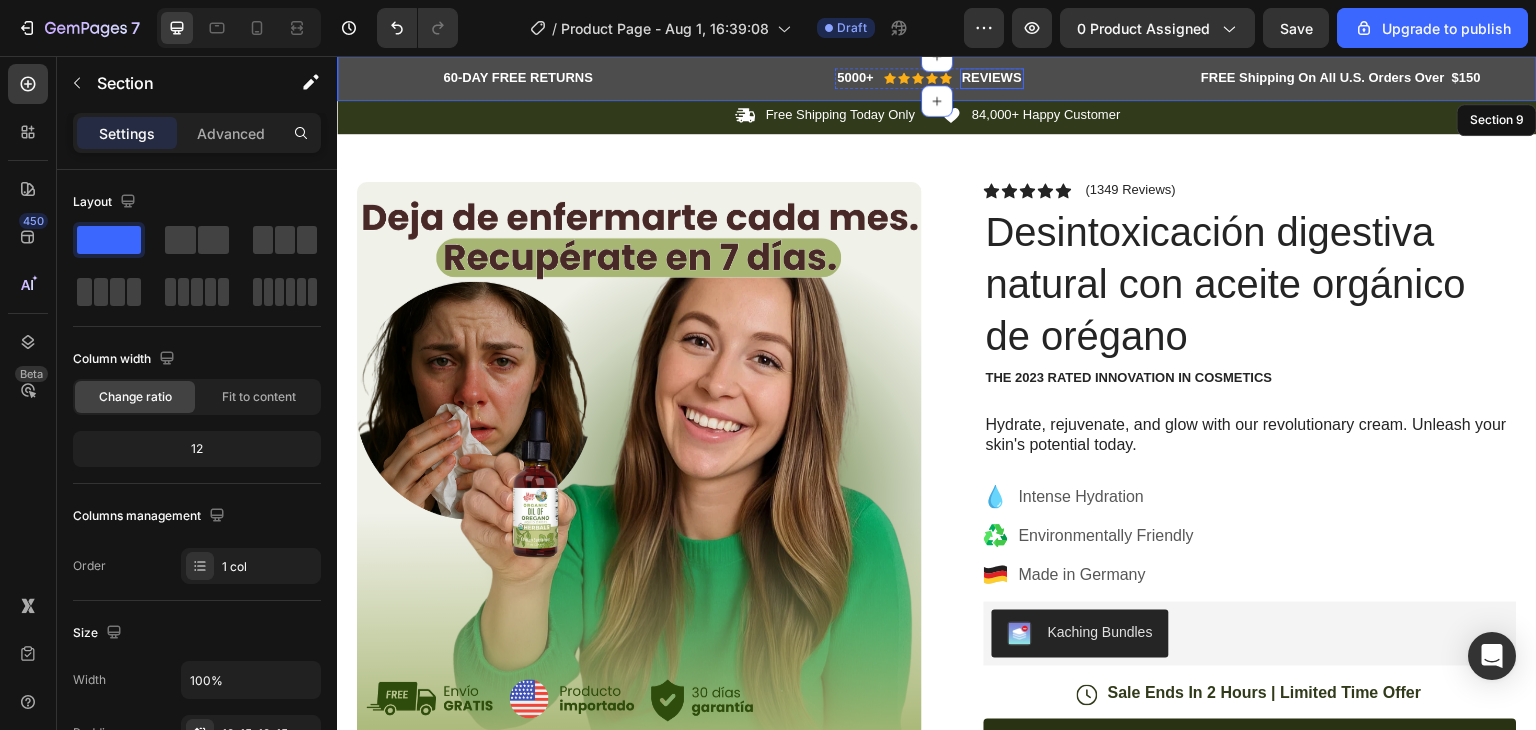 click on "REVIEWS" at bounding box center [992, 78] 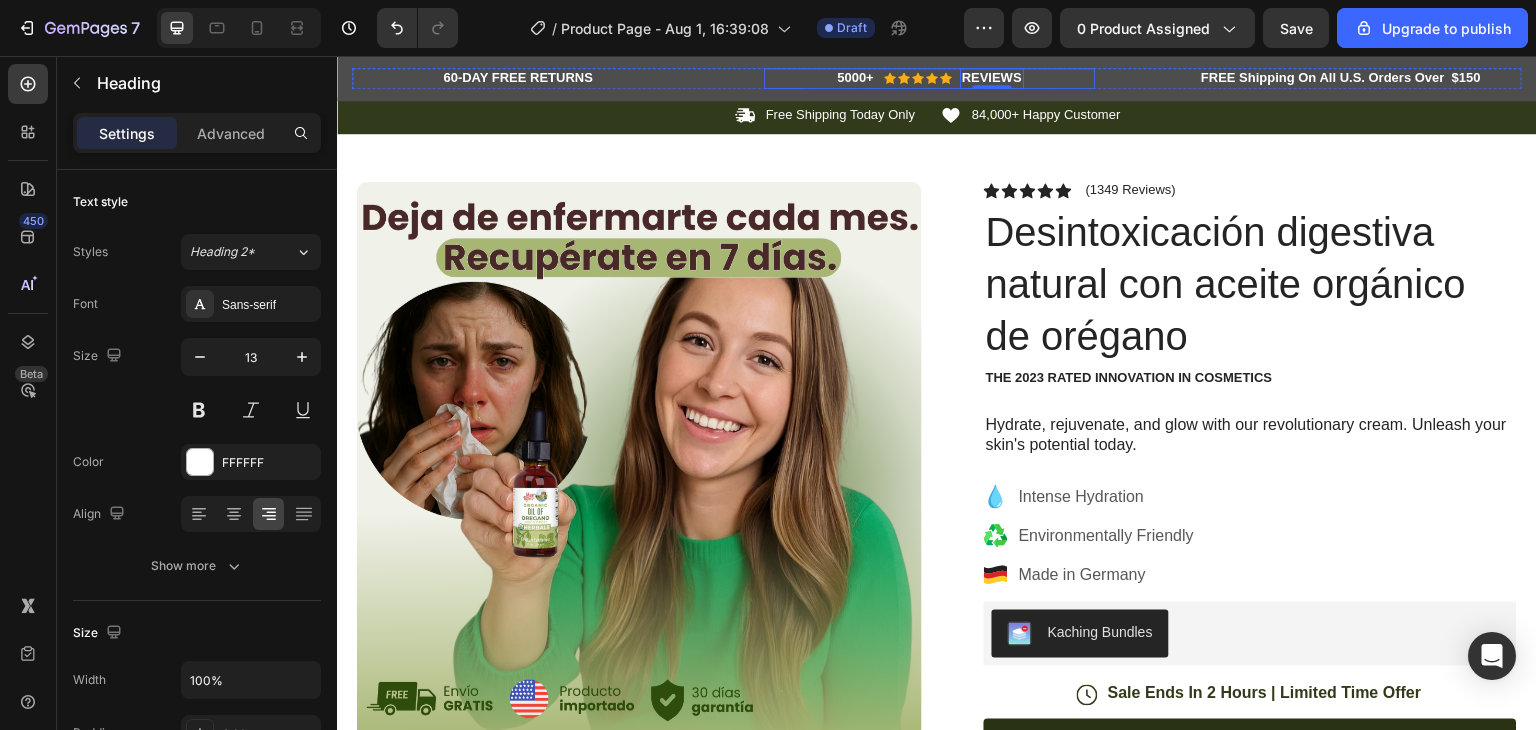 click on "5000+ Heading                Icon                Icon                Icon                Icon                Icon Icon List Hoz REVIEWS Heading   0 Row Row" at bounding box center (930, 78) 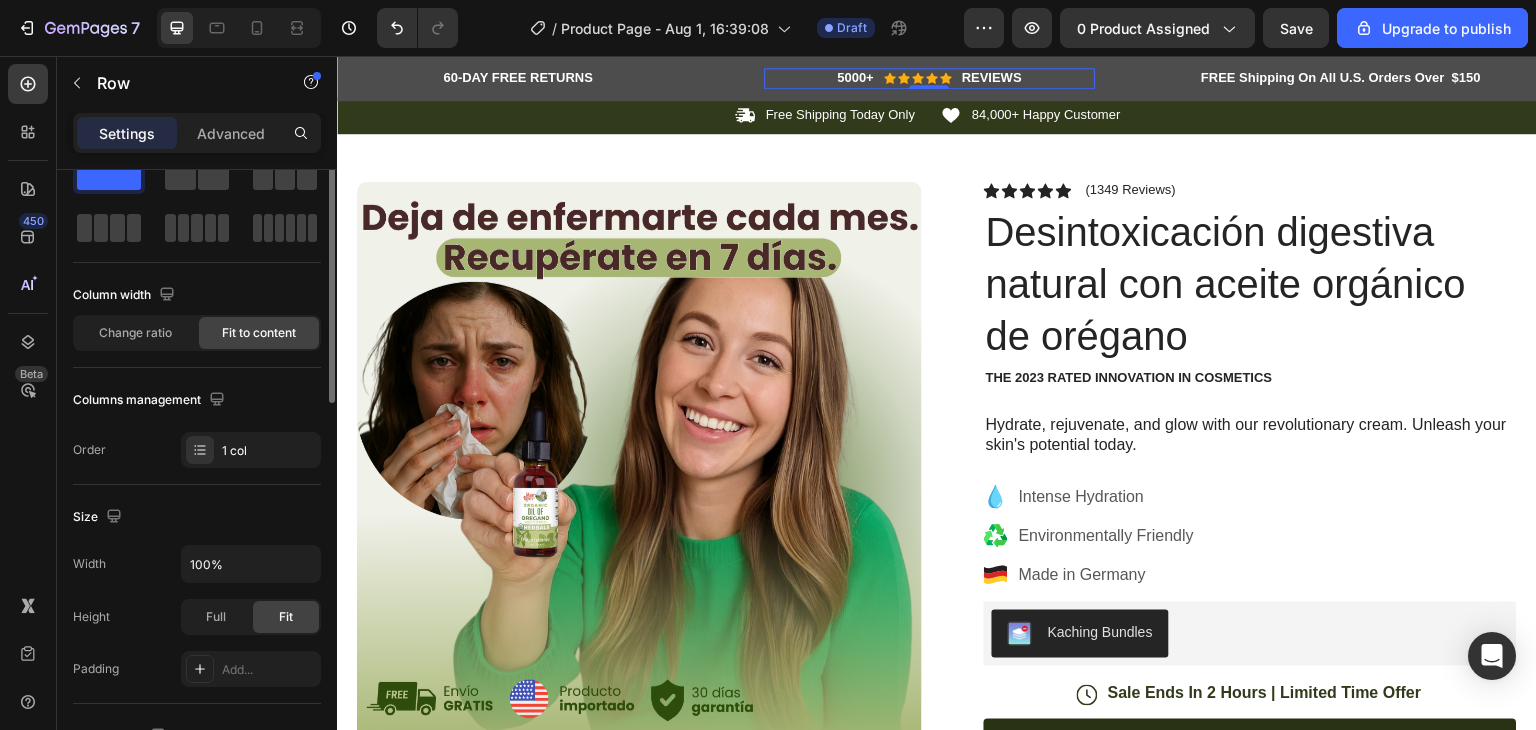 scroll, scrollTop: 0, scrollLeft: 0, axis: both 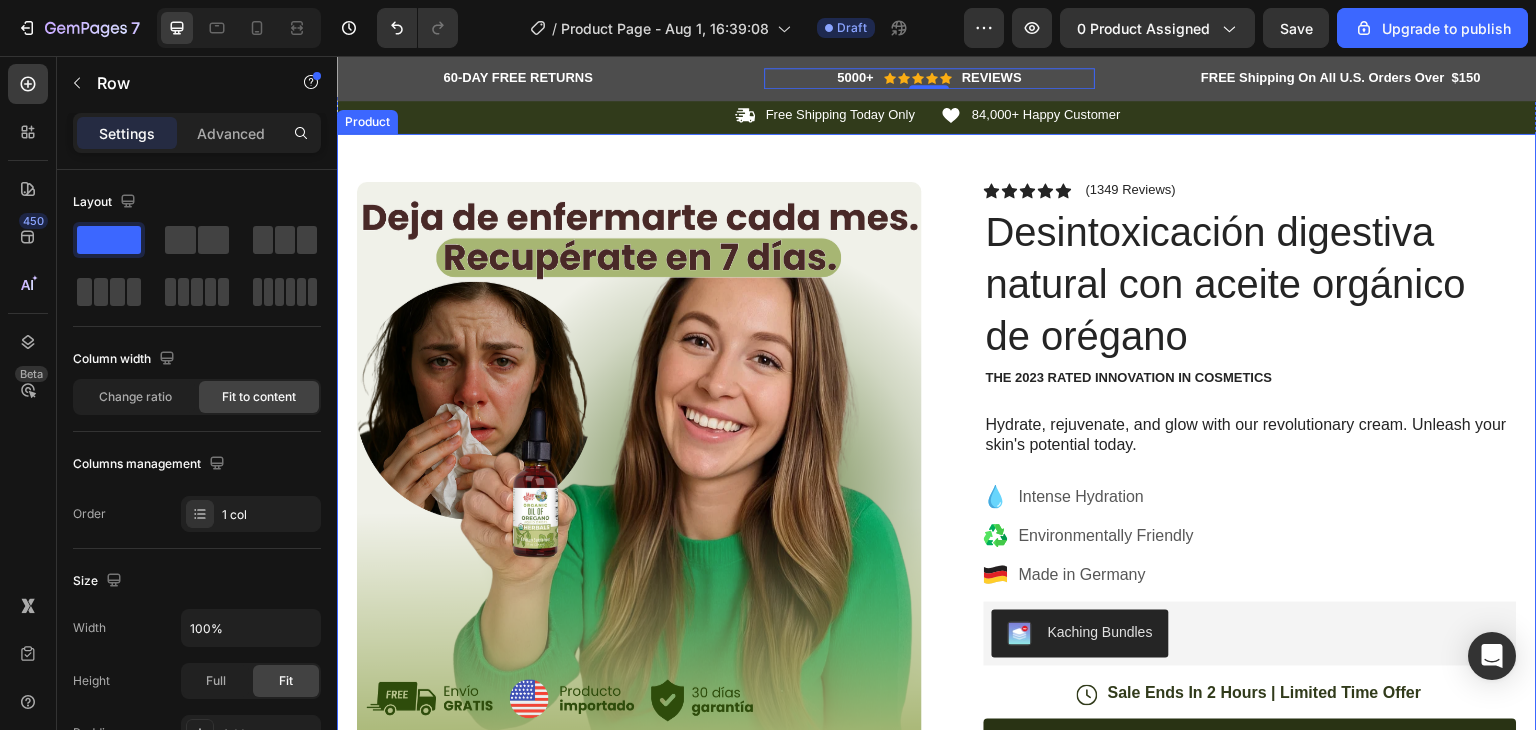click on "Product Images Image Icon Icon Icon Icon Icon Icon List “This skin cream is a game-changer! It has transformed my dry, lackluster skin into a hydrated and radiant complexion. I love how it absorbs quickly and leaves no greasy residue. Highly recommend” Text Block
Icon Hannah N. (Houston, USA) Text Block Row Row Row Icon Icon Icon Icon Icon Icon List (1349 Reviews) Text Block Row Desintoxicación digestiva natural con aceite orgánico de orégano Product Title The 2023 Rated Innovation in Cosmetics Text Block Hydrate, rejuvenate, and glow with our revolutionary cream. Unleash your skin's potential today. Text Block
Intense Hydration
Environmentally Friendly
Made in Germany Item List Kaching Bundles Kaching Bundles
Icon Sale Ends In 2 Hours | Limited Time Offer Text Block Row Add to cart Add to Cart
Icon Free Shipping Text Block
Icon Money-Back Text Block" at bounding box center [937, 676] 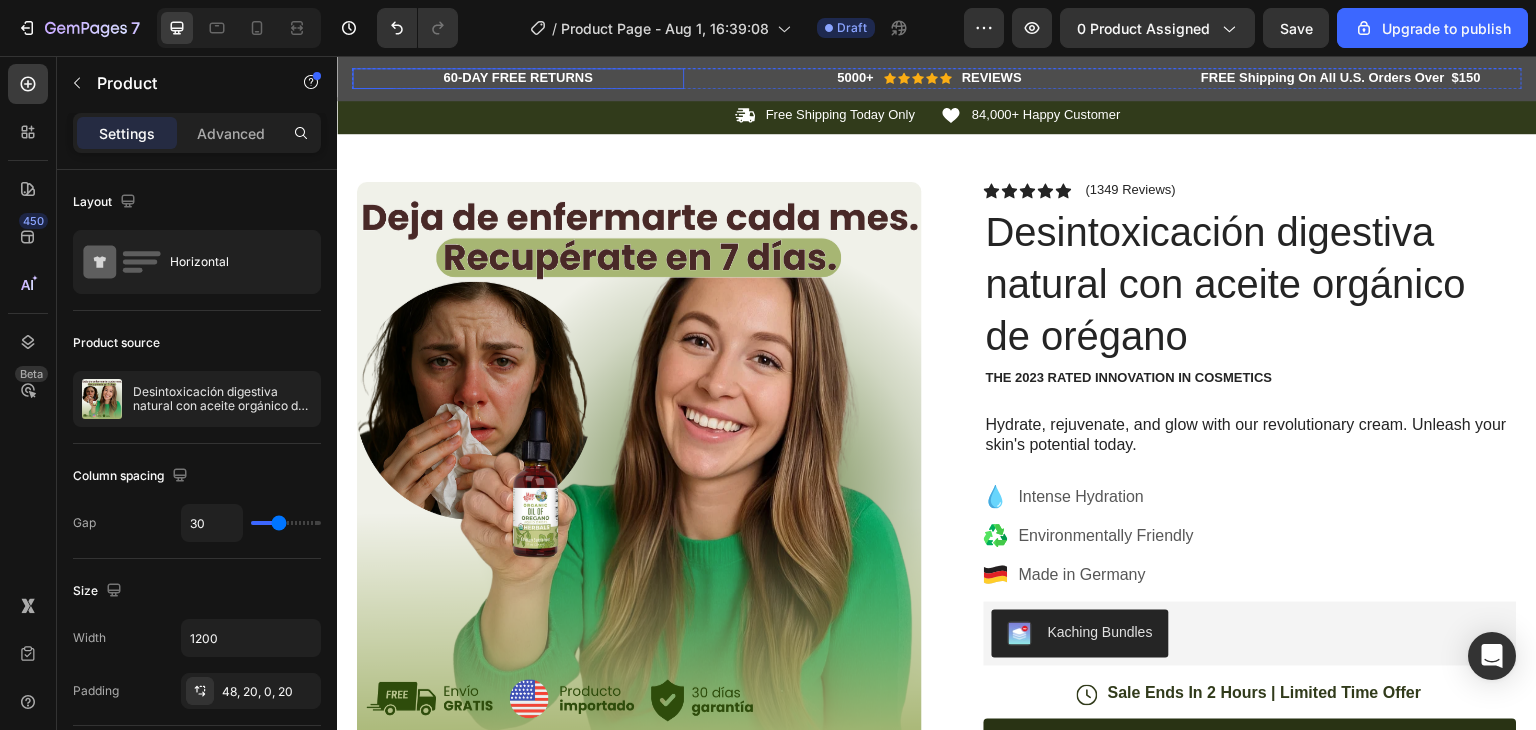 click on "60-DAY FREE RETURNS Heading Row" at bounding box center (518, 78) 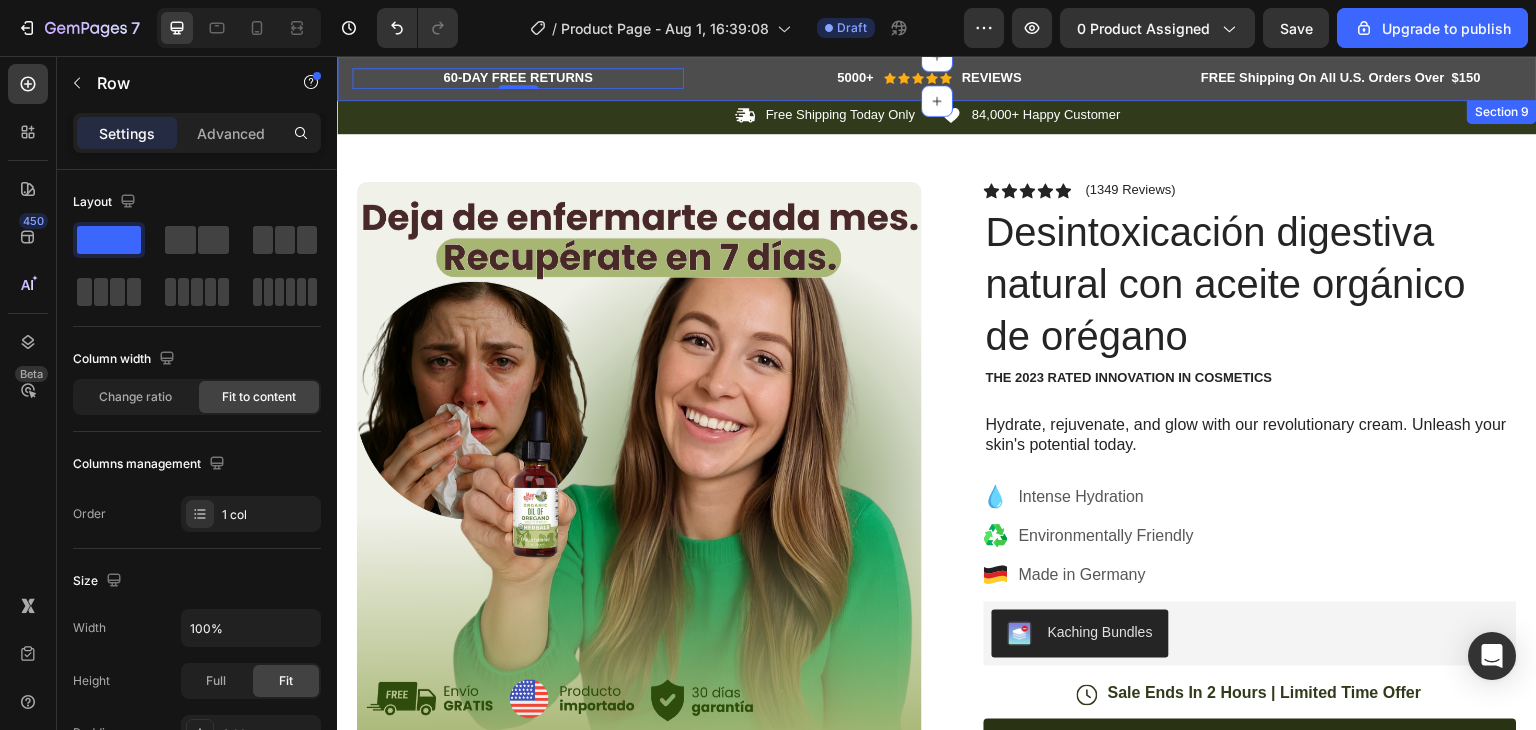 click on "60-DAY FREE RETURNS Heading Row   0 5000+ Heading                Icon                Icon                Icon                Icon                Icon Icon List Hoz REVIEWS Heading Row Row FREE Shipping On All U.S. Orders Over  $150 Heading Row FREE Shipping On All U.S. Orders Over  $150 Heading Row Carousel Row Section 9" at bounding box center [937, 78] 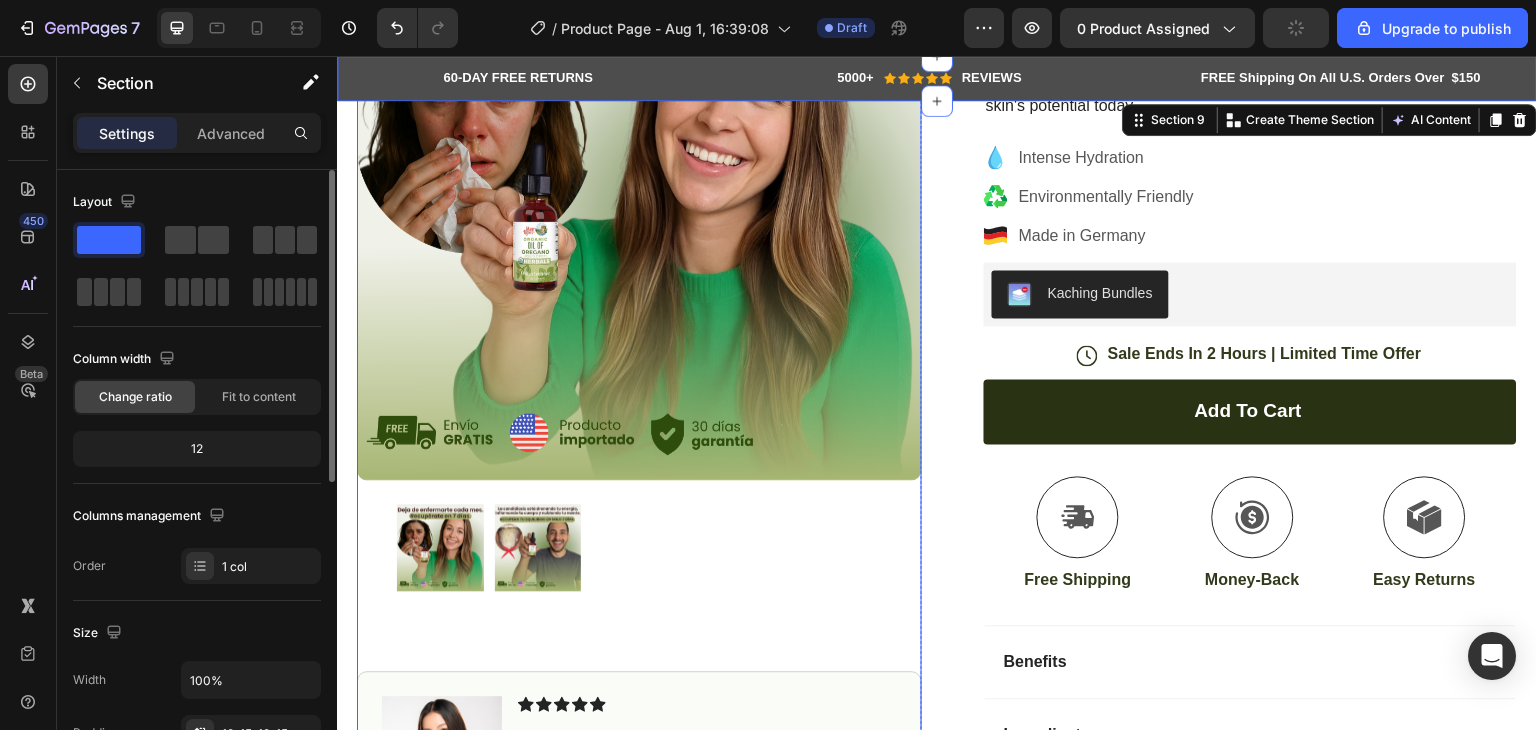 scroll, scrollTop: 380, scrollLeft: 0, axis: vertical 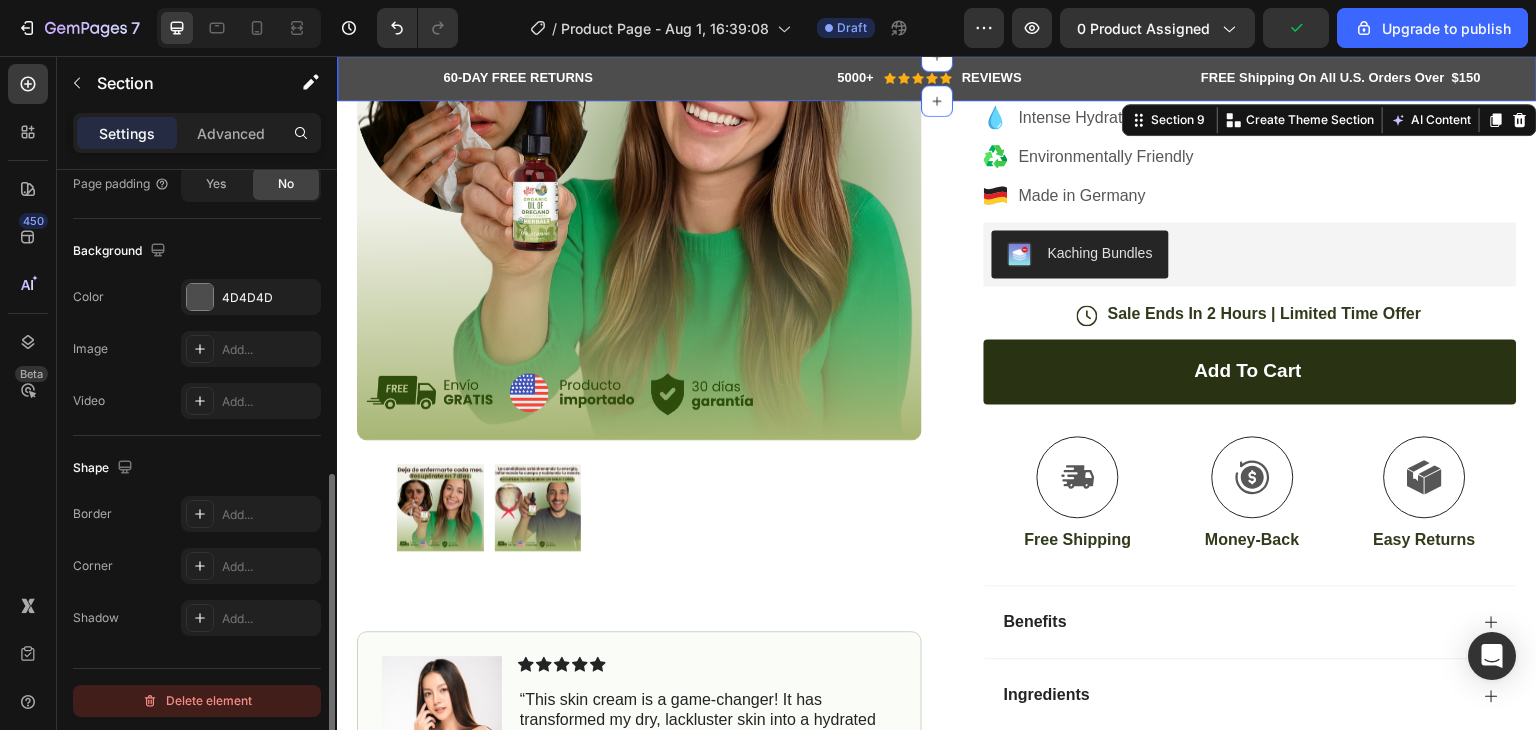 click on "Delete element" at bounding box center (197, 701) 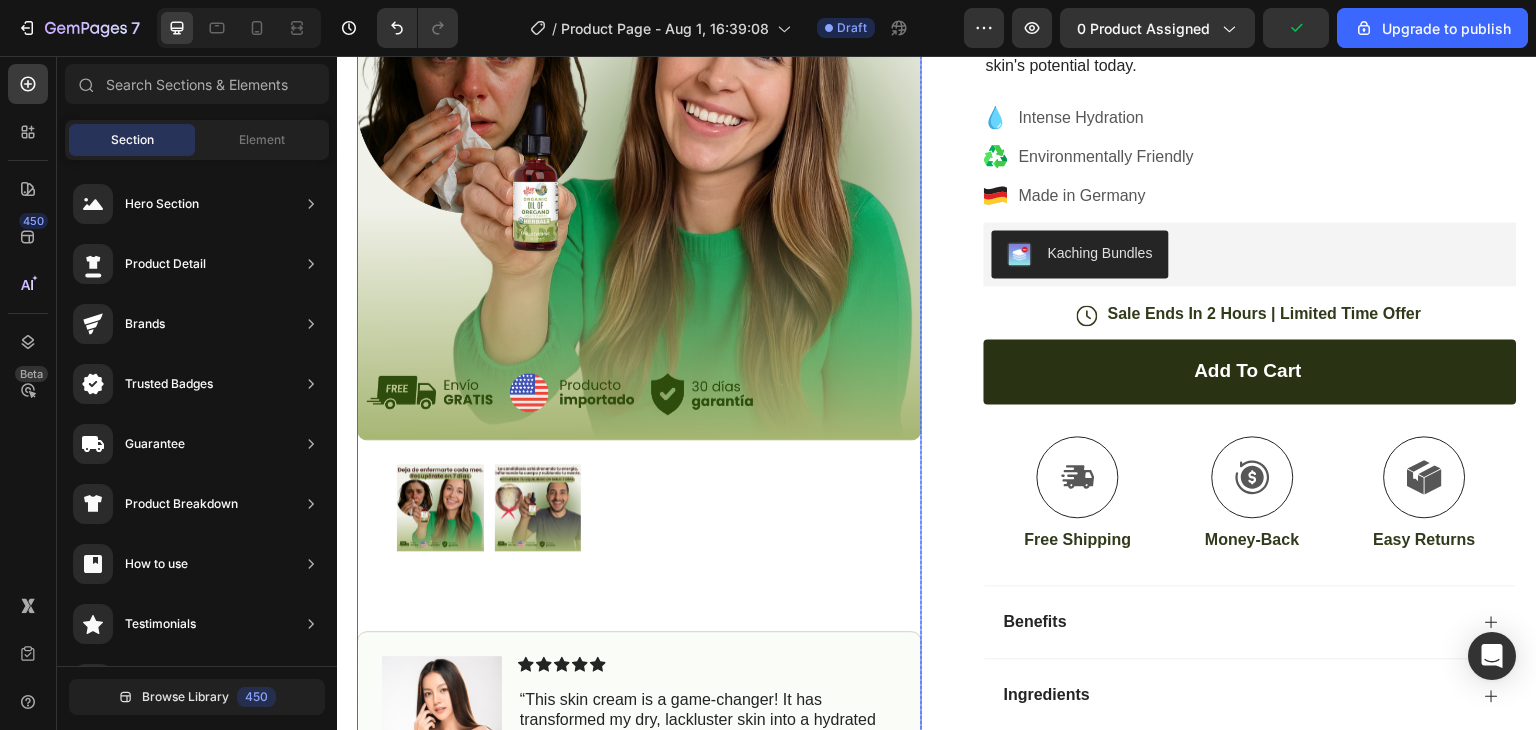 scroll, scrollTop: 0, scrollLeft: 0, axis: both 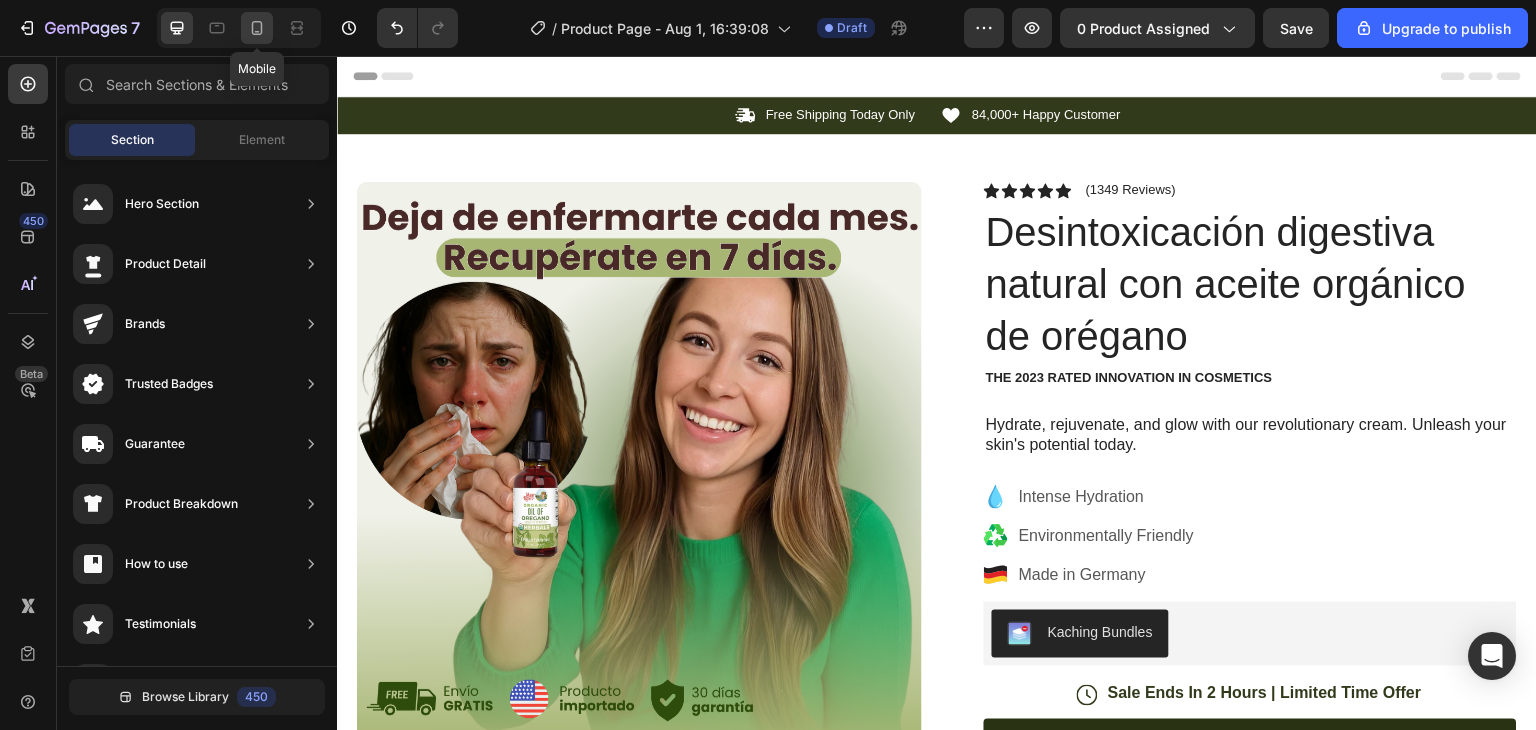 click 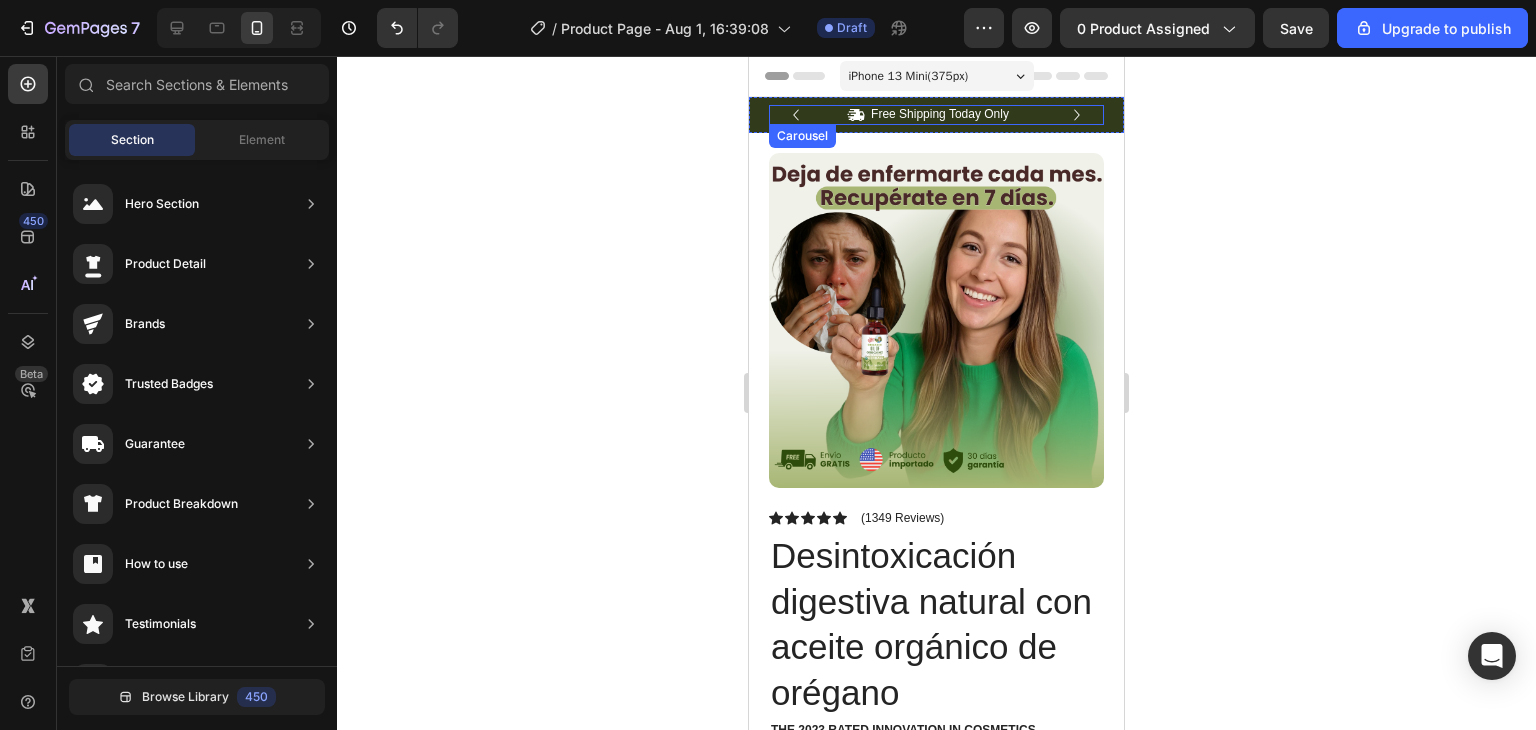 click 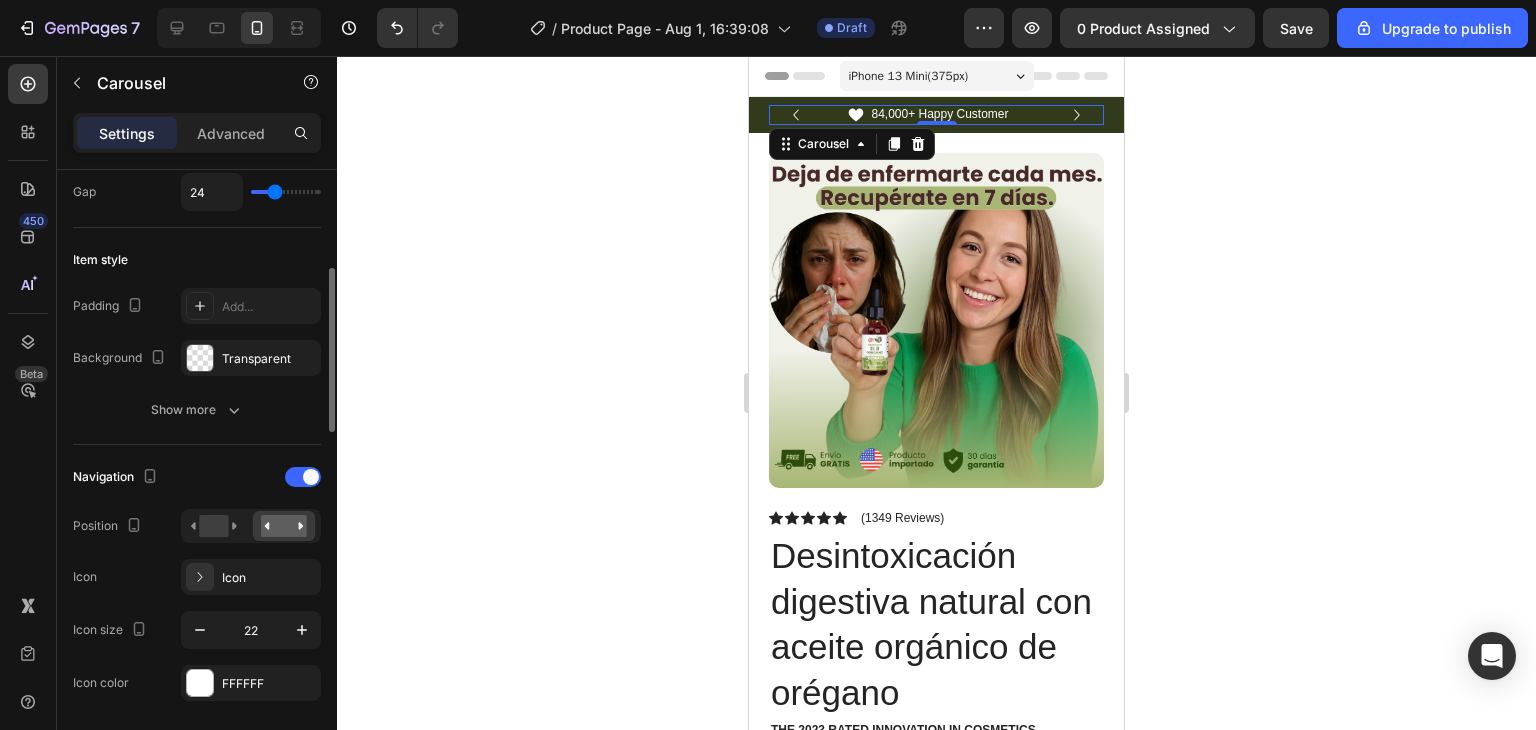 scroll, scrollTop: 442, scrollLeft: 0, axis: vertical 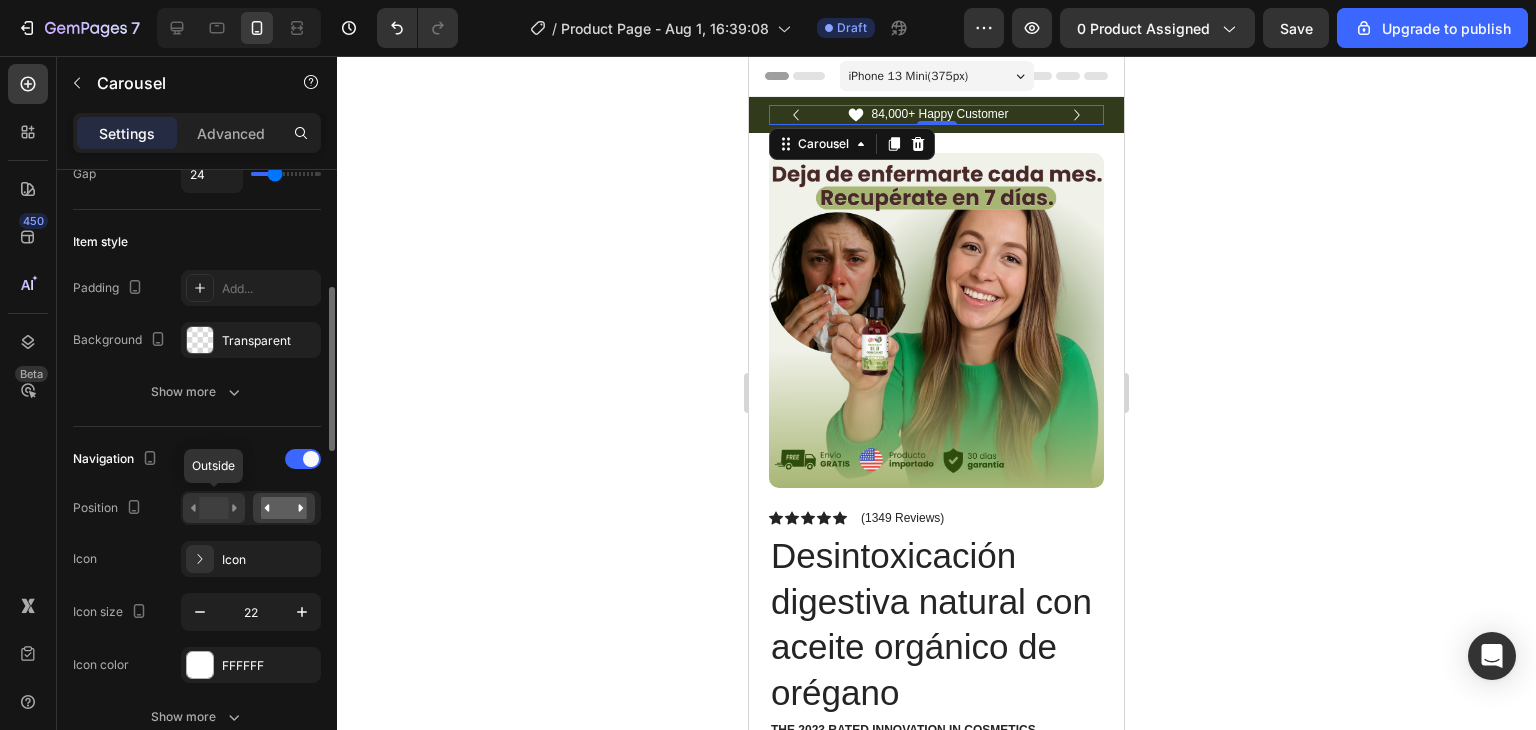 click 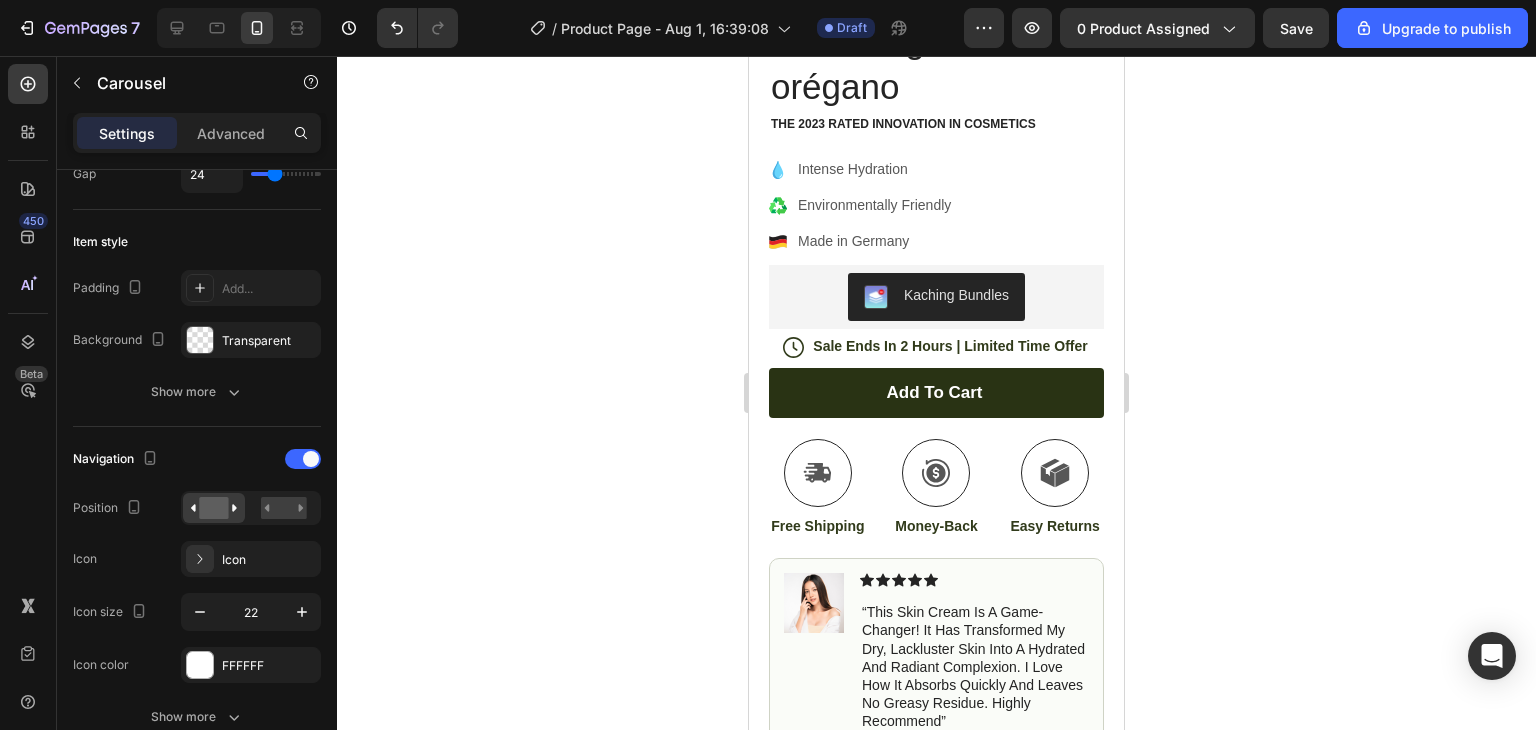 scroll, scrollTop: 0, scrollLeft: 0, axis: both 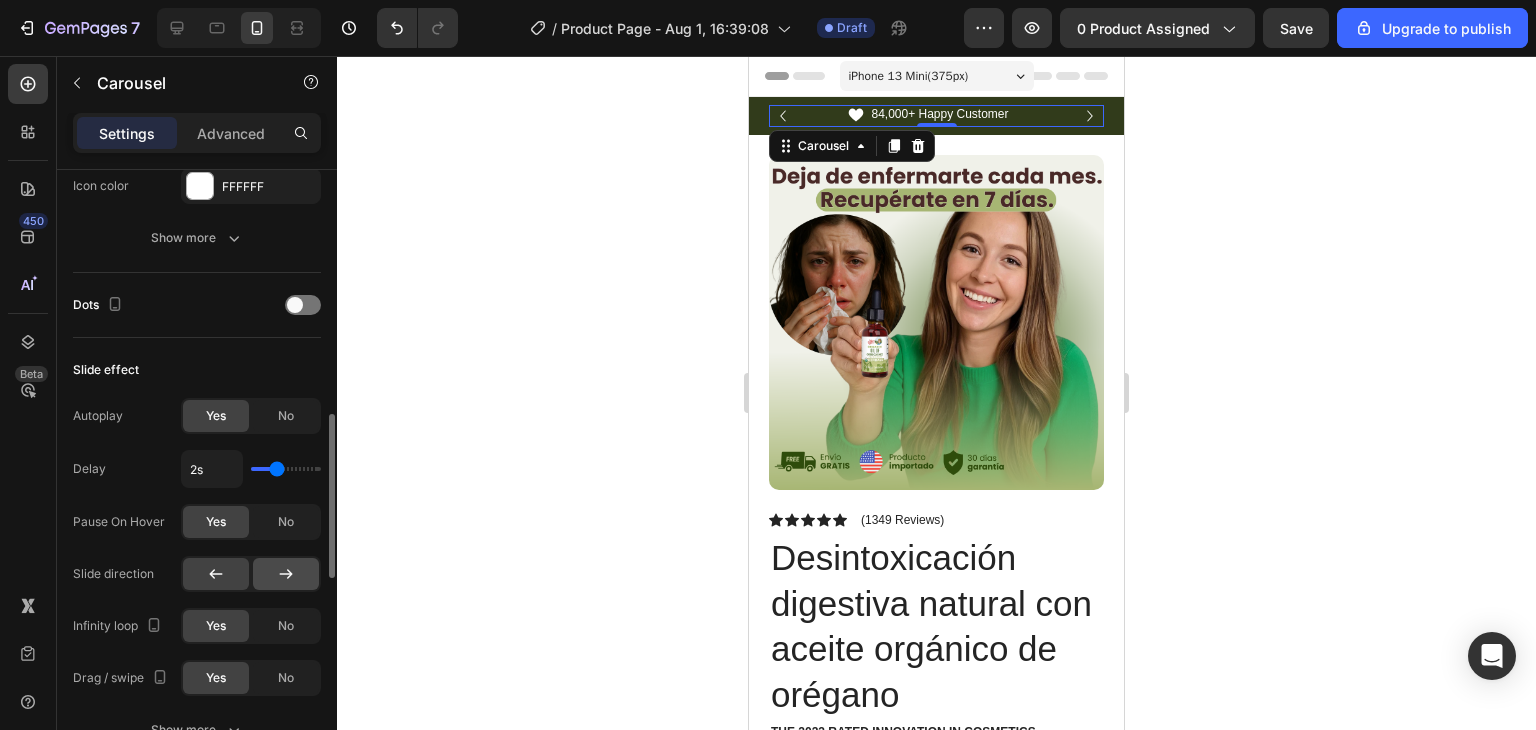 click 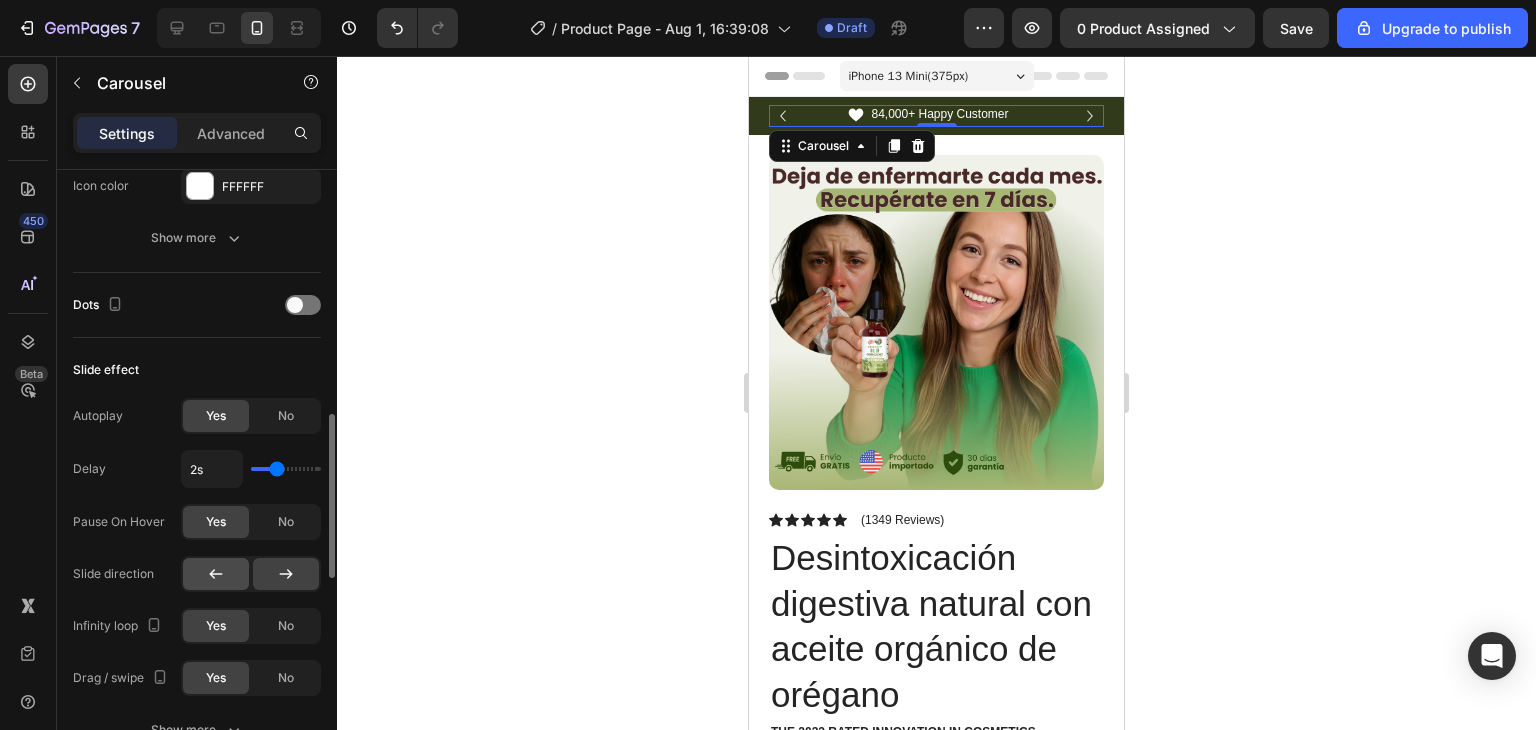 click 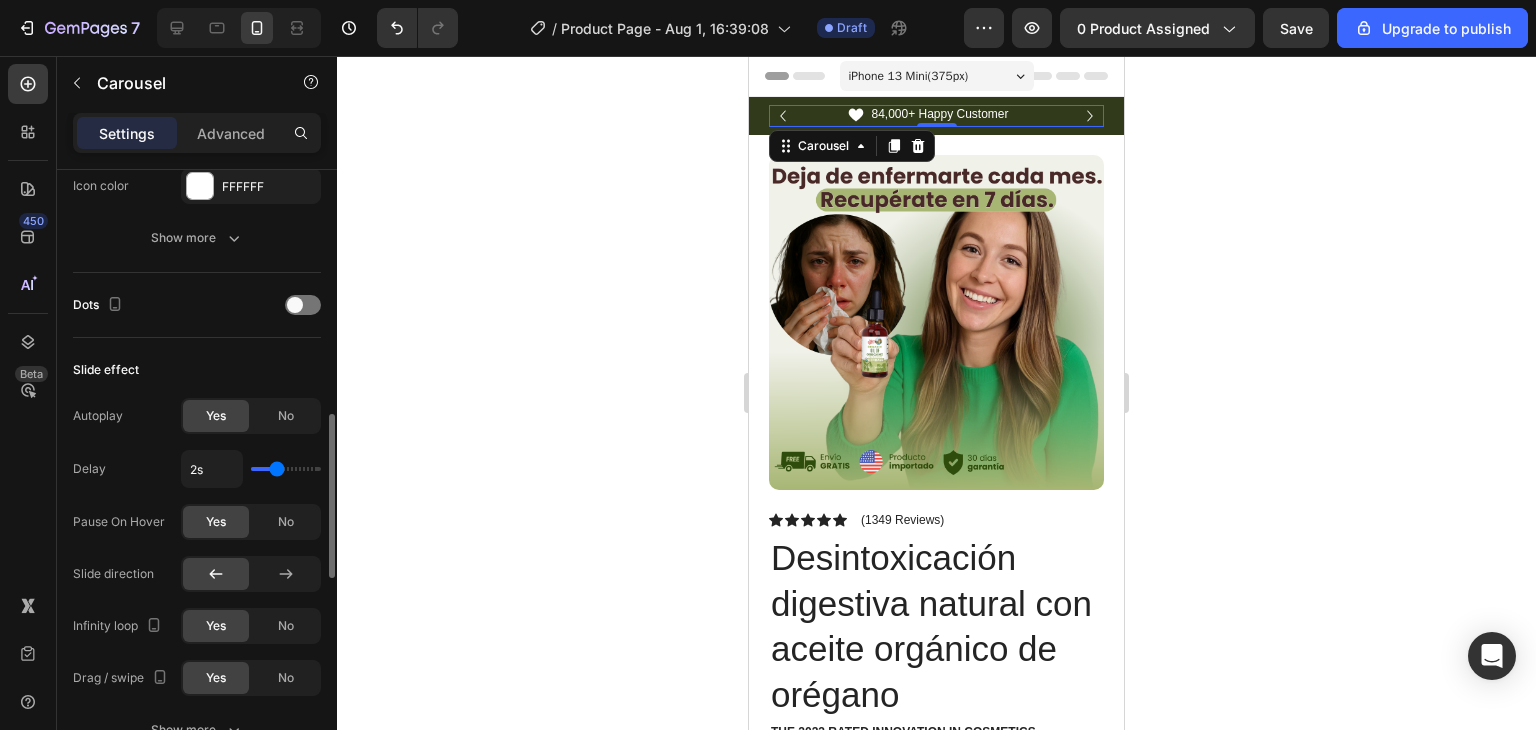 type on "1s" 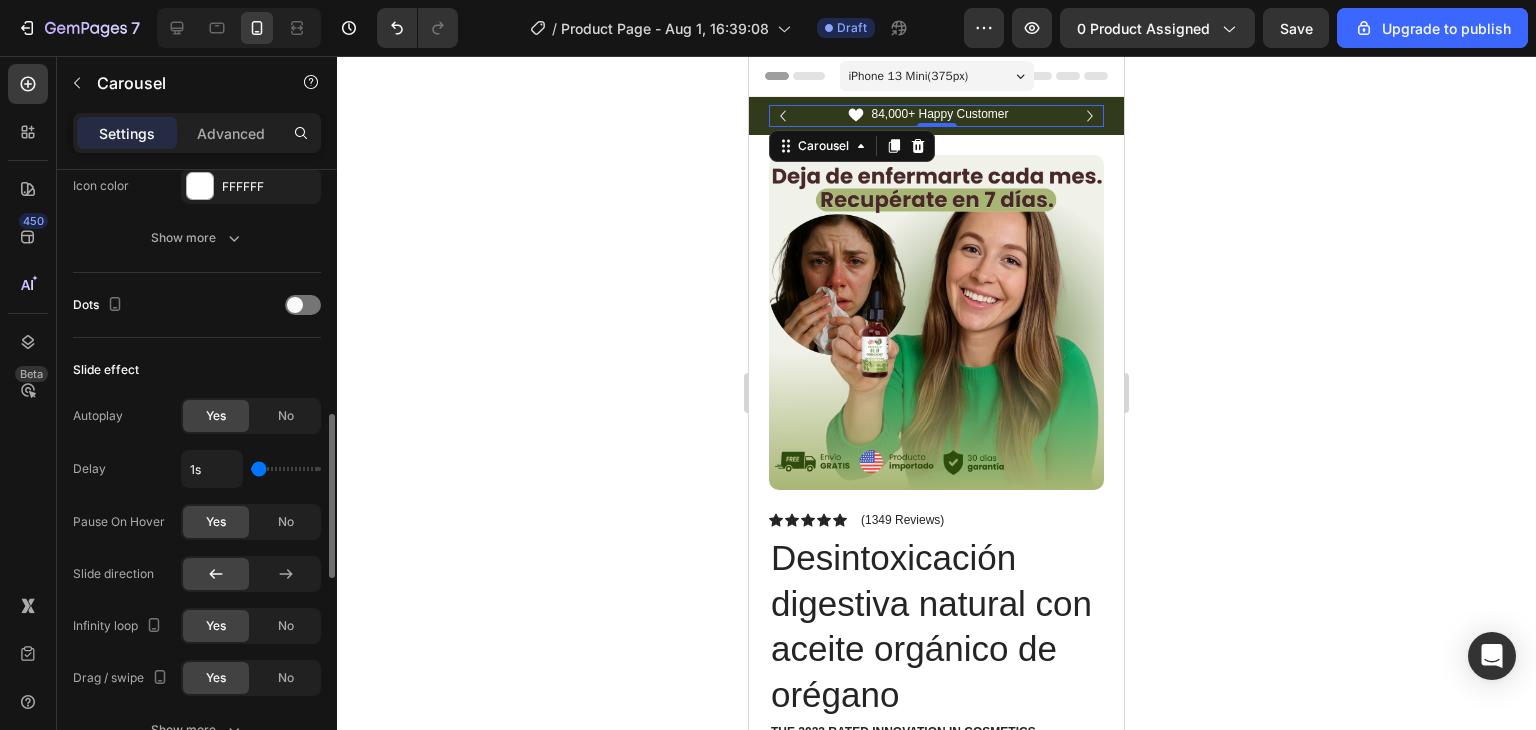 drag, startPoint x: 270, startPoint y: 466, endPoint x: 200, endPoint y: 445, distance: 73.082146 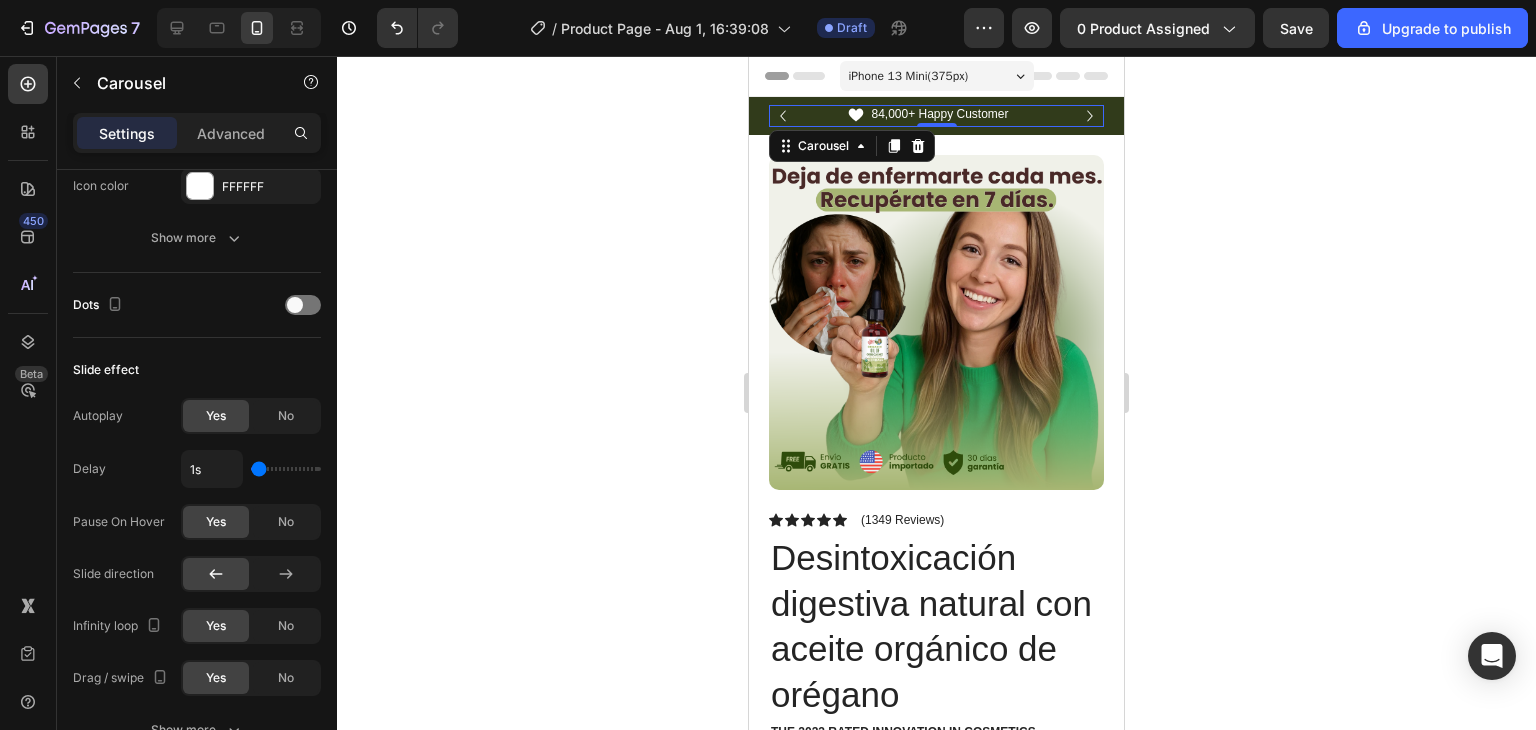 click 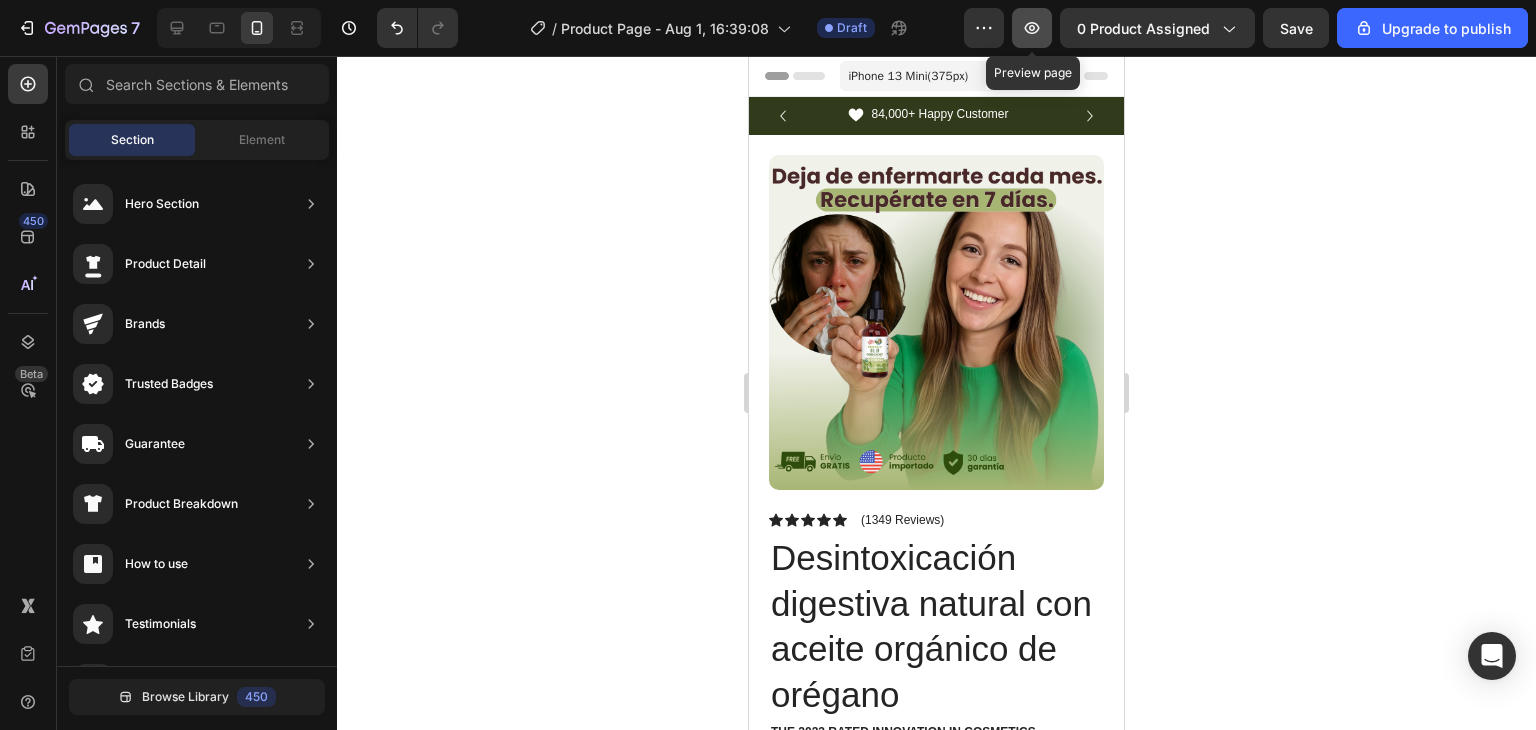 click 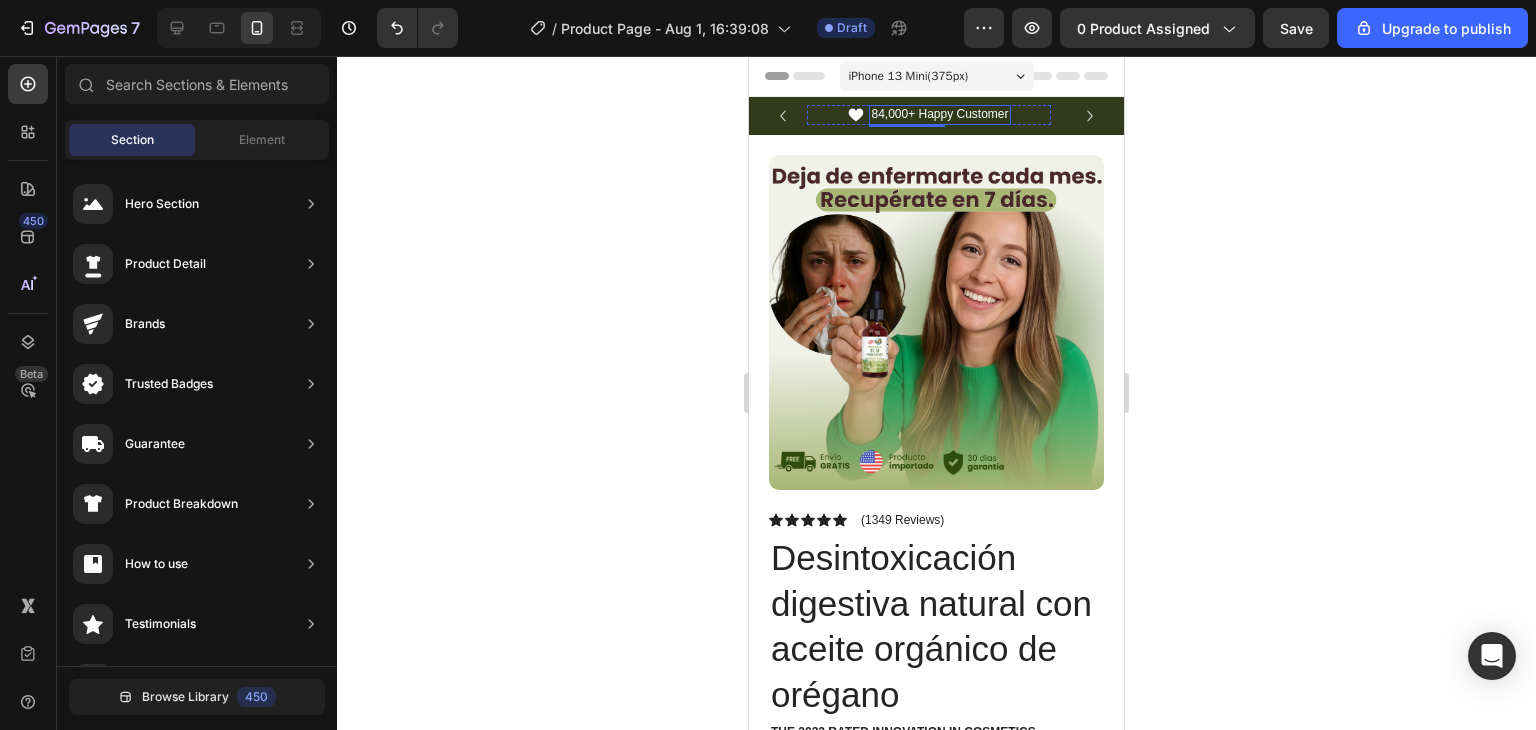 click on "84,000+ Happy Customer" at bounding box center (939, 115) 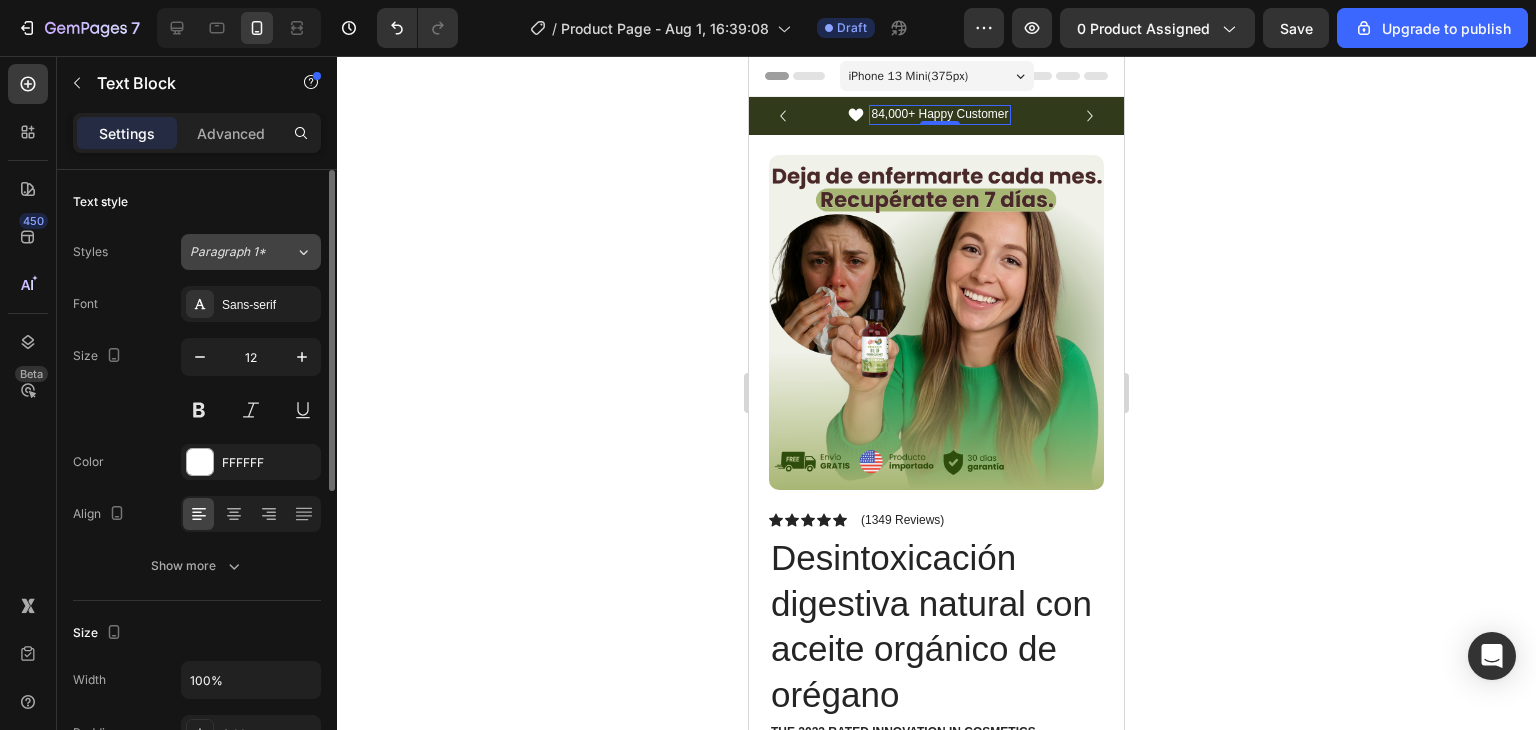 click on "Paragraph 1*" at bounding box center [230, 252] 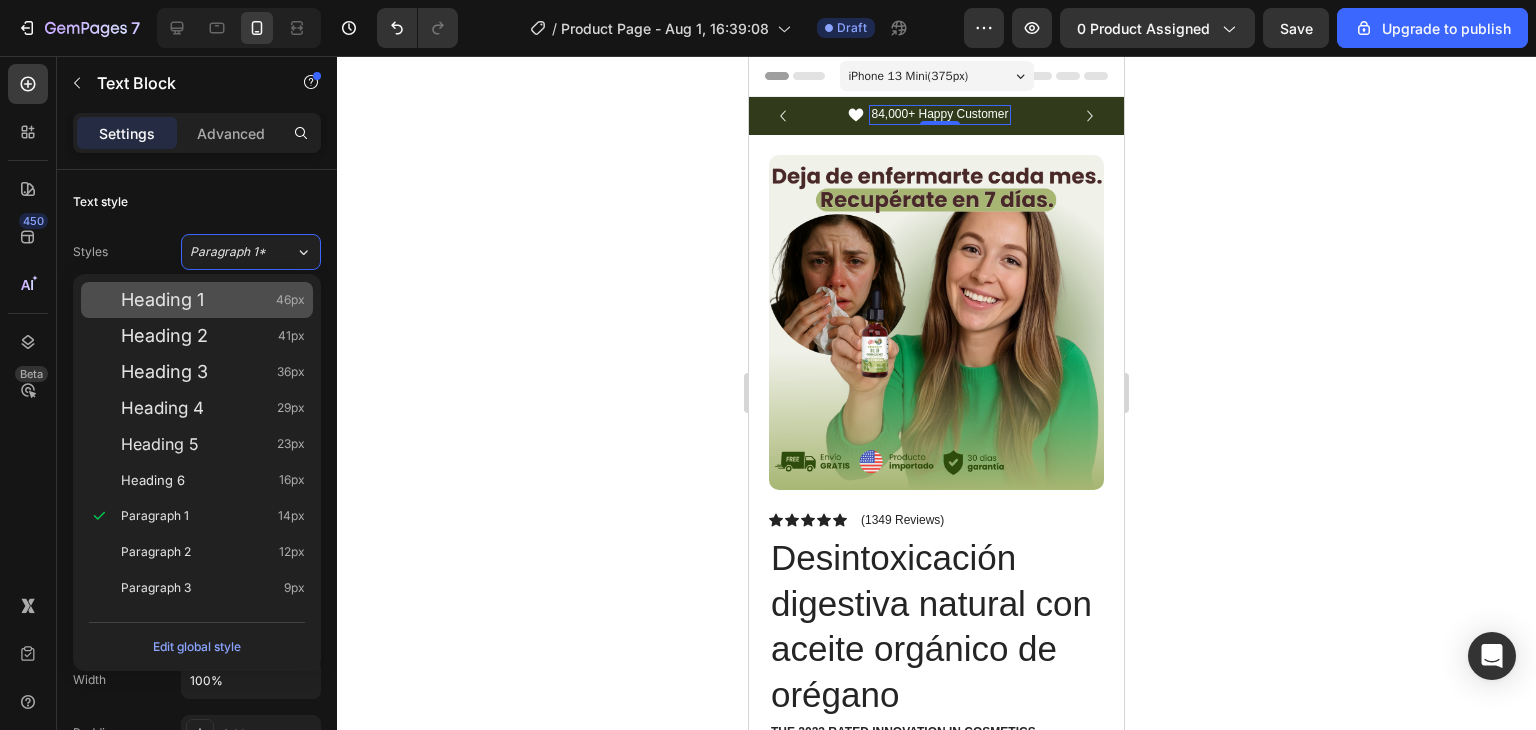 click on "Heading 1 46px" at bounding box center (213, 300) 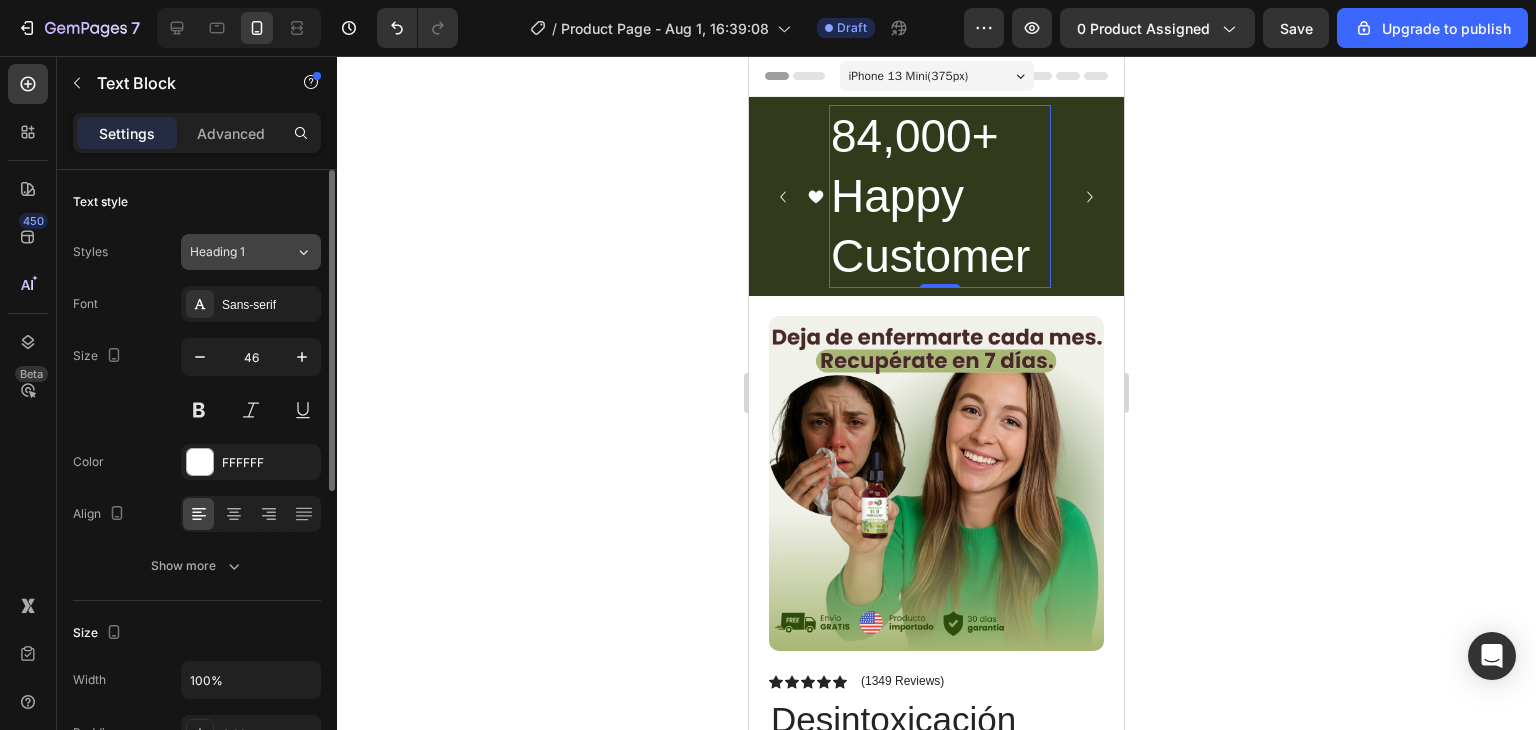 click on "Heading 1" at bounding box center [230, 252] 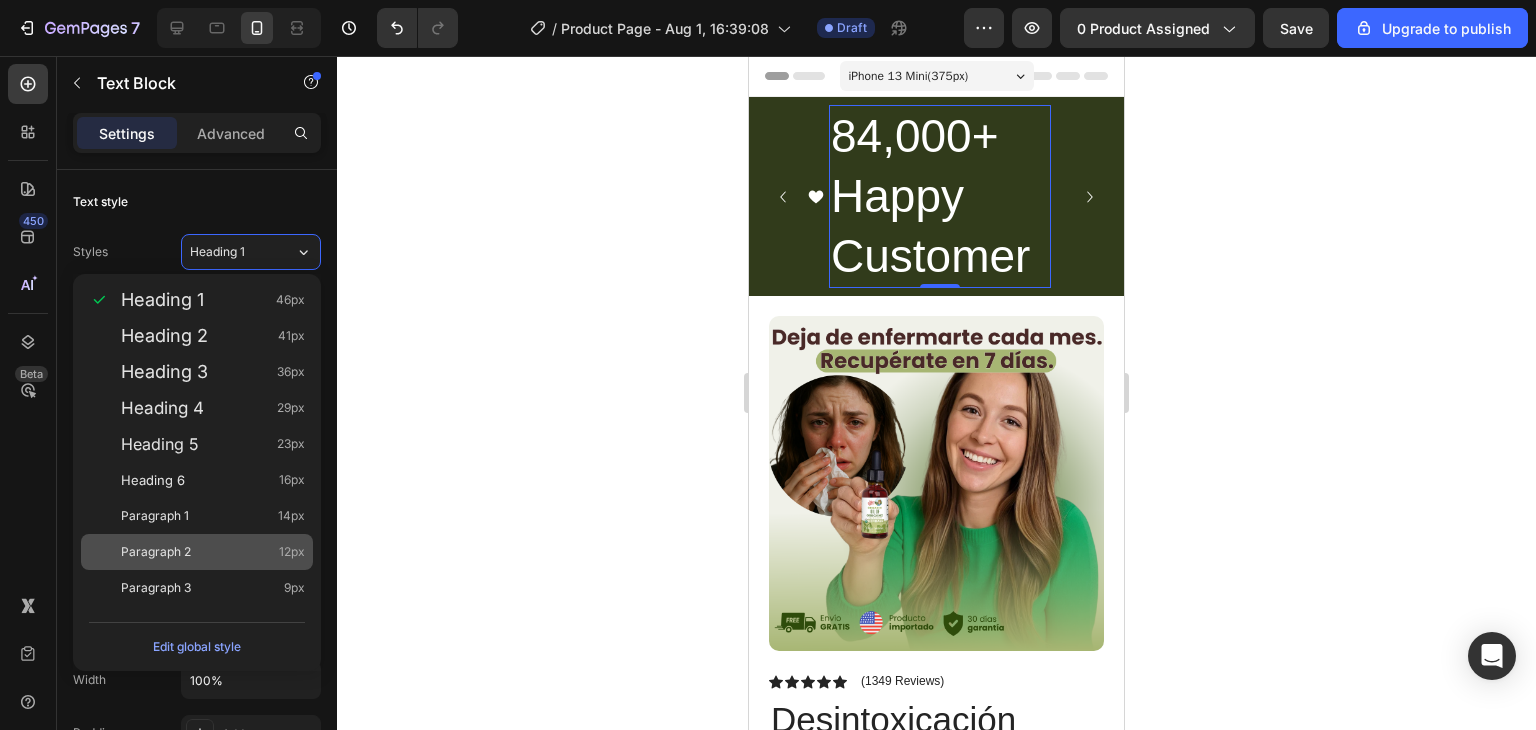 click on "Paragraph 2 12px" at bounding box center [213, 552] 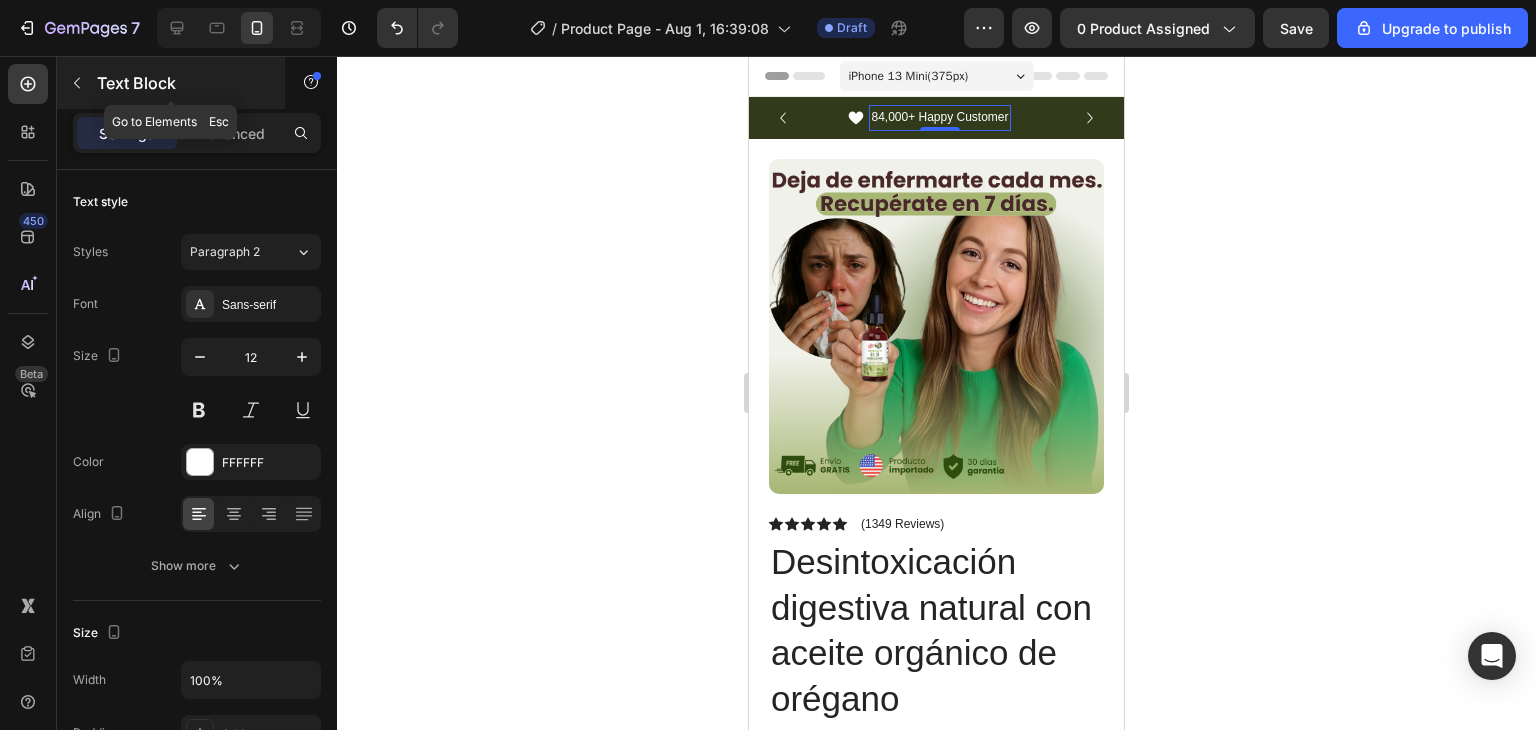 click 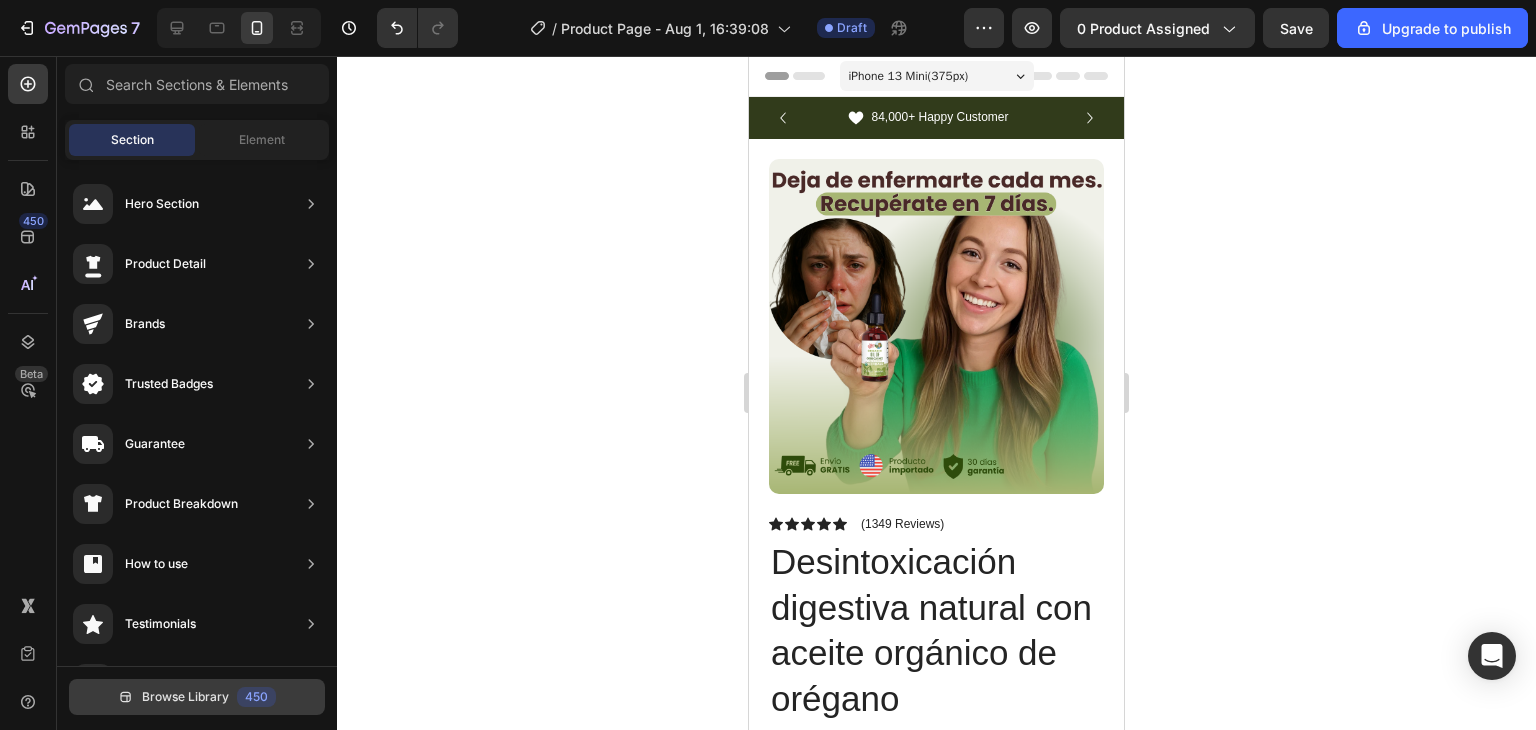 click on "Browse Library" at bounding box center (185, 697) 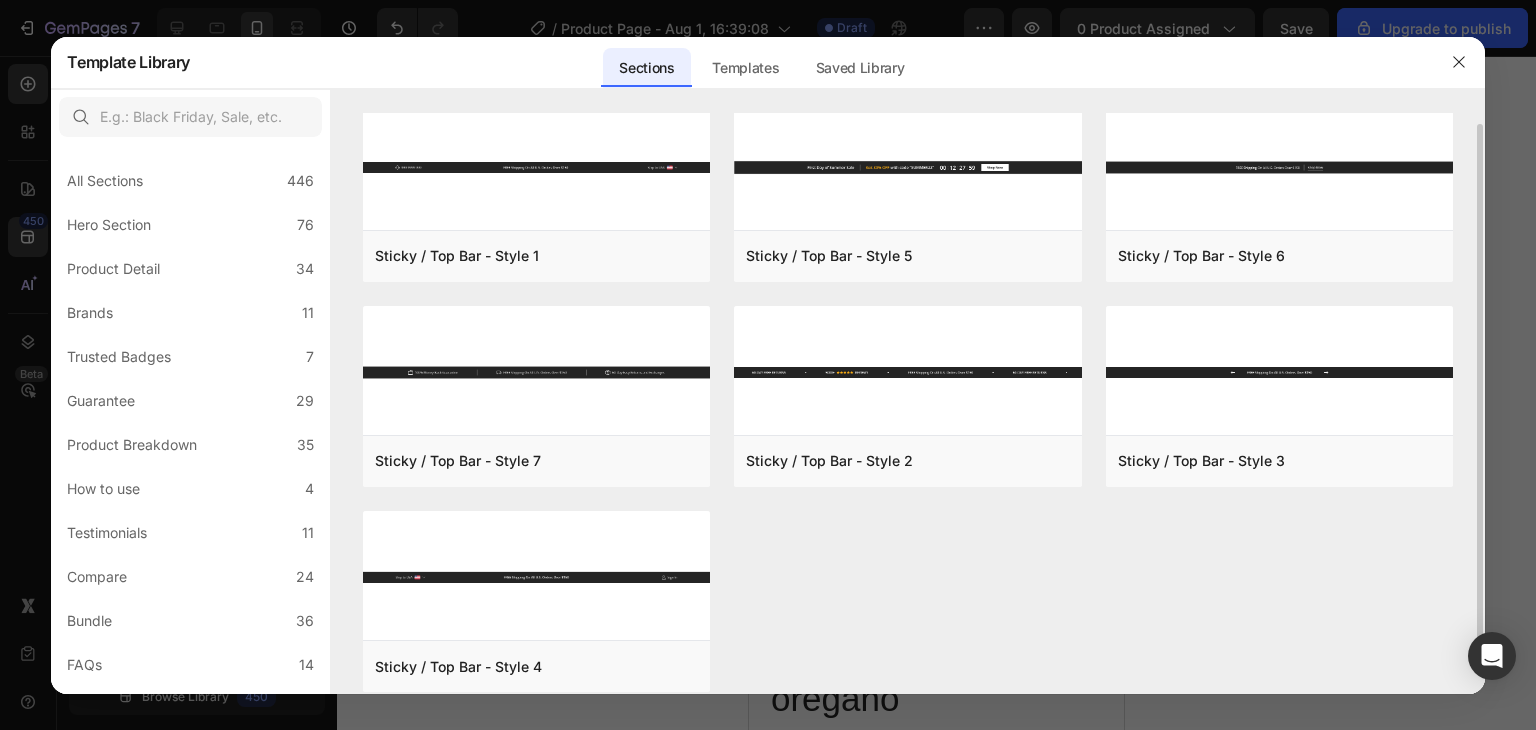scroll, scrollTop: 0, scrollLeft: 0, axis: both 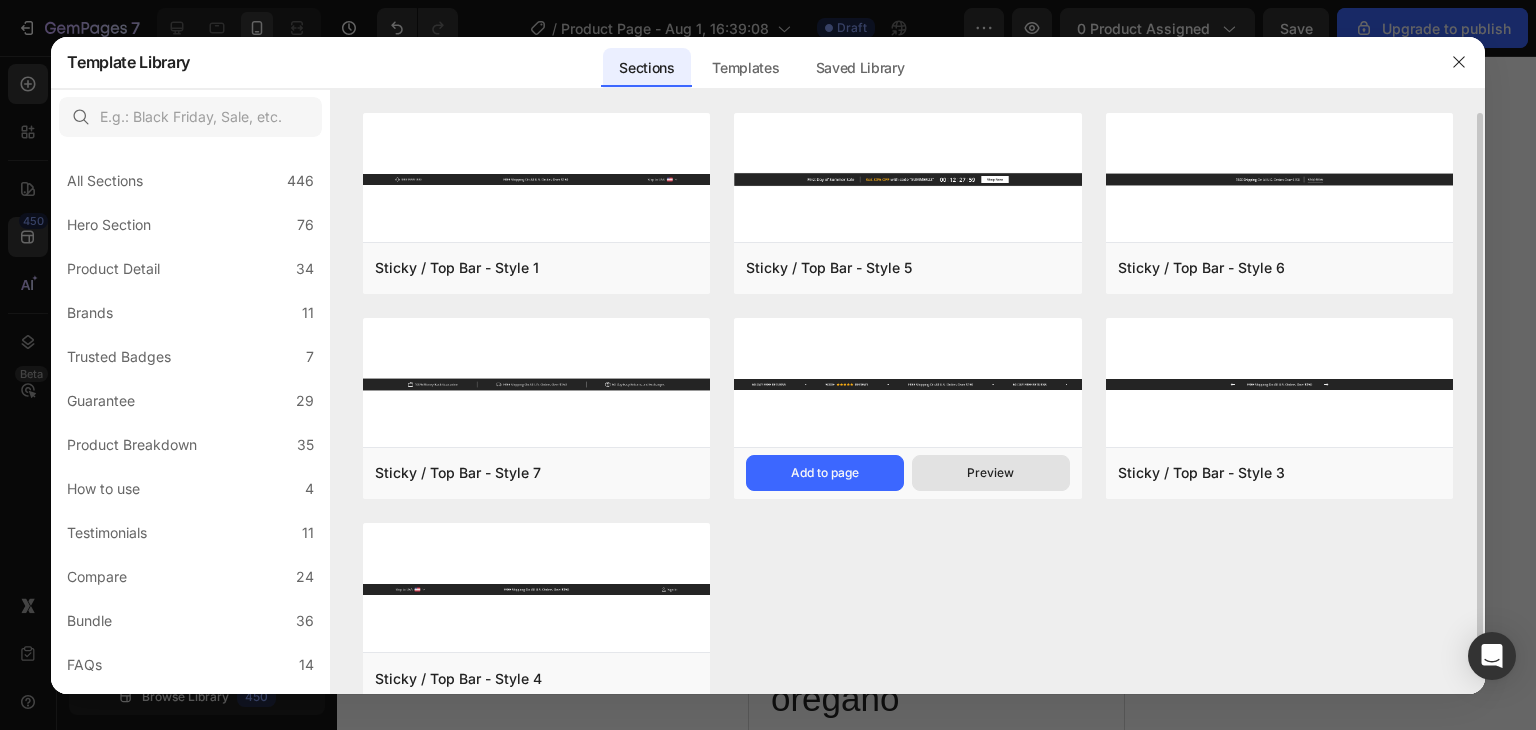 click on "Preview" at bounding box center [990, 473] 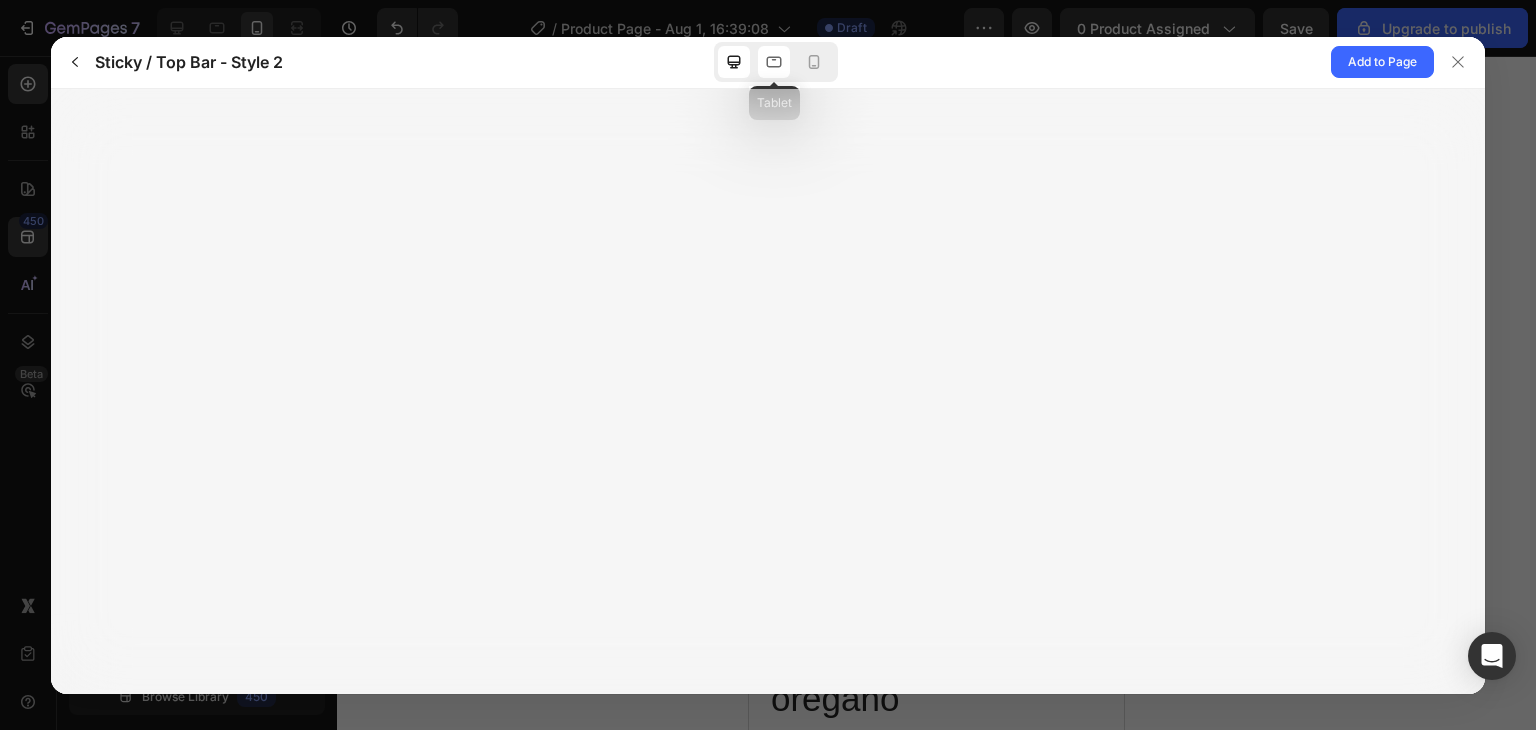 click 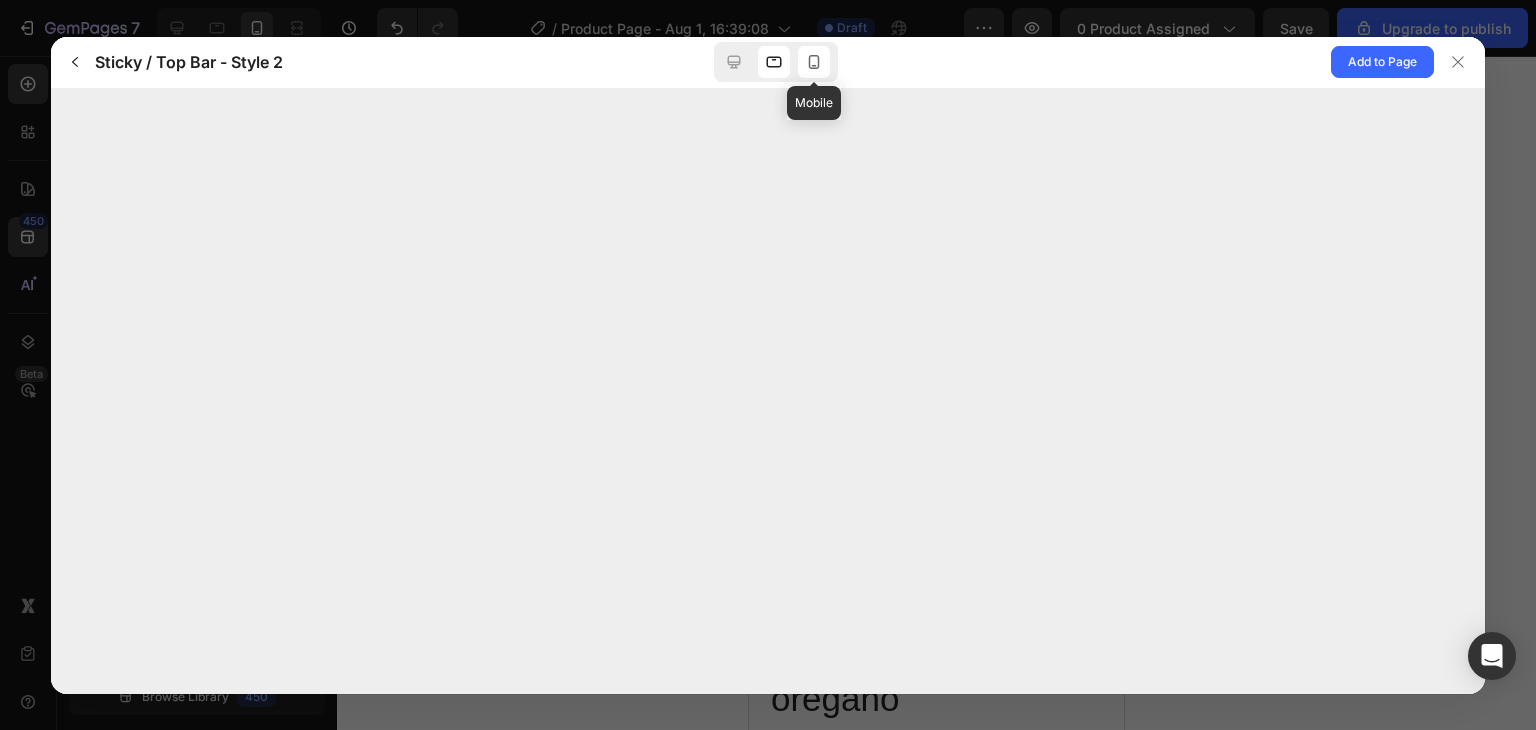 click 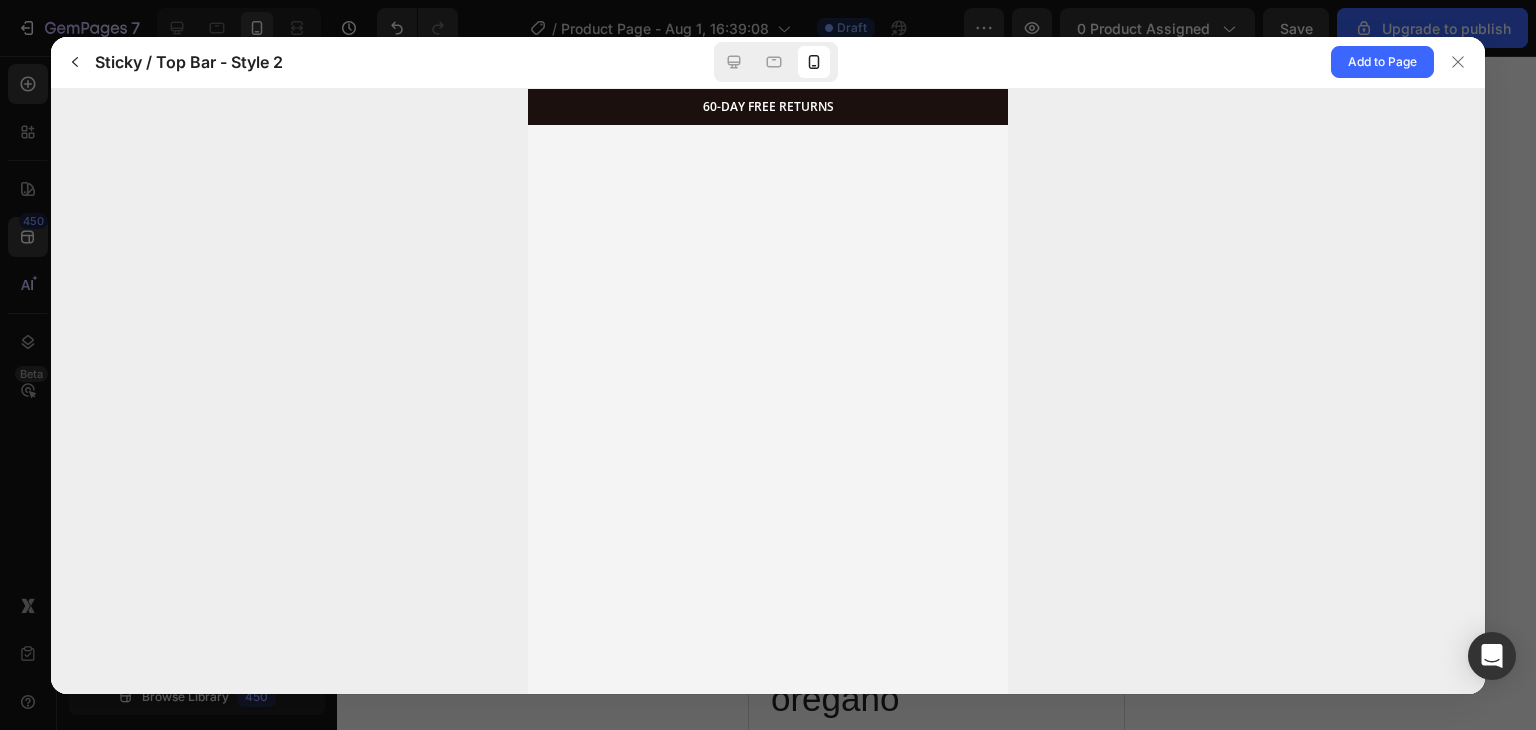 scroll, scrollTop: 0, scrollLeft: 0, axis: both 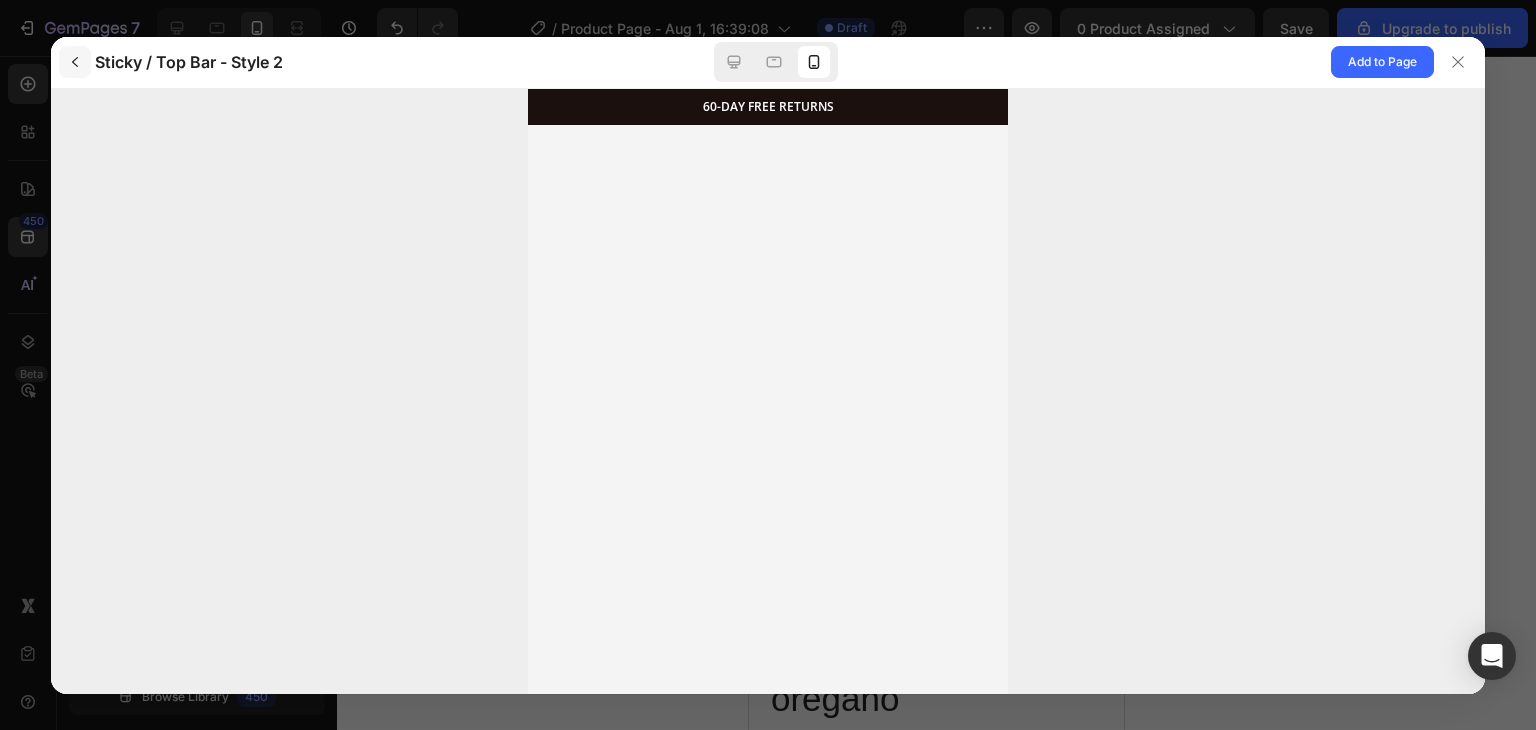 click 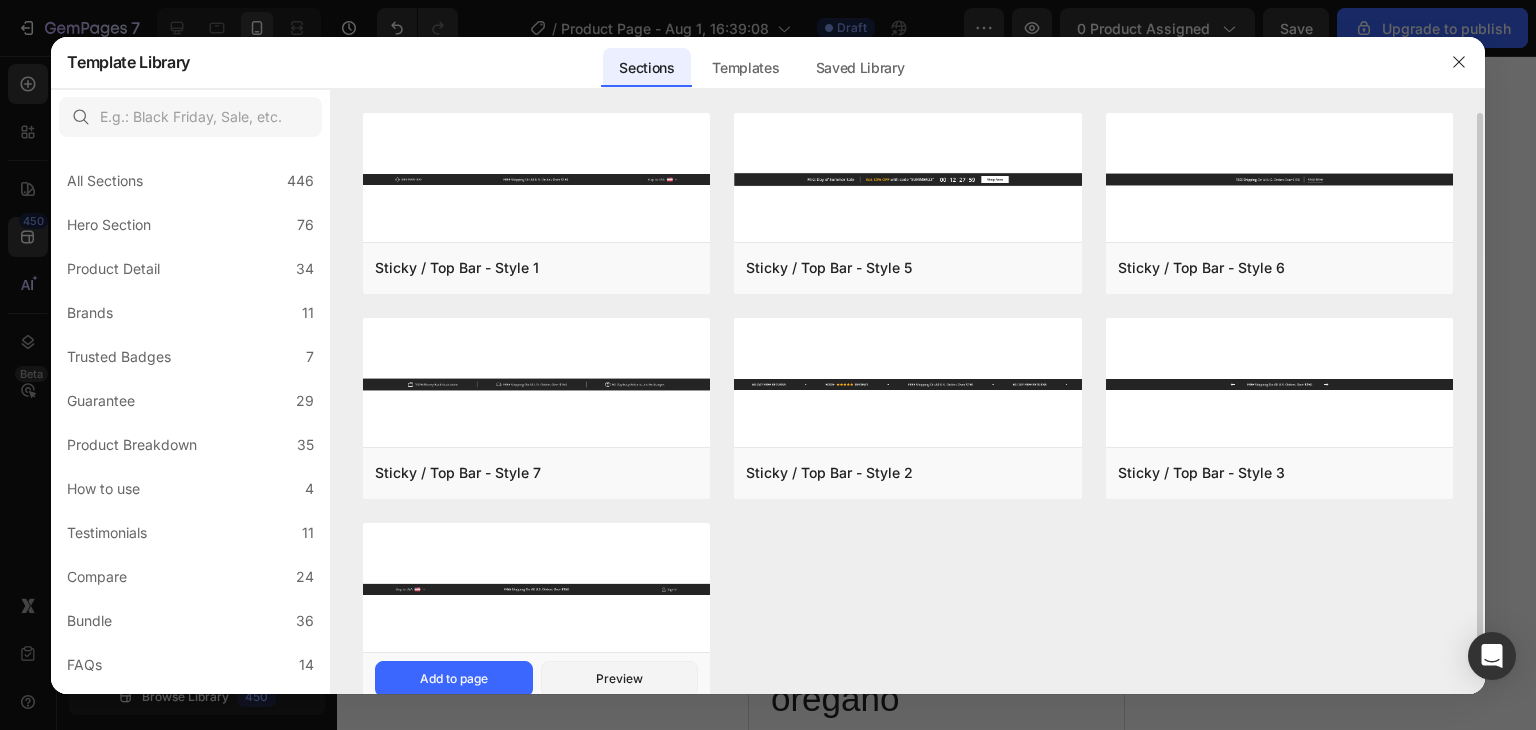 click at bounding box center (536, 589) 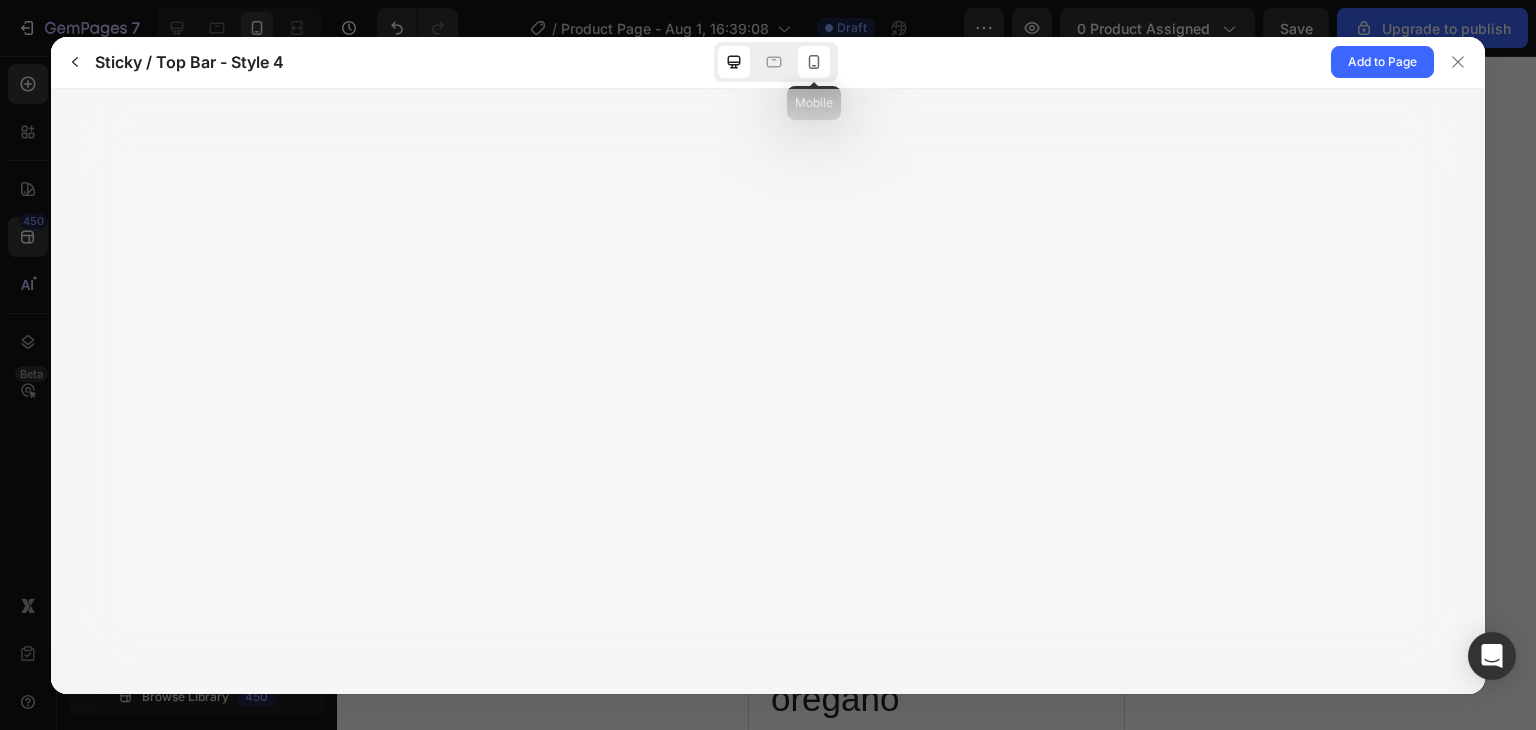 click 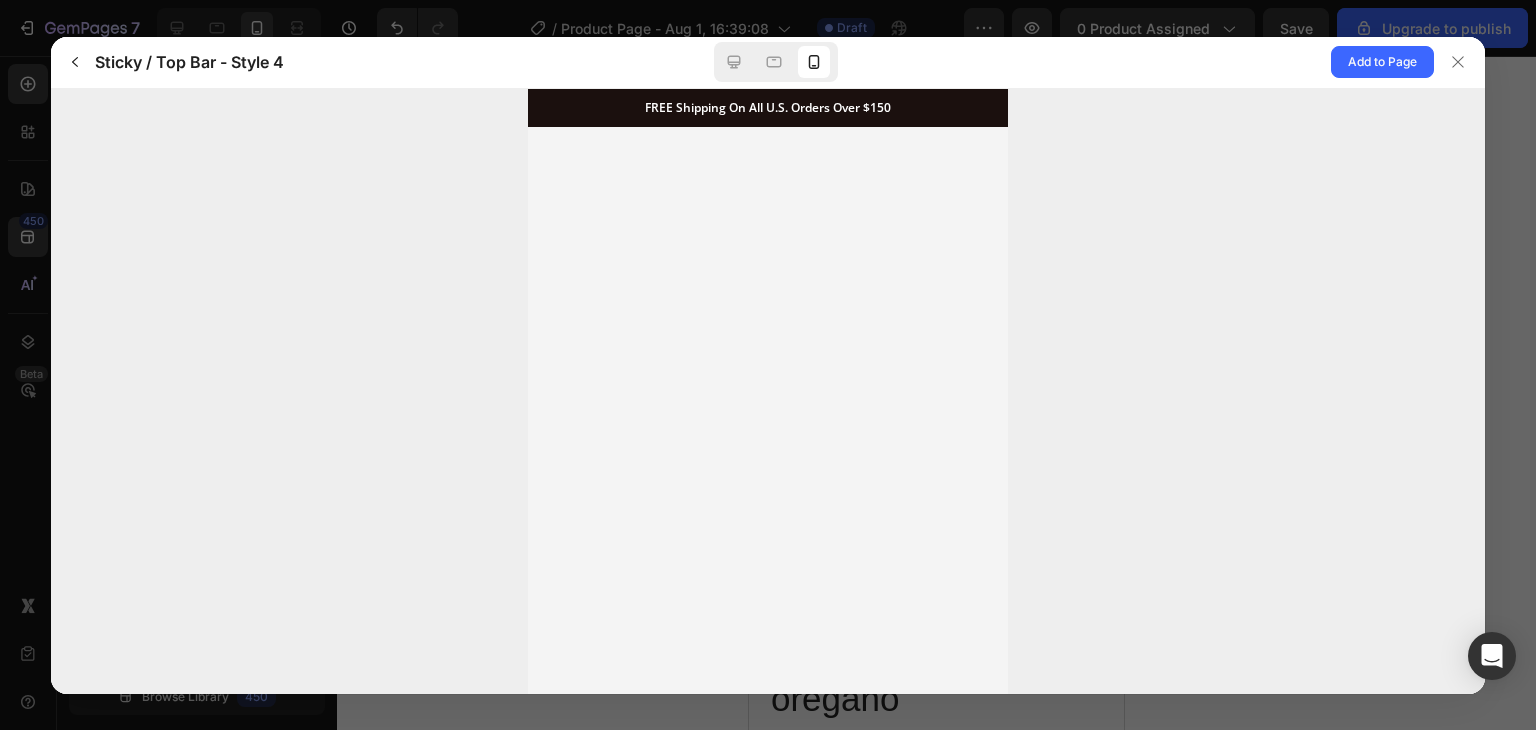 scroll, scrollTop: 0, scrollLeft: 0, axis: both 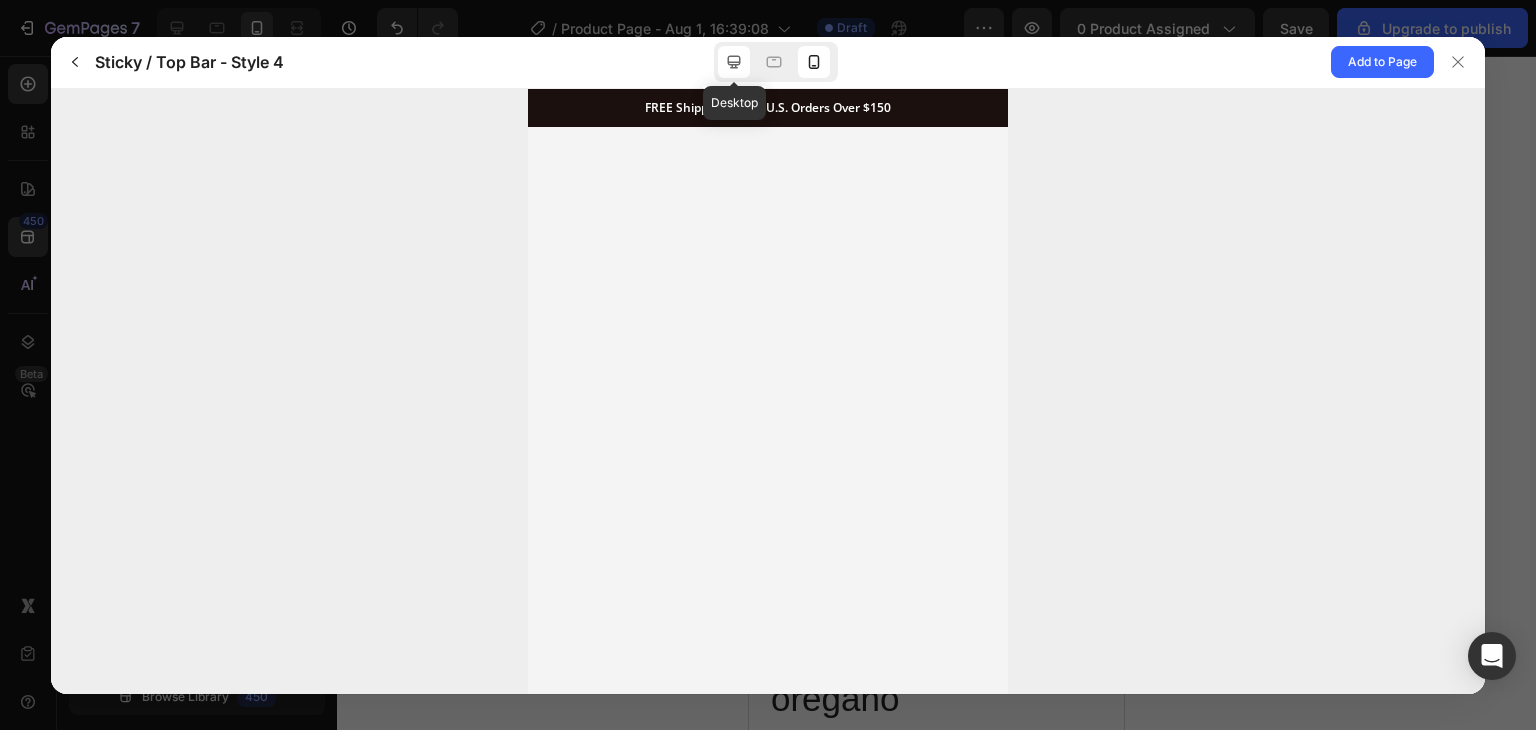 click 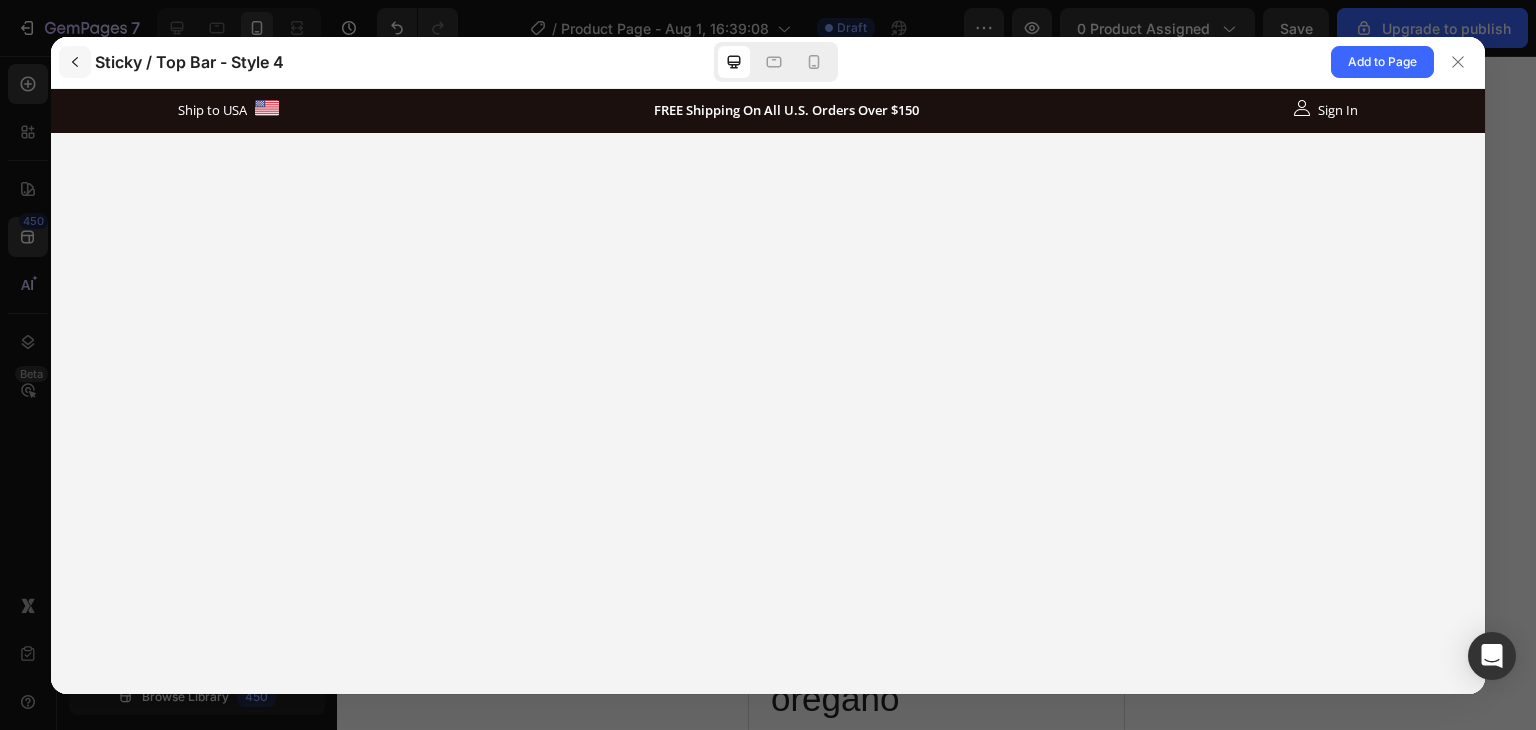 click 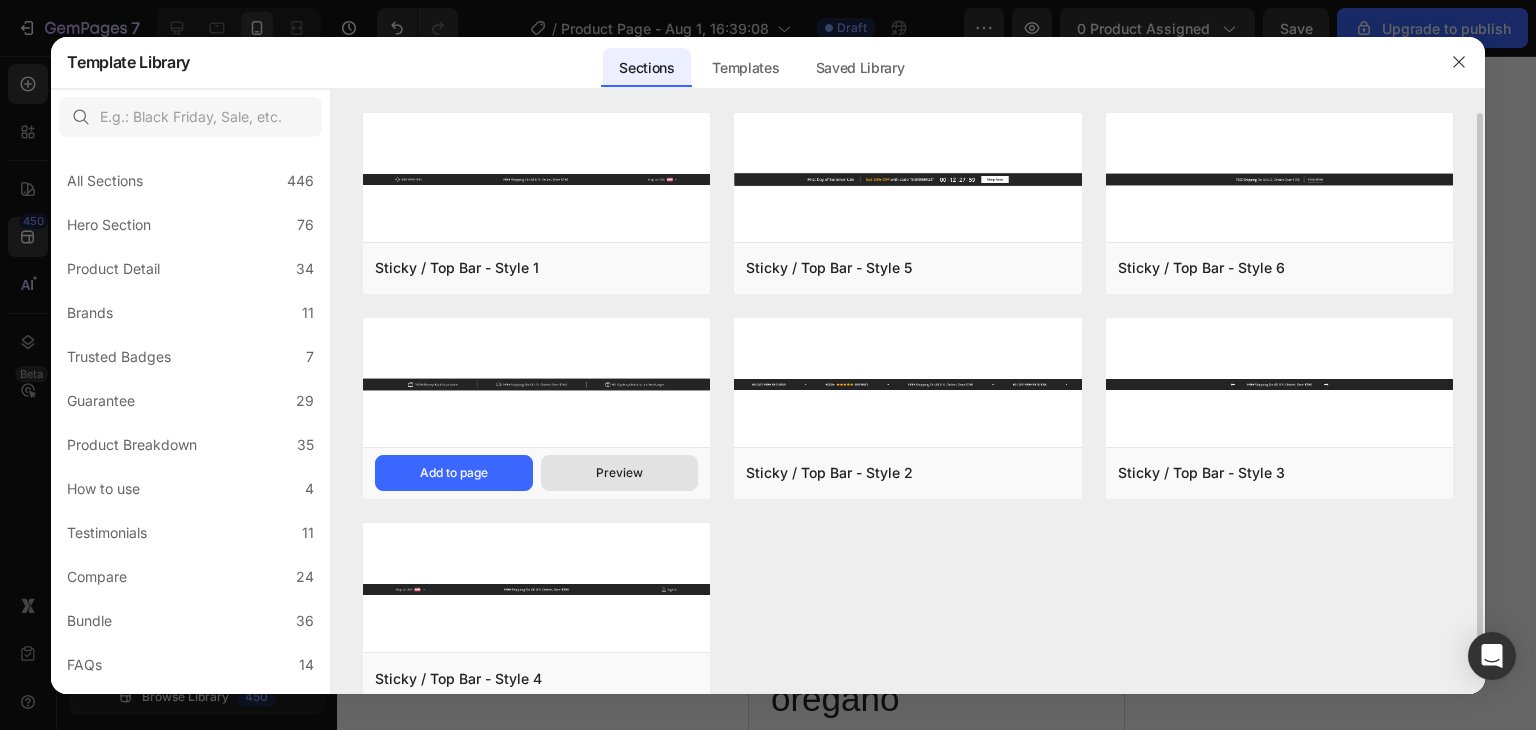 click on "Preview" at bounding box center [619, 473] 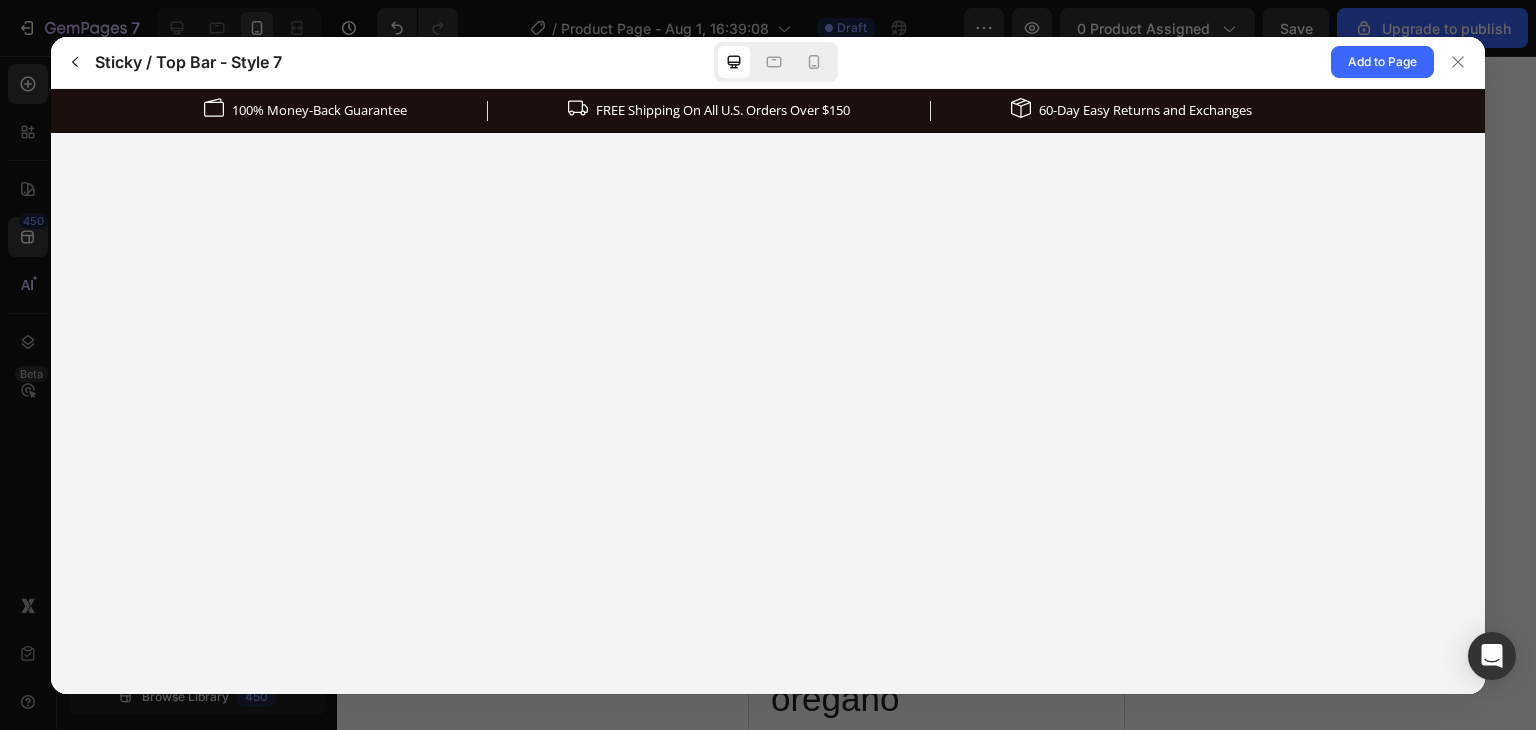 scroll, scrollTop: 0, scrollLeft: 0, axis: both 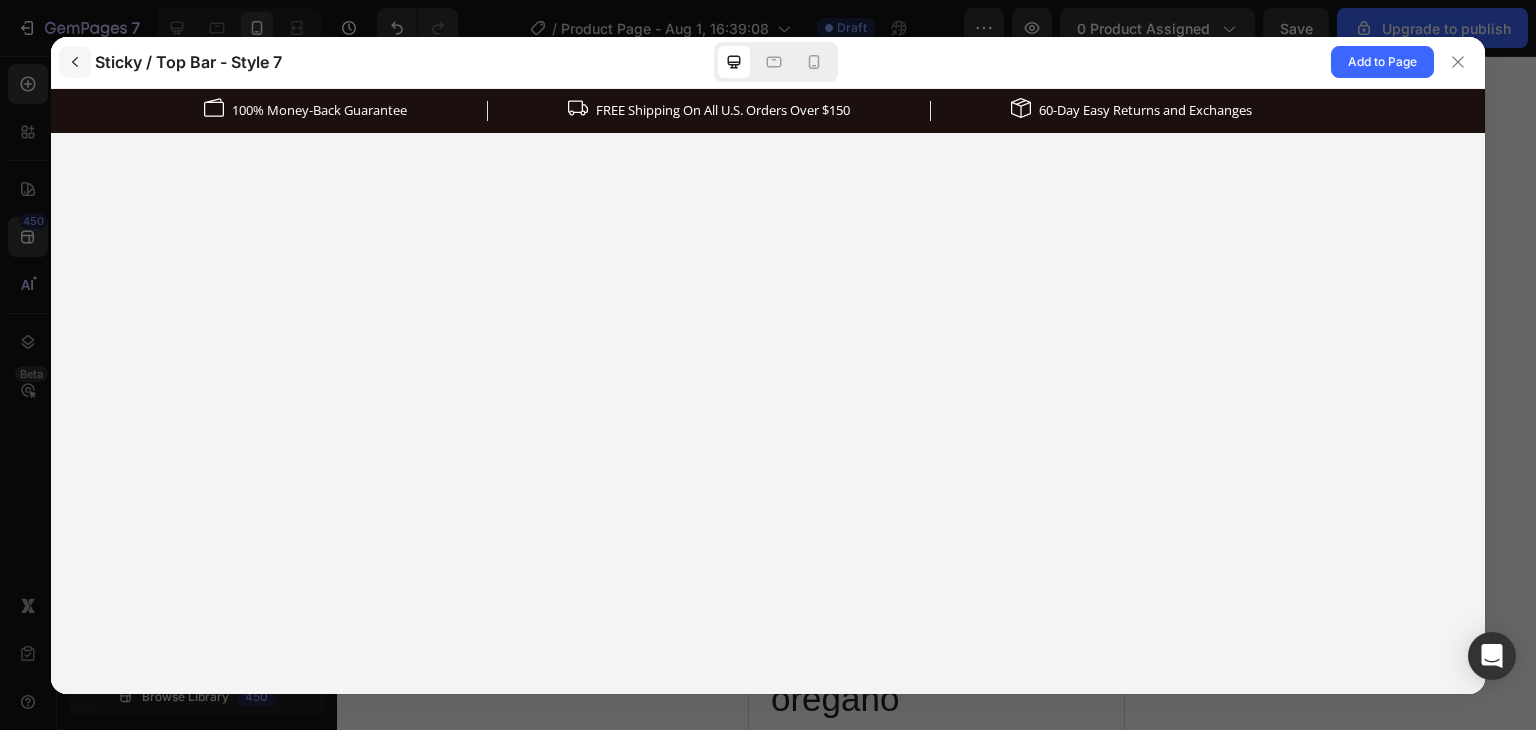 click 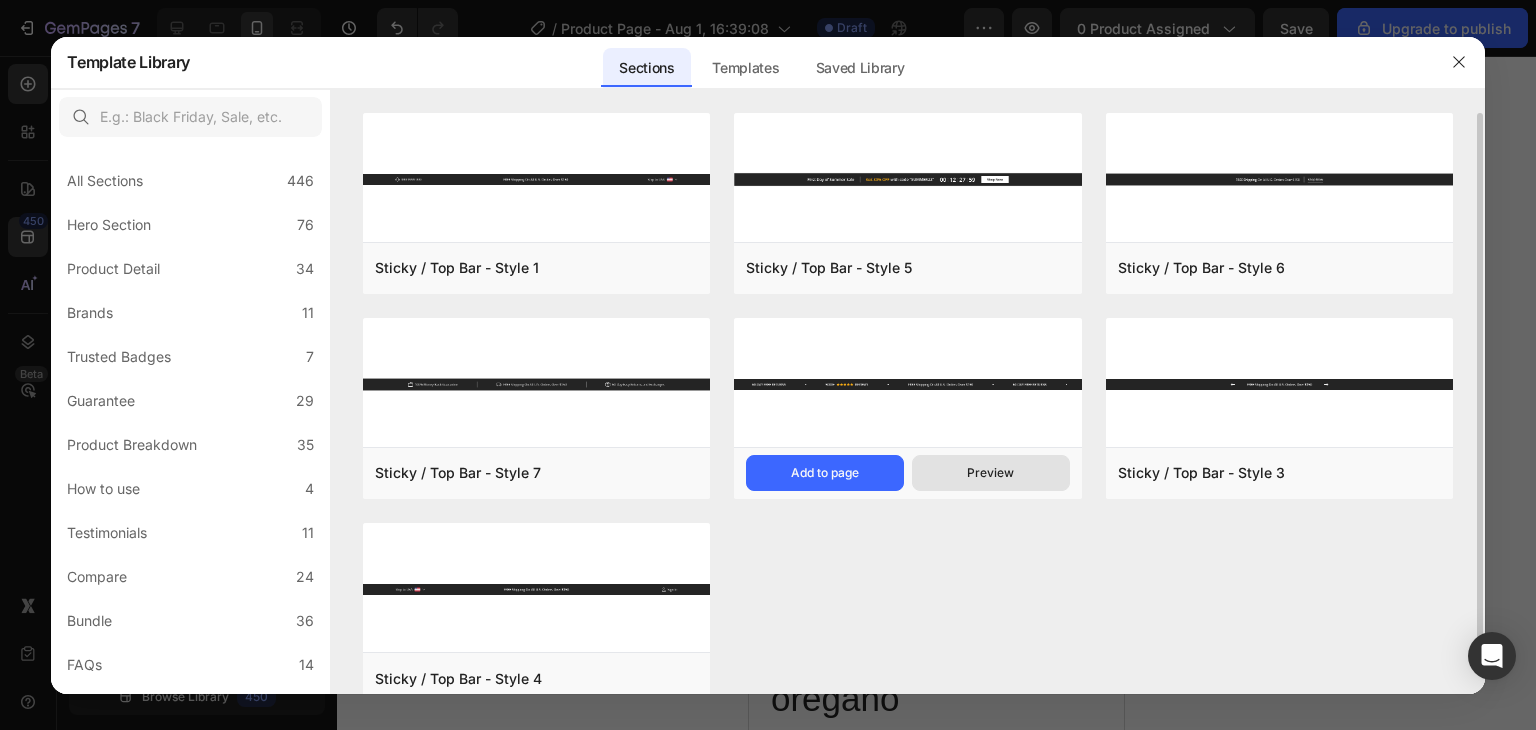 click on "Preview" at bounding box center [991, 473] 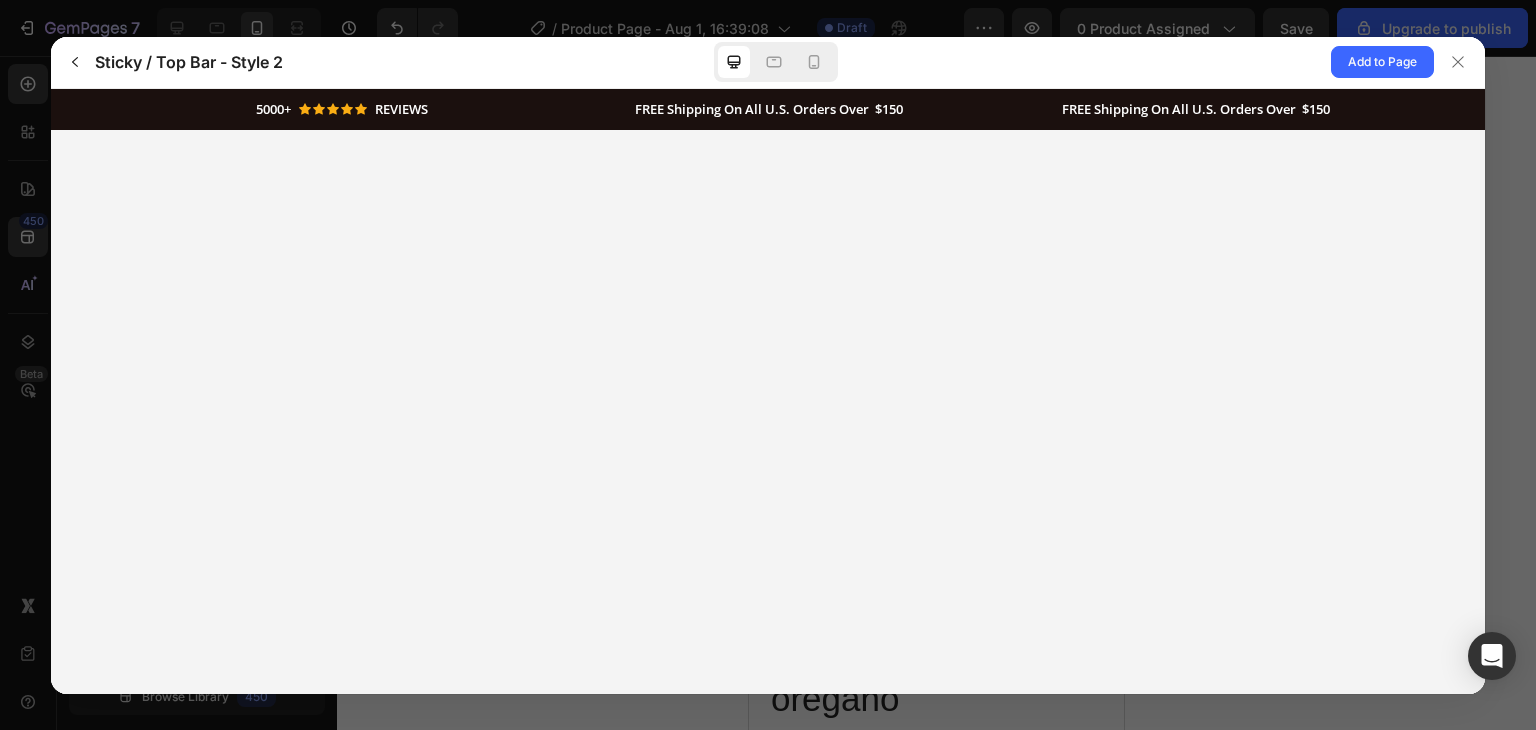 scroll, scrollTop: 0, scrollLeft: 0, axis: both 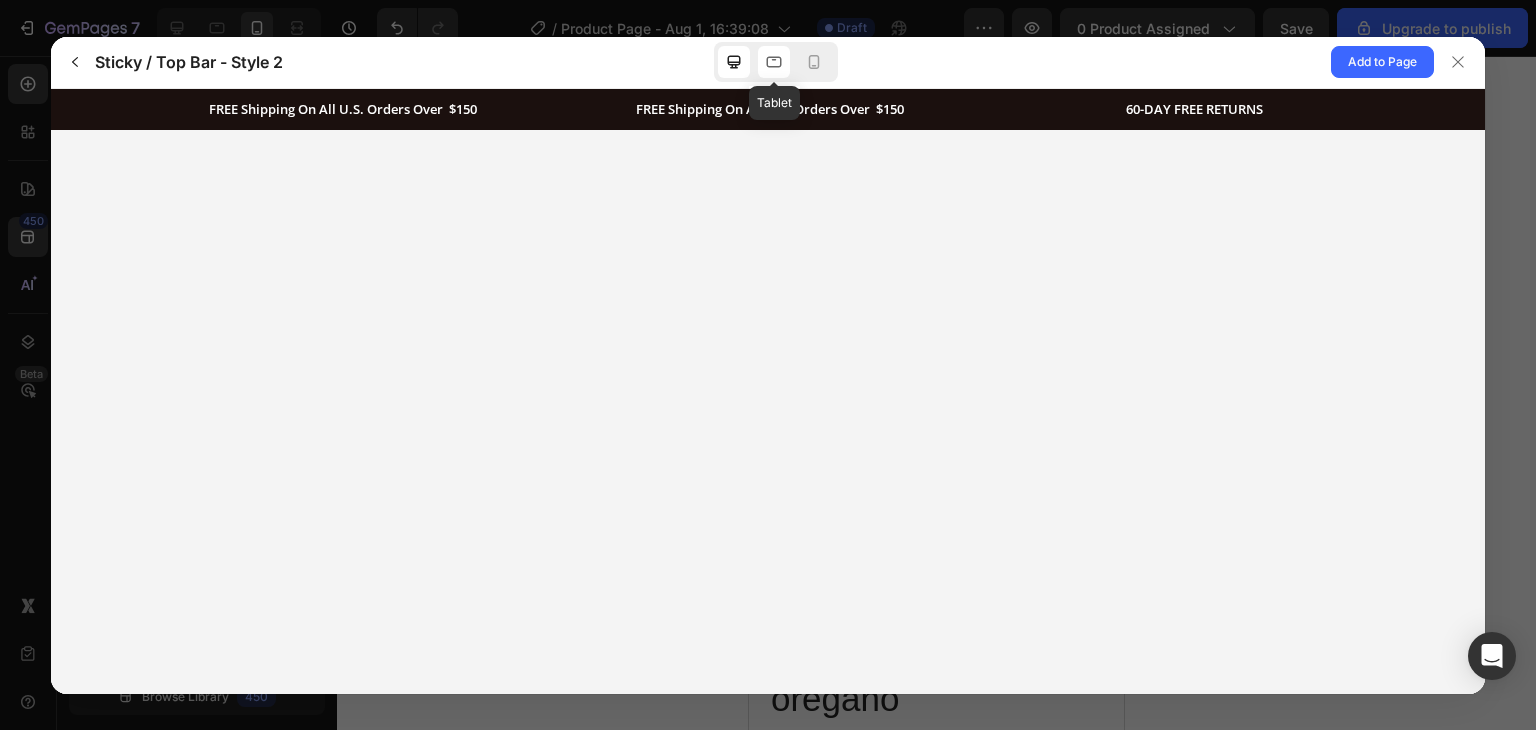 click 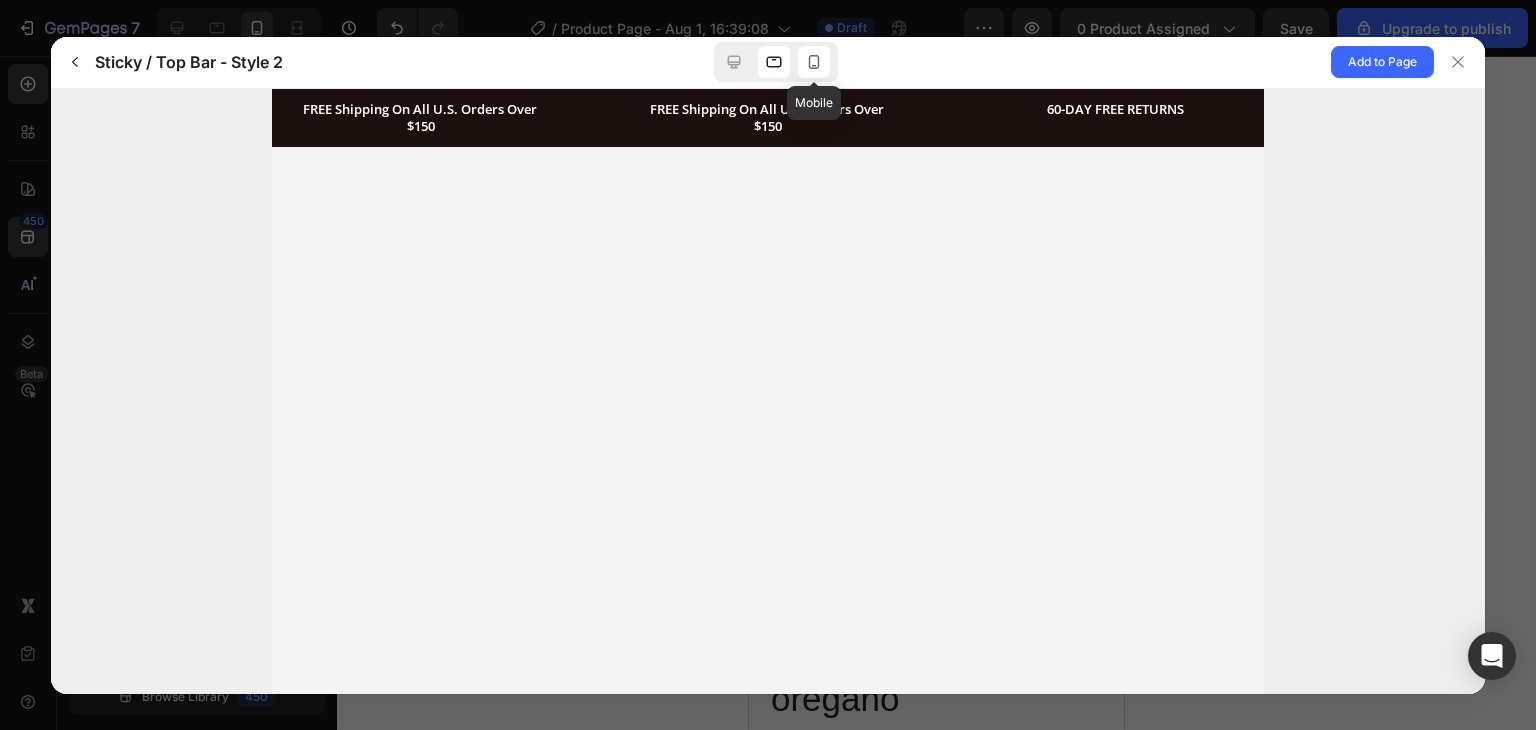click 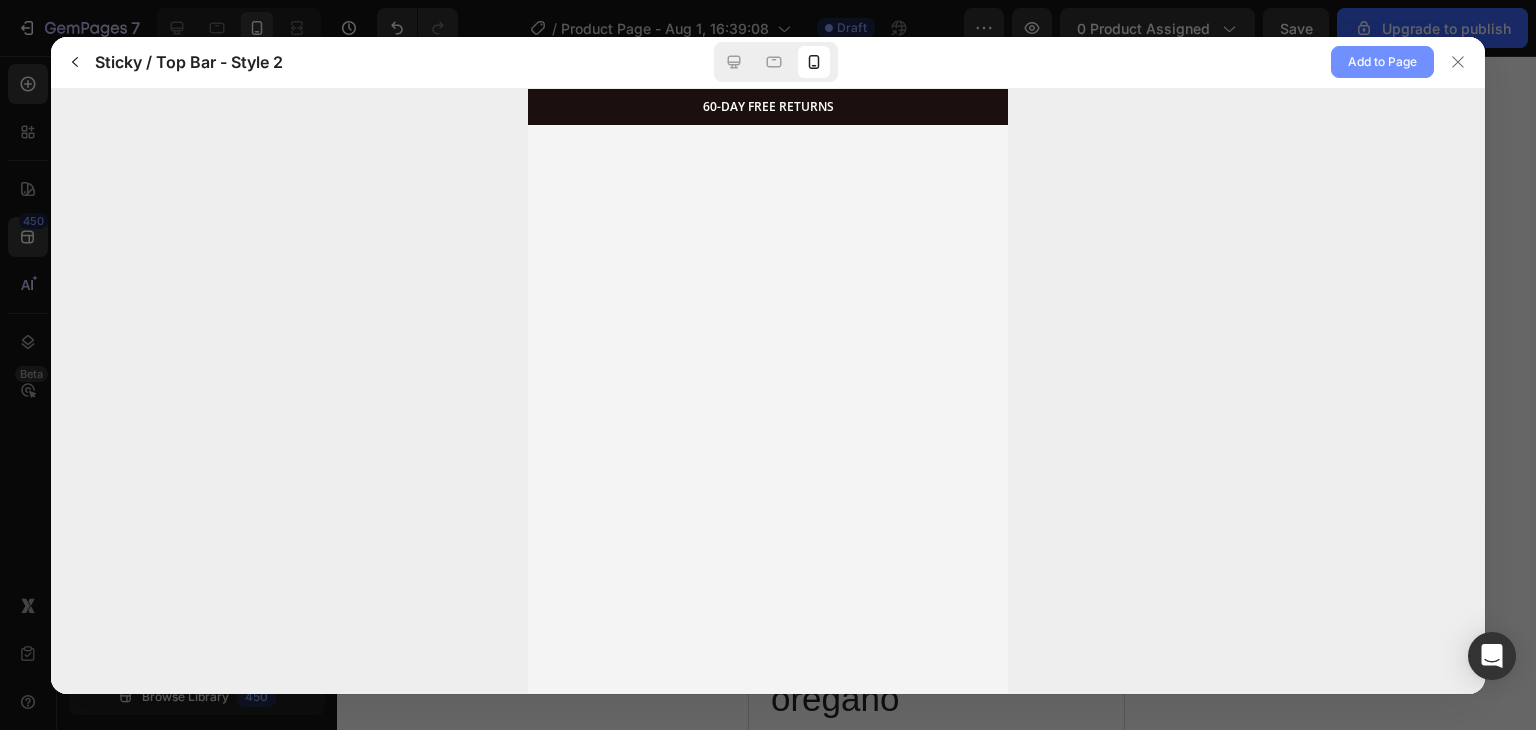 click on "Add to Page" 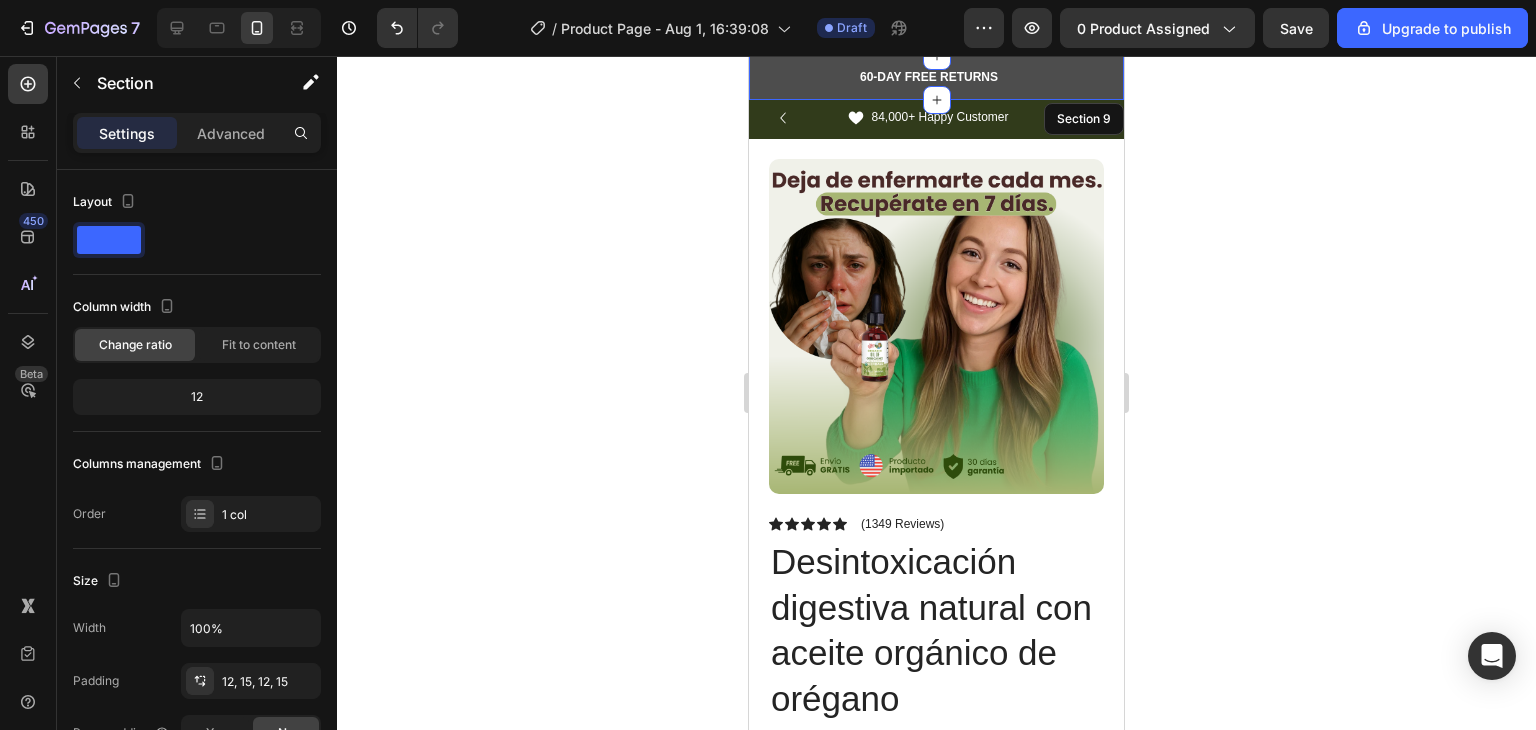 click on "60-DAY FREE RETURNS Heading Row 5000+ Heading                Icon                Icon                Icon                Icon                Icon Icon List Hoz REVIEWS Heading Row Row FREE Shipping On All U.S. Orders Over  $150 Heading Row FREE Shipping On All U.S. Orders Over  $150 Heading Row Carousel Row Section 9" at bounding box center (936, 78) 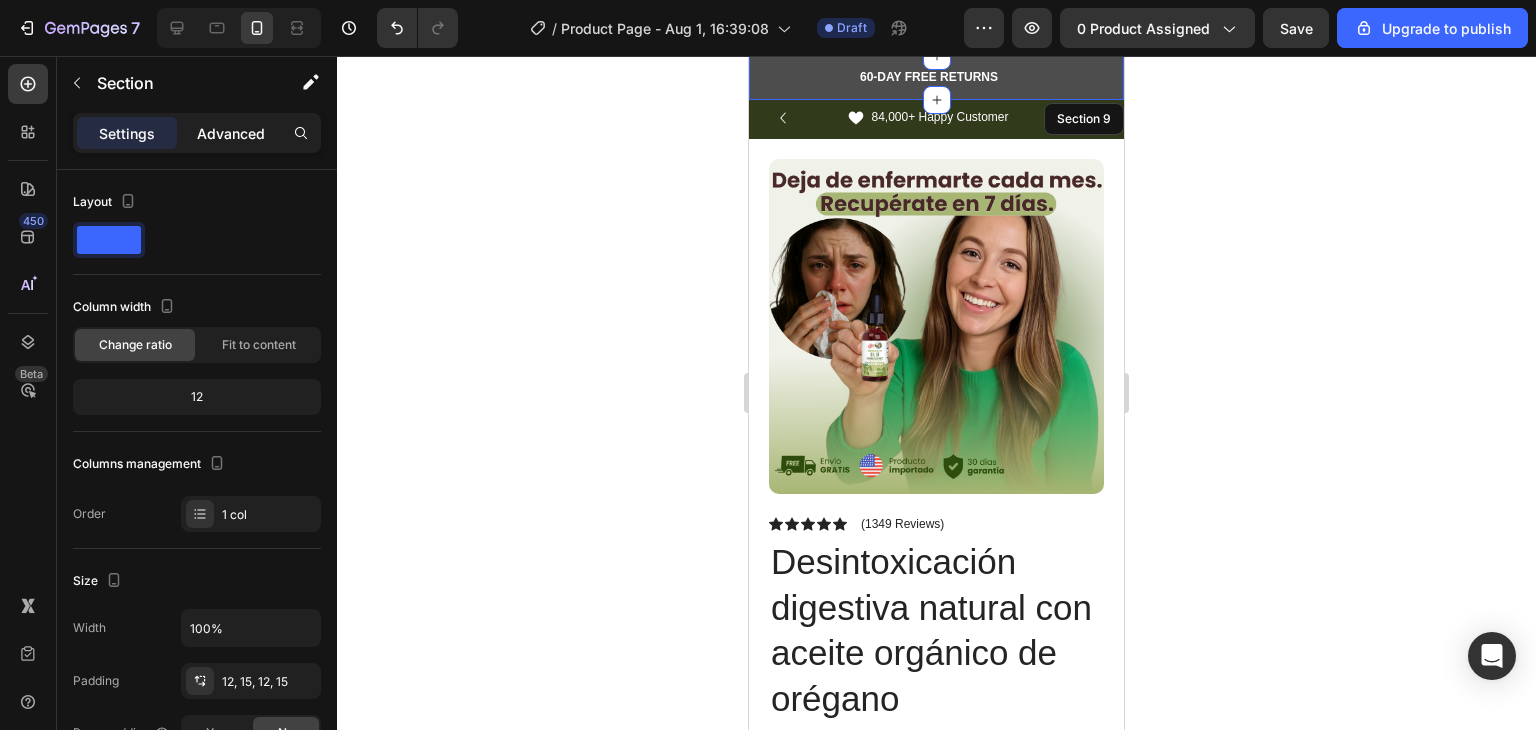 click on "Advanced" at bounding box center [231, 133] 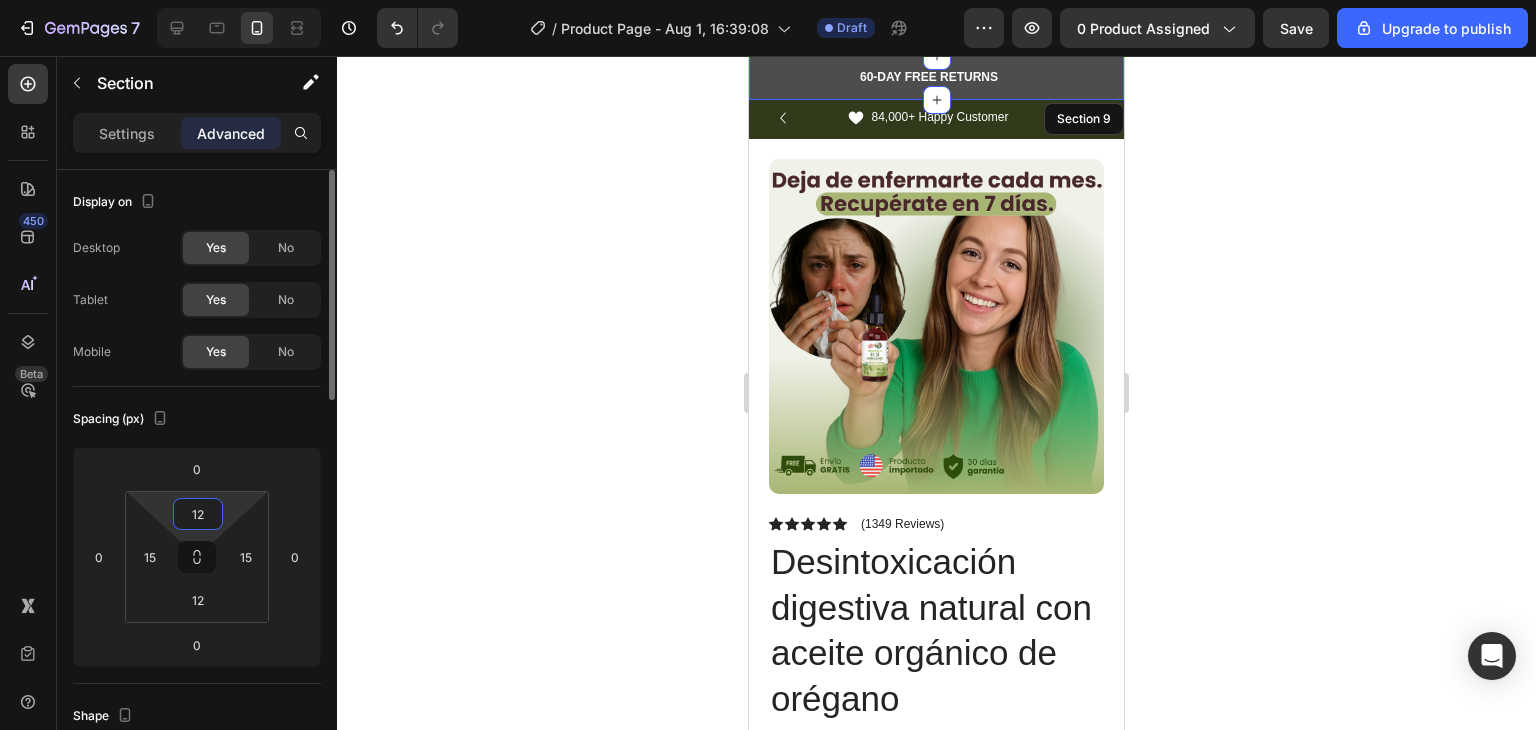 click on "12" at bounding box center [198, 514] 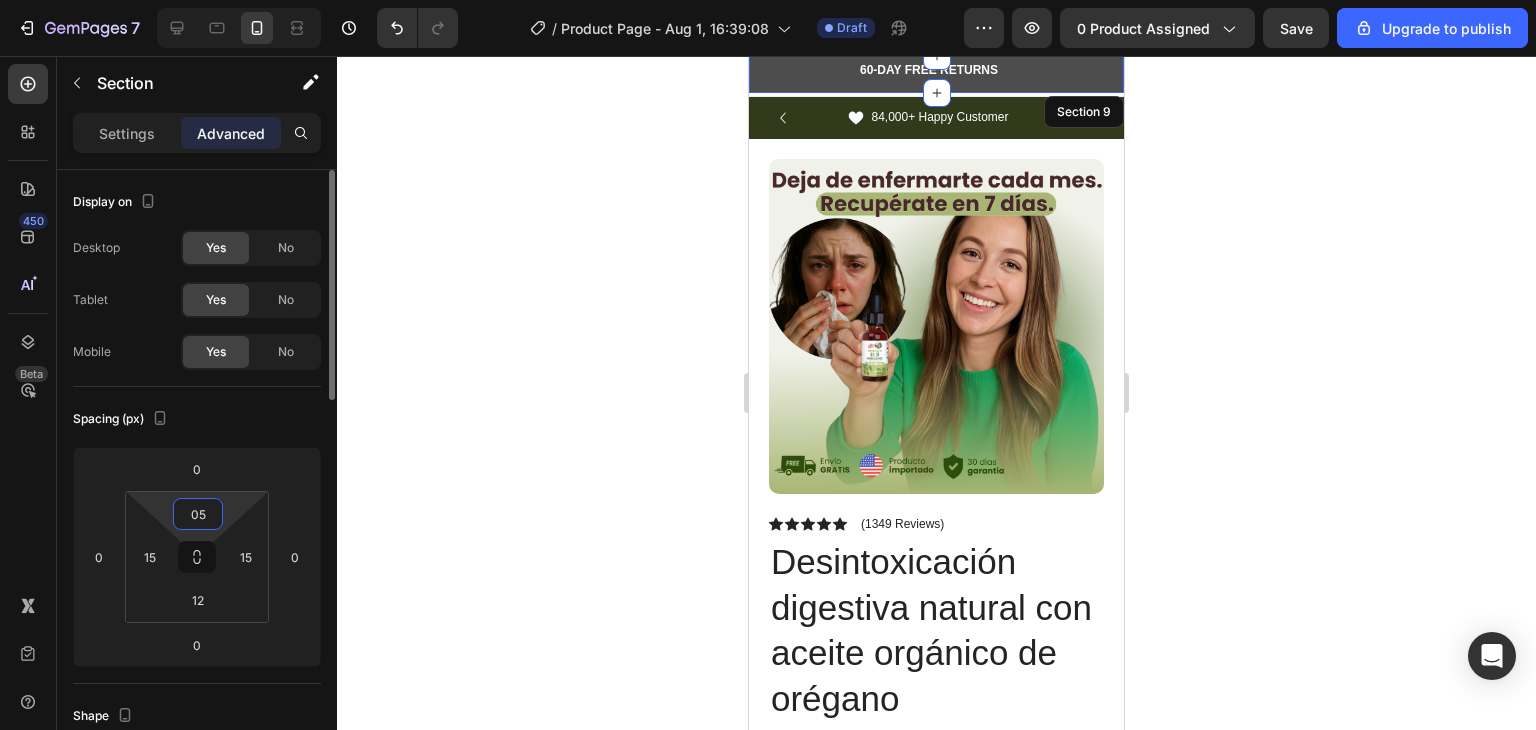 type on "0" 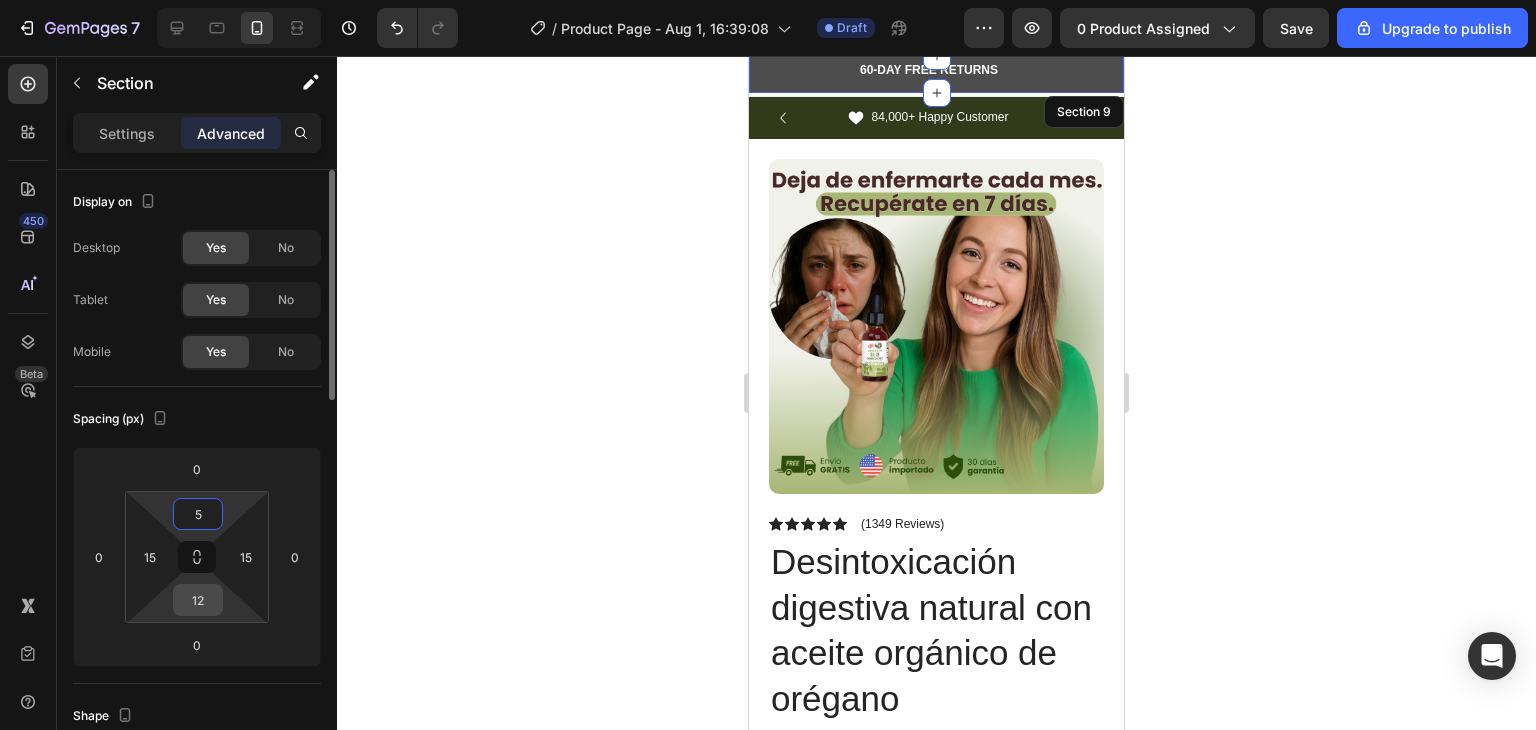 type on "5" 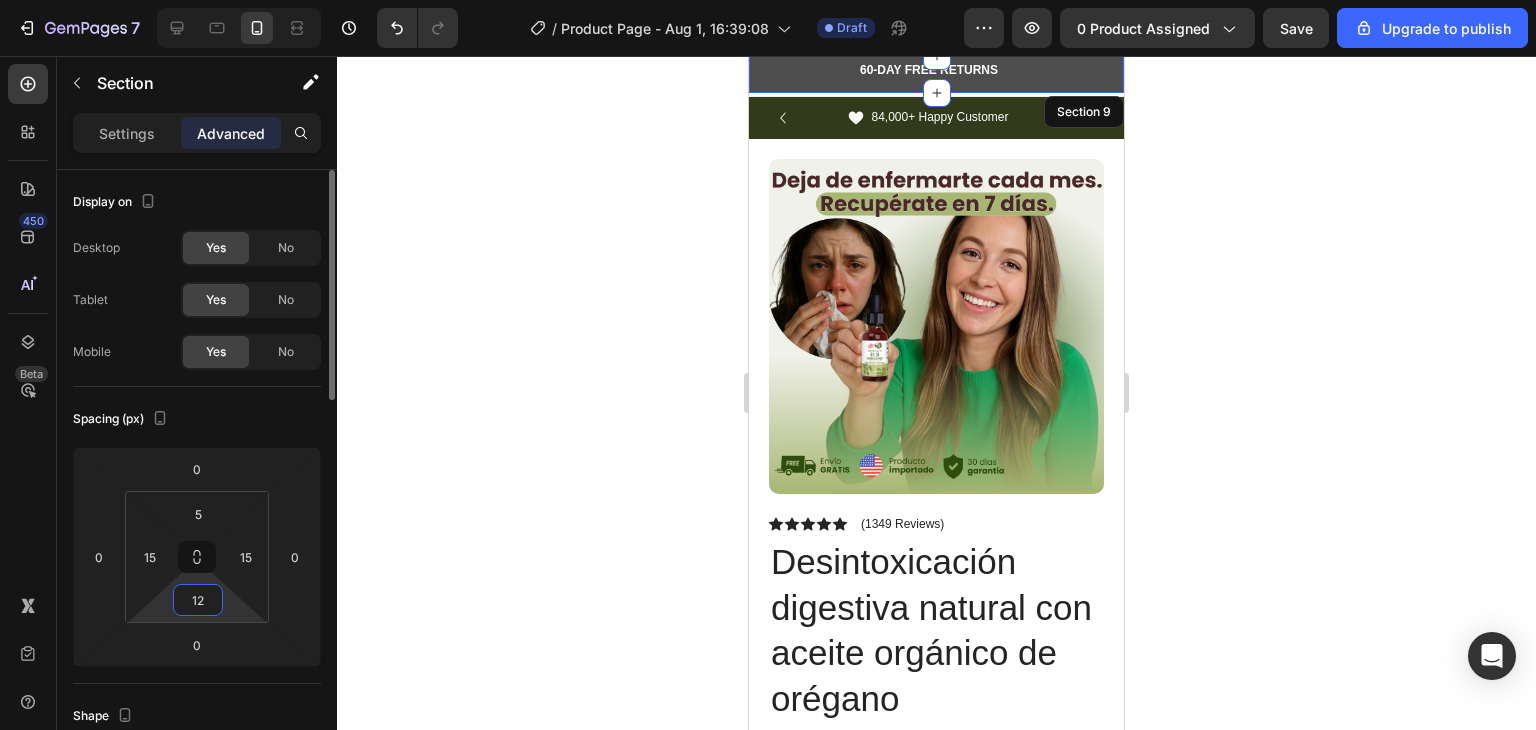 click on "12" at bounding box center (198, 600) 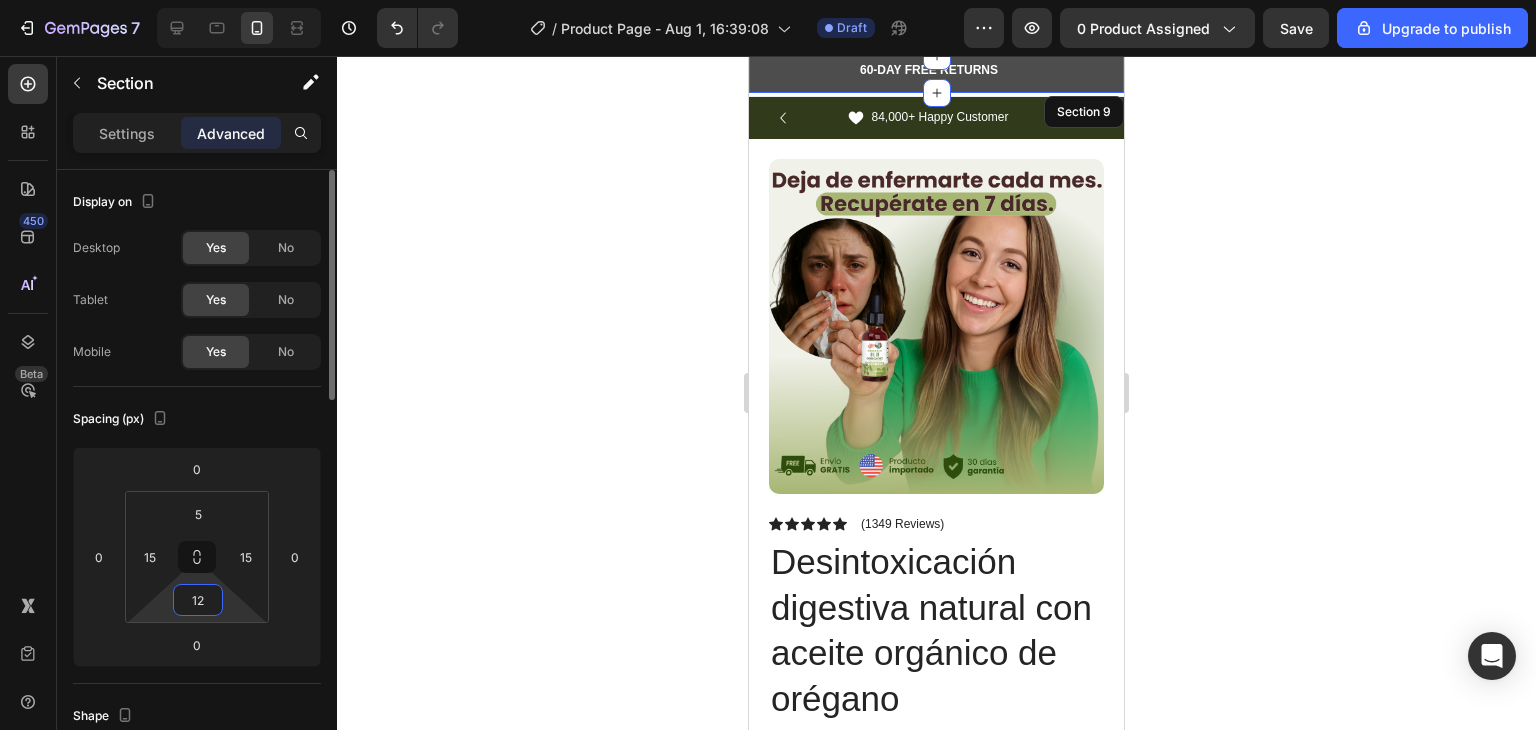 click on "12" at bounding box center [198, 600] 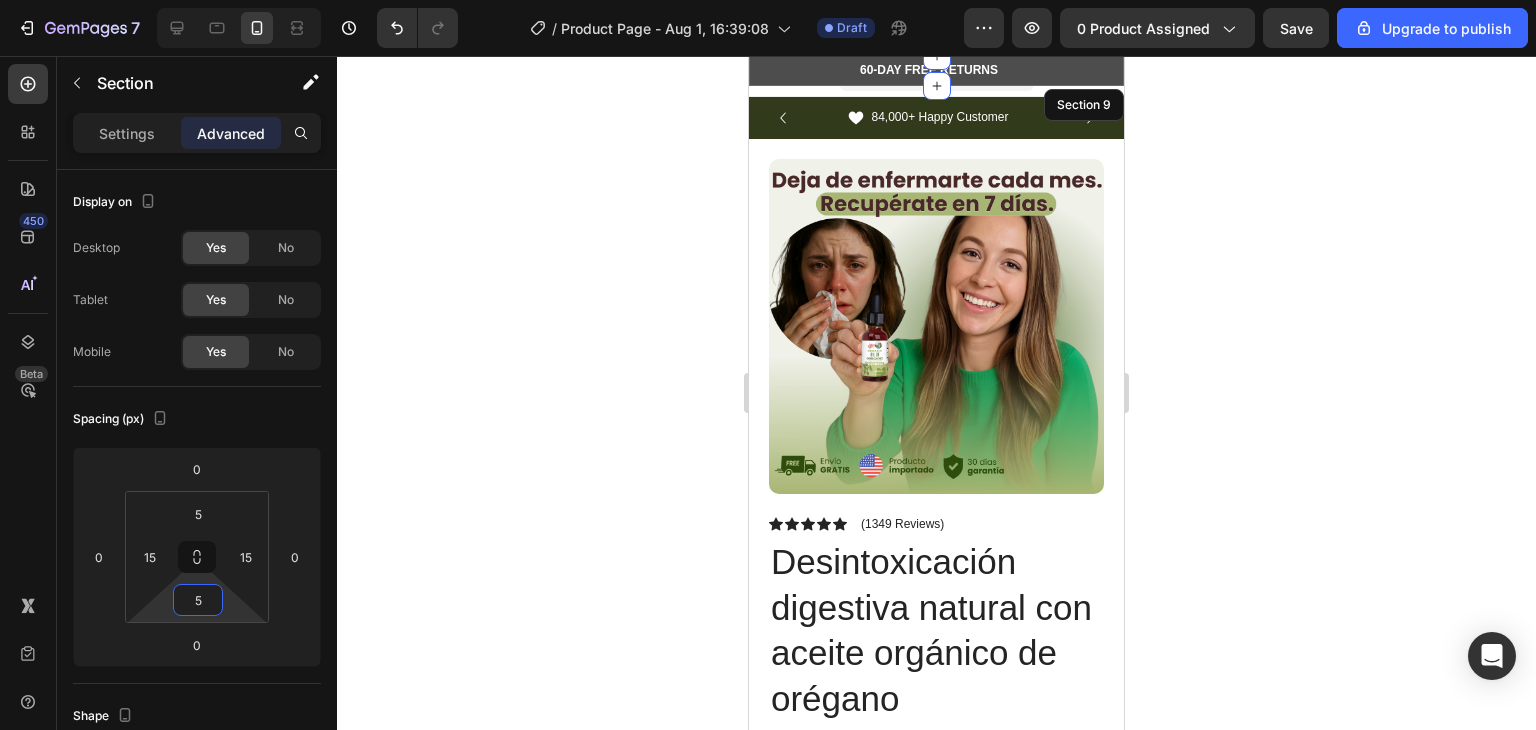 click 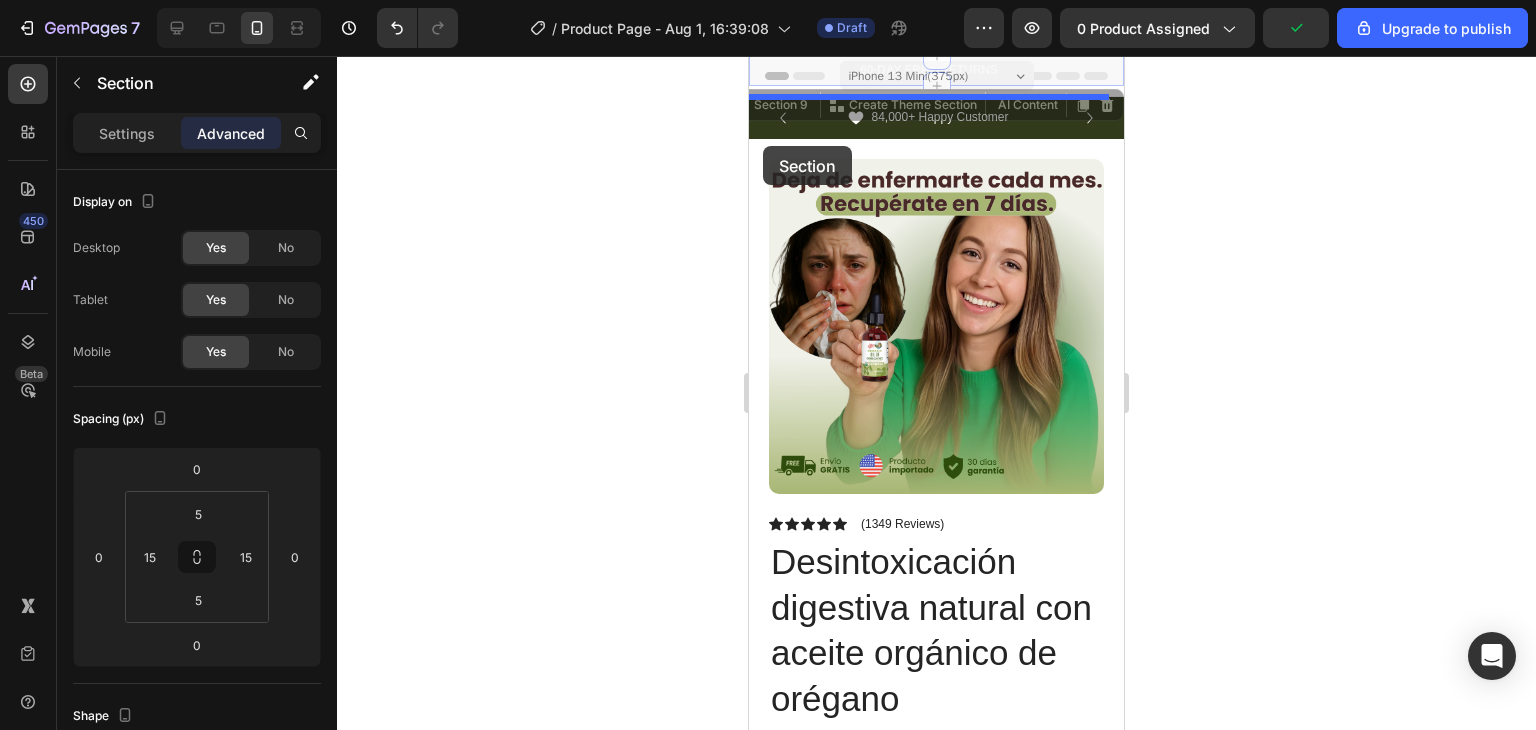 drag, startPoint x: 754, startPoint y: 73, endPoint x: 763, endPoint y: 146, distance: 73.552704 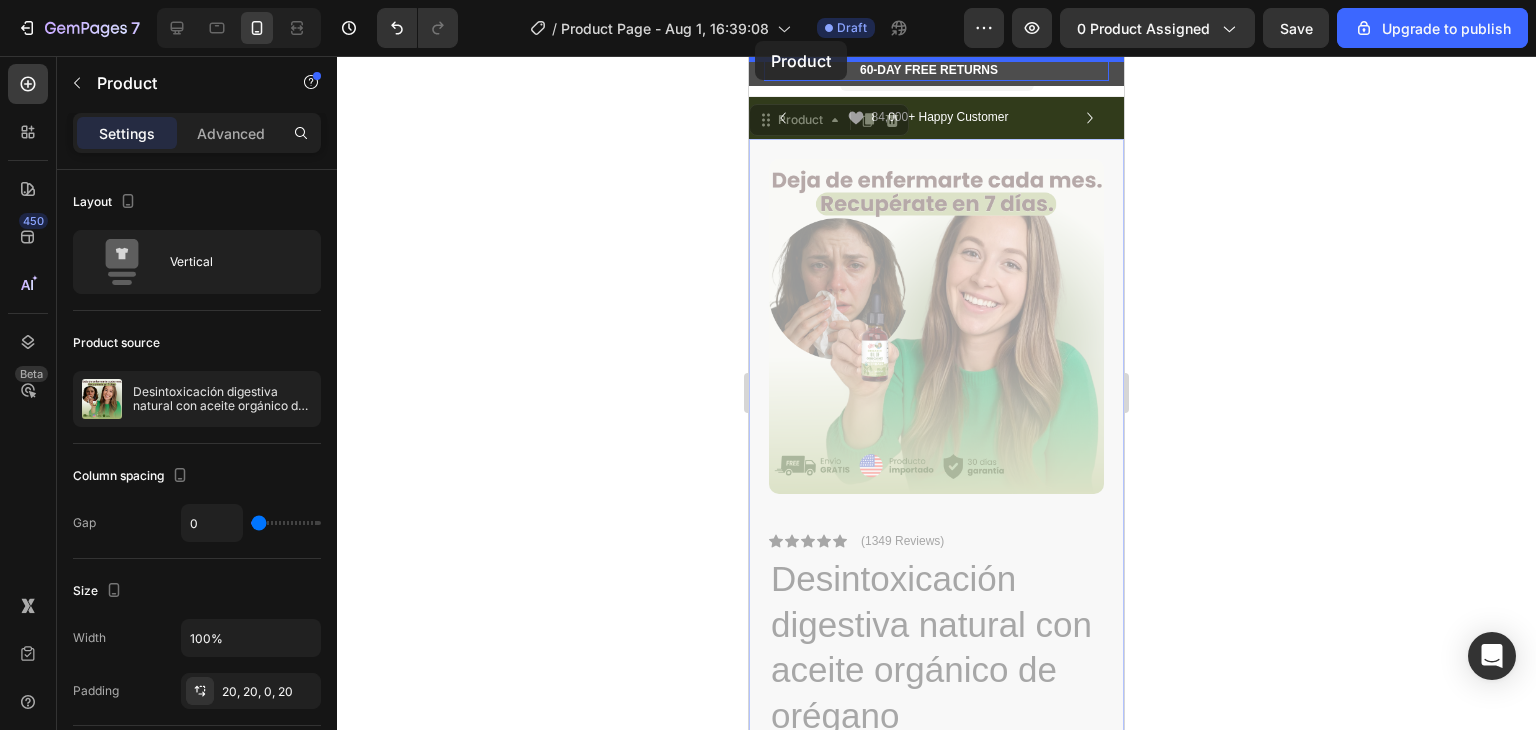 drag, startPoint x: 762, startPoint y: 117, endPoint x: 1504, endPoint y: 98, distance: 742.2432 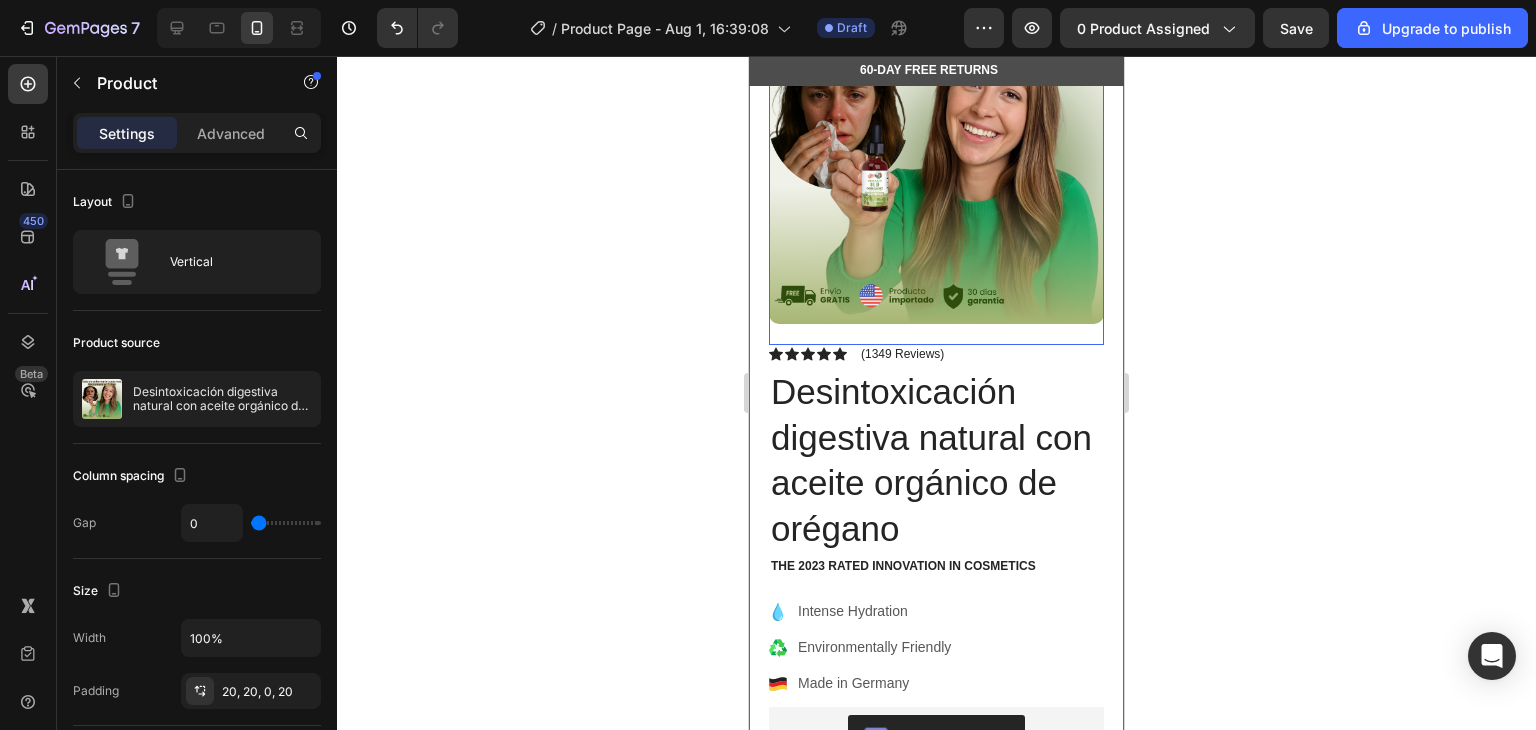 scroll, scrollTop: 0, scrollLeft: 0, axis: both 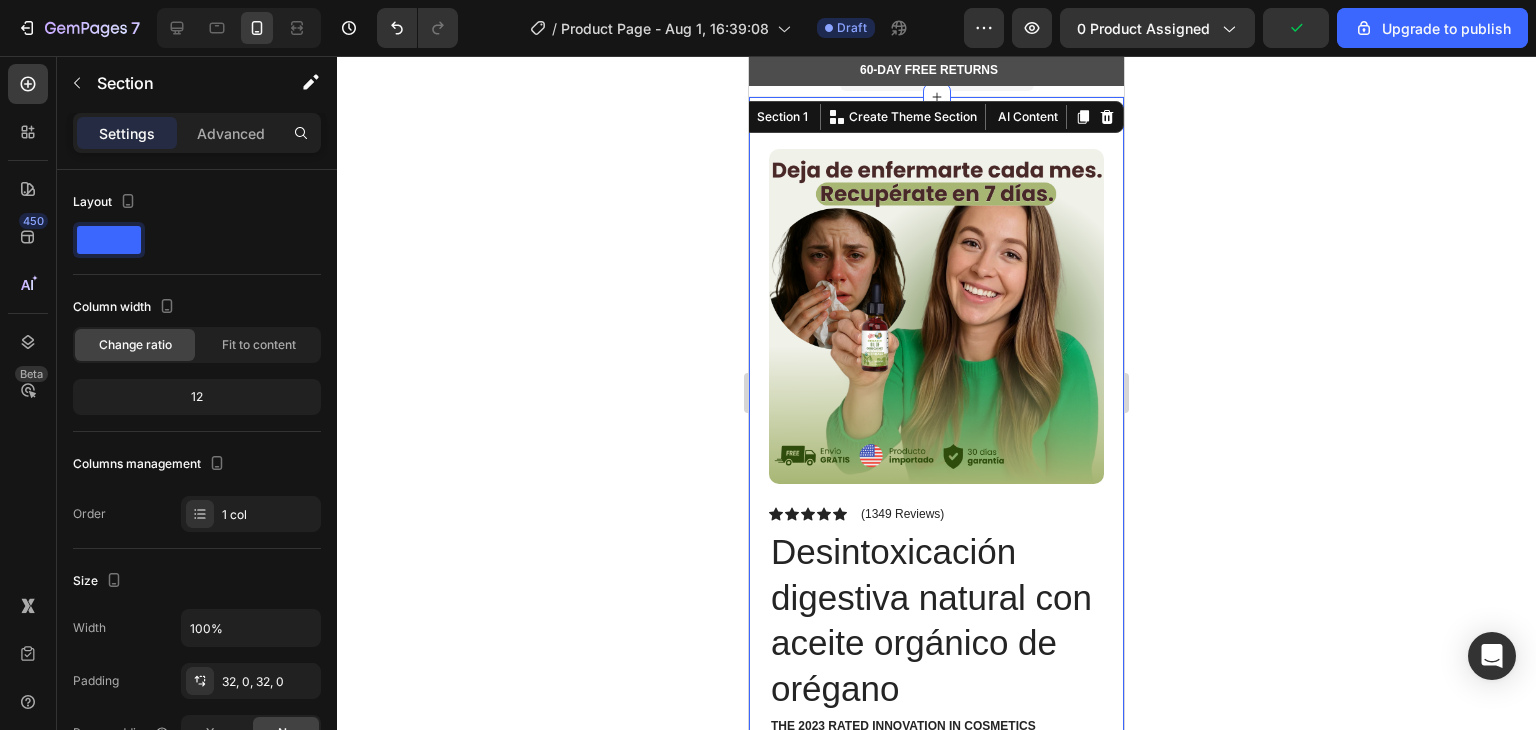 click on "Product Images Image Icon Icon Icon Icon Icon Icon List “This skin cream is a game-changer! It has transformed my dry, lackluster skin into a hydrated and radiant complexion. I love how it absorbs quickly and leaves no greasy residue. Highly recommend” Text Block
Icon Hannah N. (Houston, USA) Text Block Row Row Row Icon Icon Icon Icon Icon Icon List (1349 Reviews) Text Block Row Desintoxicación digestiva natural con aceite orgánico de orégano Product Title The 2023 Rated Innovation in Cosmetics Text Block Hydrate, rejuvenate, and glow with our revolutionary cream. Unleash your skin's potential today. Text Block
Intense Hydration
Environmentally Friendly
Made in Germany Item List Kaching Bundles Kaching Bundles
Icon Sale Ends In 2 Hours | Limited Time Offer Text Block Row Add to cart Add to Cart
Icon Free Shipping Text Block
Icon Money-Back Text Block
Icon Easy Returns Text Block" at bounding box center (936, 875) 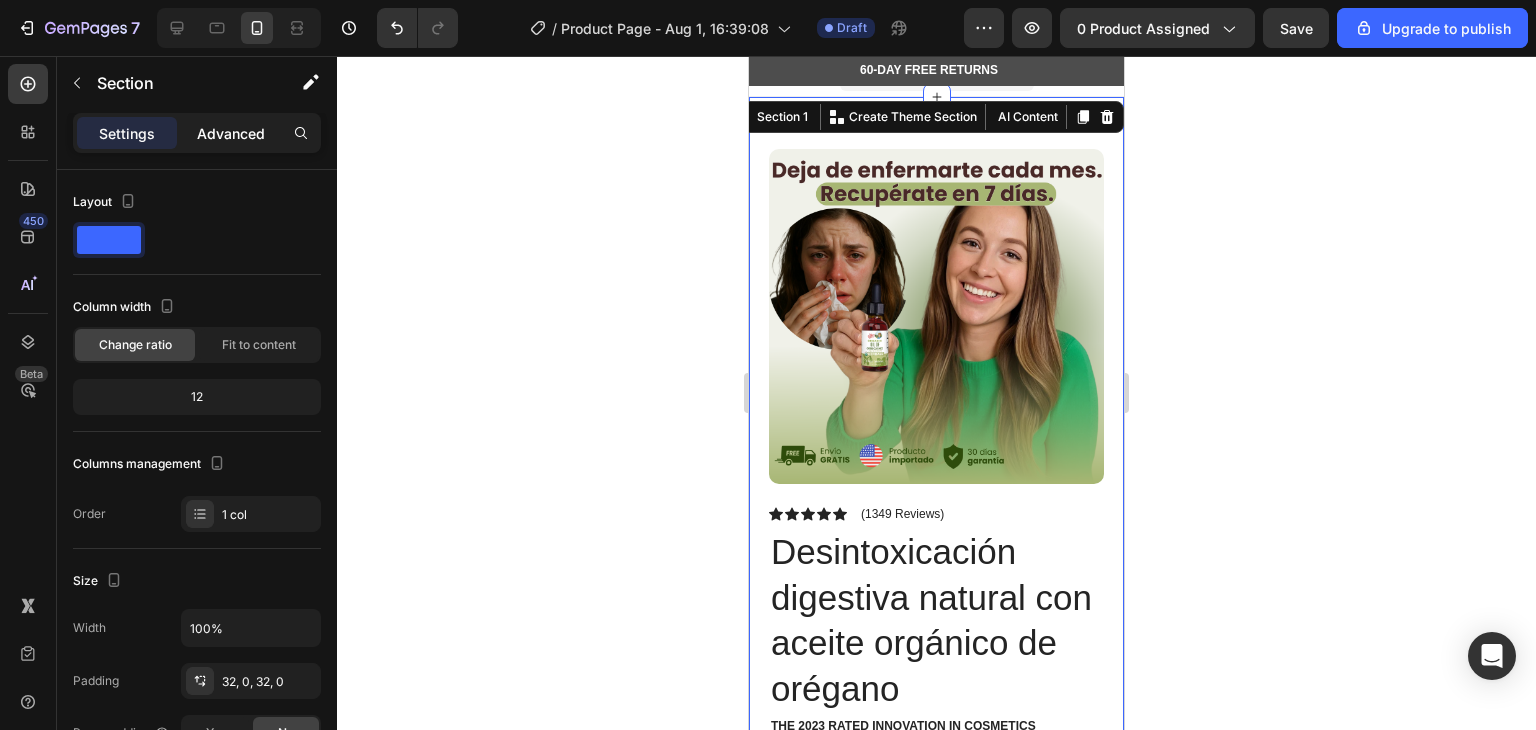 click on "Advanced" at bounding box center [231, 133] 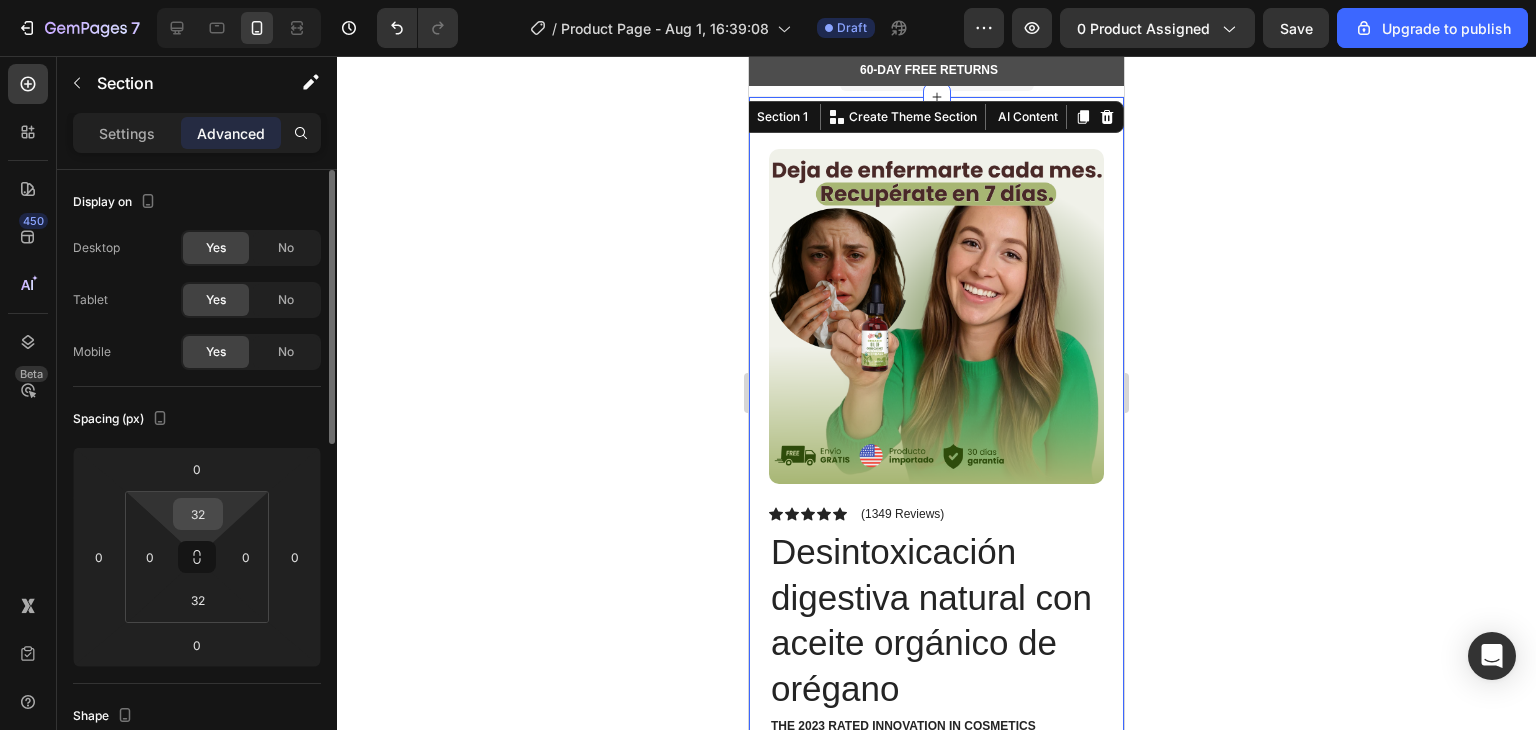 click on "32" at bounding box center (198, 514) 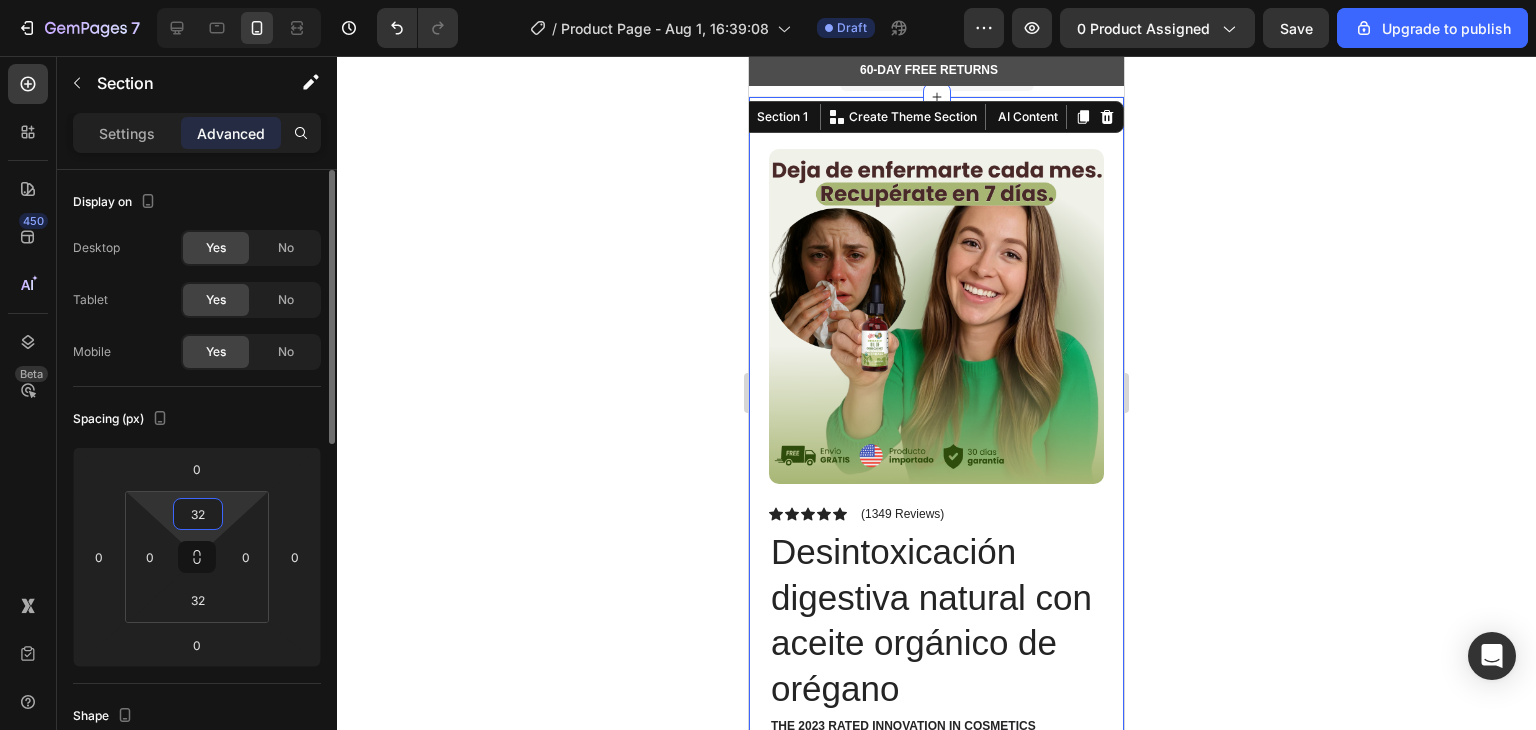 click on "32" at bounding box center [198, 514] 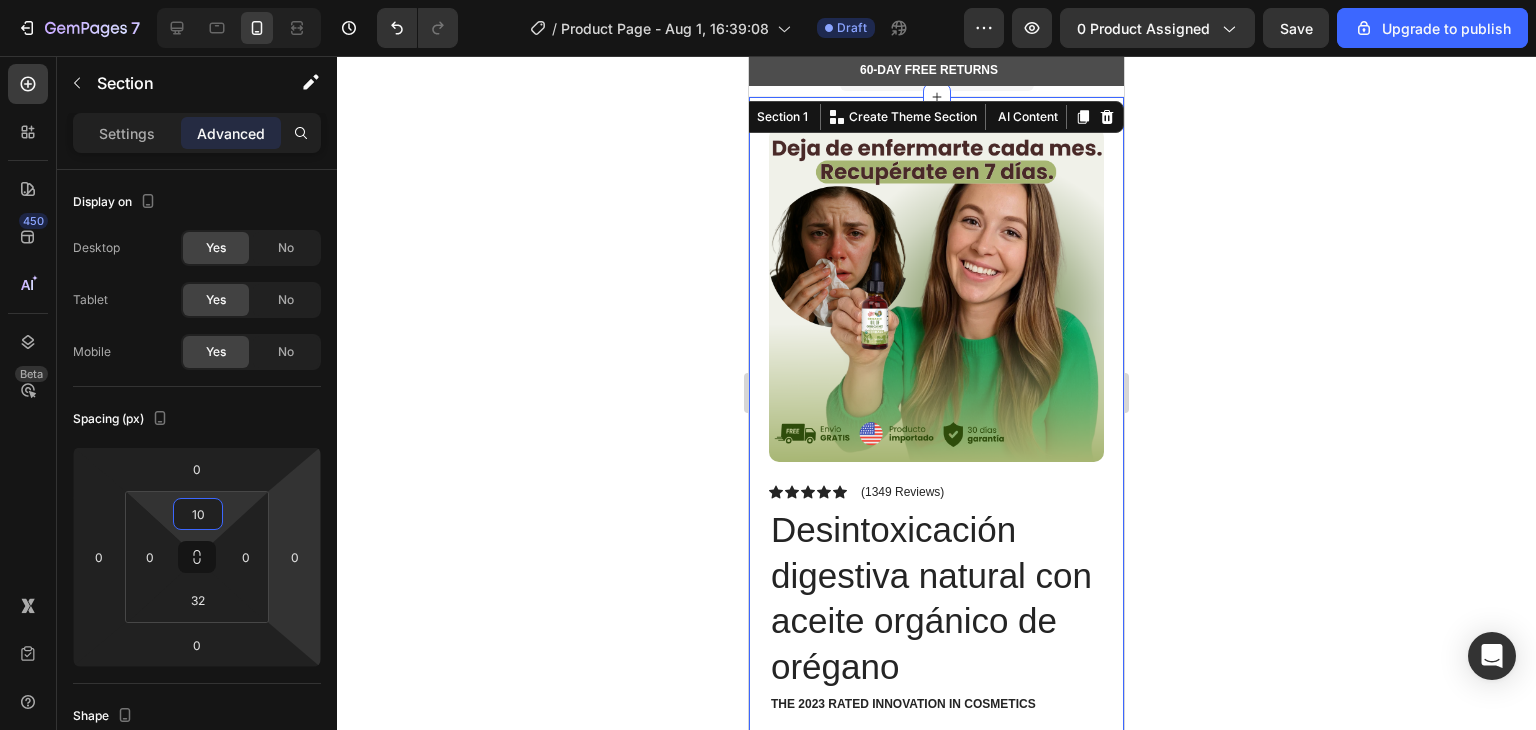 type on "10" 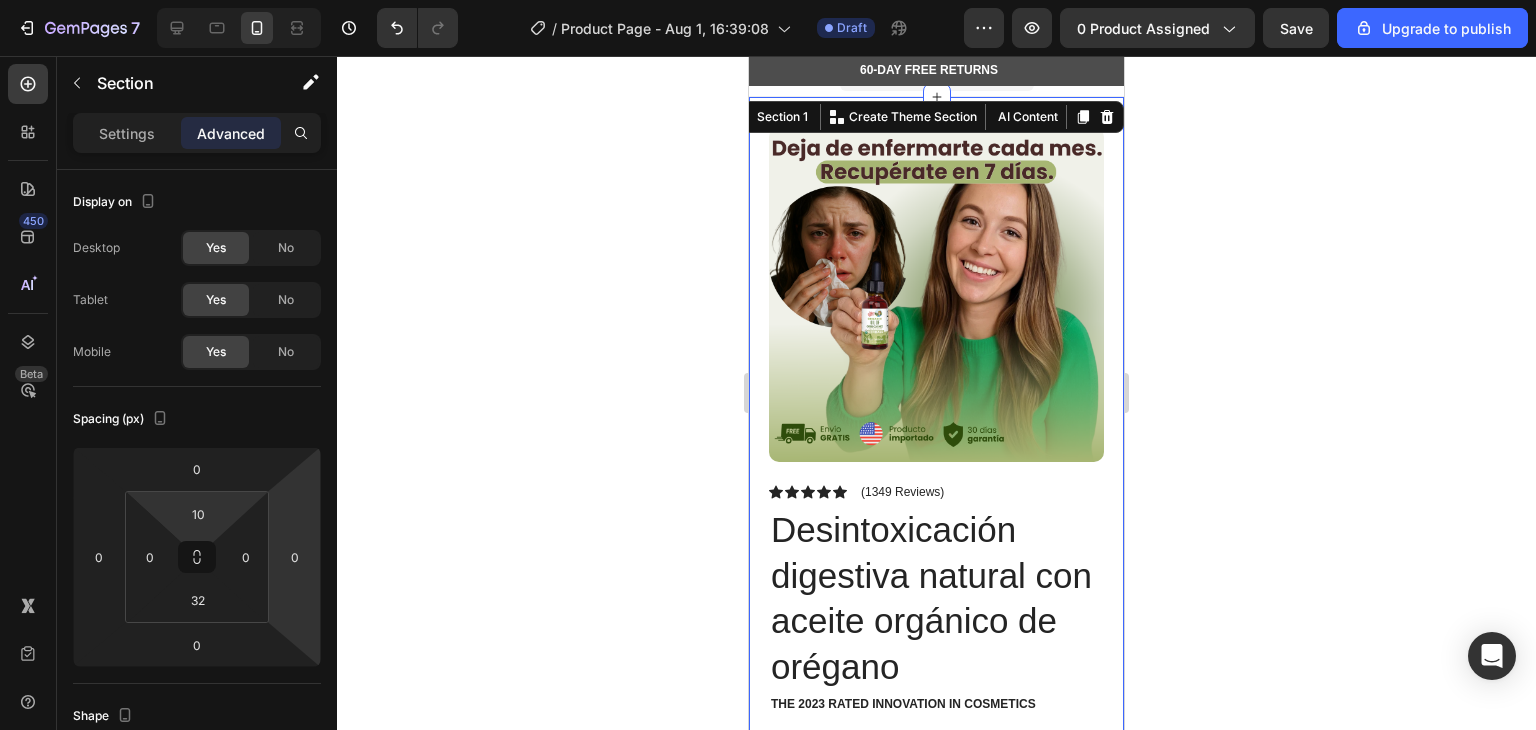 click 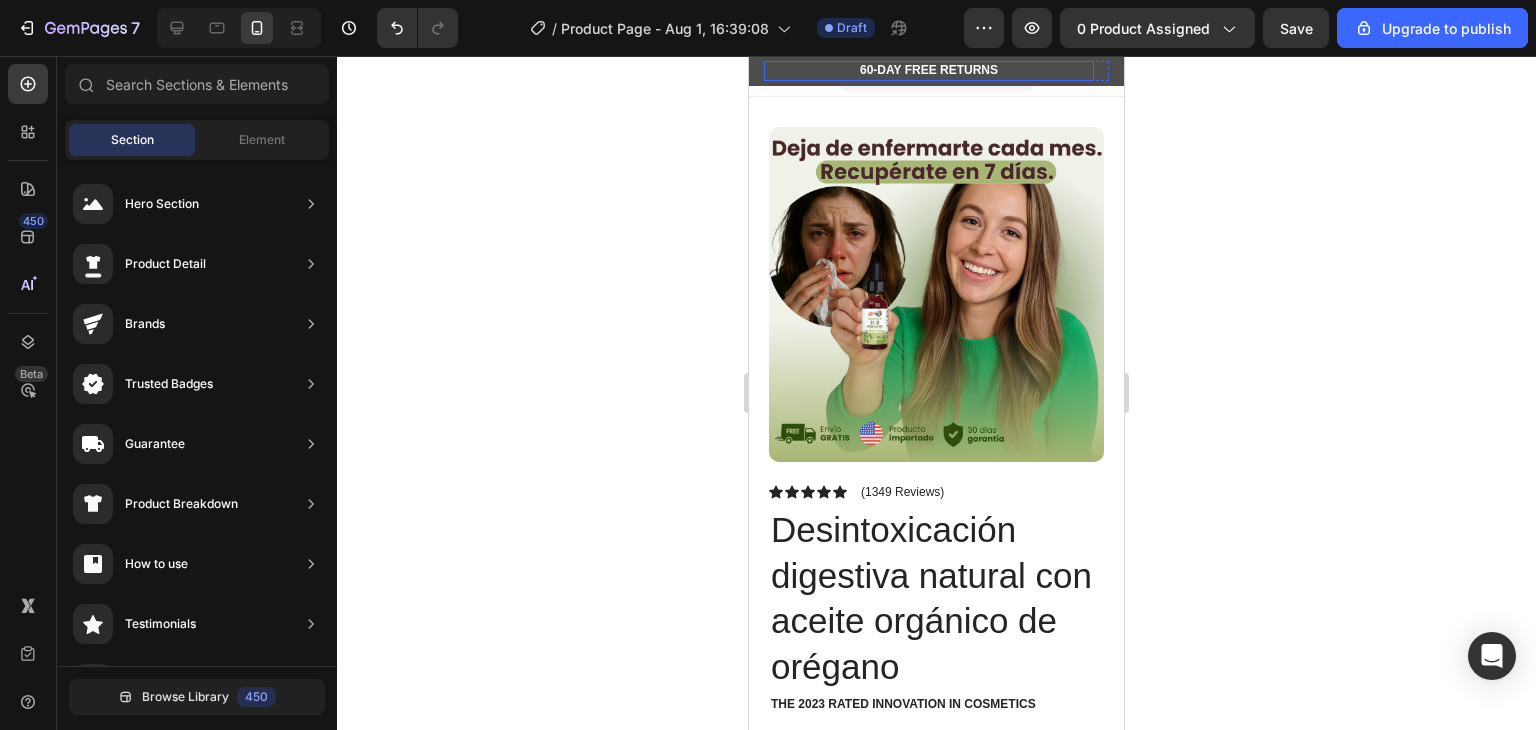 click on "60-DAY FREE RETURNS Heading Row" at bounding box center (929, 71) 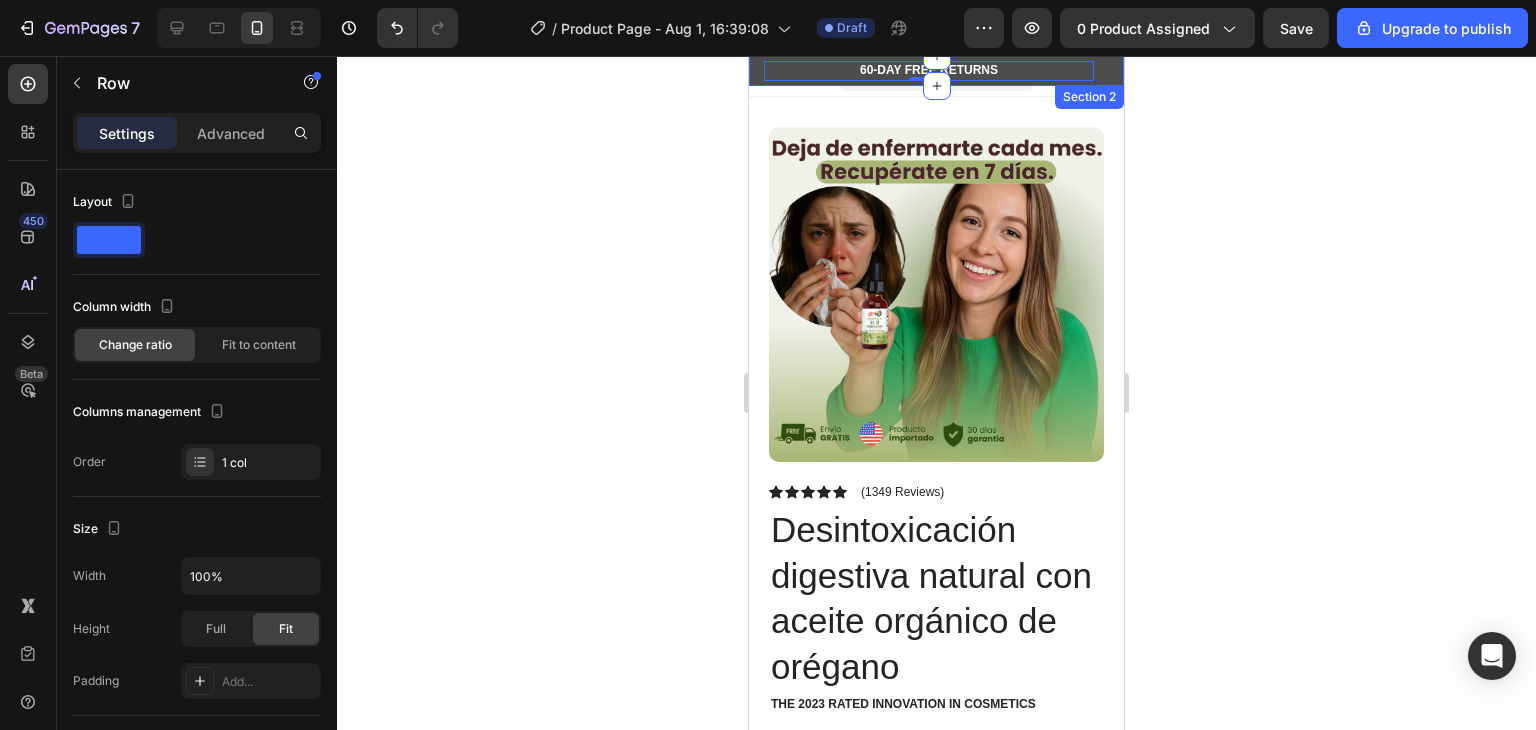 click on "60-DAY FREE RETURNS Heading Row   0 5000+ Heading                Icon                Icon                Icon                Icon                Icon Icon List Hoz REVIEWS Heading Row Row FREE Shipping On All U.S. Orders Over  $150 Heading Row FREE Shipping On All U.S. Orders Over  $150 Heading Row Carousel Row Section 2" at bounding box center (936, 71) 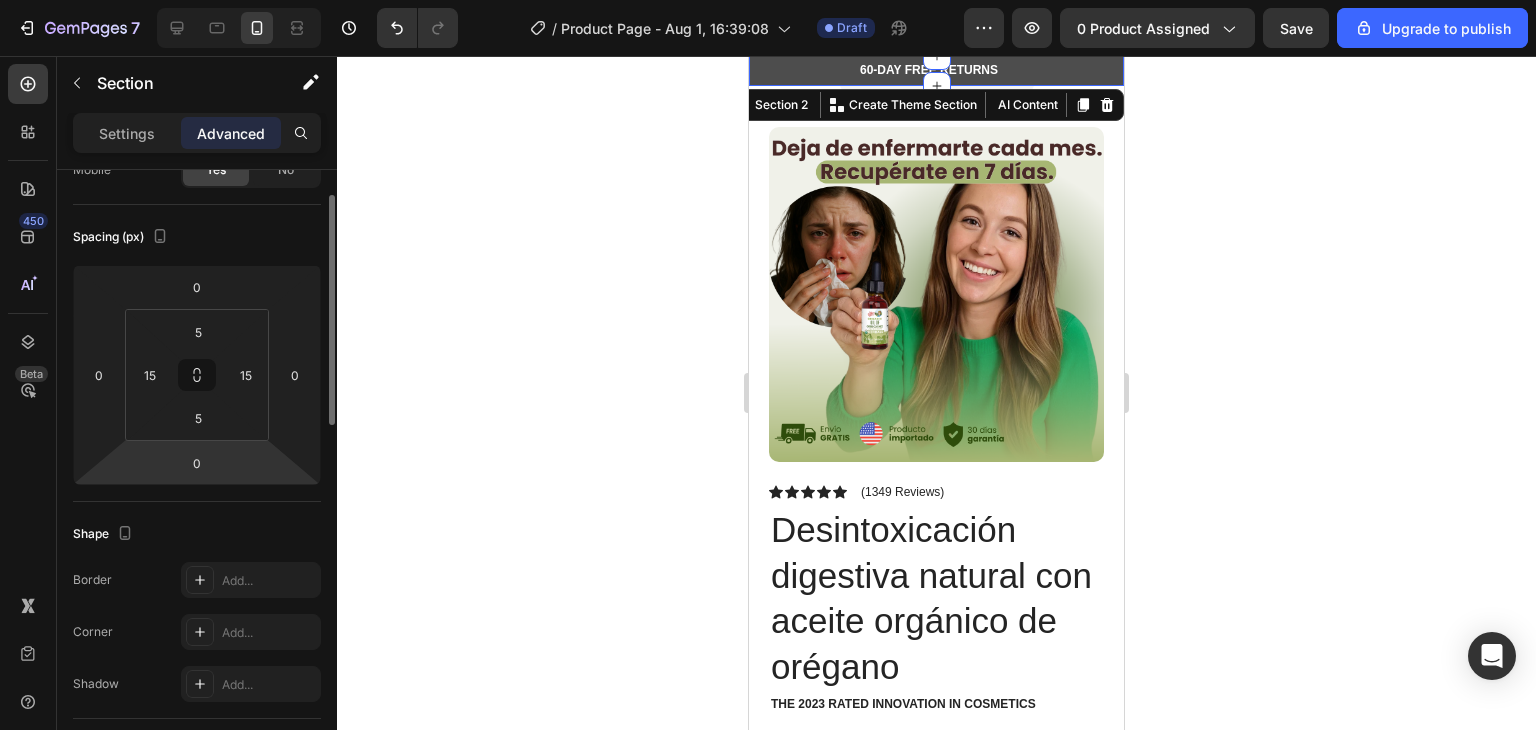 scroll, scrollTop: 108, scrollLeft: 0, axis: vertical 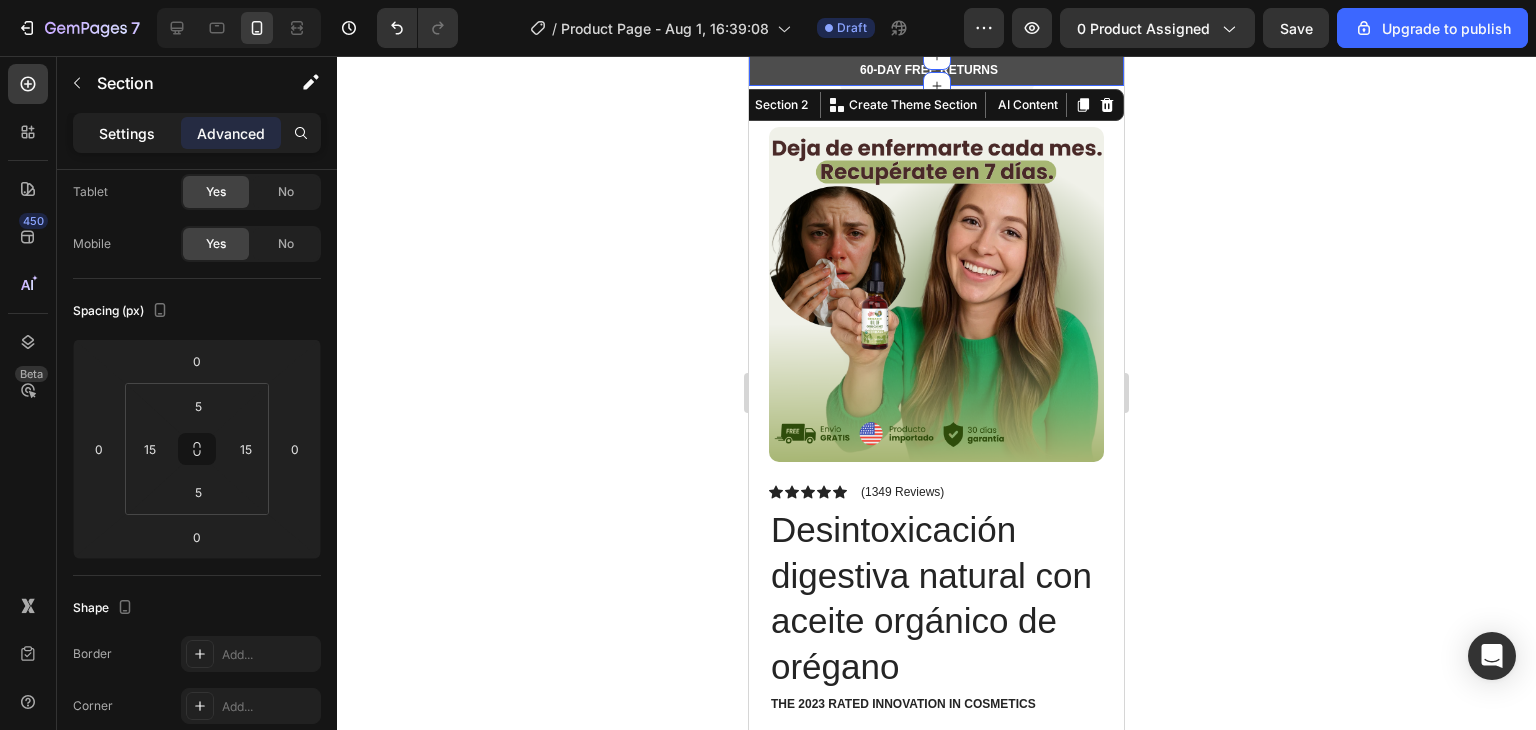 click on "Settings" at bounding box center [127, 133] 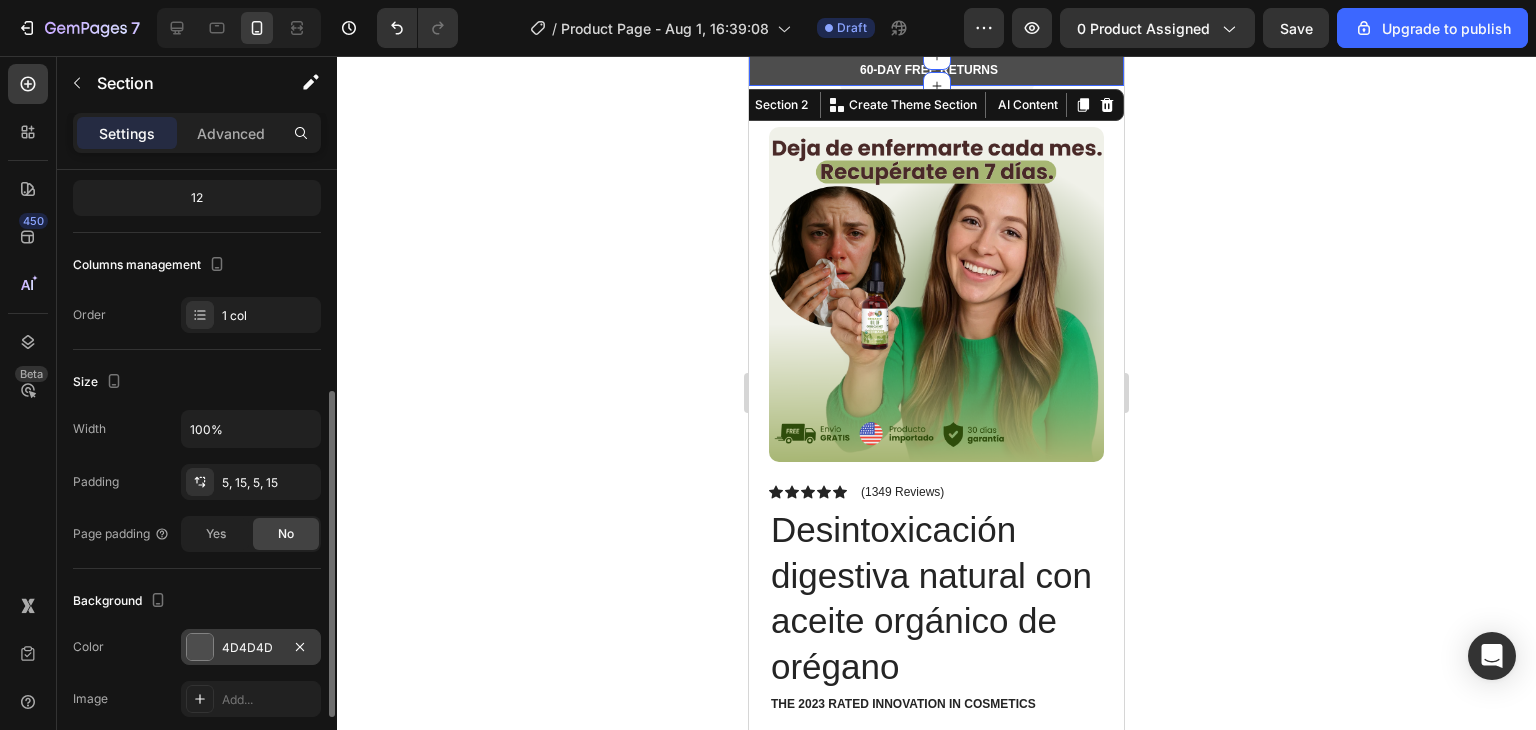 scroll, scrollTop: 284, scrollLeft: 0, axis: vertical 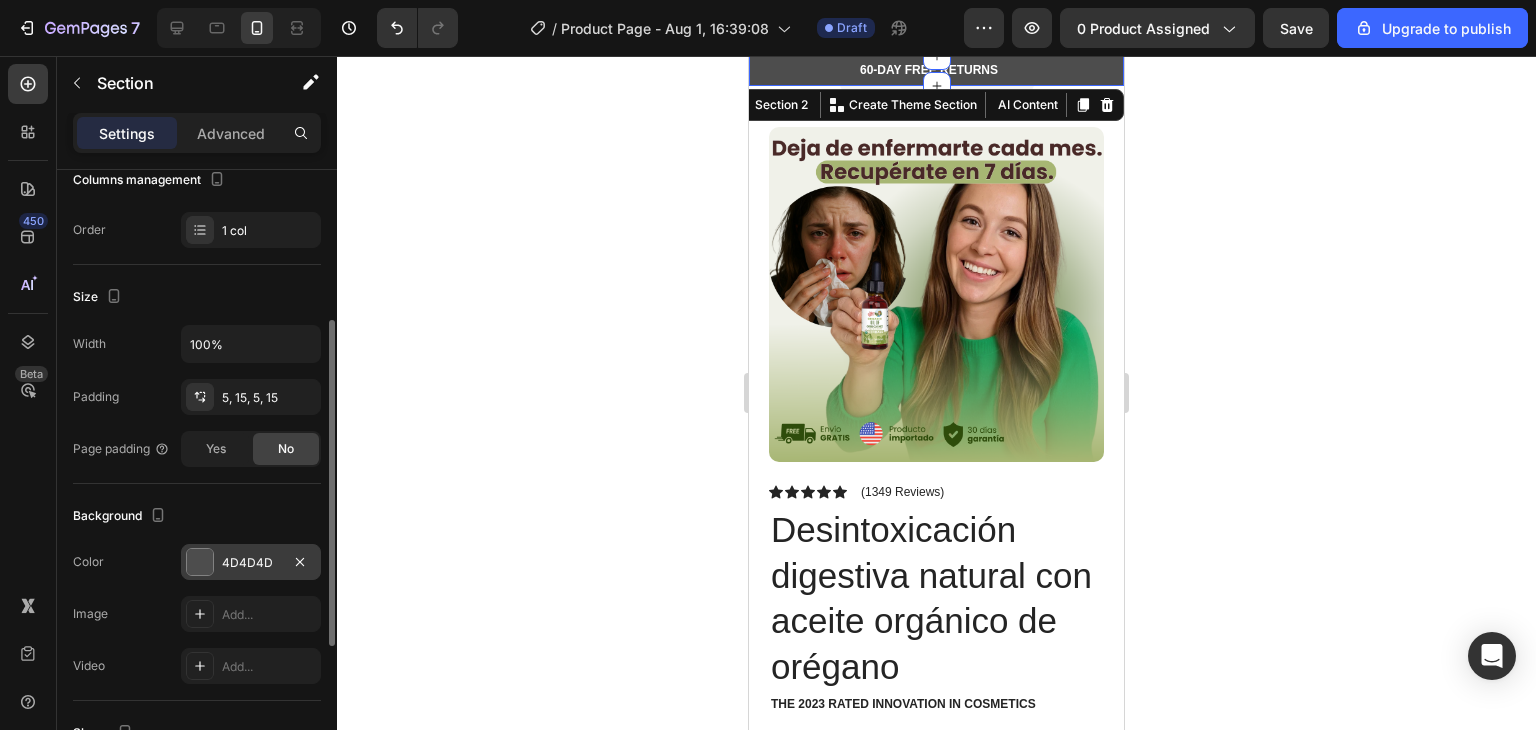 click at bounding box center [200, 562] 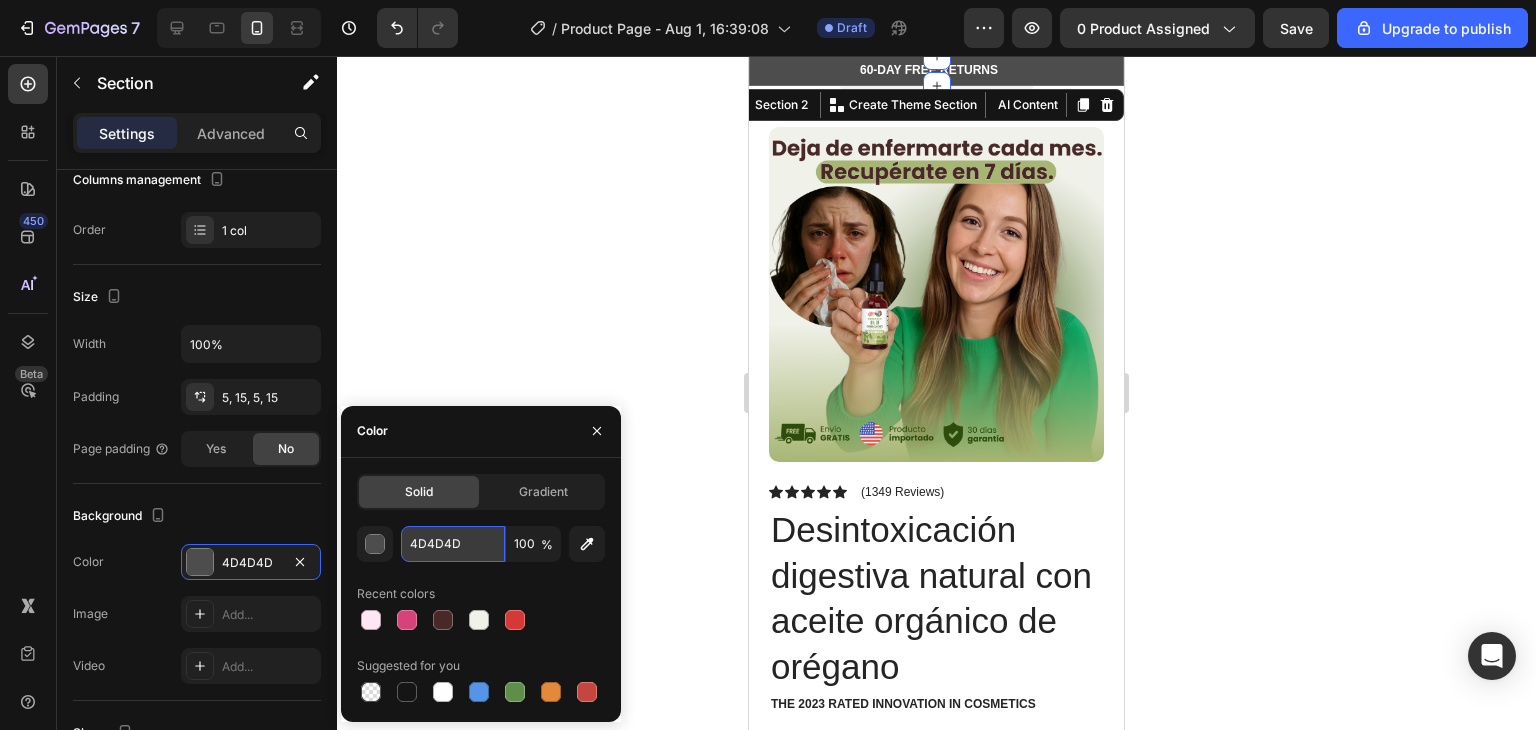 click on "4D4D4D" at bounding box center (453, 544) 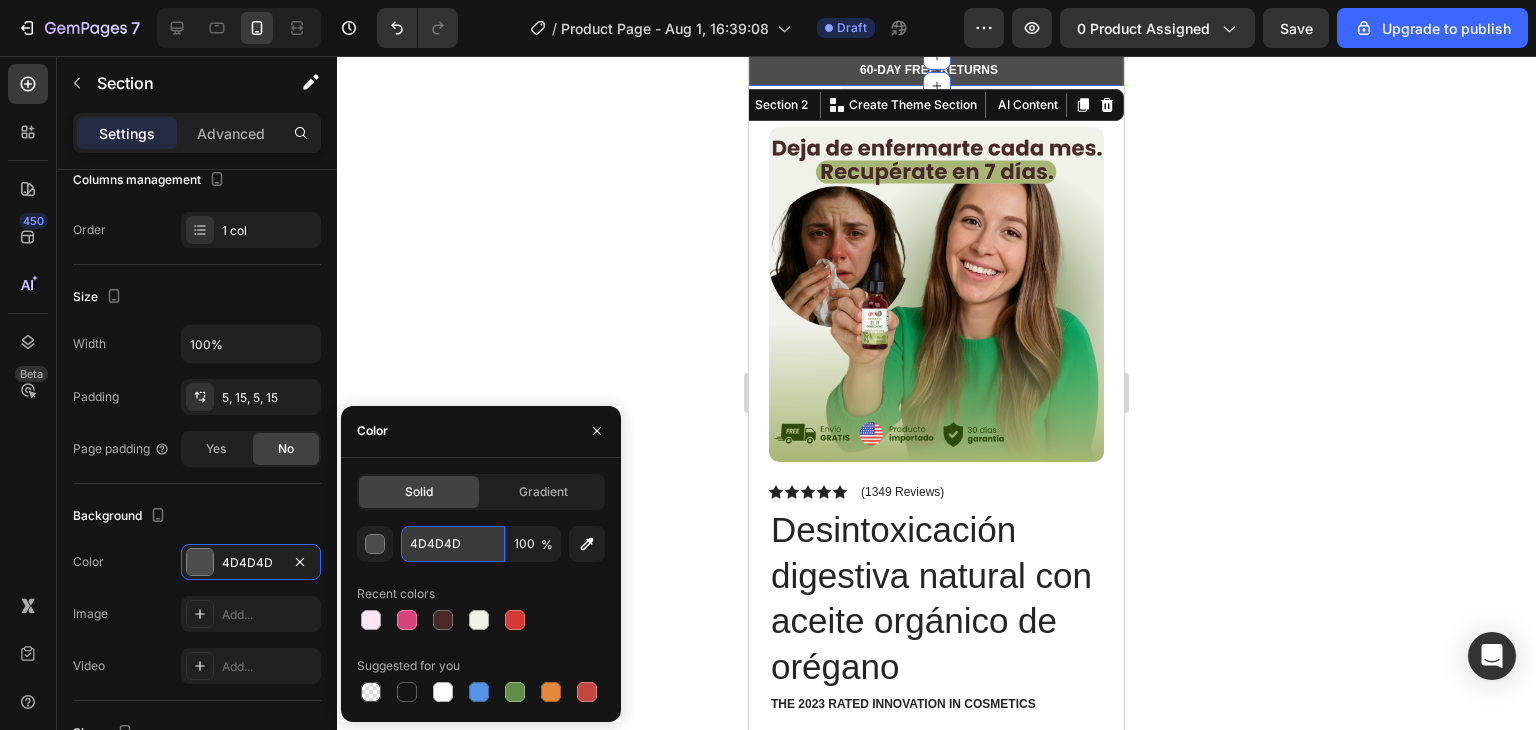 paste on "#e2720b" 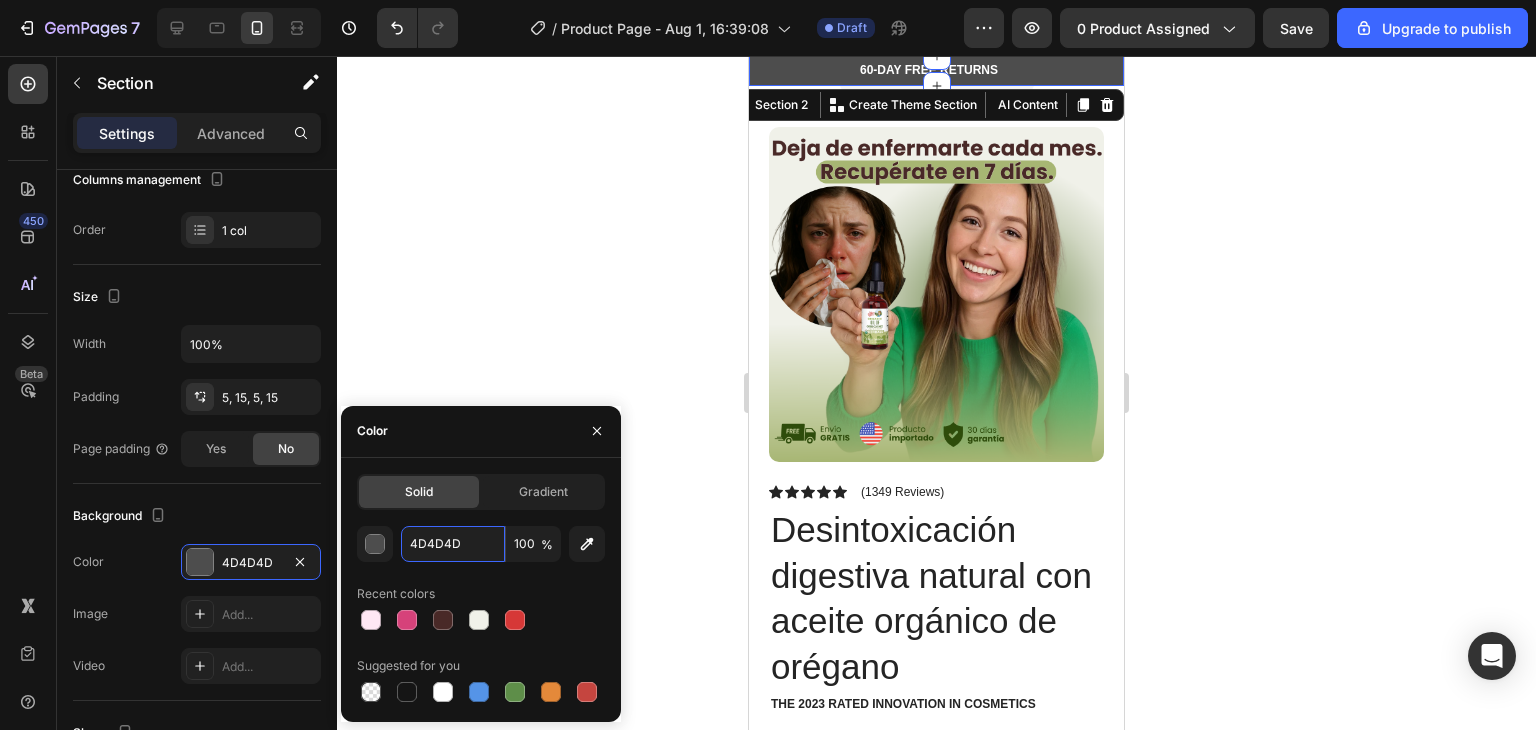 type on "#e2720b" 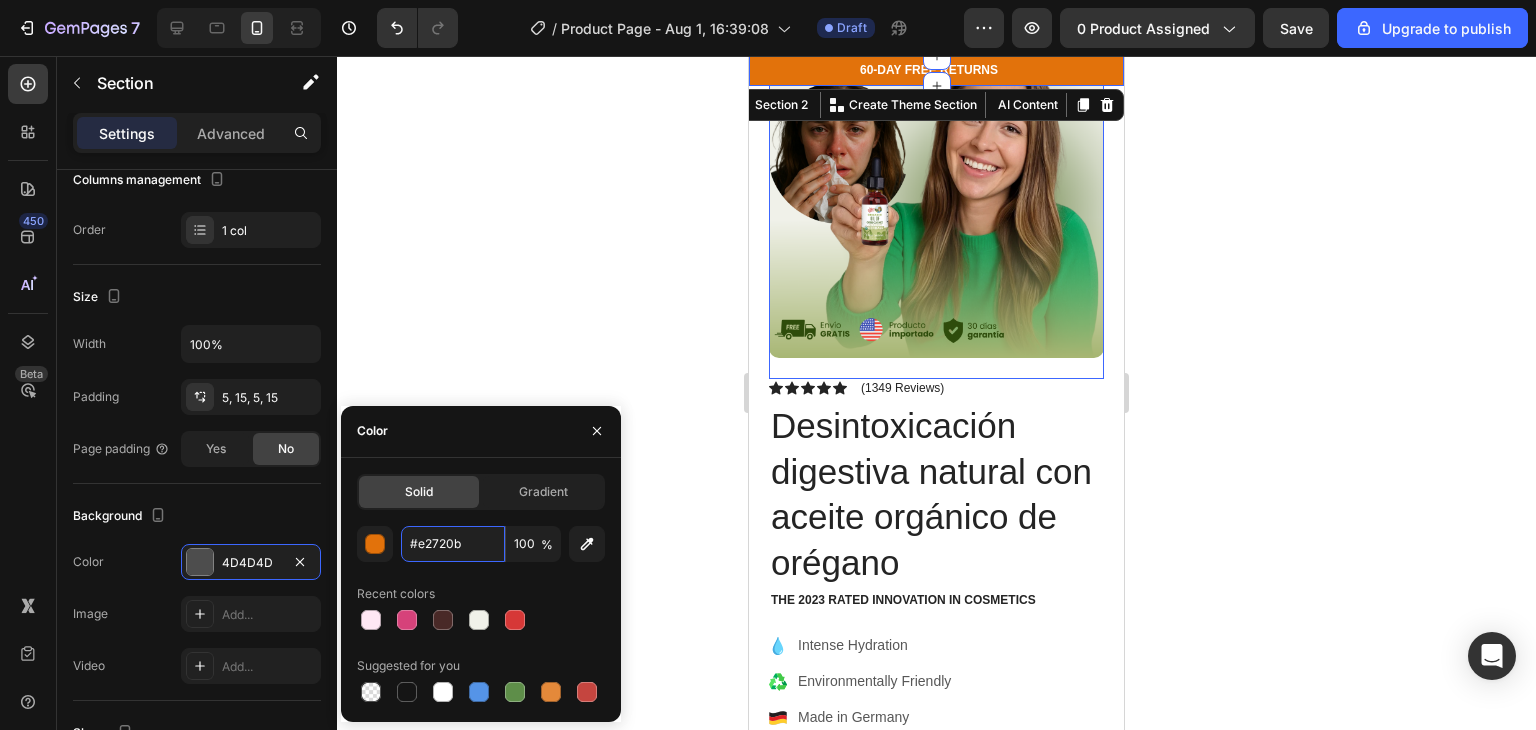 scroll, scrollTop: 0, scrollLeft: 0, axis: both 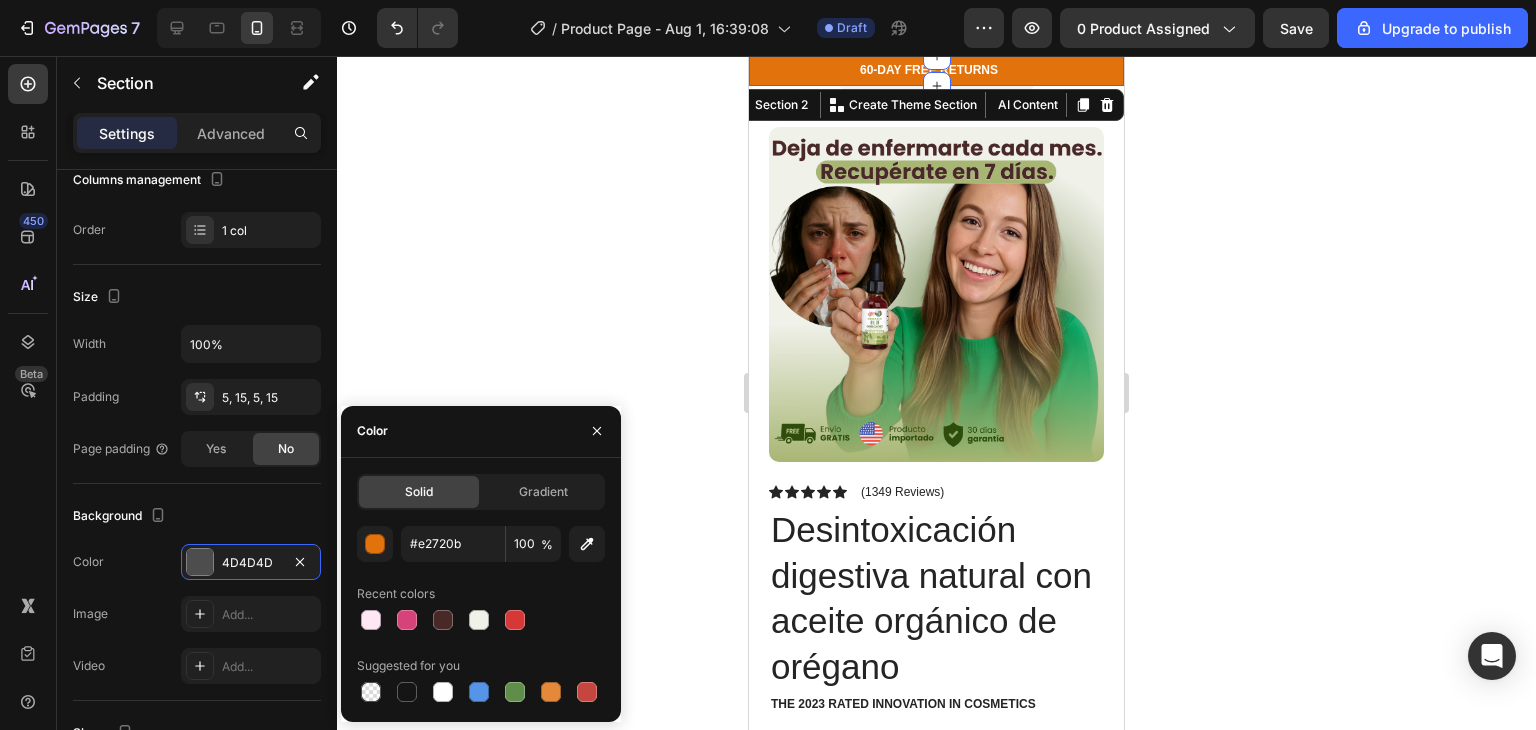 click 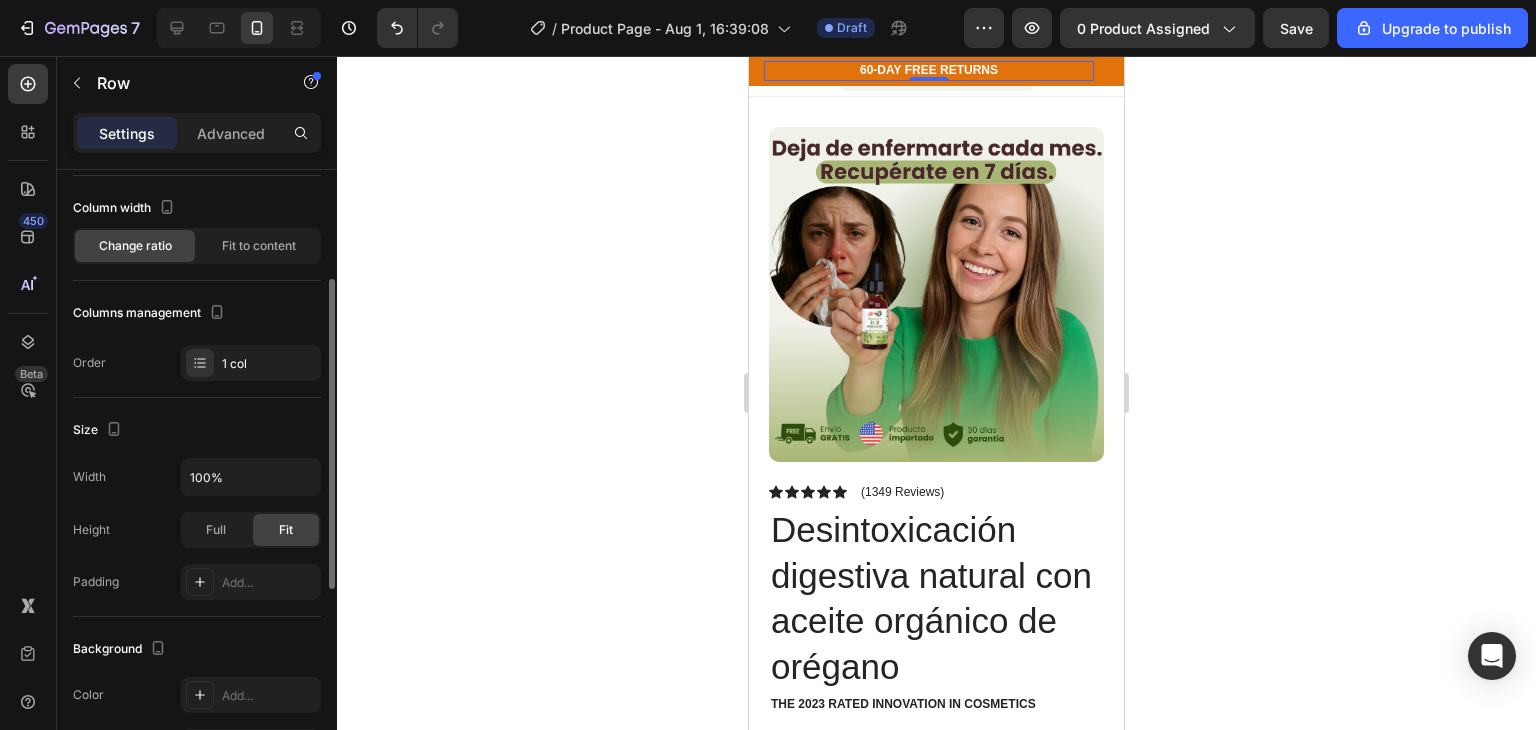scroll, scrollTop: 0, scrollLeft: 0, axis: both 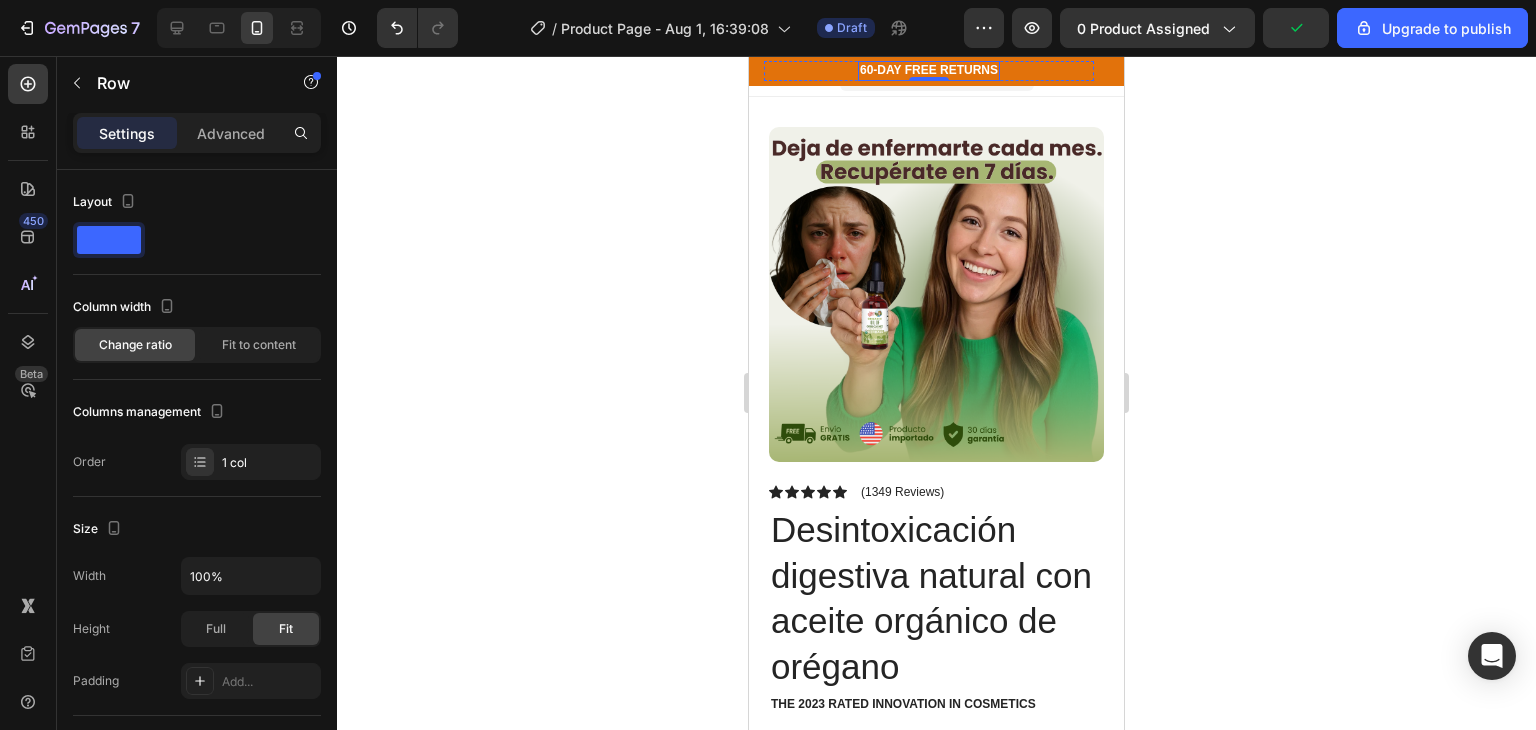 click on "60-DAY FREE RETURNS" at bounding box center (929, 71) 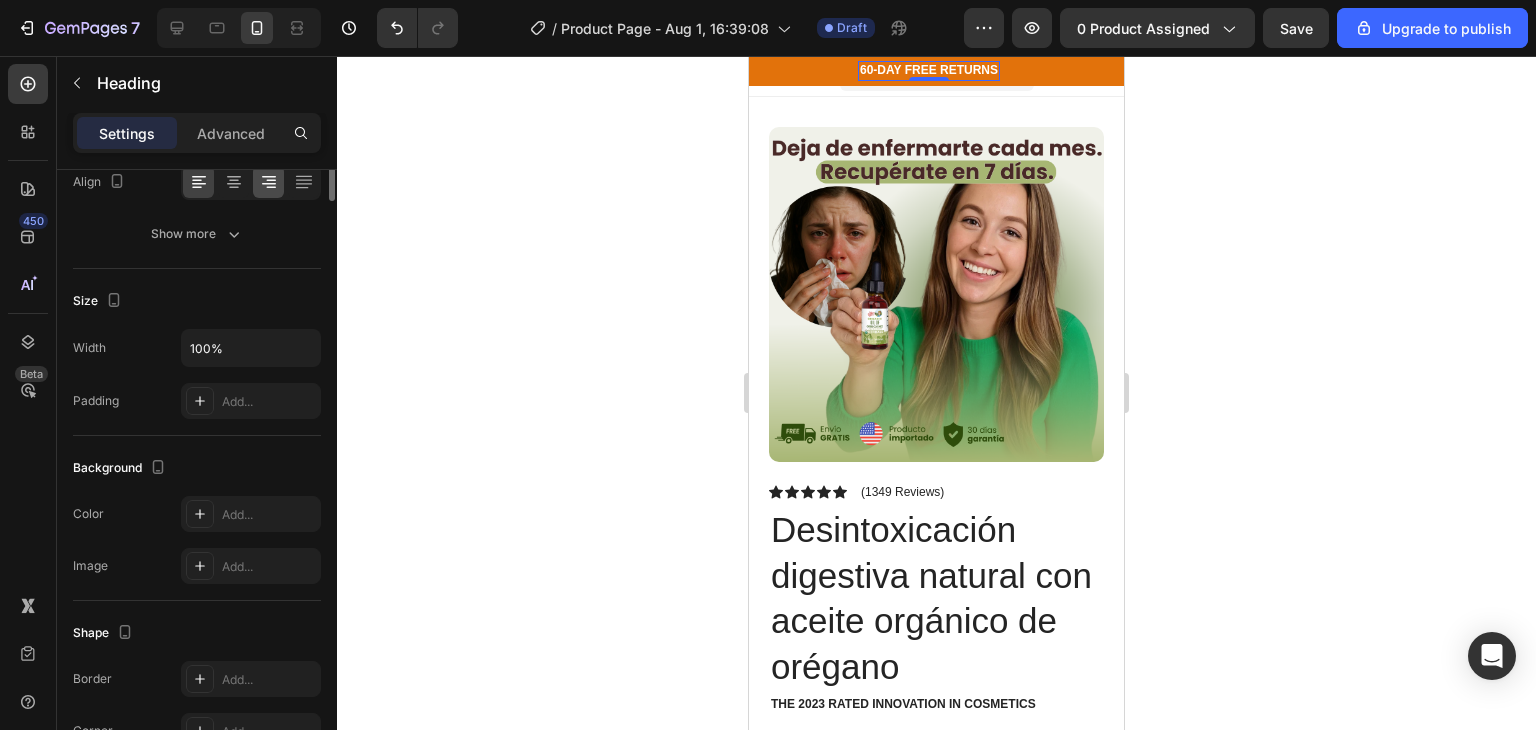 scroll, scrollTop: 0, scrollLeft: 0, axis: both 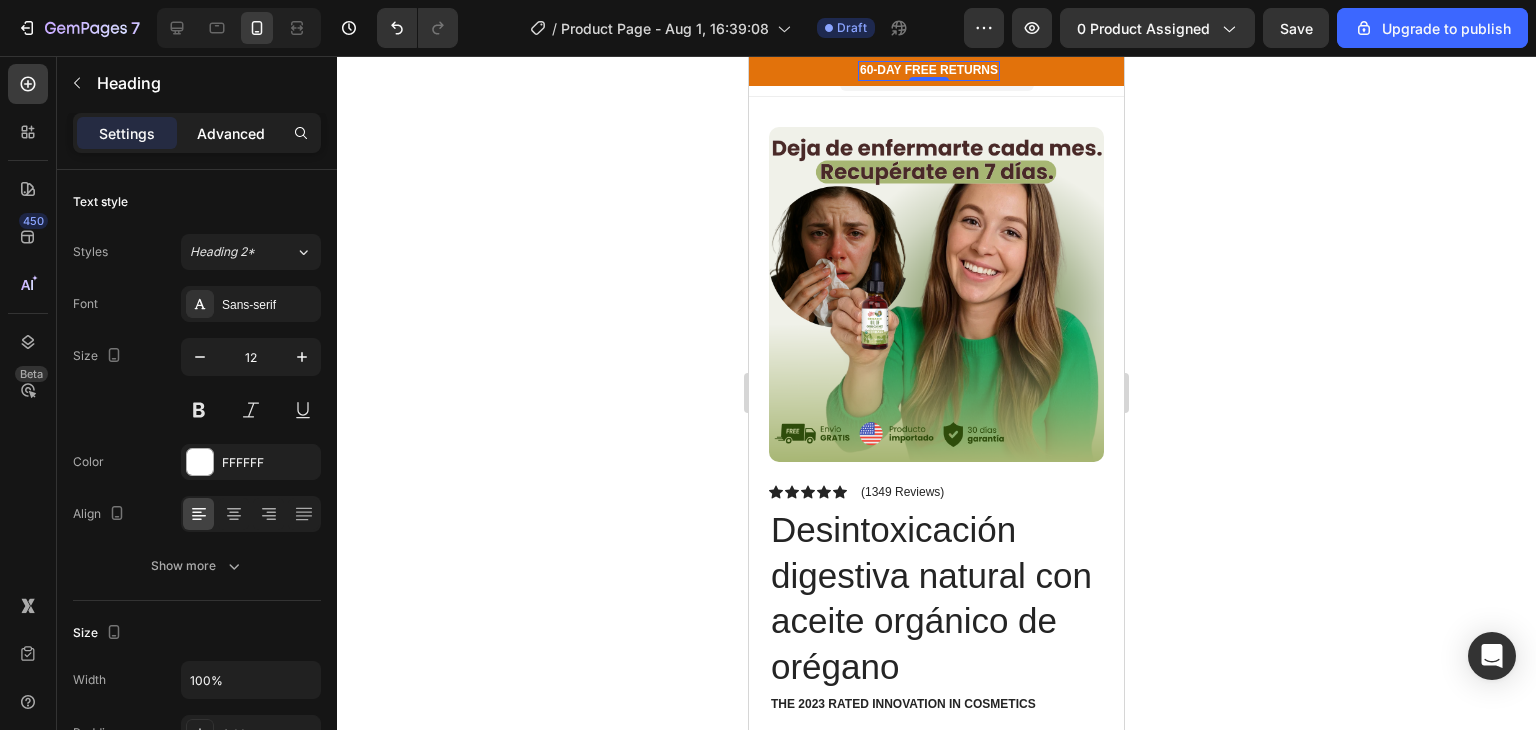 click on "Advanced" at bounding box center (231, 133) 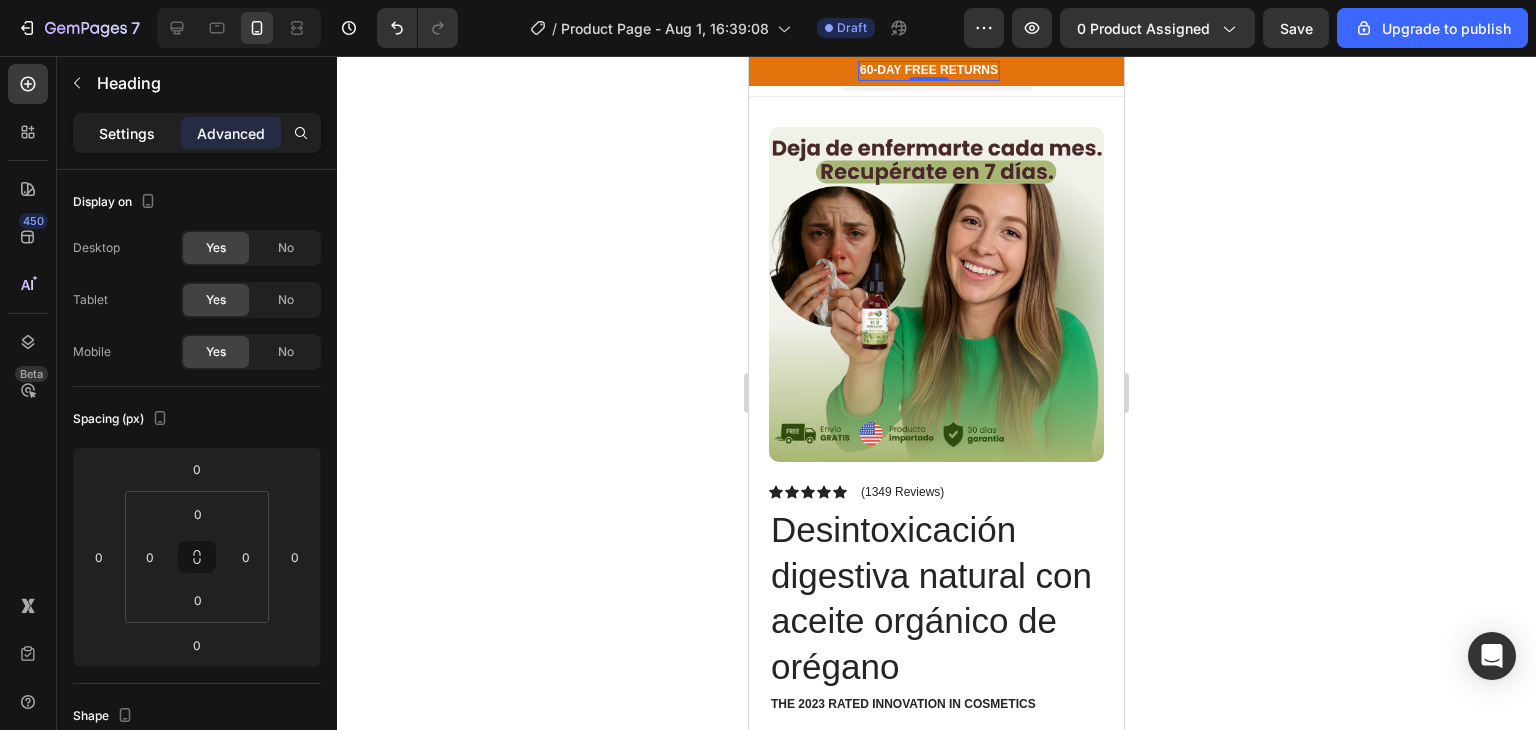 click on "Settings" at bounding box center [127, 133] 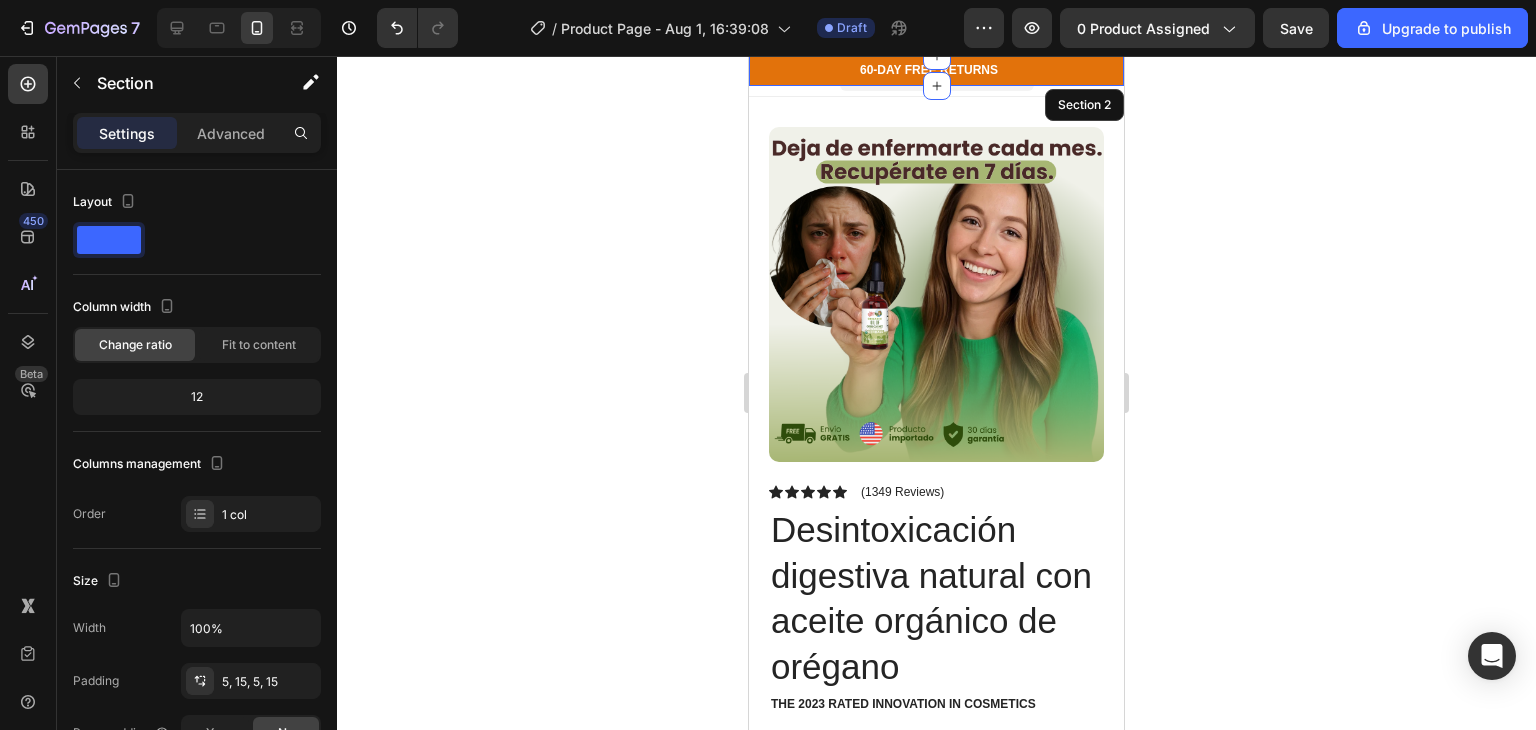 click on "60-DAY FREE RETURNS Heading   0 Row 5000+ Heading                Icon                Icon                Icon                Icon                Icon Icon List Hoz REVIEWS Heading Row Row FREE Shipping On All U.S. Orders Over  $150 Heading Row FREE Shipping On All U.S. Orders Over  $150 Heading Row Carousel Row Section 2" at bounding box center (936, 71) 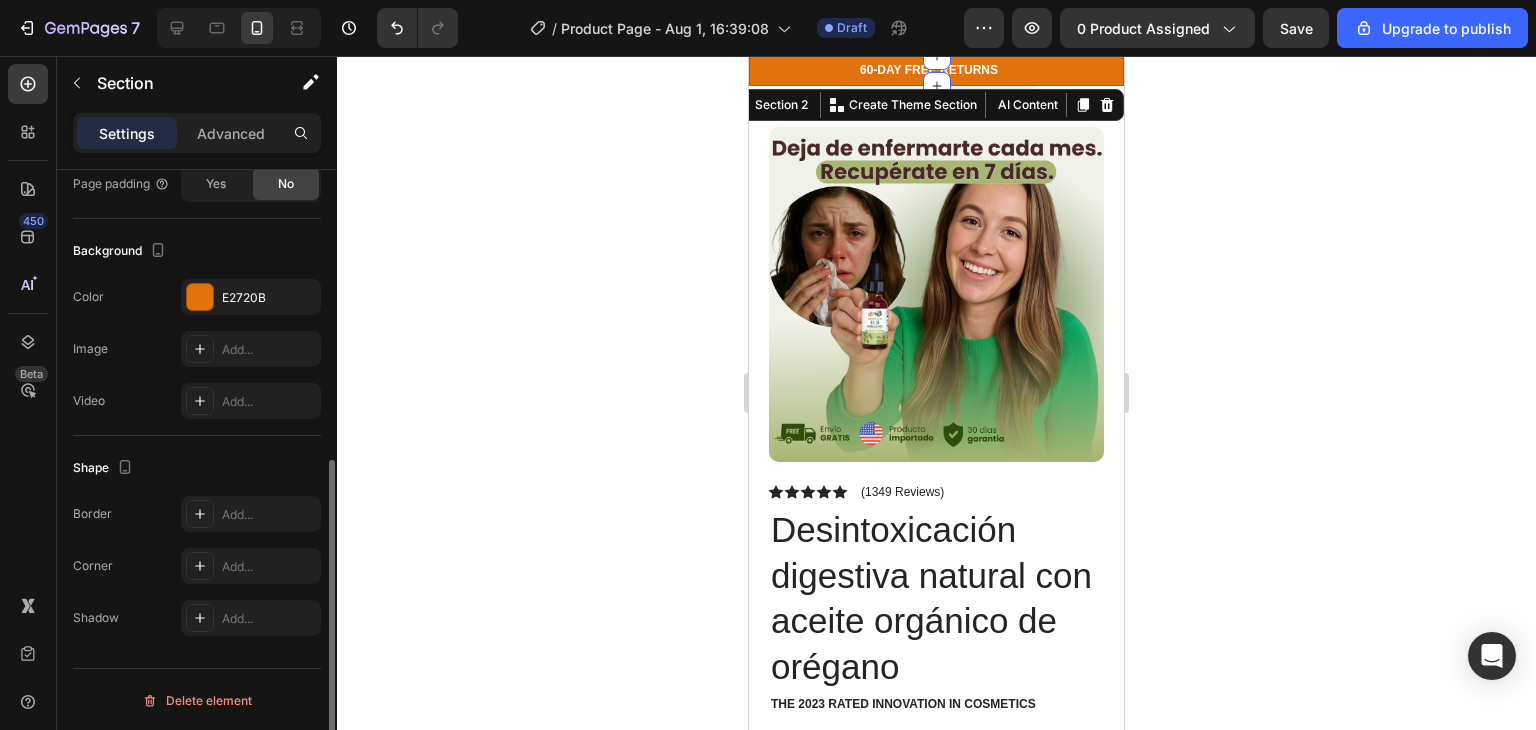 scroll, scrollTop: 0, scrollLeft: 0, axis: both 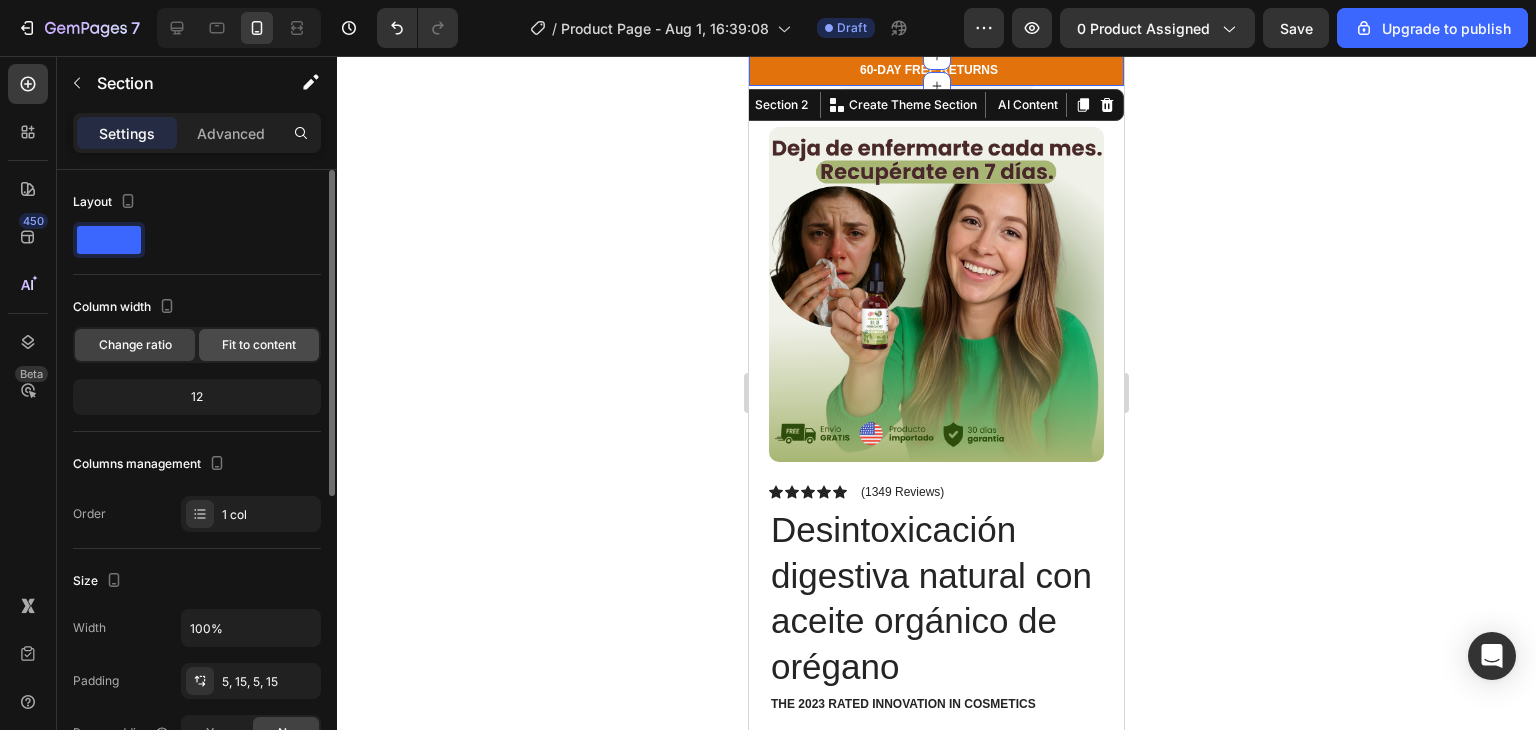 click on "Fit to content" 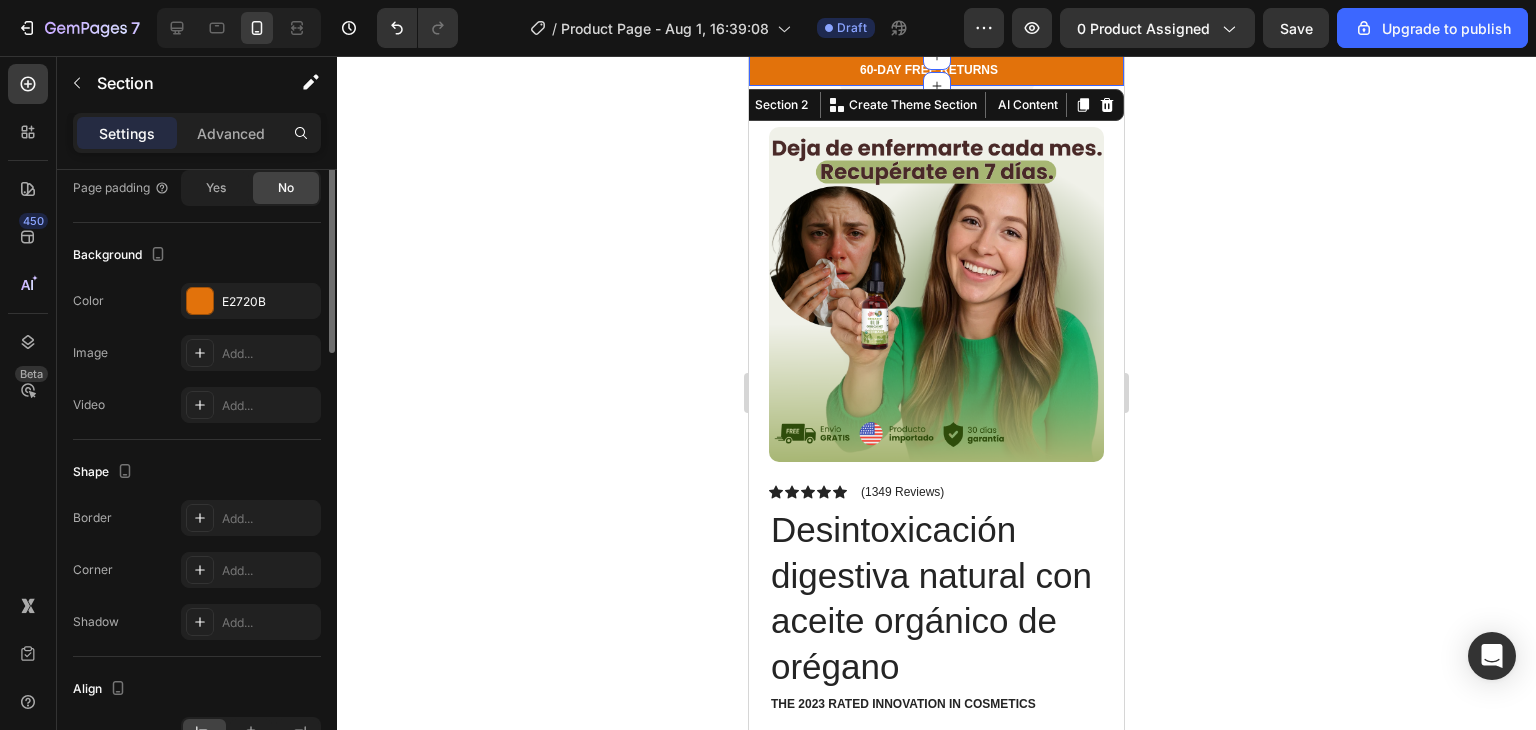 scroll, scrollTop: 0, scrollLeft: 0, axis: both 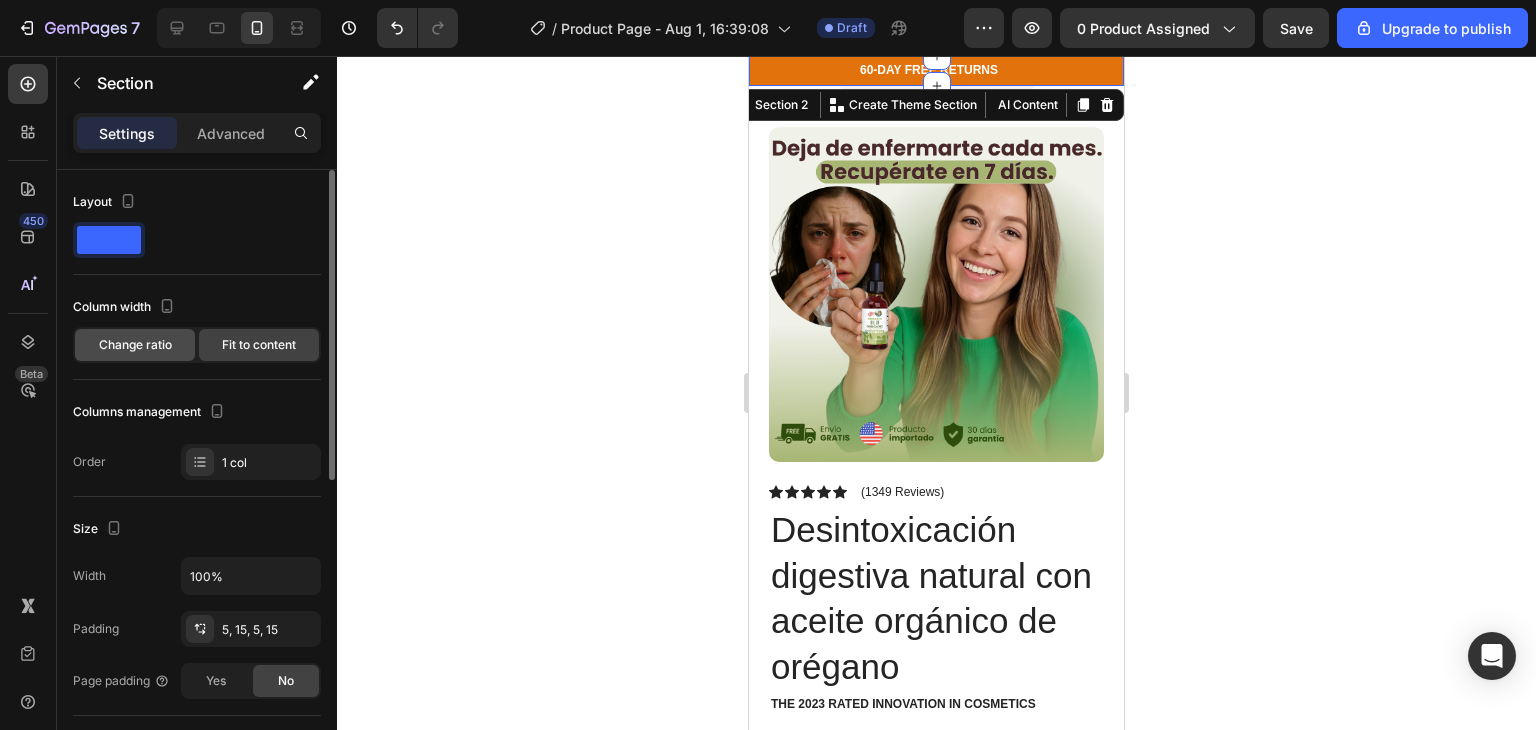 click on "Change ratio" 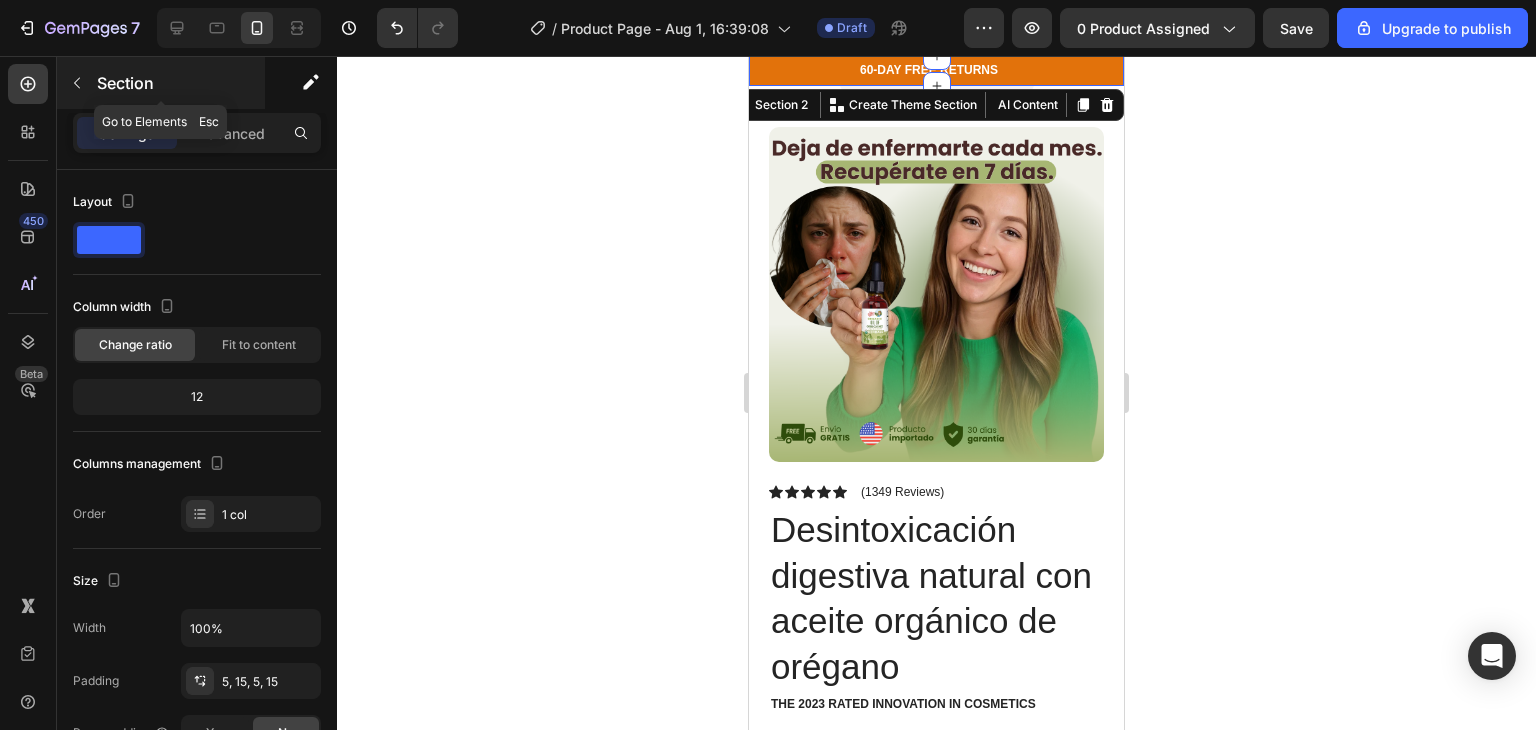 click at bounding box center (77, 83) 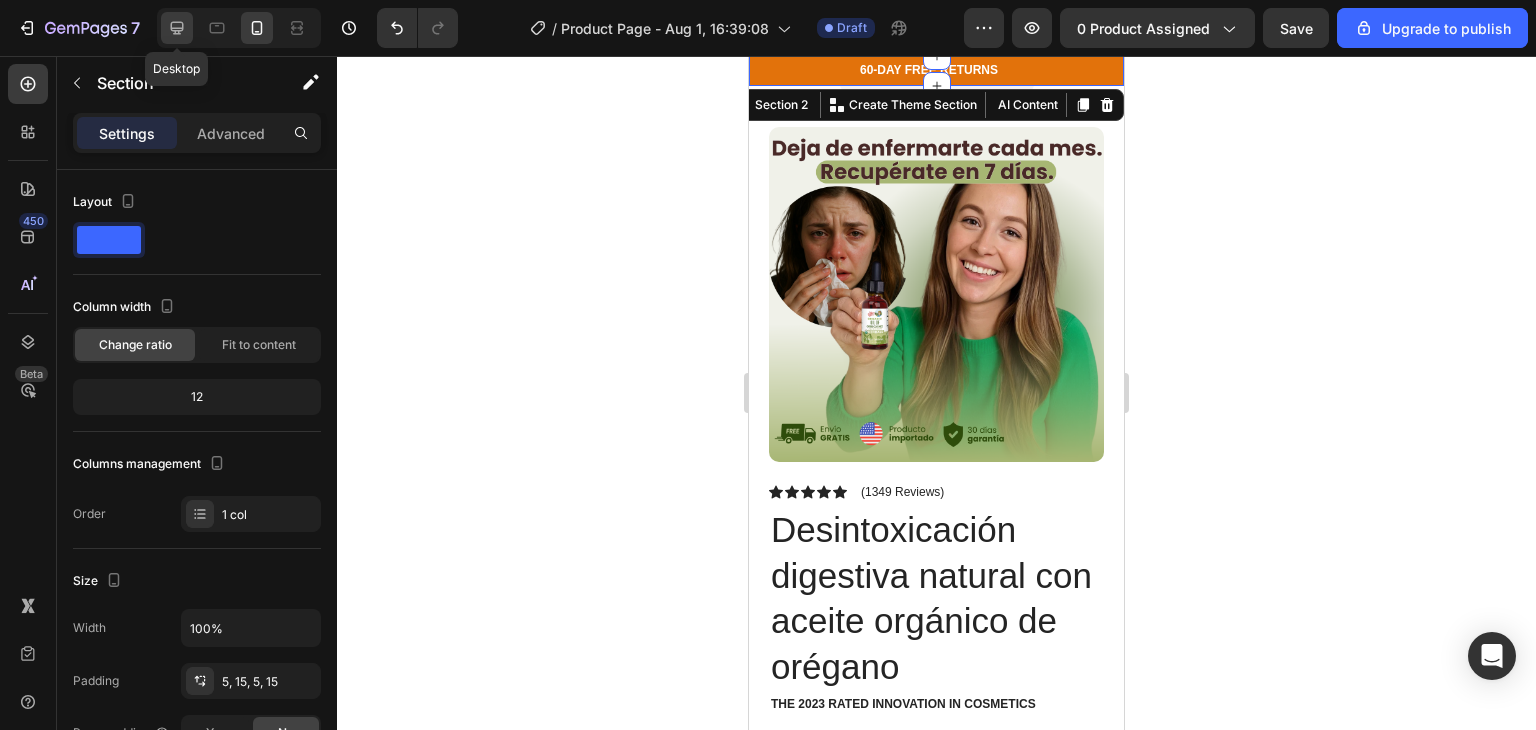 click 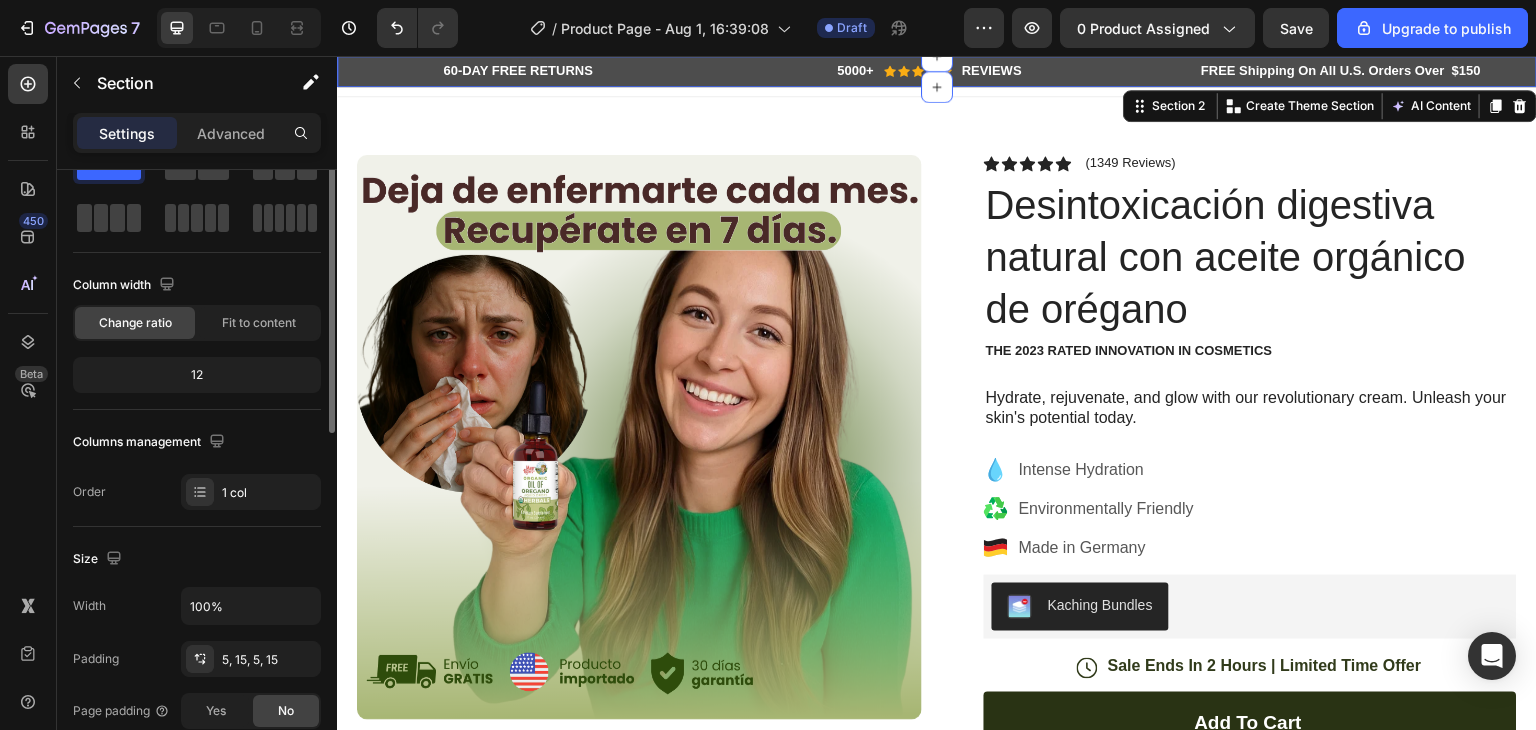 scroll, scrollTop: 0, scrollLeft: 0, axis: both 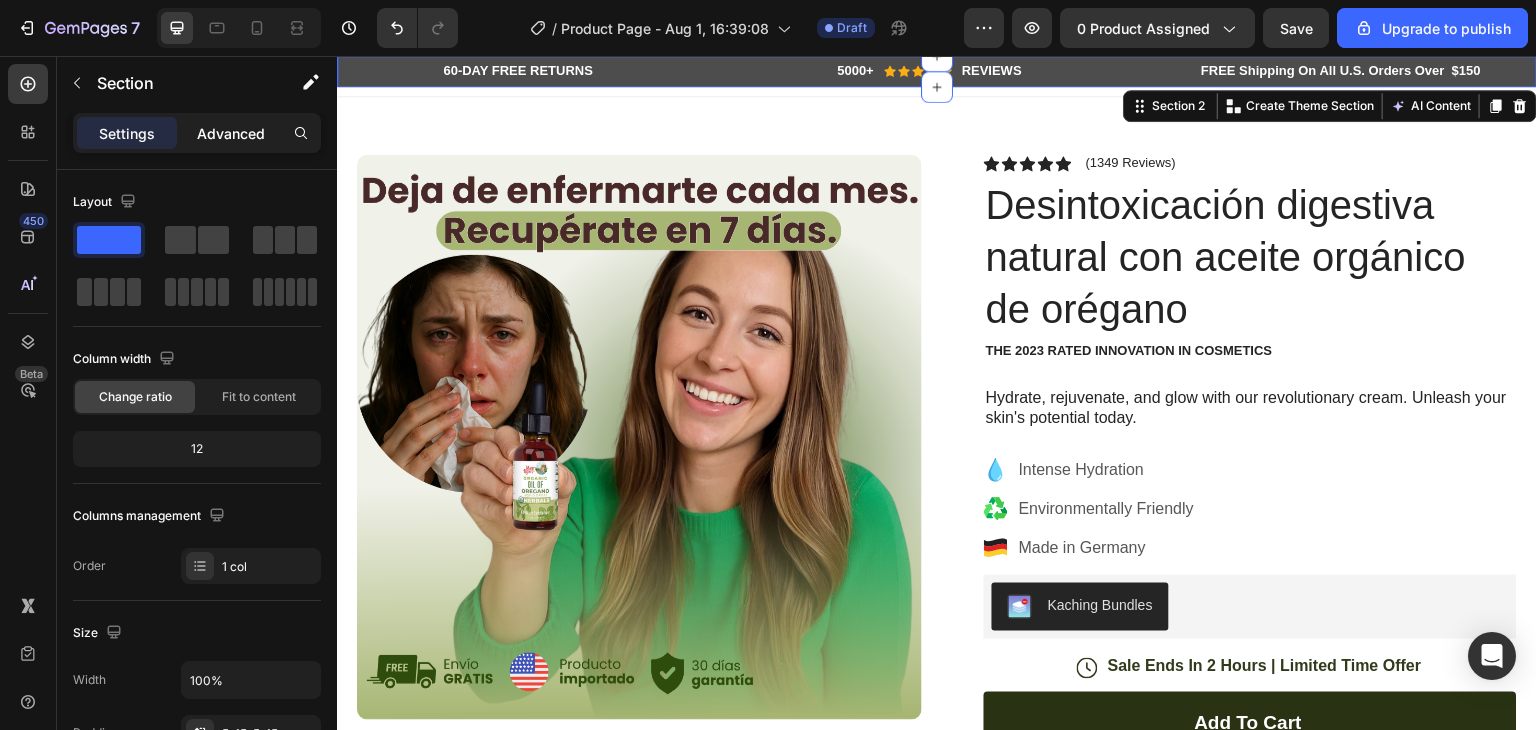 click on "Advanced" at bounding box center (231, 133) 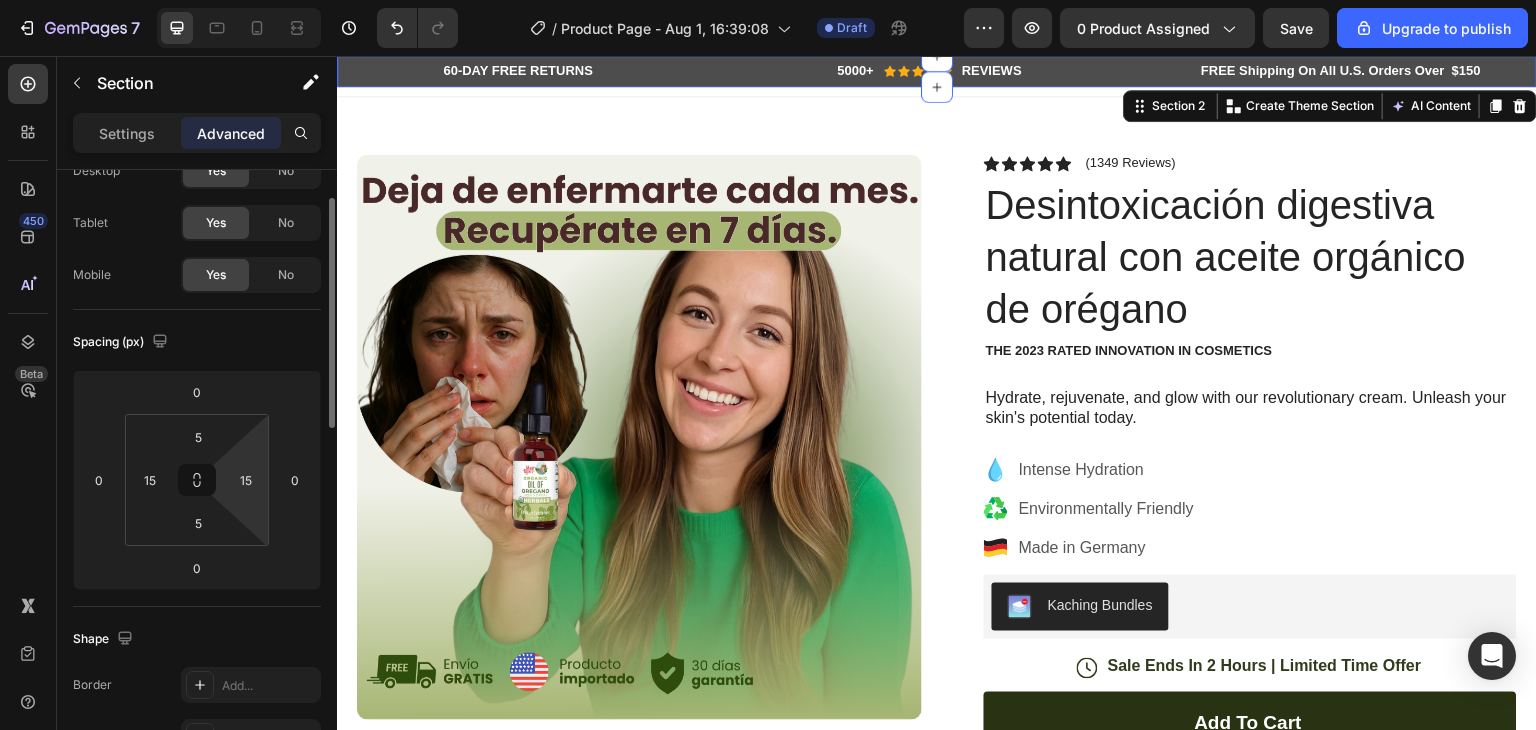 scroll, scrollTop: 0, scrollLeft: 0, axis: both 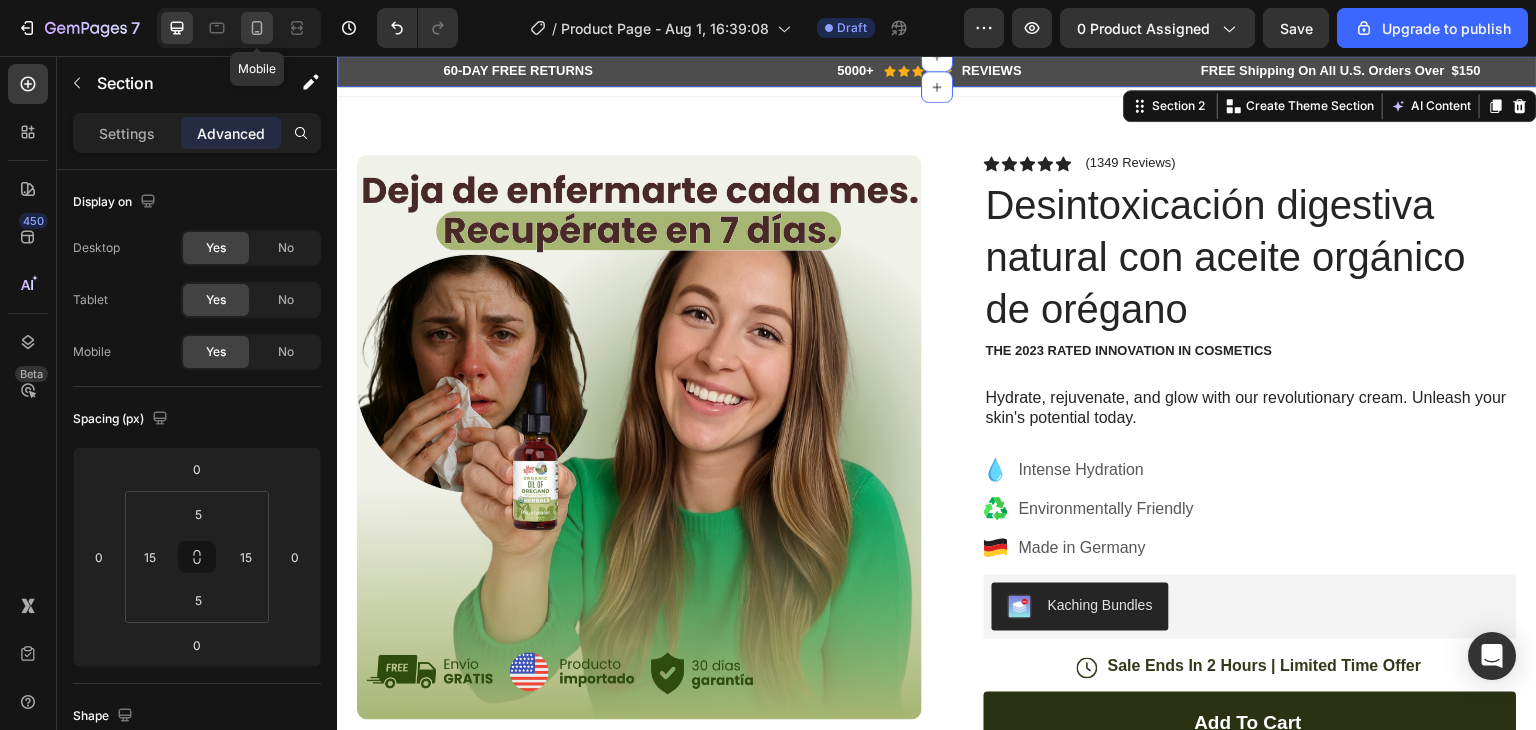 click 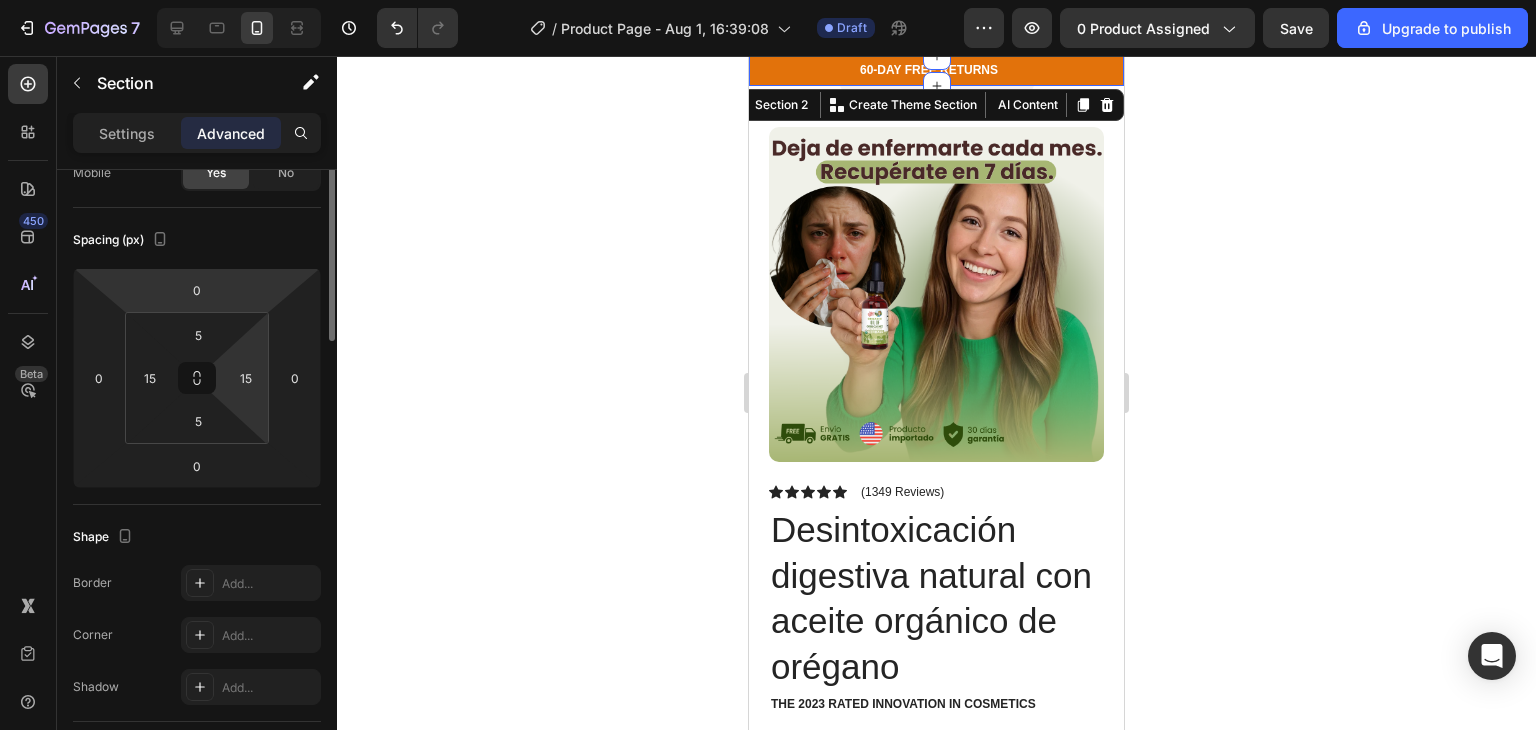 scroll, scrollTop: 0, scrollLeft: 0, axis: both 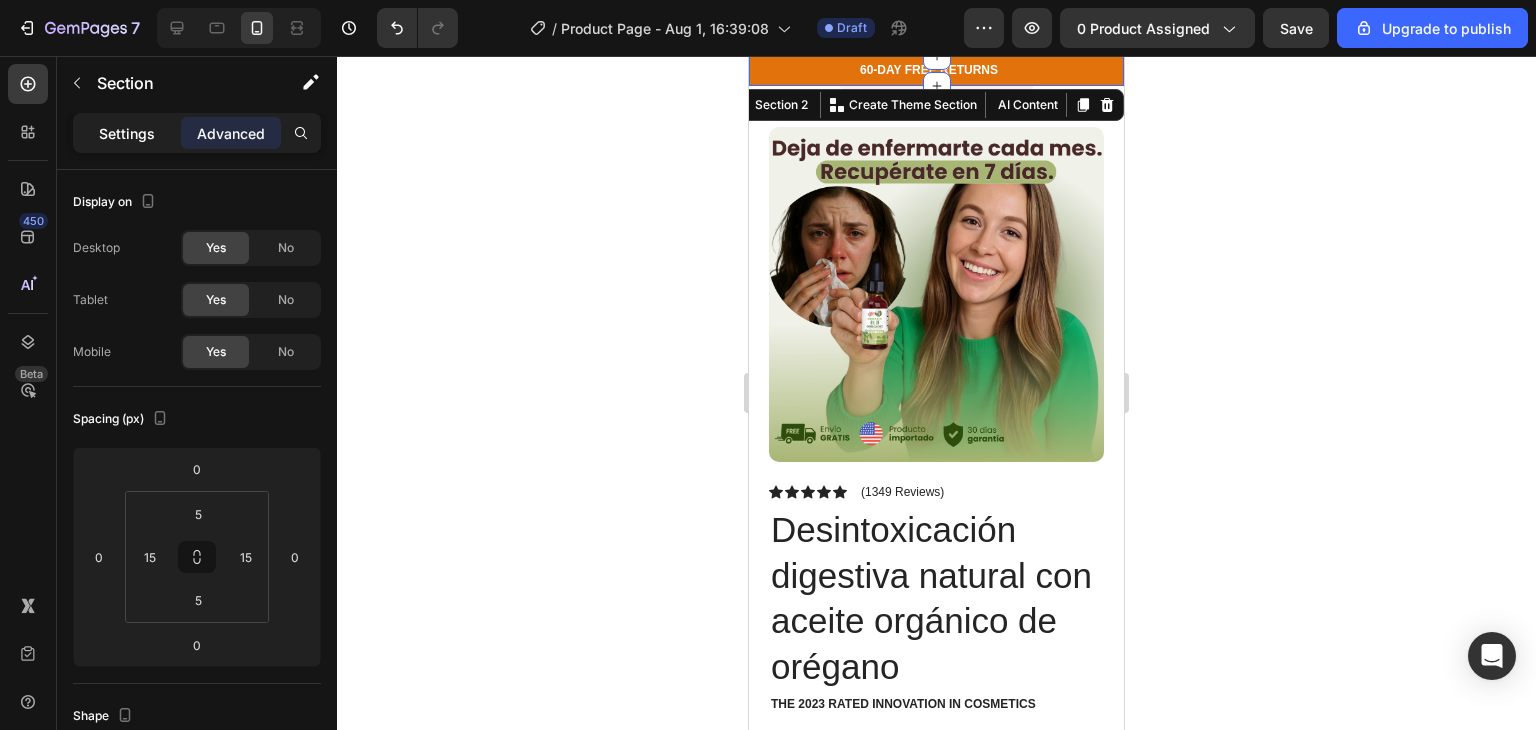 click on "Settings" at bounding box center [127, 133] 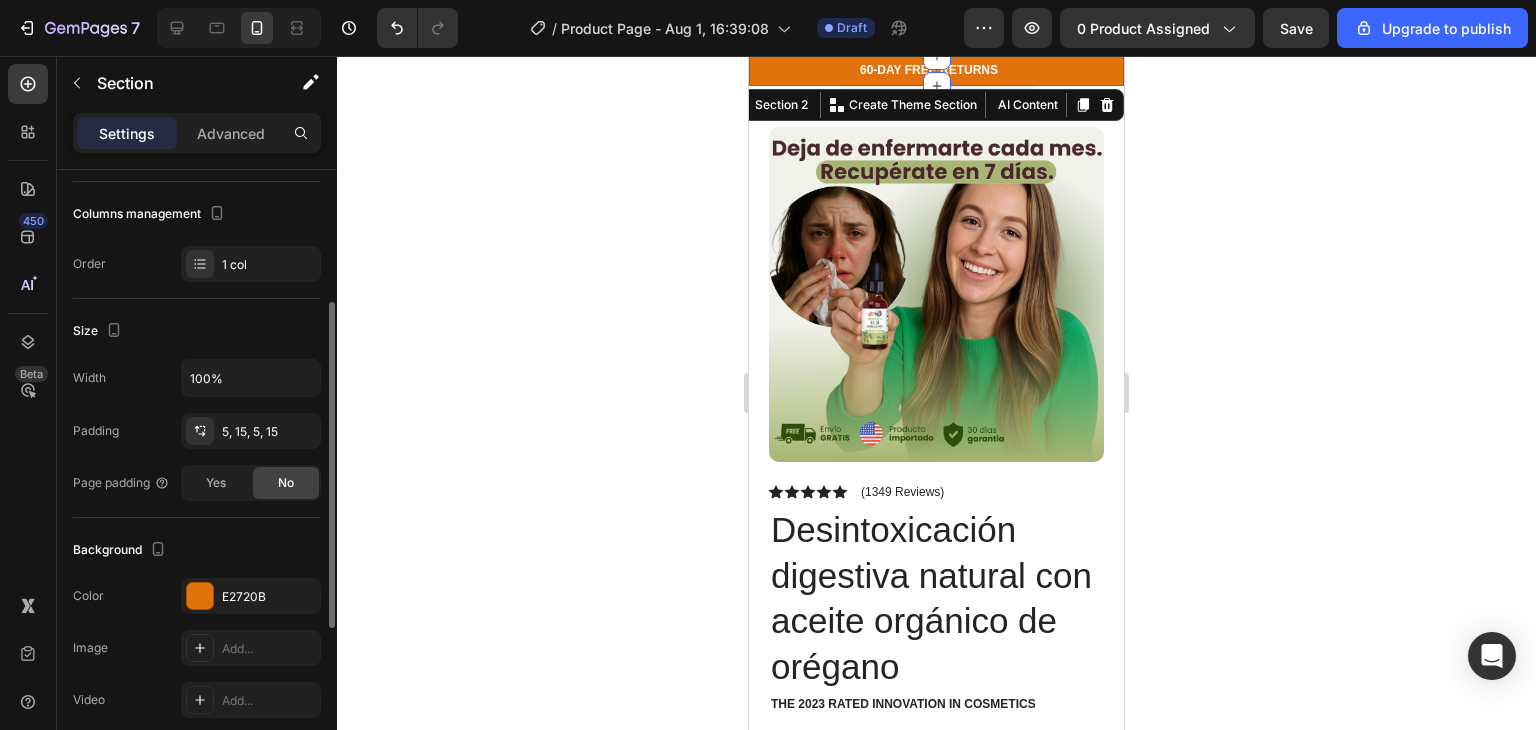 scroll, scrollTop: 253, scrollLeft: 0, axis: vertical 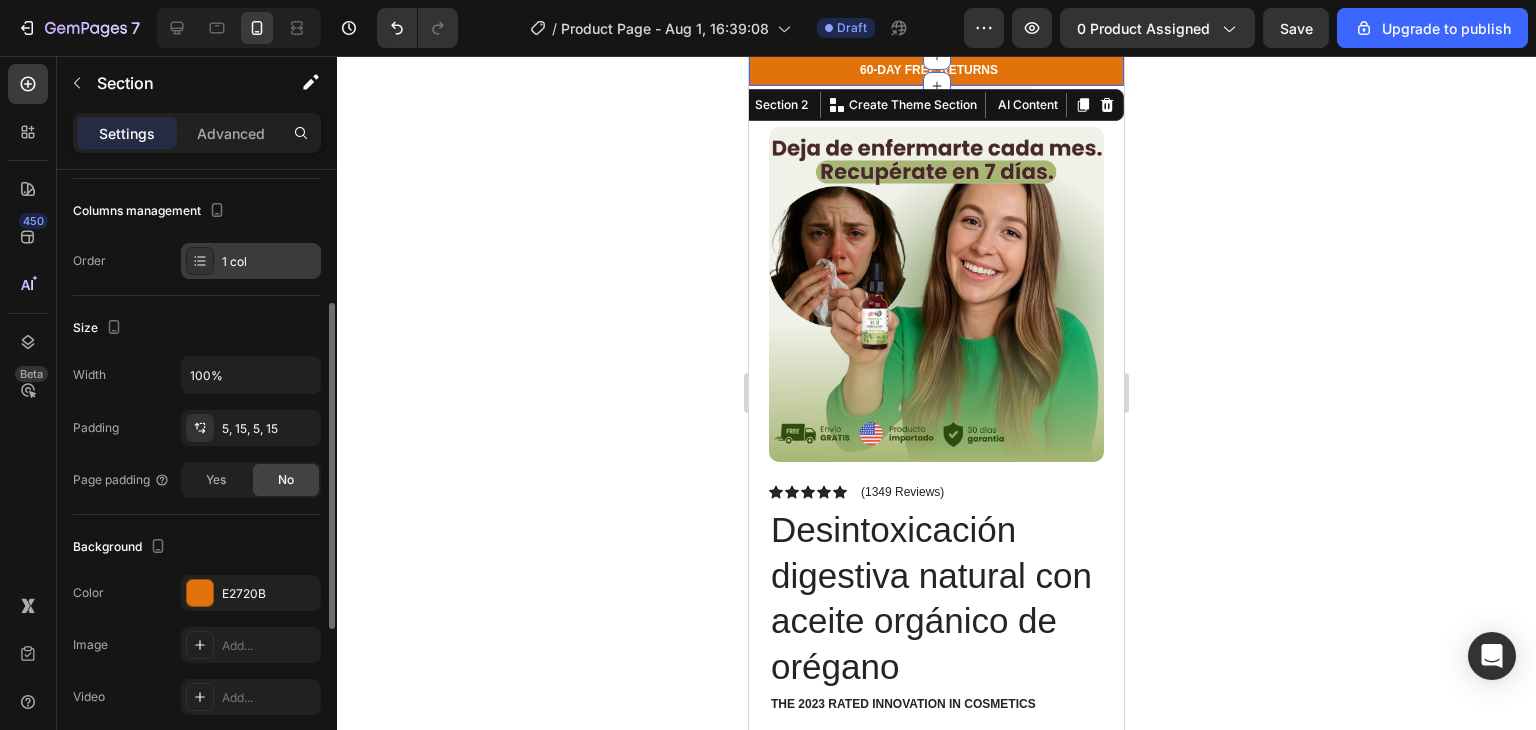 click on "1 col" at bounding box center [269, 262] 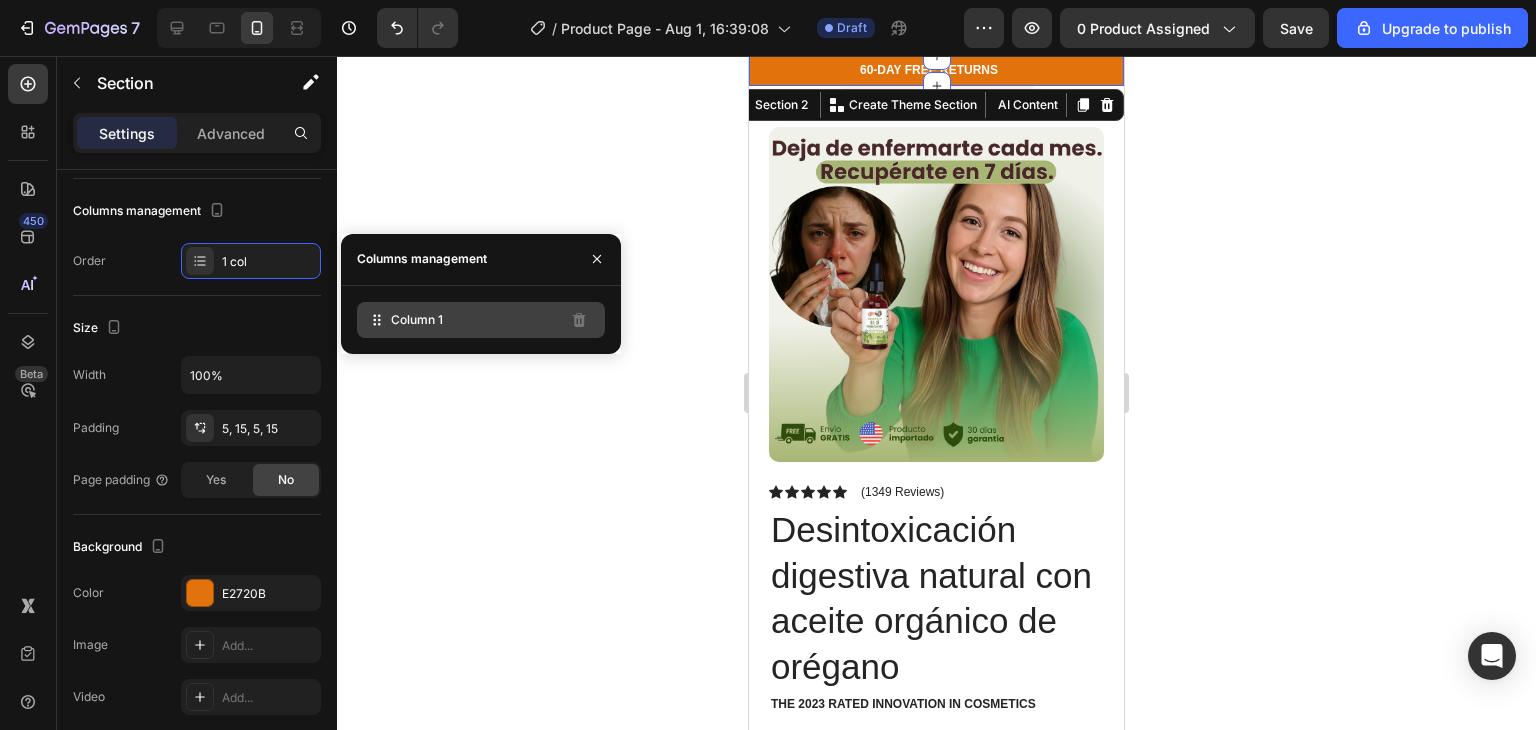 click on "Column 1" 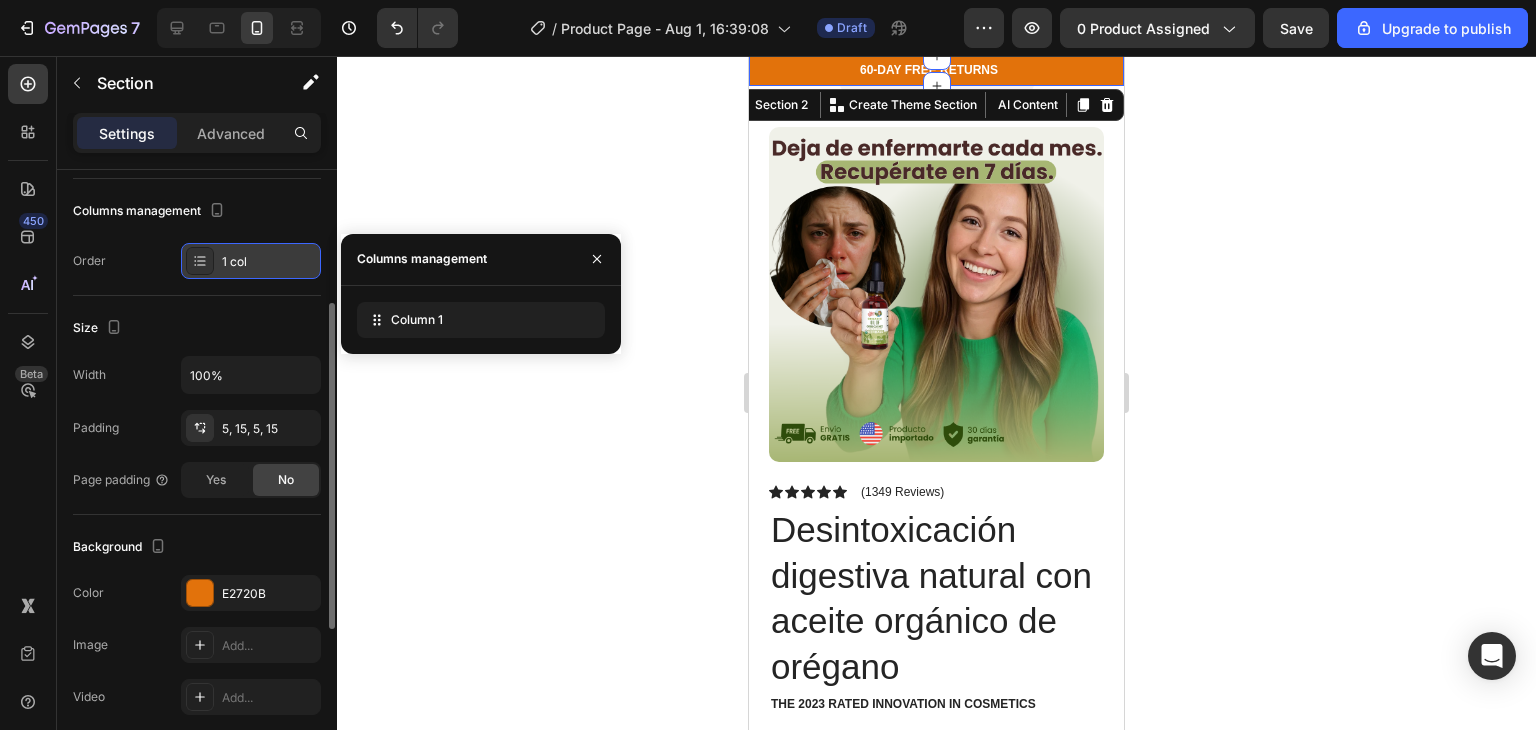click at bounding box center [200, 261] 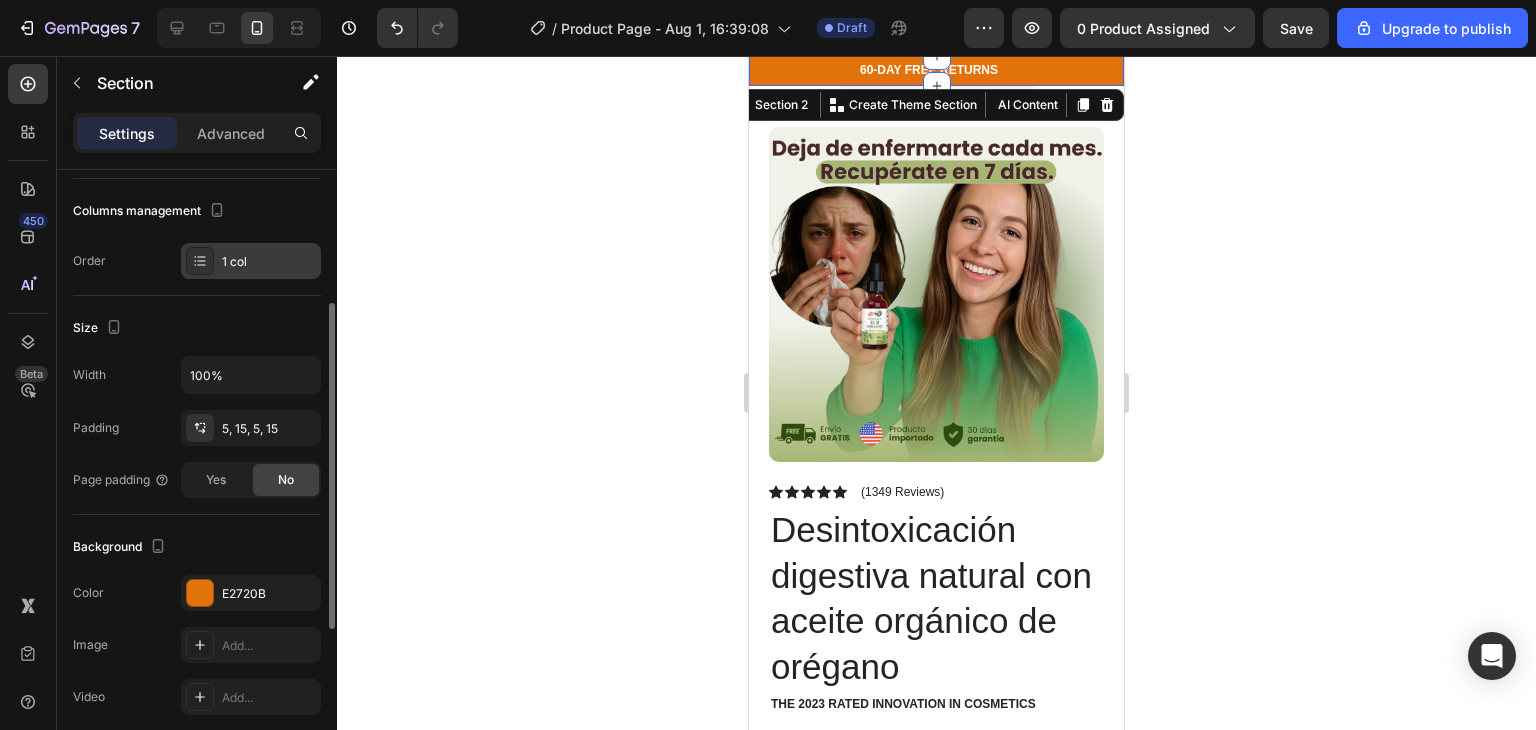 click at bounding box center [200, 261] 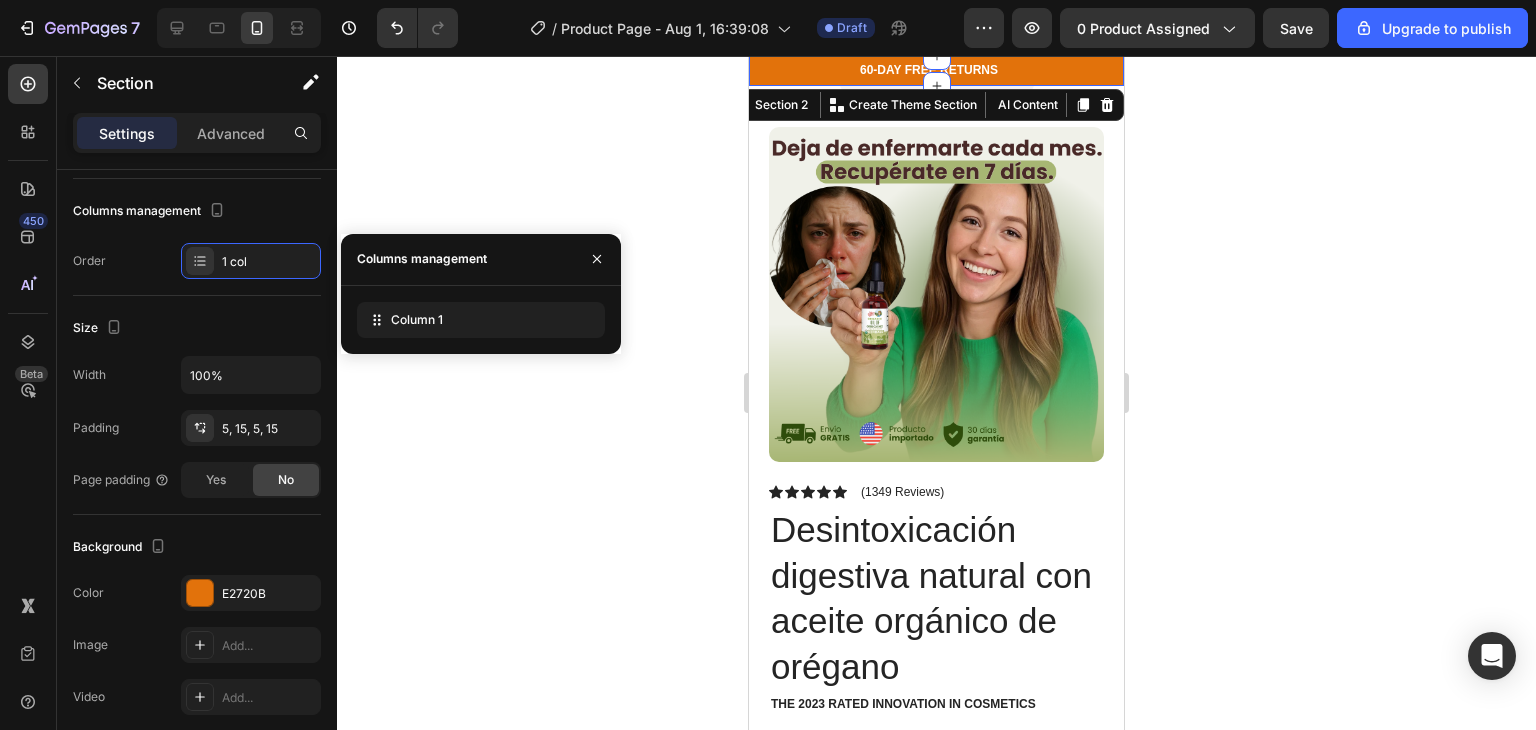 drag, startPoint x: 410, startPoint y: 321, endPoint x: 420, endPoint y: 345, distance: 26 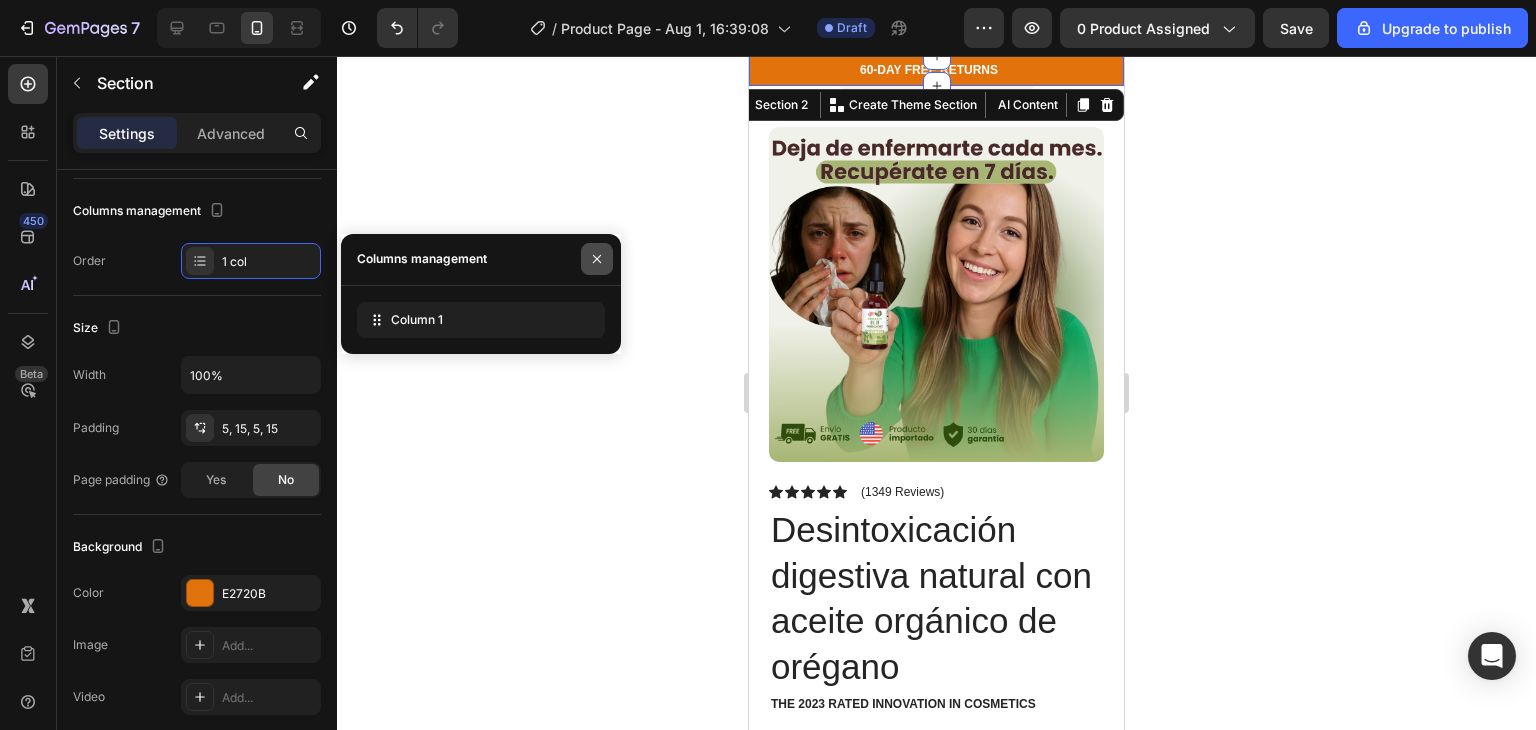 click 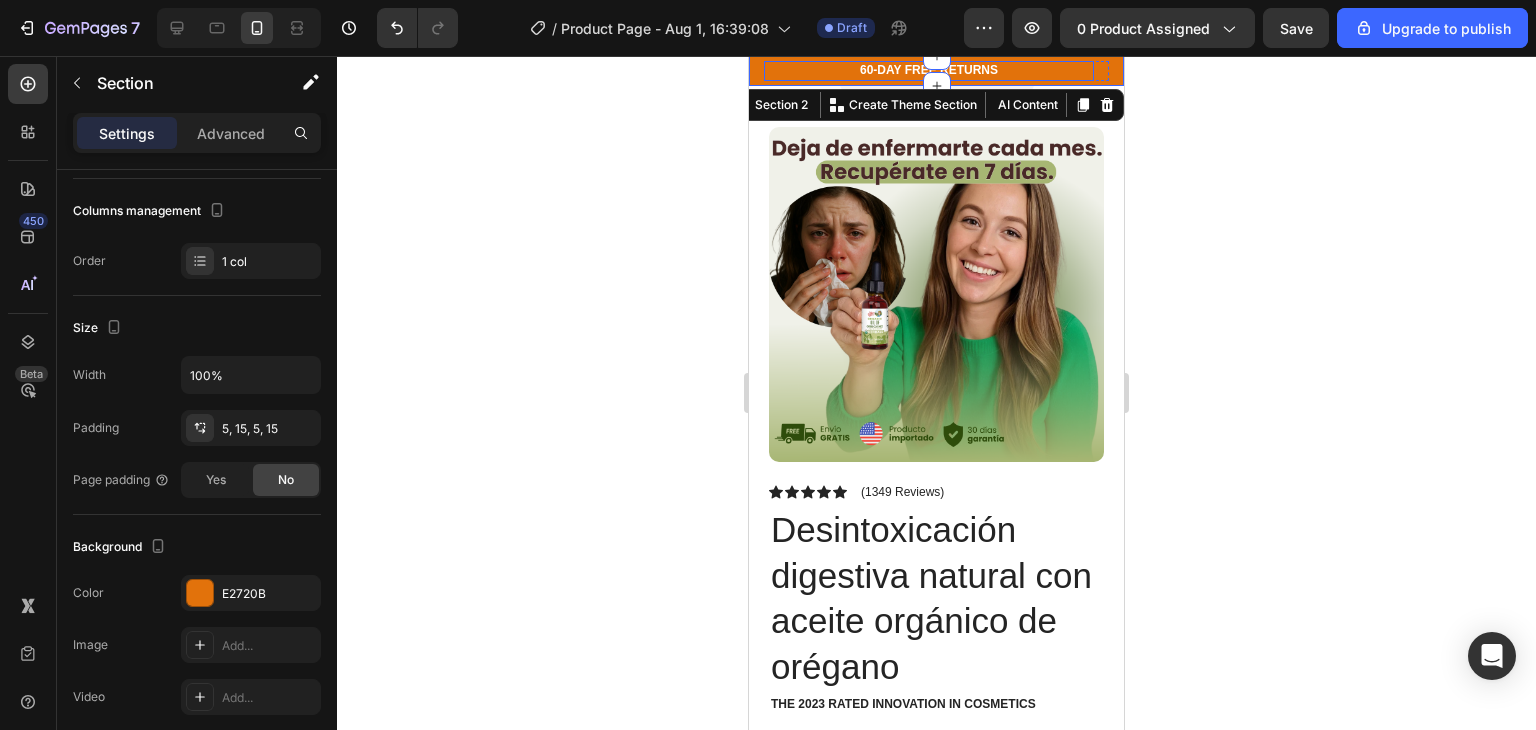 click on "60-DAY FREE RETURNS Heading Row" at bounding box center (929, 71) 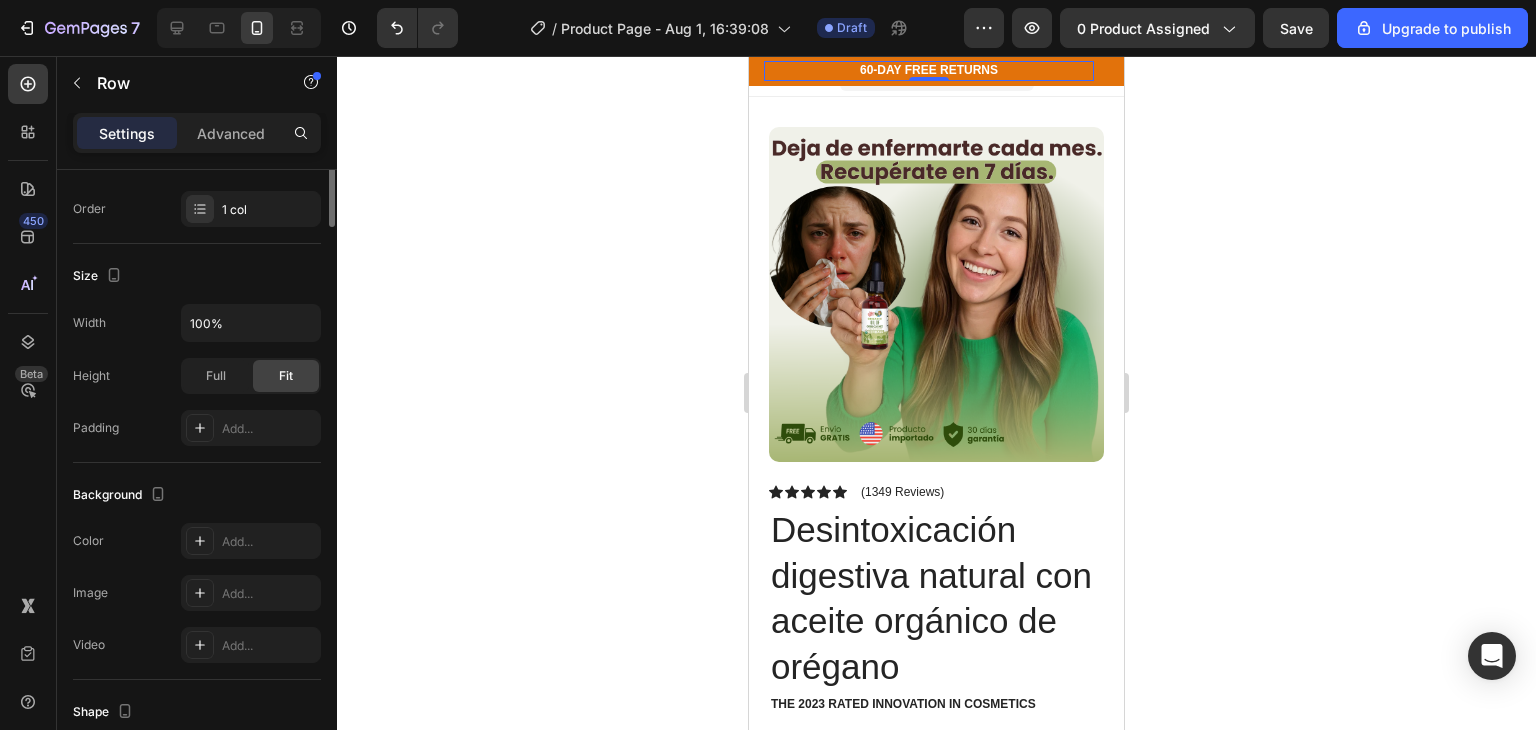 scroll, scrollTop: 0, scrollLeft: 0, axis: both 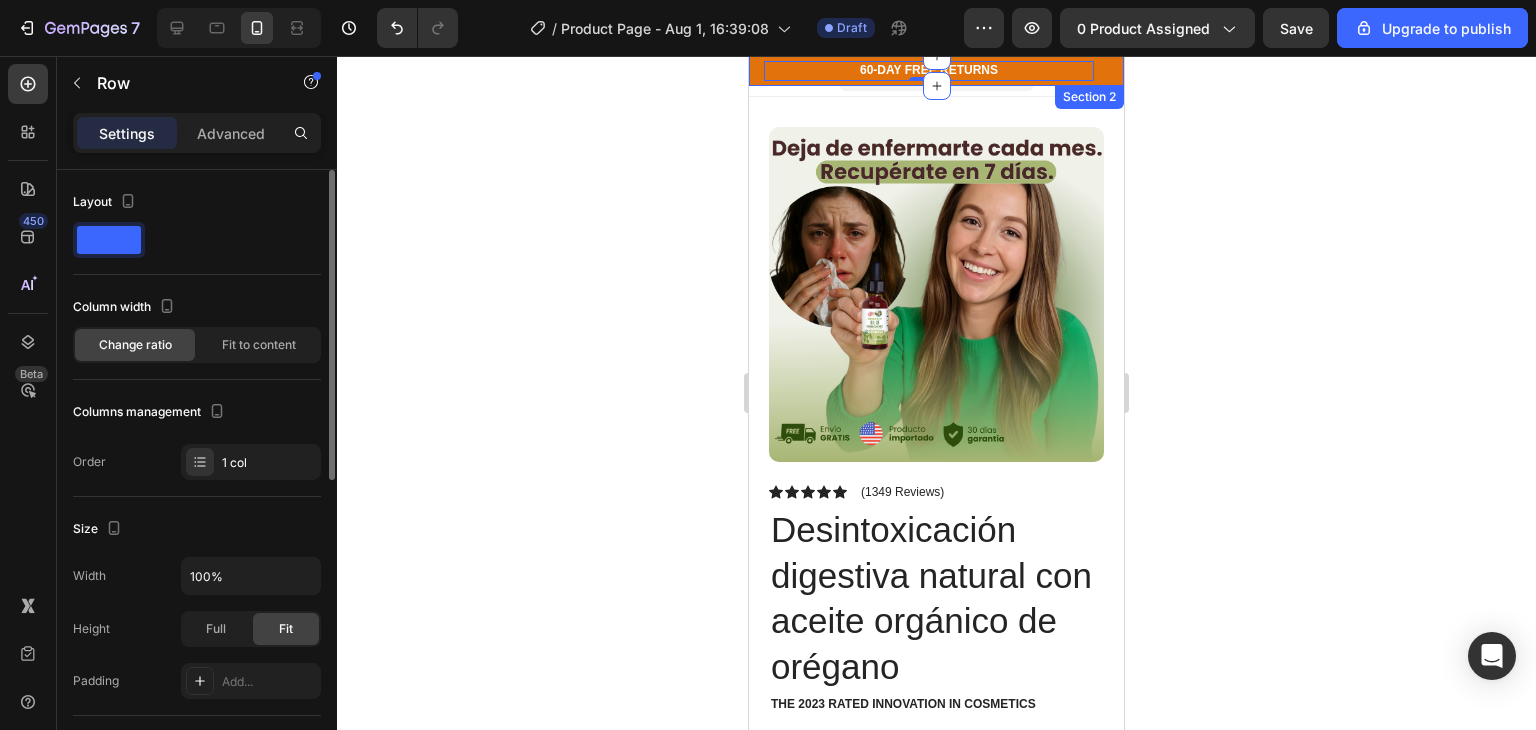 click on "60-DAY FREE RETURNS Heading Row   0 5000+ Heading                Icon                Icon                Icon                Icon                Icon Icon List Hoz REVIEWS Heading Row Row FREE Shipping On All U.S. Orders Over  $150 Heading Row FREE Shipping On All U.S. Orders Over  $150 Heading Row Carousel Row Section 2" at bounding box center [936, 71] 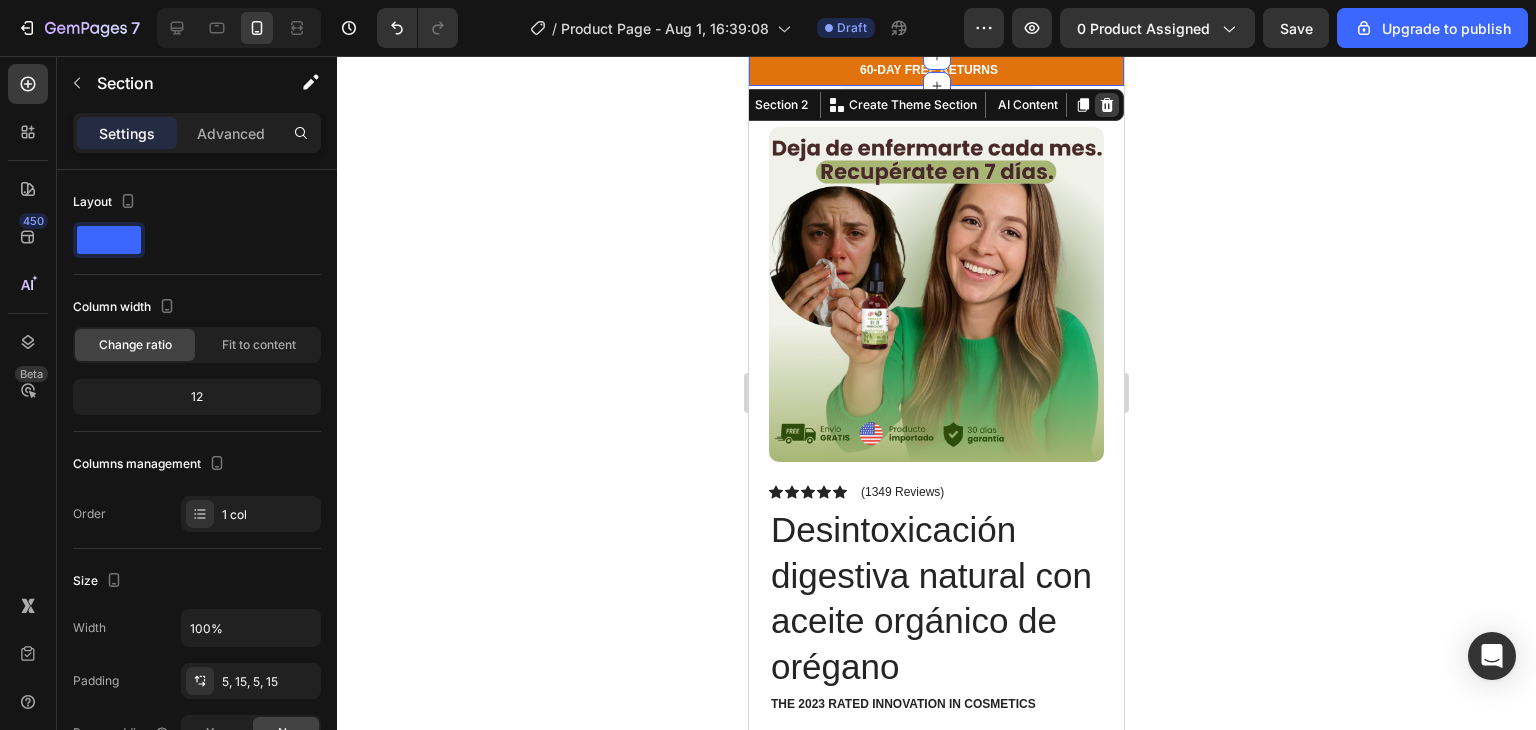 click 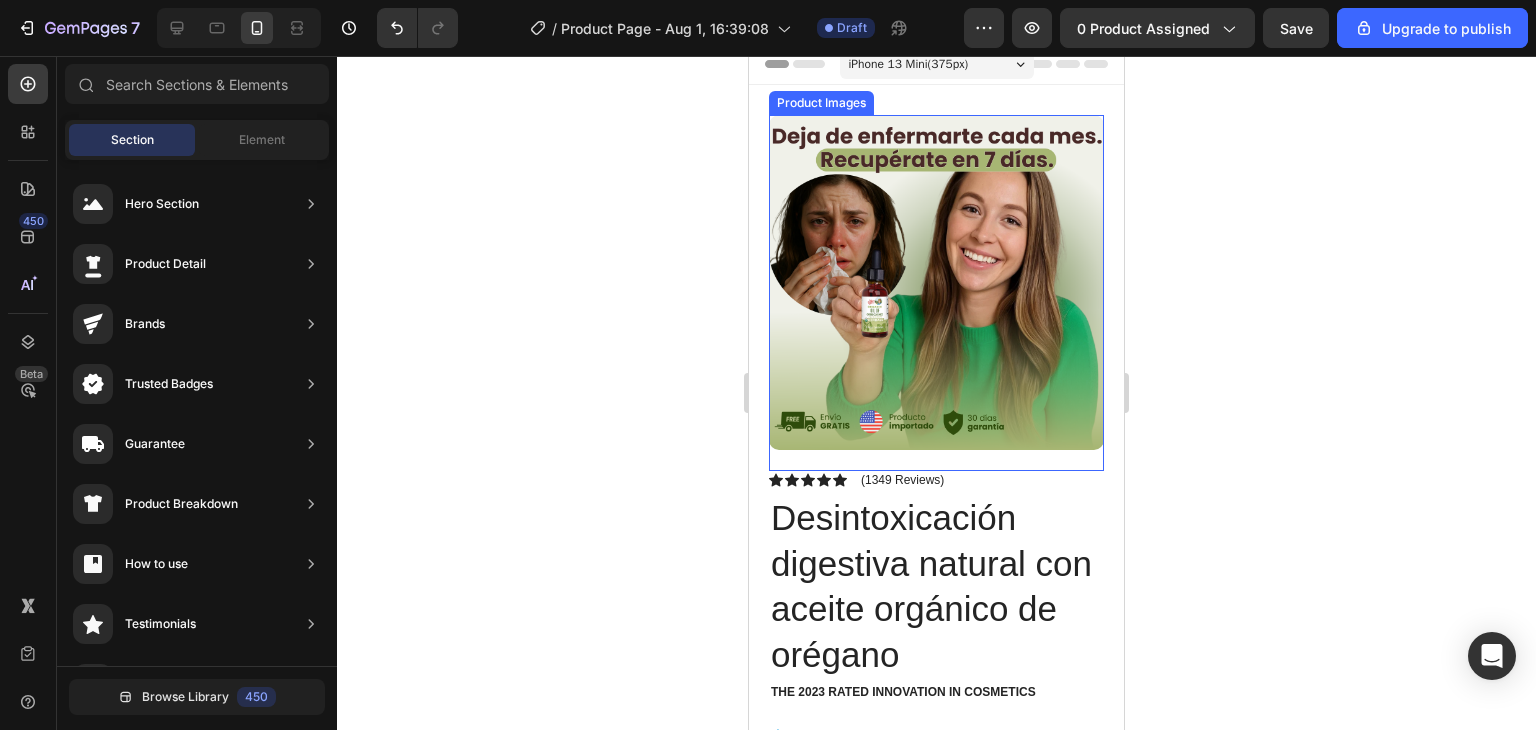 scroll, scrollTop: 0, scrollLeft: 0, axis: both 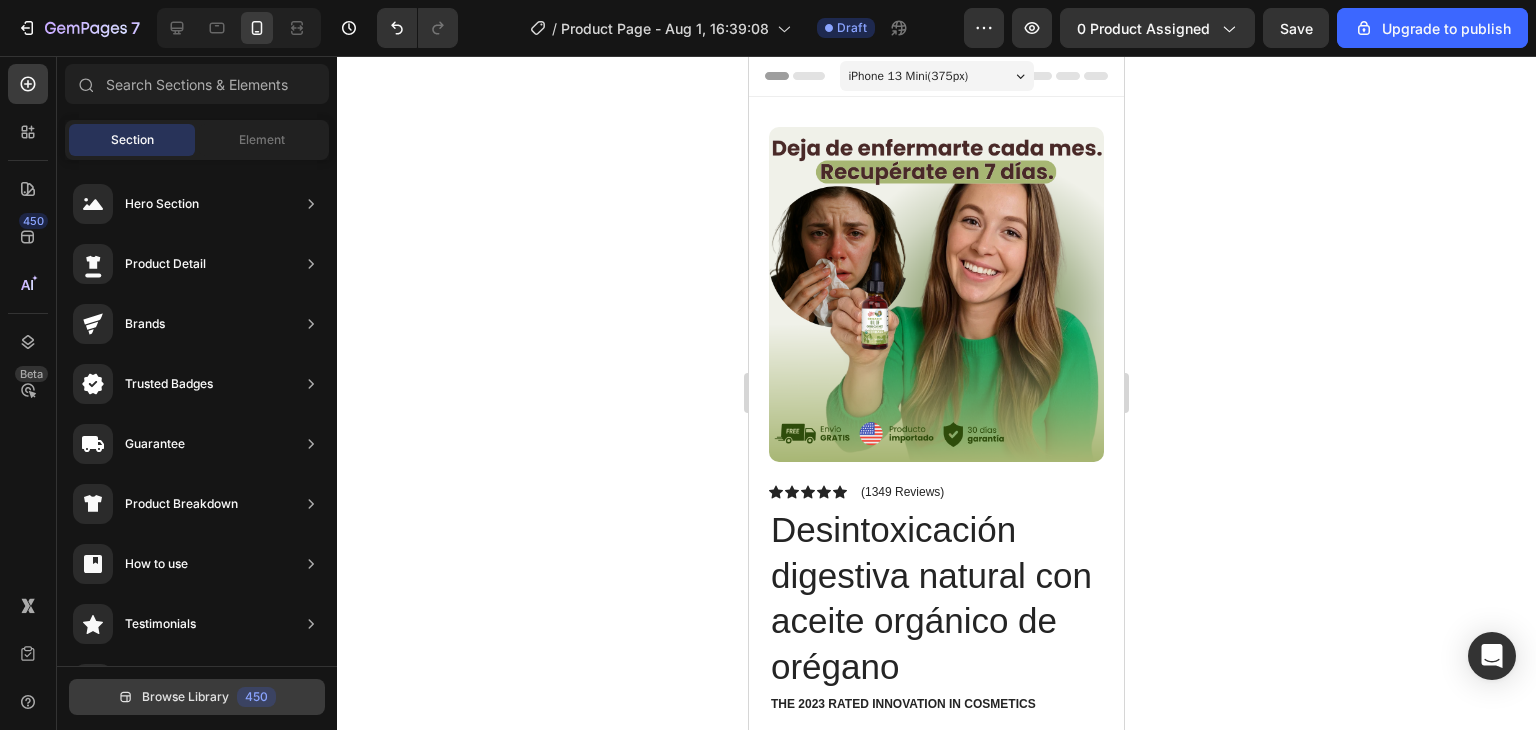 click on "Browse Library" at bounding box center (185, 697) 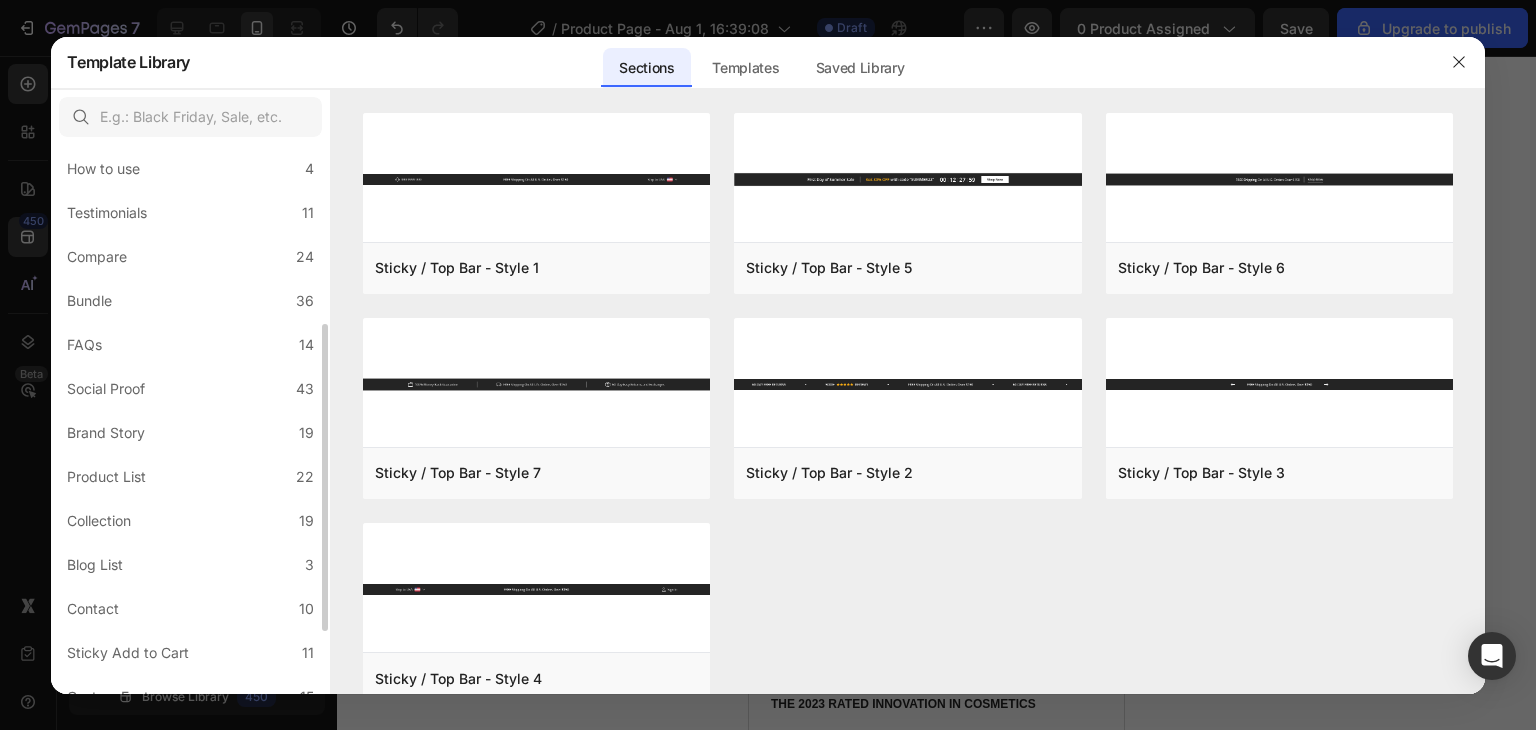 scroll, scrollTop: 431, scrollLeft: 0, axis: vertical 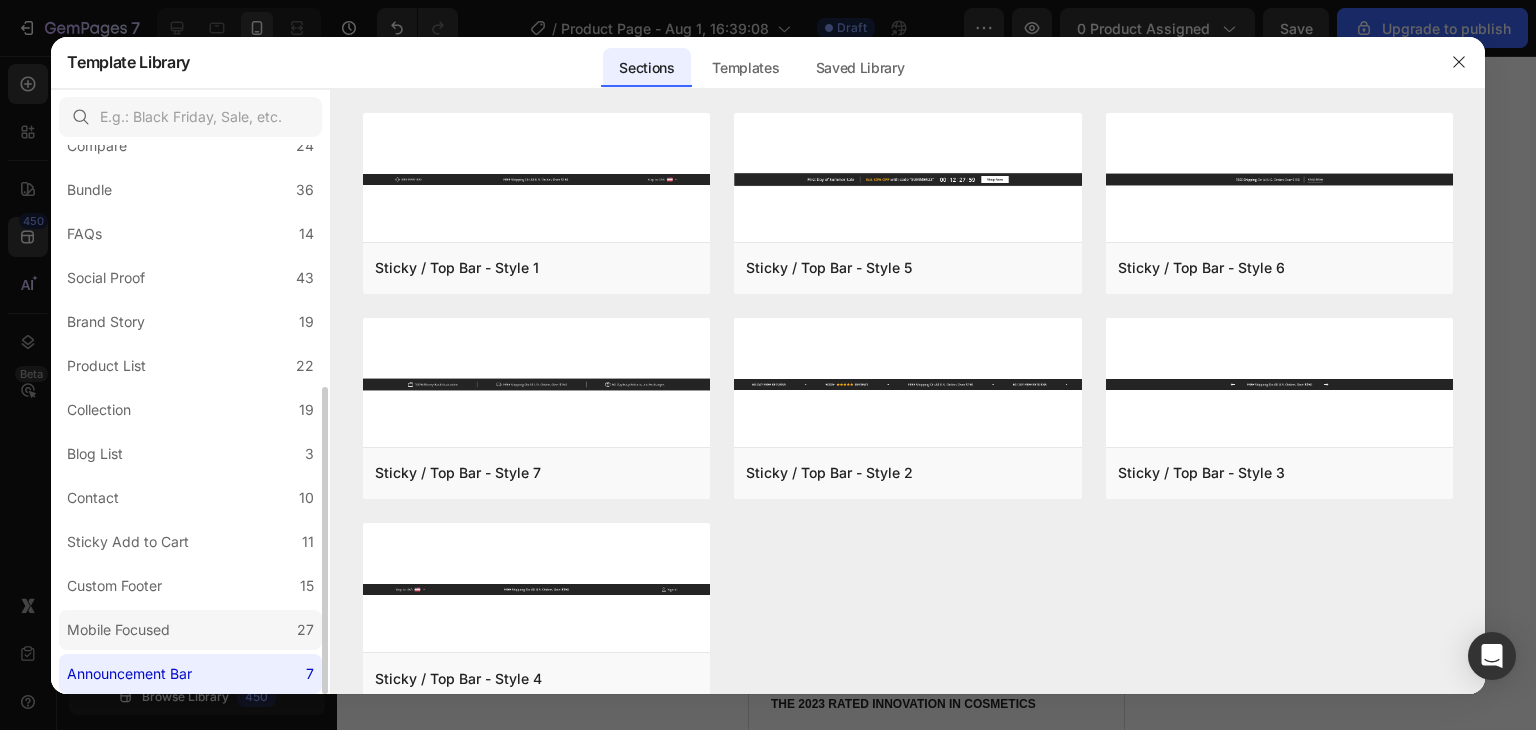 click on "Mobile Focused 27" 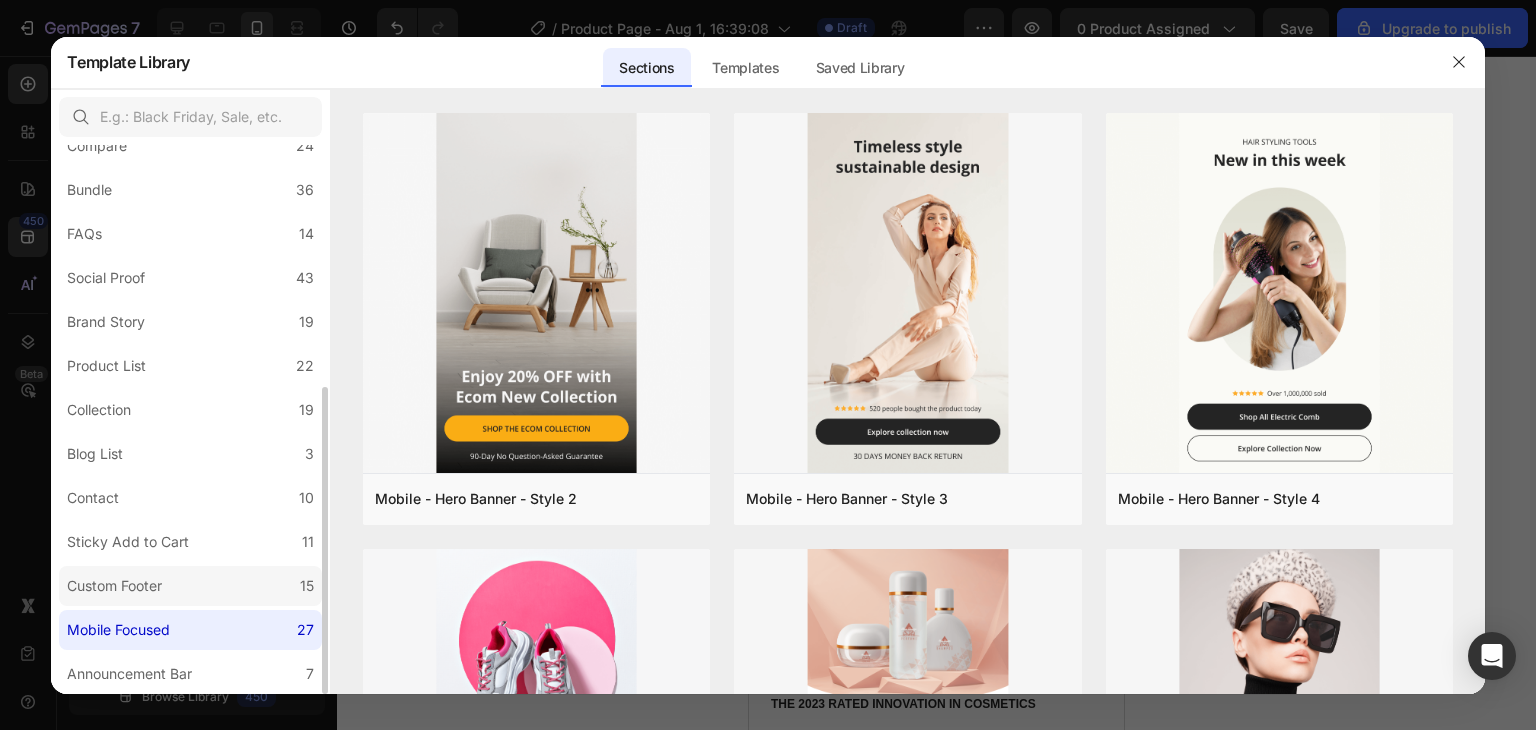 click on "Custom Footer 15" 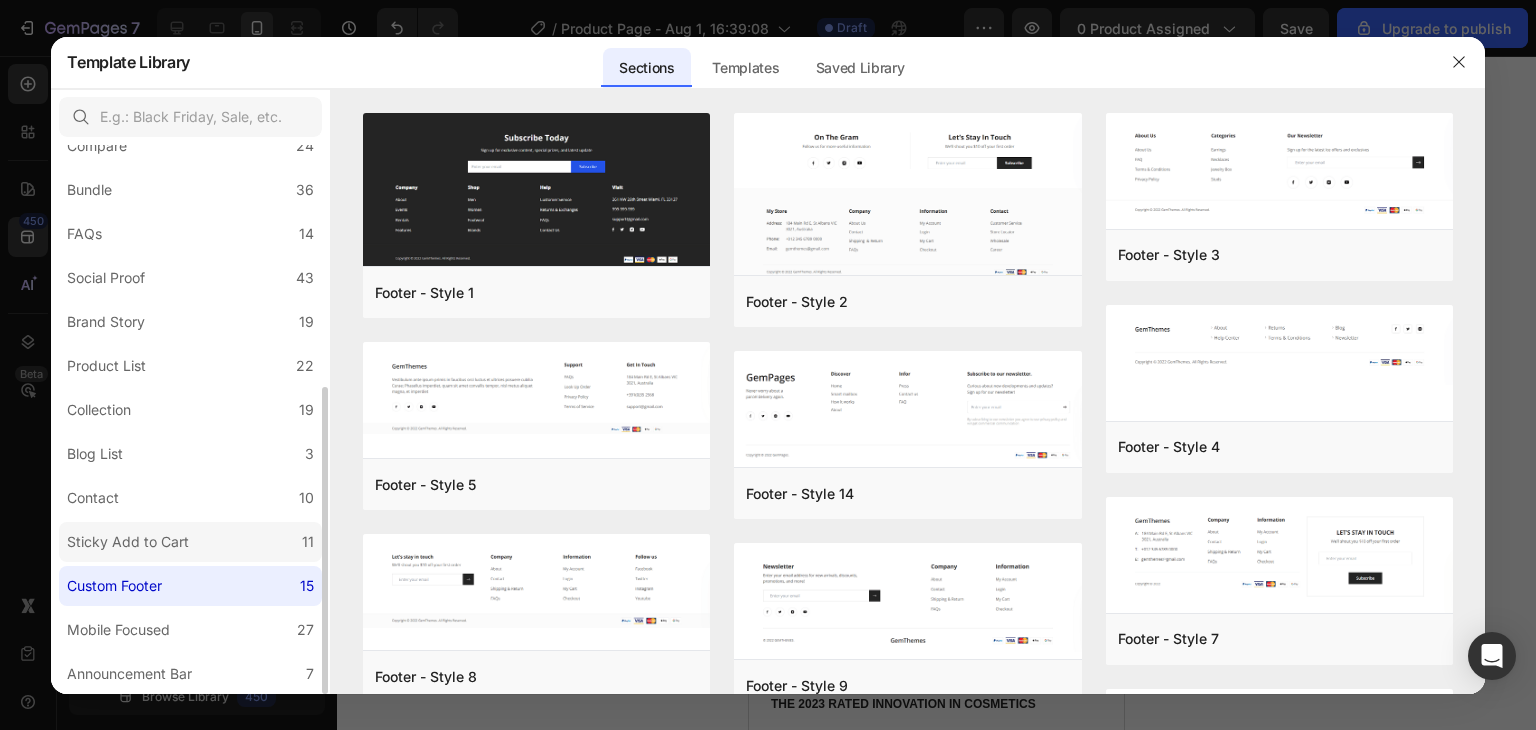 click on "Sticky Add to Cart 11" 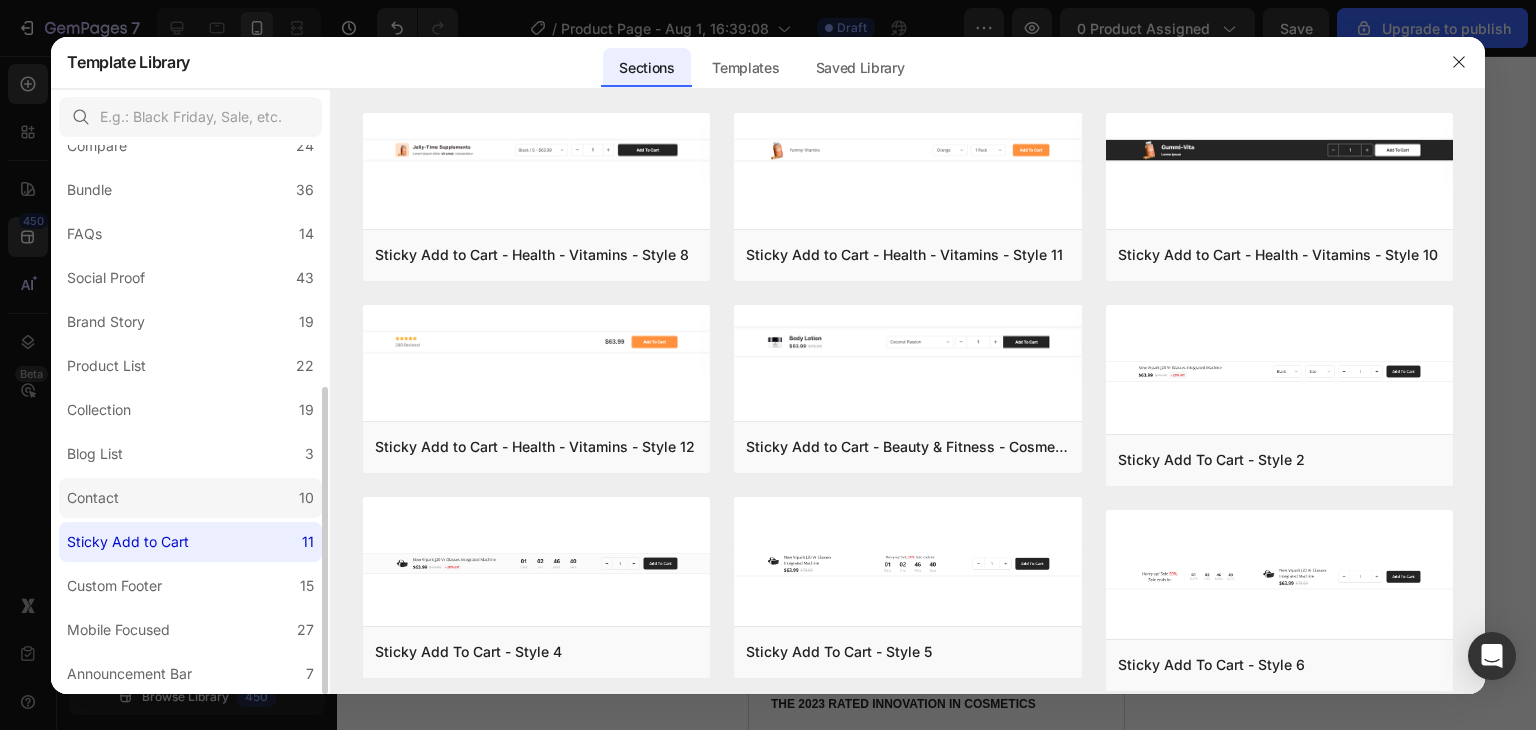 click on "Contact 10" 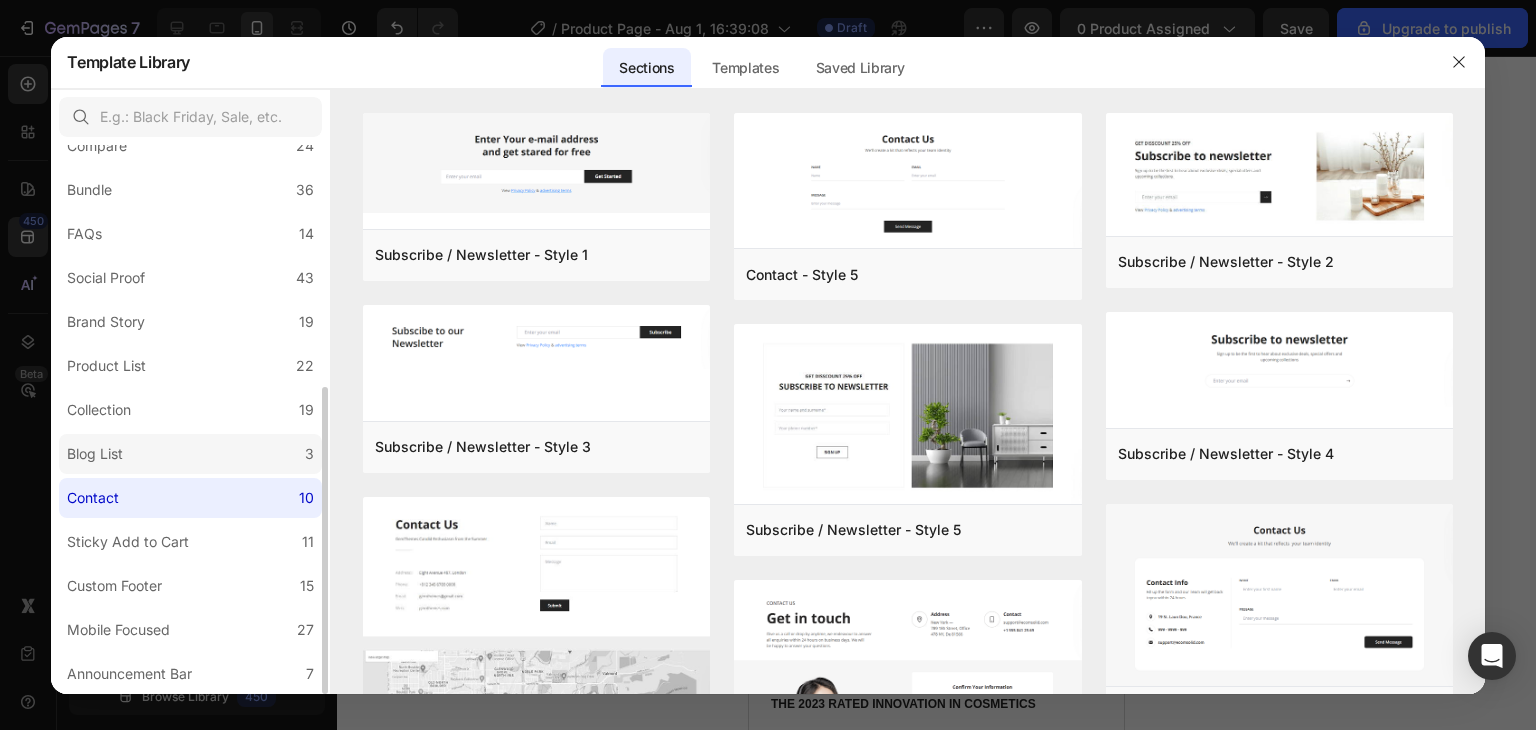 click on "Blog List 3" 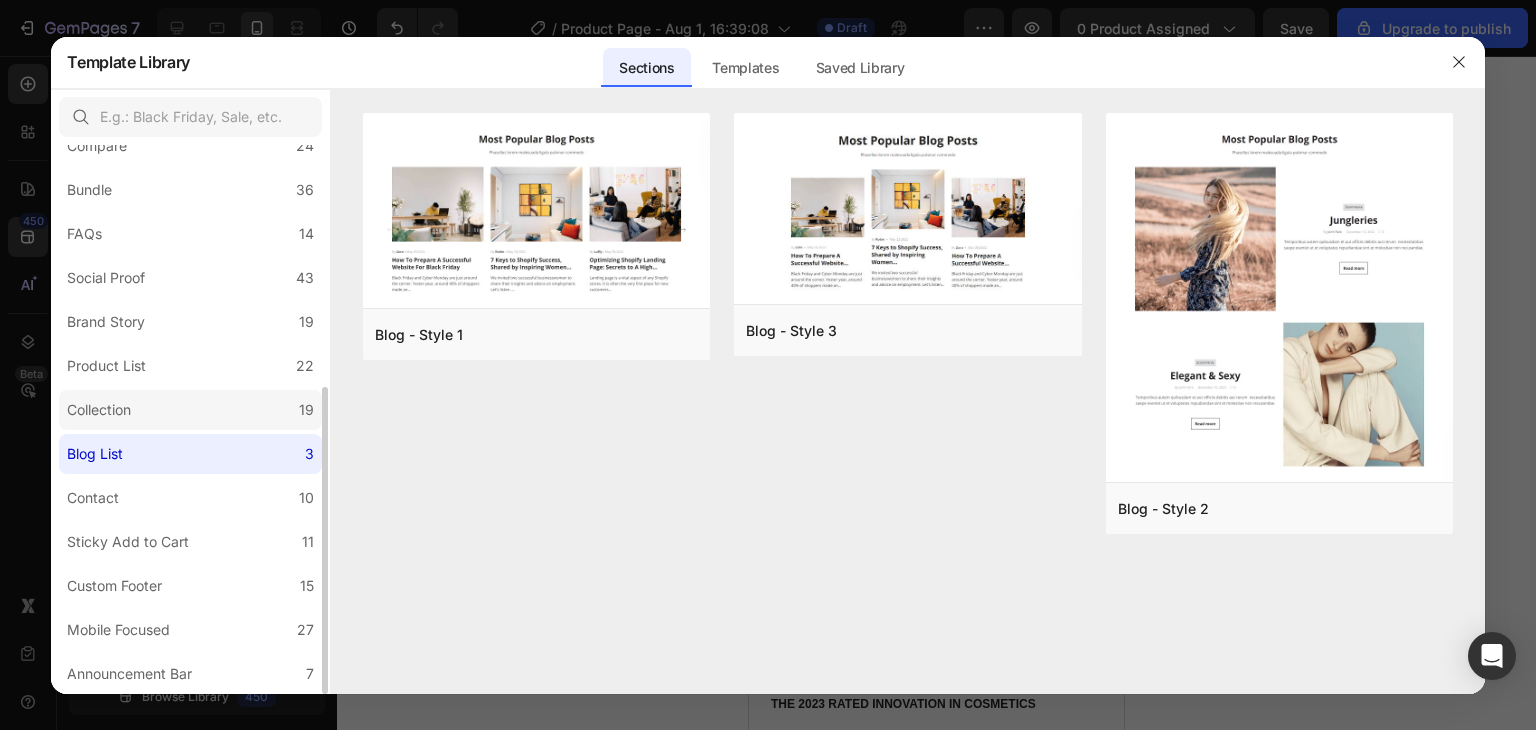 click on "Collection 19" 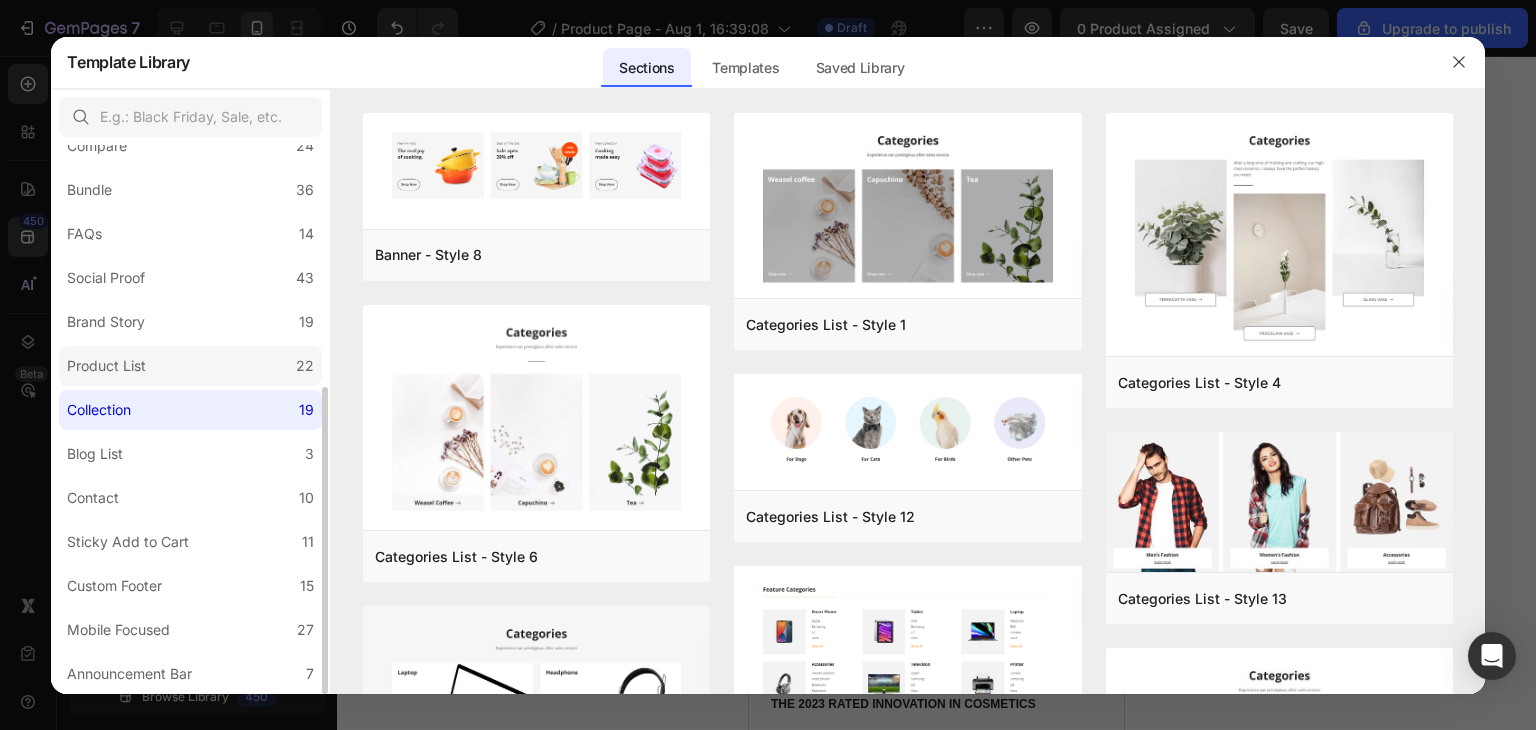 click on "Product List 22" 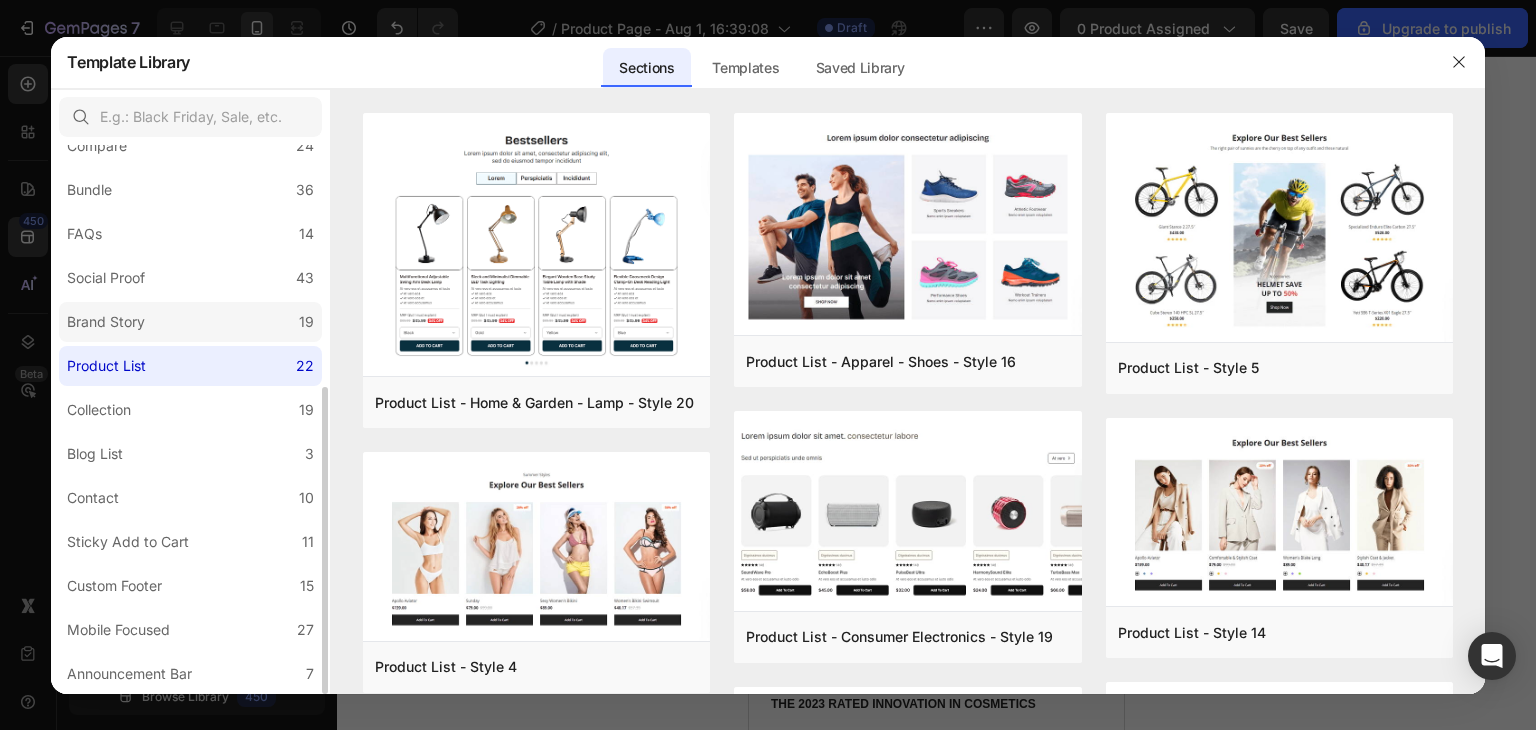 click on "Brand Story 19" 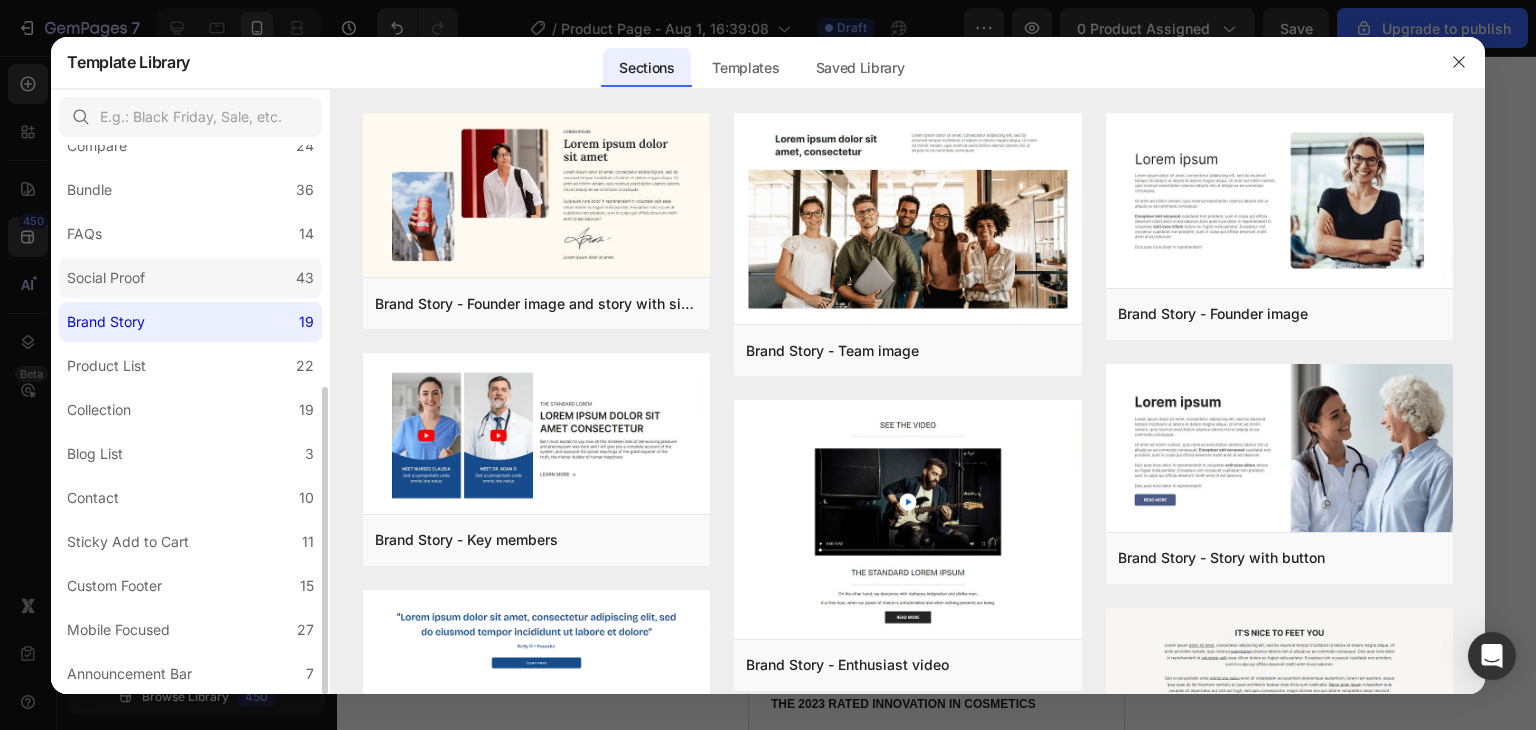 click on "Social Proof 43" 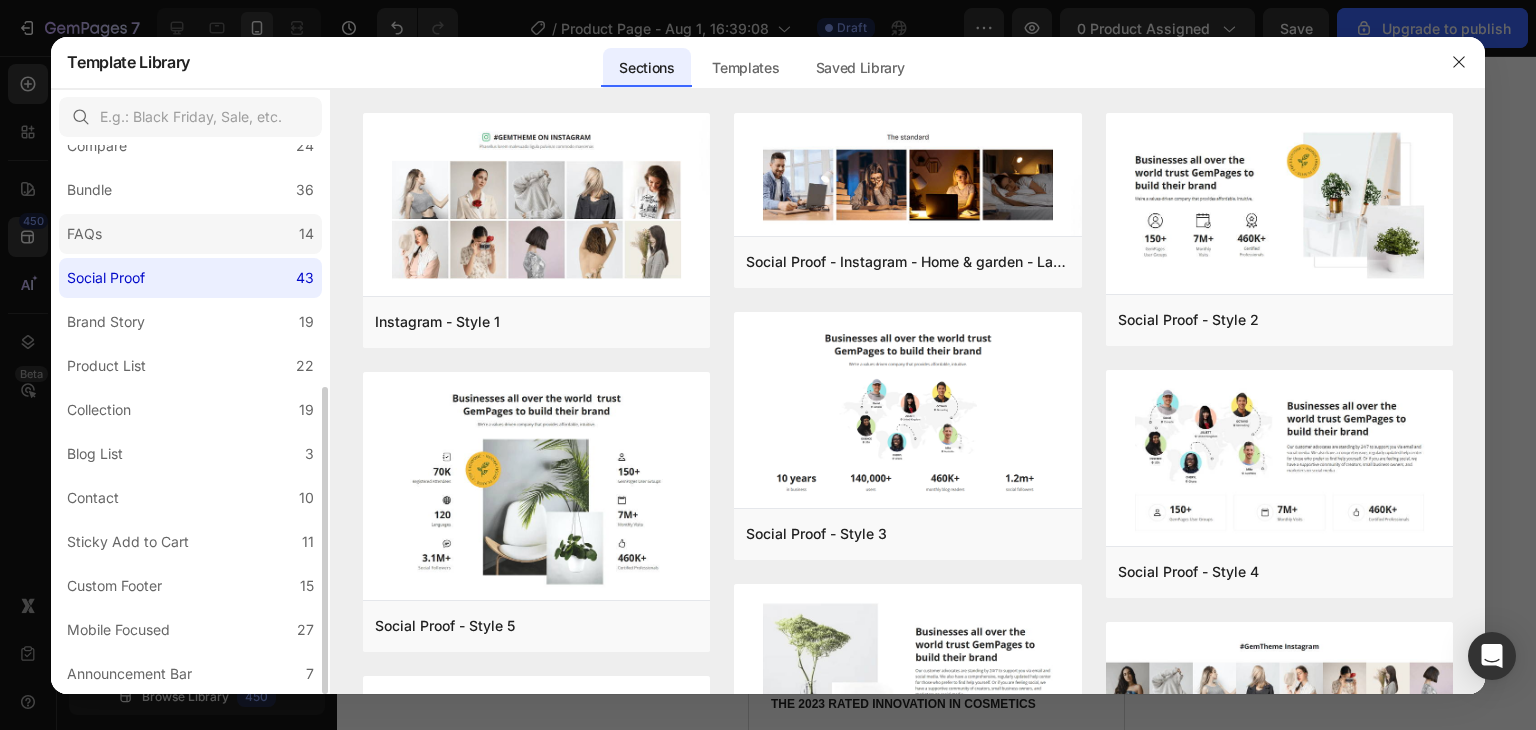 click on "FAQs 14" 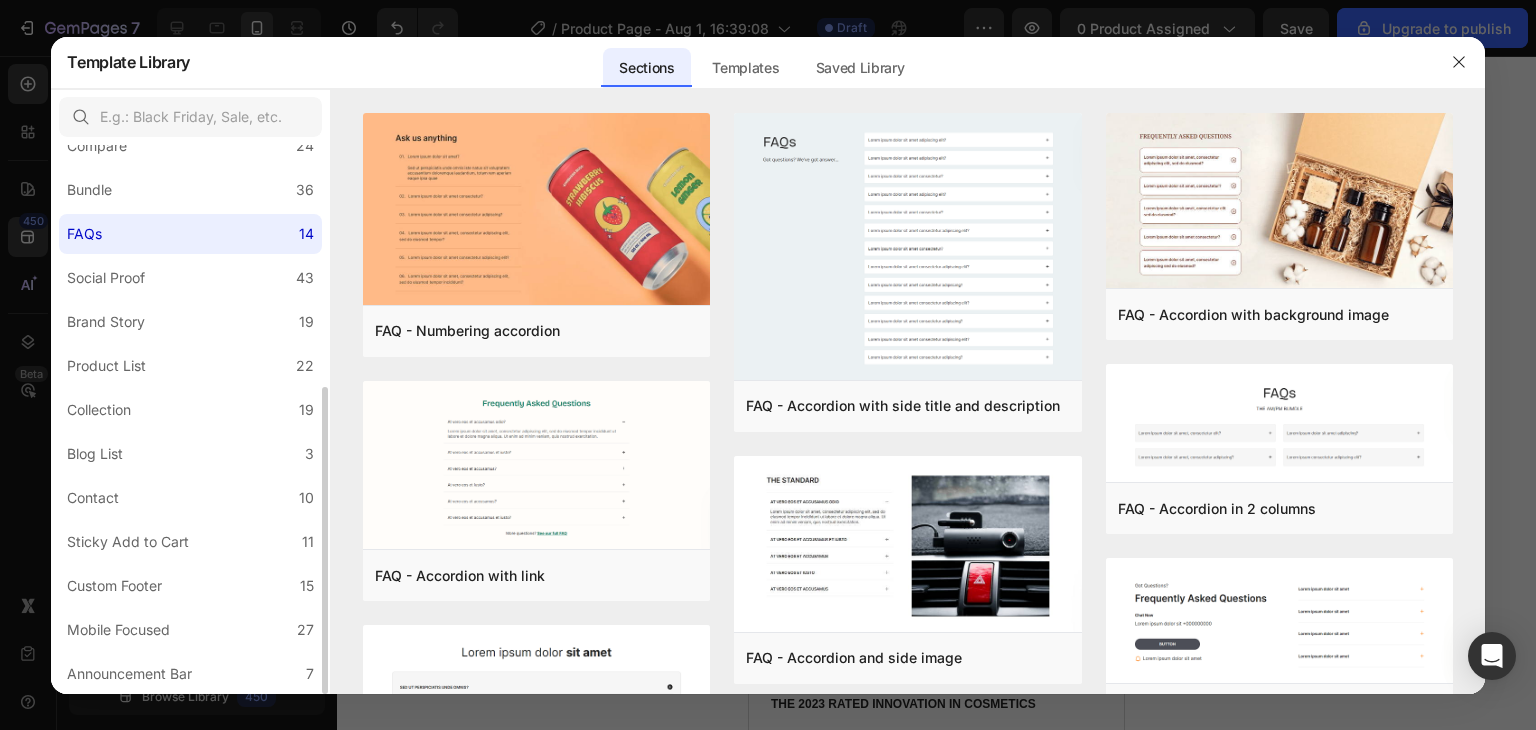 click on "All Sections 446 Hero Section 76 Product Detail 34 Brands 11 Trusted Badges 7 Guarantee 29 Product Breakdown 35 How to use 4 Testimonials 11 Compare 24 Bundle 36 FAQs 14 Social Proof 43 Brand Story 19 Product List 22 Collection 19 Blog List 3 Contact 10 Sticky Add to Cart 11 Custom Footer 15 Mobile Focused 27 Announcement Bar 7" at bounding box center (190, 204) 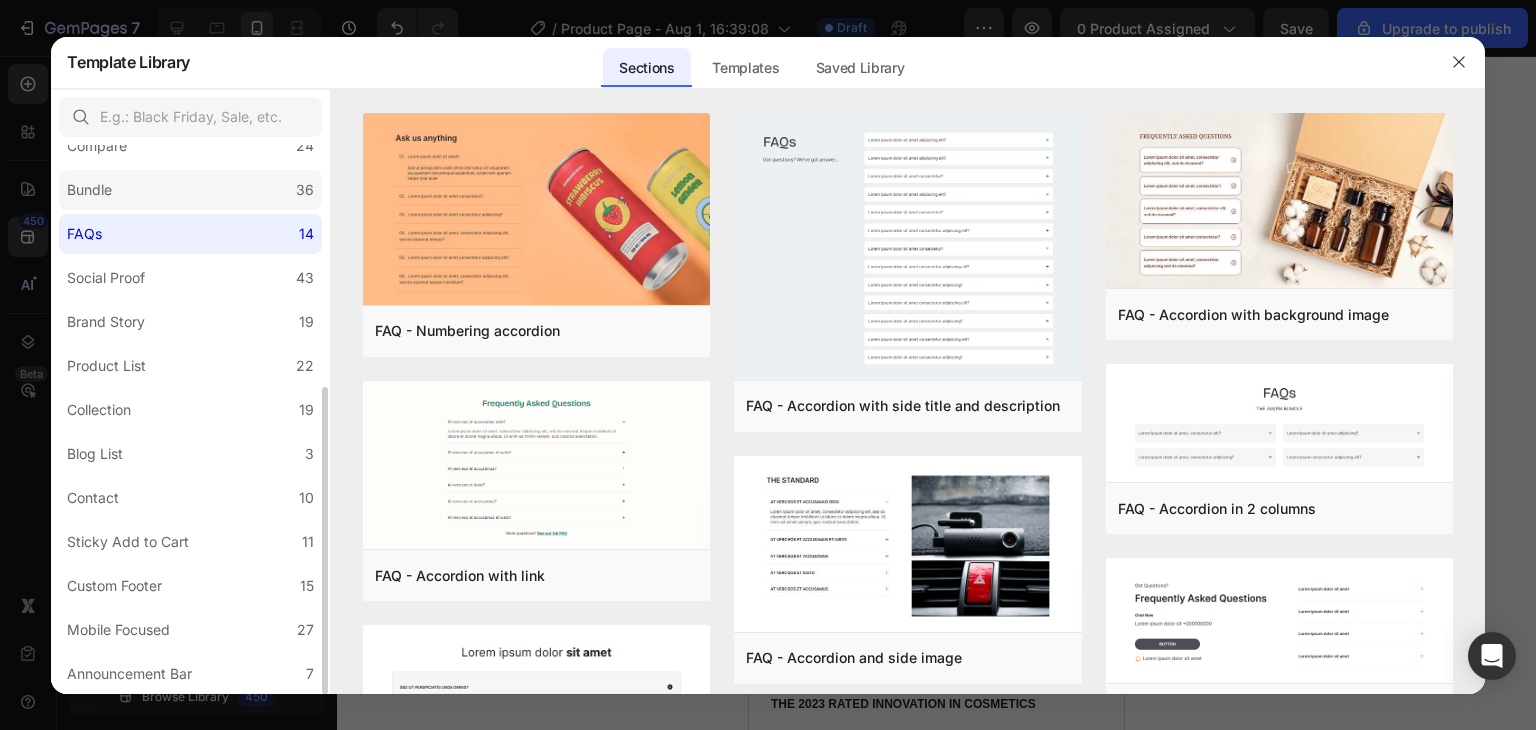 click on "Bundle 36" 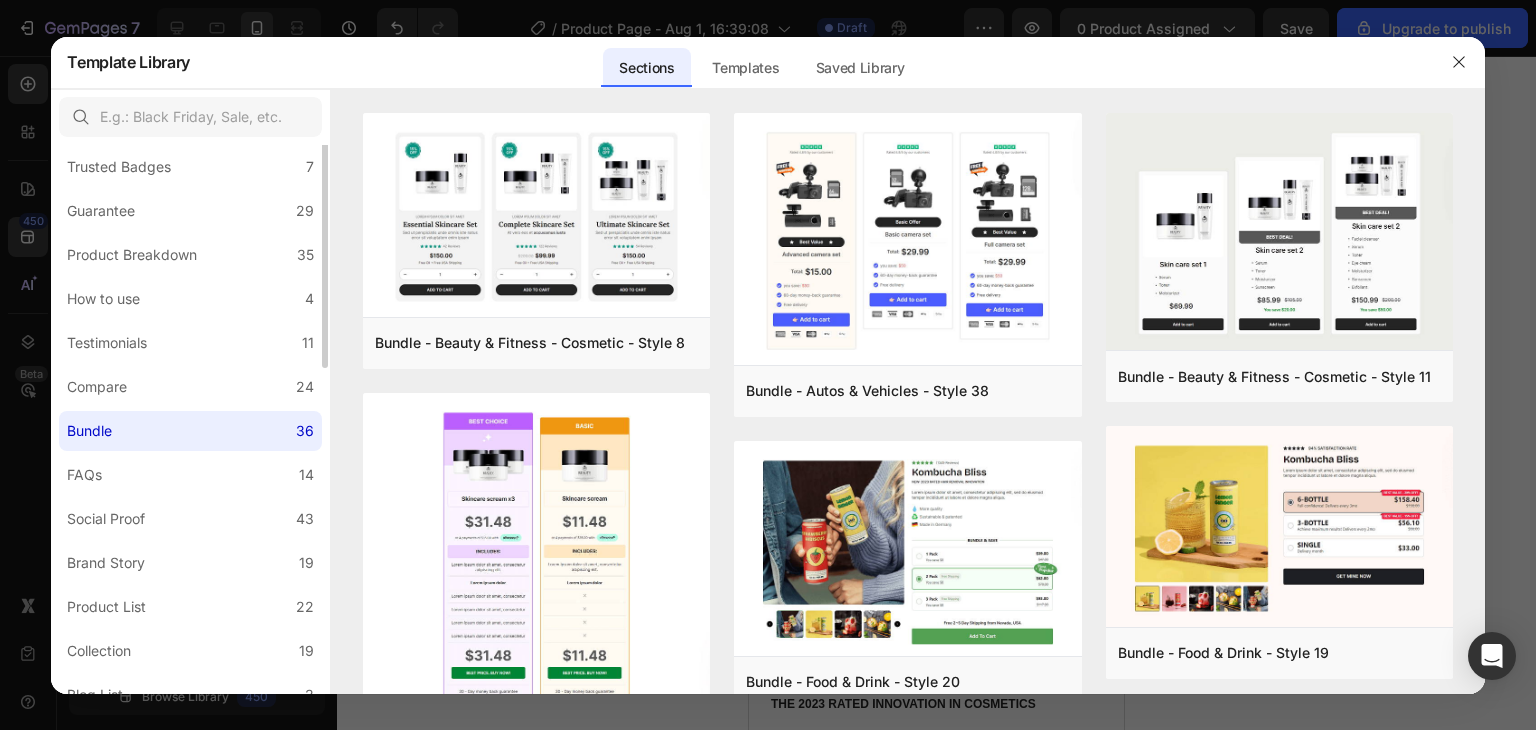 scroll, scrollTop: 0, scrollLeft: 0, axis: both 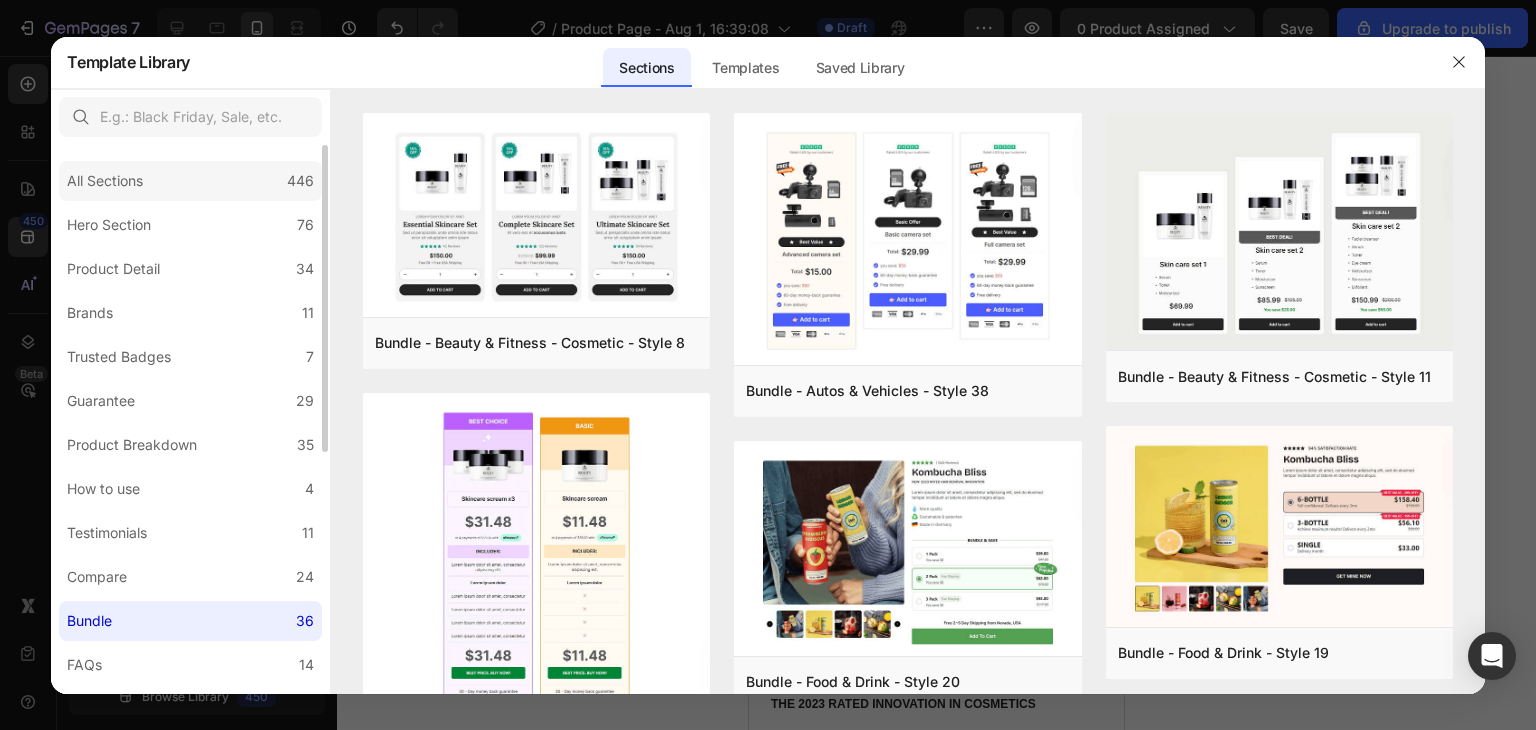 click on "All Sections 446" 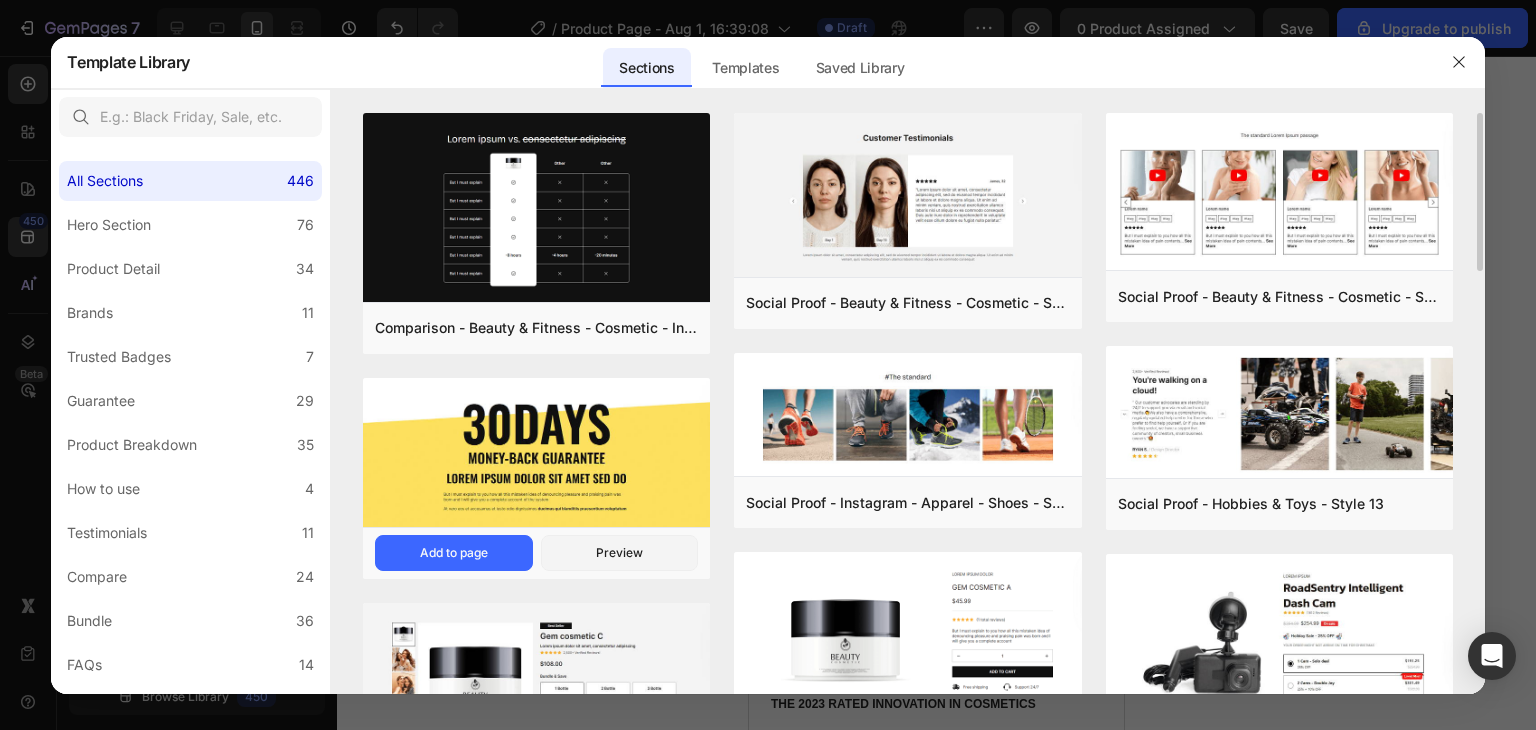 click at bounding box center [536, 454] 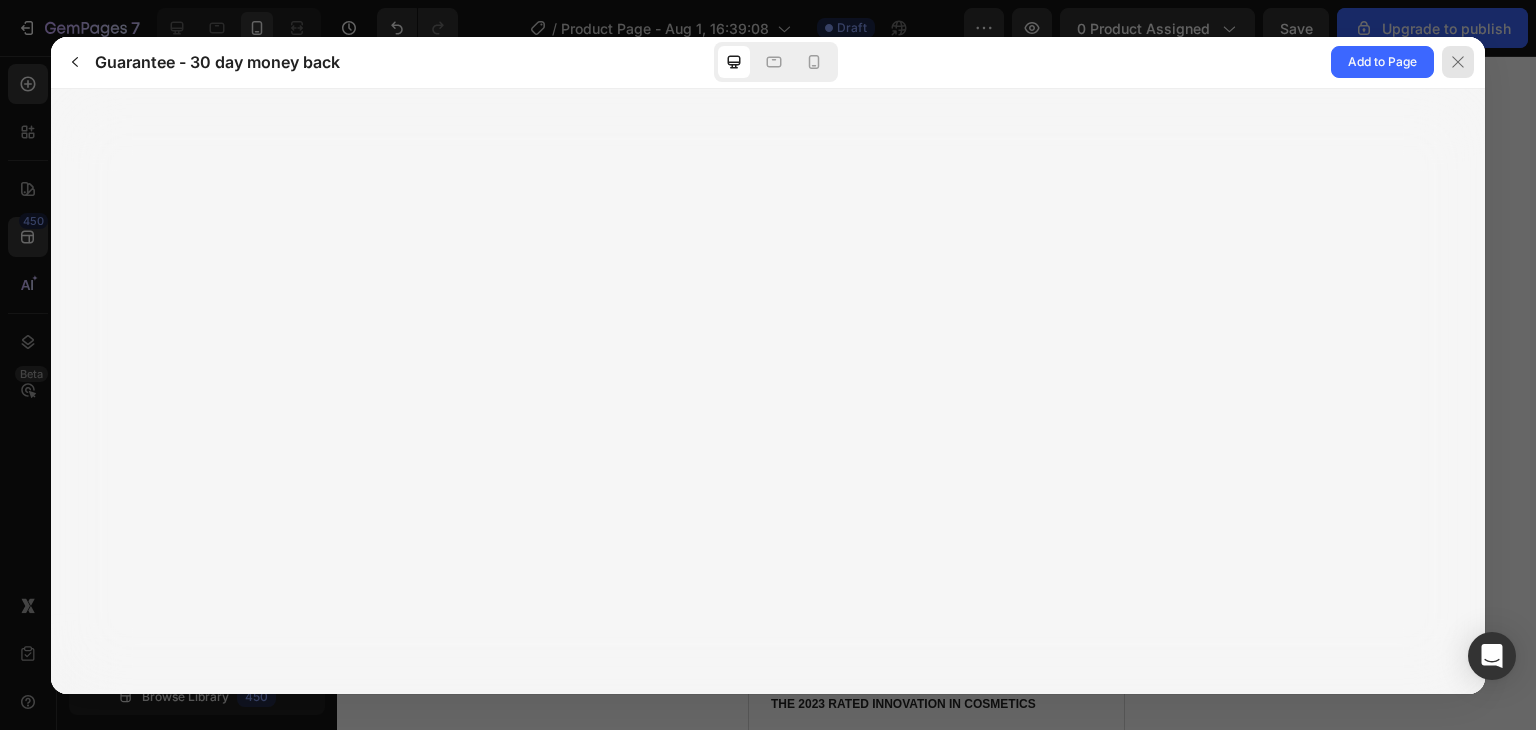 click at bounding box center [1458, 62] 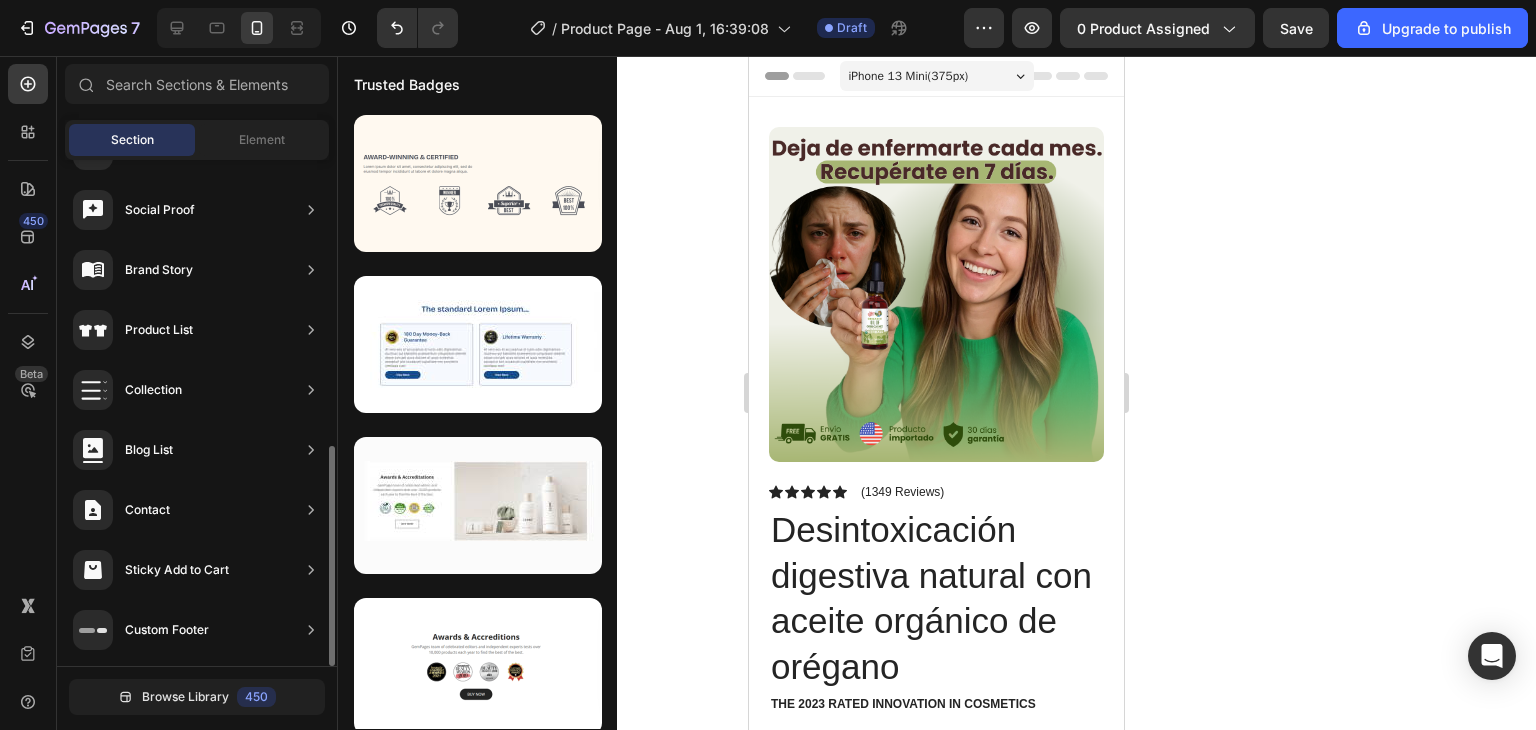 scroll, scrollTop: 653, scrollLeft: 0, axis: vertical 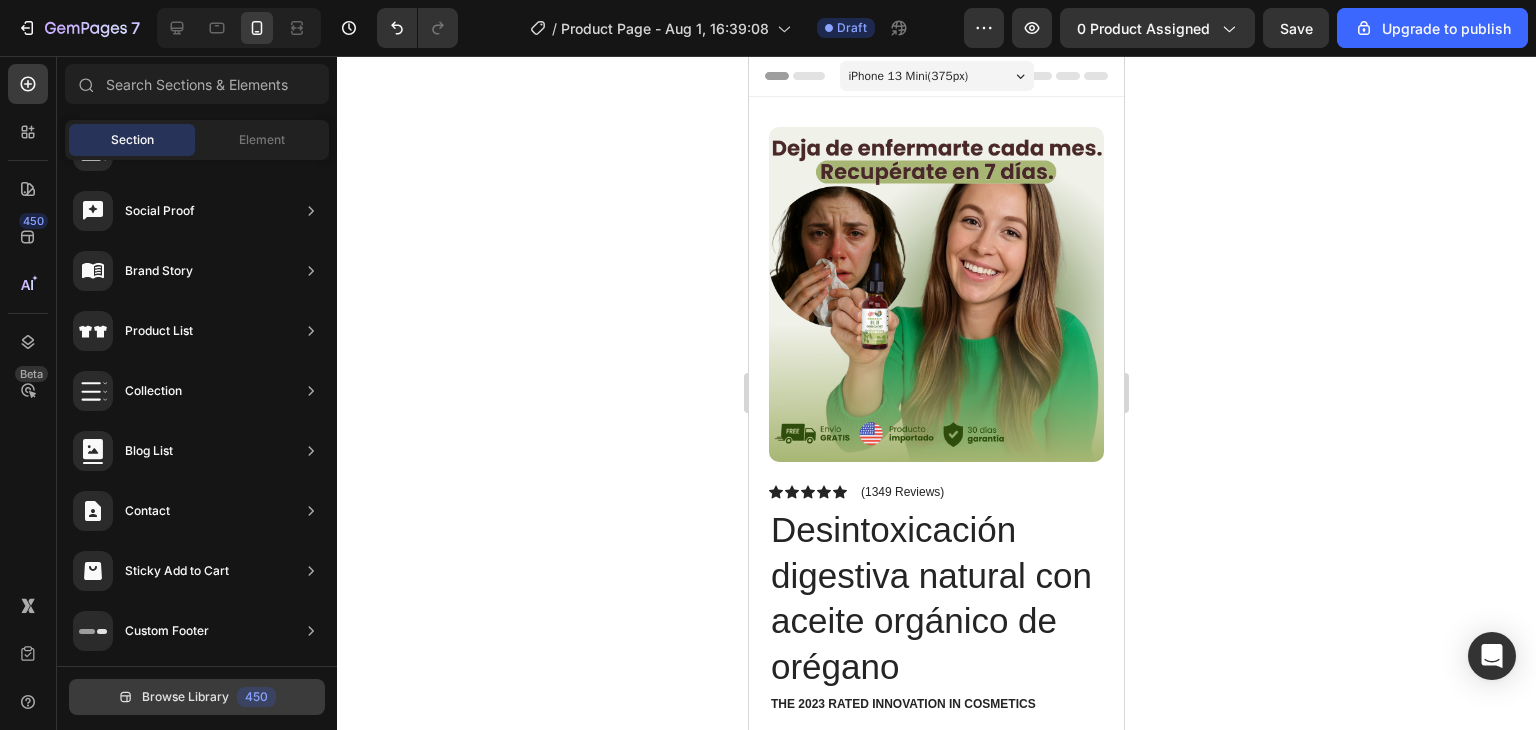 click on "Browse Library" at bounding box center [185, 697] 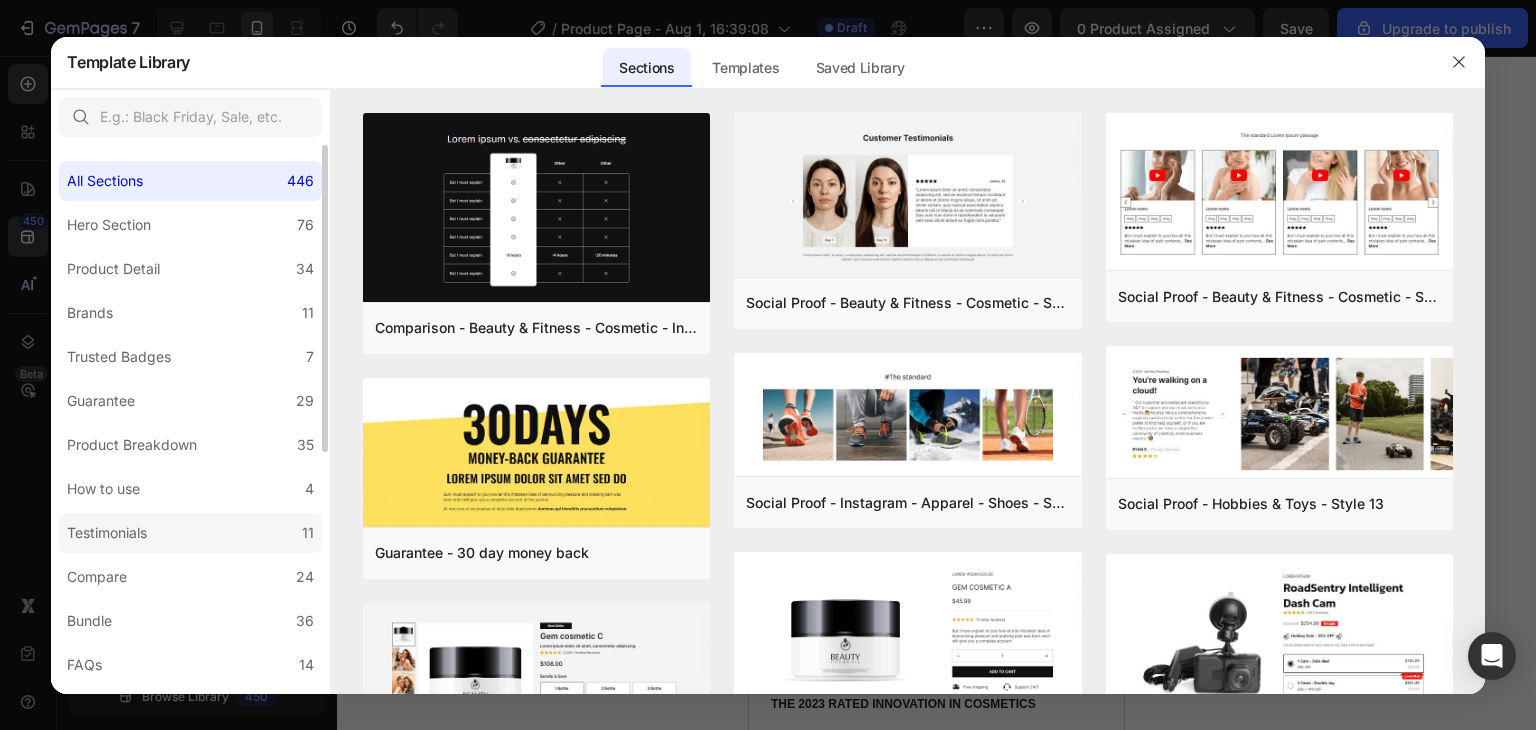 scroll, scrollTop: 431, scrollLeft: 0, axis: vertical 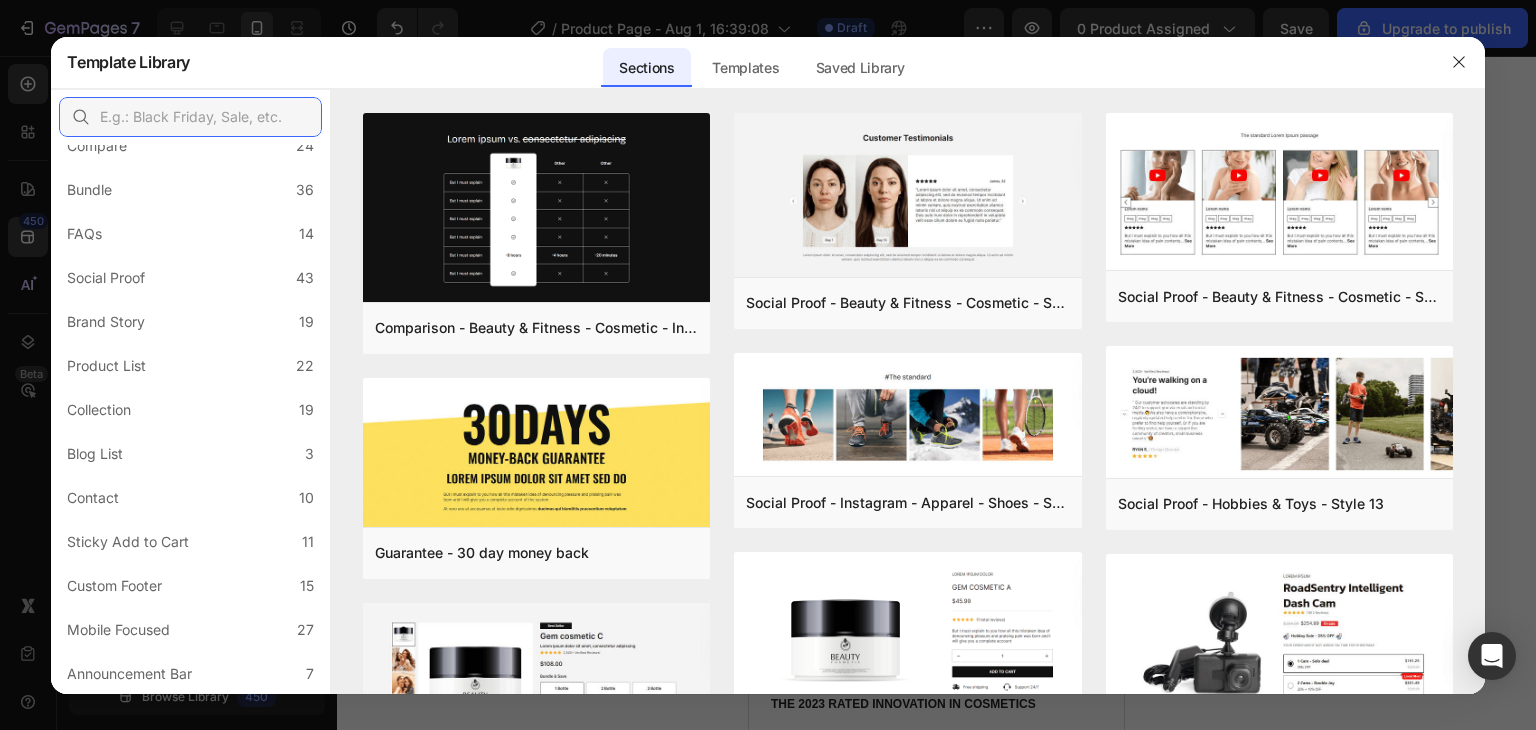 click at bounding box center [190, 117] 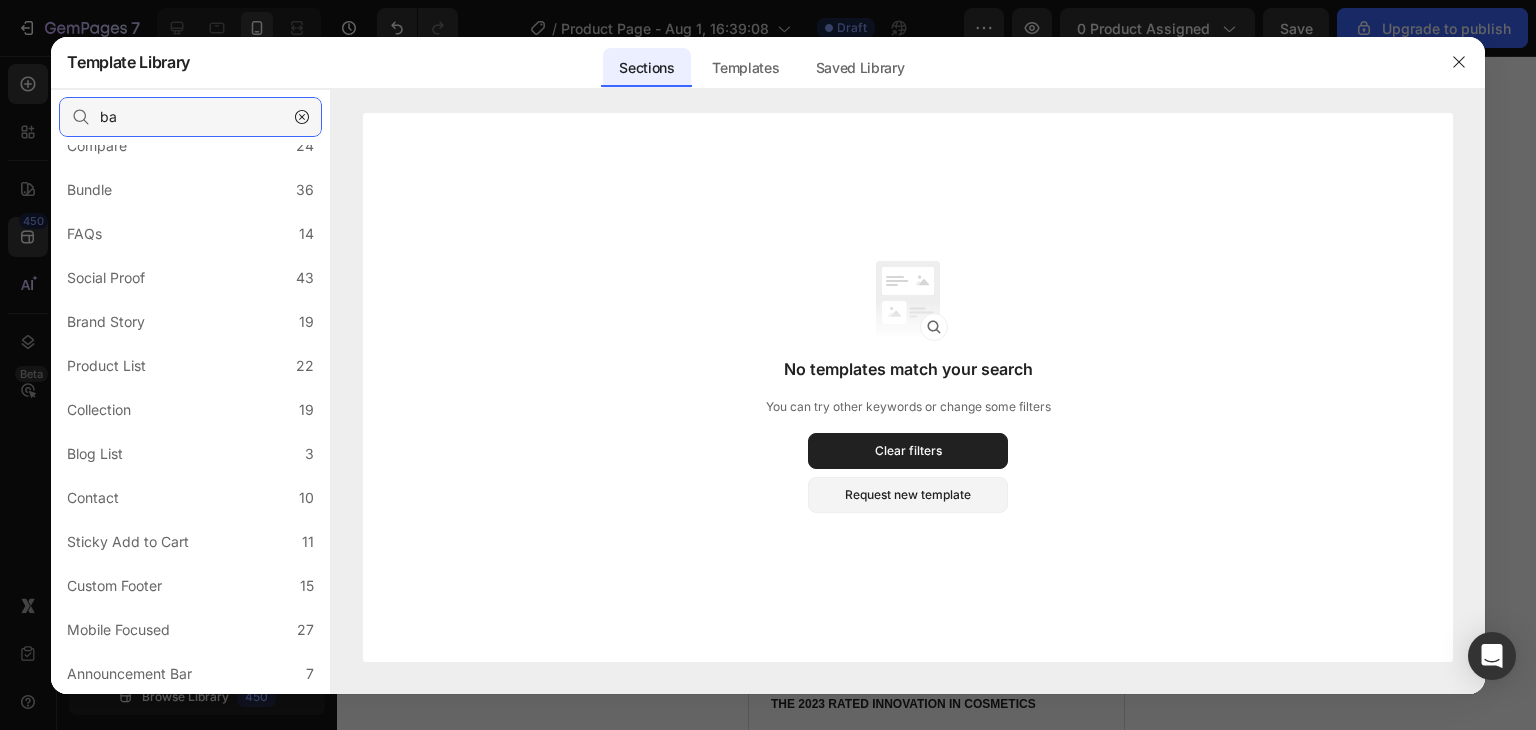 type on "b" 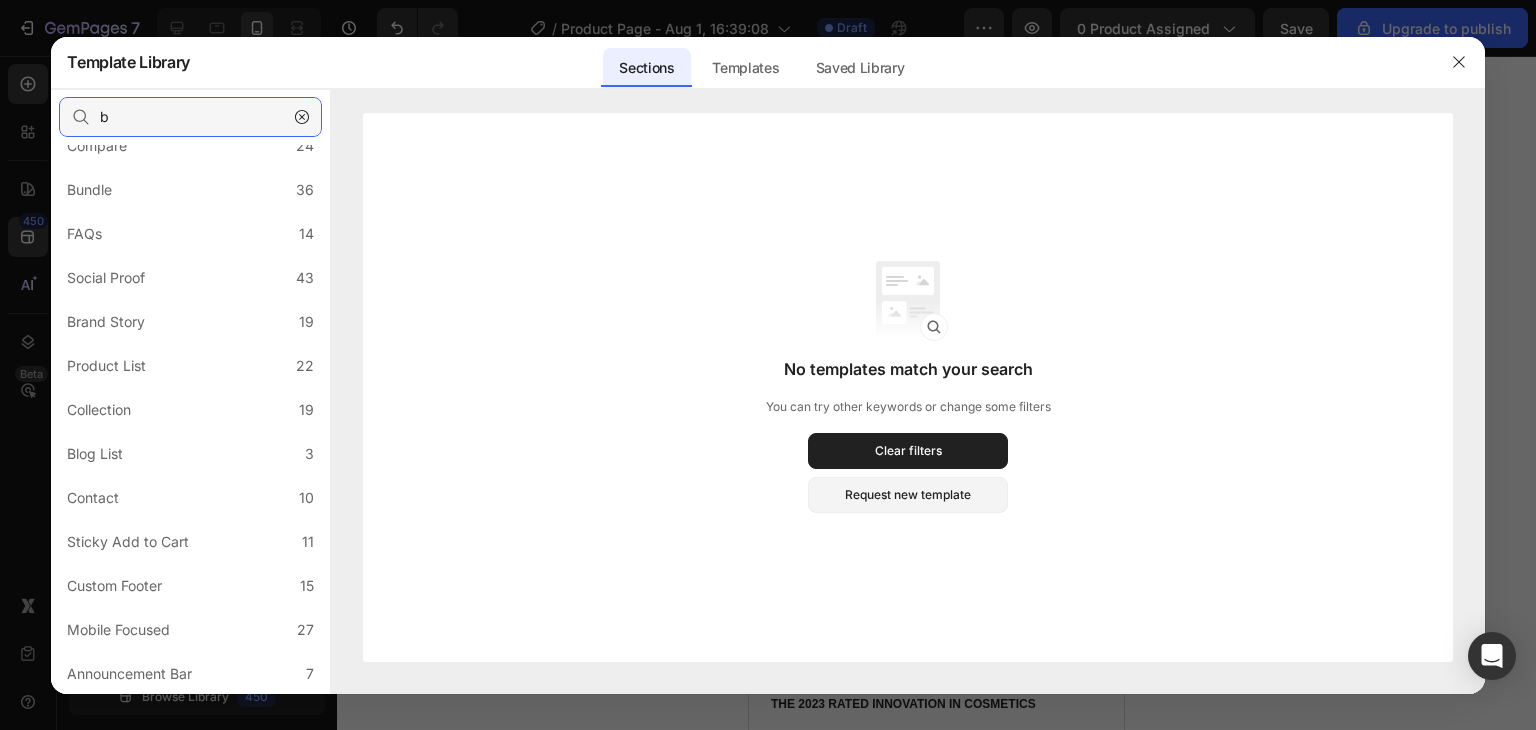 type 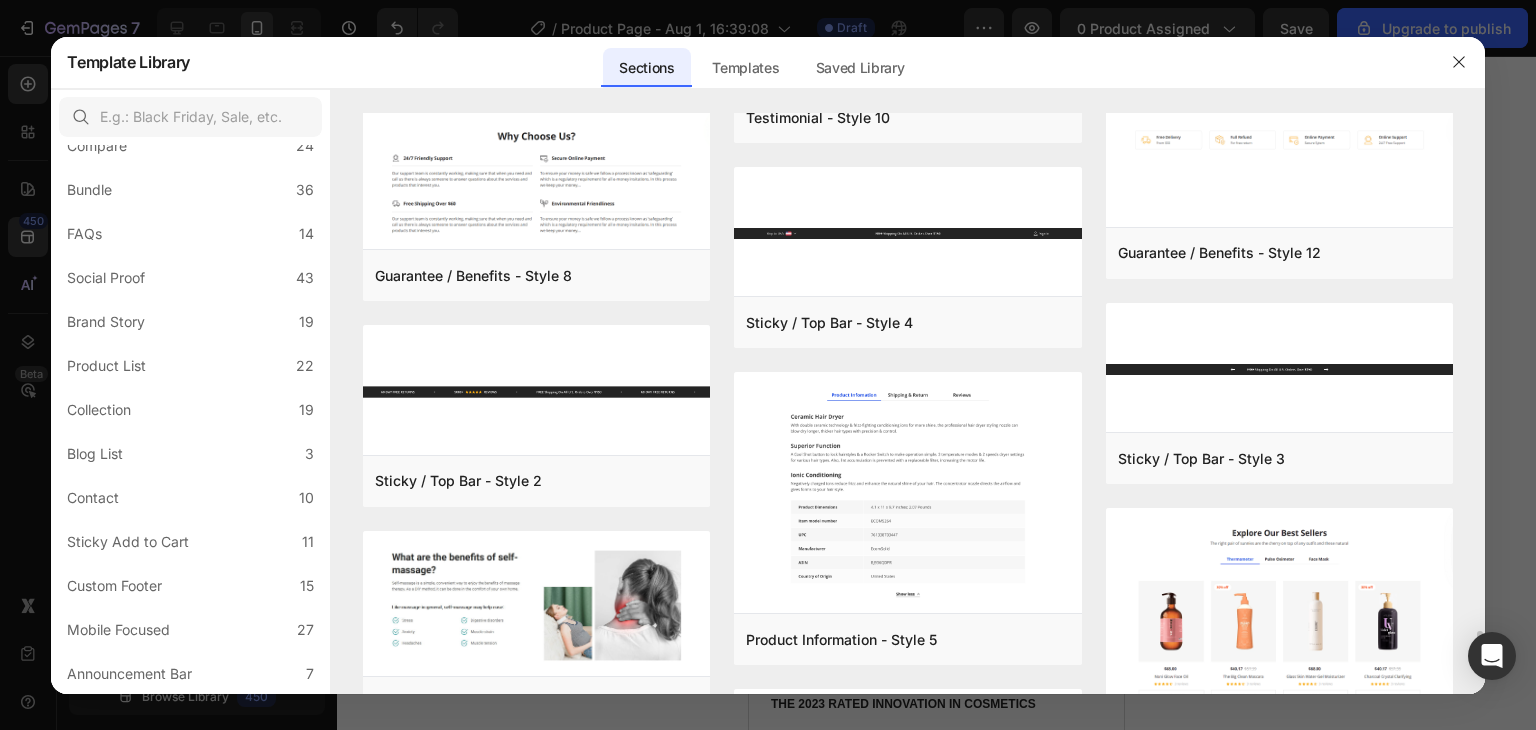 scroll, scrollTop: 25344, scrollLeft: 0, axis: vertical 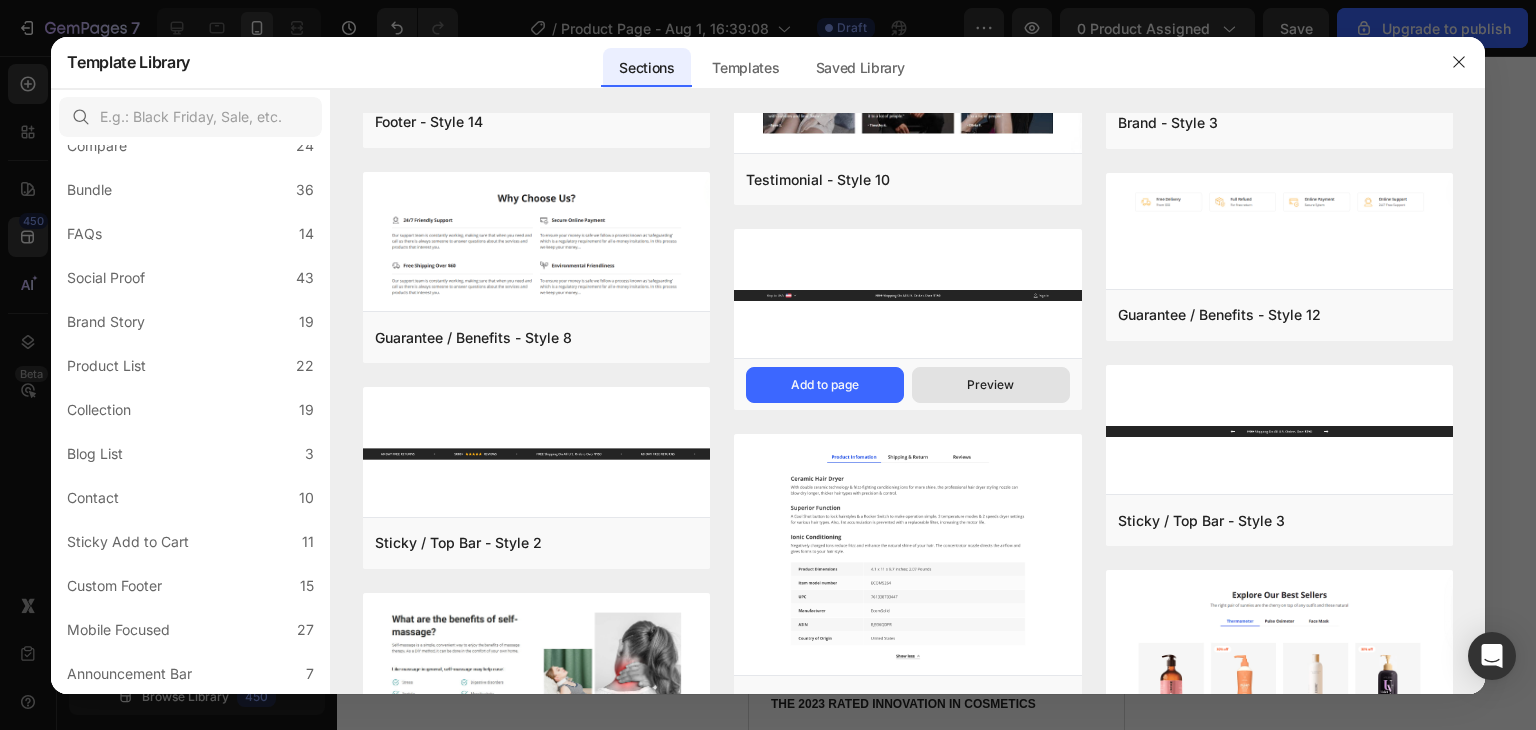 click on "Preview" at bounding box center [991, 385] 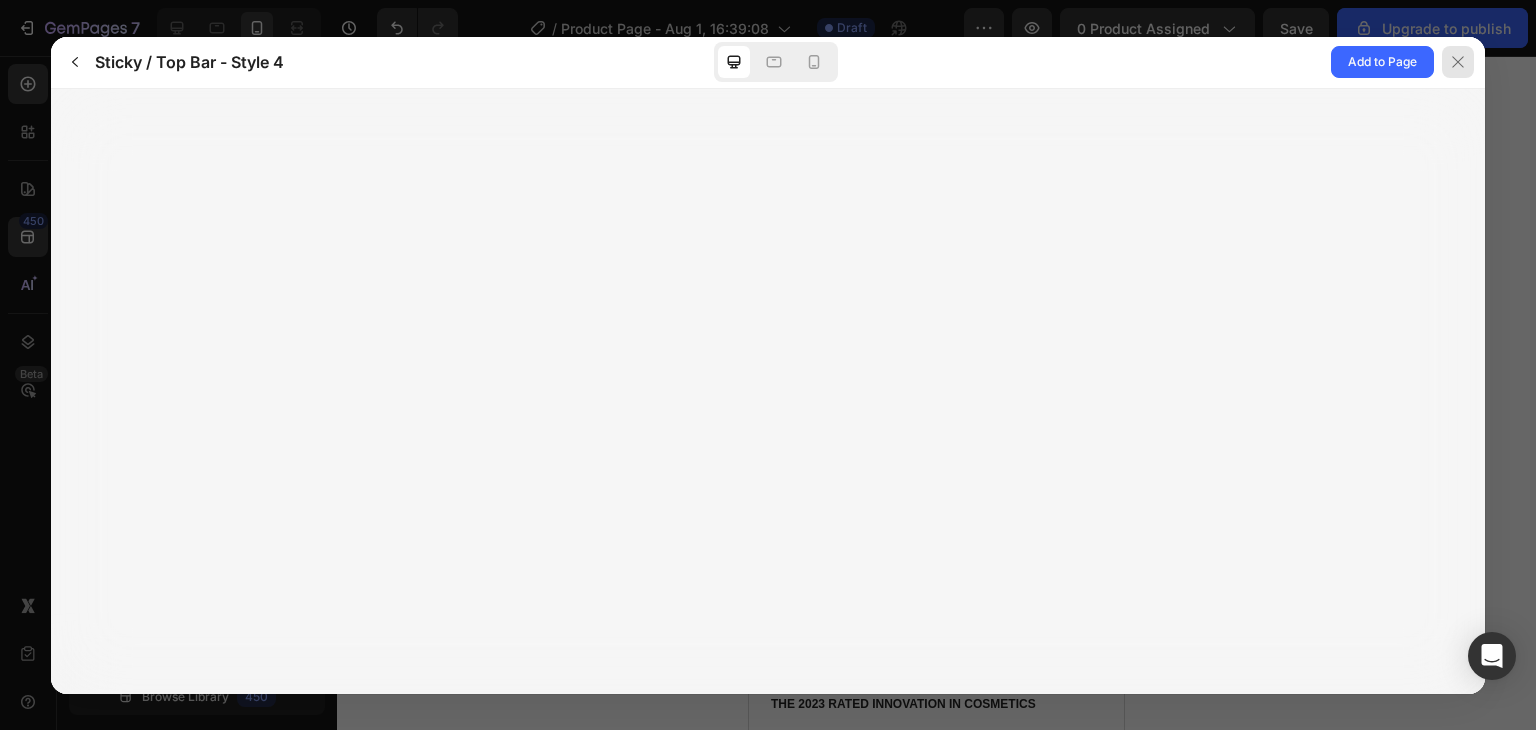 click 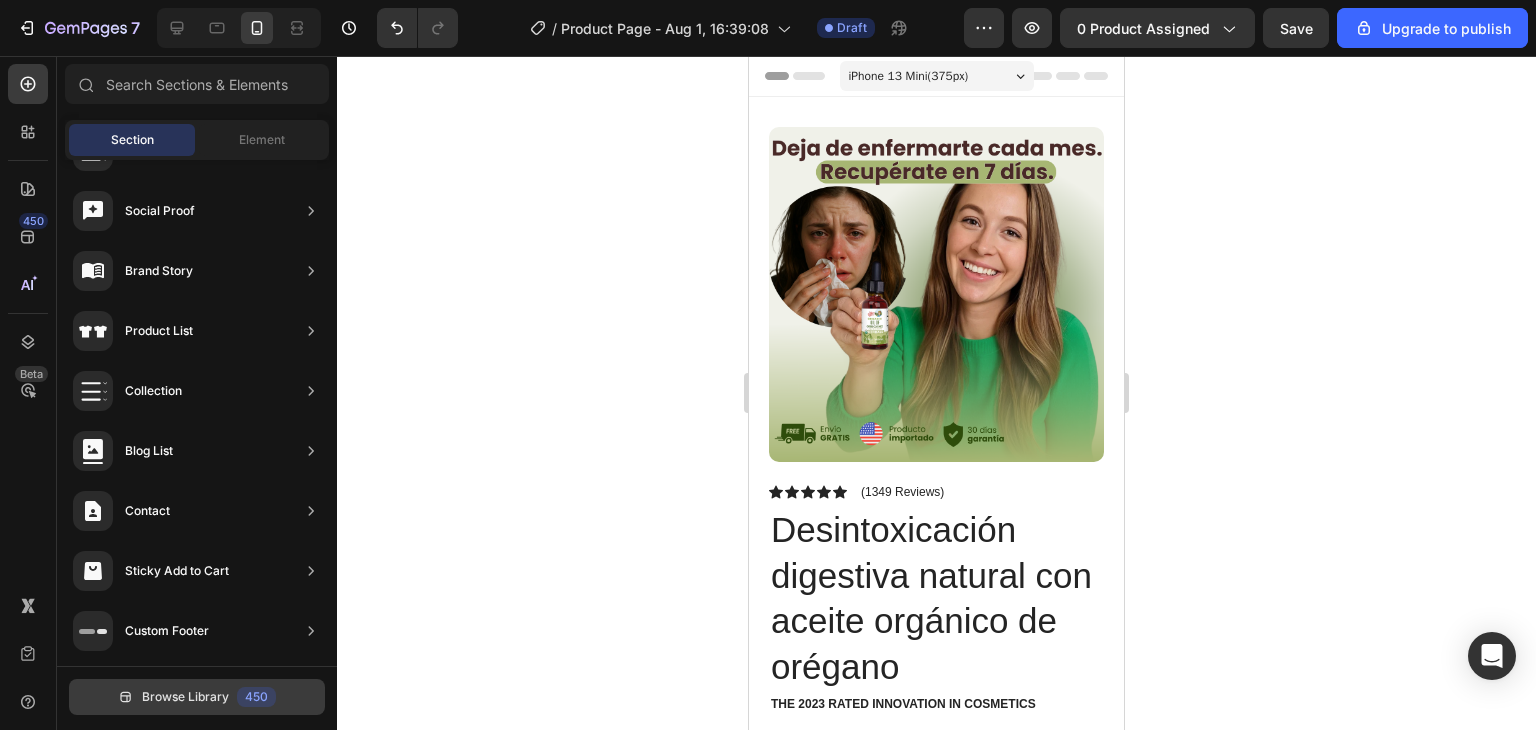 click on "Browse Library 450" at bounding box center (197, 697) 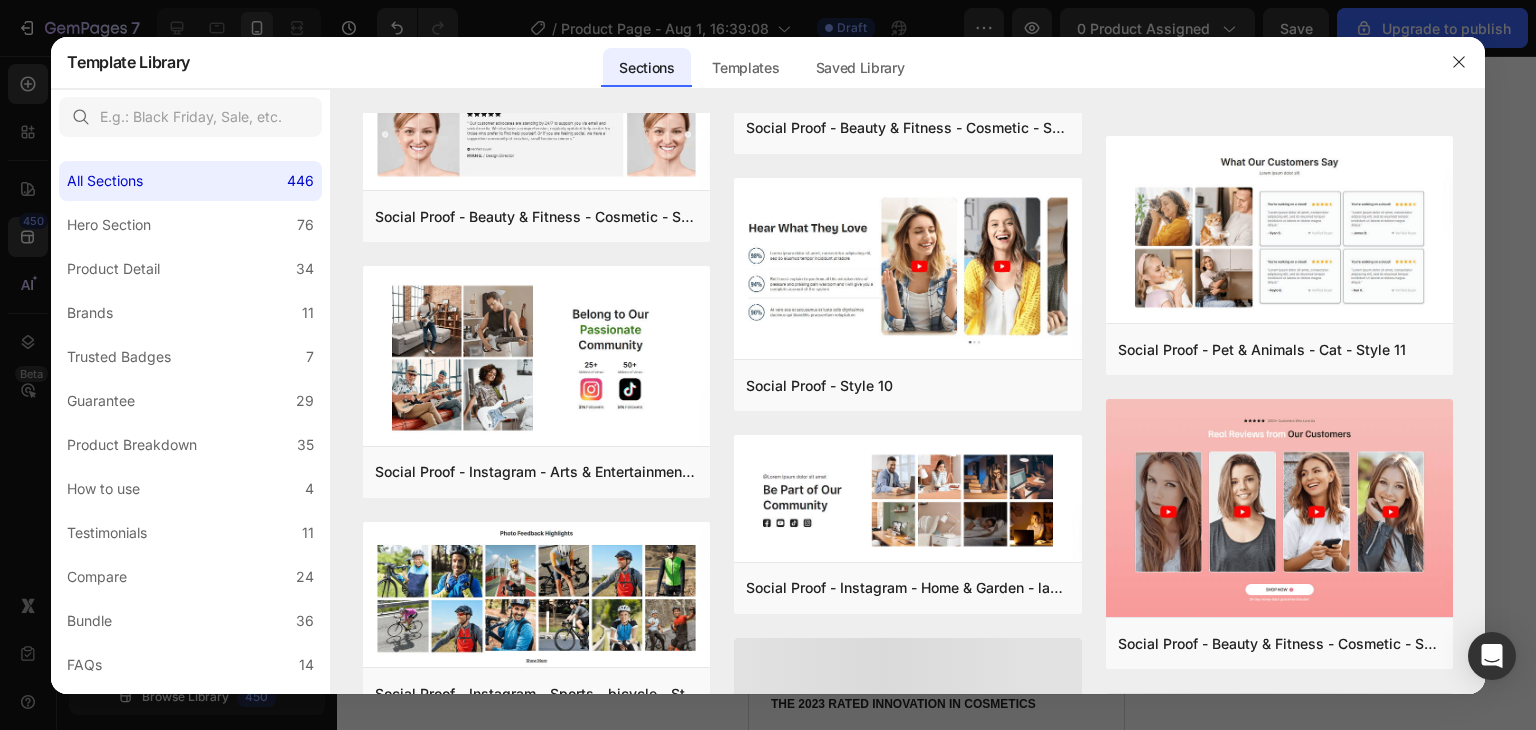 scroll, scrollTop: 15284, scrollLeft: 0, axis: vertical 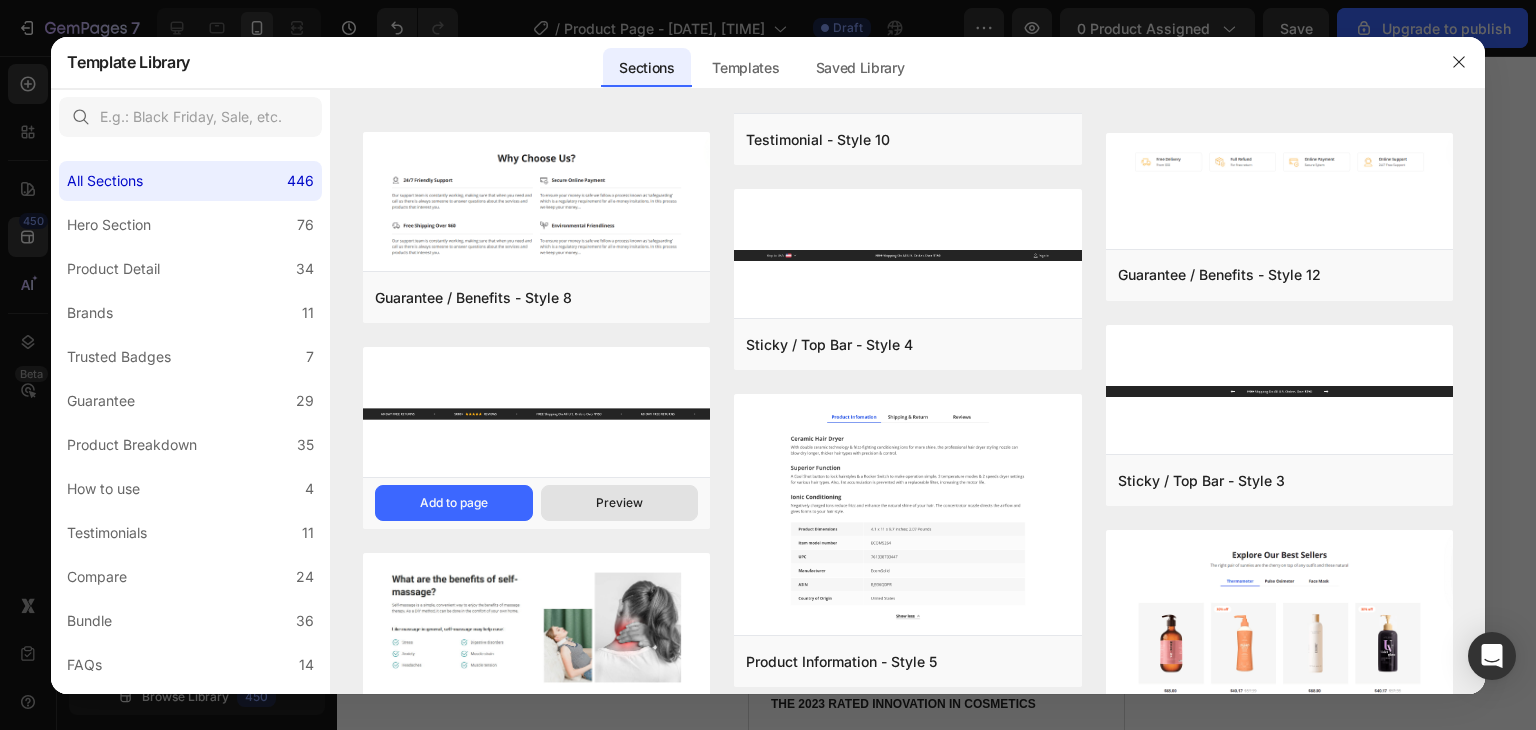 click on "Preview" at bounding box center (620, 503) 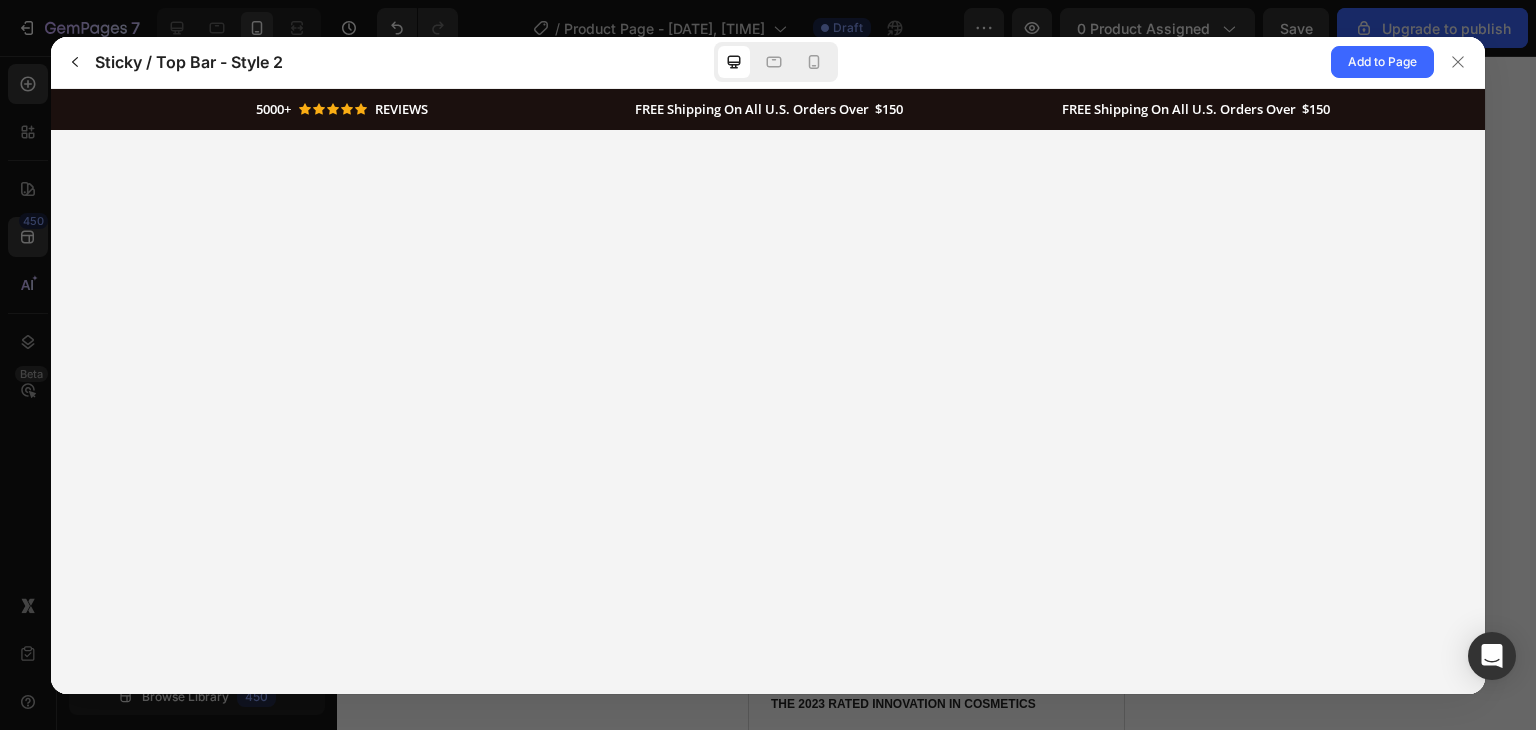 scroll, scrollTop: 0, scrollLeft: 0, axis: both 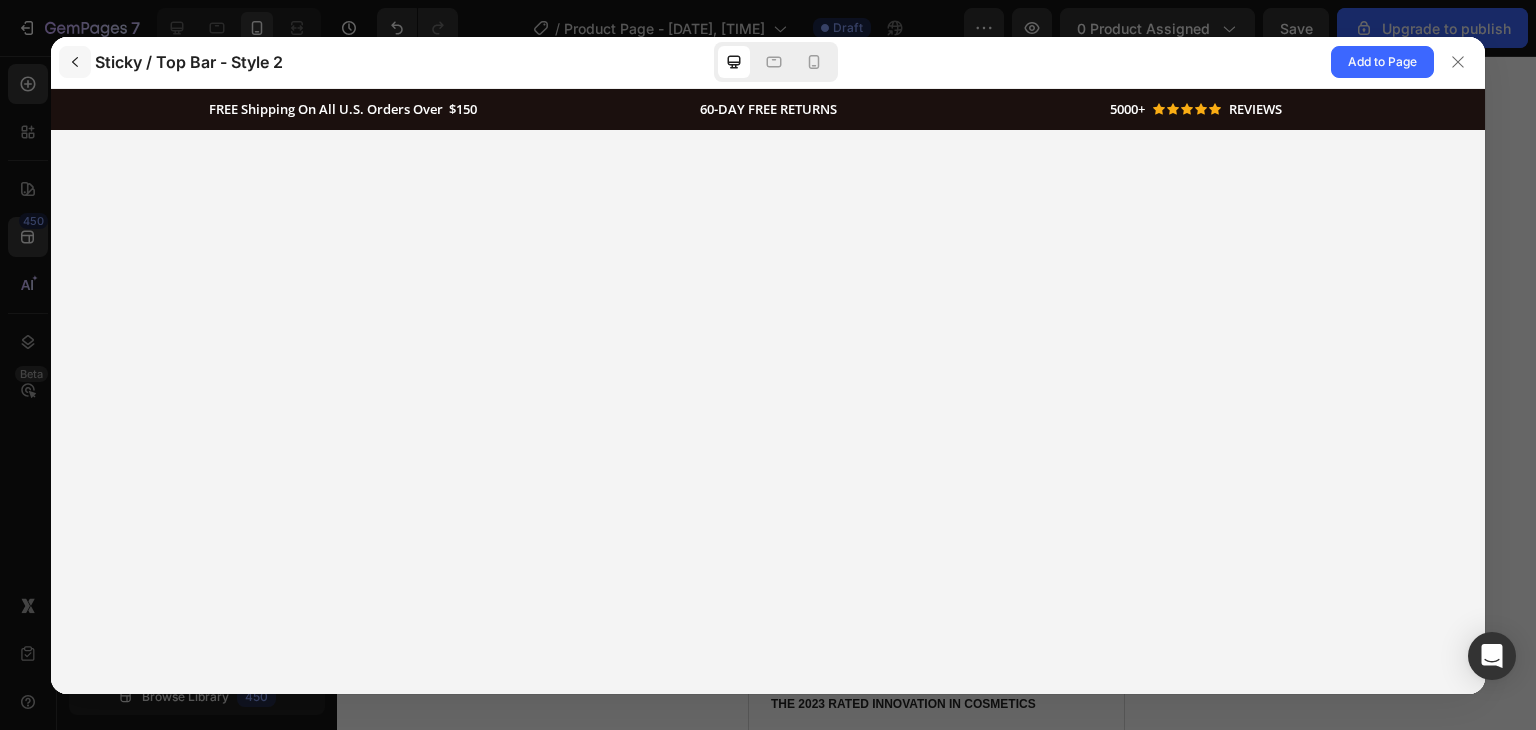 click 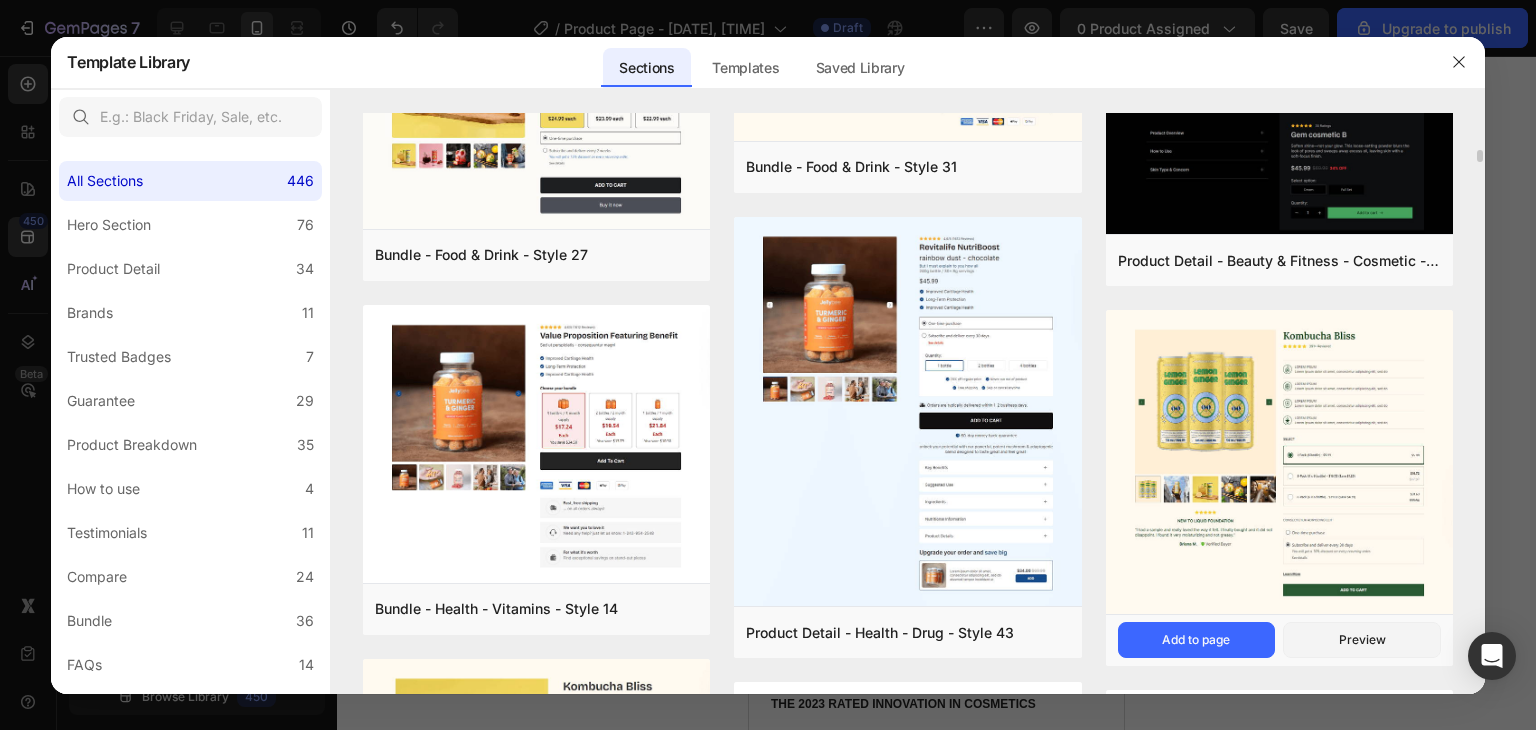 scroll, scrollTop: 1084, scrollLeft: 0, axis: vertical 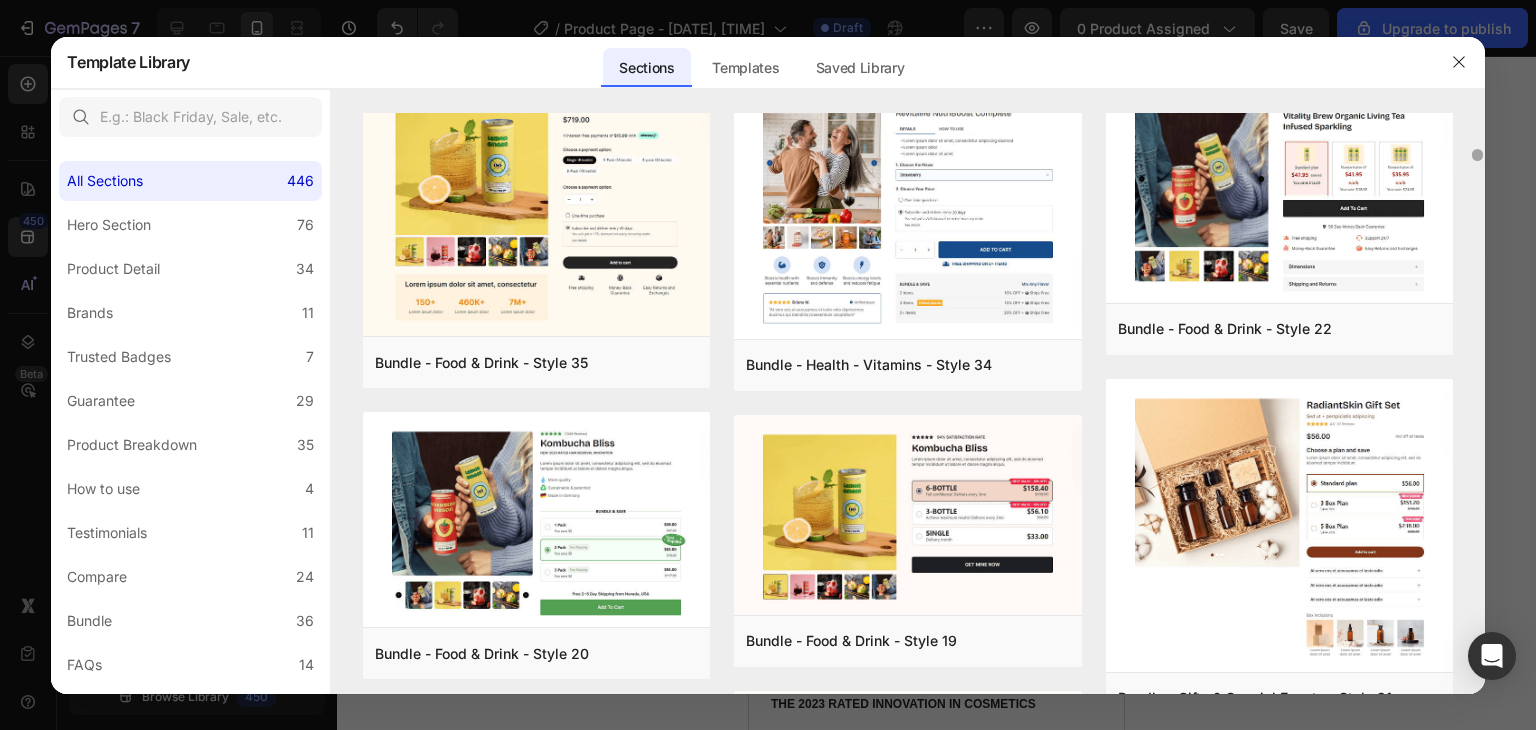 click at bounding box center [1477, 403] 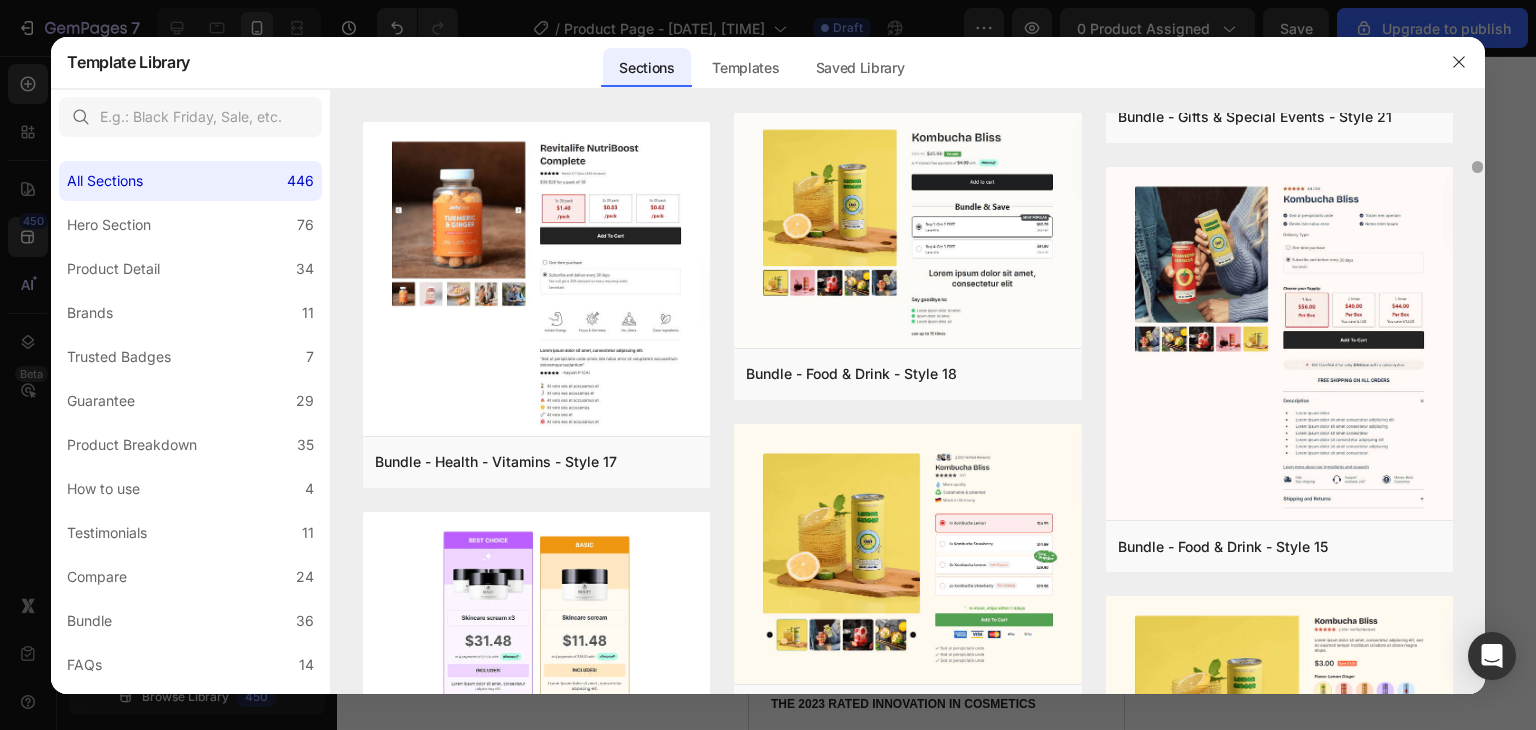 click at bounding box center [1477, 403] 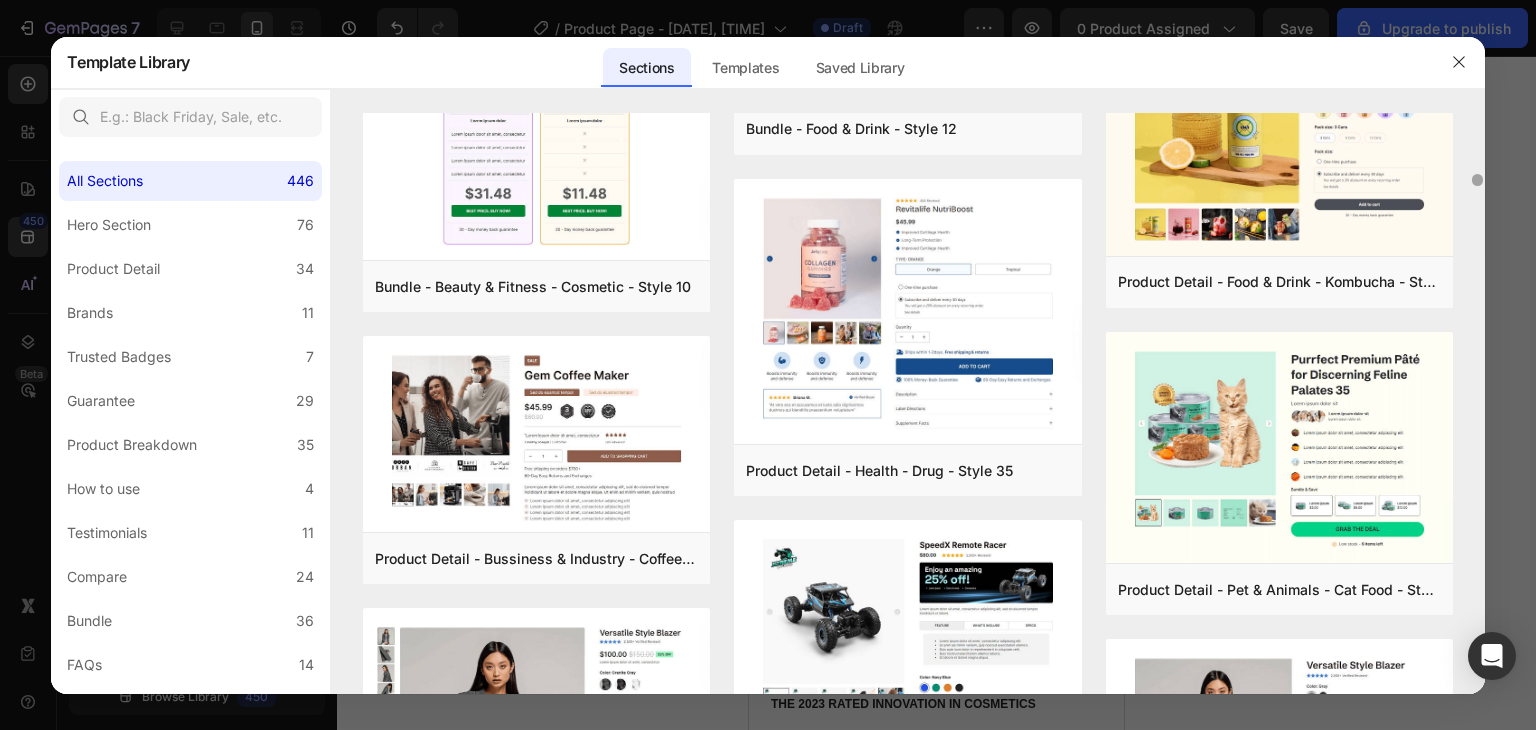 click at bounding box center [1477, 403] 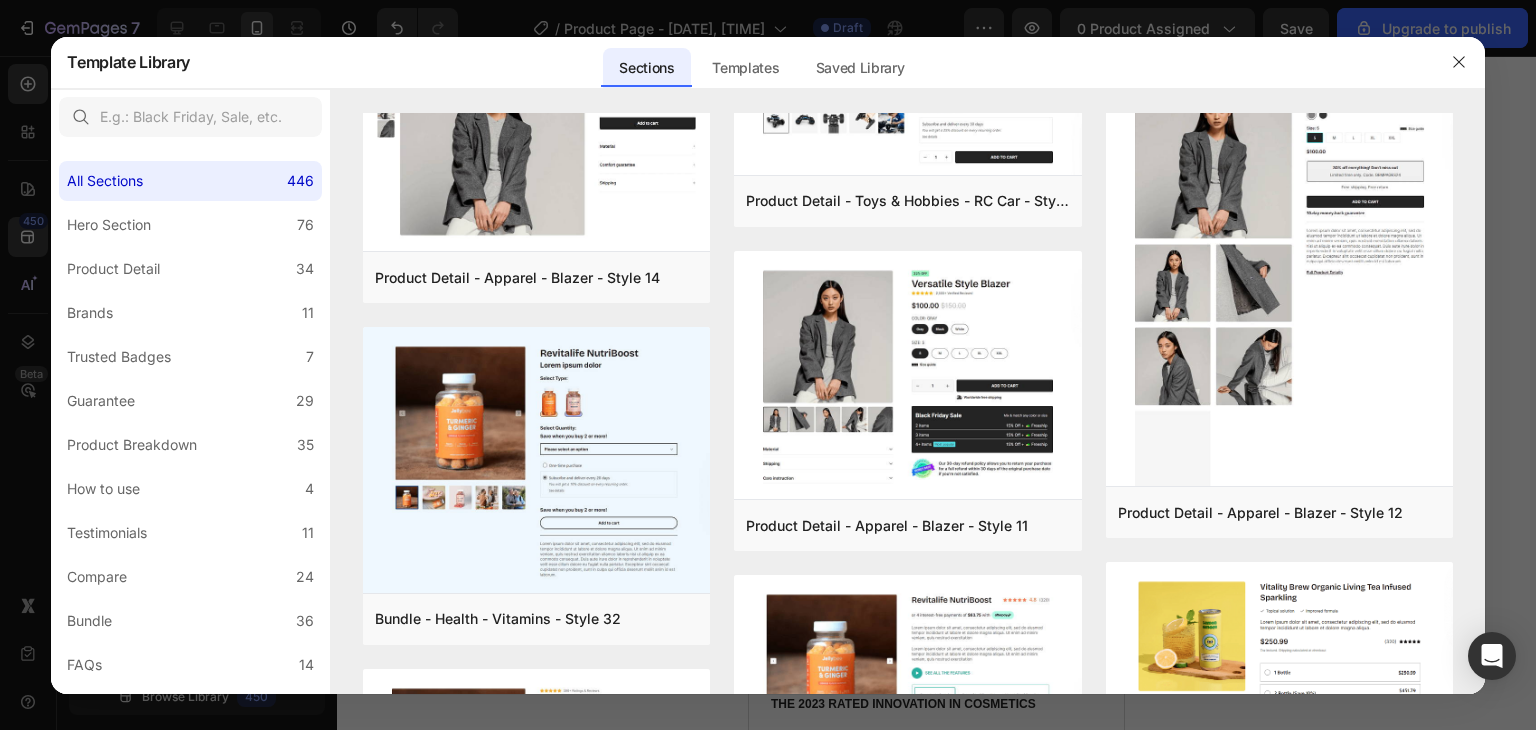 click at bounding box center [1477, -178] 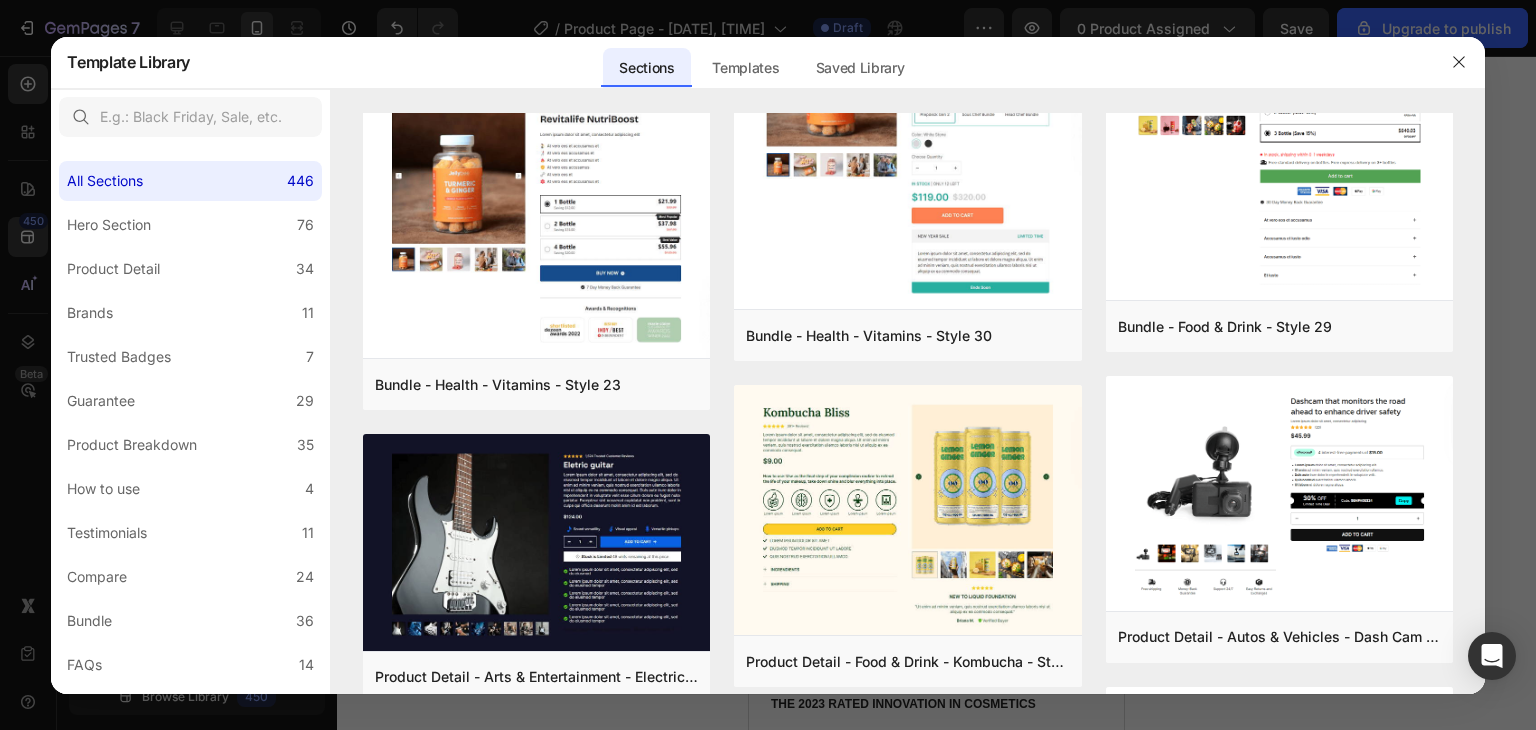 click at bounding box center (1477, -178) 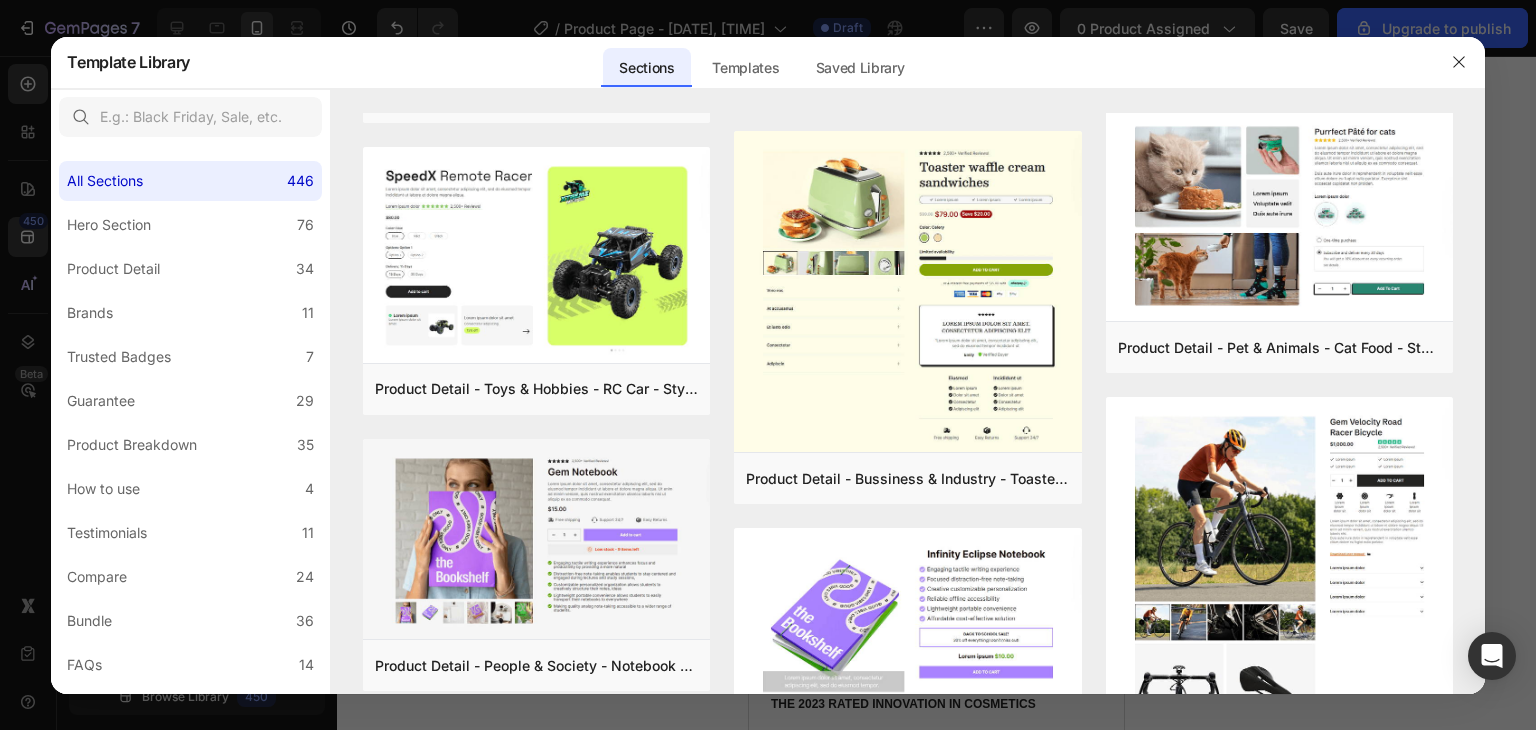 click at bounding box center [1477, -177] 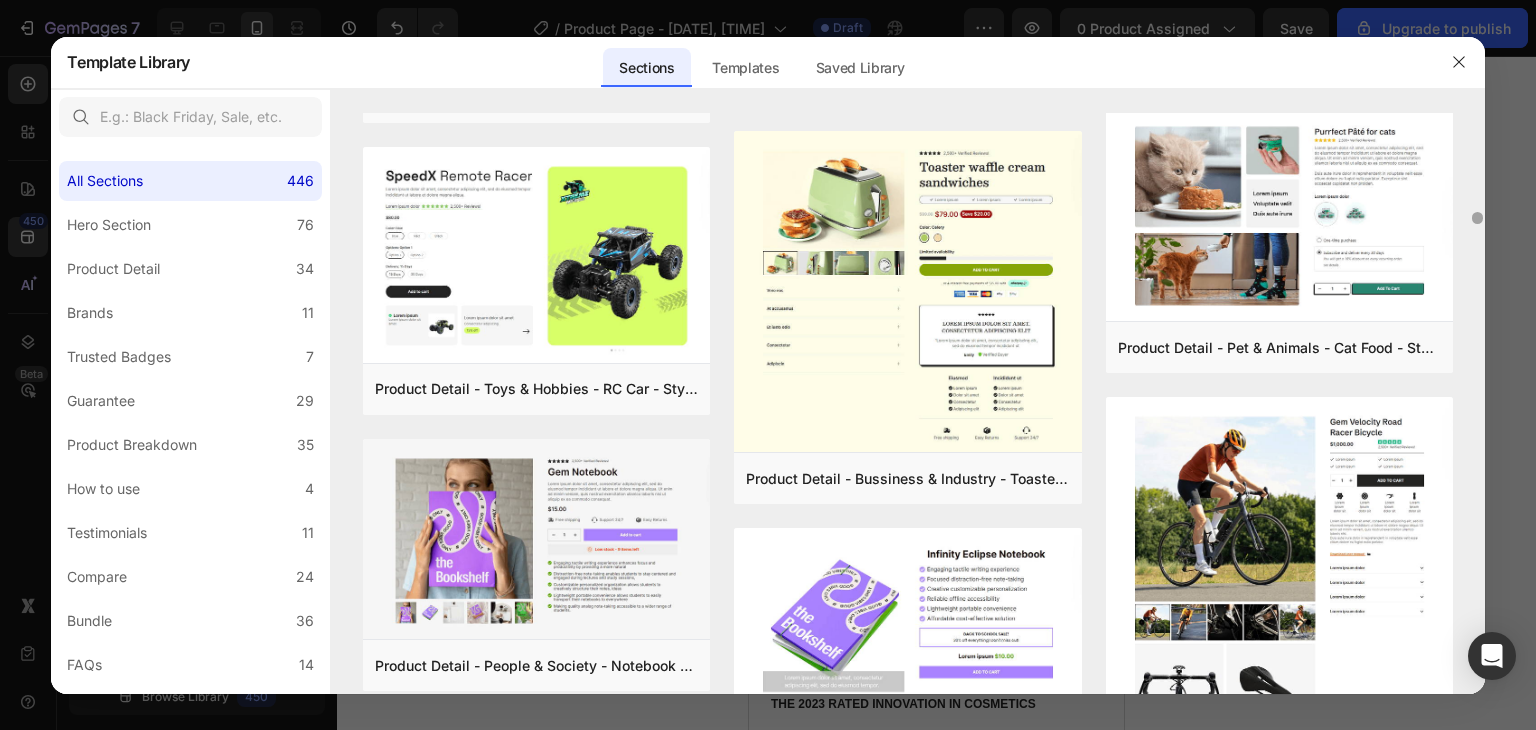 scroll, scrollTop: 5149, scrollLeft: 0, axis: vertical 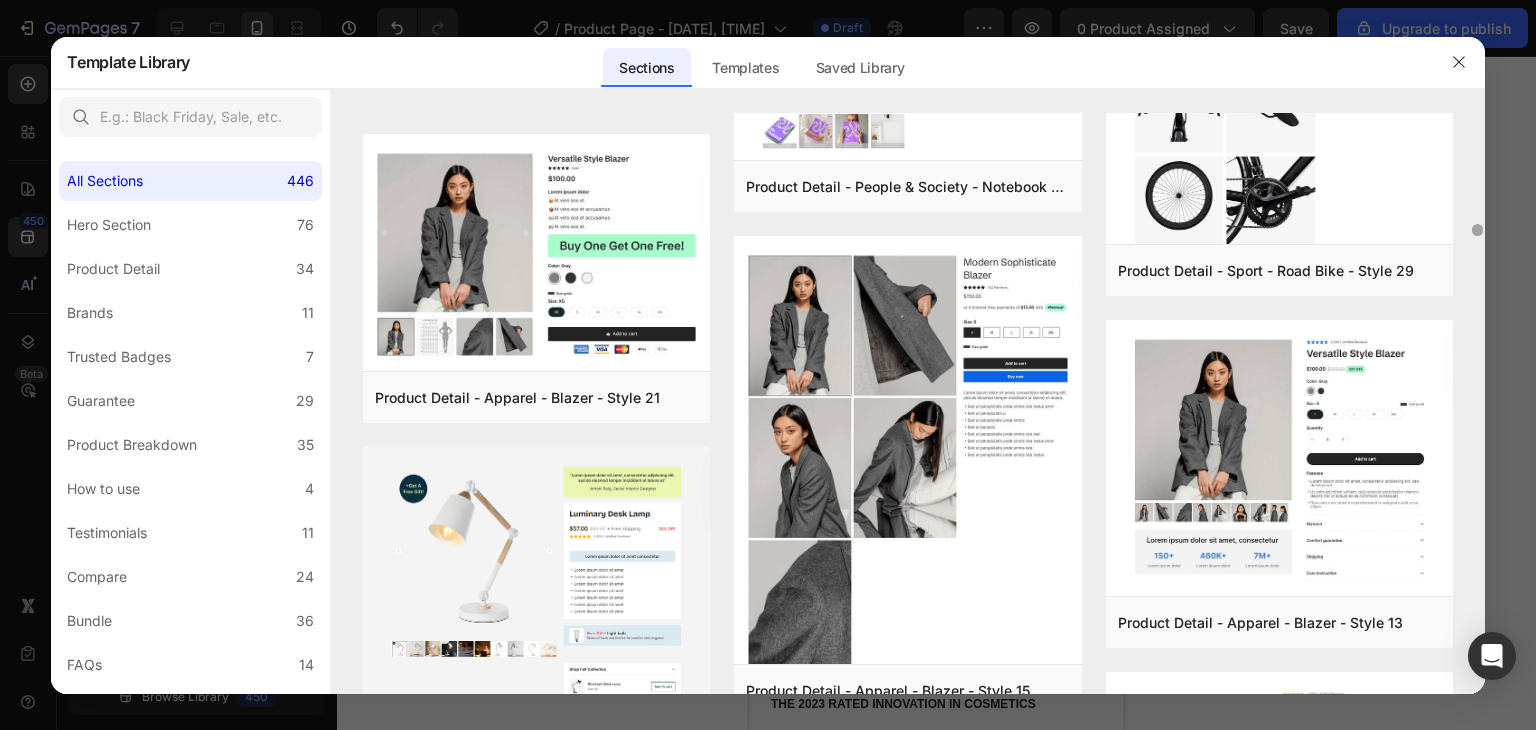 click at bounding box center (1477, 403) 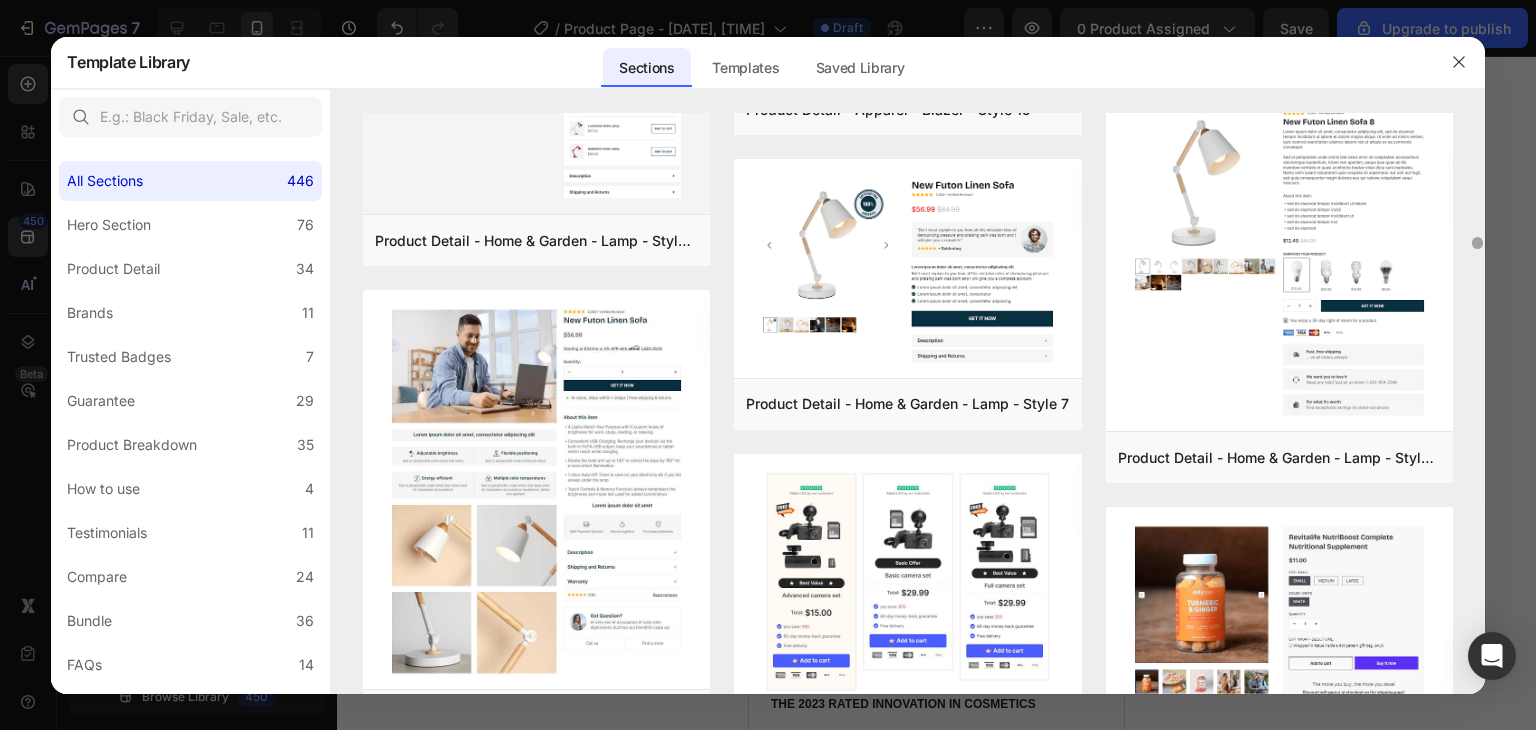 click at bounding box center [1477, 403] 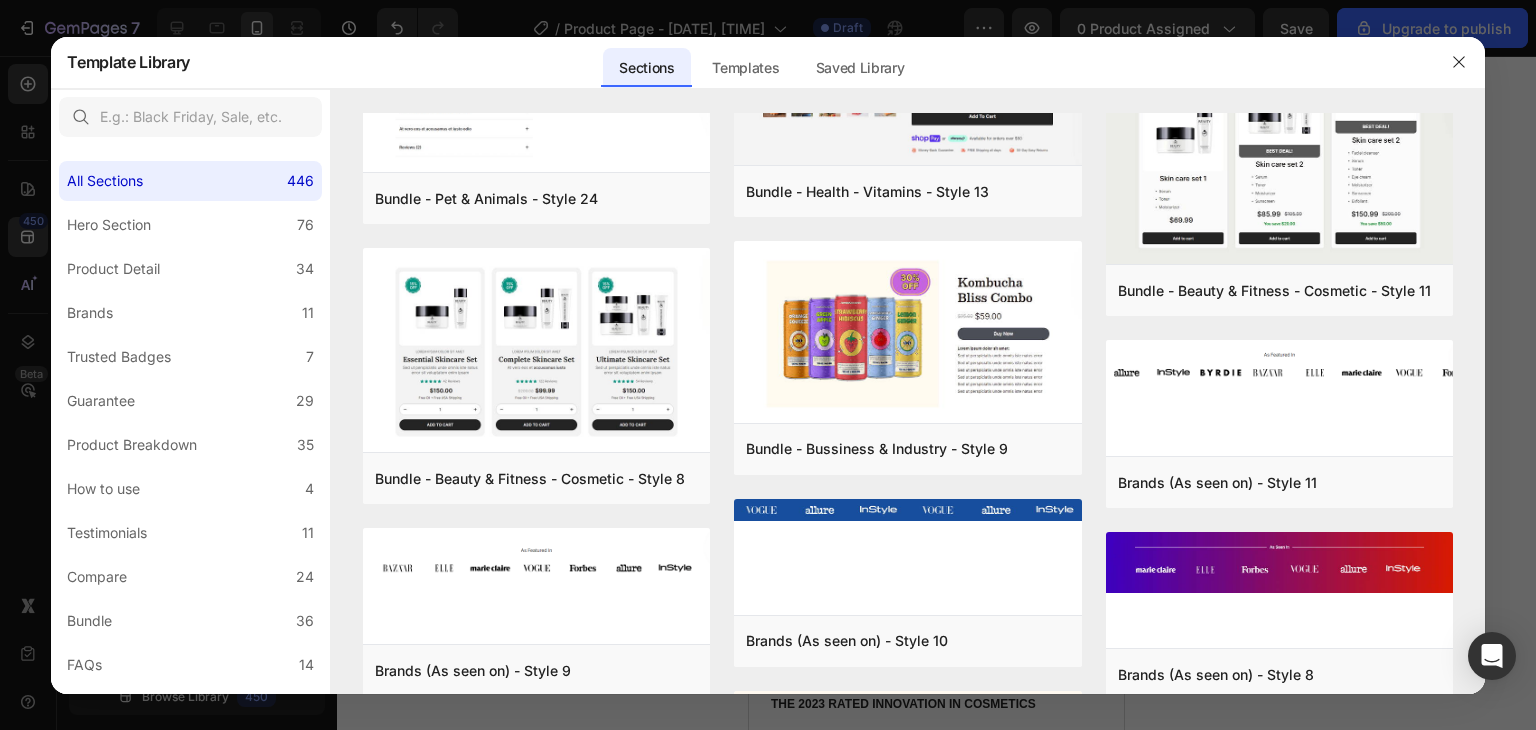 click at bounding box center [1477, -178] 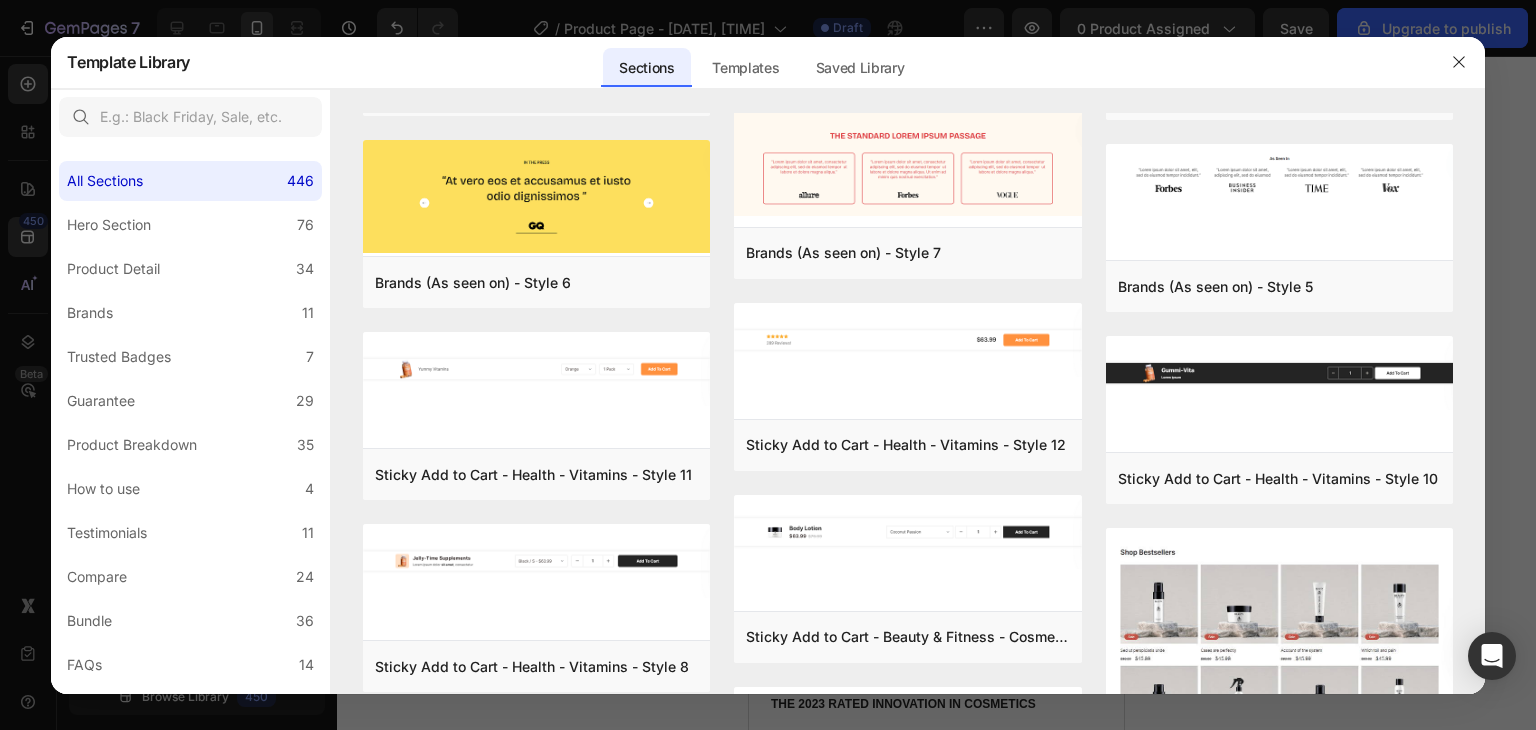 click at bounding box center (1477, -177) 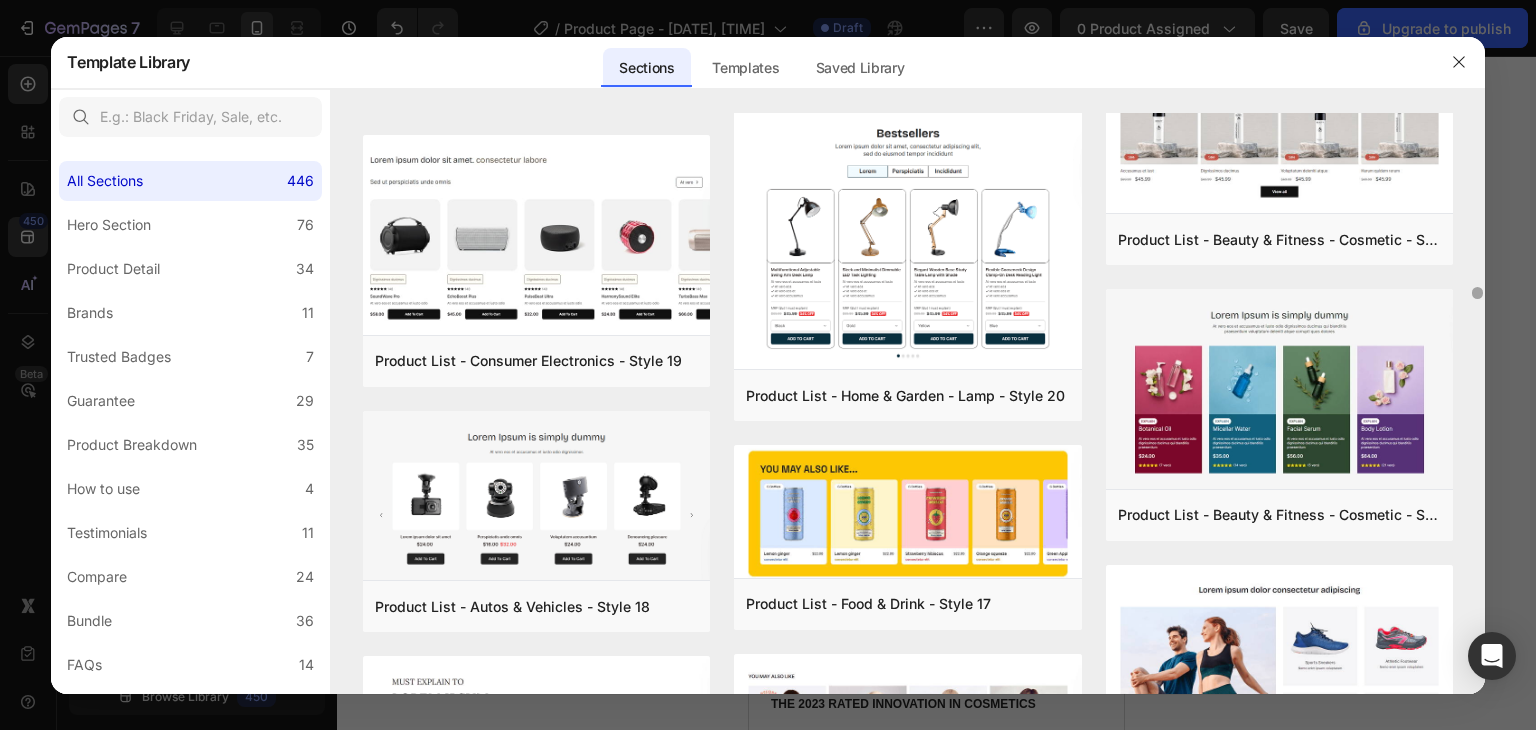 click at bounding box center [1477, 403] 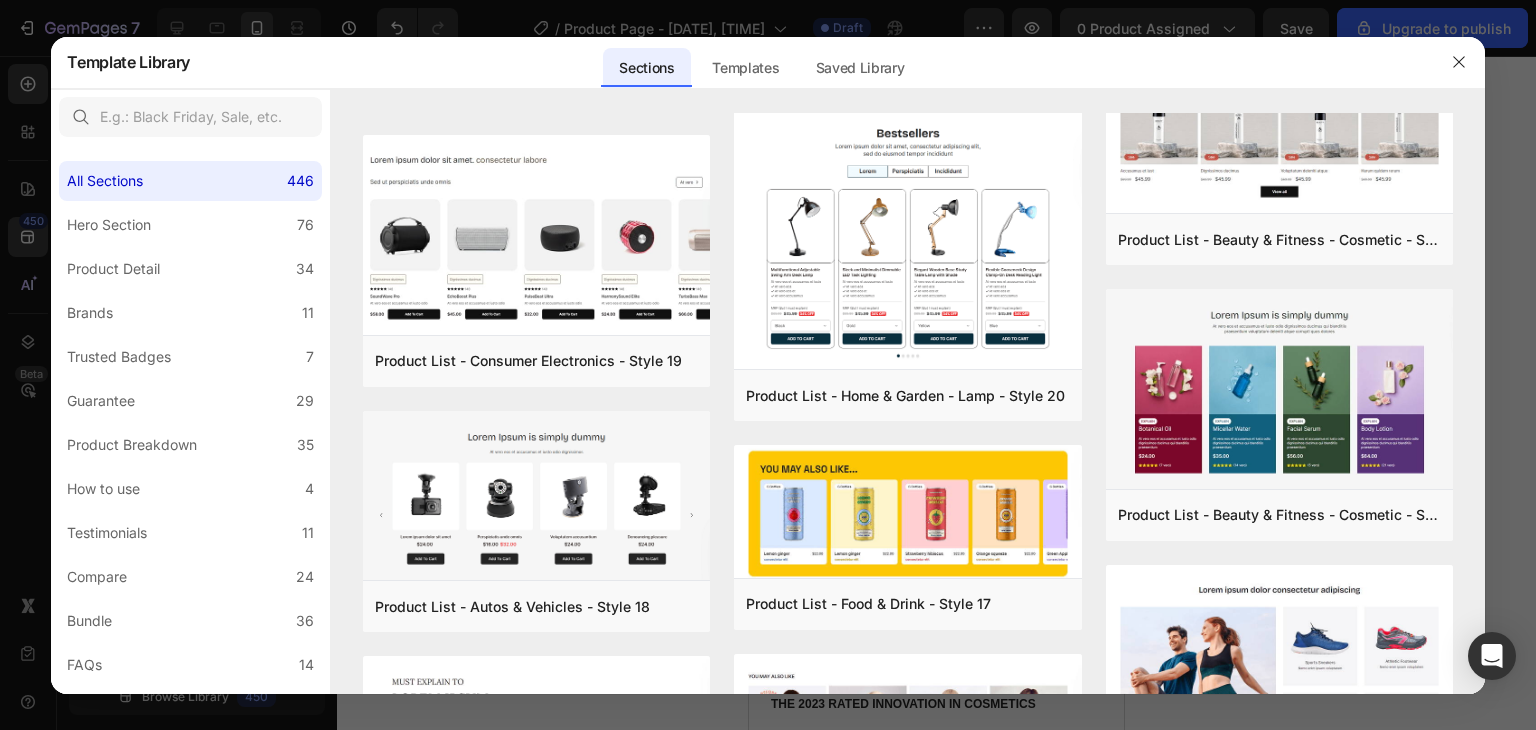 click at bounding box center (1477, 984) 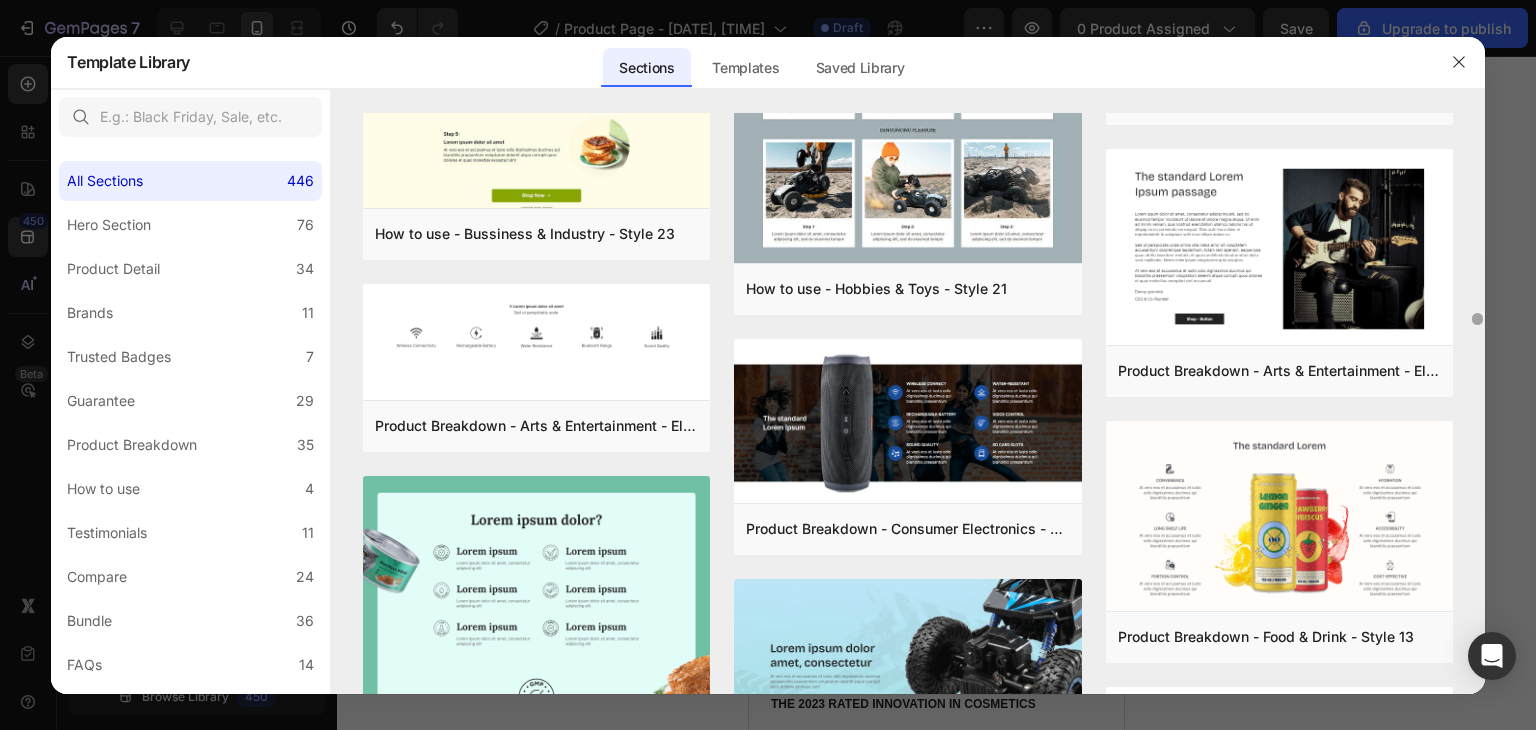 click at bounding box center (1477, 403) 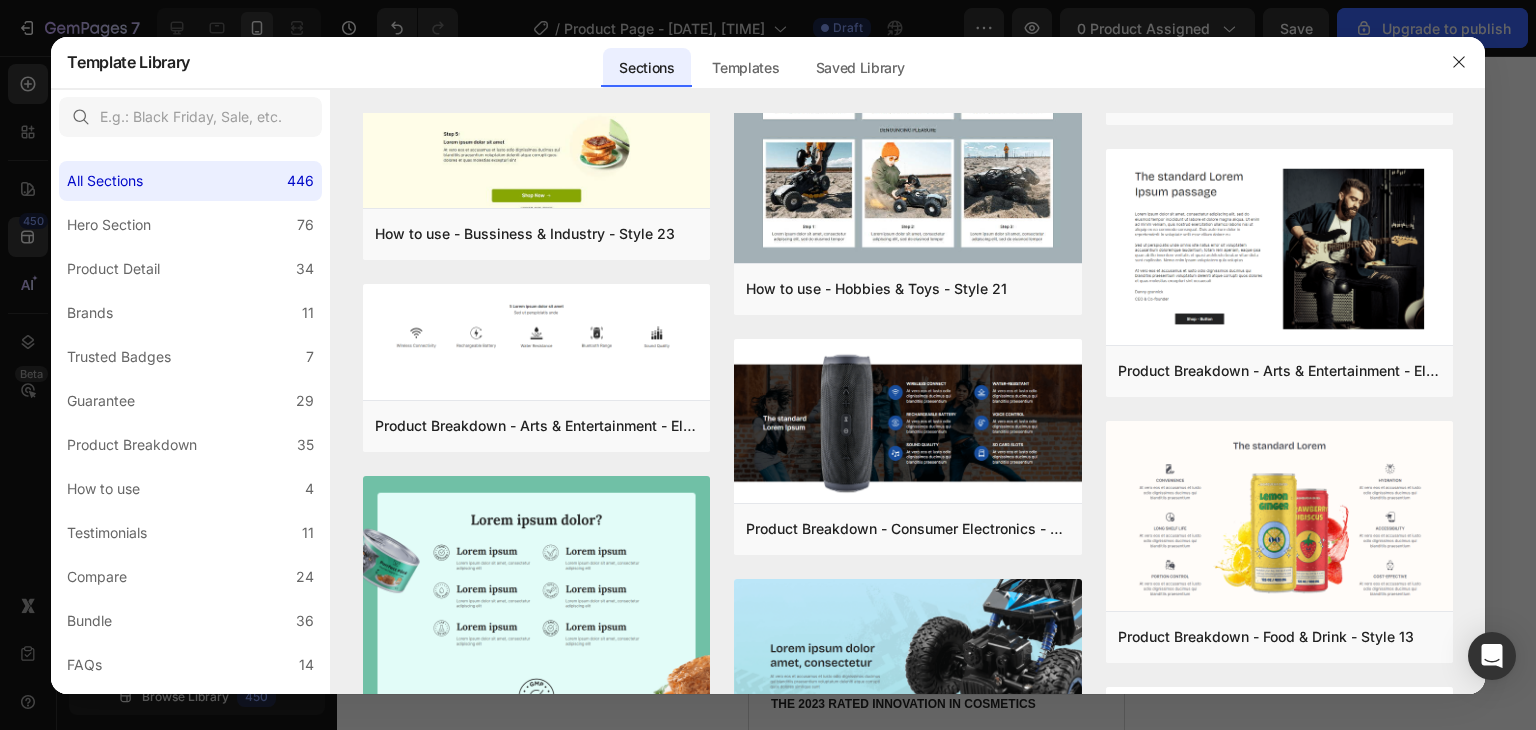click at bounding box center [1477, 984] 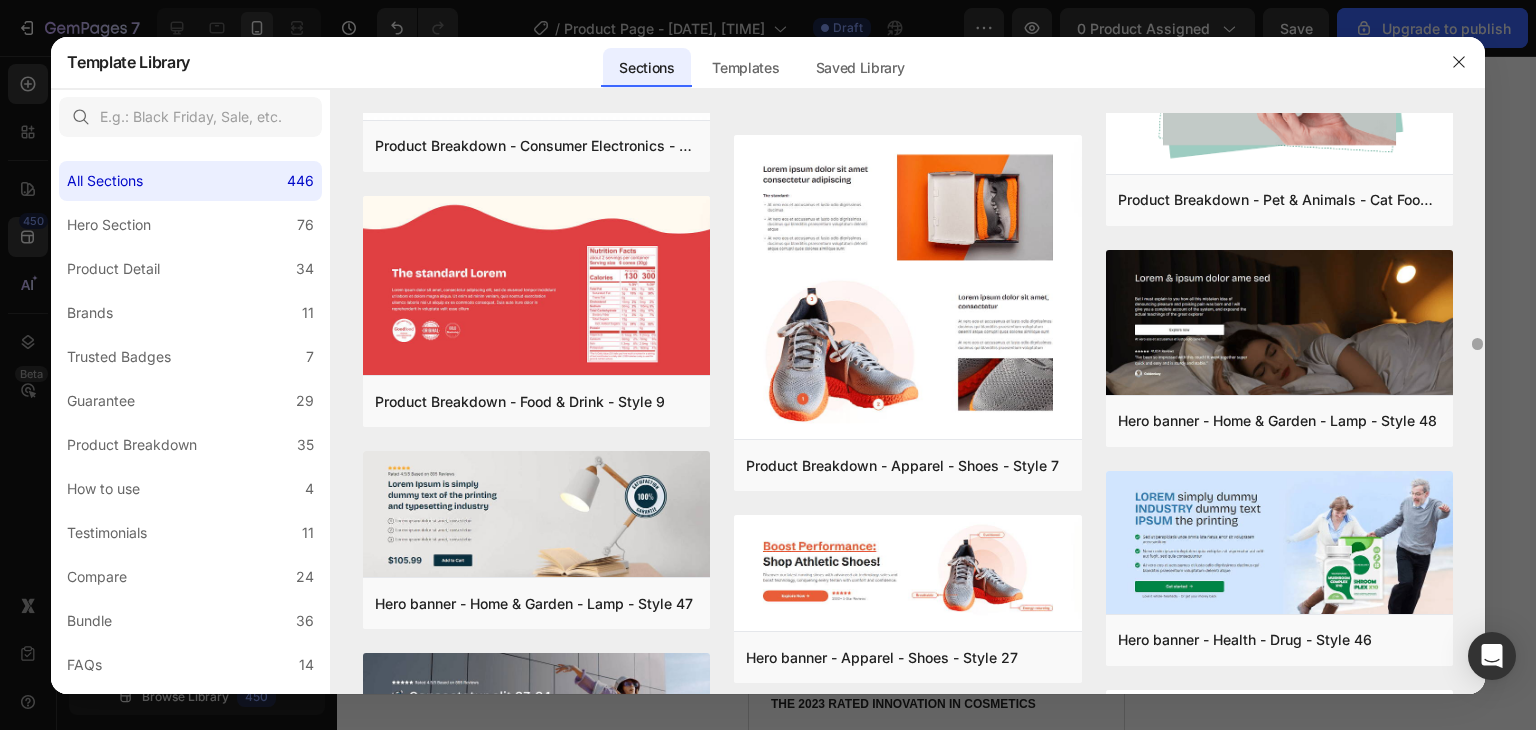 click at bounding box center [1477, 403] 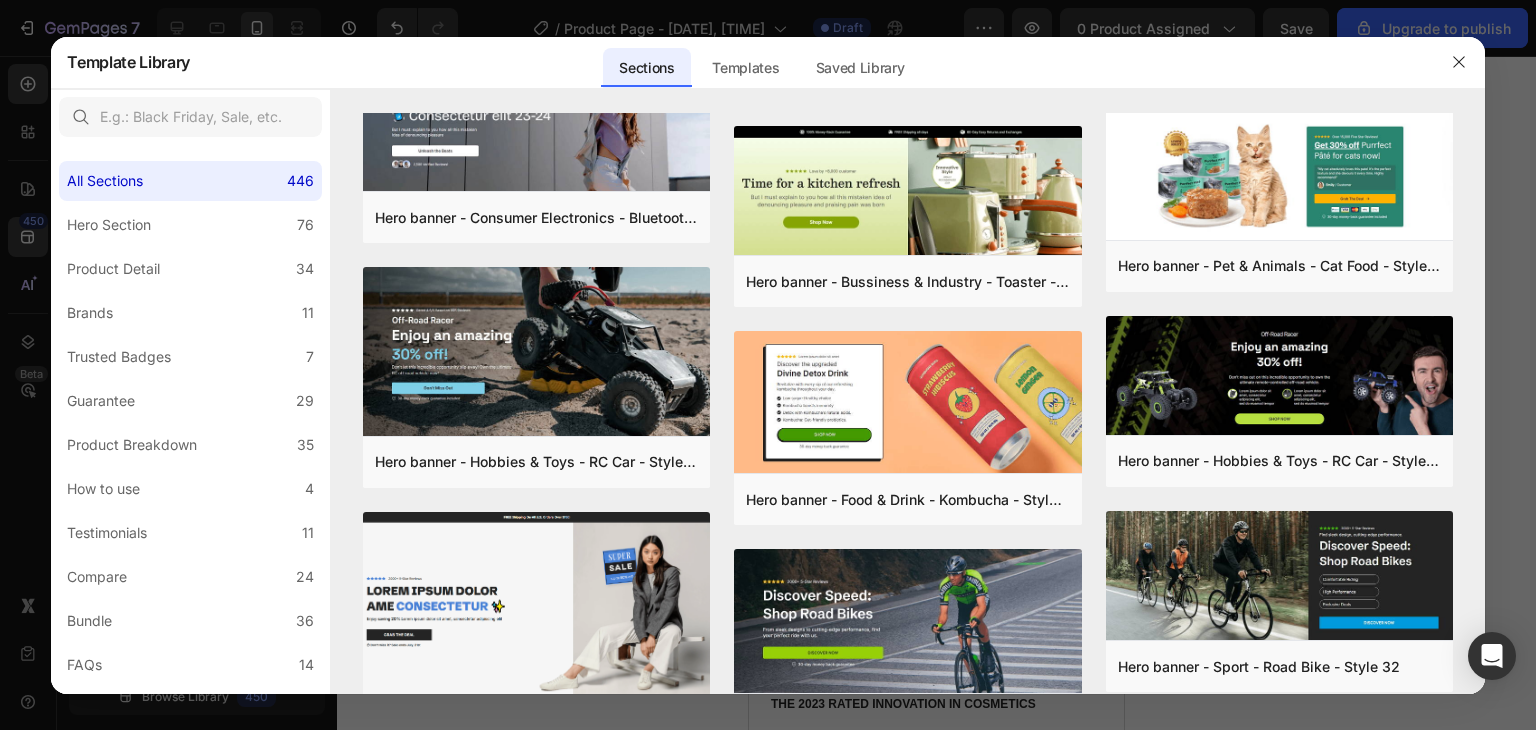 click at bounding box center [1477, -178] 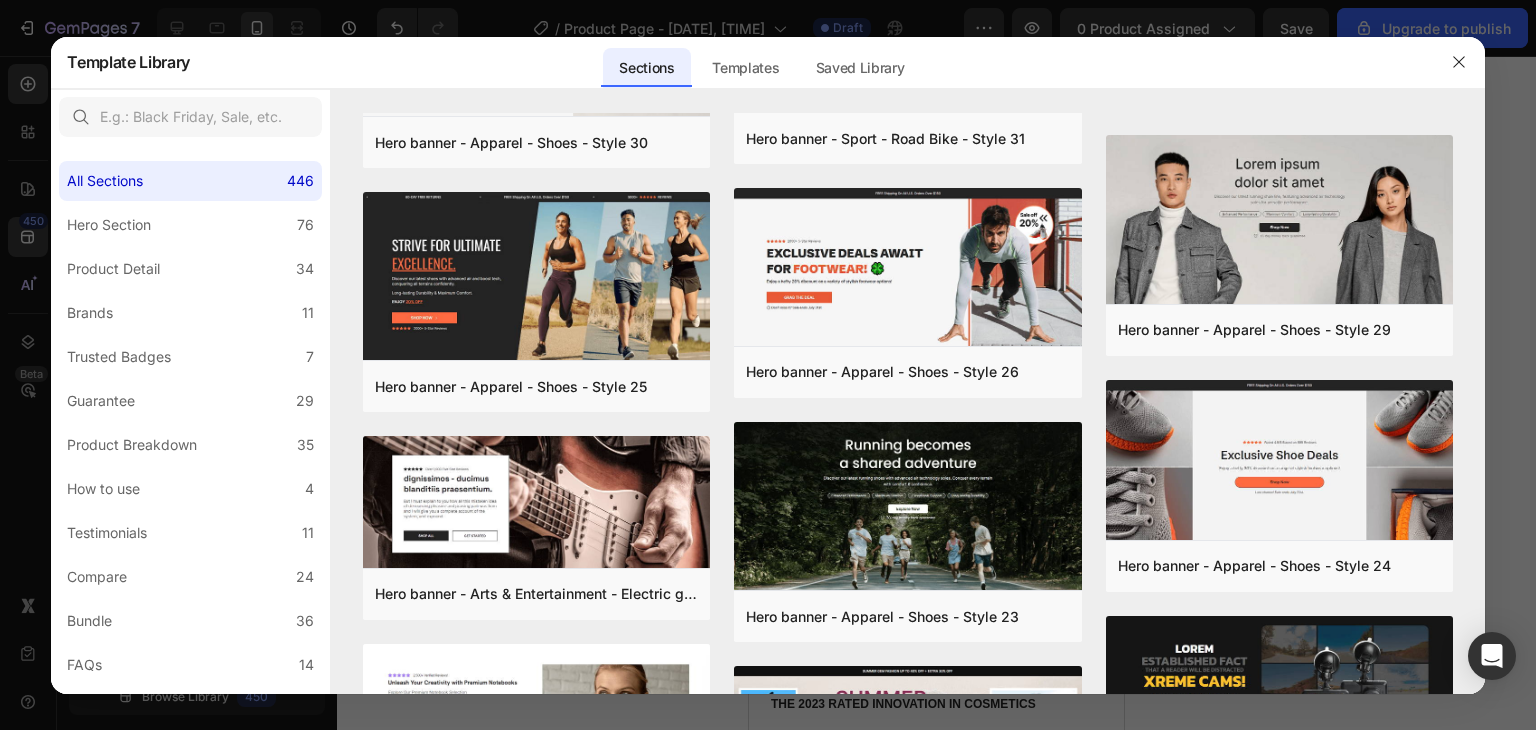 click at bounding box center (1477, -178) 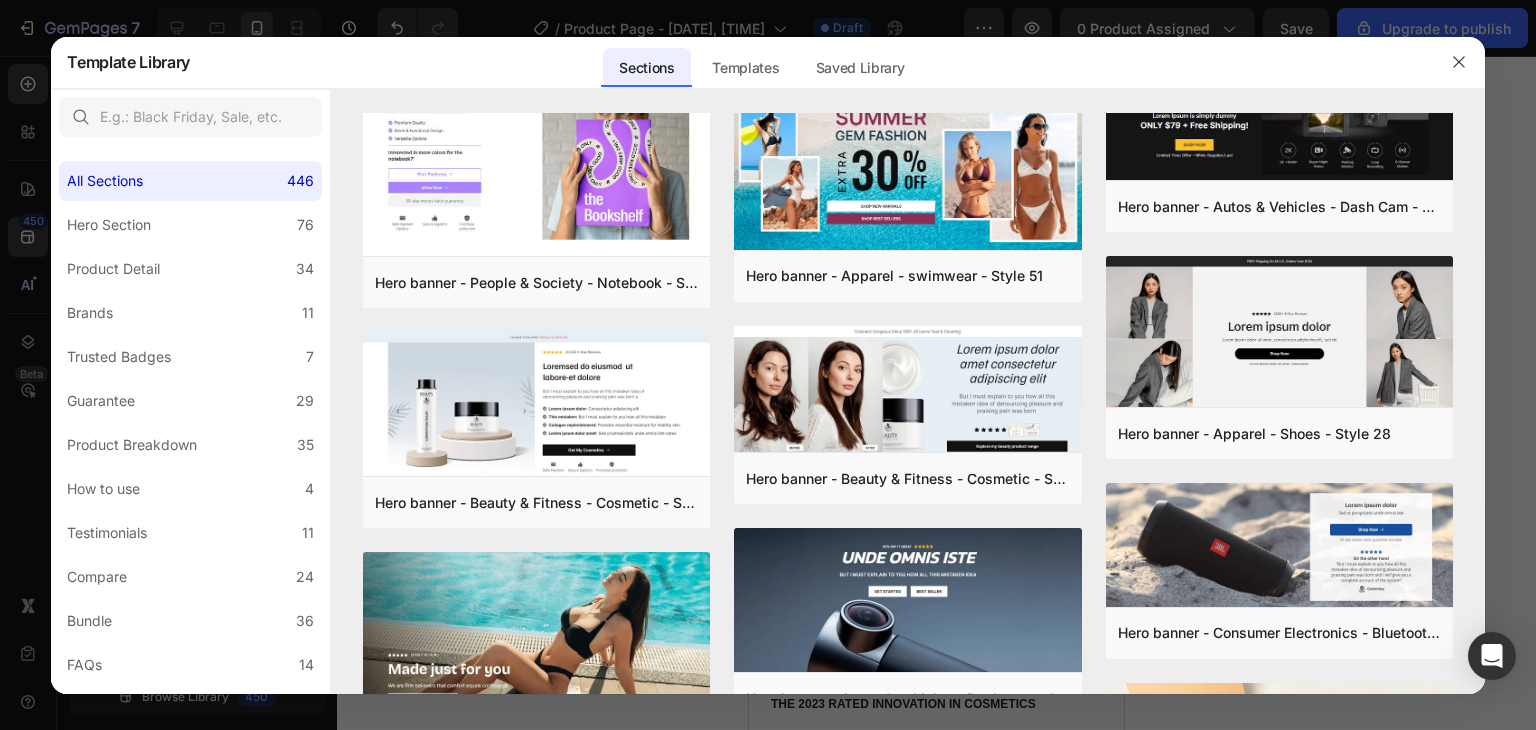 click at bounding box center (1477, -178) 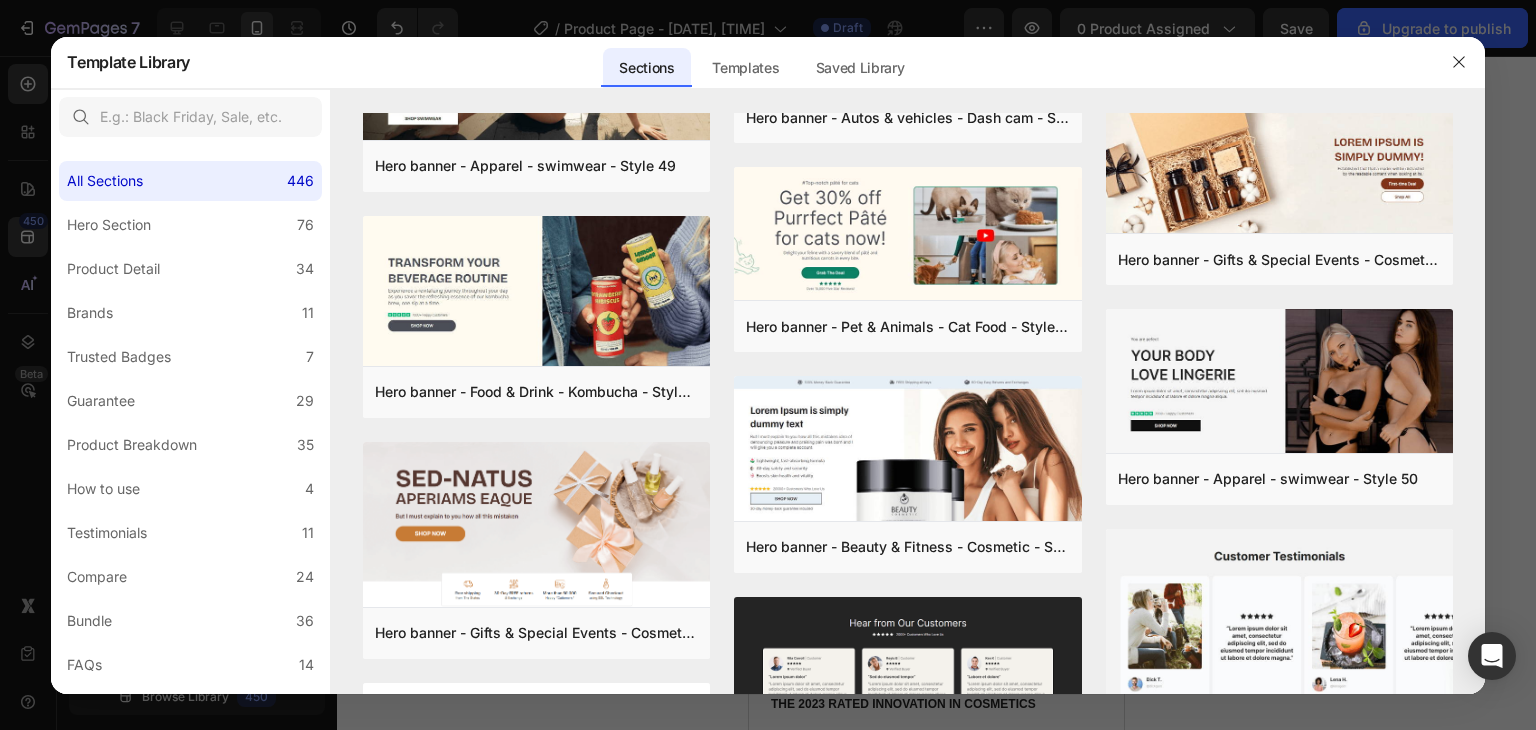 click at bounding box center [1477, -178] 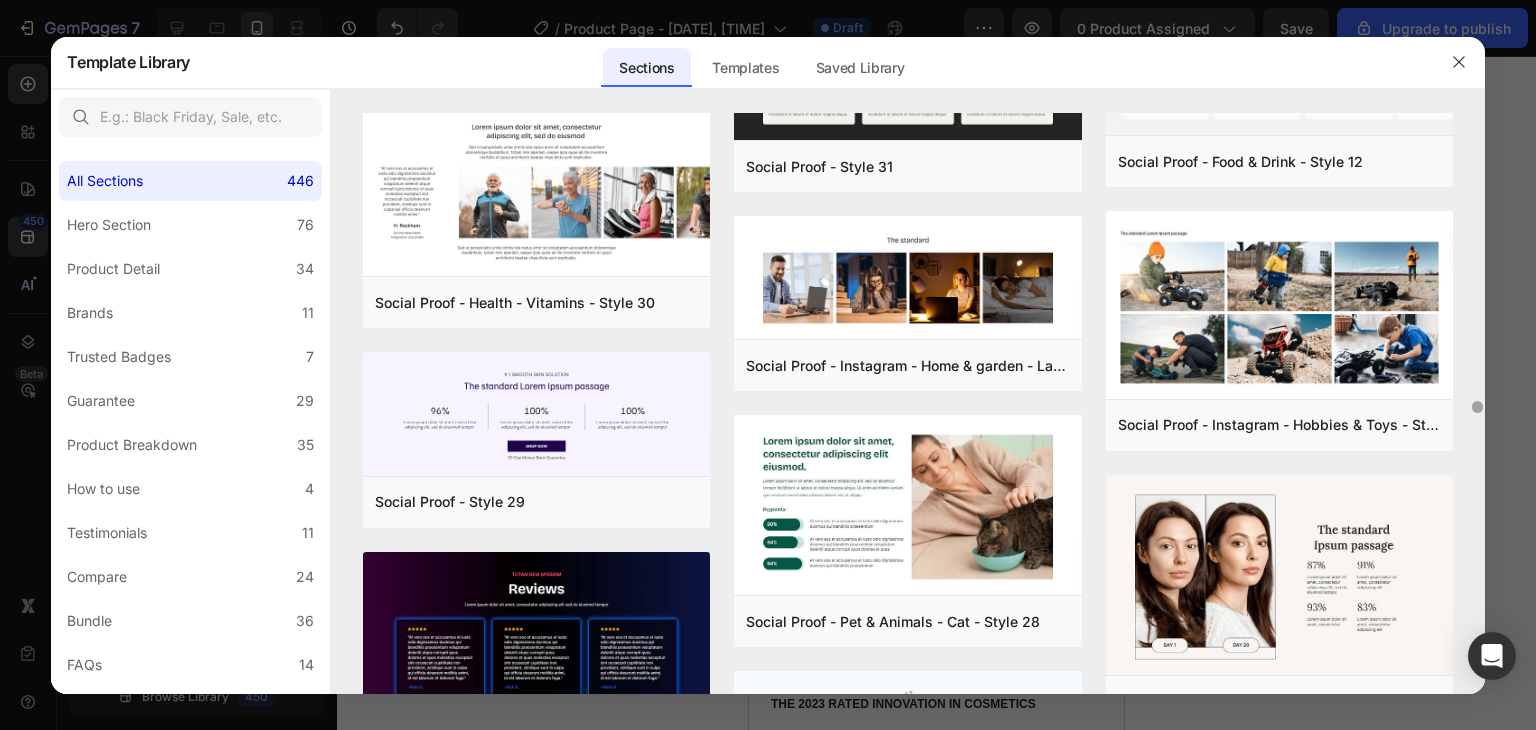 click at bounding box center [1477, 403] 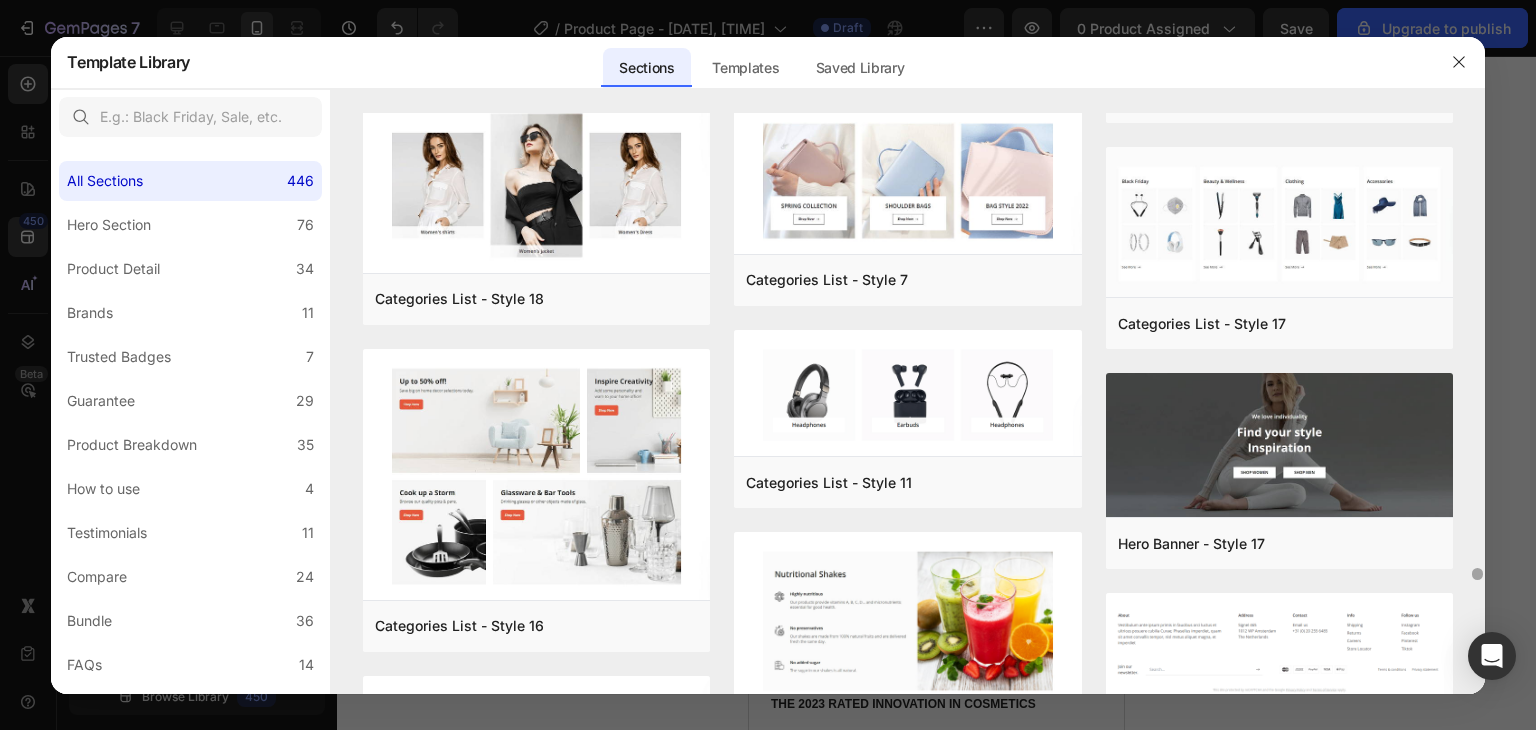 scroll, scrollTop: 23272, scrollLeft: 0, axis: vertical 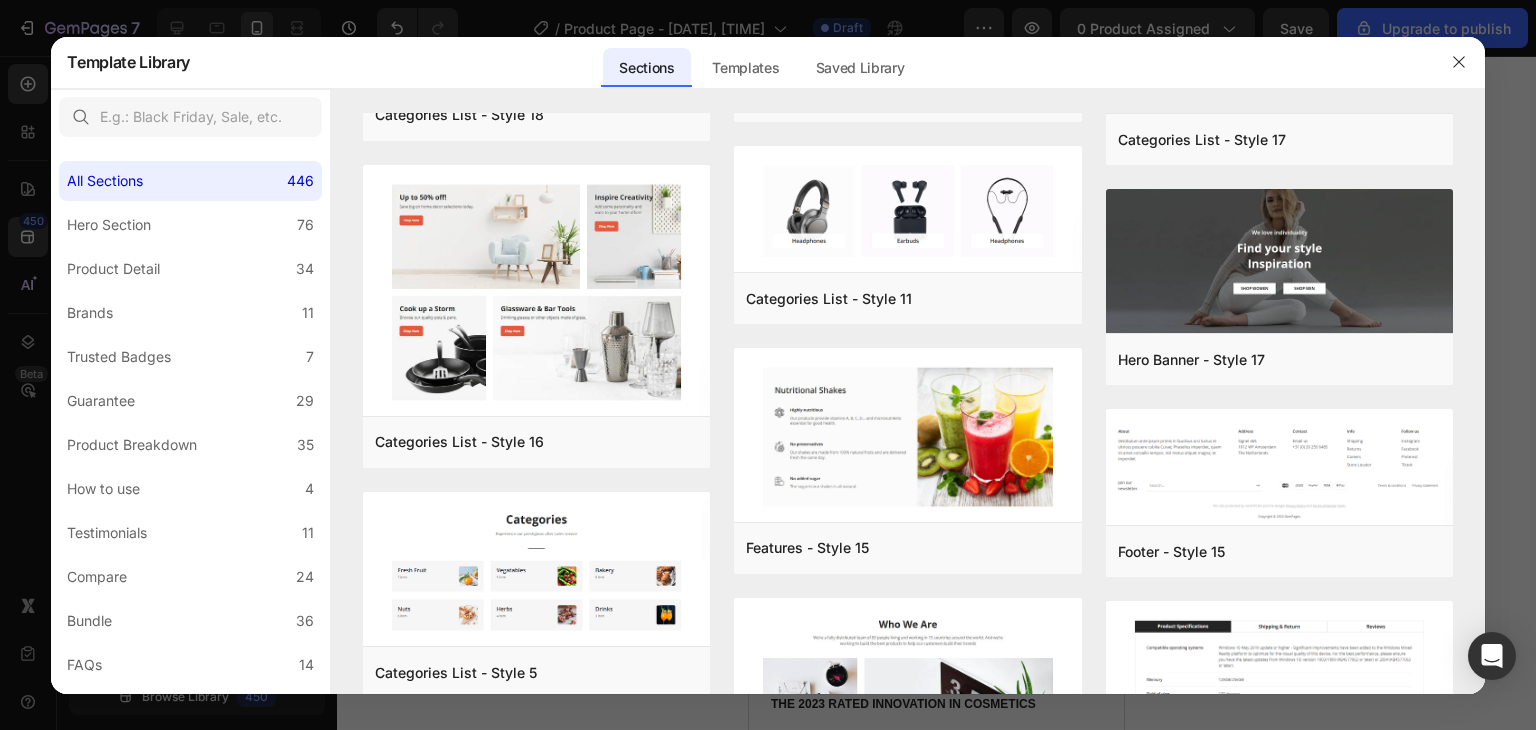 drag, startPoint x: 1476, startPoint y: 405, endPoint x: 1471, endPoint y: 699, distance: 294.0425 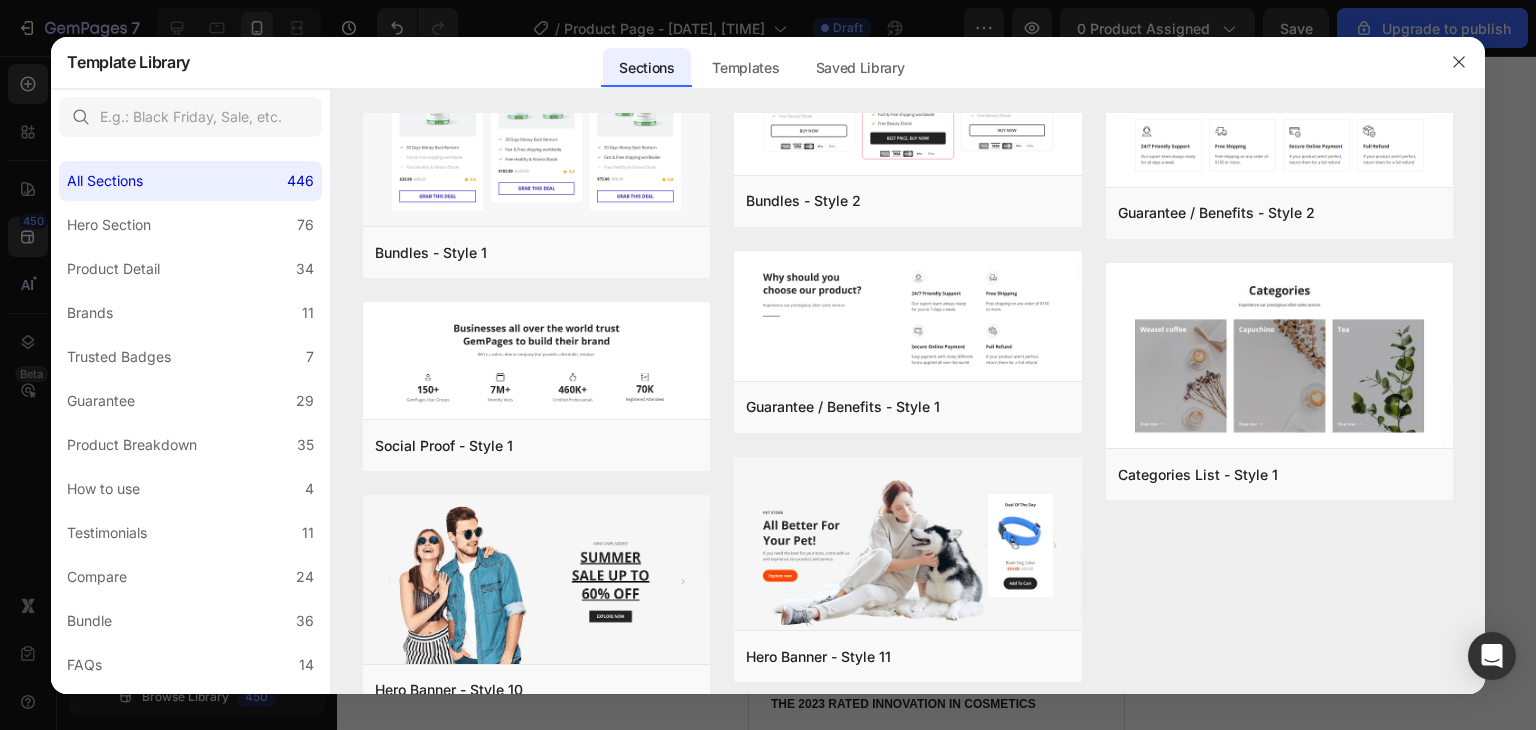 scroll, scrollTop: 40142, scrollLeft: 0, axis: vertical 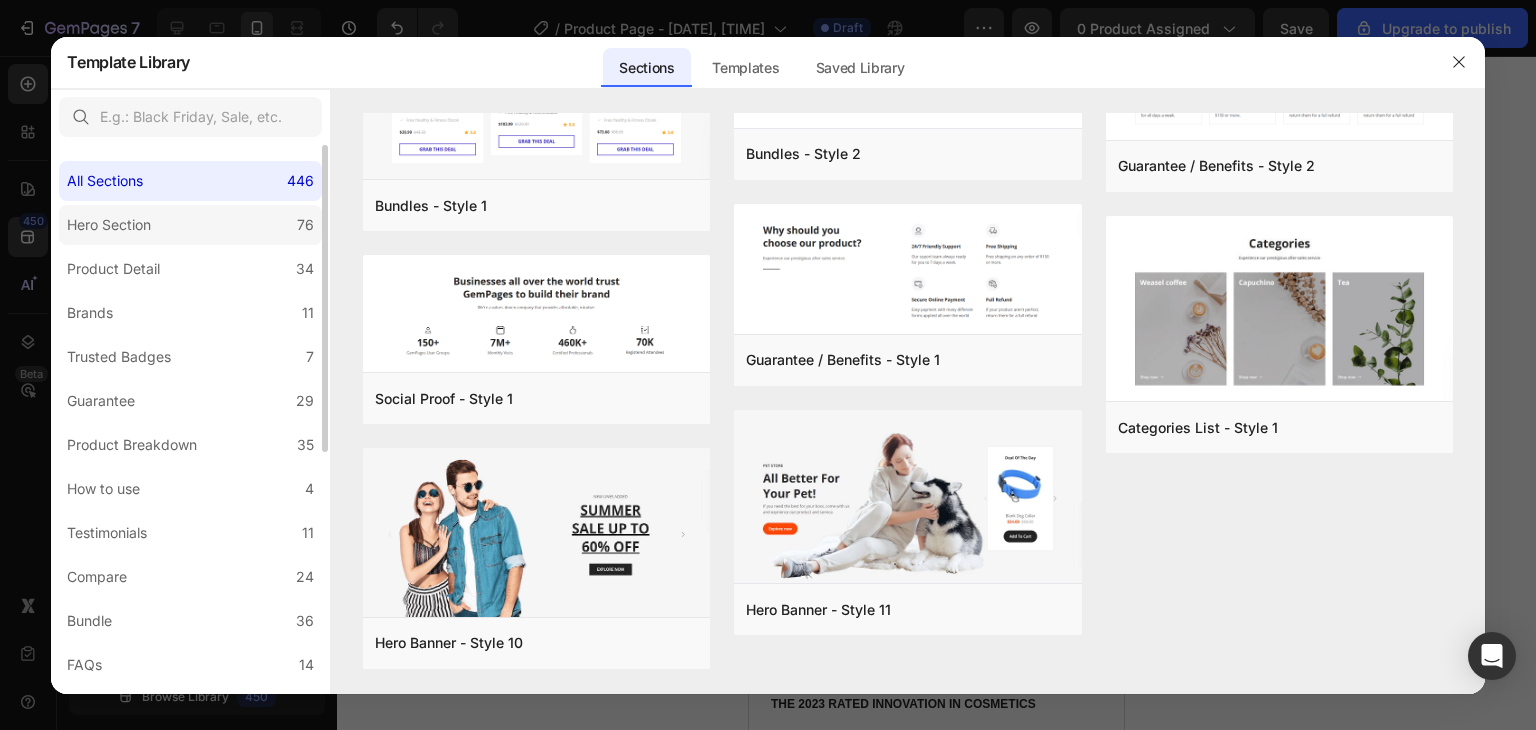 click on "Hero Section 76" 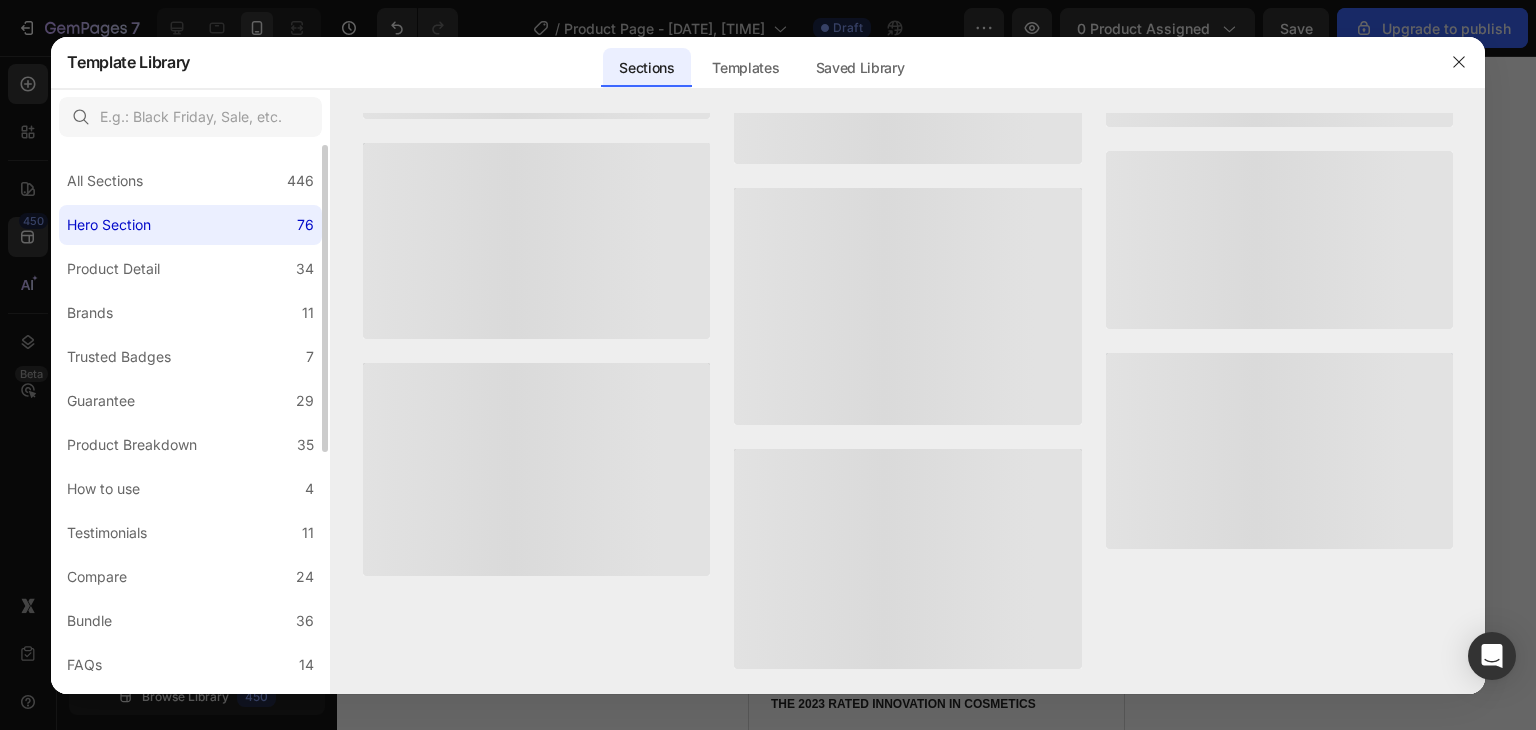 scroll, scrollTop: 0, scrollLeft: 0, axis: both 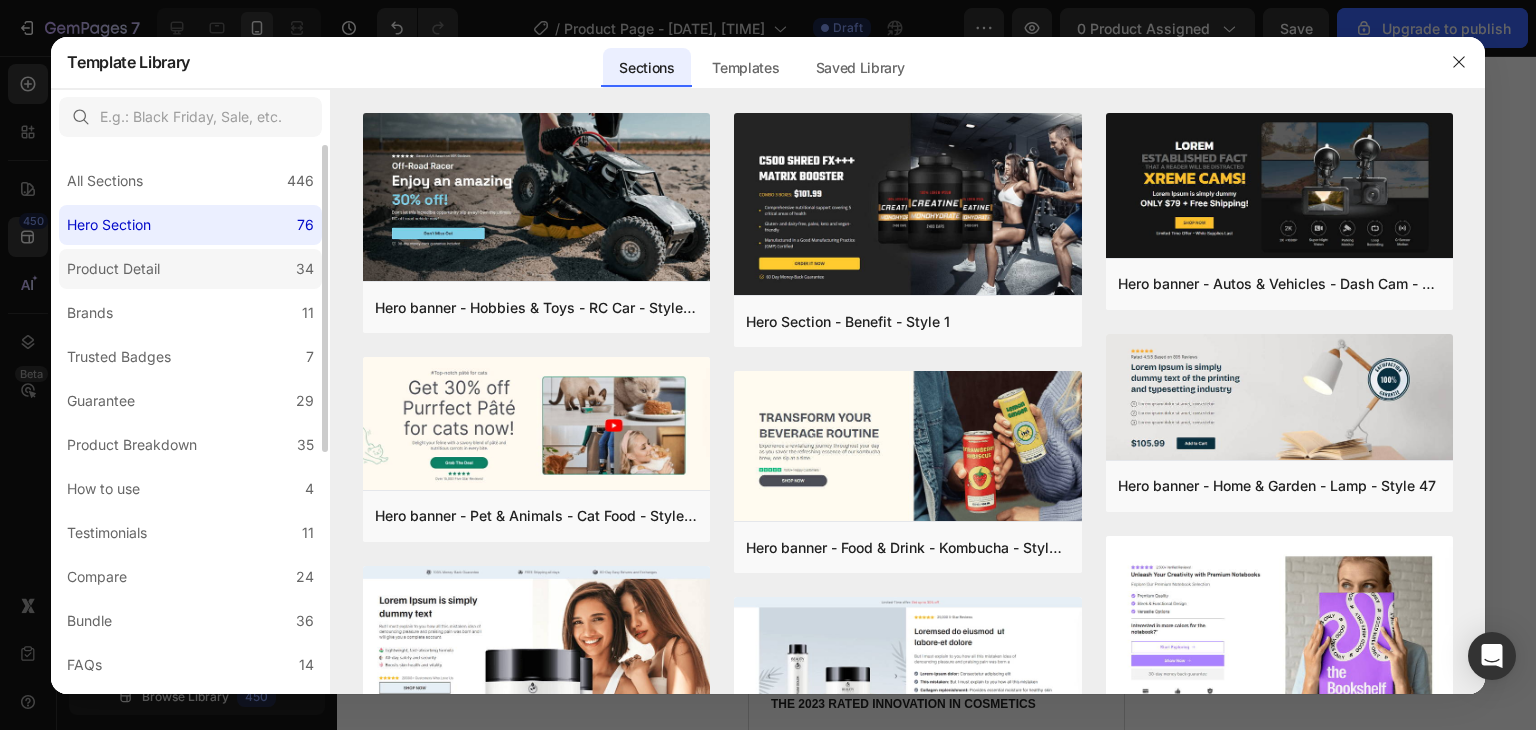 click on "Product Detail 34" 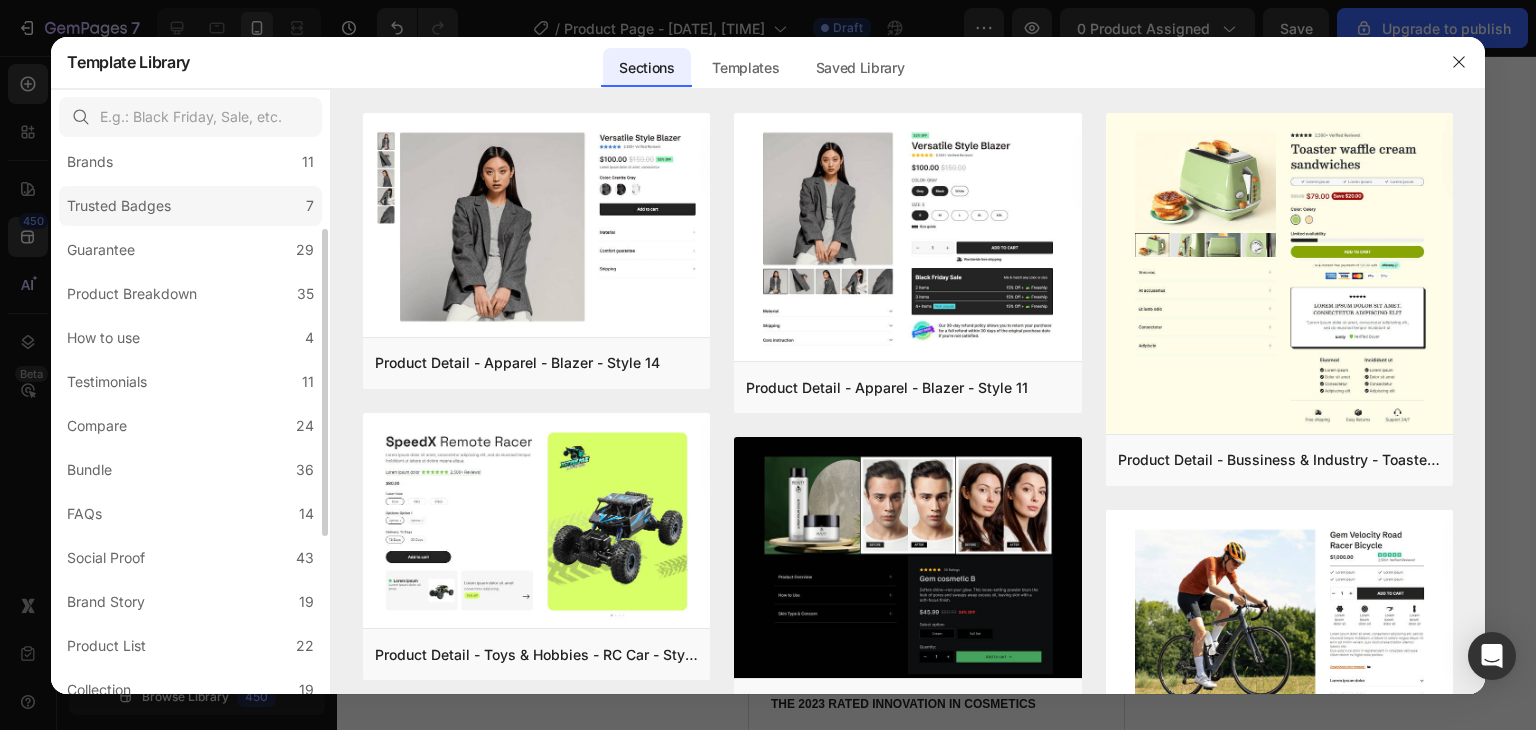 scroll, scrollTop: 431, scrollLeft: 0, axis: vertical 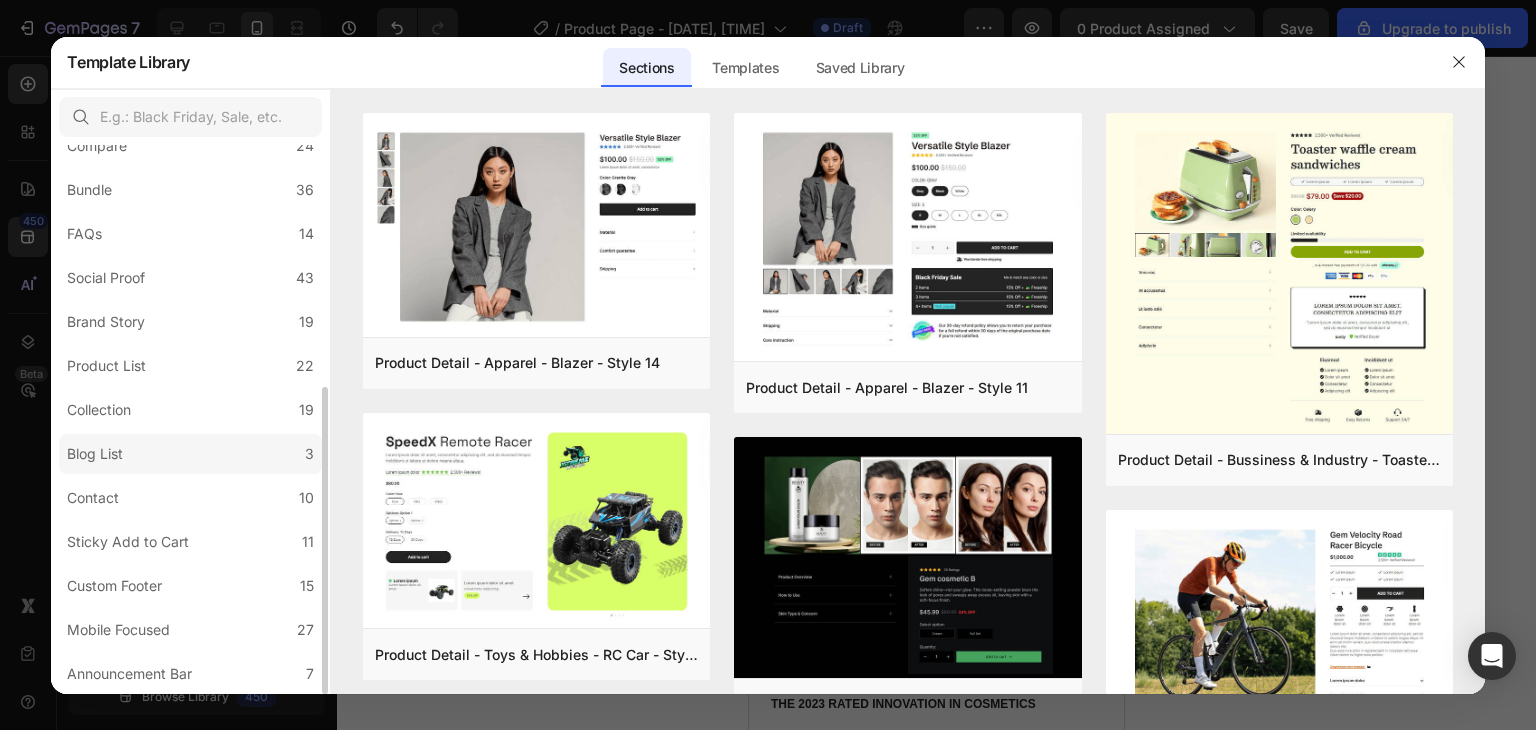 click on "Blog List 3" 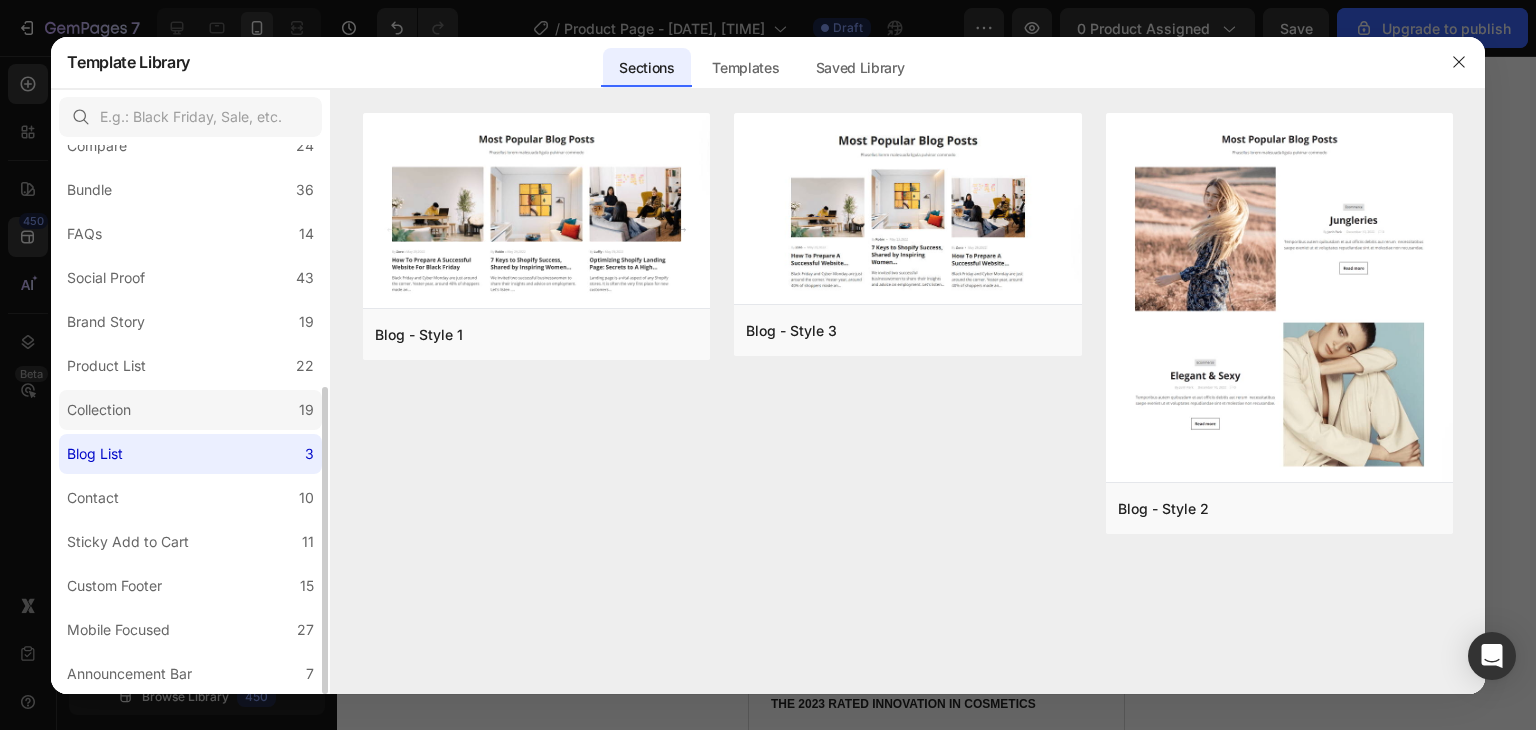 click on "Collection 19" 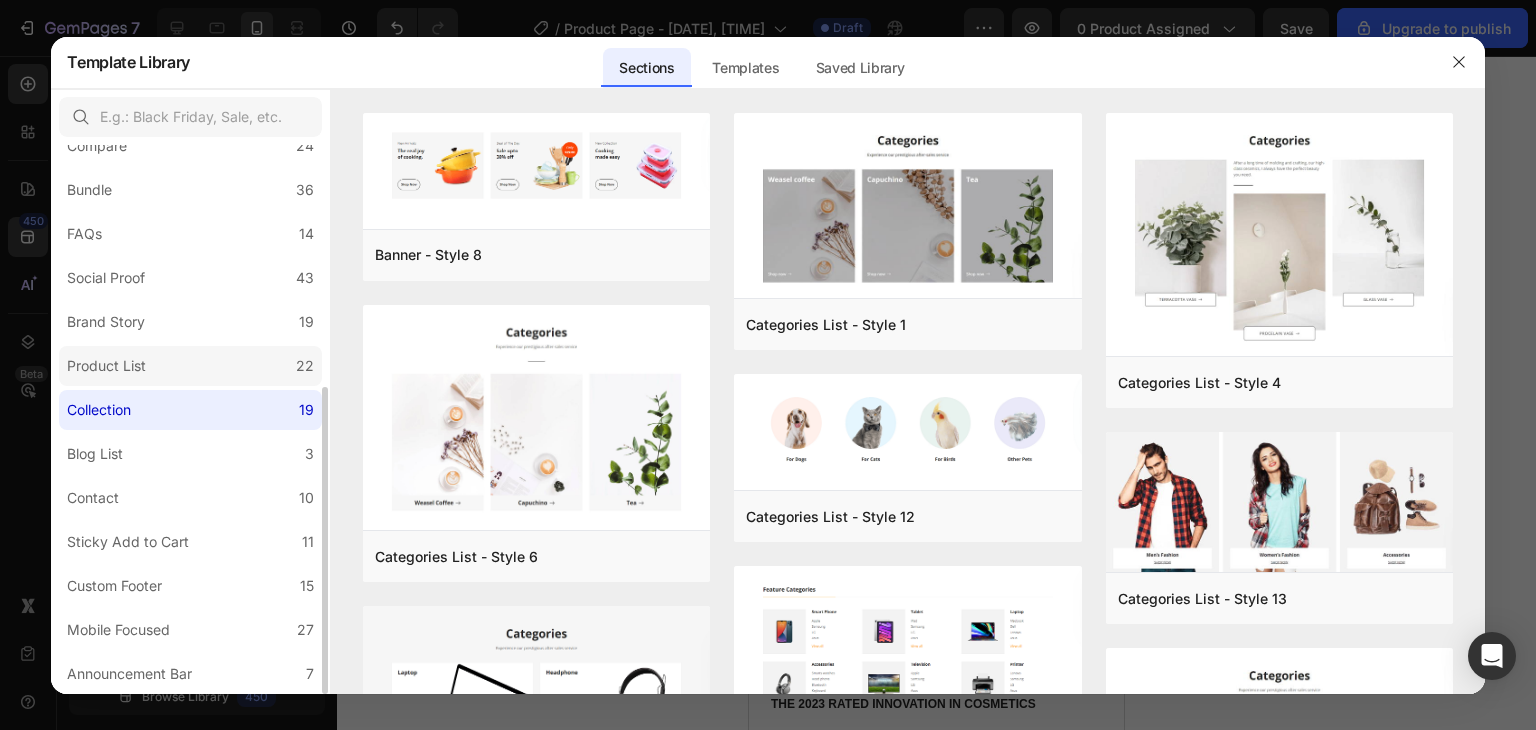 click on "Product List 22" 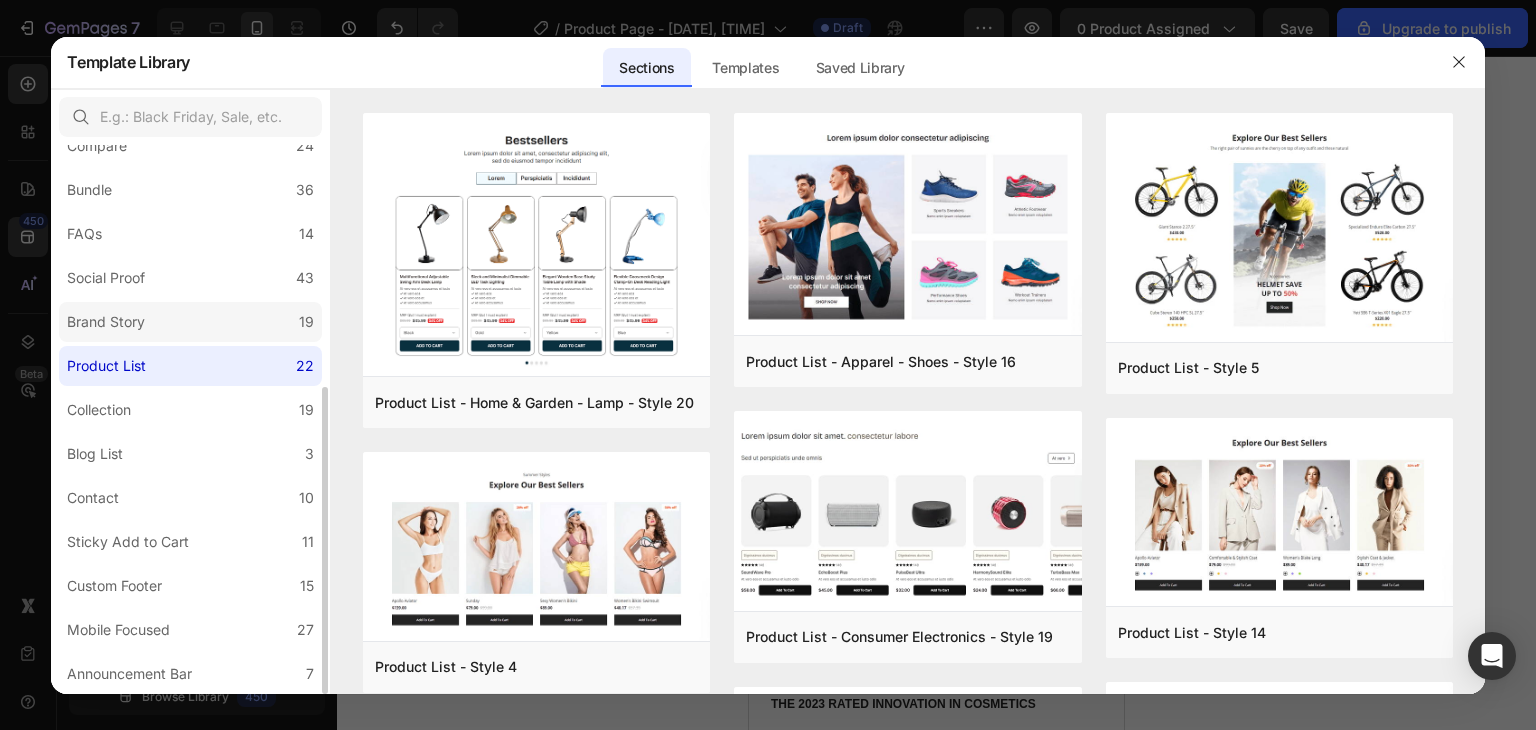 click on "Brand Story 19" 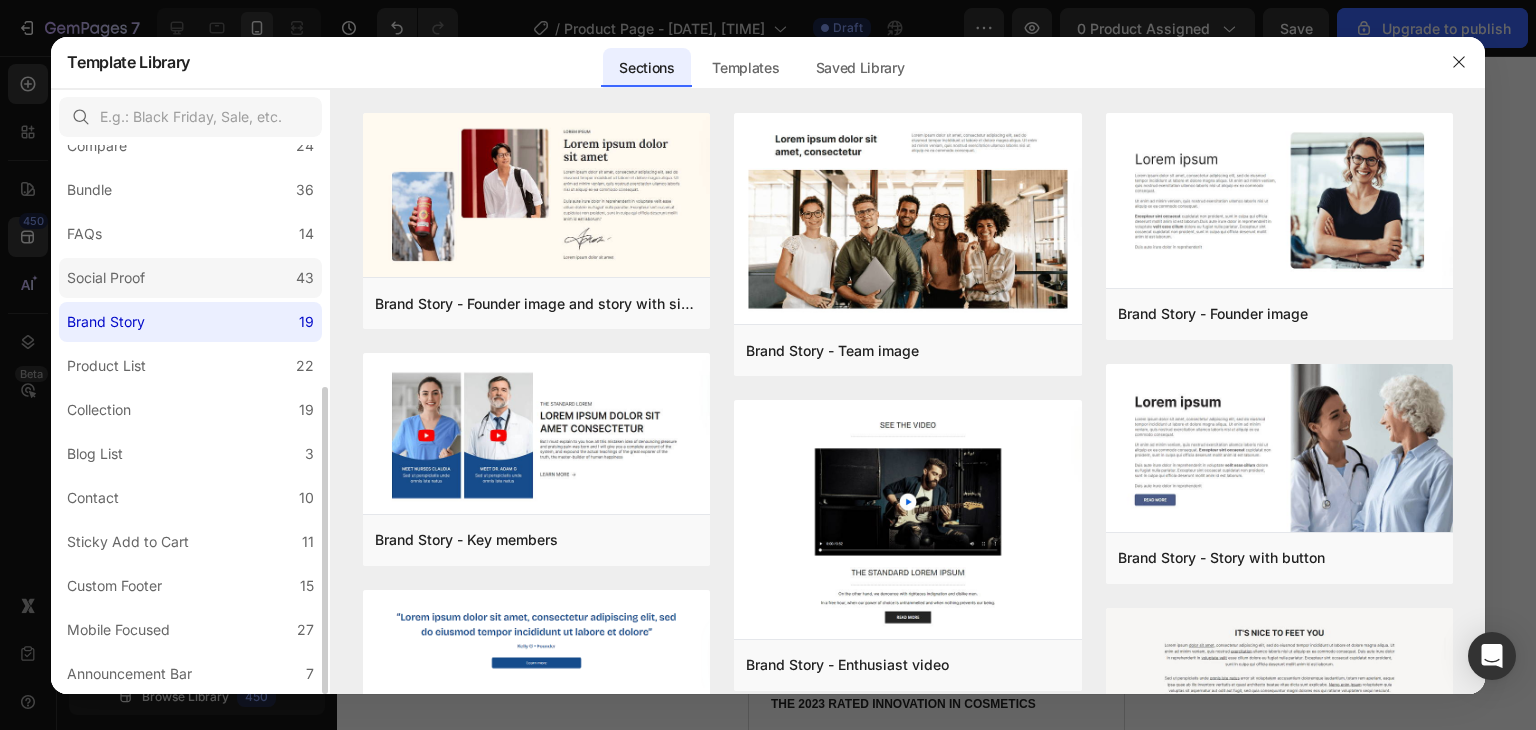click on "Social Proof 43" 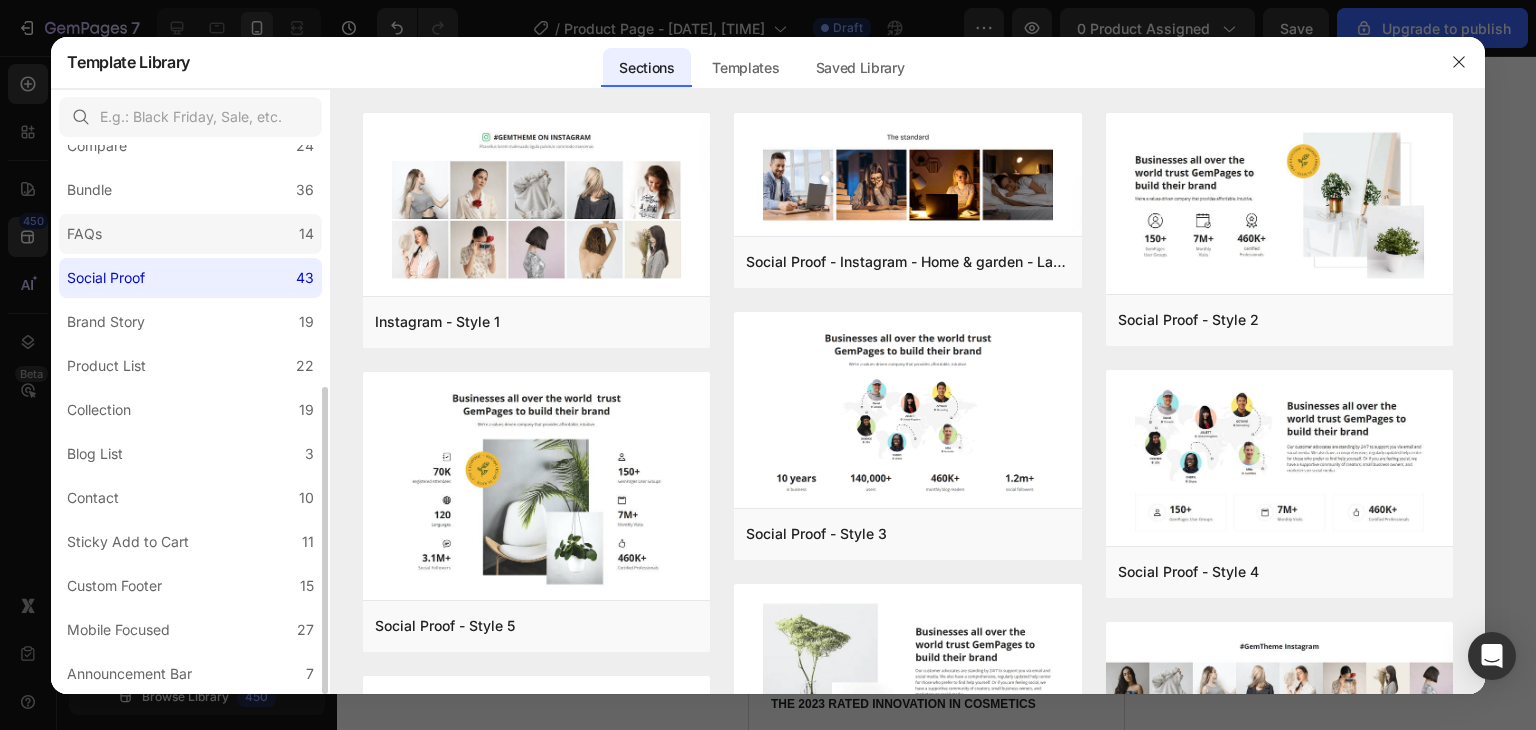 click on "FAQs 14" 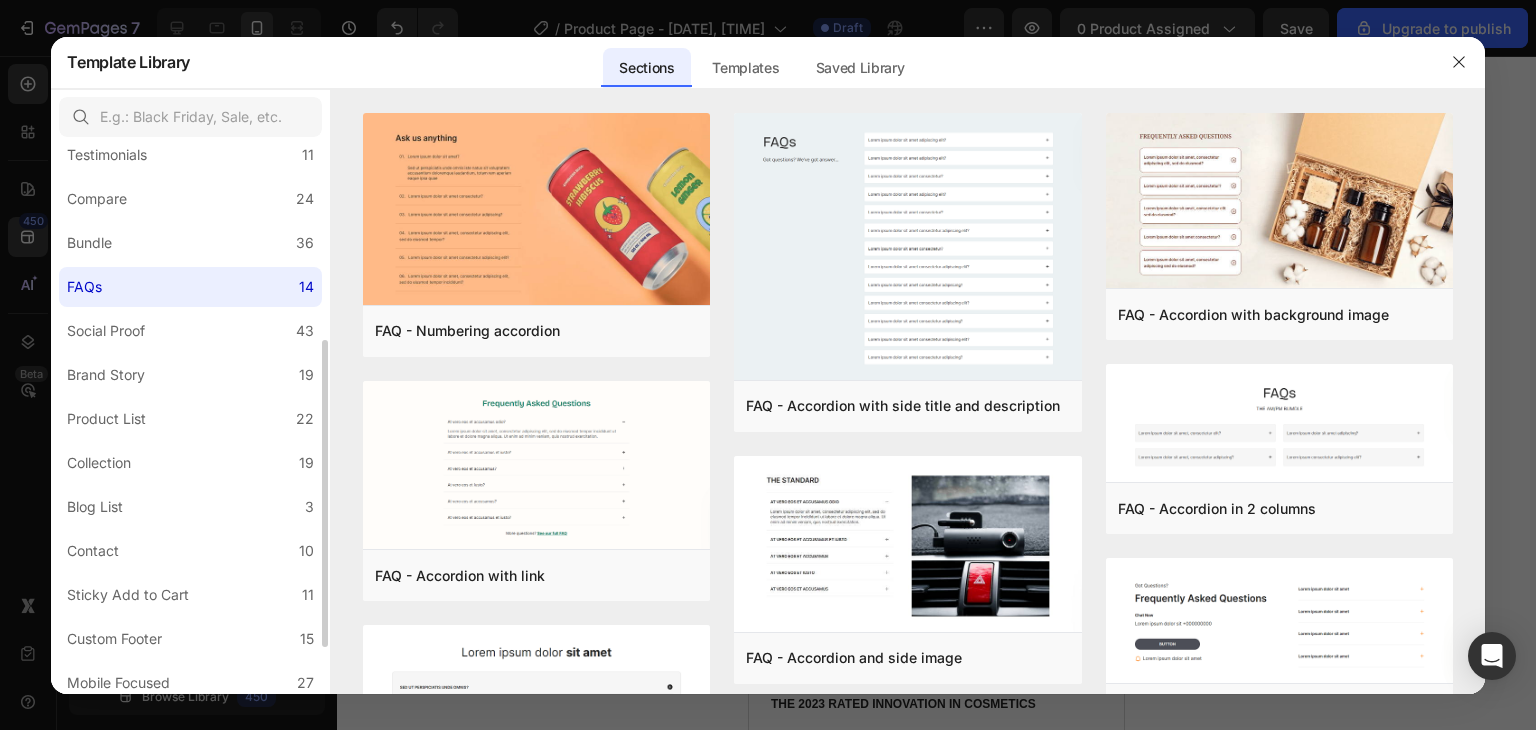 scroll, scrollTop: 367, scrollLeft: 0, axis: vertical 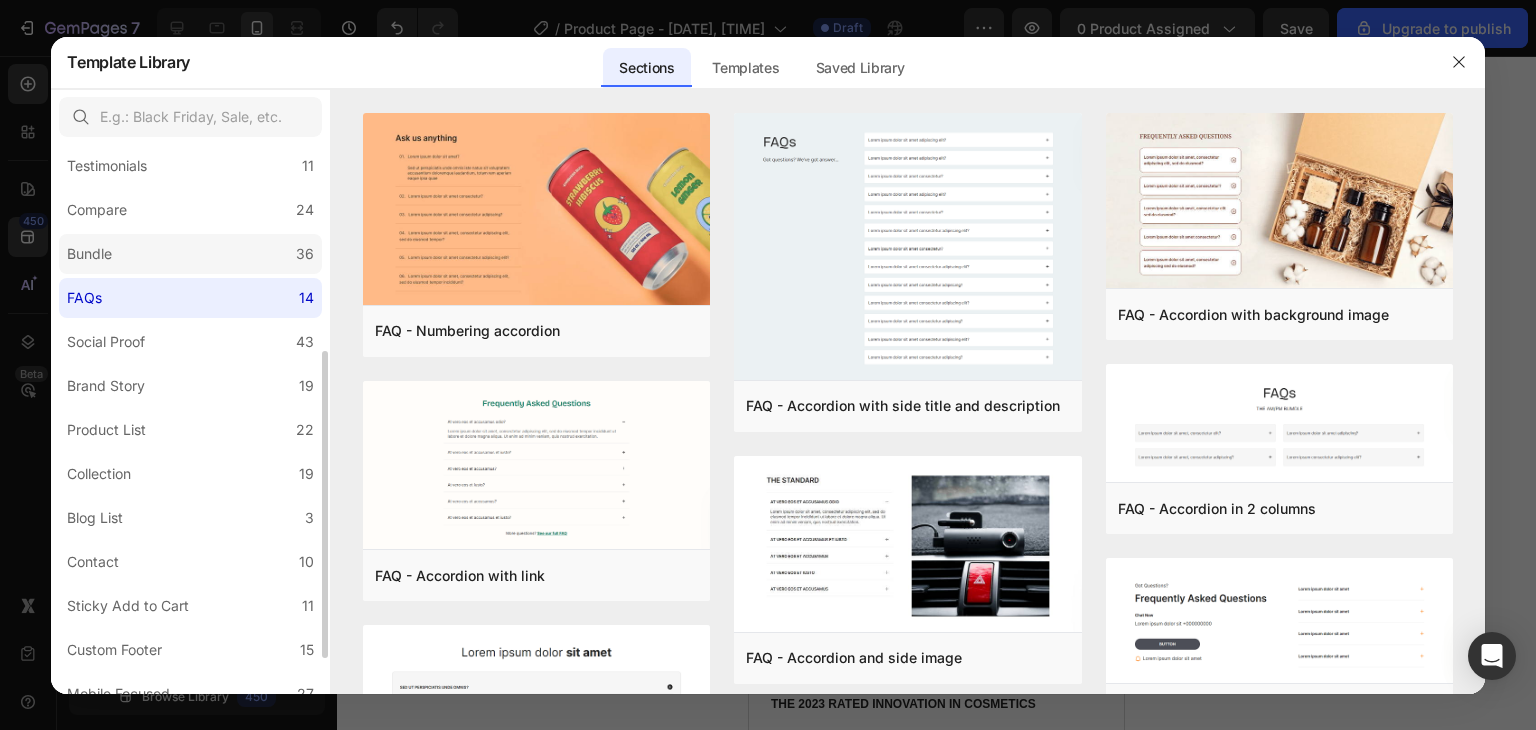 click on "Bundle 36" 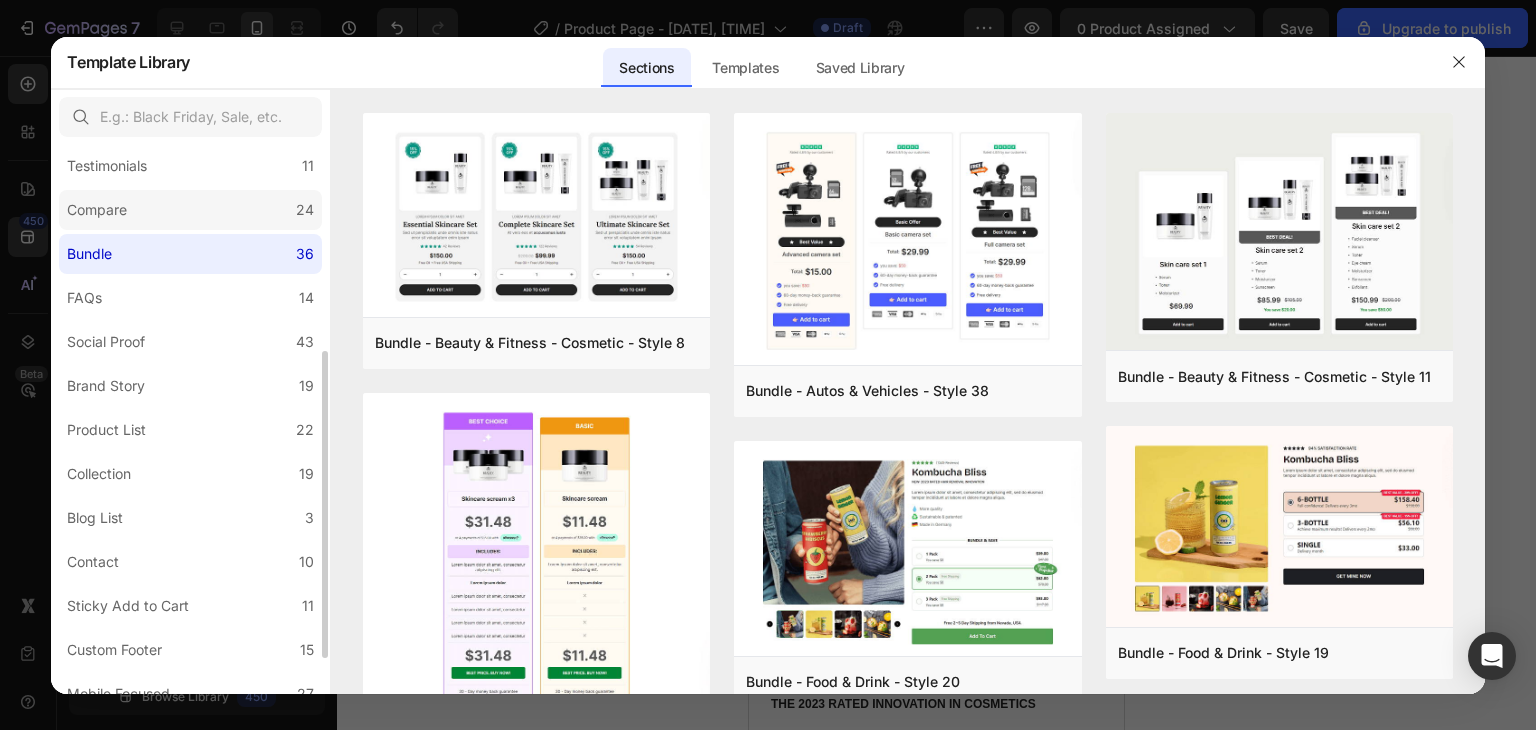 click on "Compare 24" 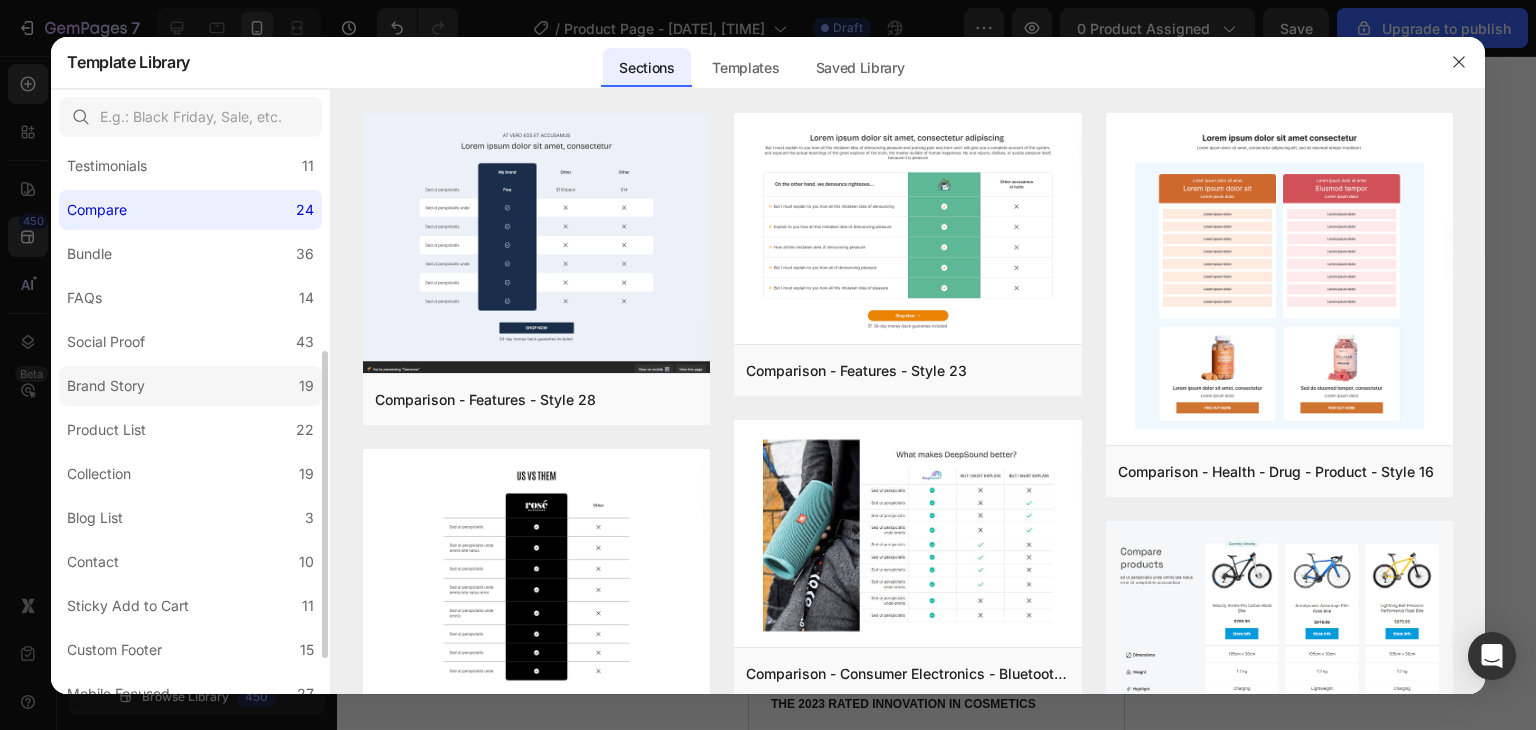 scroll, scrollTop: 431, scrollLeft: 0, axis: vertical 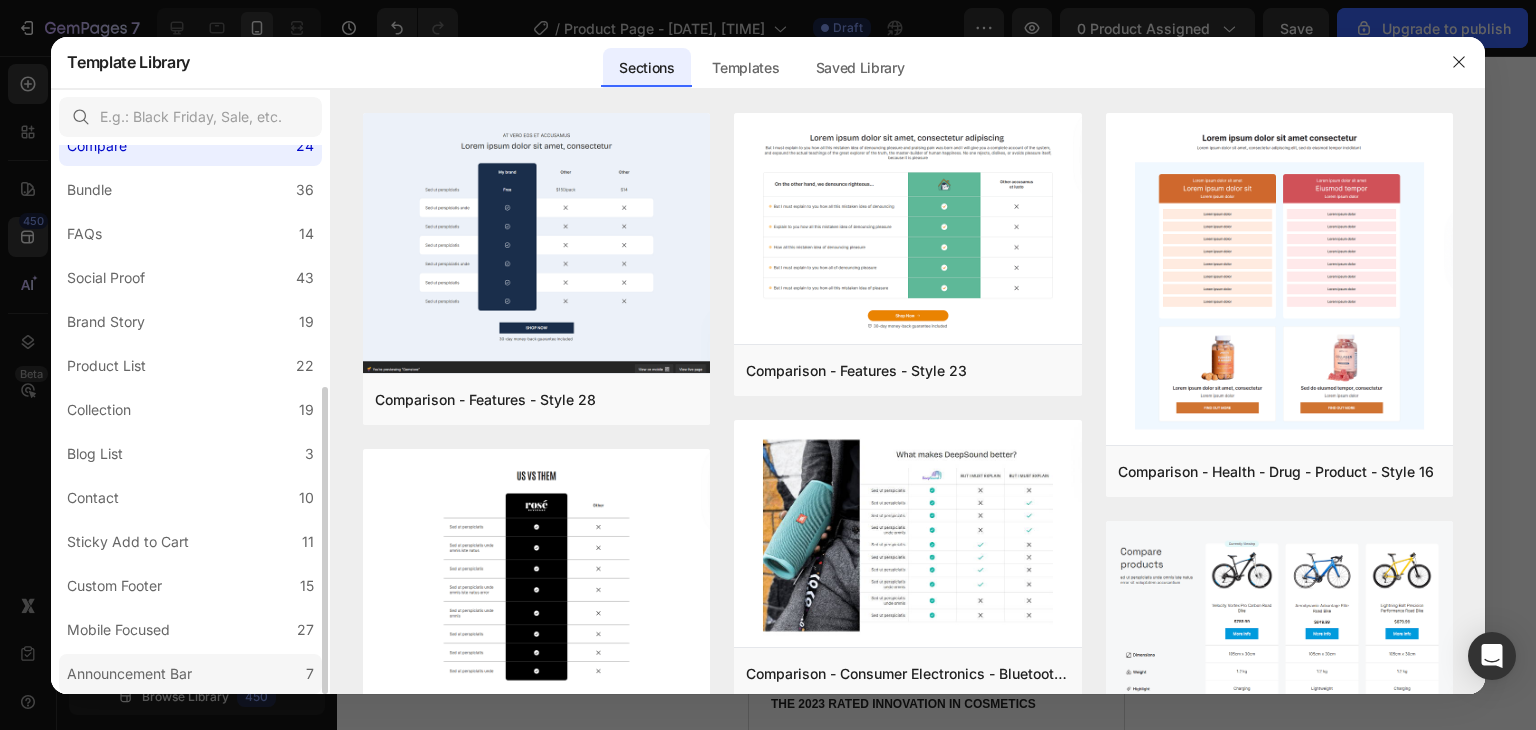 click on "Announcement Bar" at bounding box center [129, 674] 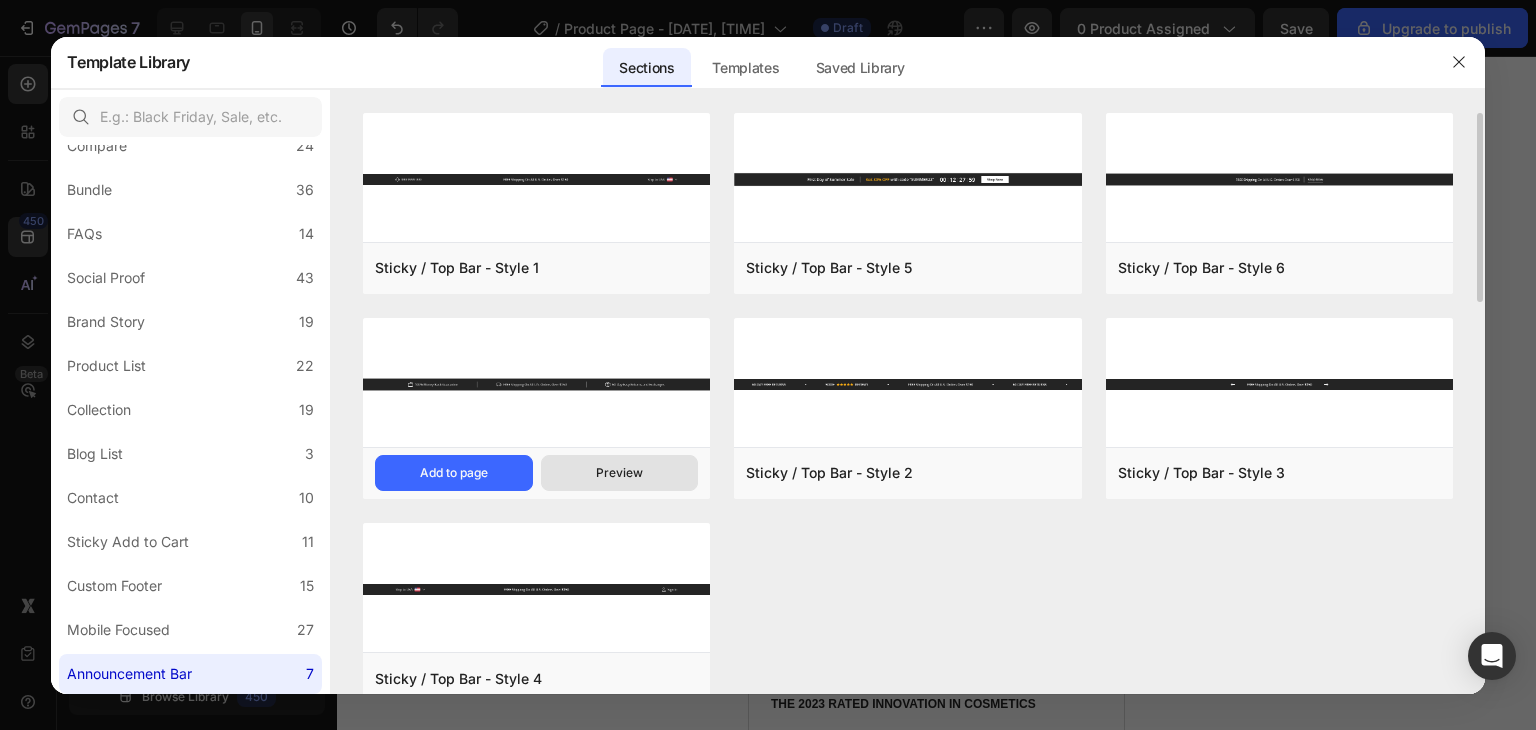 click on "Preview" at bounding box center [619, 473] 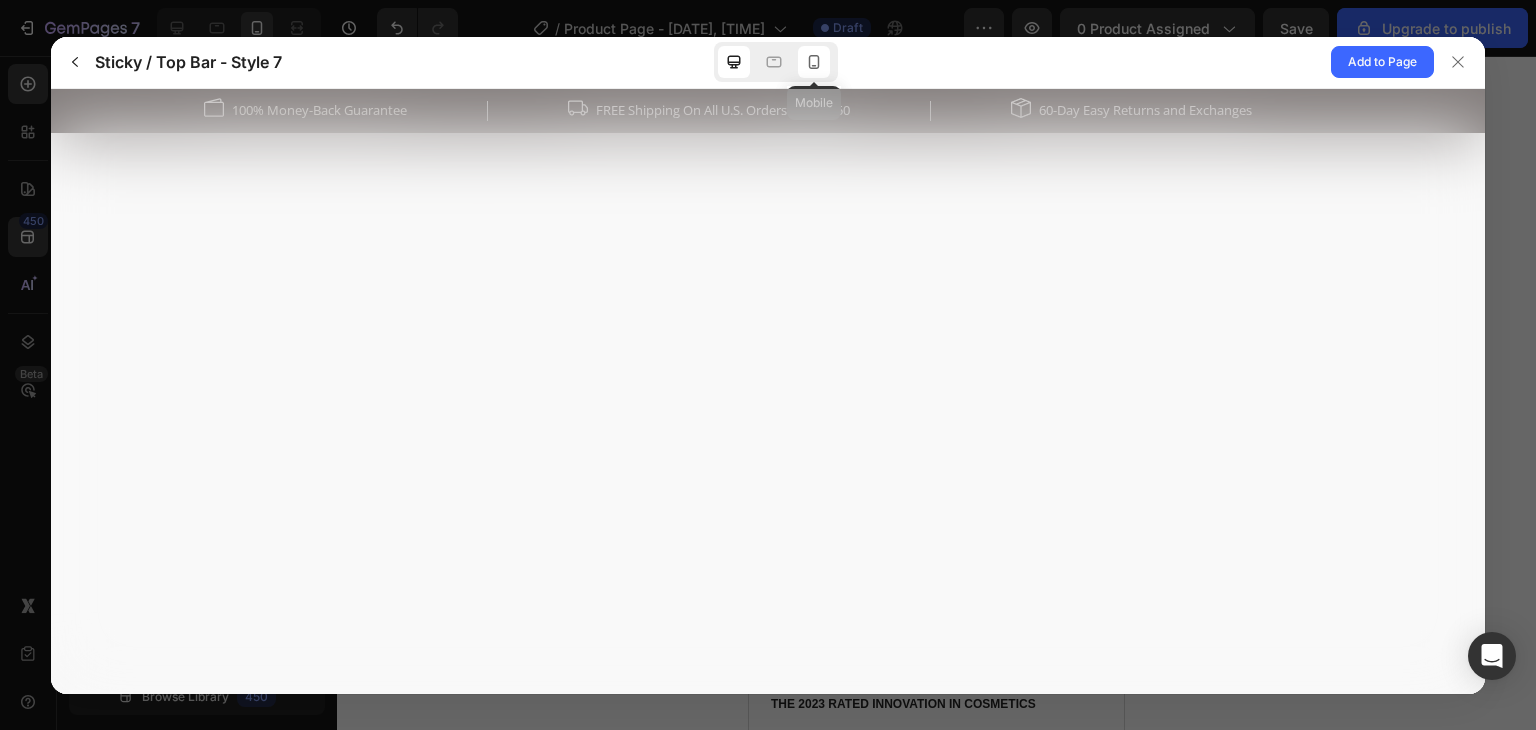 scroll, scrollTop: 0, scrollLeft: 0, axis: both 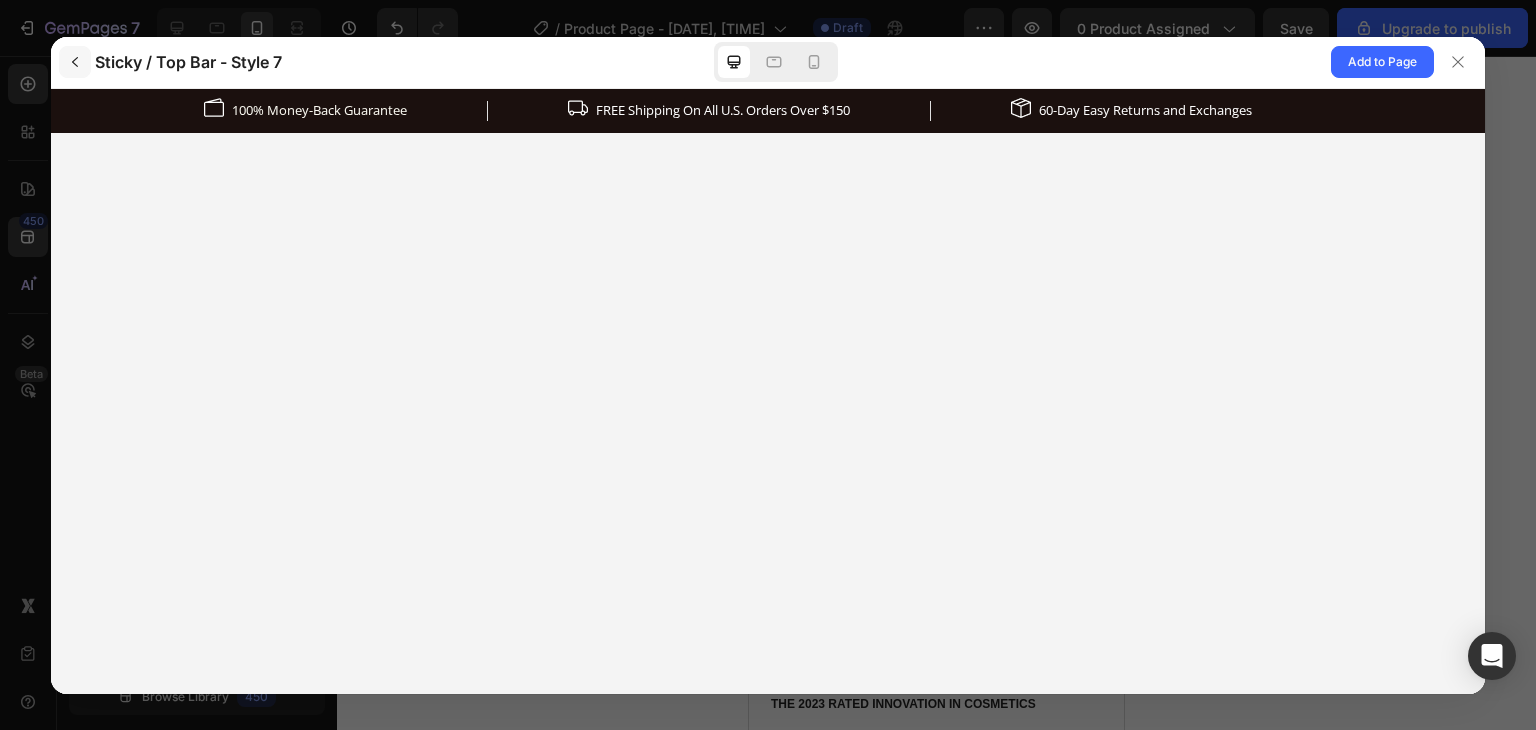 click 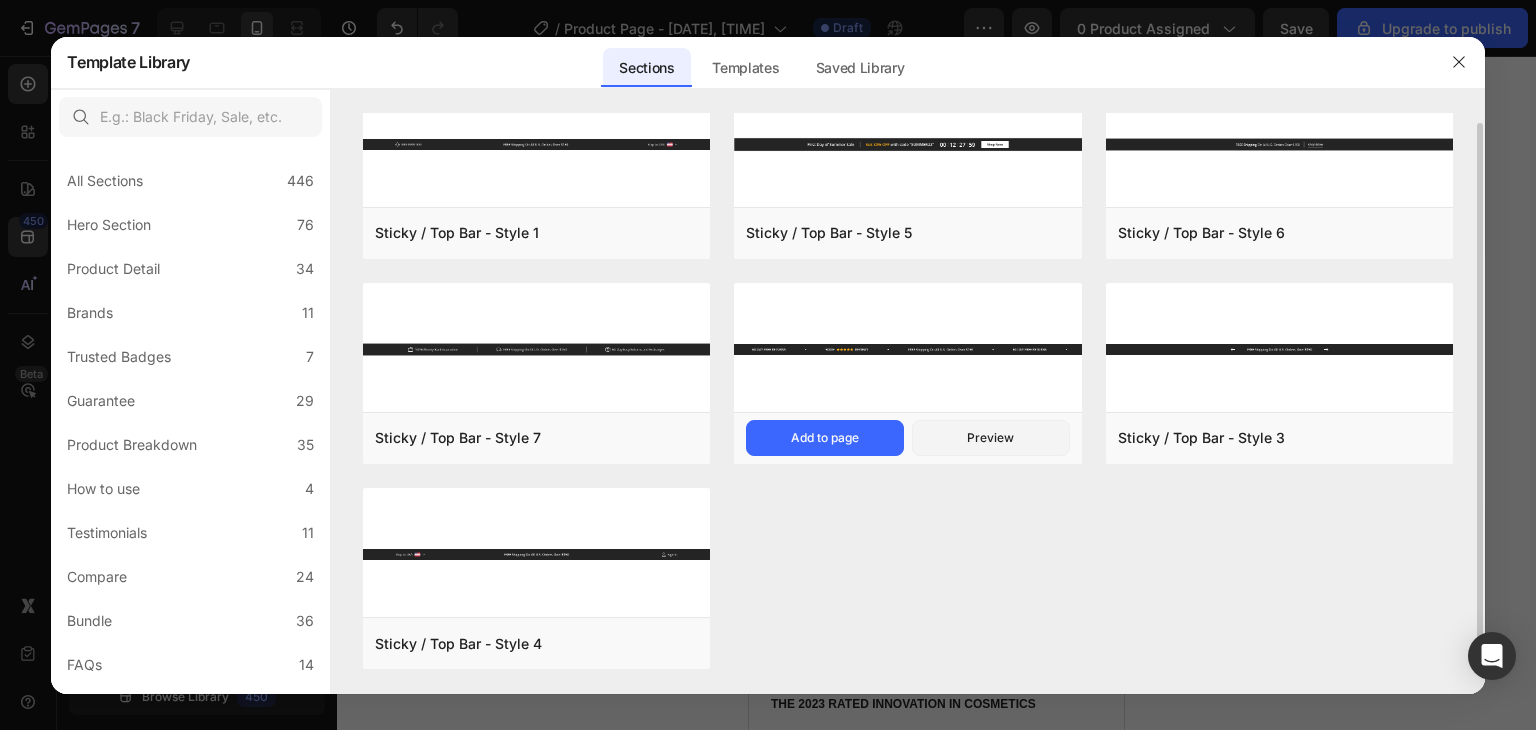 scroll, scrollTop: 0, scrollLeft: 0, axis: both 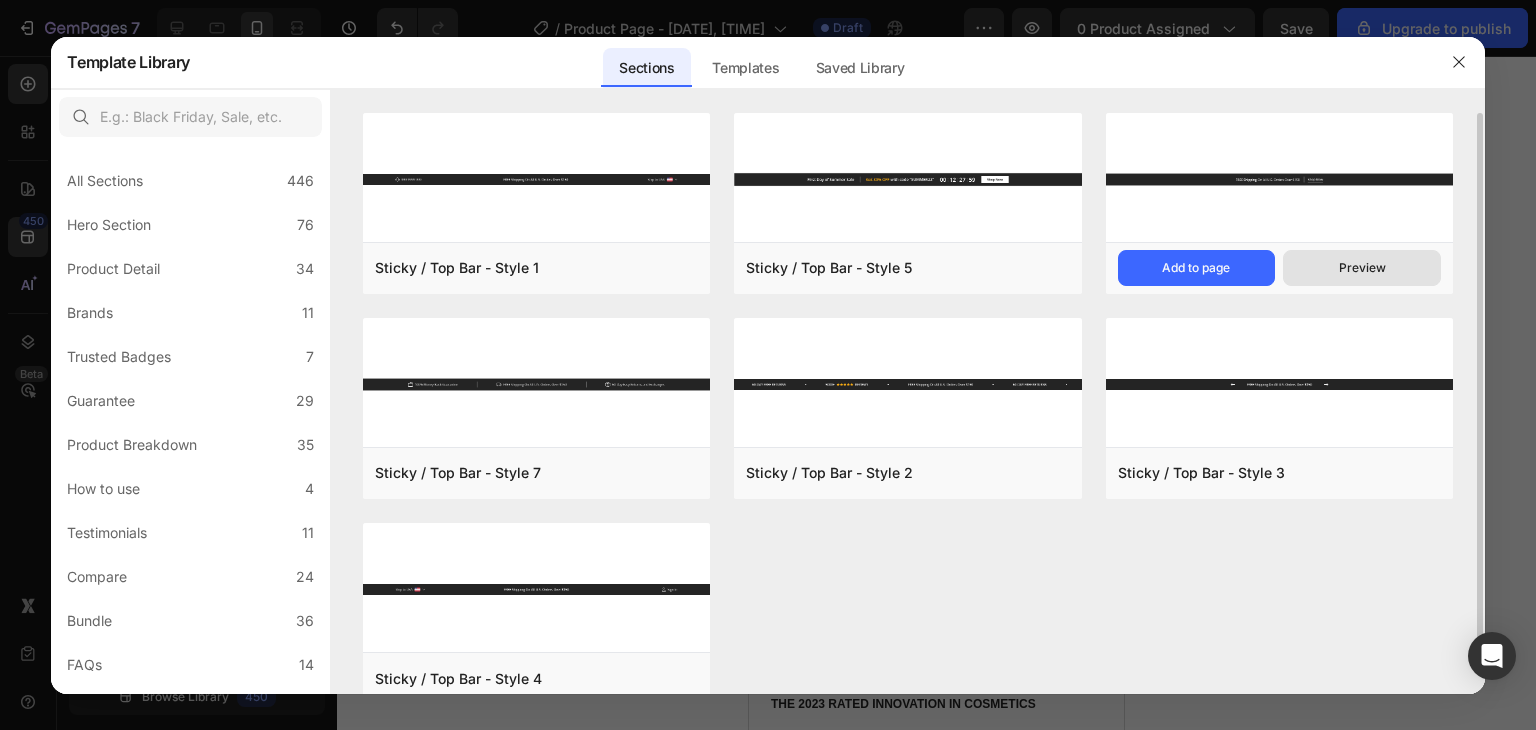 click on "Preview" at bounding box center [1362, 268] 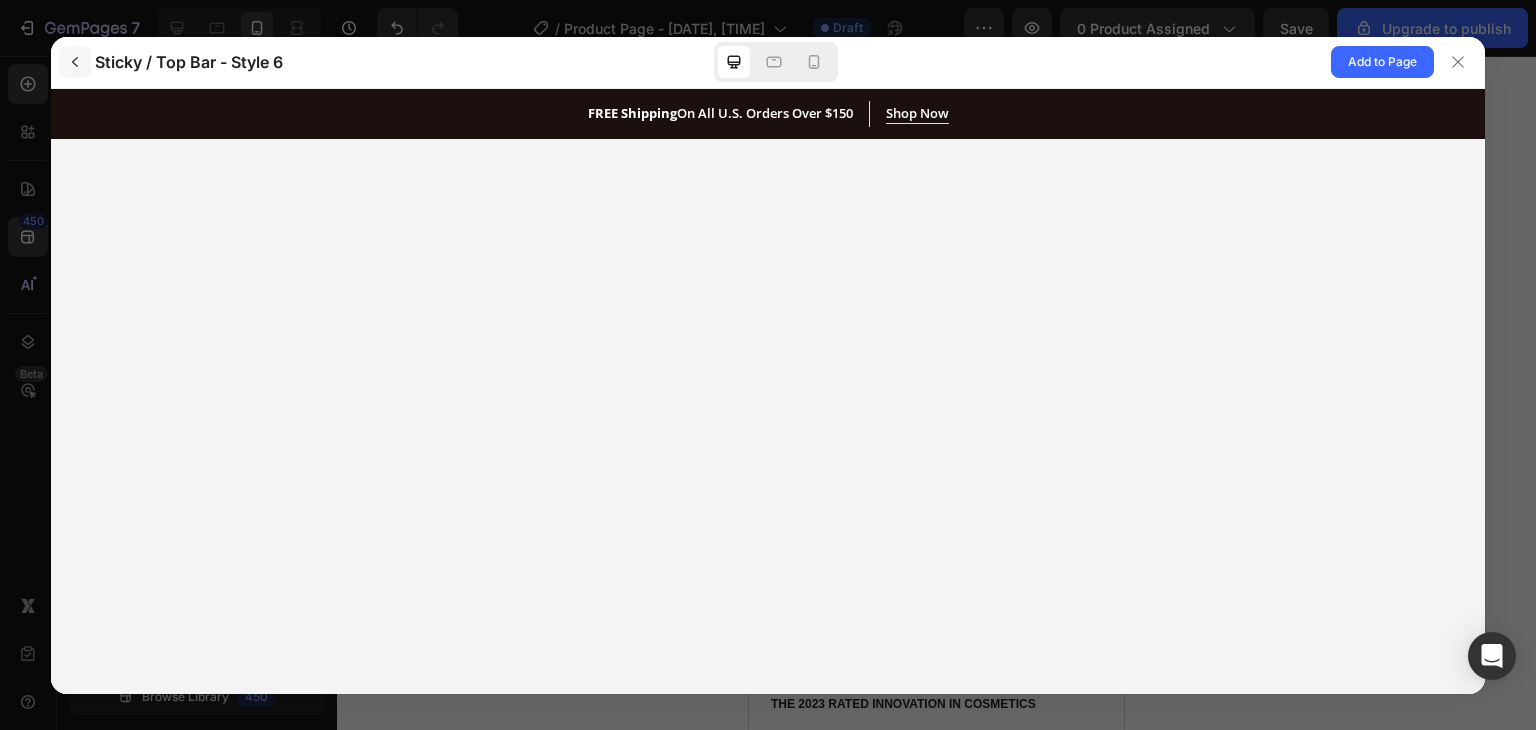 scroll, scrollTop: 0, scrollLeft: 0, axis: both 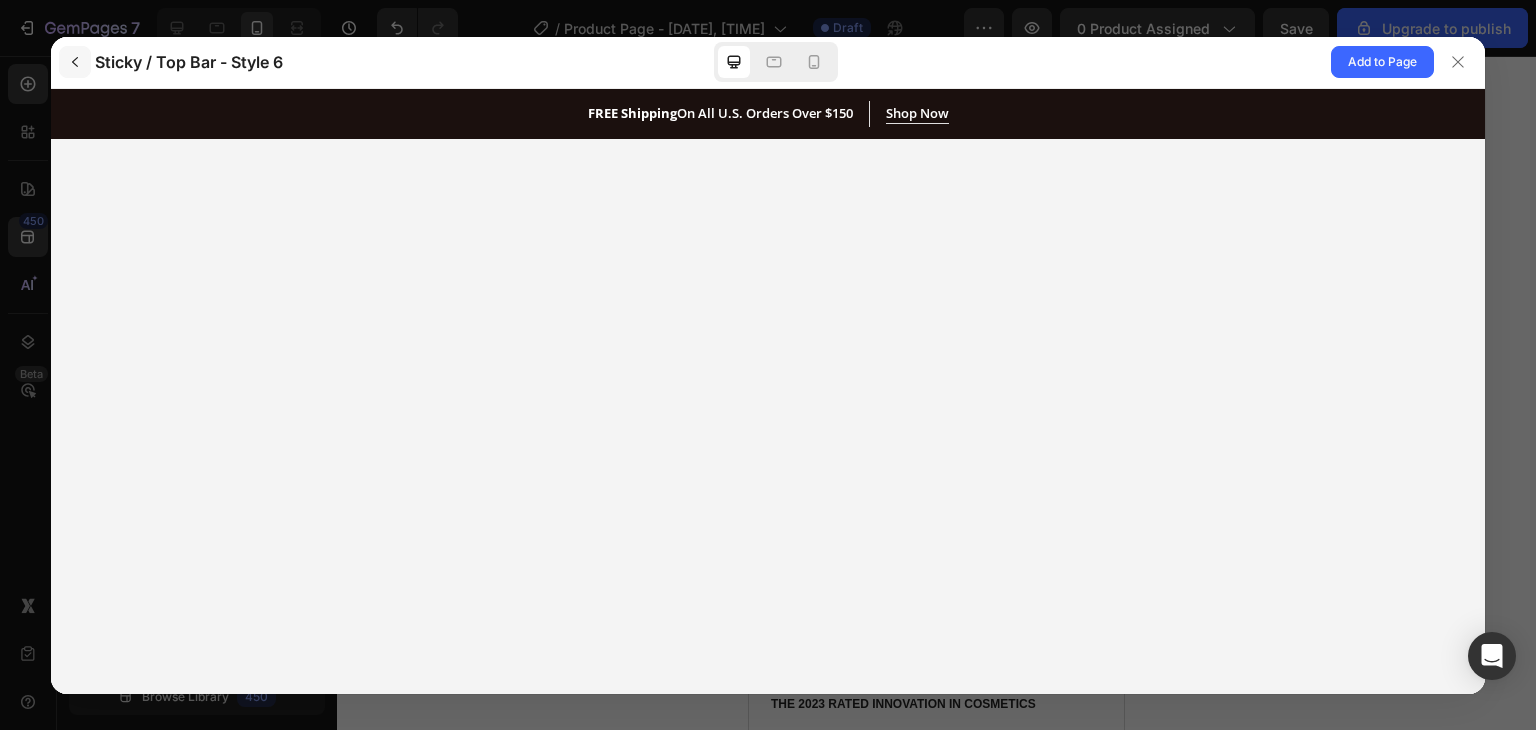 click at bounding box center [75, 62] 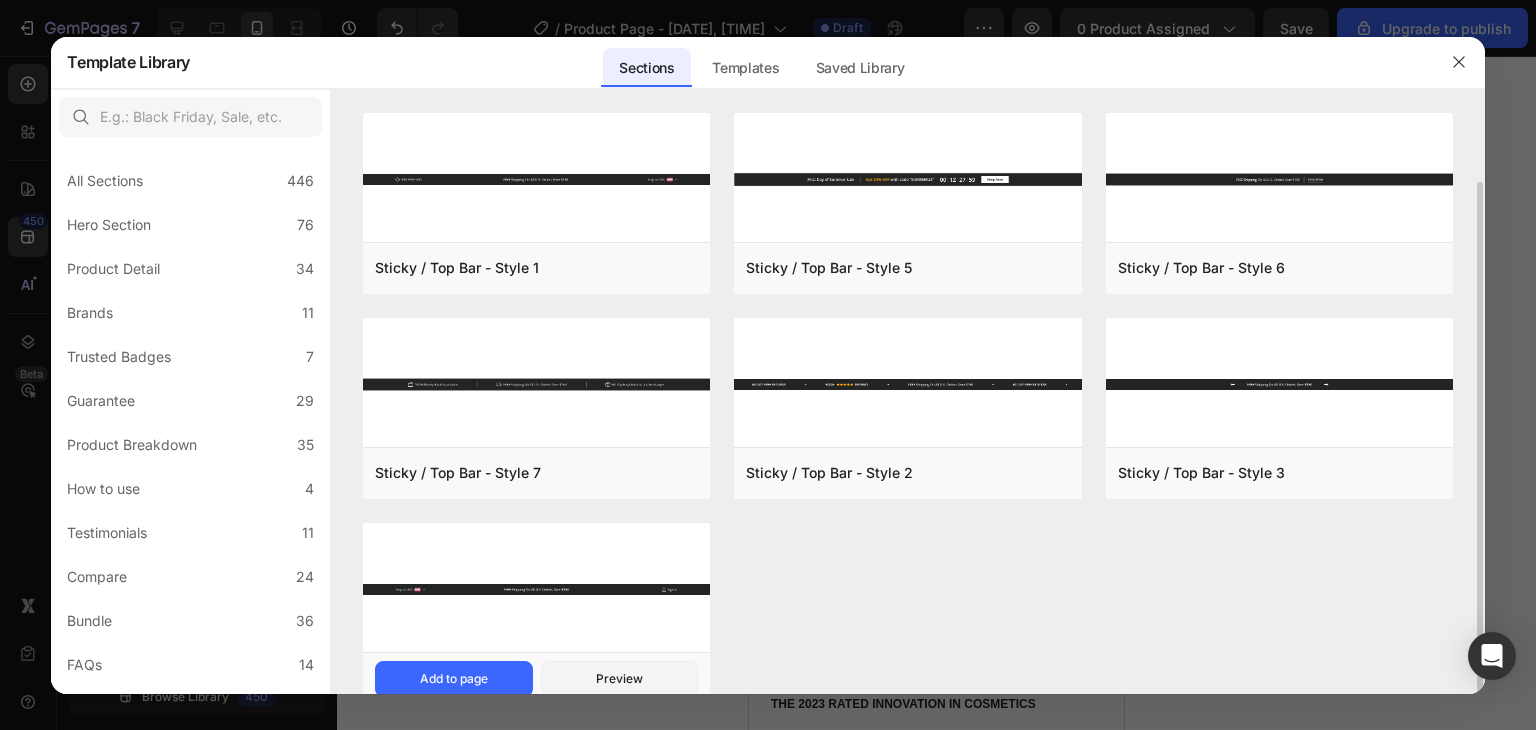 scroll, scrollTop: 35, scrollLeft: 0, axis: vertical 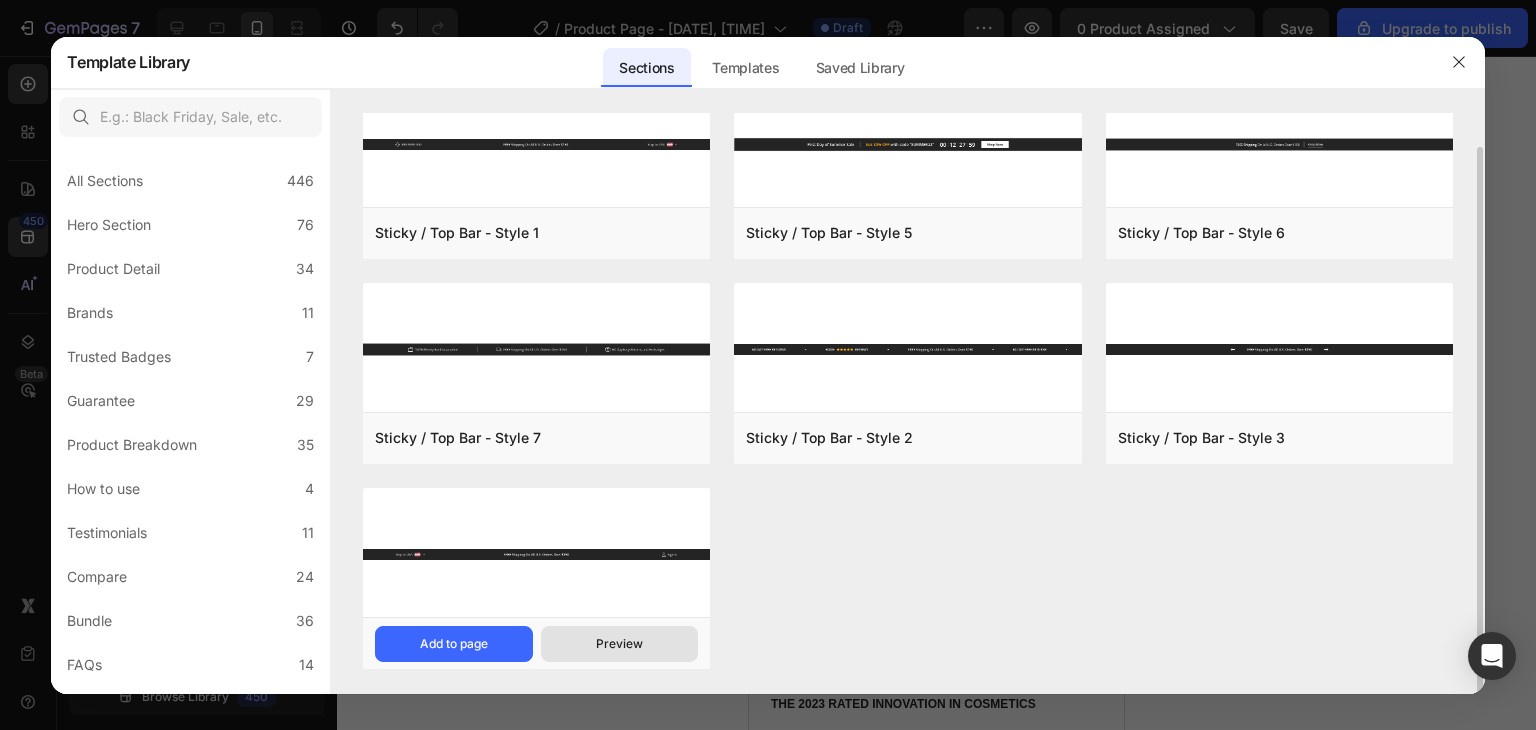 click on "Preview" at bounding box center [620, 644] 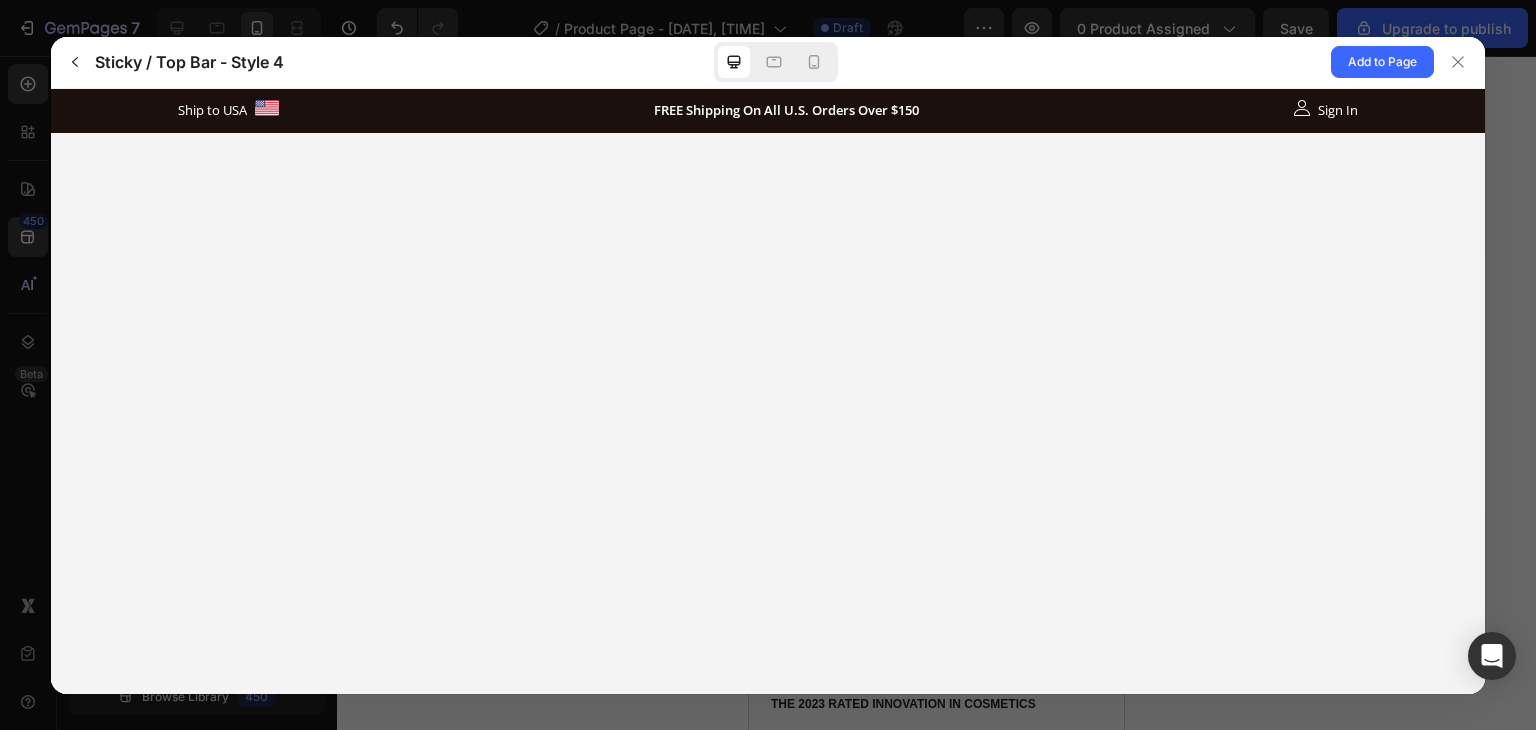 scroll, scrollTop: 0, scrollLeft: 0, axis: both 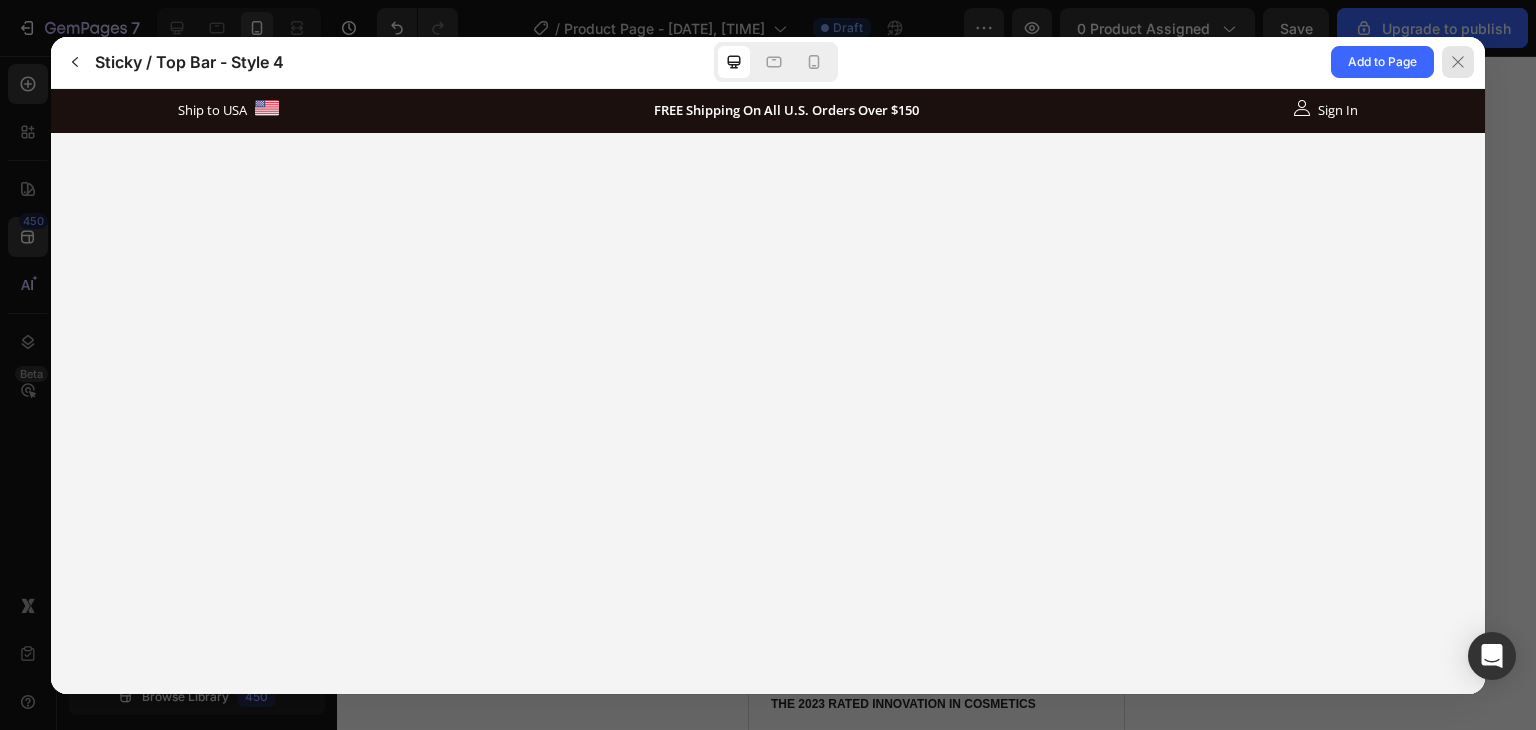 click 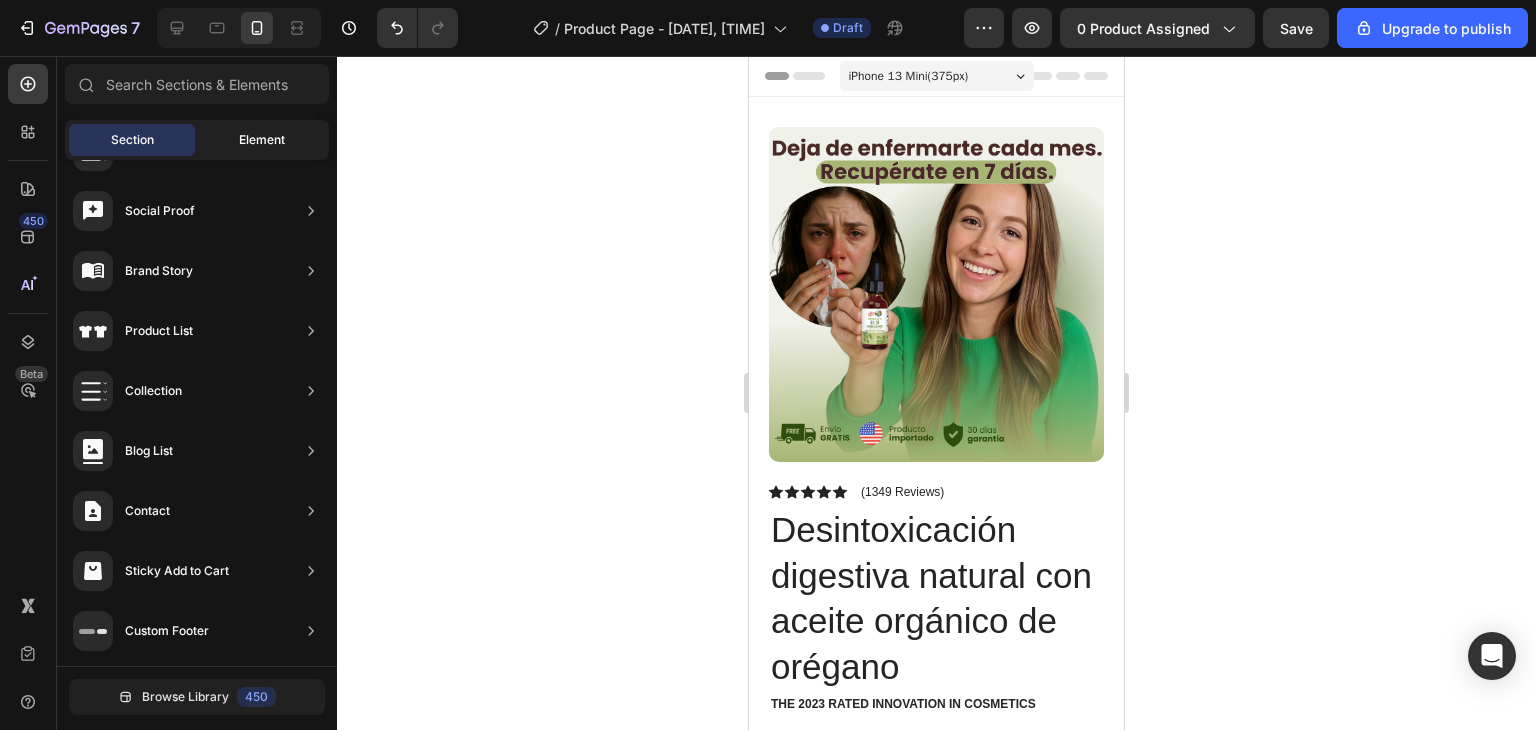 click on "Element" at bounding box center (262, 140) 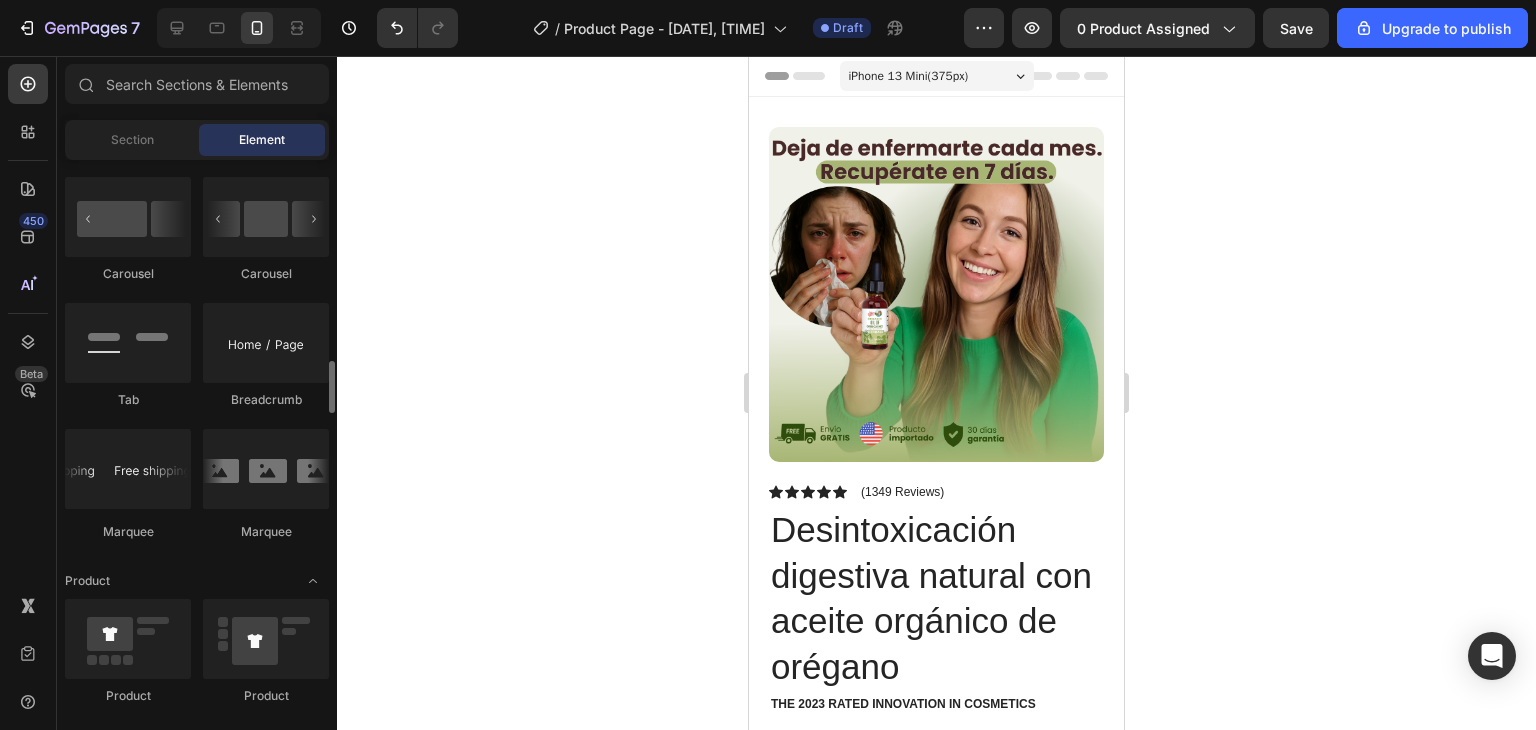scroll, scrollTop: 2152, scrollLeft: 0, axis: vertical 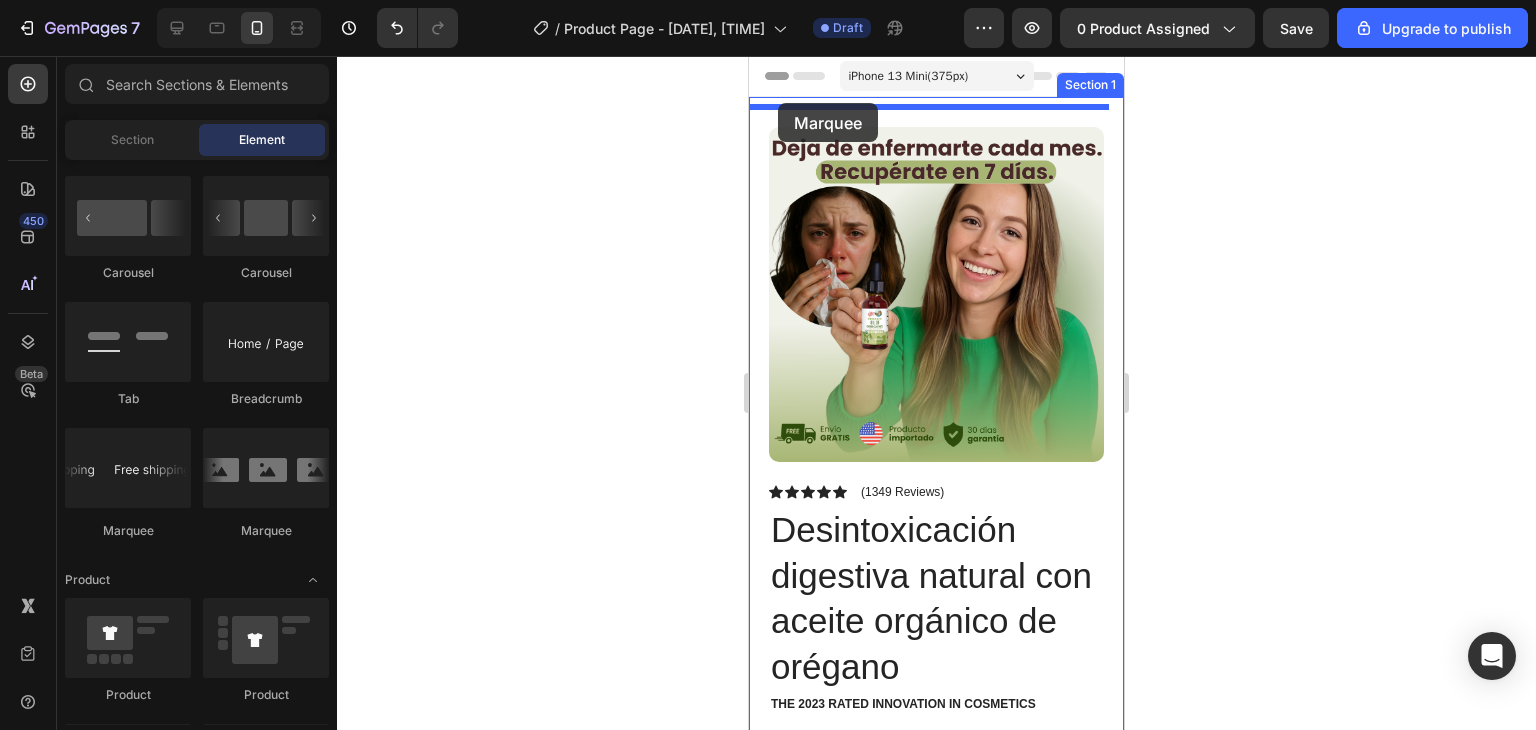 drag, startPoint x: 910, startPoint y: 541, endPoint x: 778, endPoint y: 103, distance: 457.4582 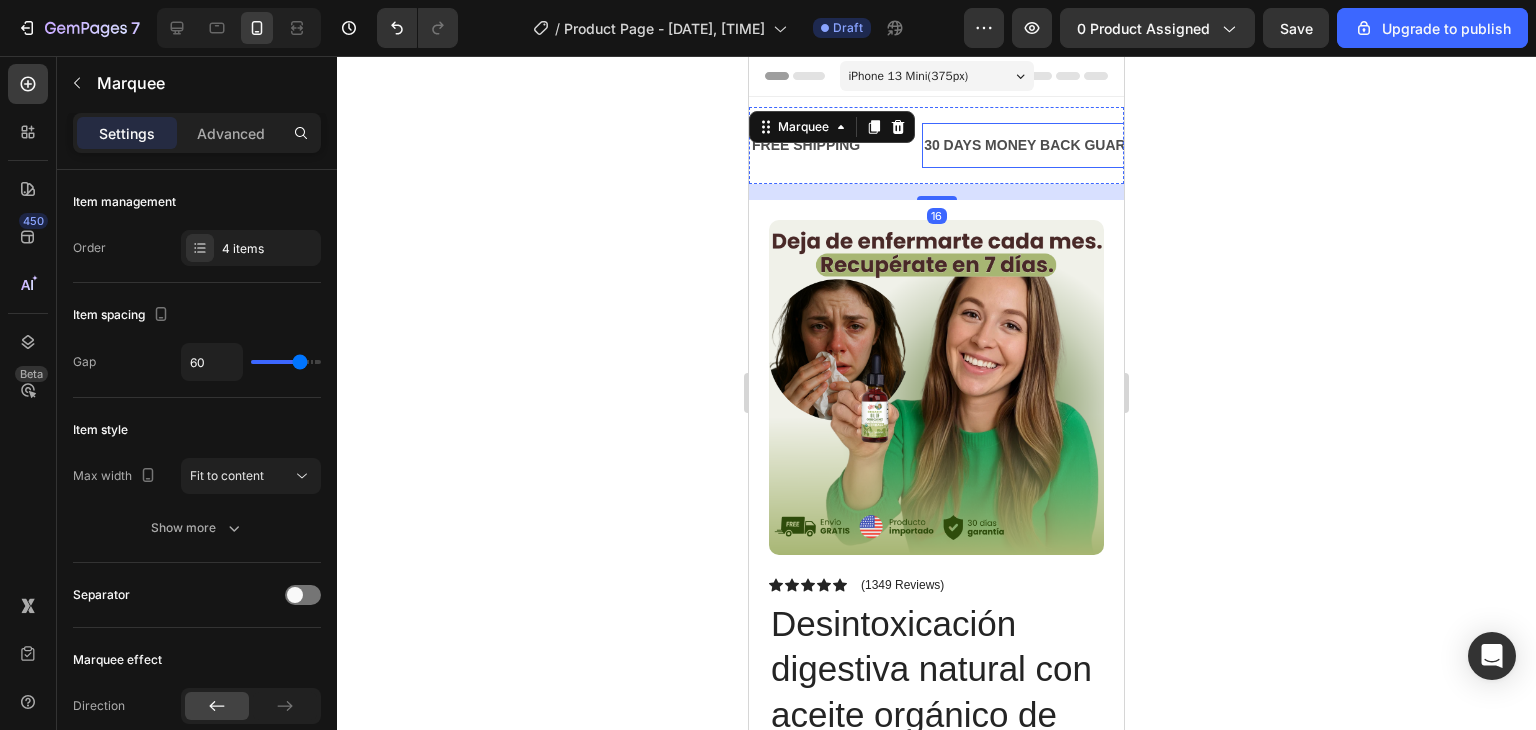 click on "30 DAYS MONEY BACK GUARANTEE" at bounding box center (1048, 145) 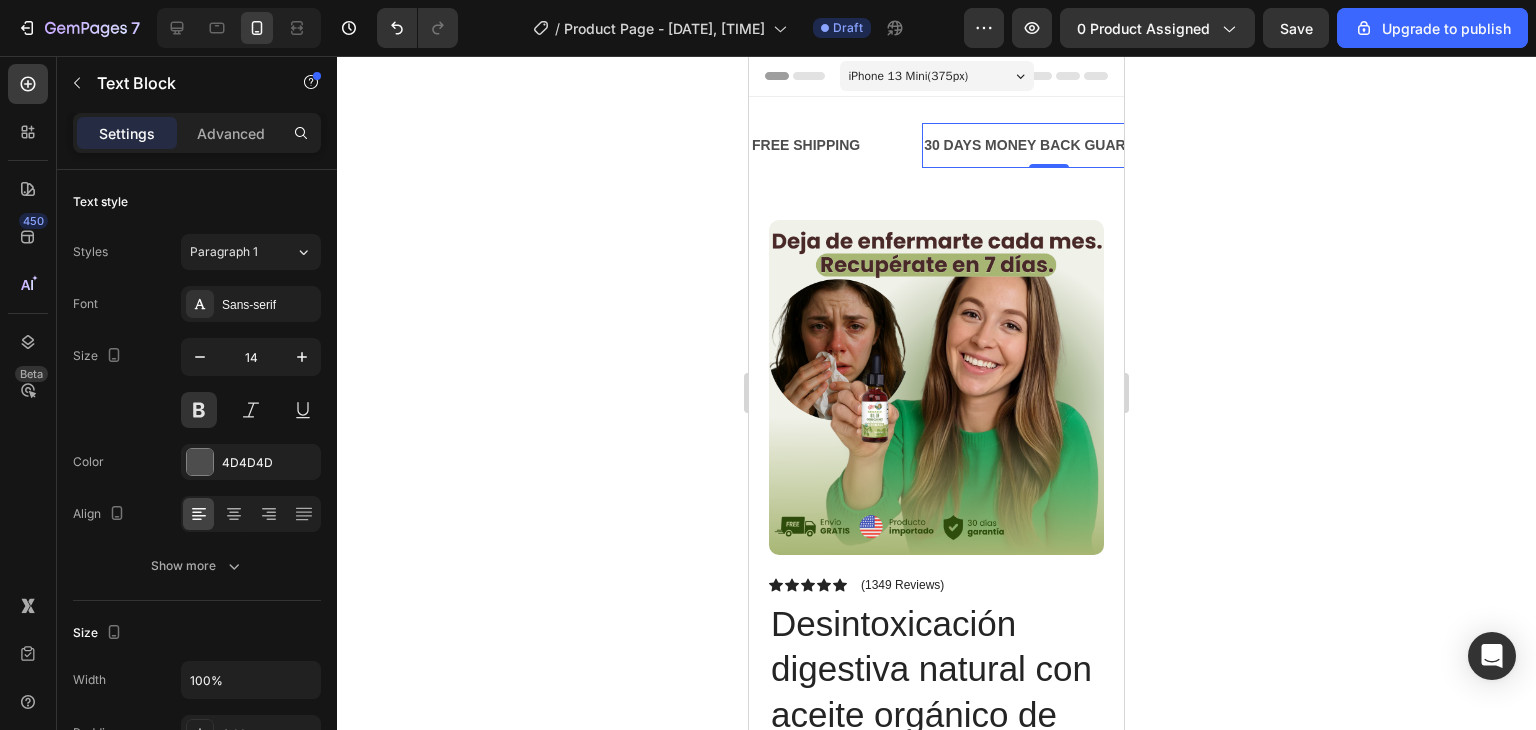 click on "30 DAYS MONEY BACK GUARANTEE" at bounding box center [1048, 145] 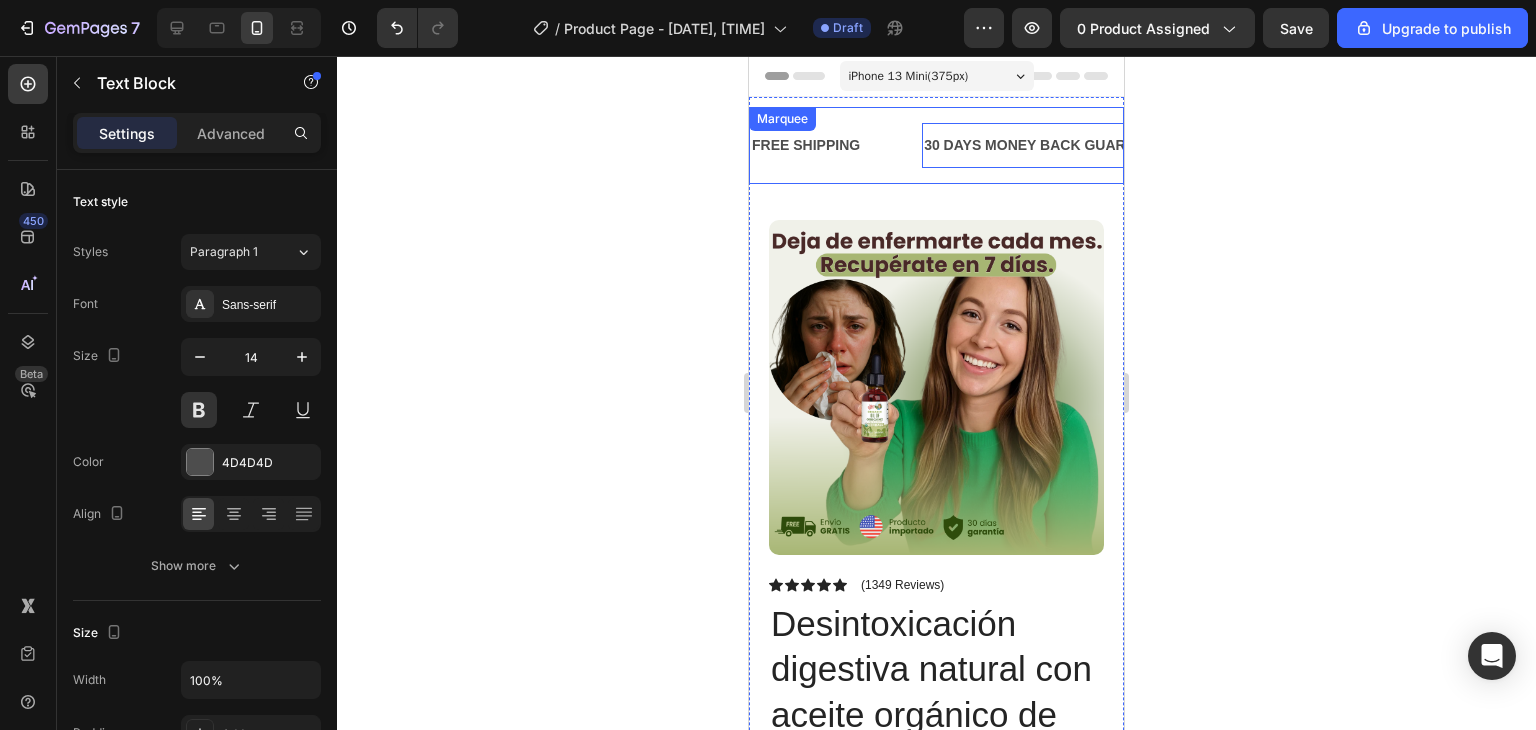 click on "FREE SHIPPING Text Block" at bounding box center (836, 145) 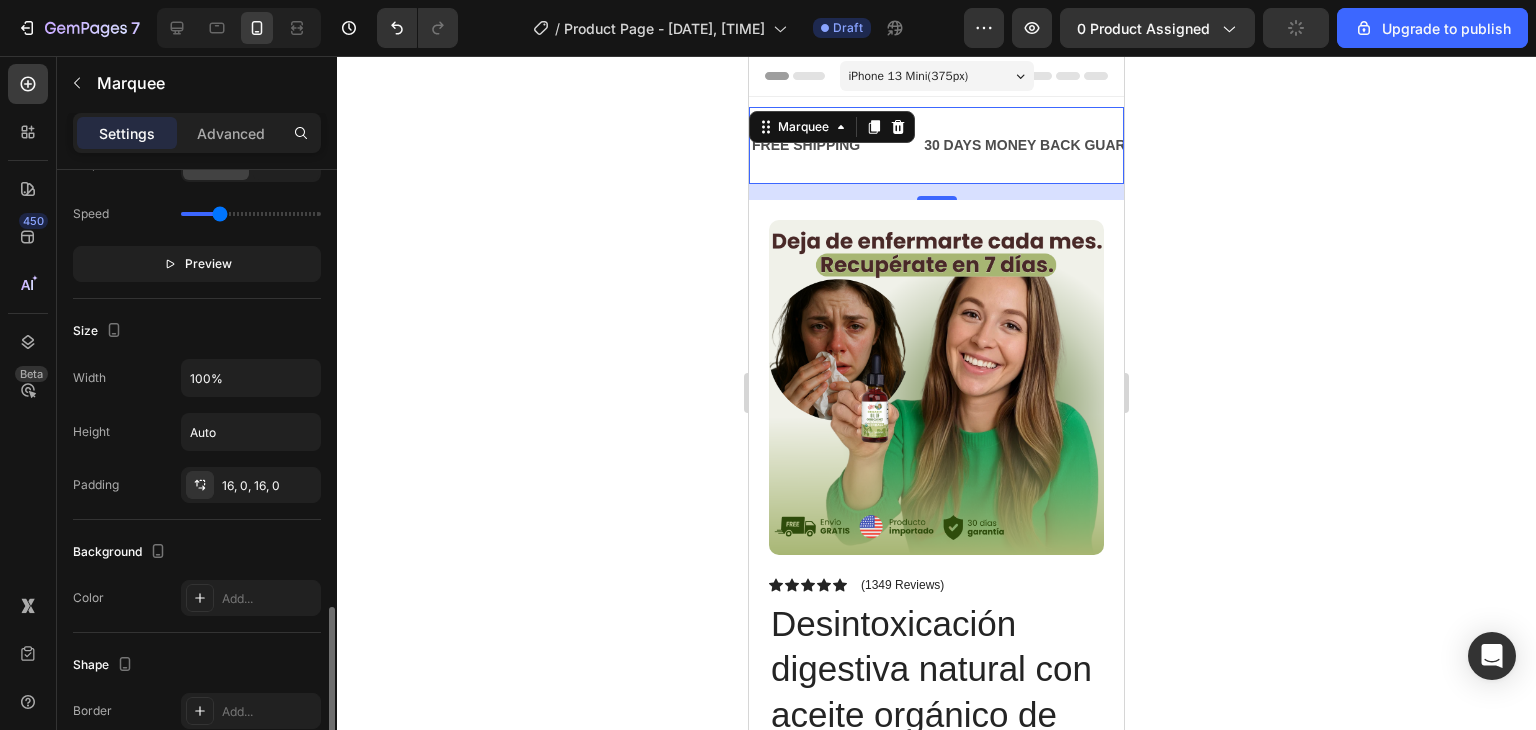 scroll, scrollTop: 859, scrollLeft: 0, axis: vertical 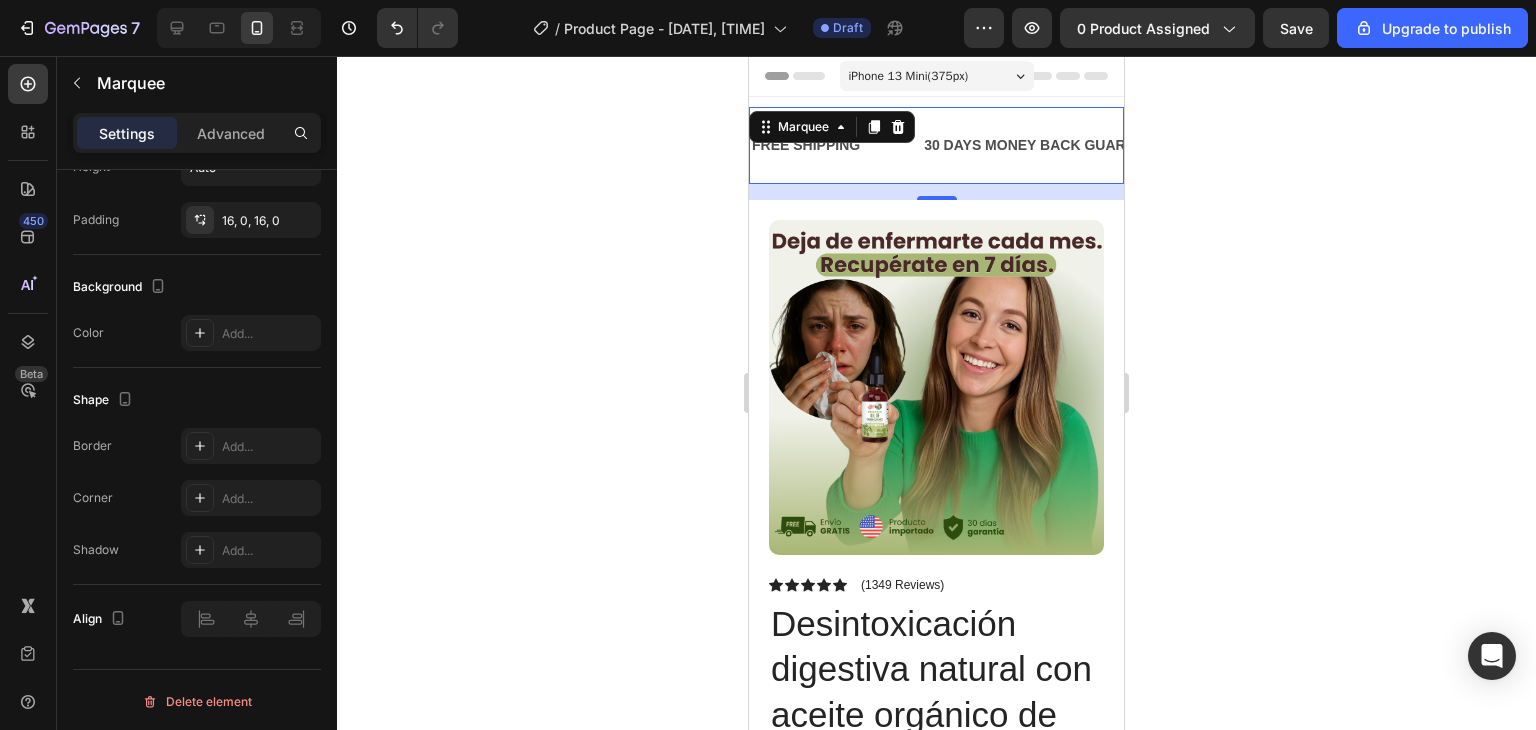 click on "FREE SHIPPING Text Block 30 DAYS MONEY BACK GUARANTEE Text Block LIMITED TIME 50% OFF SALE Text Block LIFE TIME WARRANTY Text Block FREE SHIPPING Text Block 30 DAYS MONEY BACK GUARANTEE Text Block LIMITED TIME 50% OFF SALE Text Block LIFE TIME WARRANTY Text Block Marquee   16" at bounding box center (936, 145) 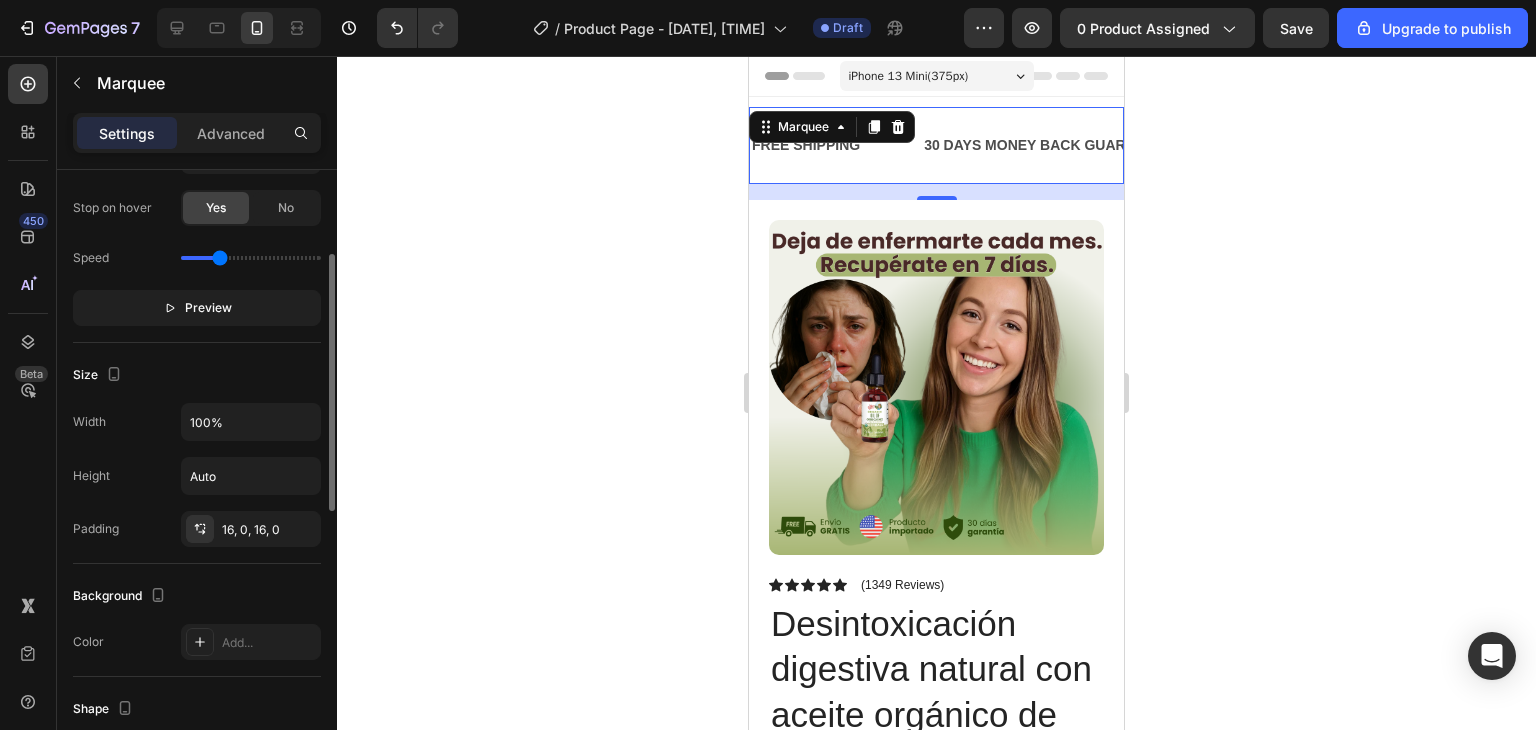 scroll, scrollTop: 445, scrollLeft: 0, axis: vertical 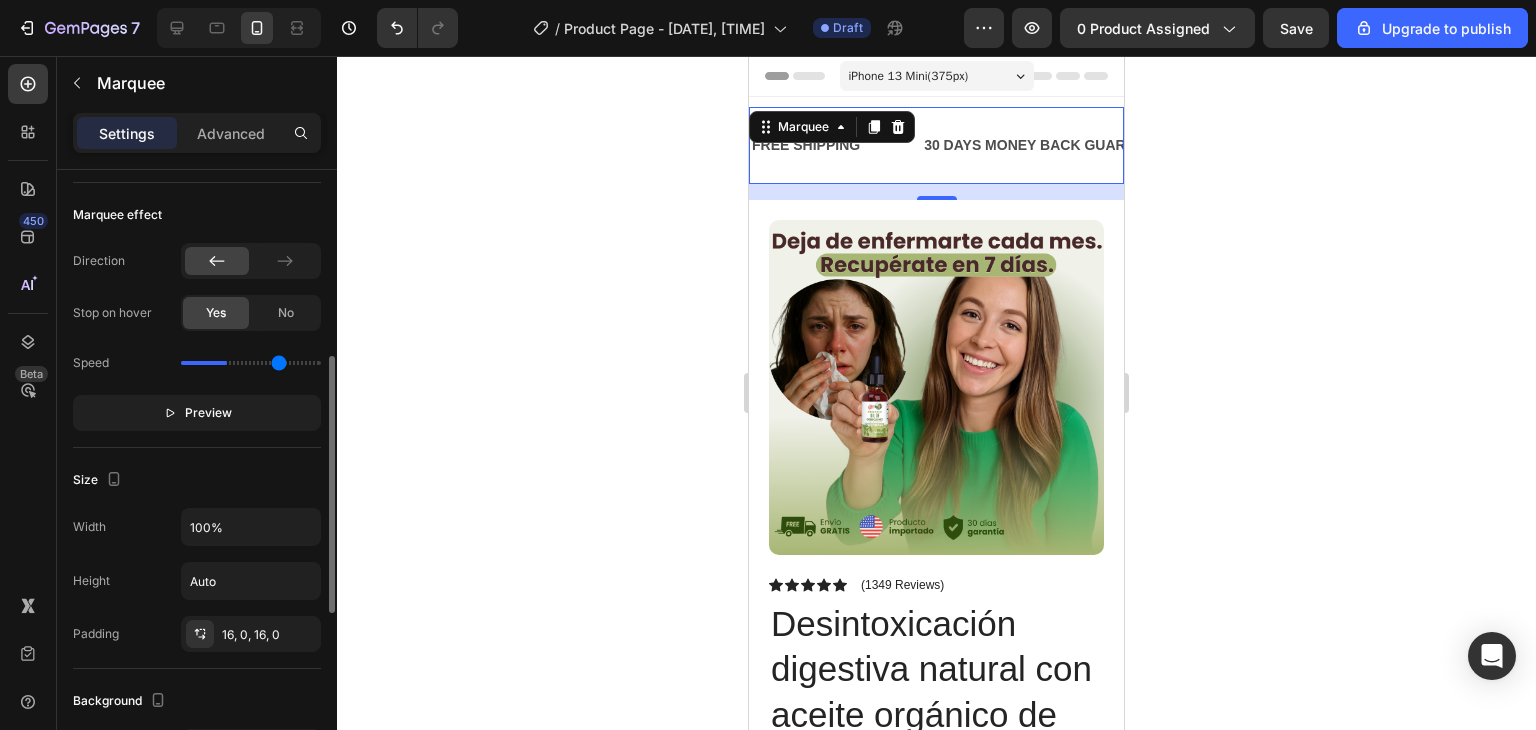 drag, startPoint x: 224, startPoint y: 362, endPoint x: 293, endPoint y: 373, distance: 69.87131 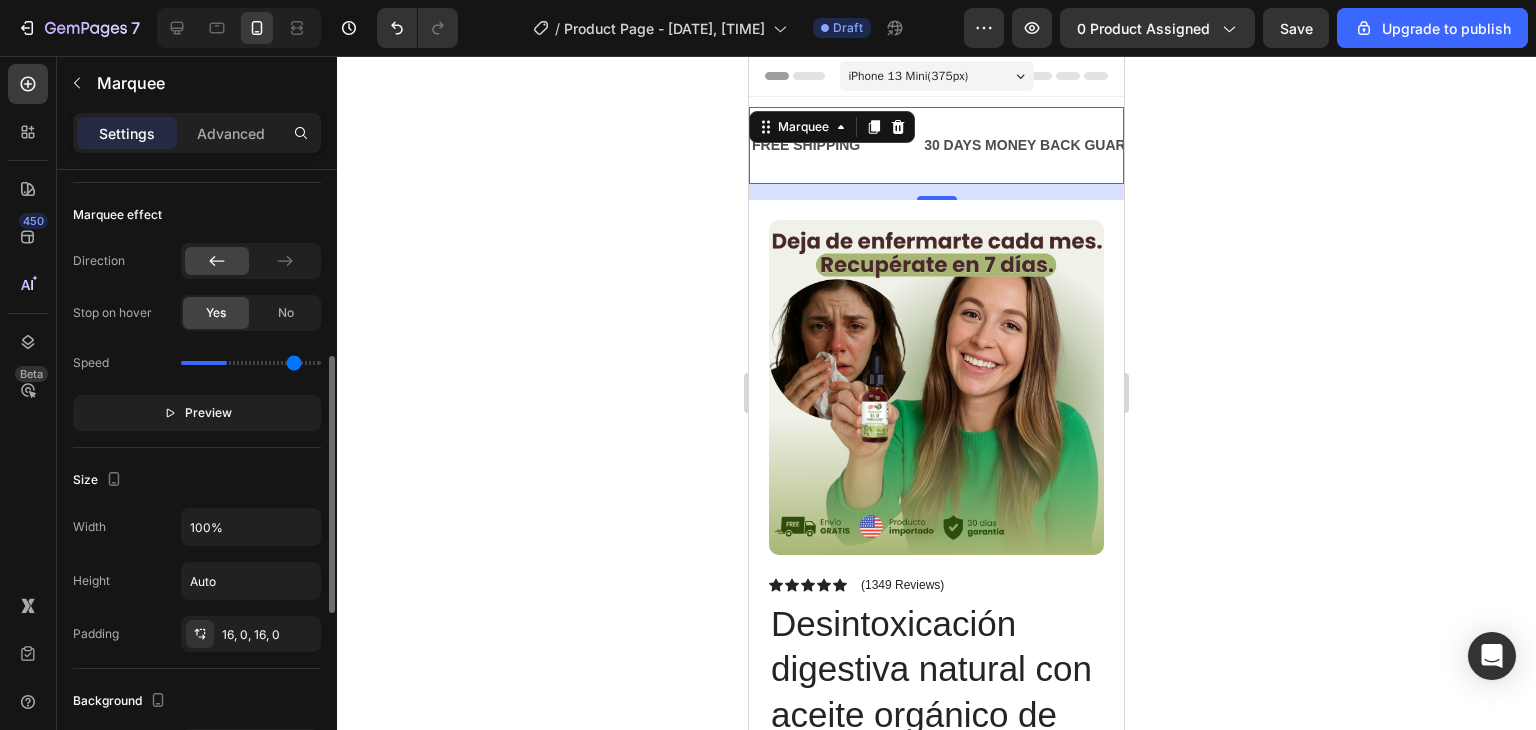 click at bounding box center [251, 363] 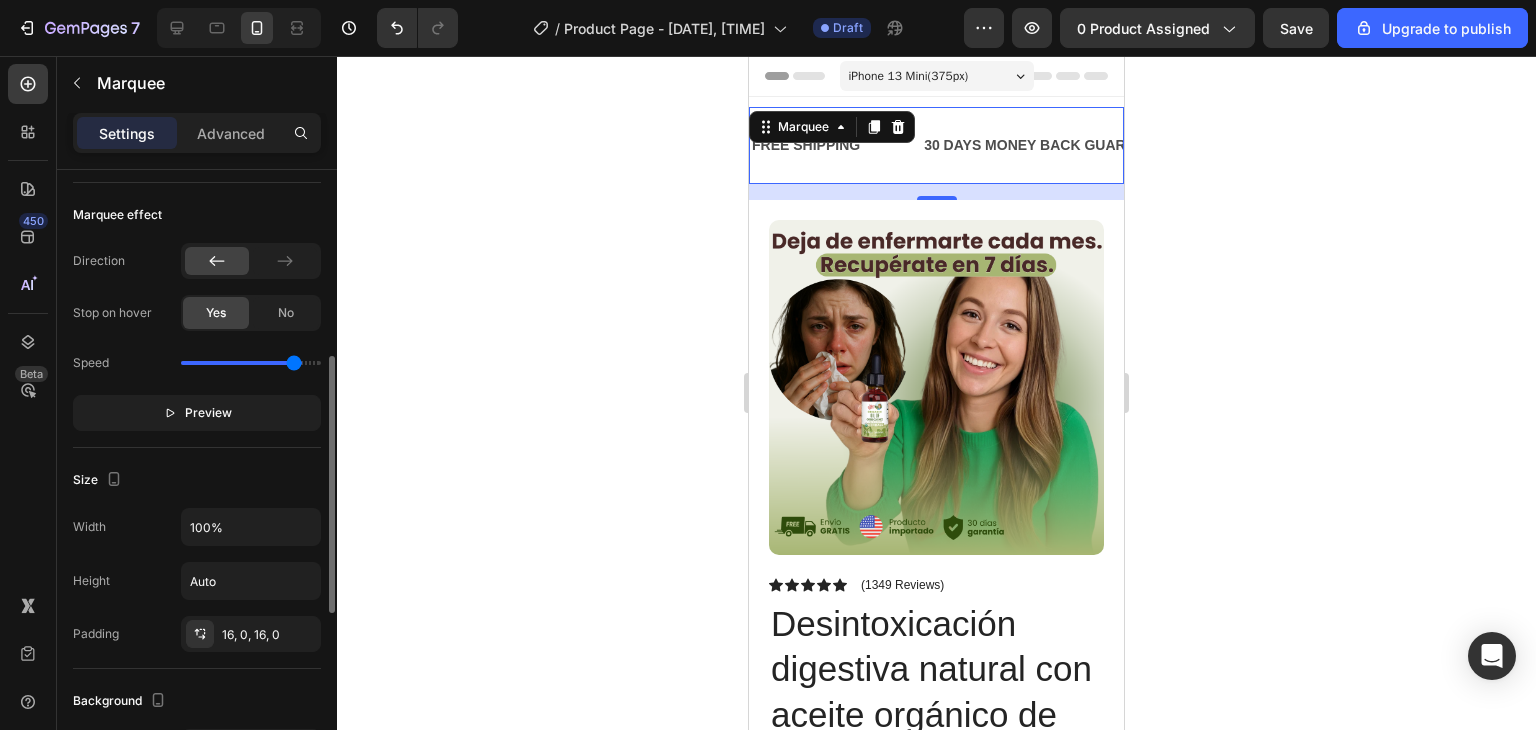 drag, startPoint x: 293, startPoint y: 373, endPoint x: 240, endPoint y: 358, distance: 55.081757 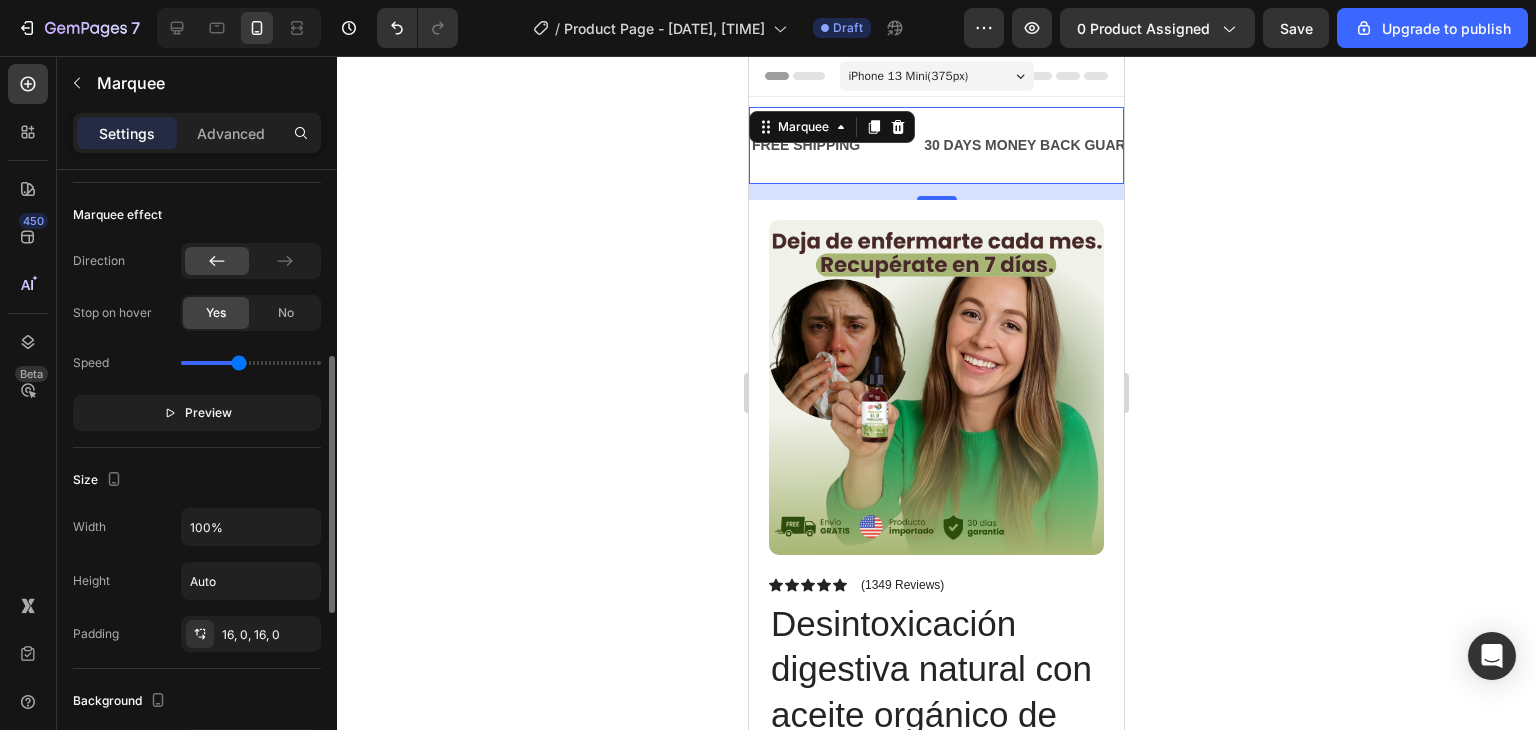 click at bounding box center [251, 363] 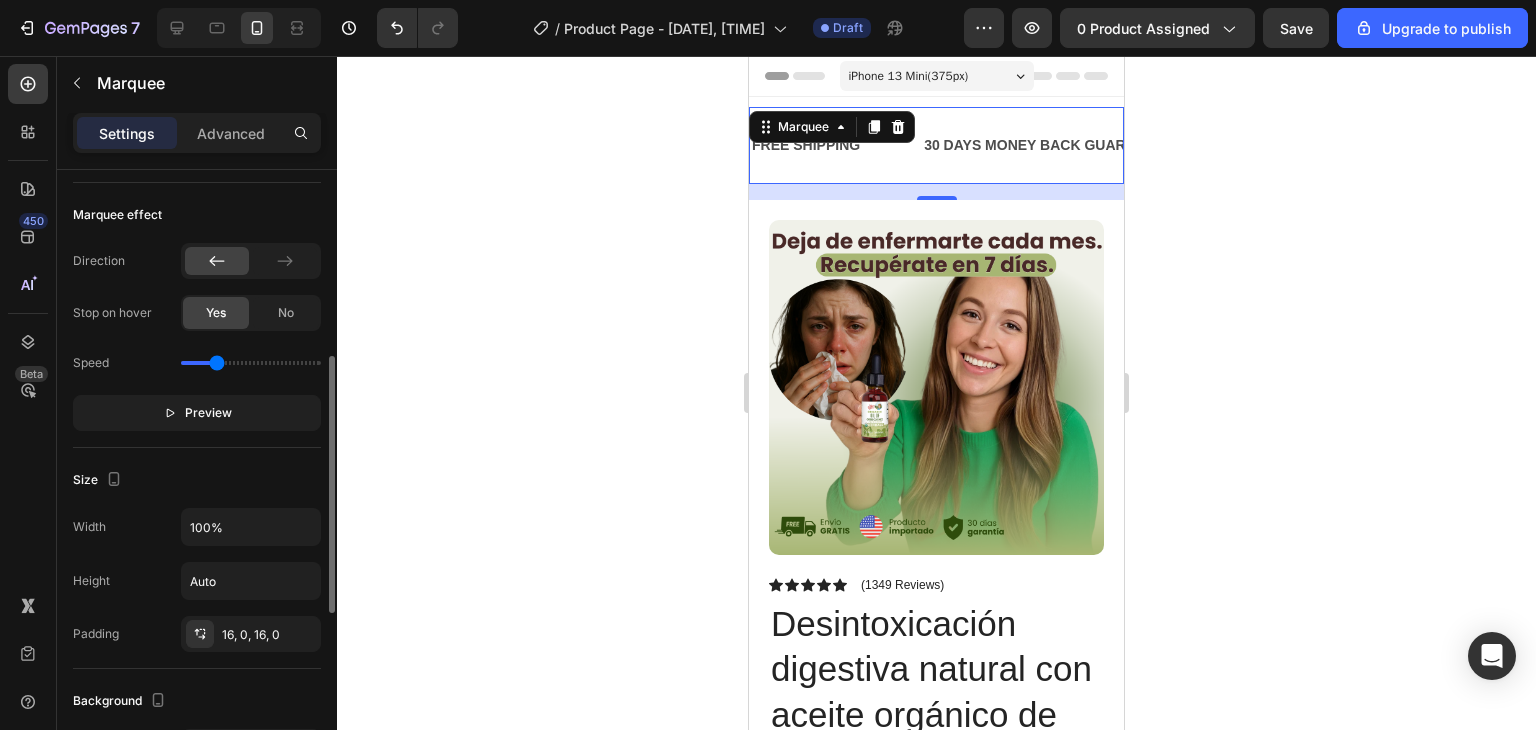 type on "0.9" 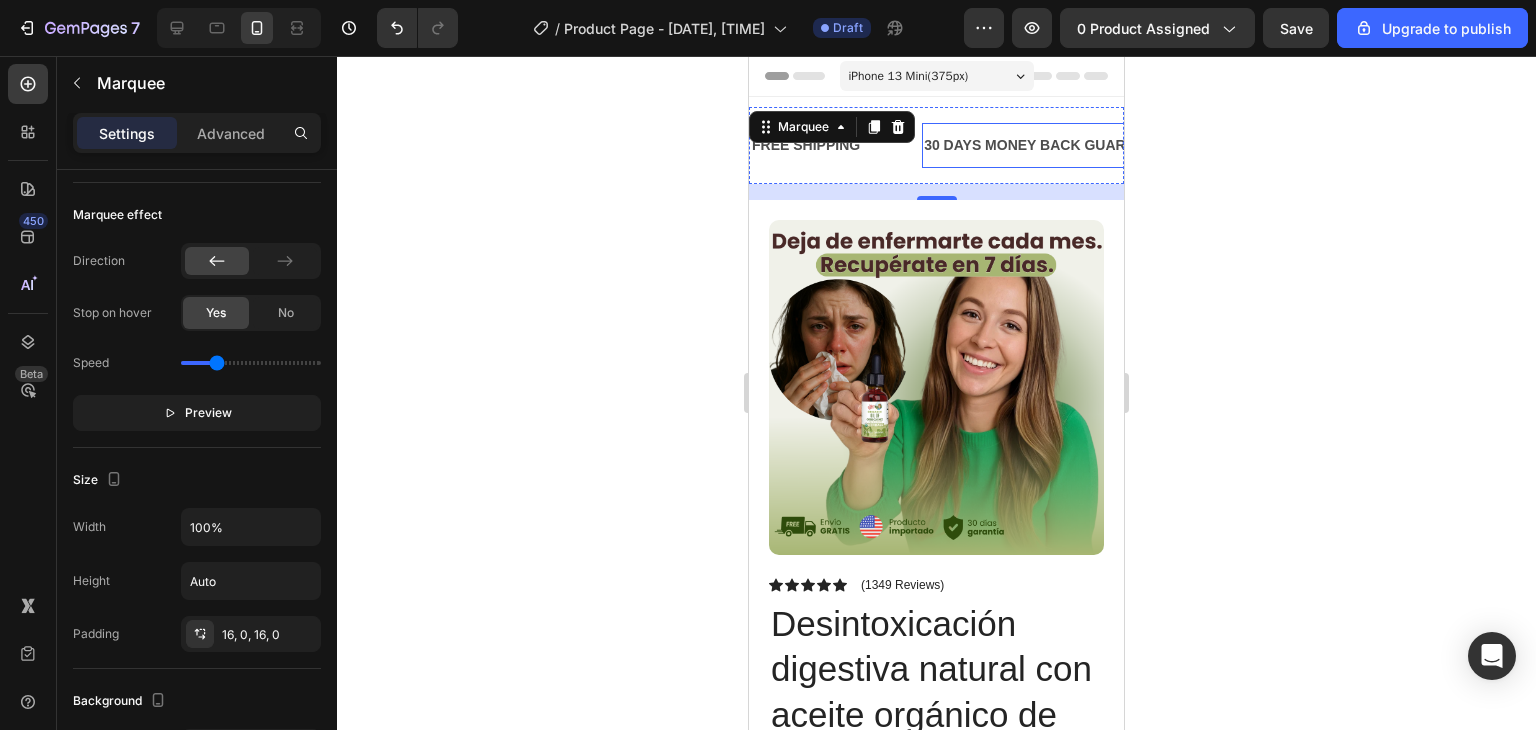 click on "30 DAYS MONEY BACK GUARANTEE" at bounding box center (1040, 145) 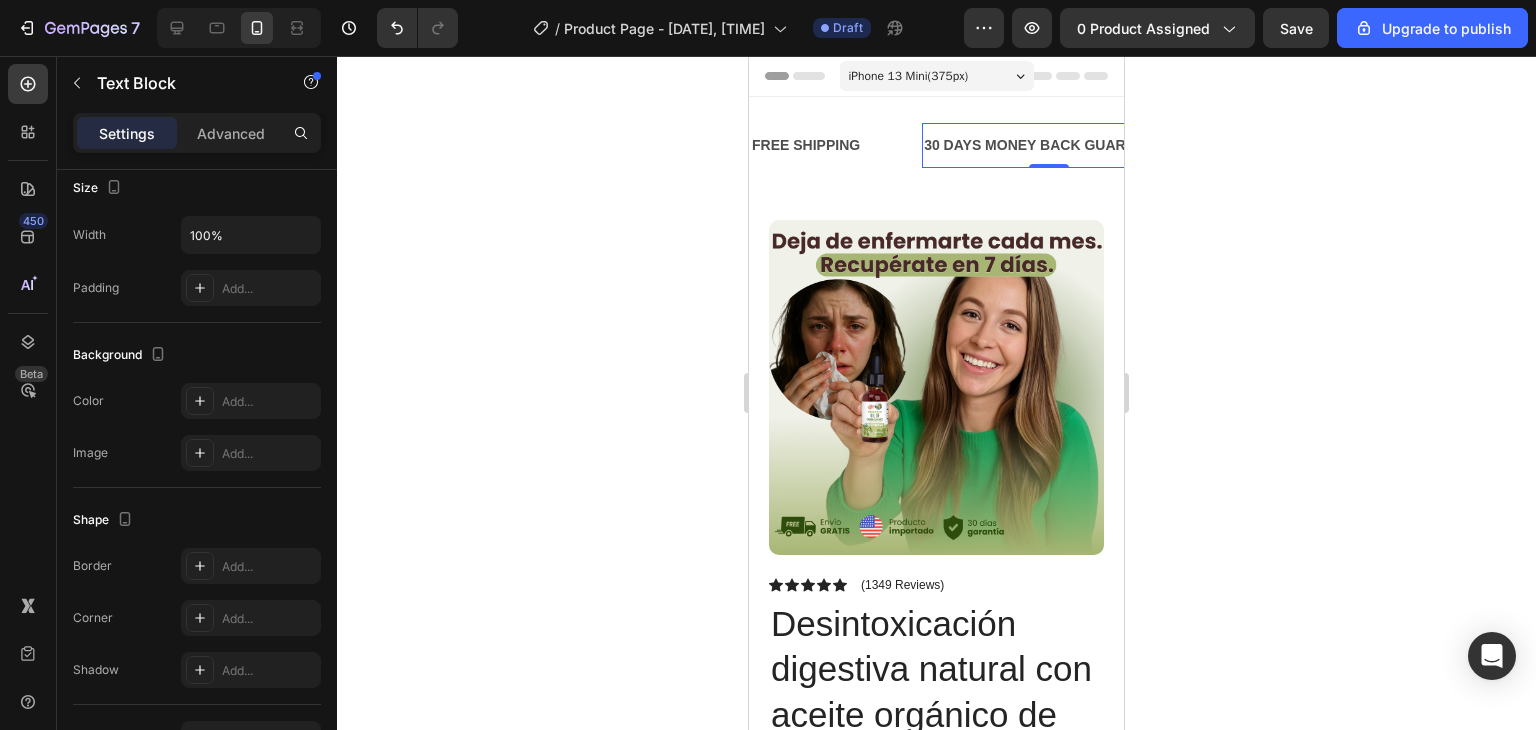scroll, scrollTop: 0, scrollLeft: 0, axis: both 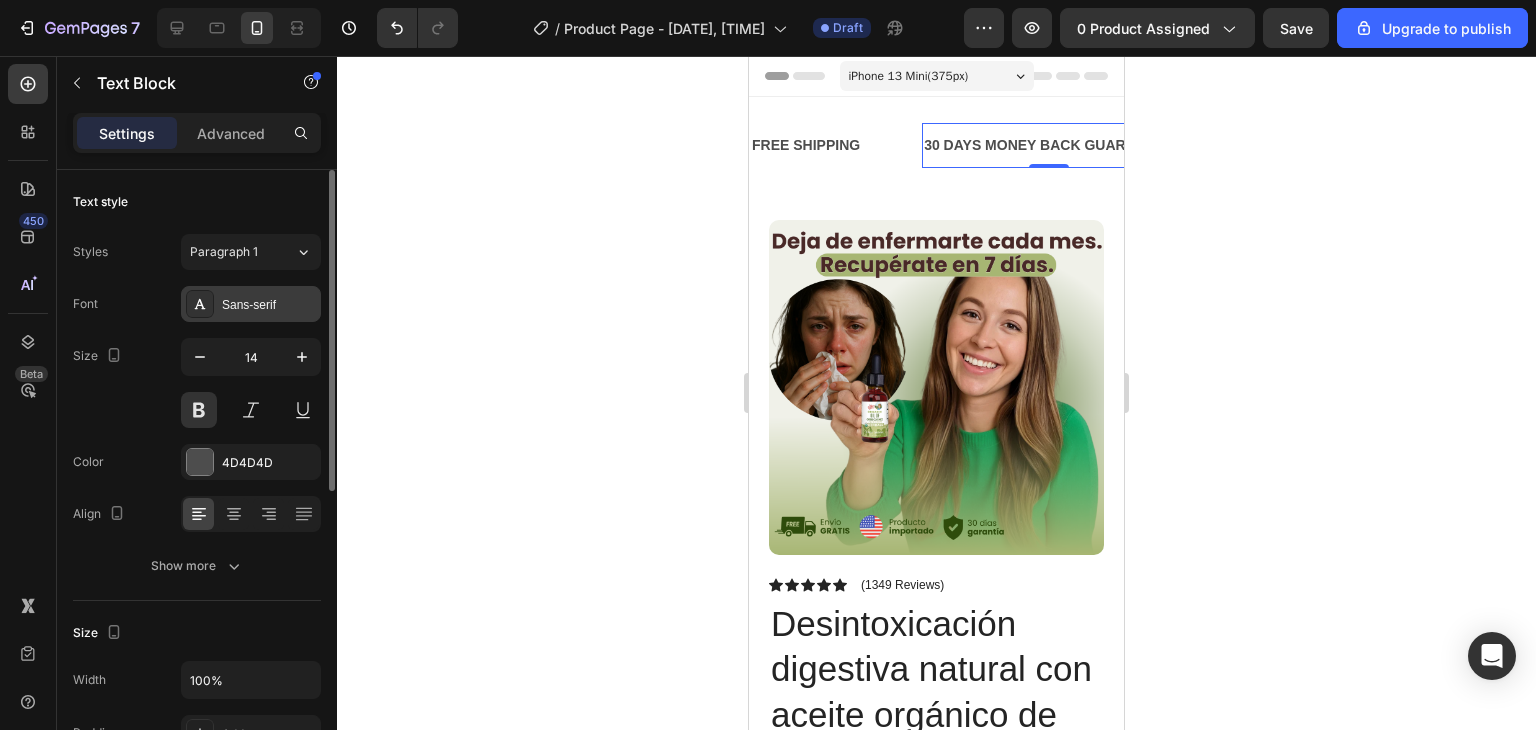 click on "Sans-serif" at bounding box center (269, 305) 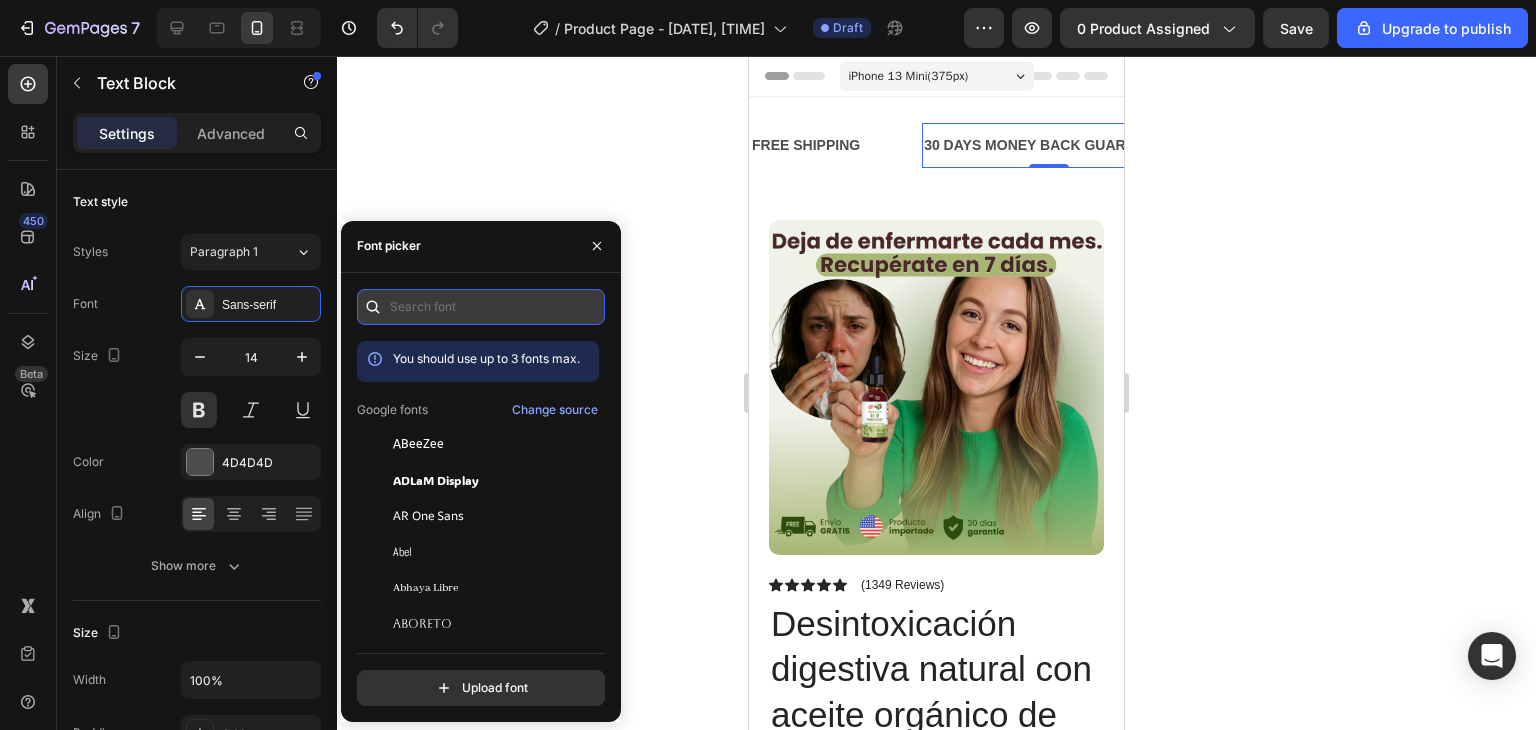 click at bounding box center [481, 307] 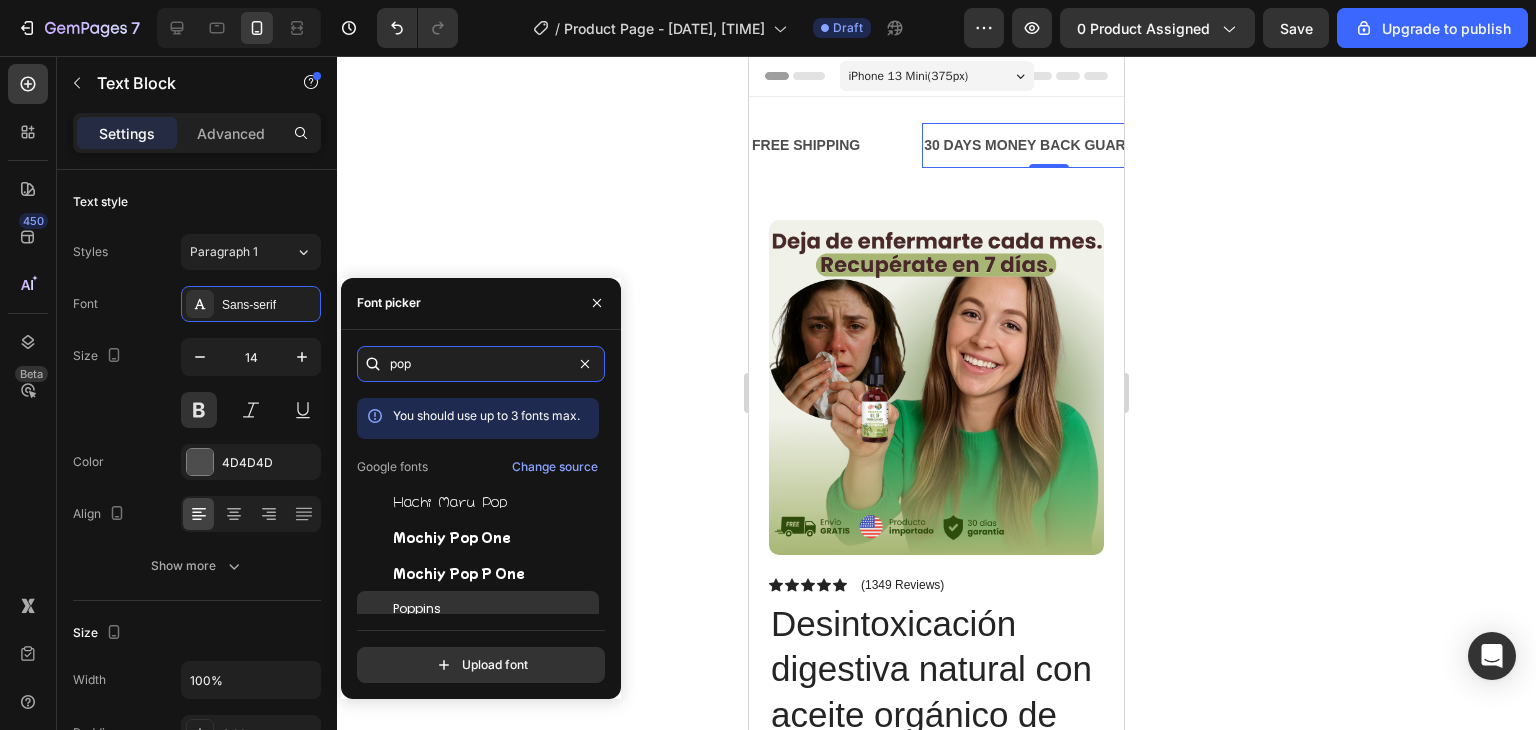 type on "pop" 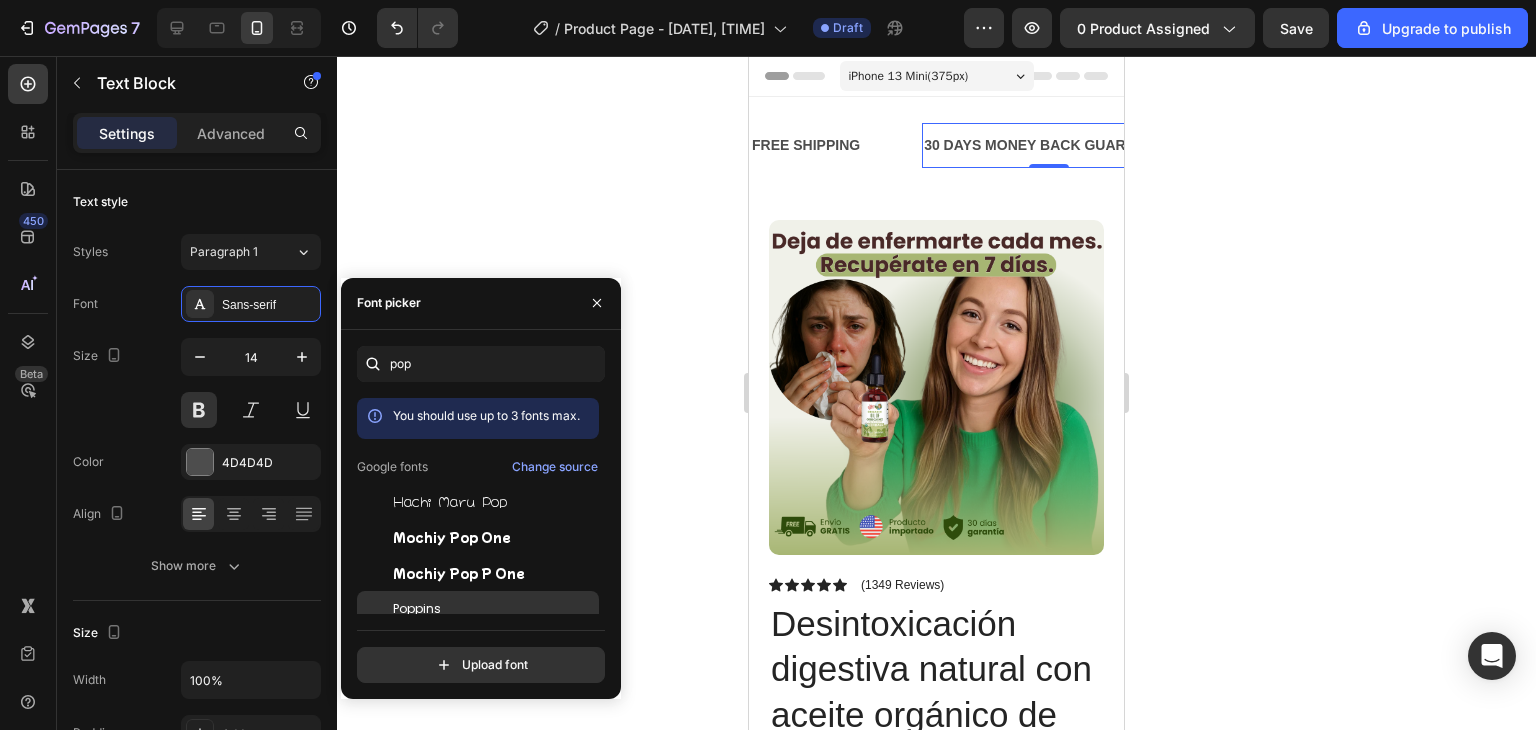 click on "Poppins" at bounding box center (494, 609) 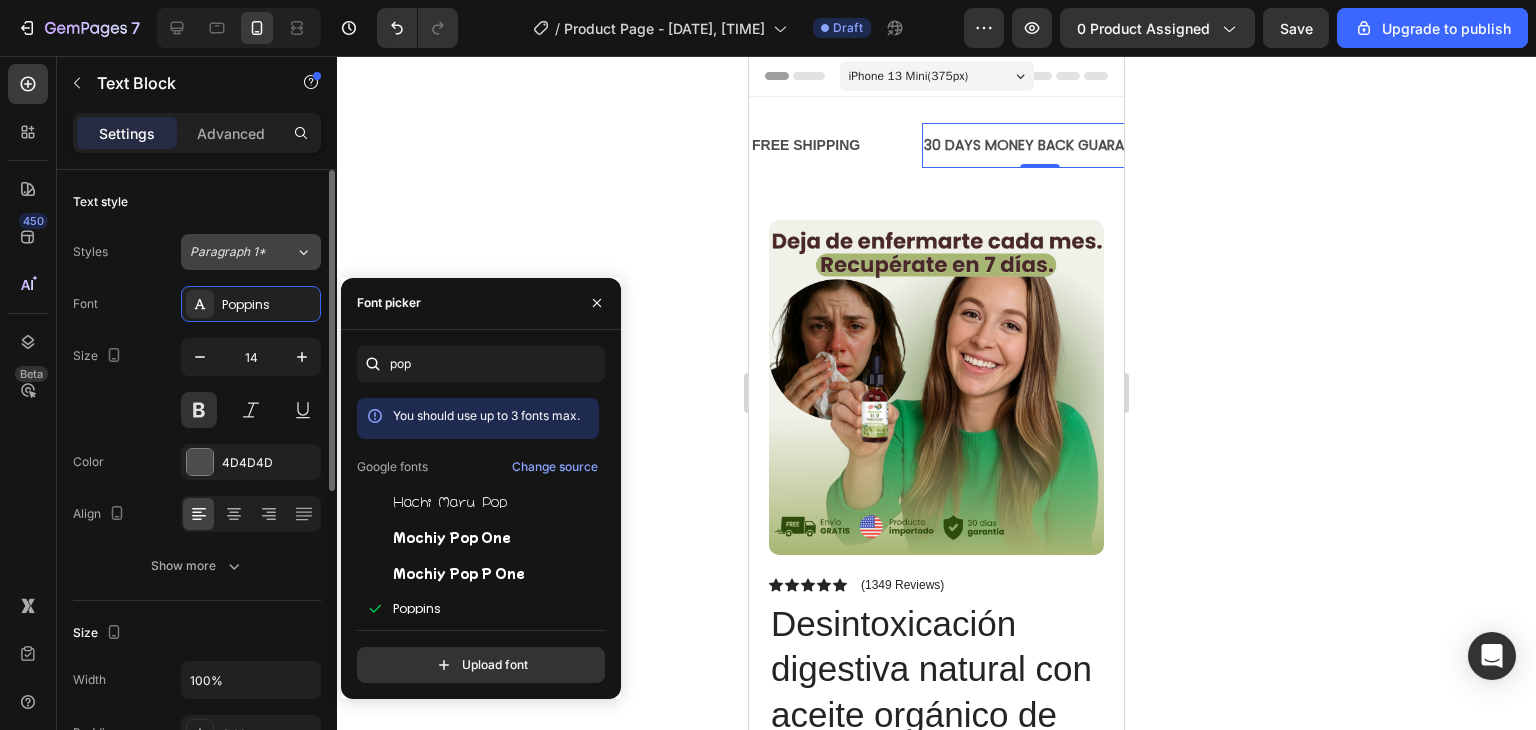 click on "Paragraph 1*" at bounding box center (242, 252) 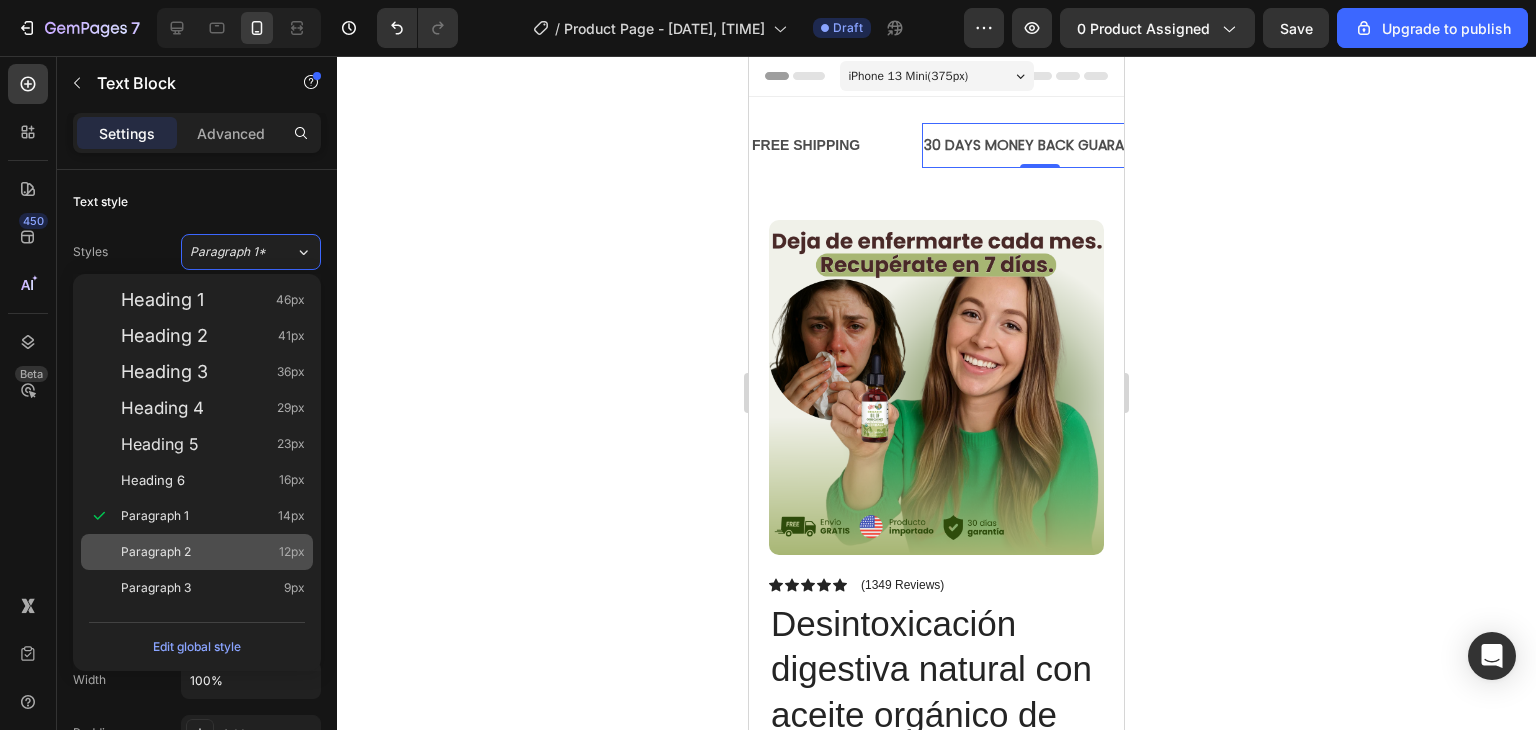 click on "Paragraph 2 12px" at bounding box center (197, 552) 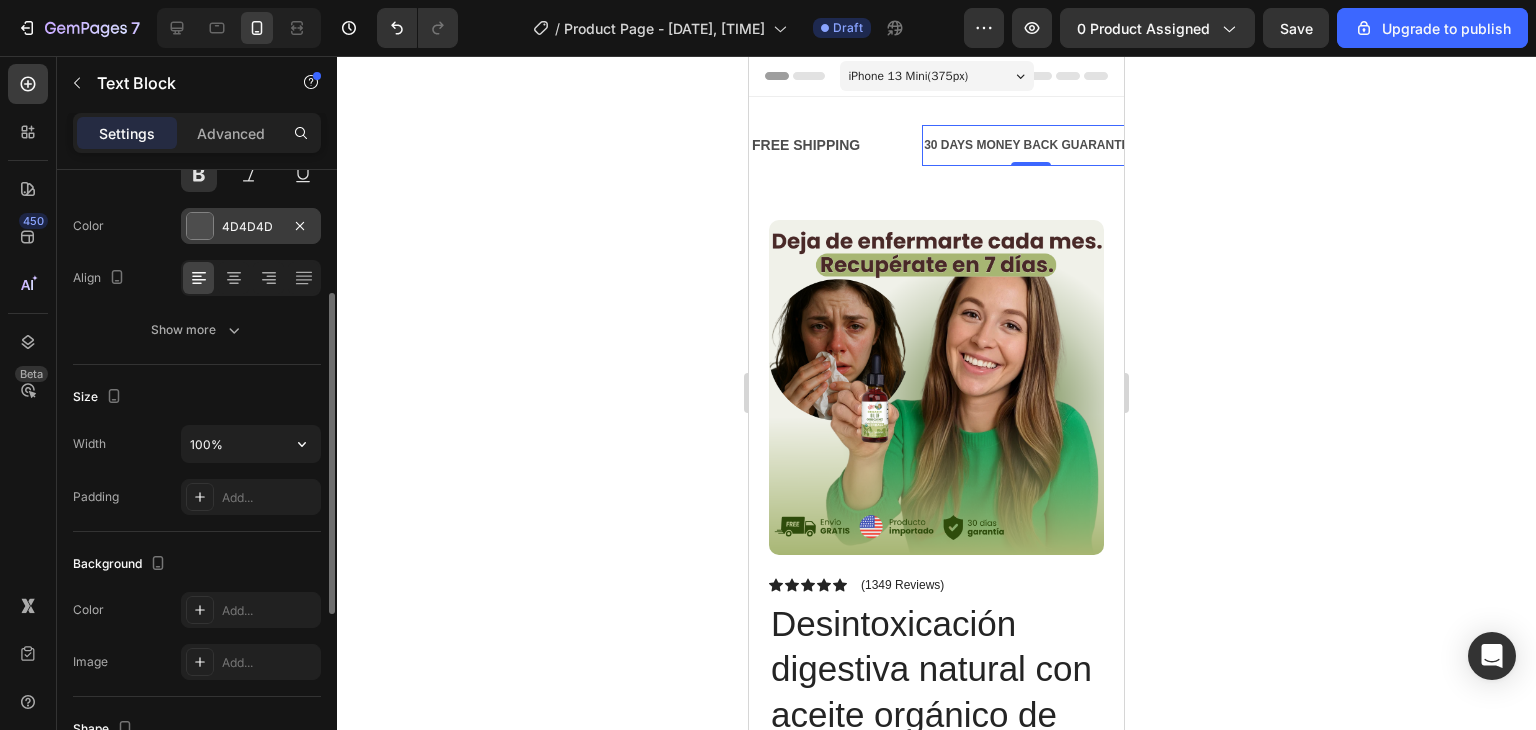 scroll, scrollTop: 0, scrollLeft: 0, axis: both 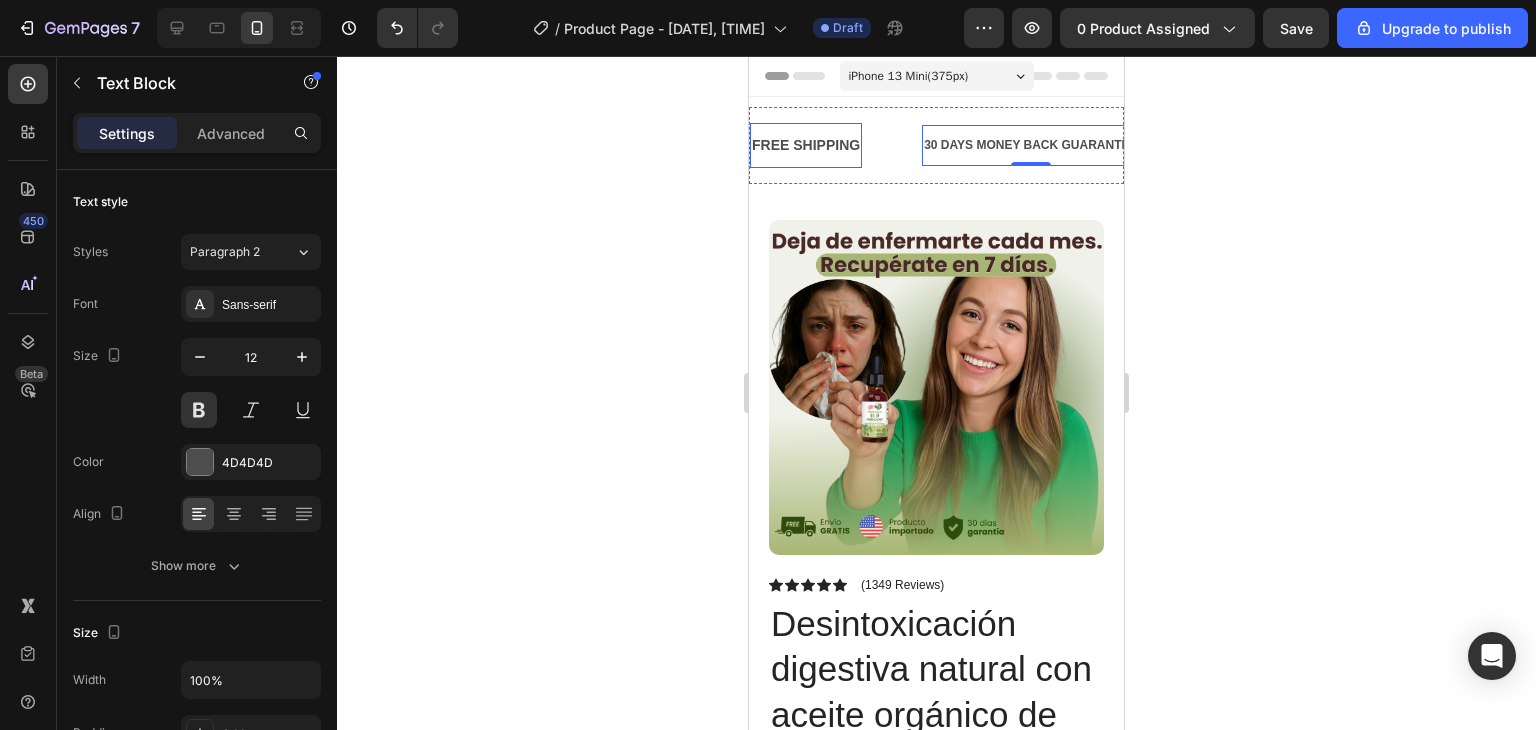 click on "FREE SHIPPING" at bounding box center [801, 145] 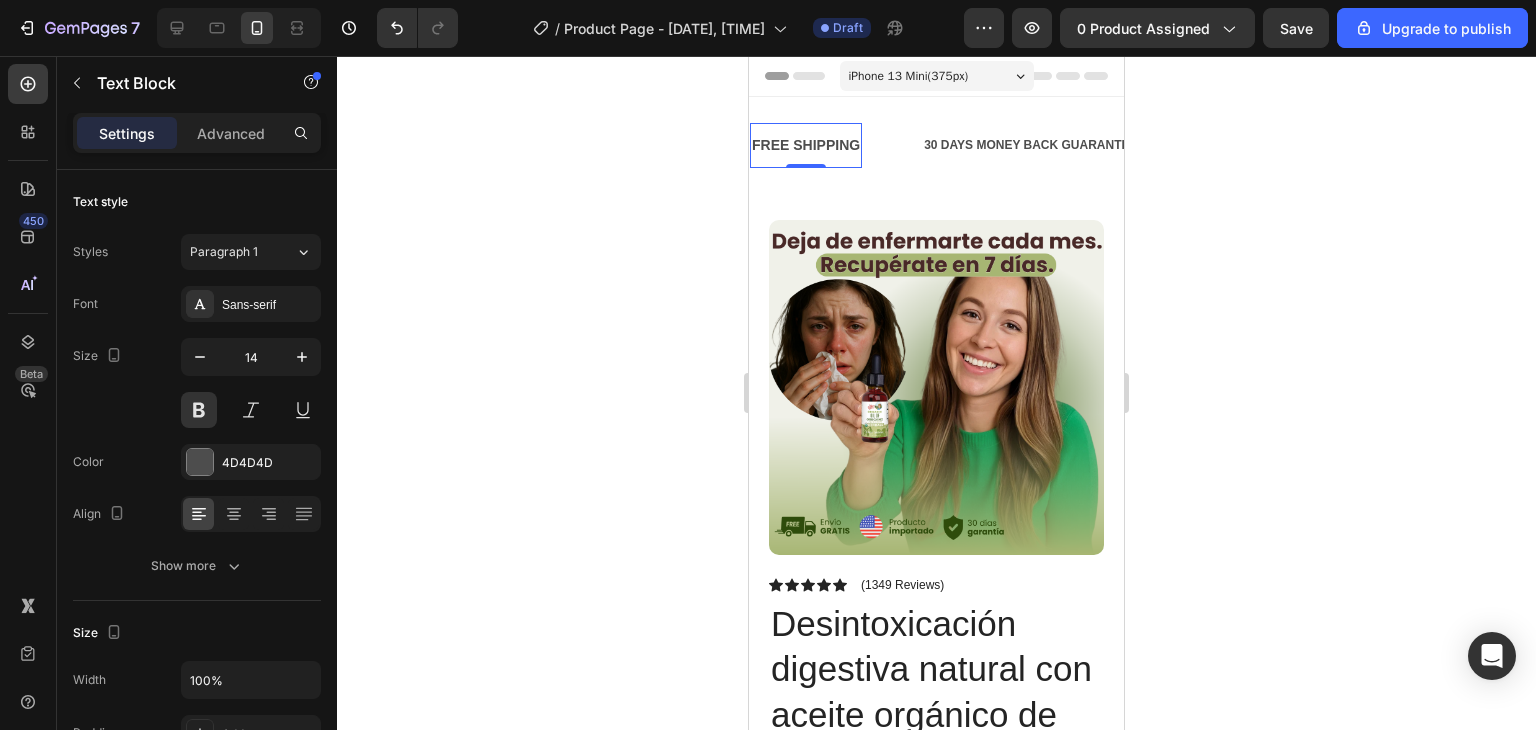 click on "FREE SHIPPING Text Block   0" at bounding box center [826, 145] 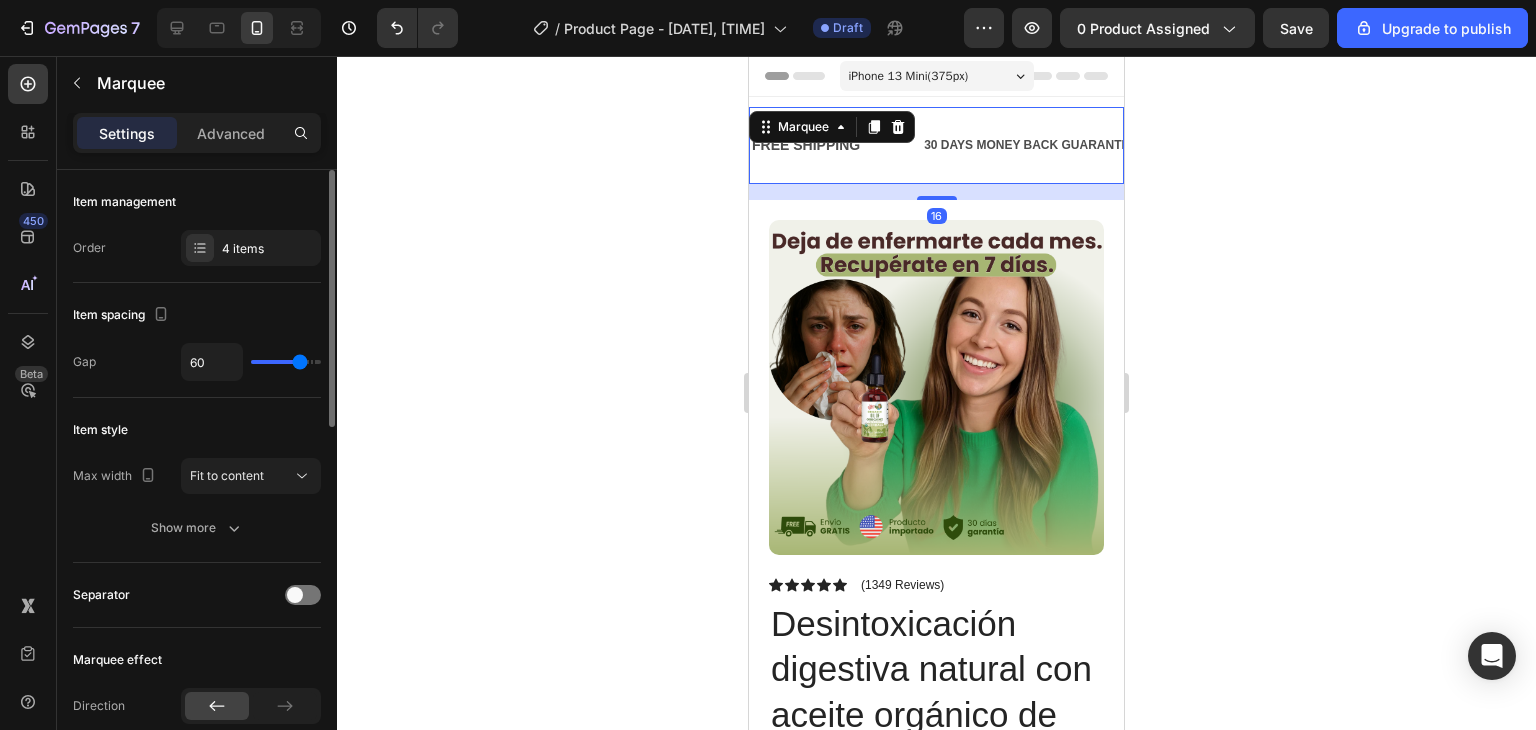click on "Item management Order 4 items" 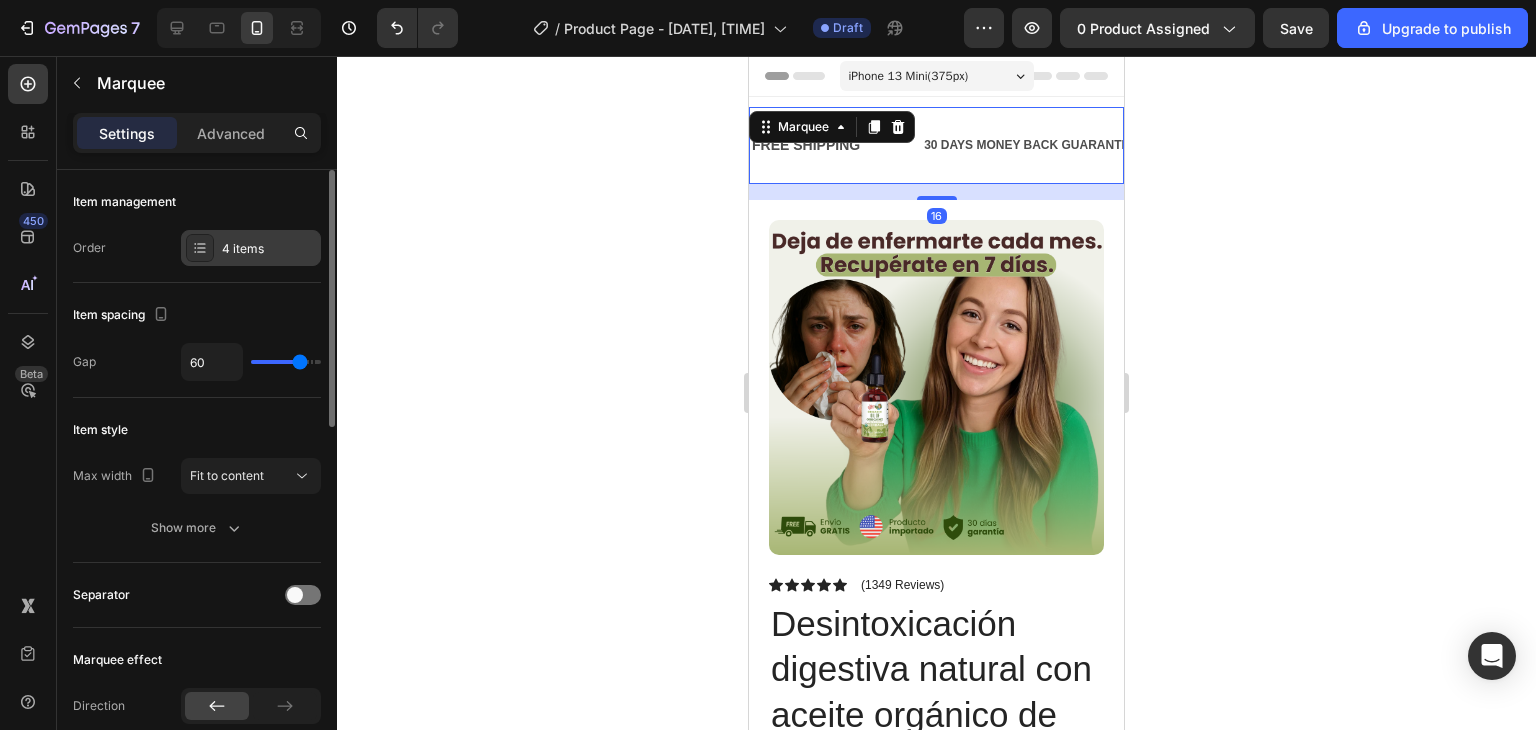click on "4 items" at bounding box center [269, 249] 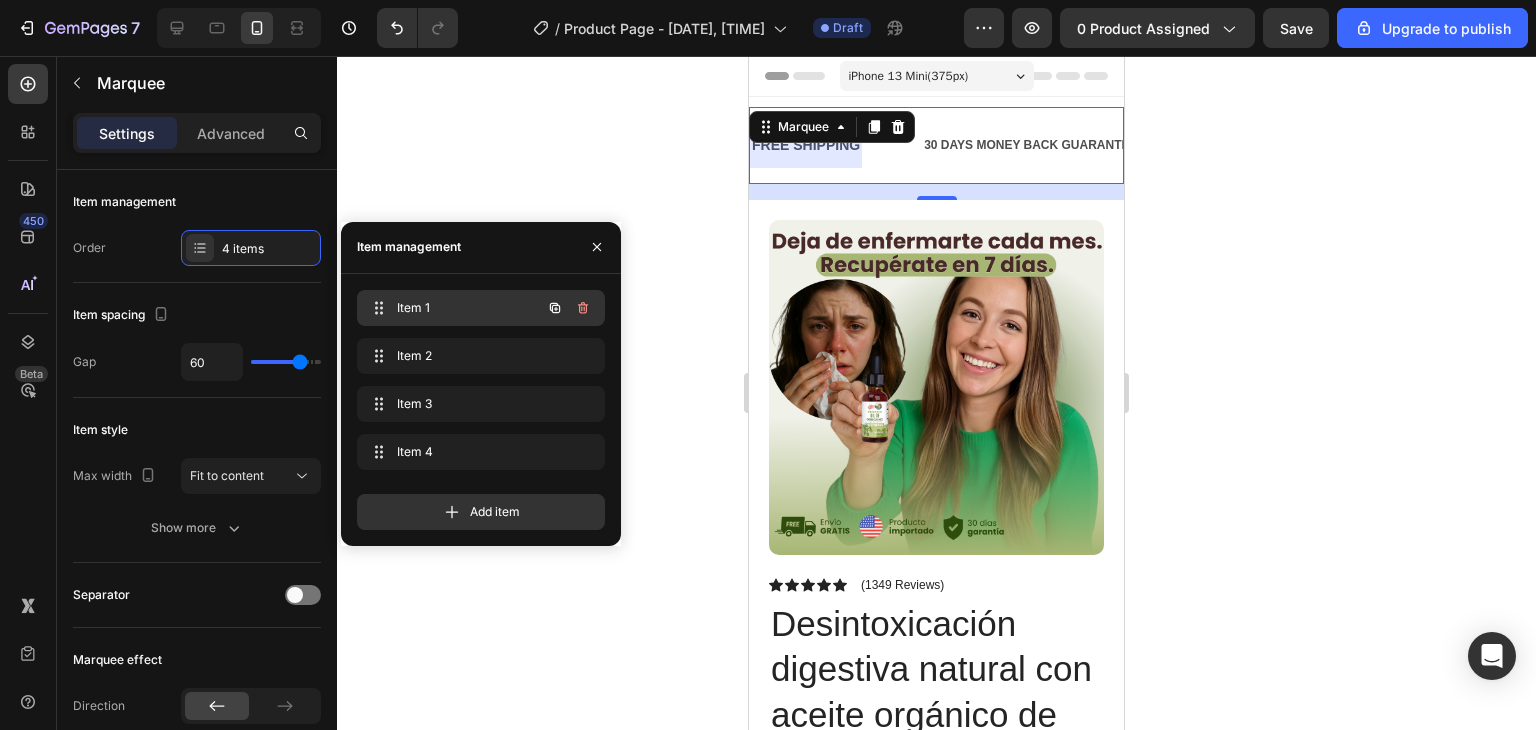 click on "Item 1" at bounding box center [453, 308] 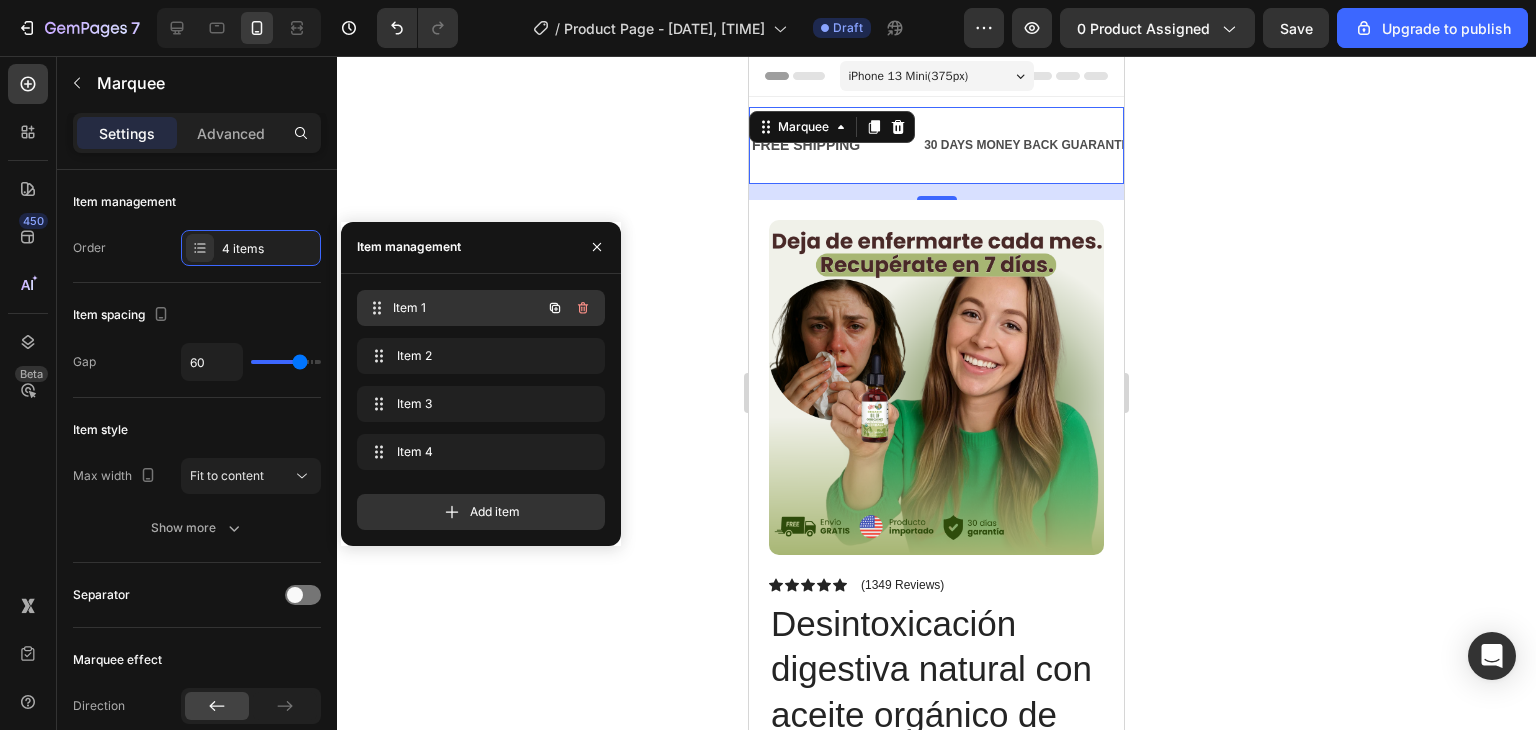 click on "Item 1" at bounding box center [467, 308] 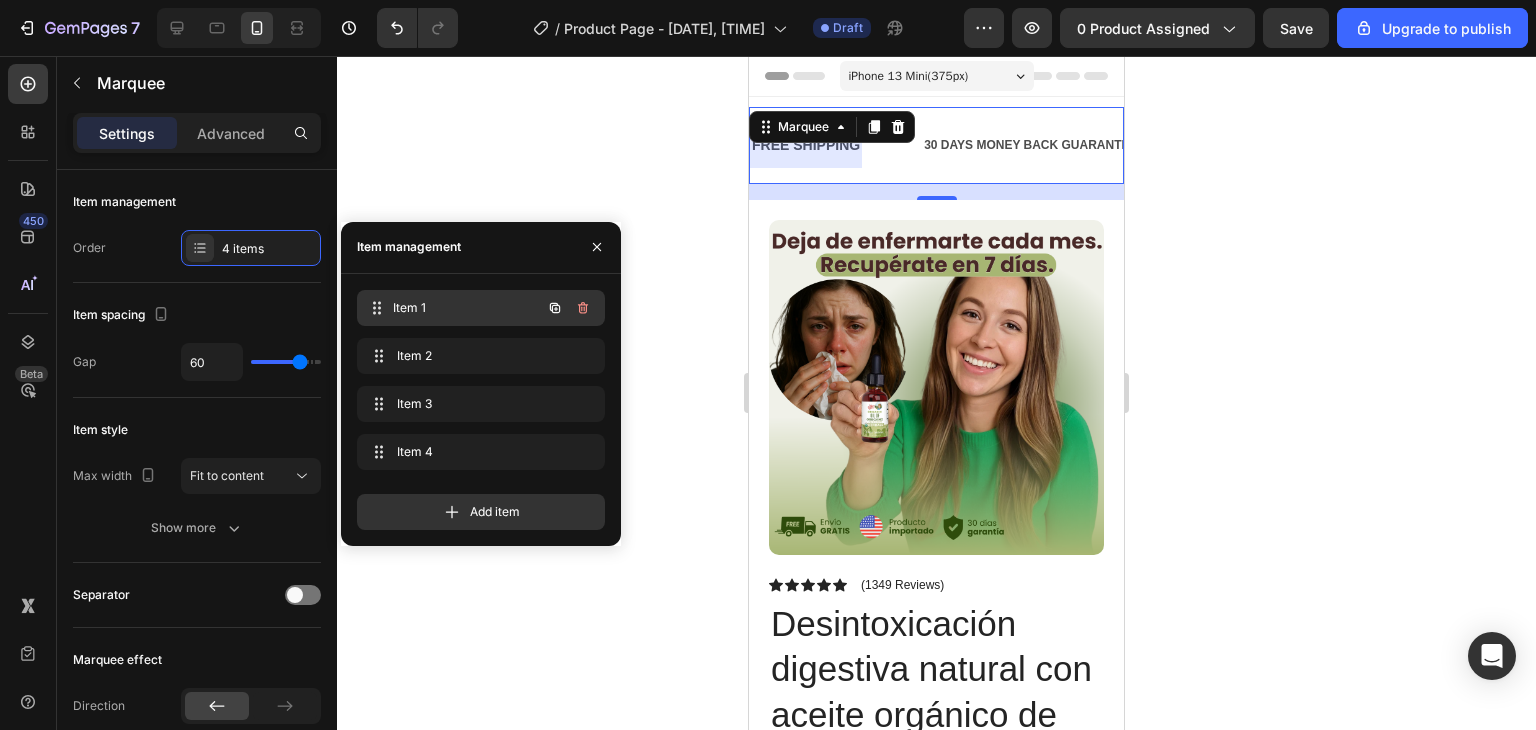 click on "Item 1" at bounding box center [467, 308] 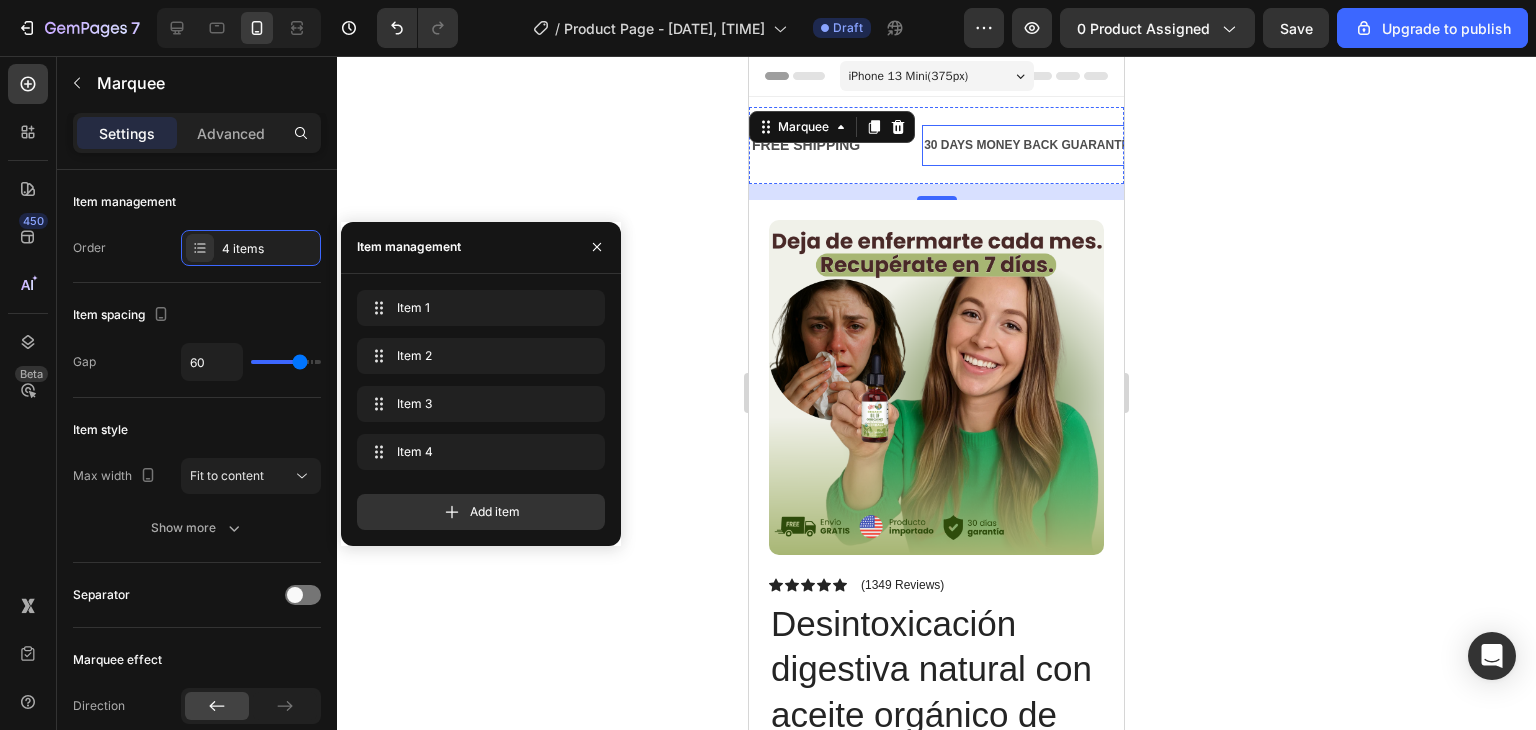 click on "30 DAYS MONEY BACK GUARANTEE" at bounding box center (986, 146) 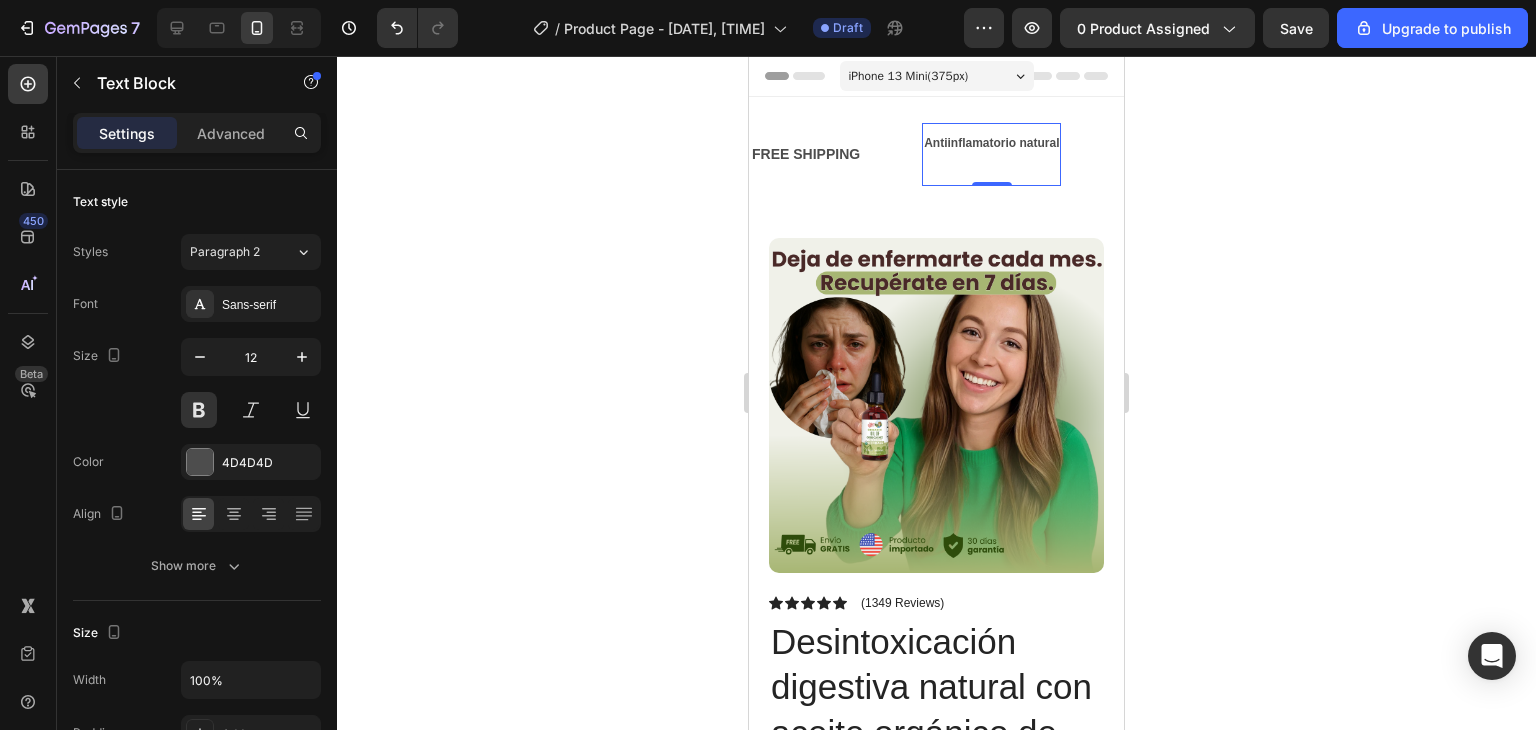 click 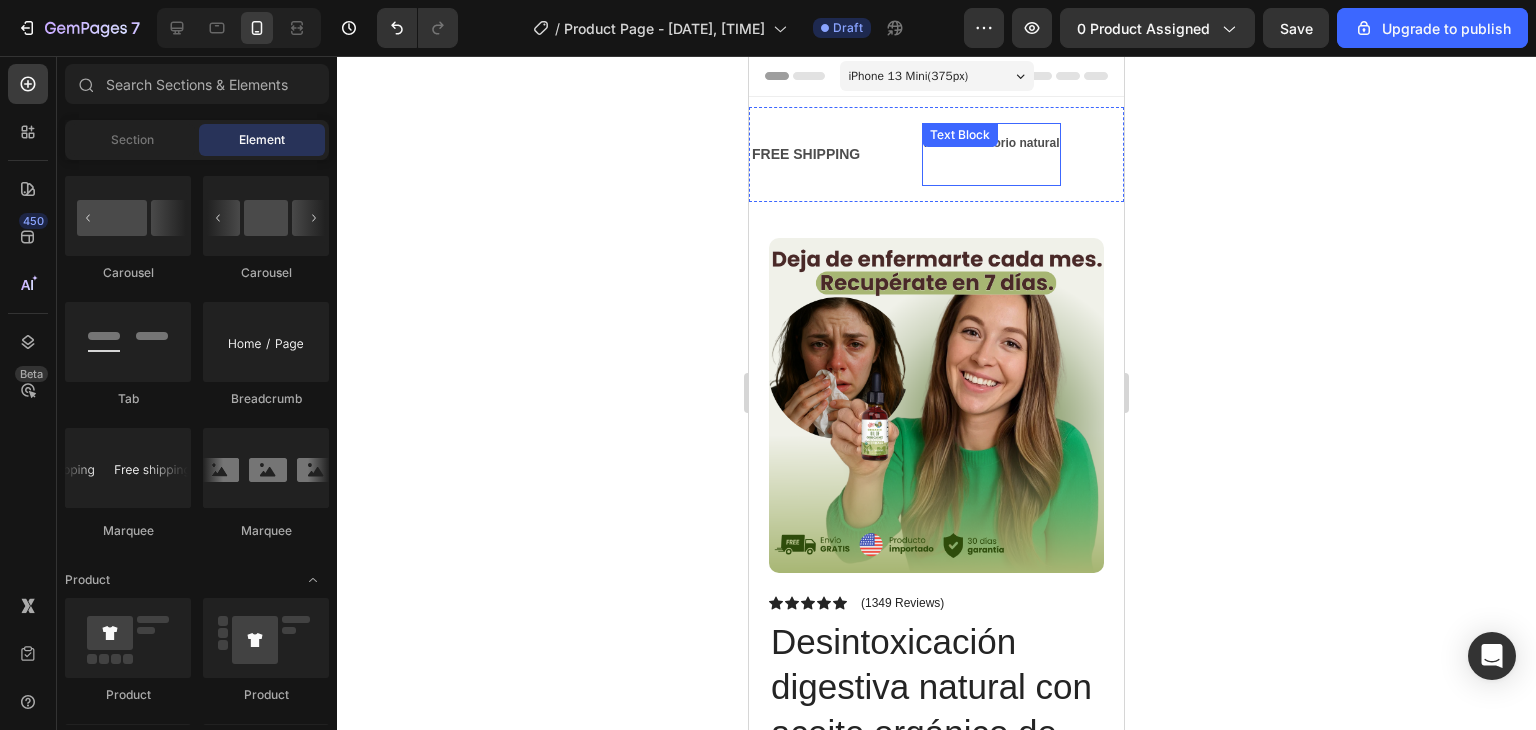 click on "Antiinflamatorio natural Text Block" at bounding box center [923, 154] 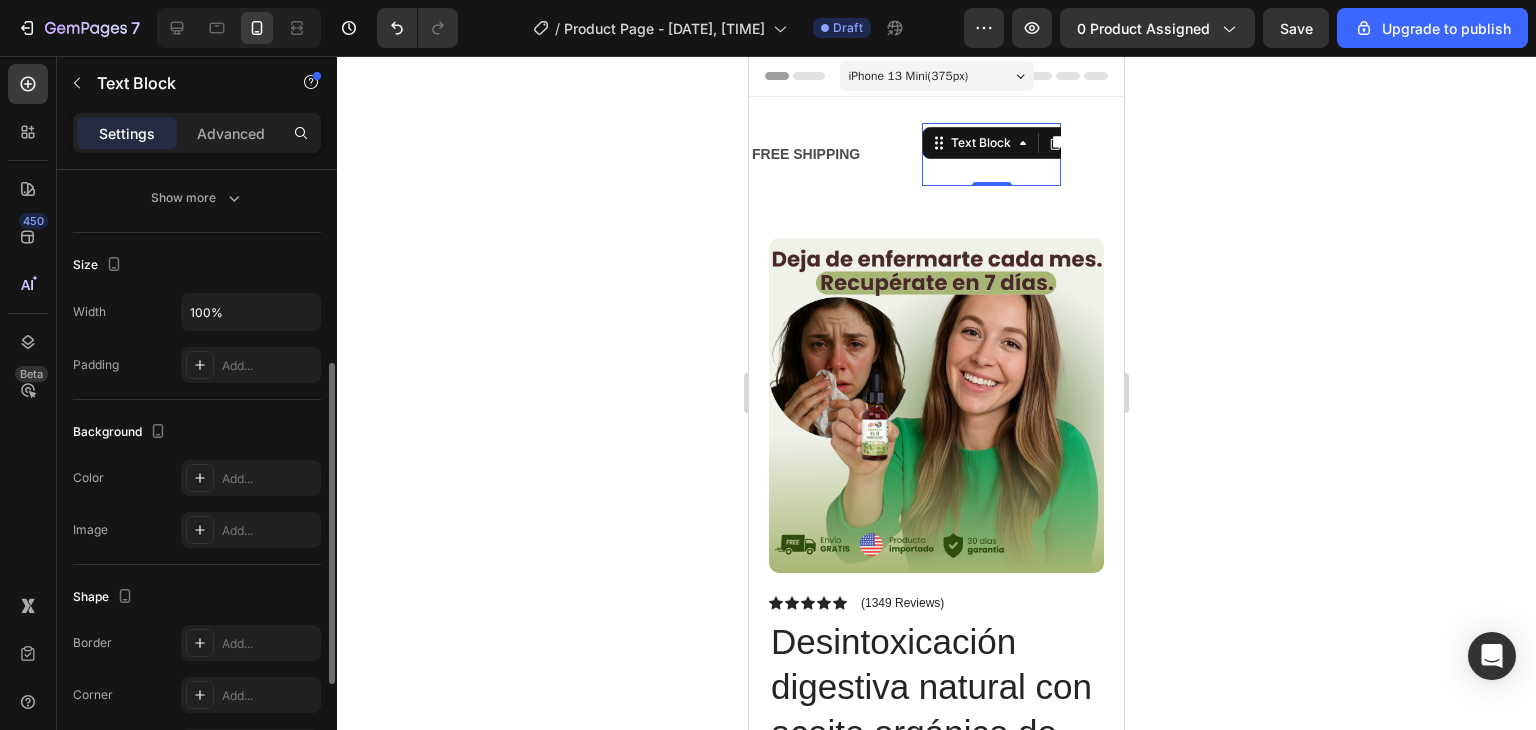 scroll, scrollTop: 361, scrollLeft: 0, axis: vertical 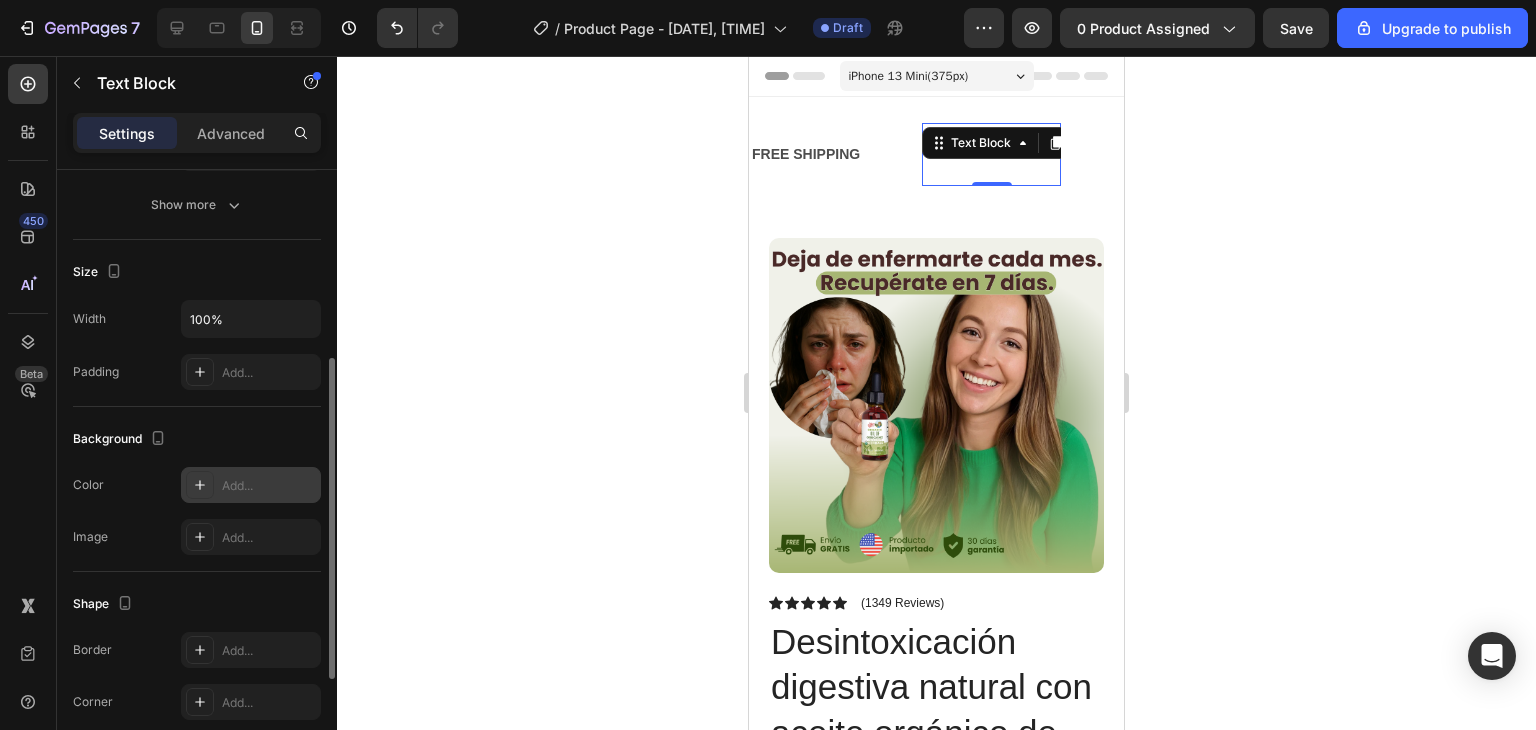 click at bounding box center [200, 485] 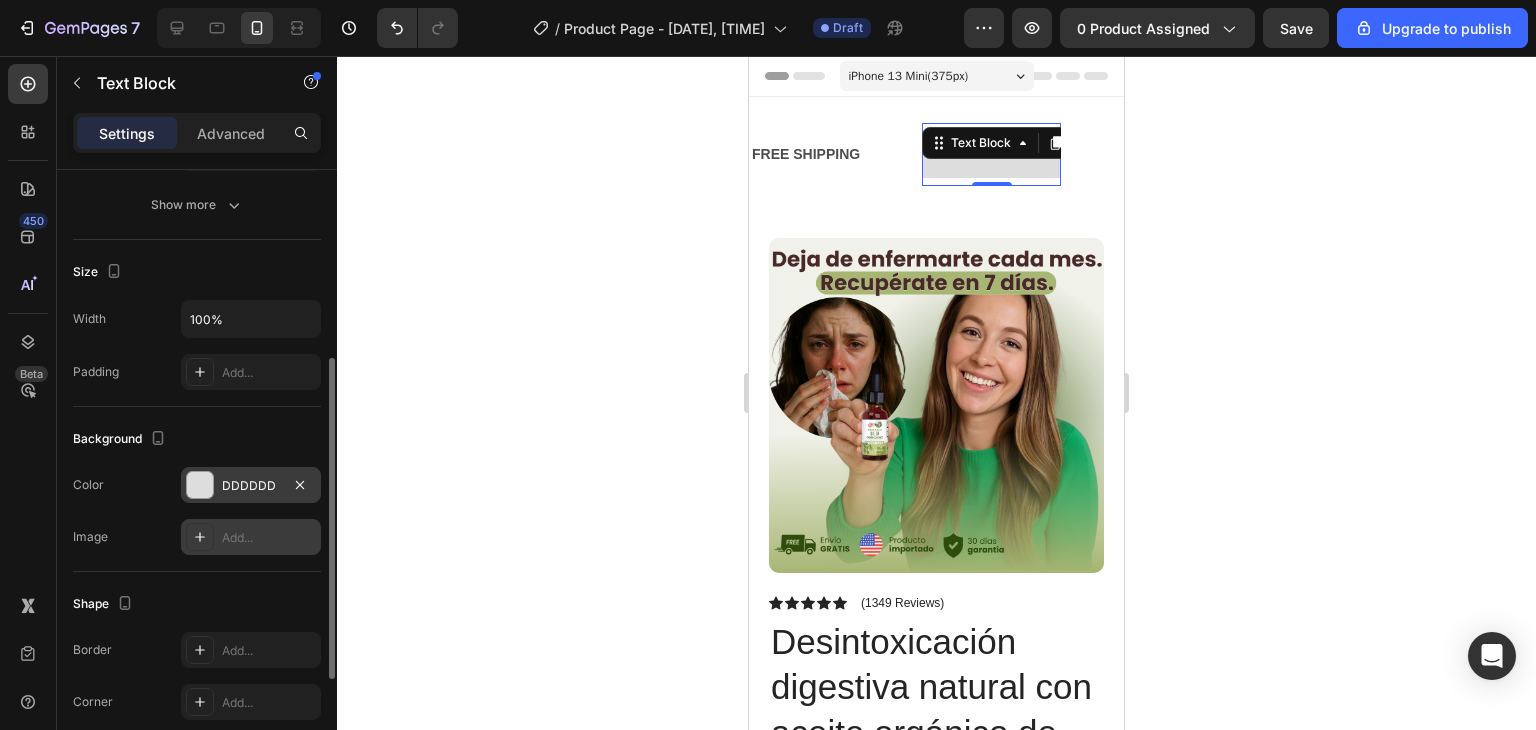click 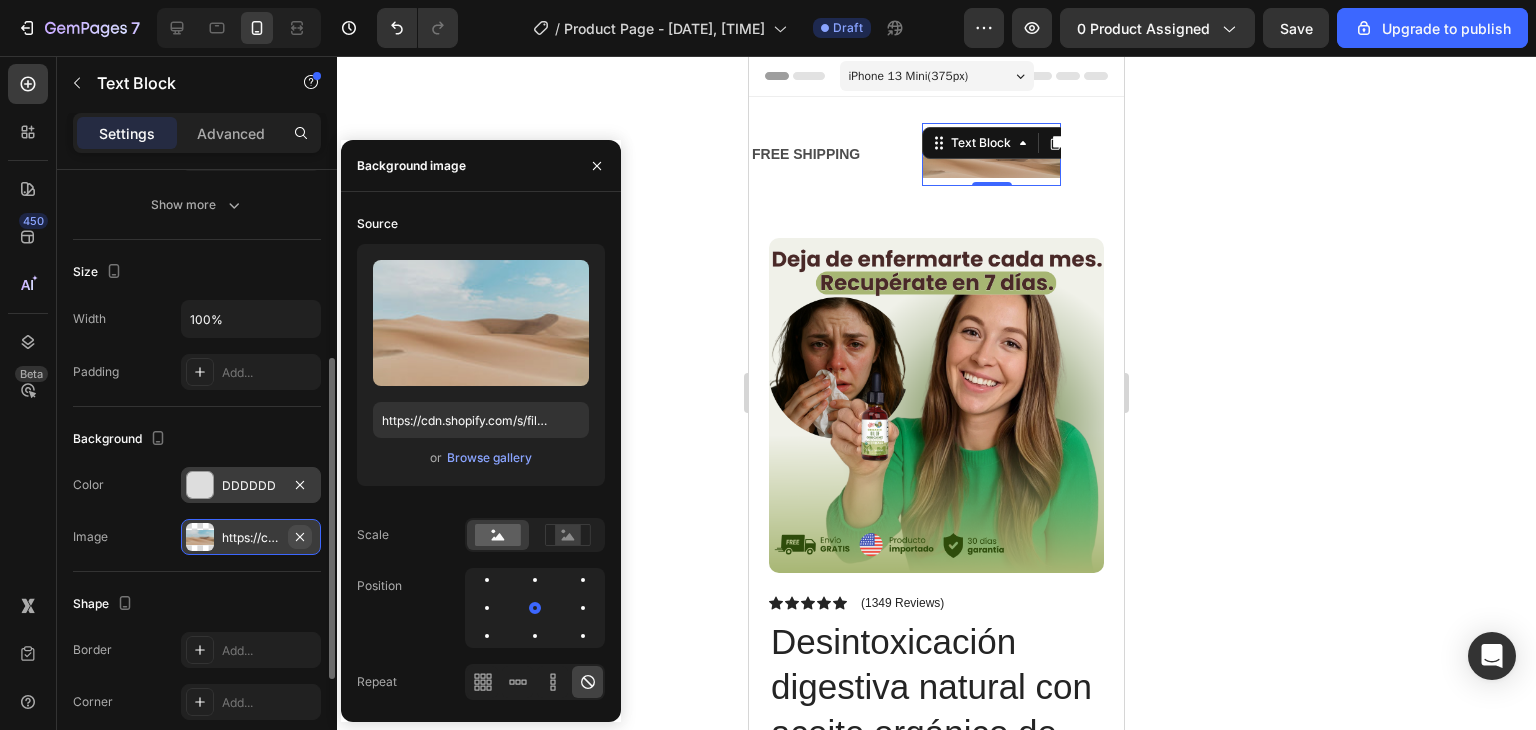 click 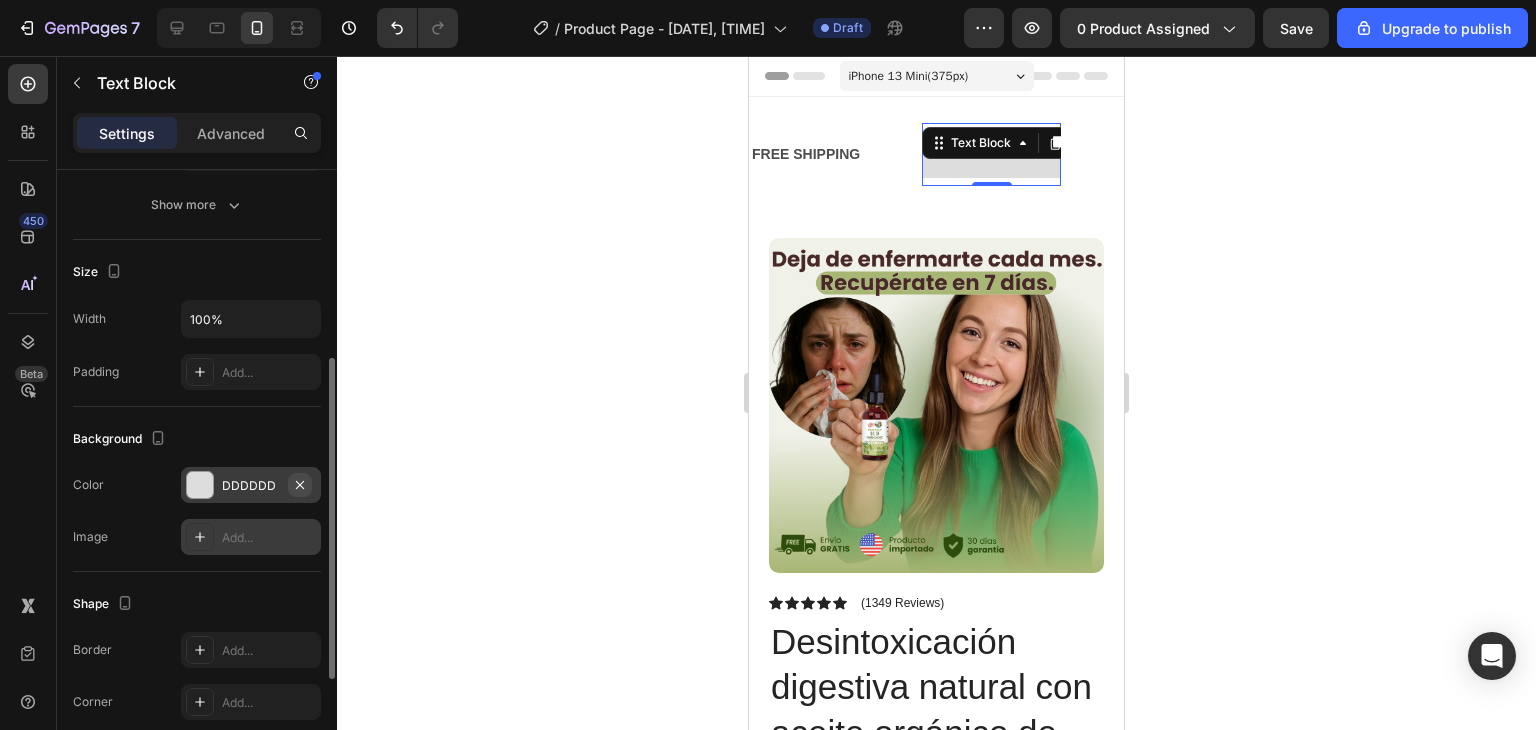 click 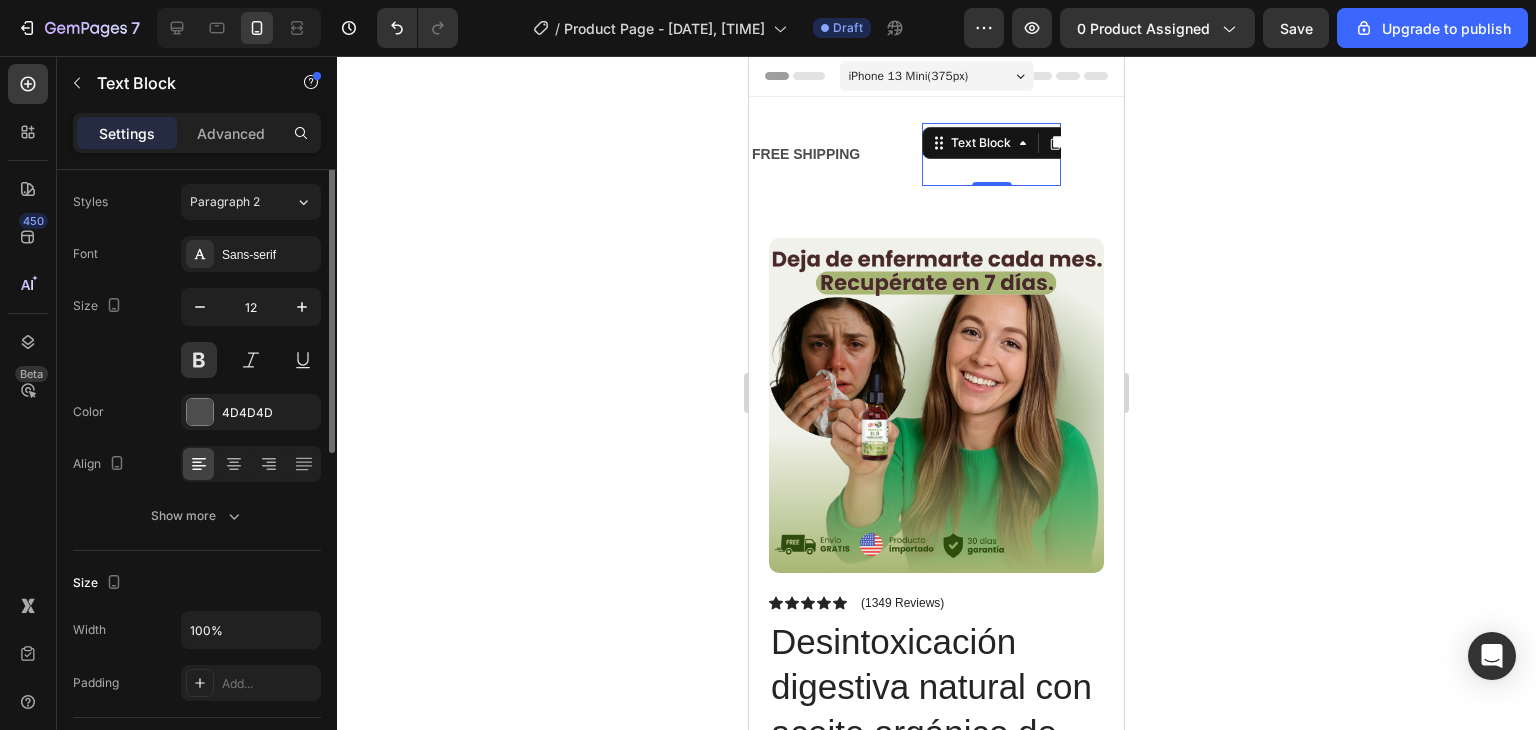 scroll, scrollTop: 0, scrollLeft: 0, axis: both 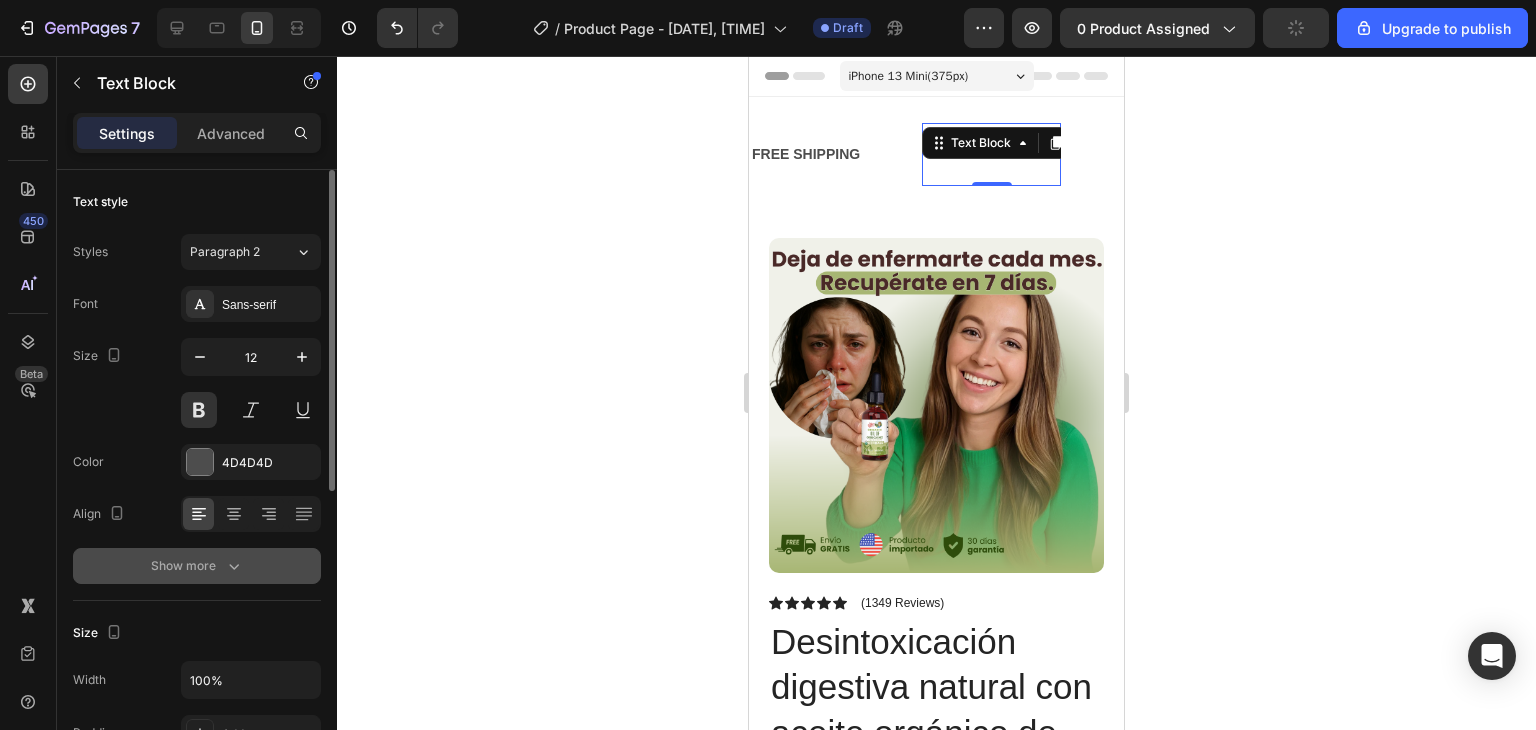 click 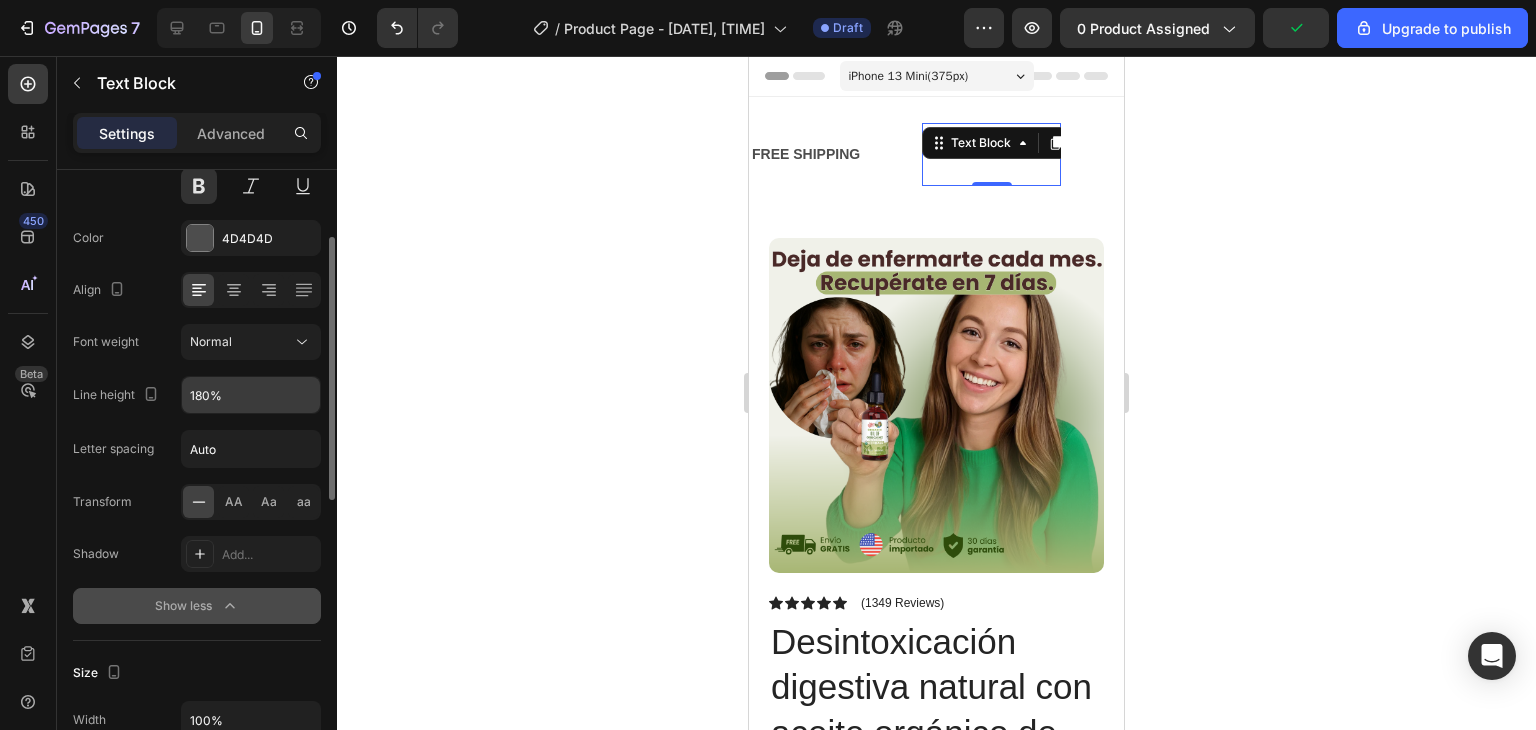 scroll, scrollTop: 239, scrollLeft: 0, axis: vertical 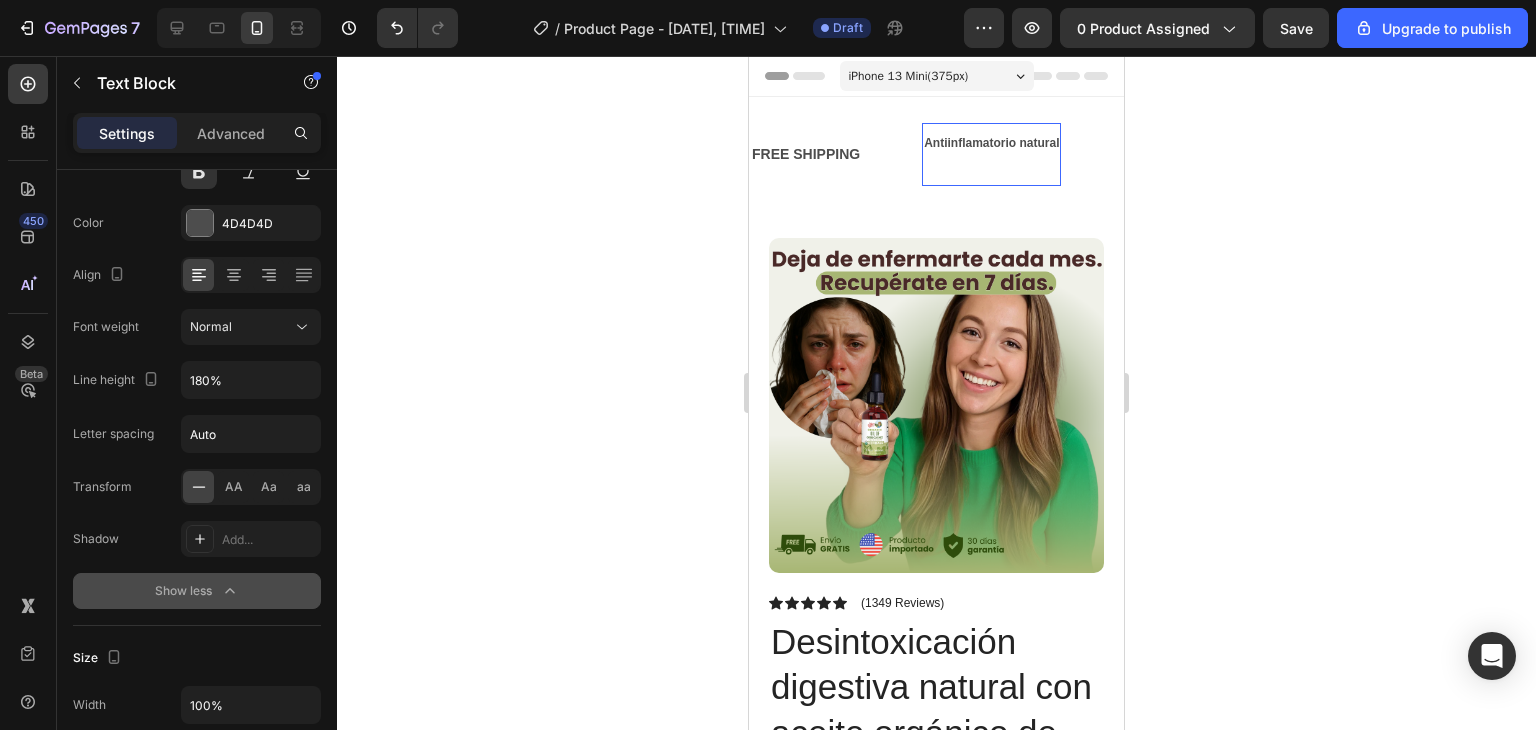 click on "Antiinflamatorio natural" at bounding box center [986, 143] 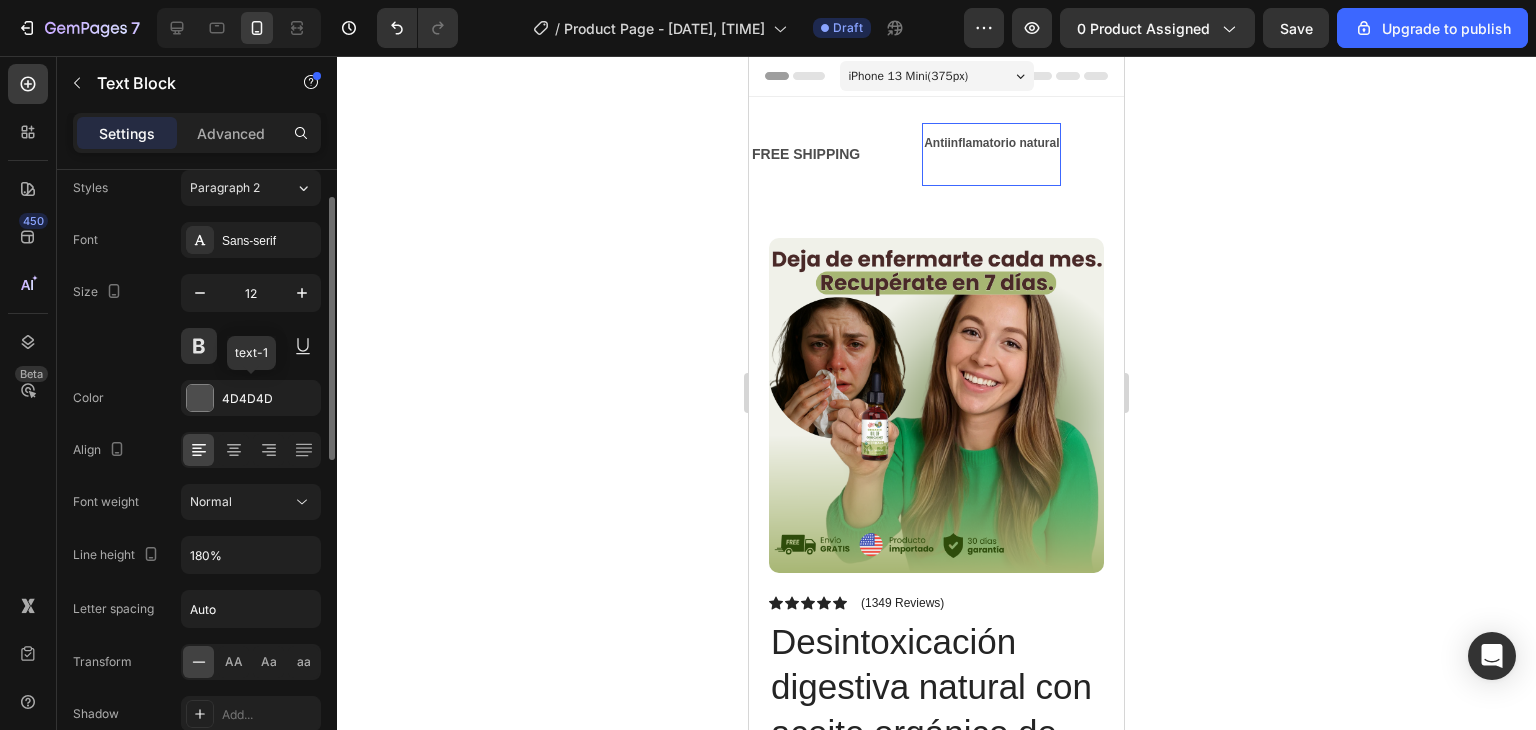 scroll, scrollTop: 0, scrollLeft: 0, axis: both 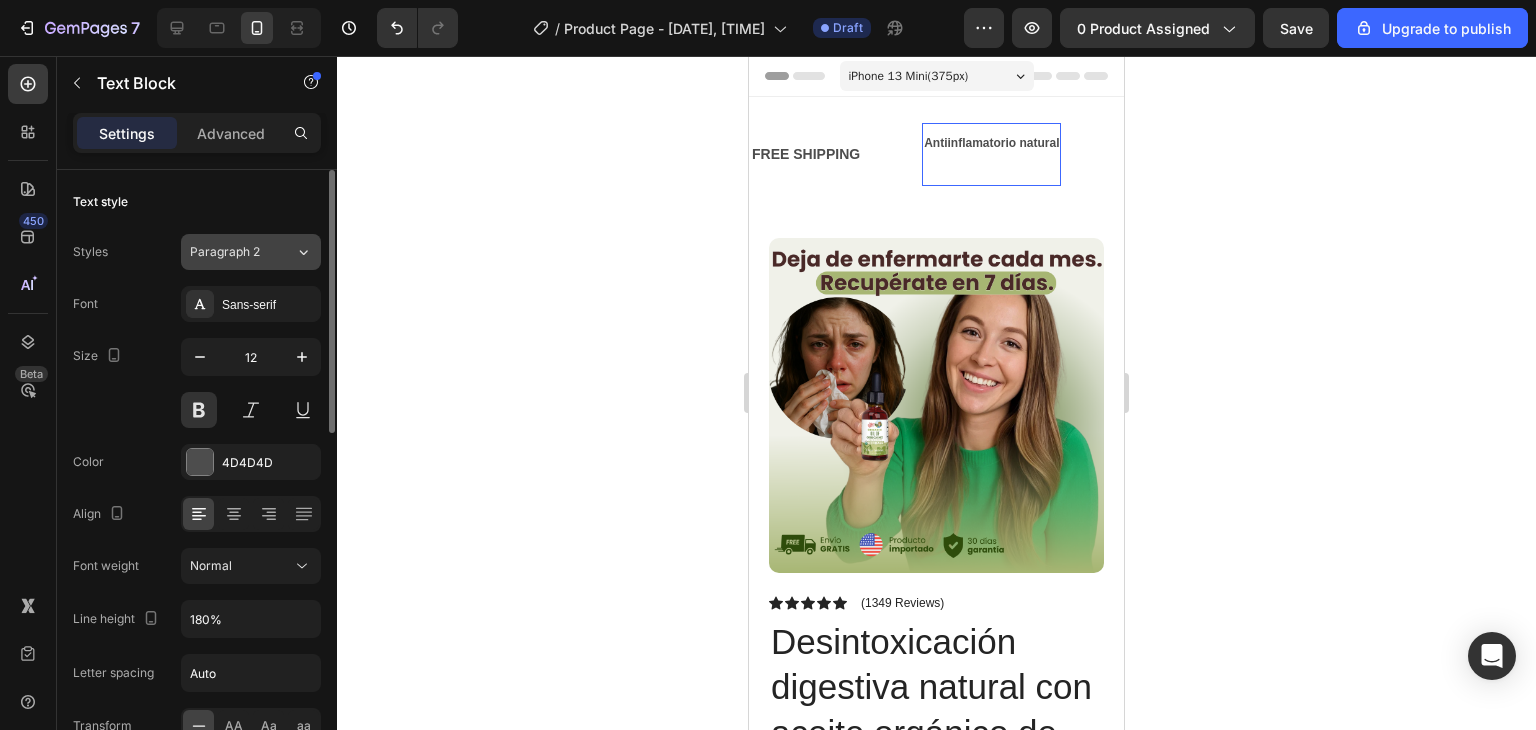 click on "Paragraph 2" 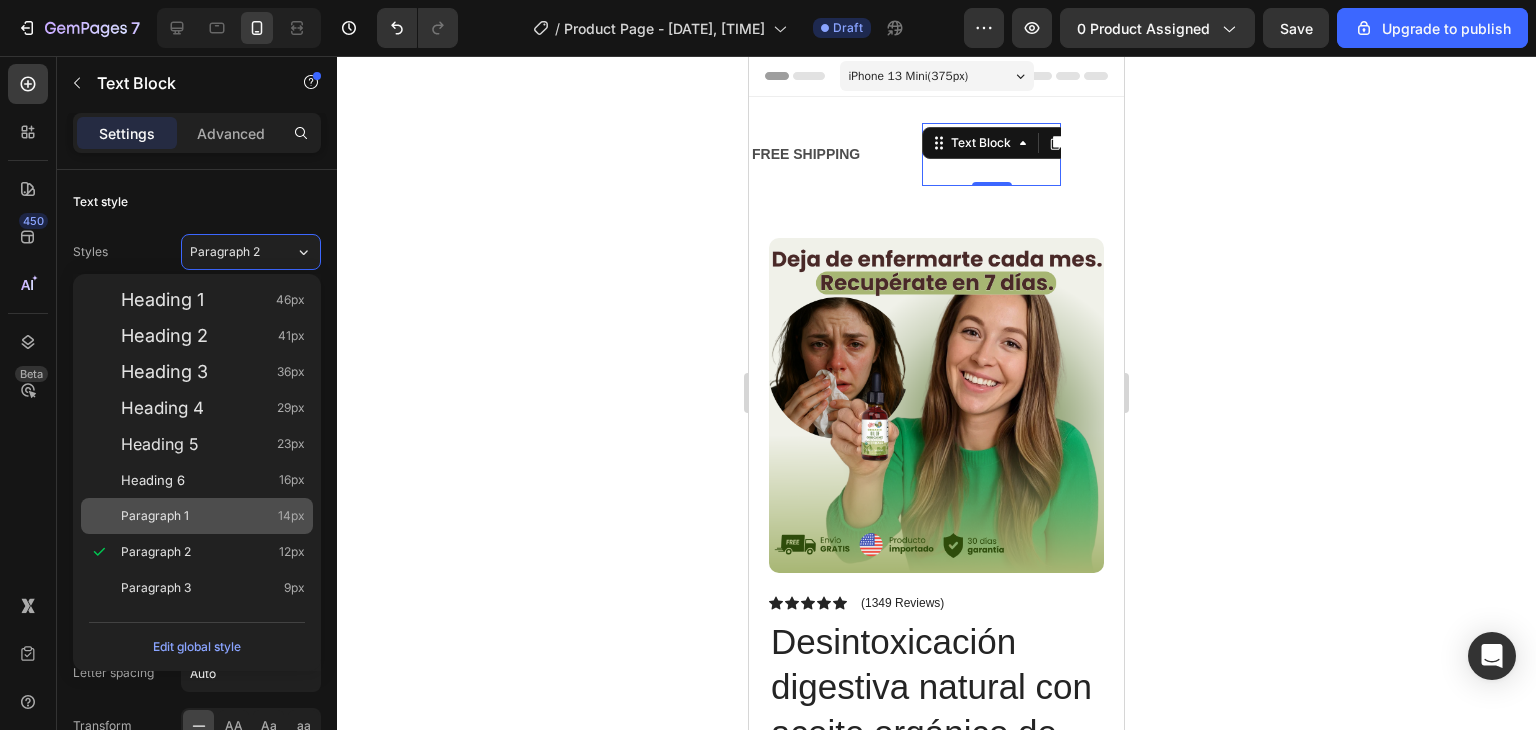 click on "Paragraph 1 14px" at bounding box center [213, 516] 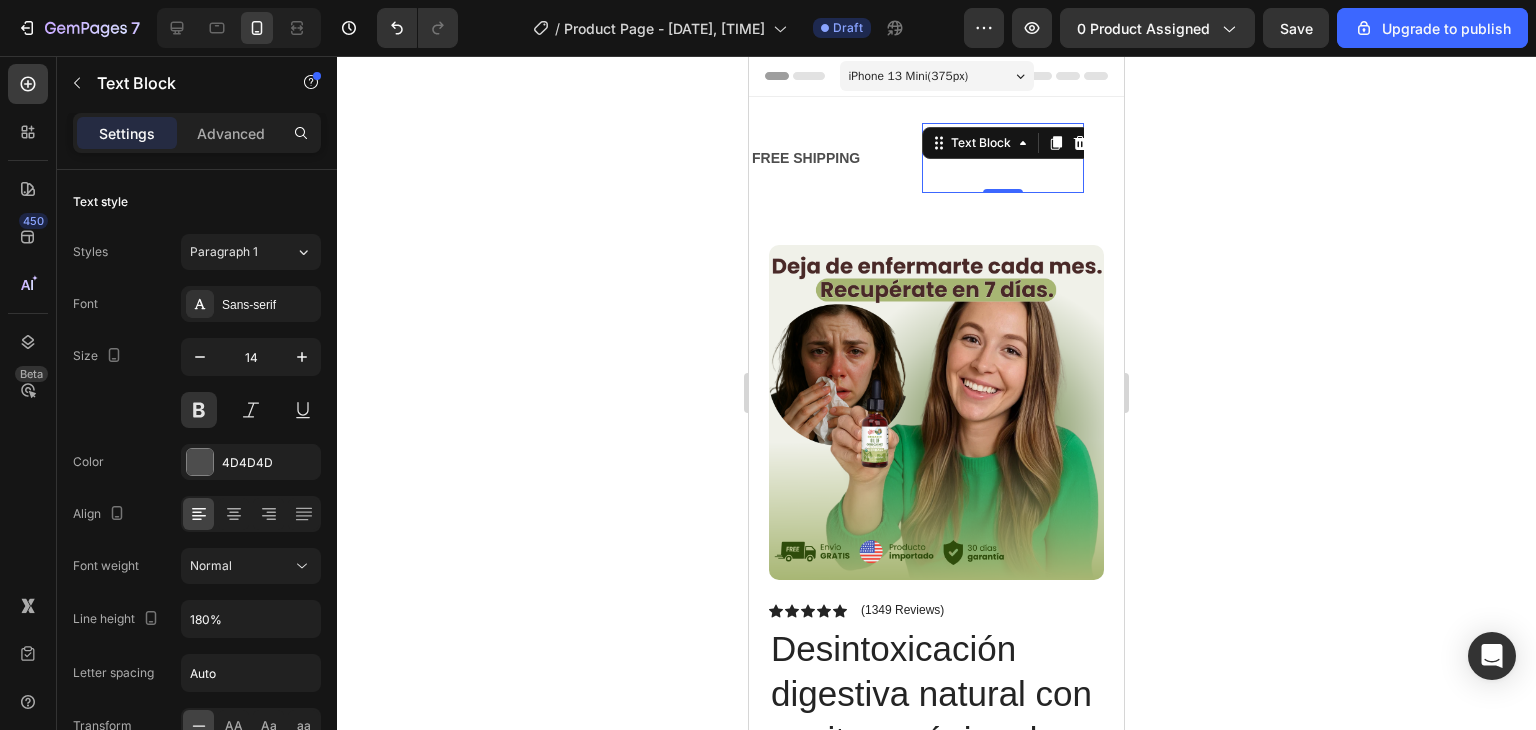 click 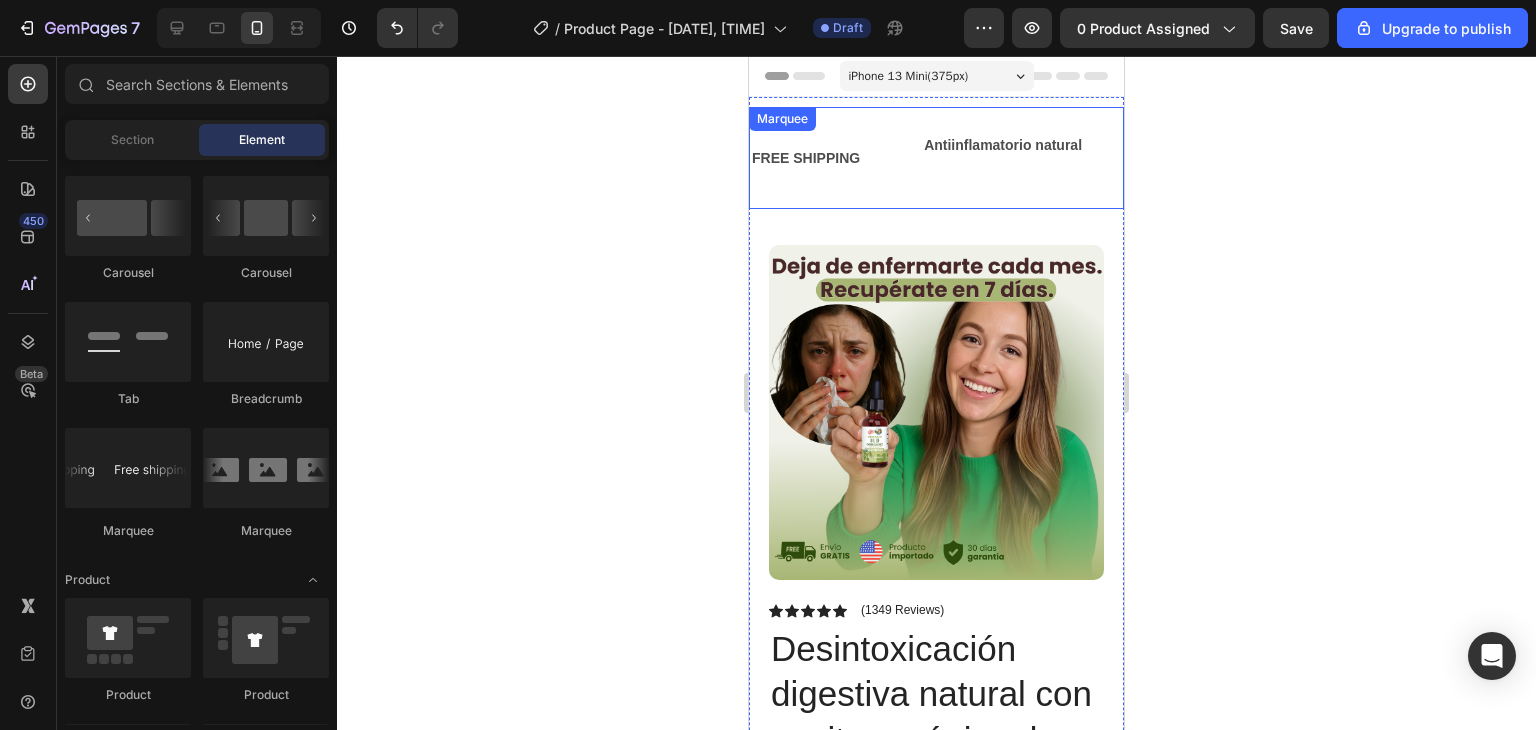 click on "FREE SHIPPING Text Block" at bounding box center [831, 158] 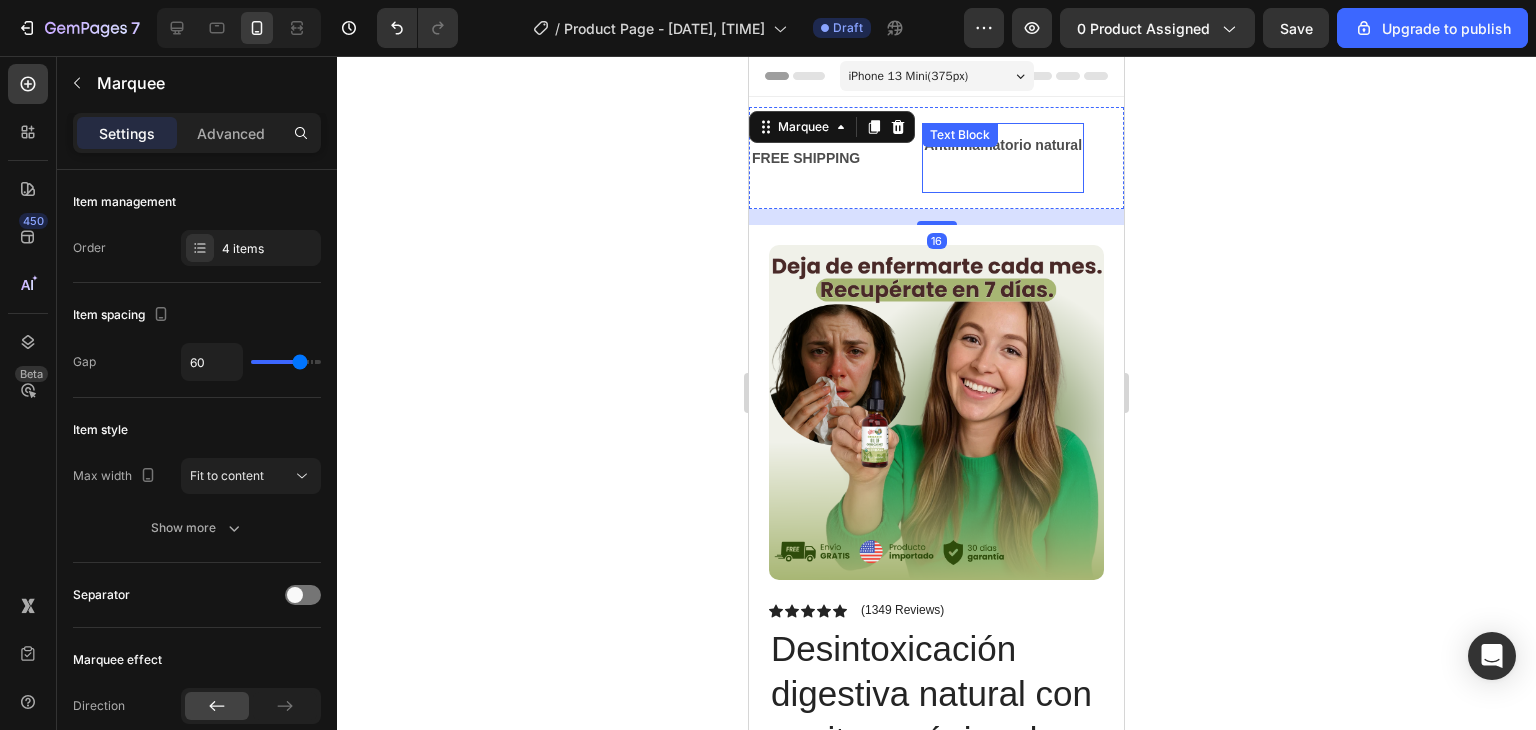 click on "Antiinflamatorio natural Text Block" at bounding box center [974, 158] 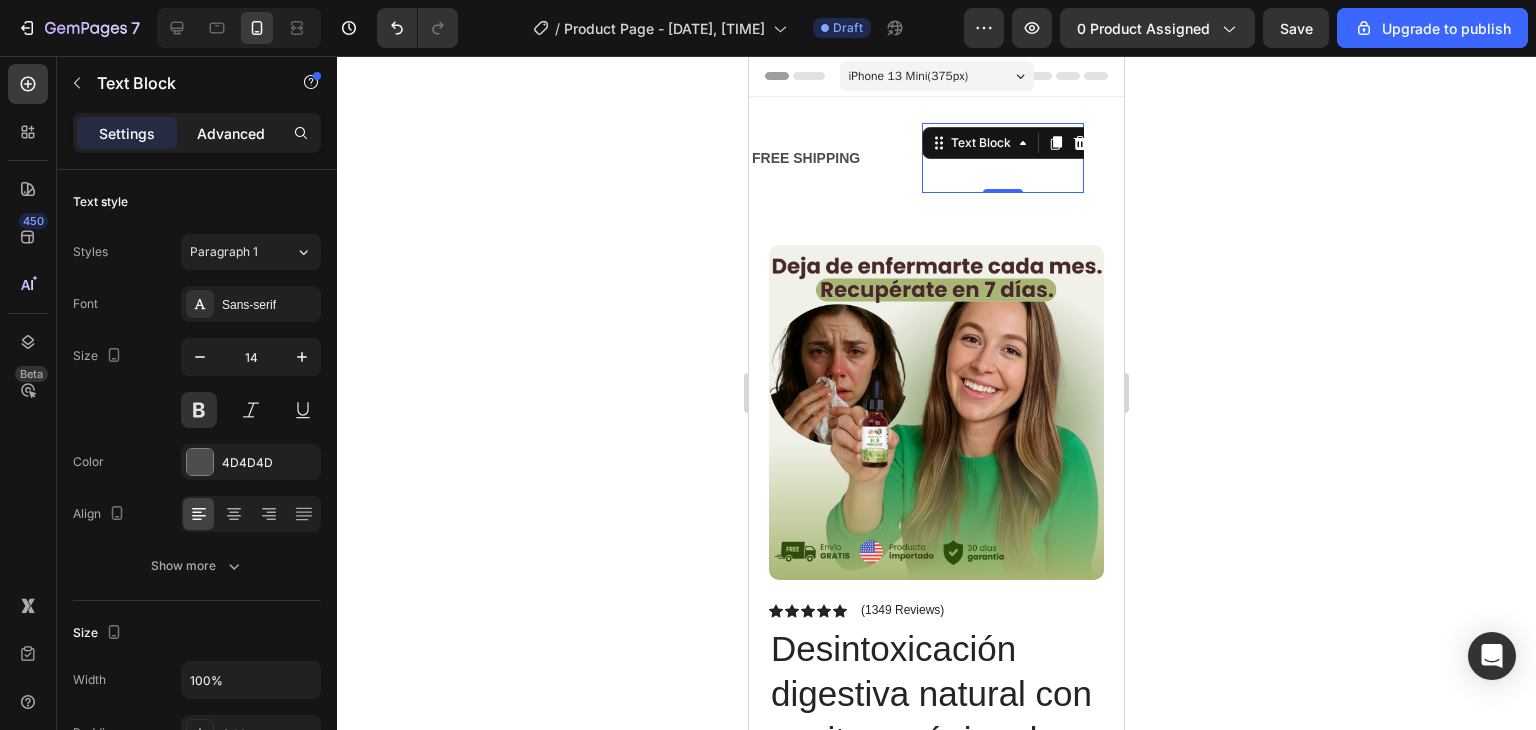 click on "Advanced" 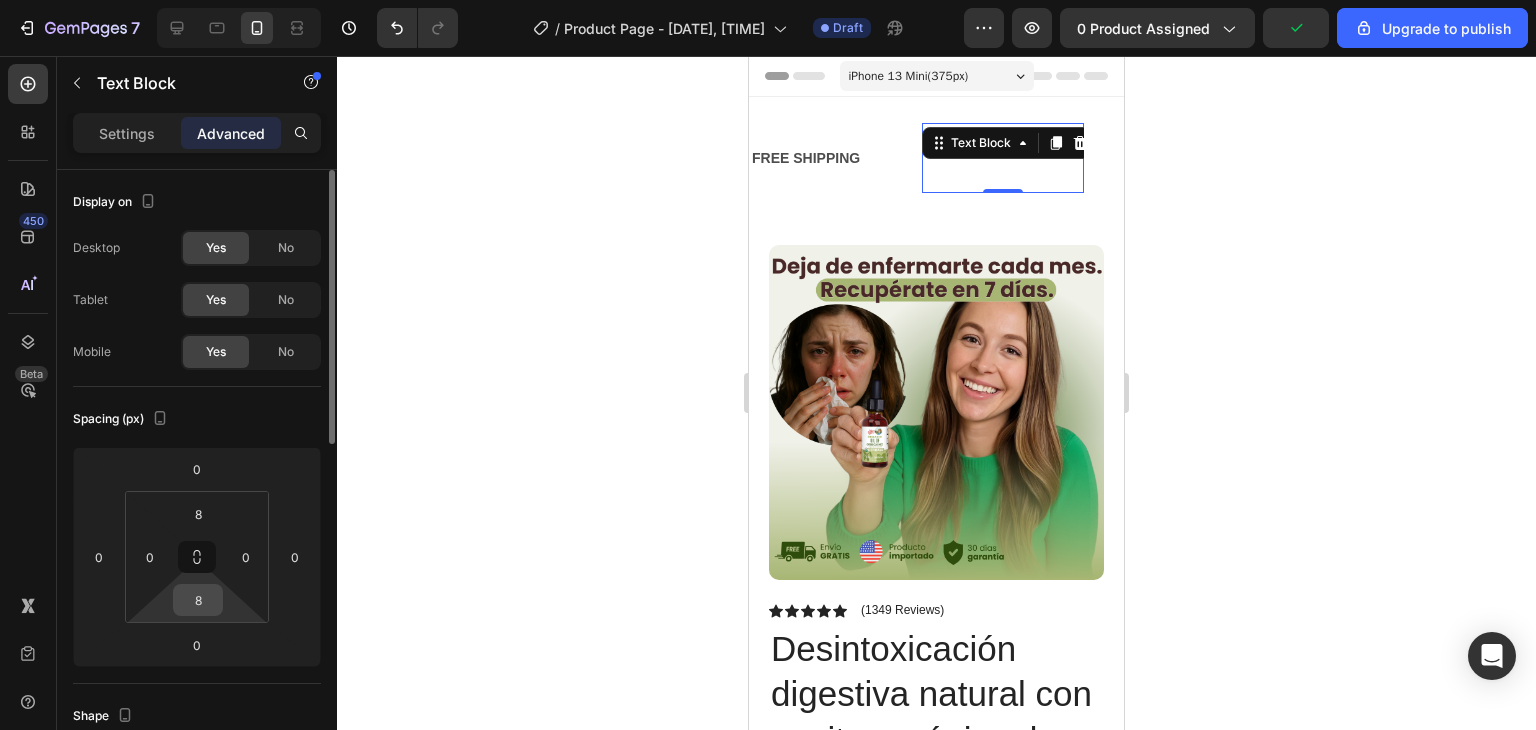 click on "8" at bounding box center (198, 600) 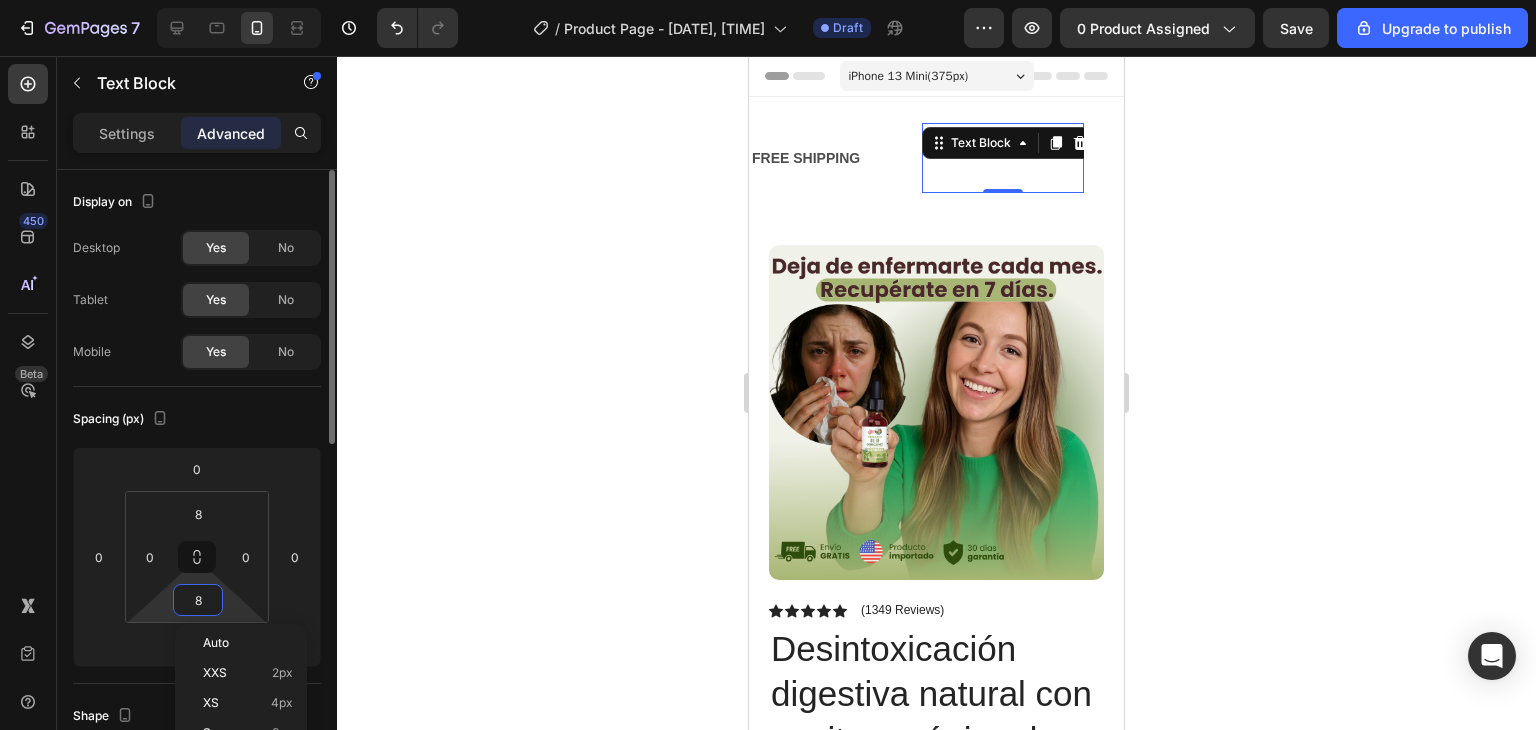 click on "8" at bounding box center [198, 600] 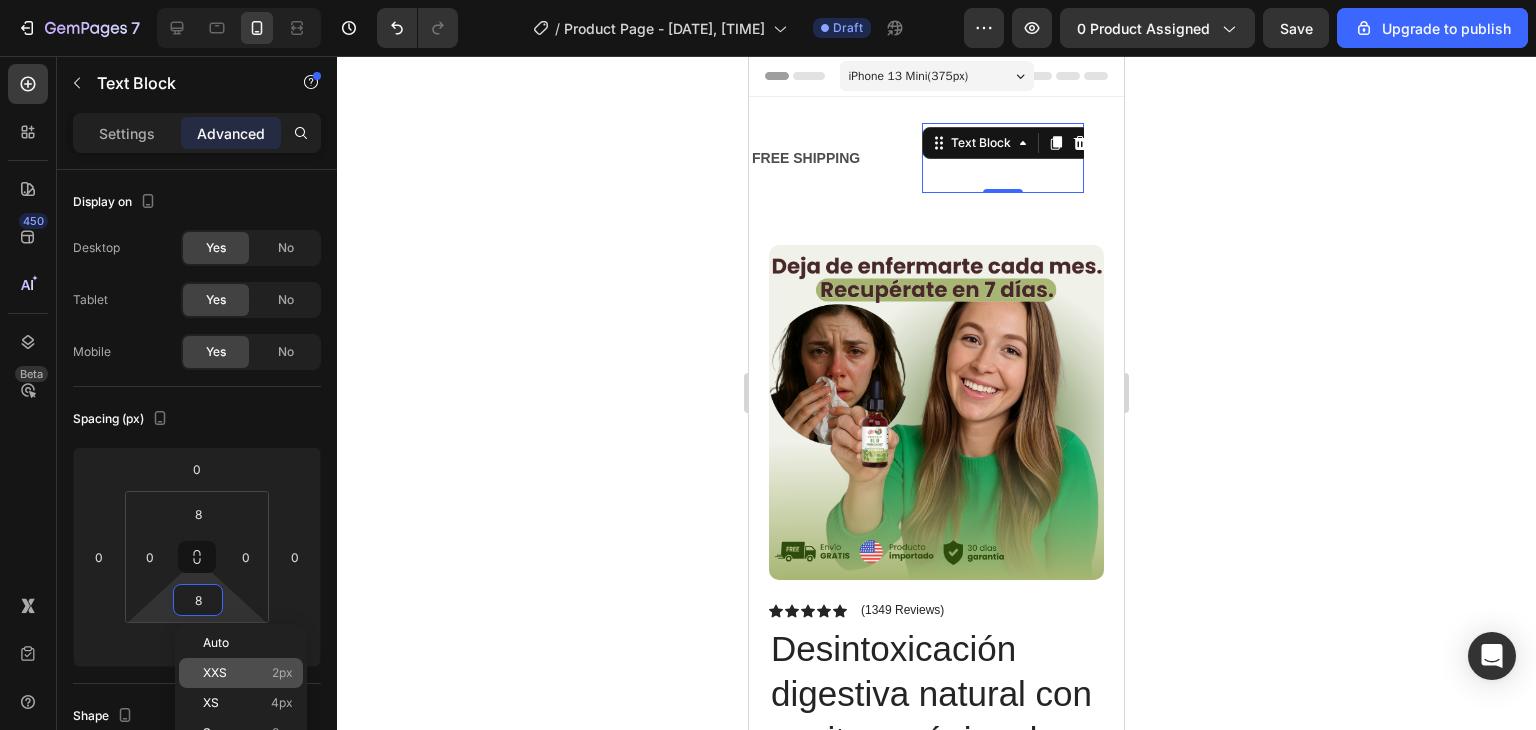 click on "XXS 2px" at bounding box center (248, 673) 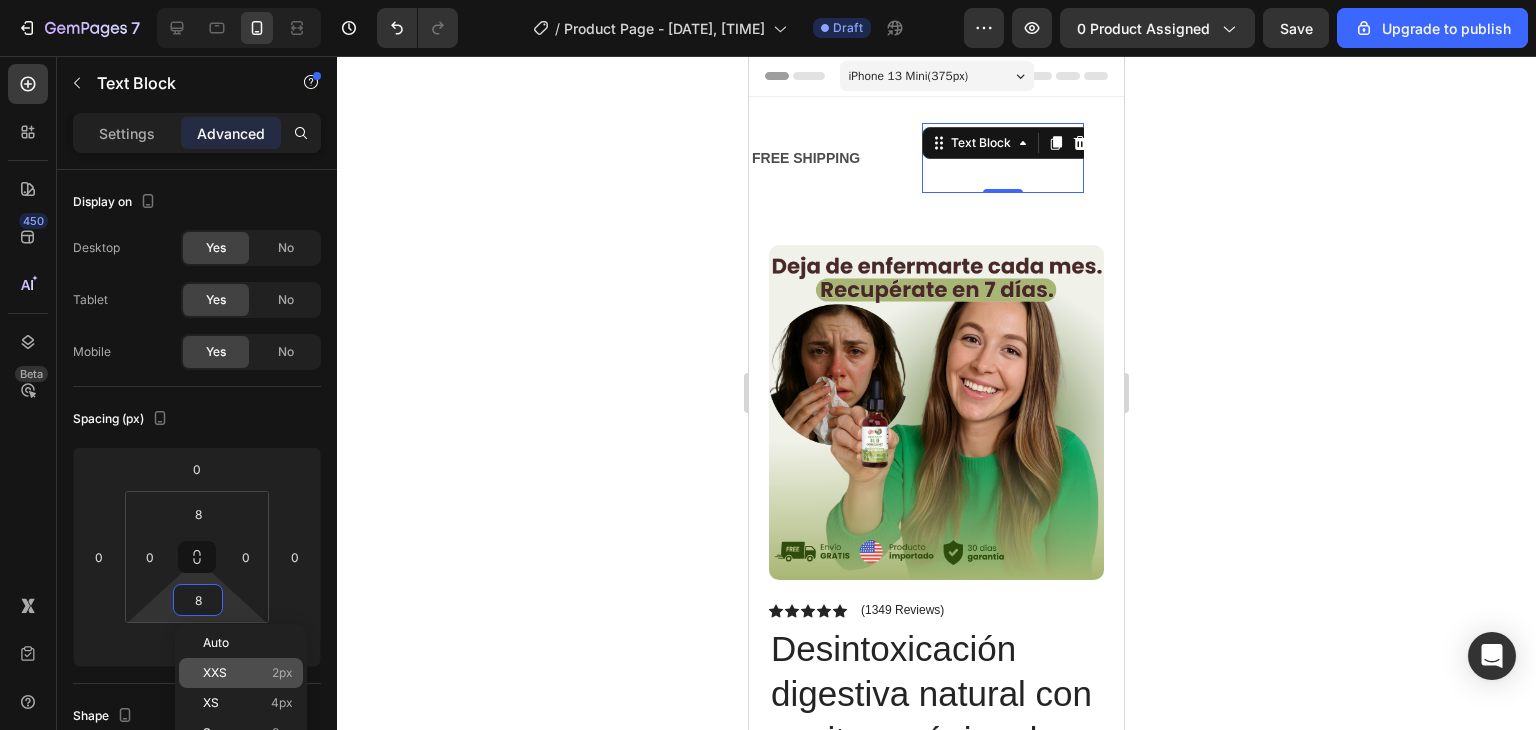 type on "2" 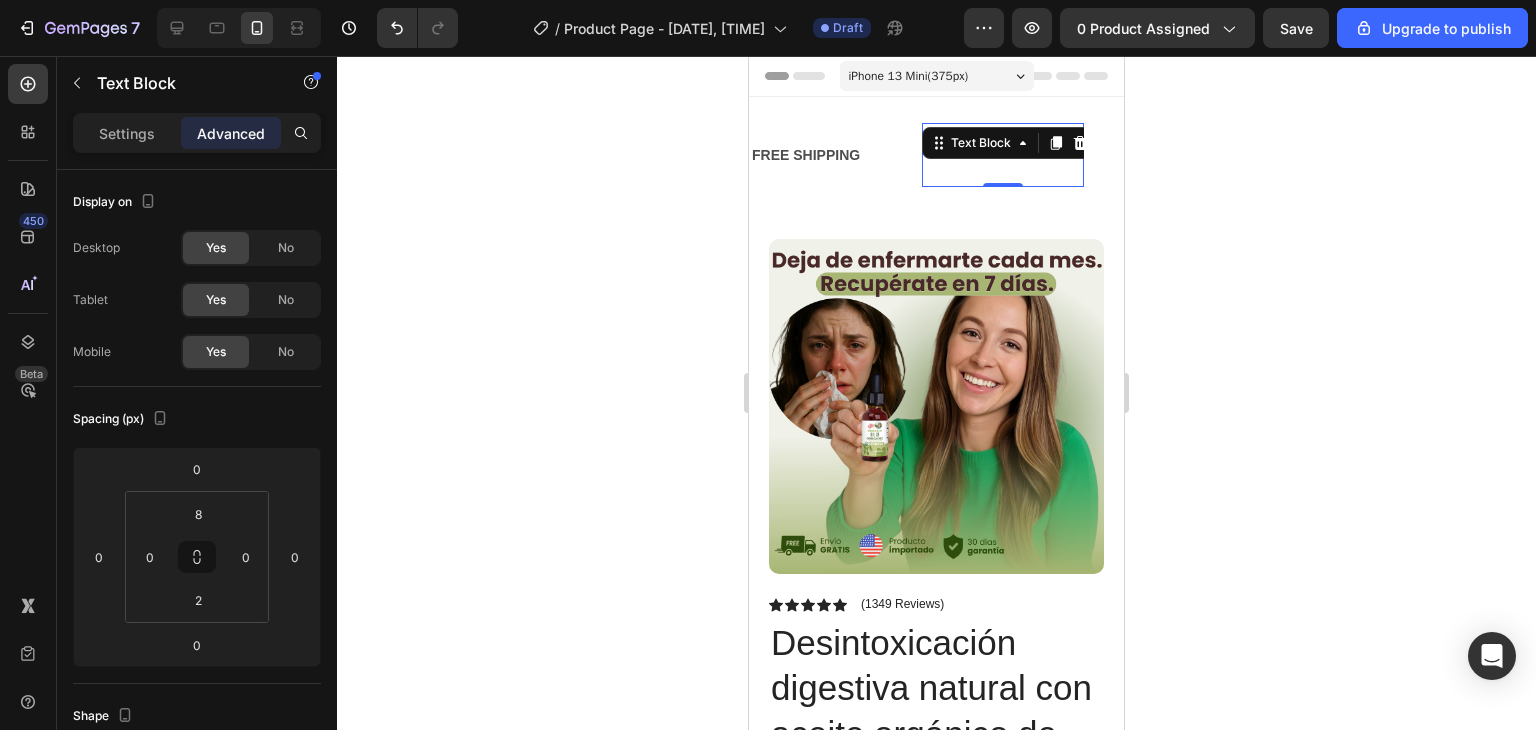 click 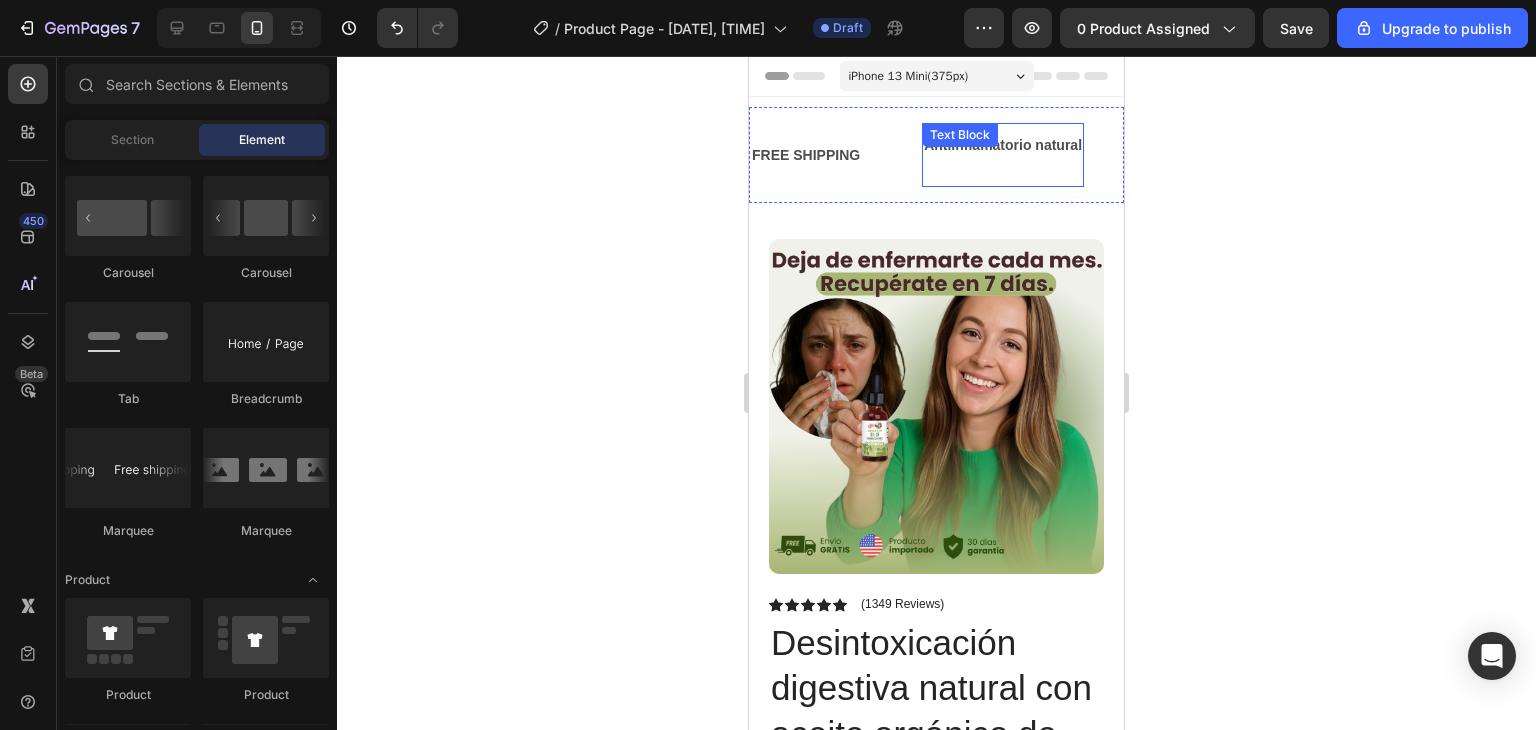 click on "Antiinflamatorio natural" at bounding box center [996, 145] 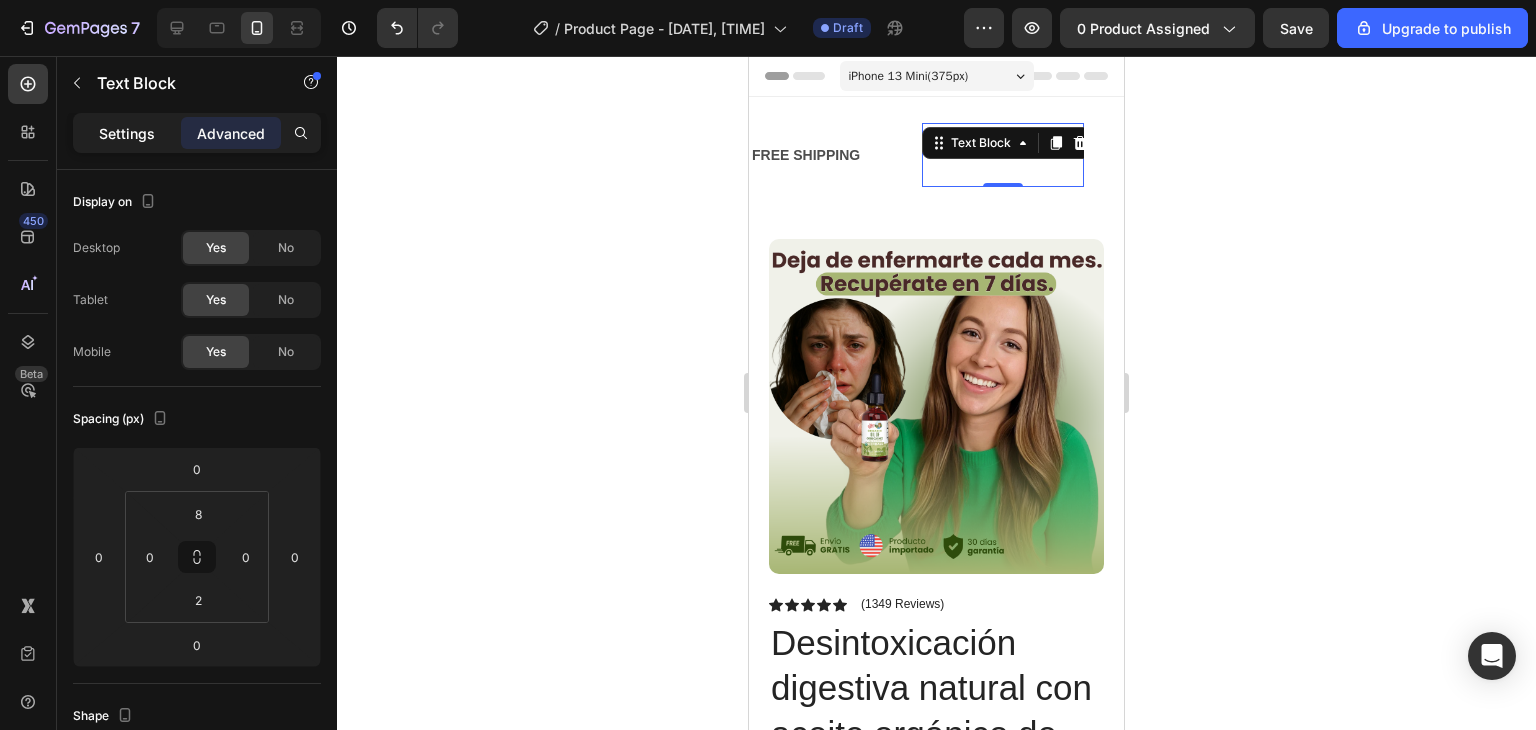 click on "Settings" 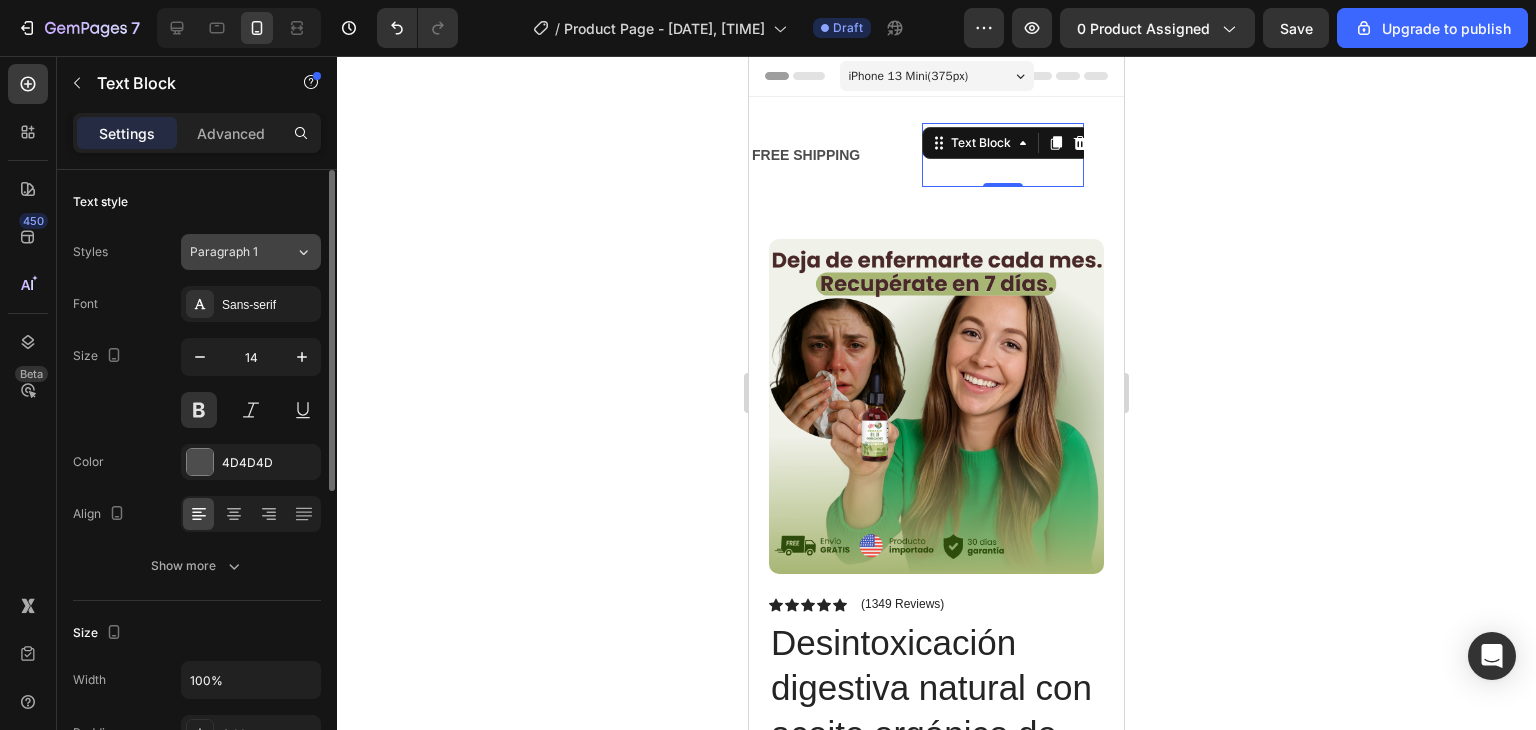 click on "Paragraph 1" at bounding box center [242, 252] 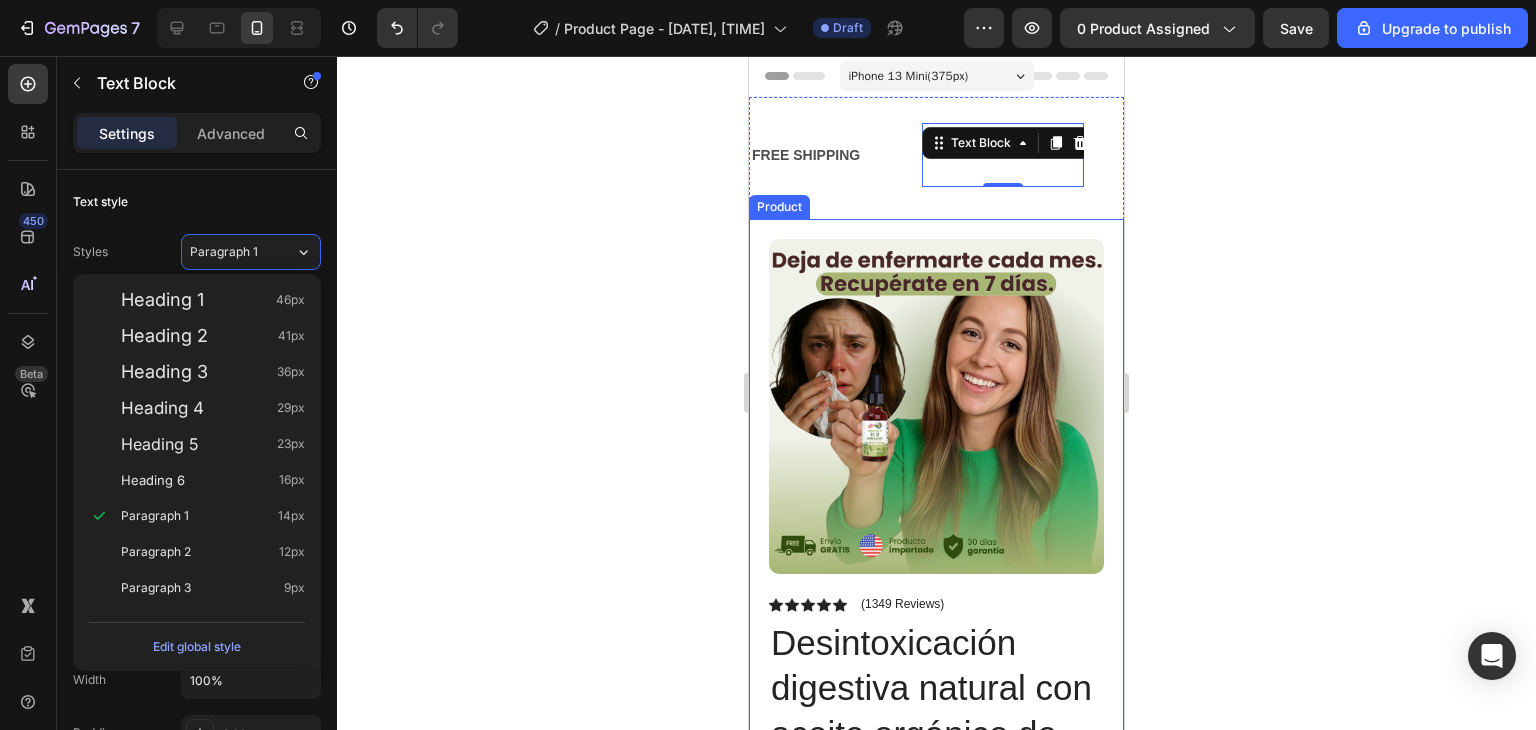 type 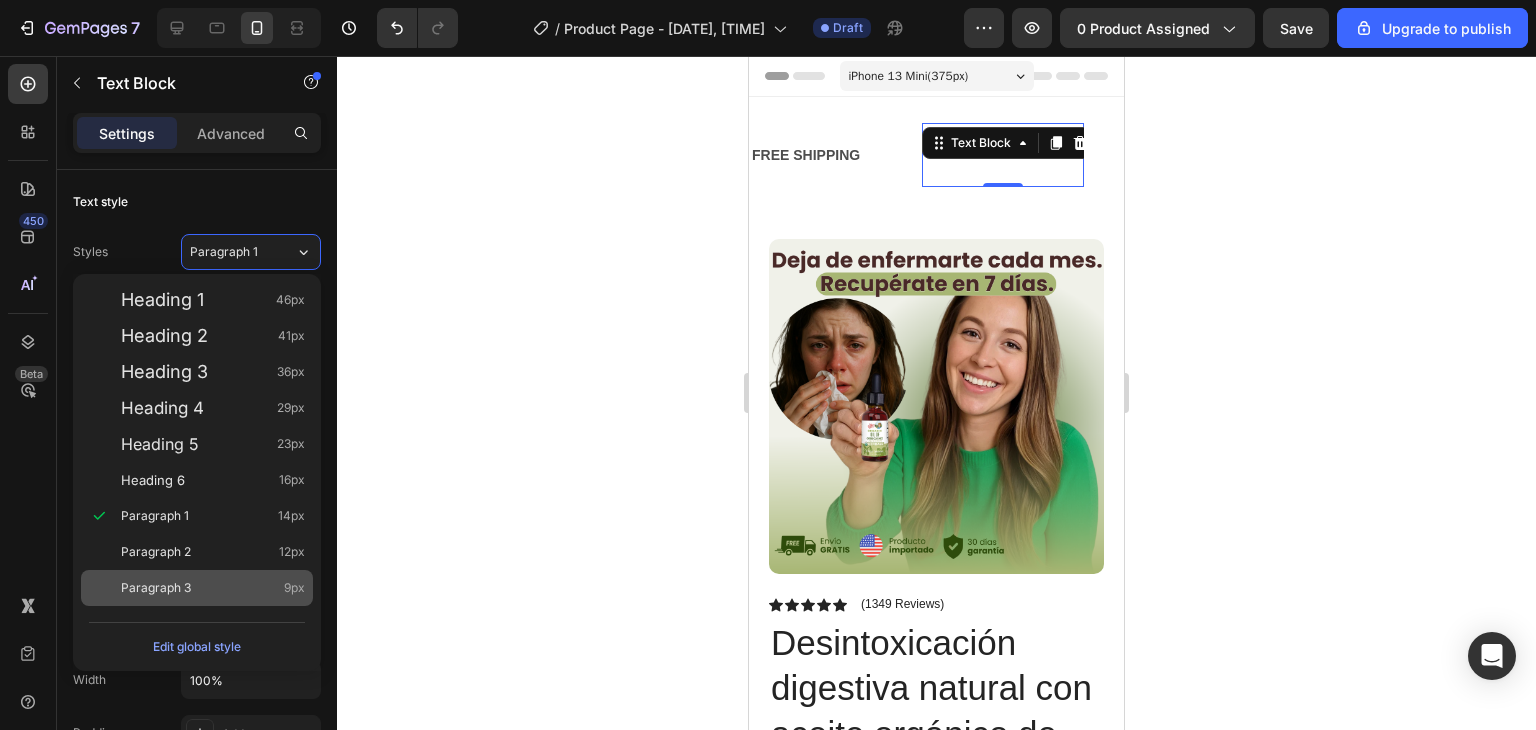 click on "Paragraph 3 9px" at bounding box center (213, 588) 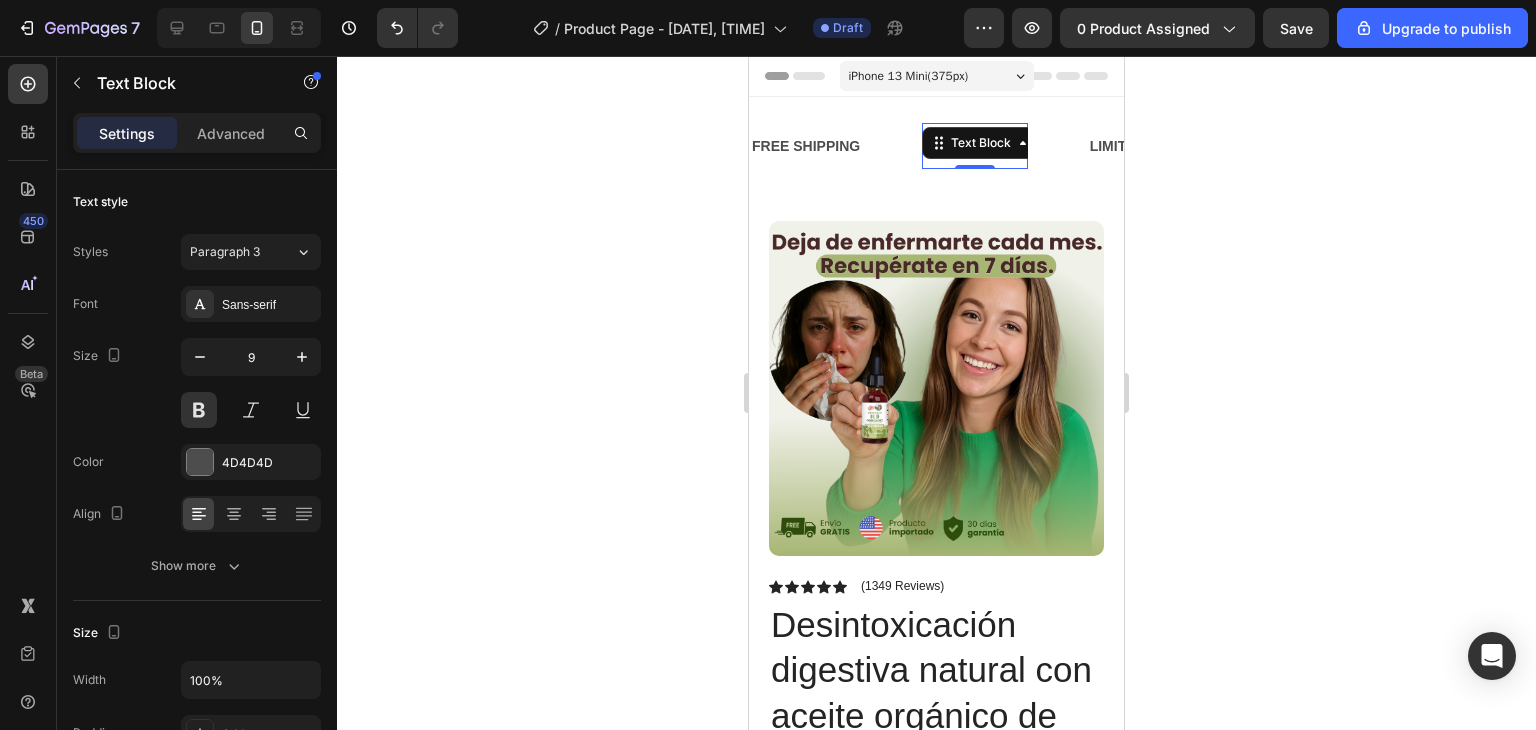 click 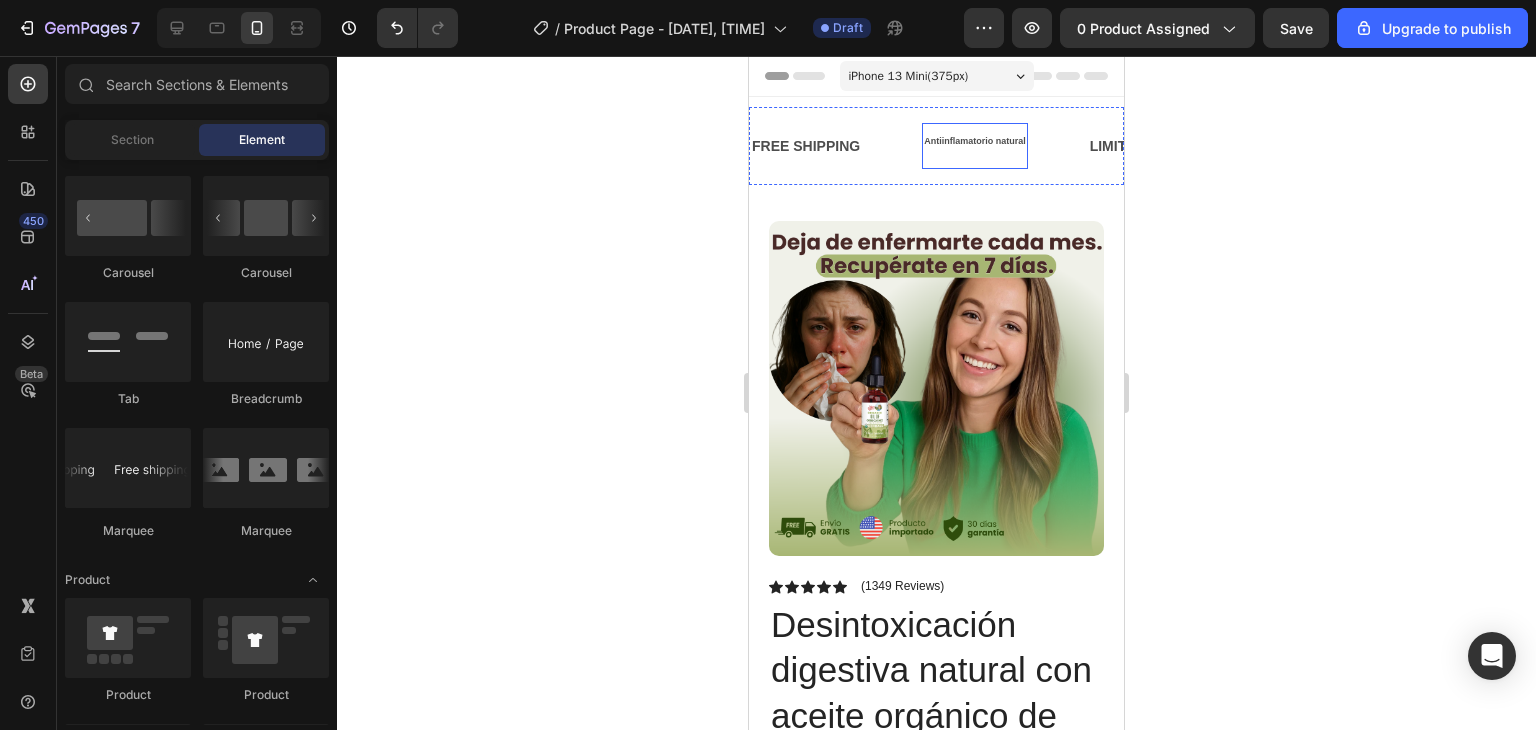 click on "Antiinflamatorio natural" at bounding box center (968, 141) 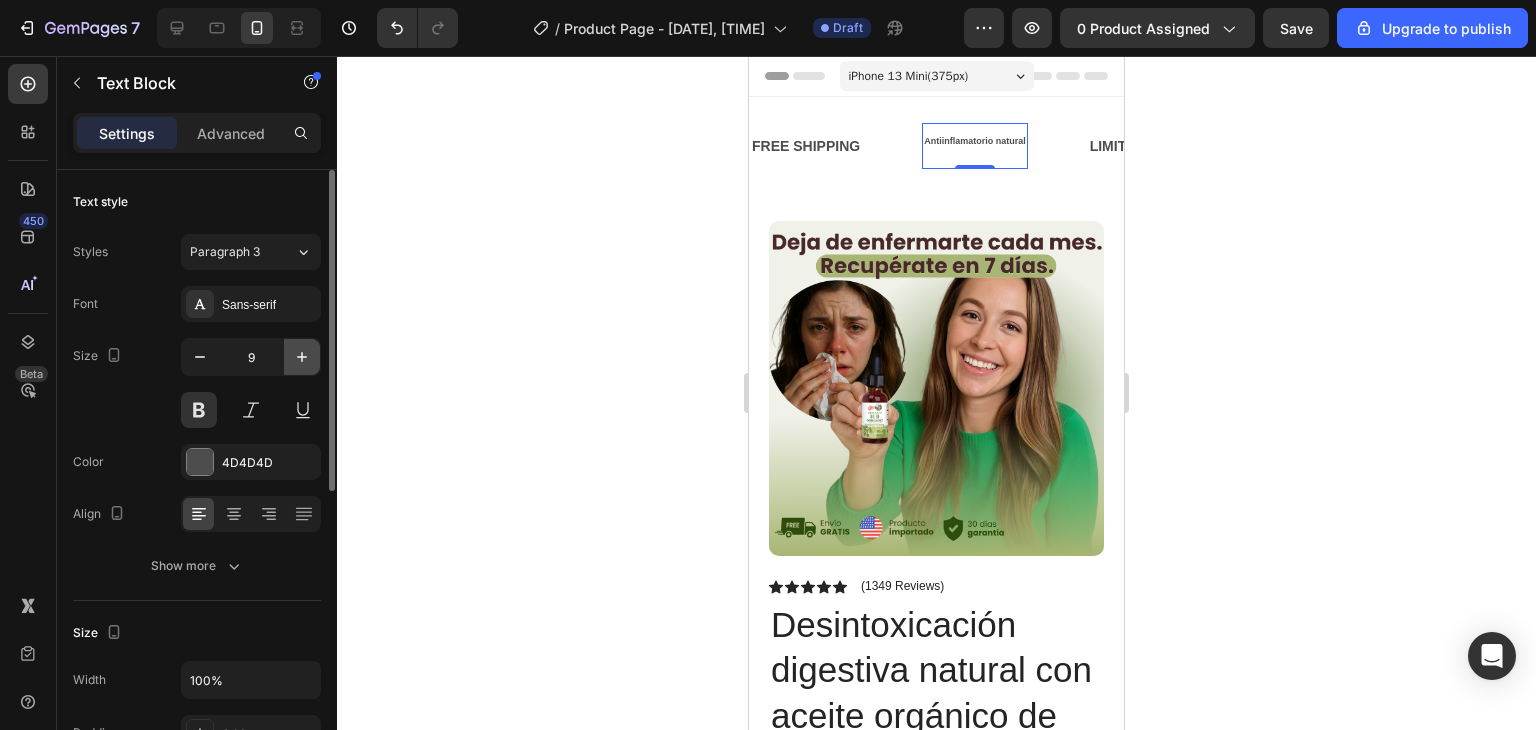 click at bounding box center (302, 357) 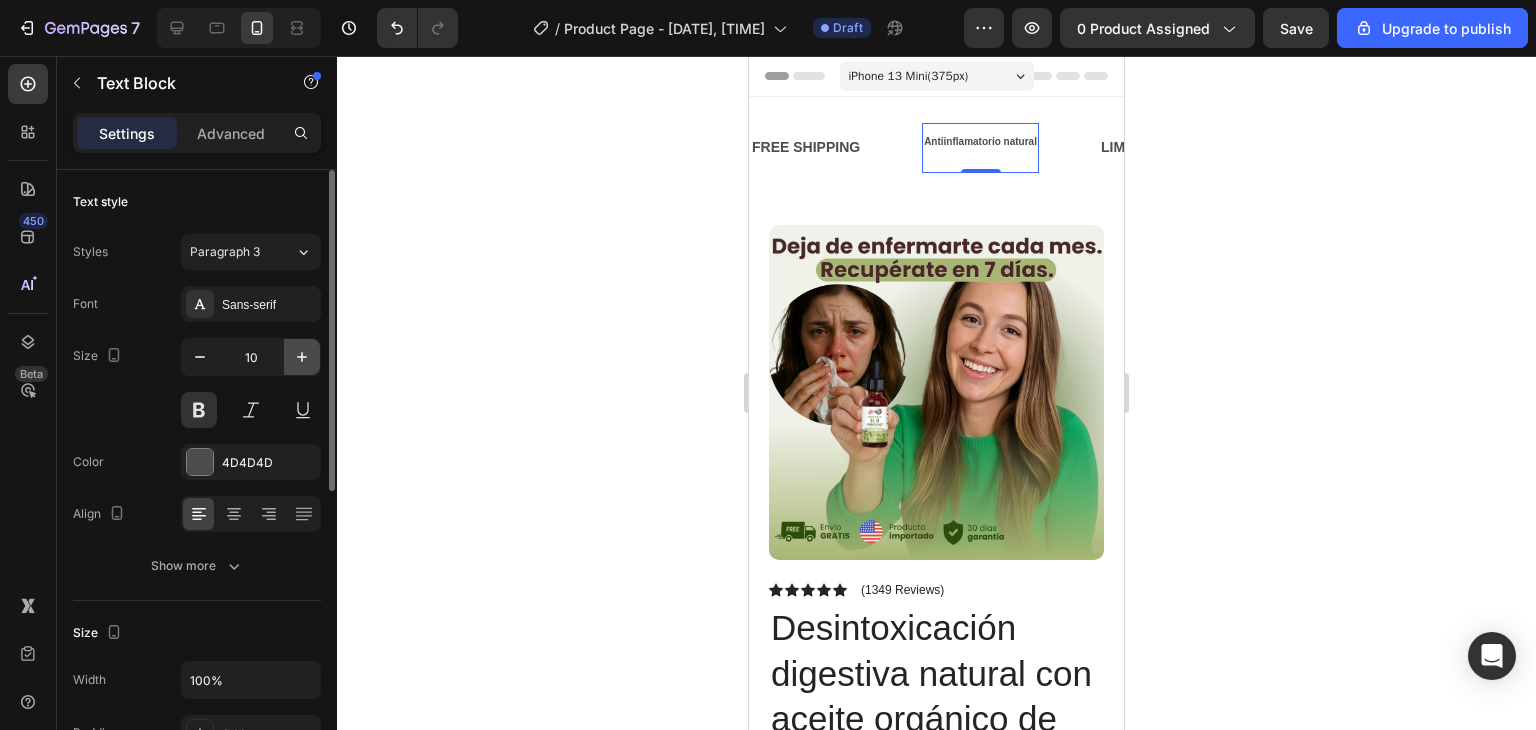 click at bounding box center (302, 357) 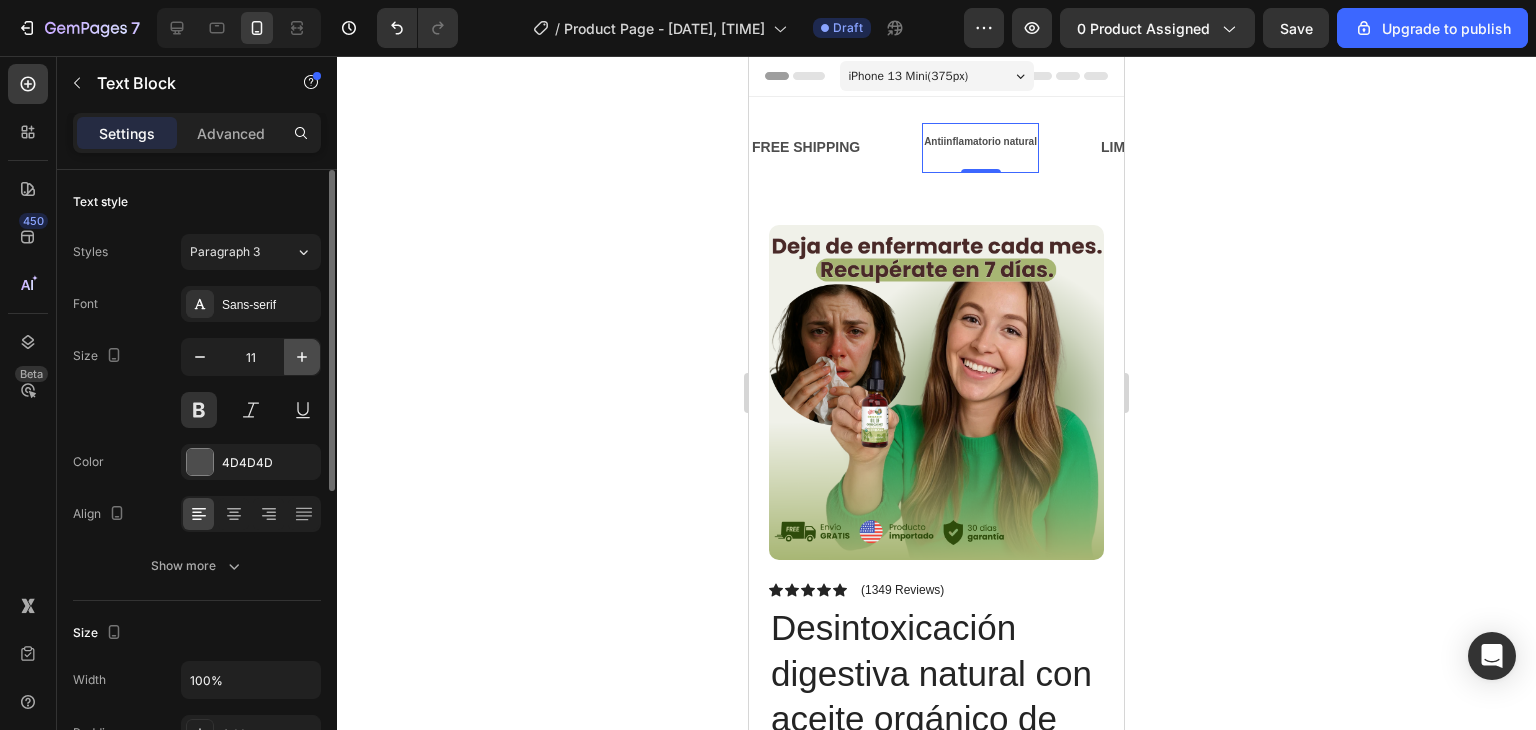 click at bounding box center (302, 357) 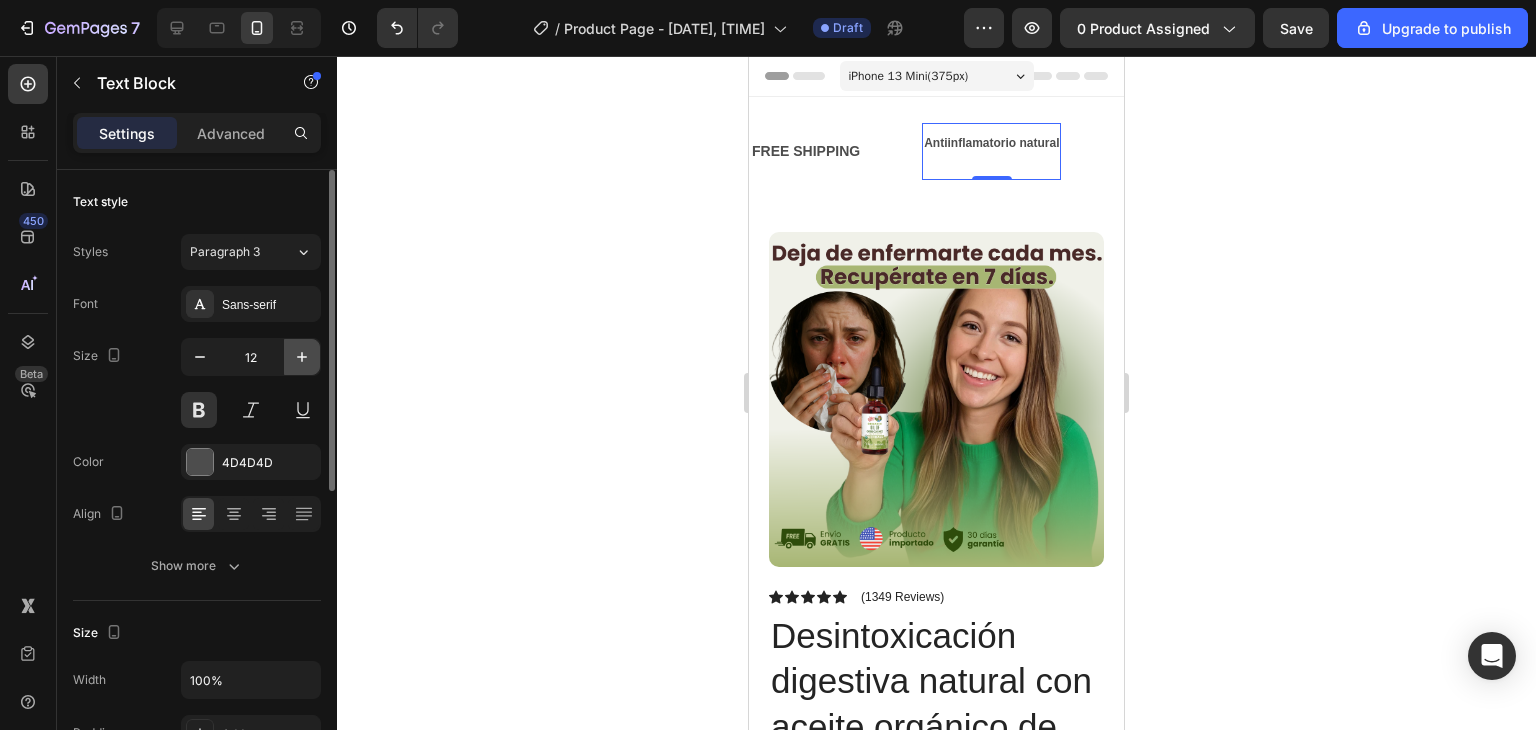 click at bounding box center (302, 357) 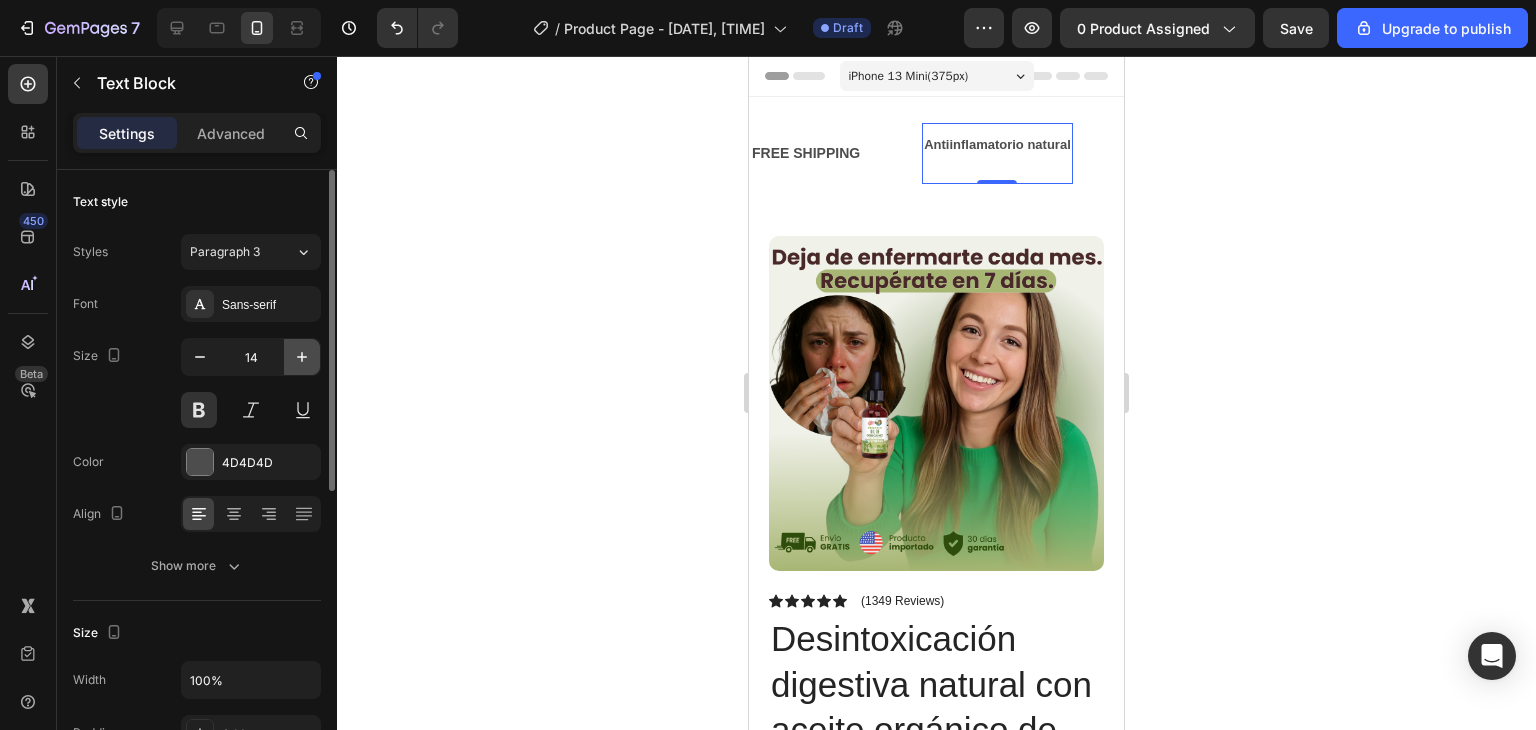 click at bounding box center (302, 357) 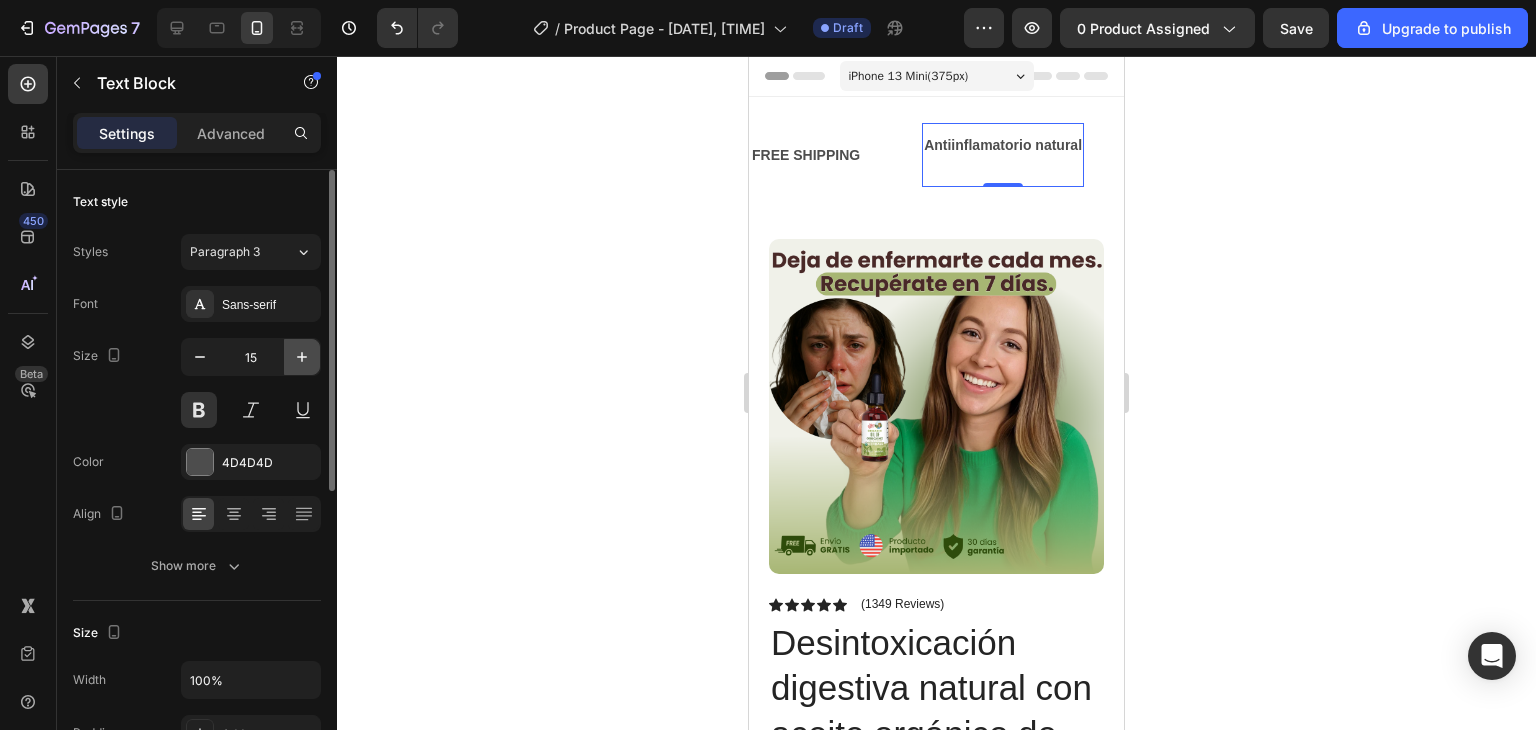 click at bounding box center [302, 357] 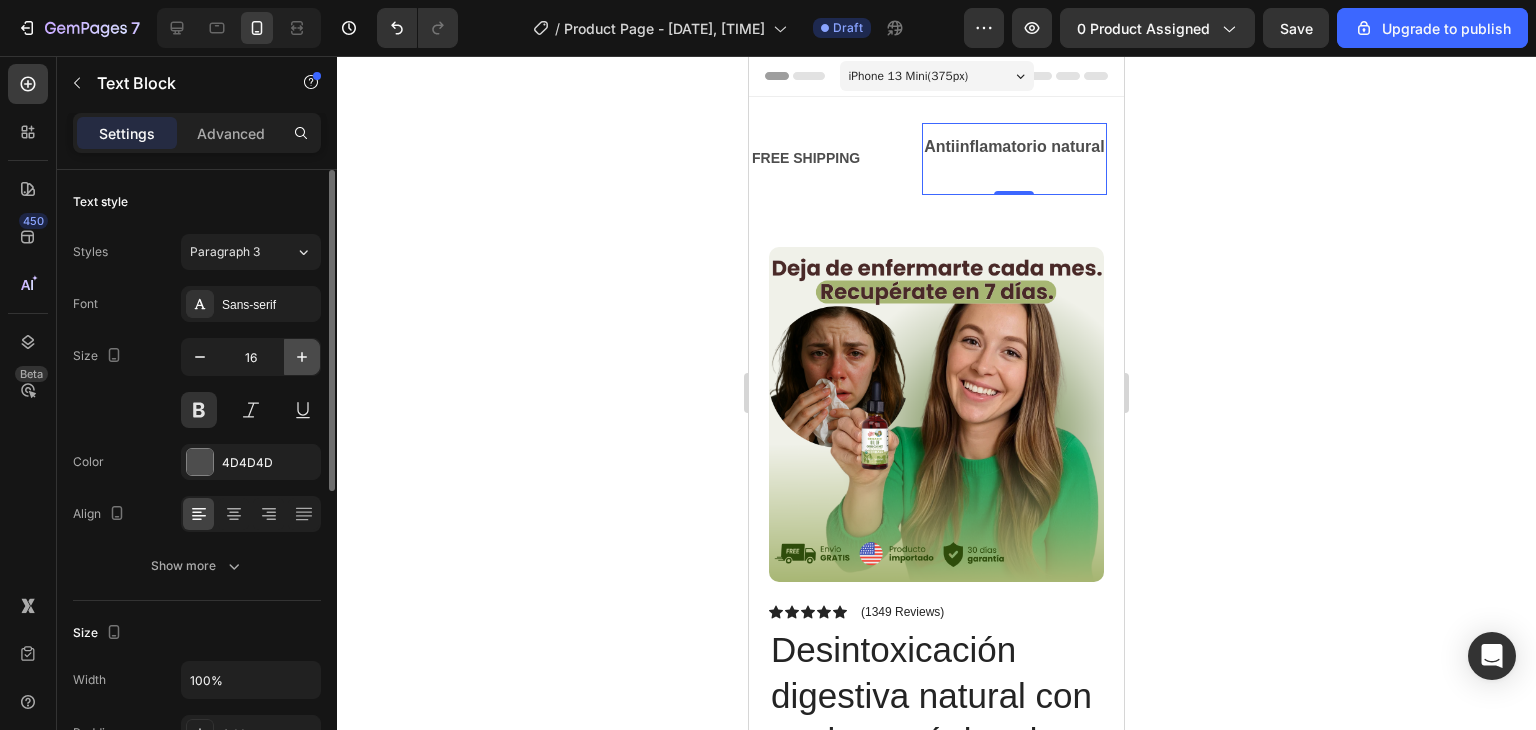click at bounding box center [302, 357] 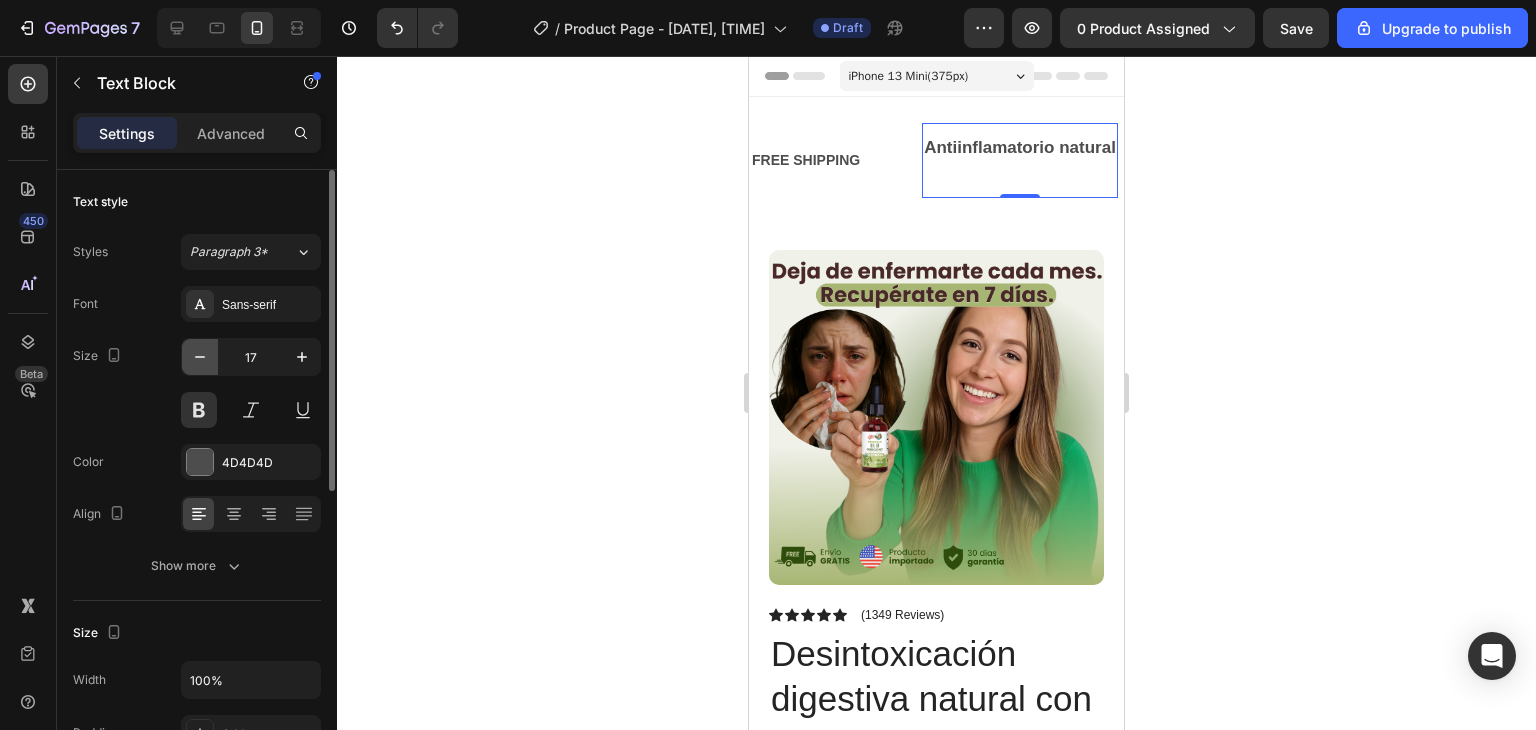 click 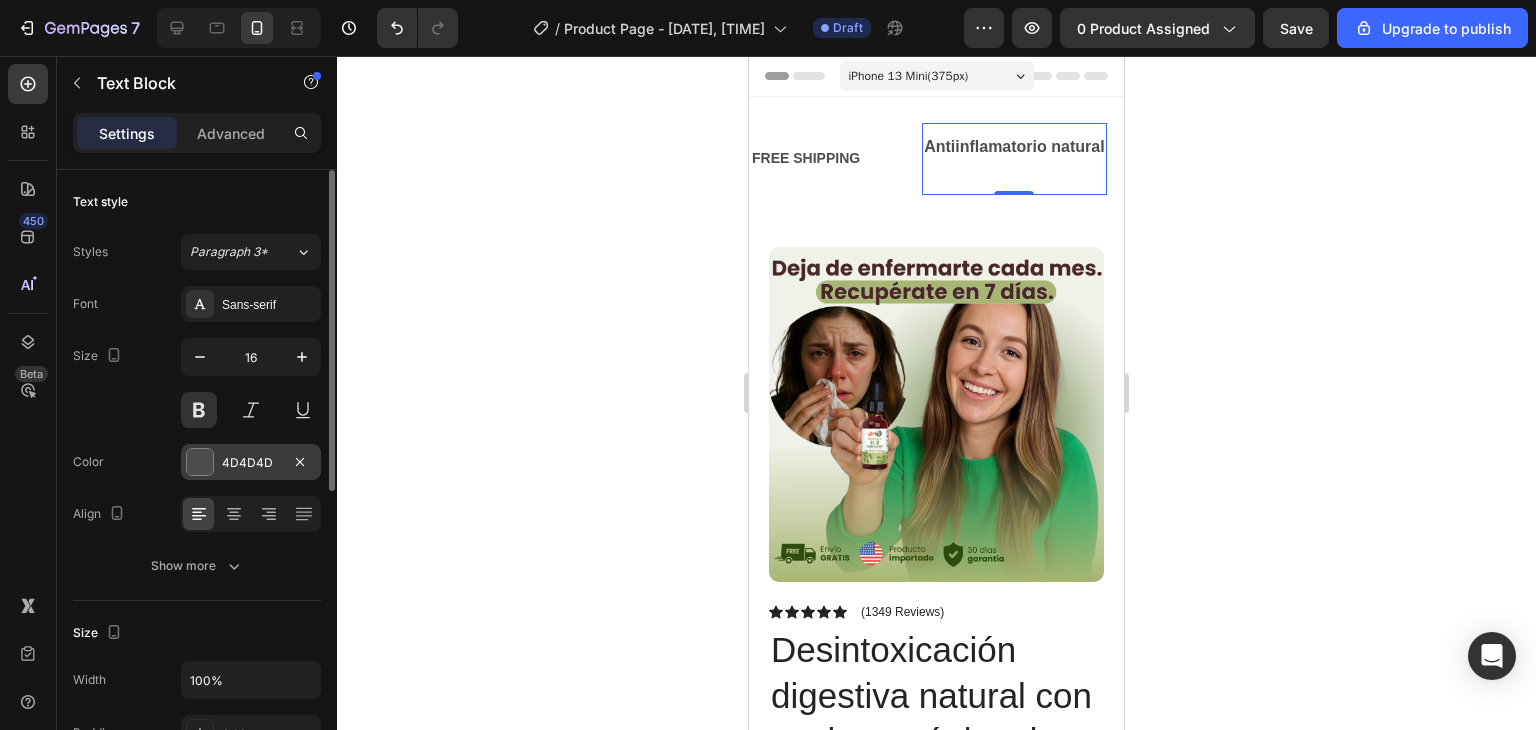 click at bounding box center (200, 462) 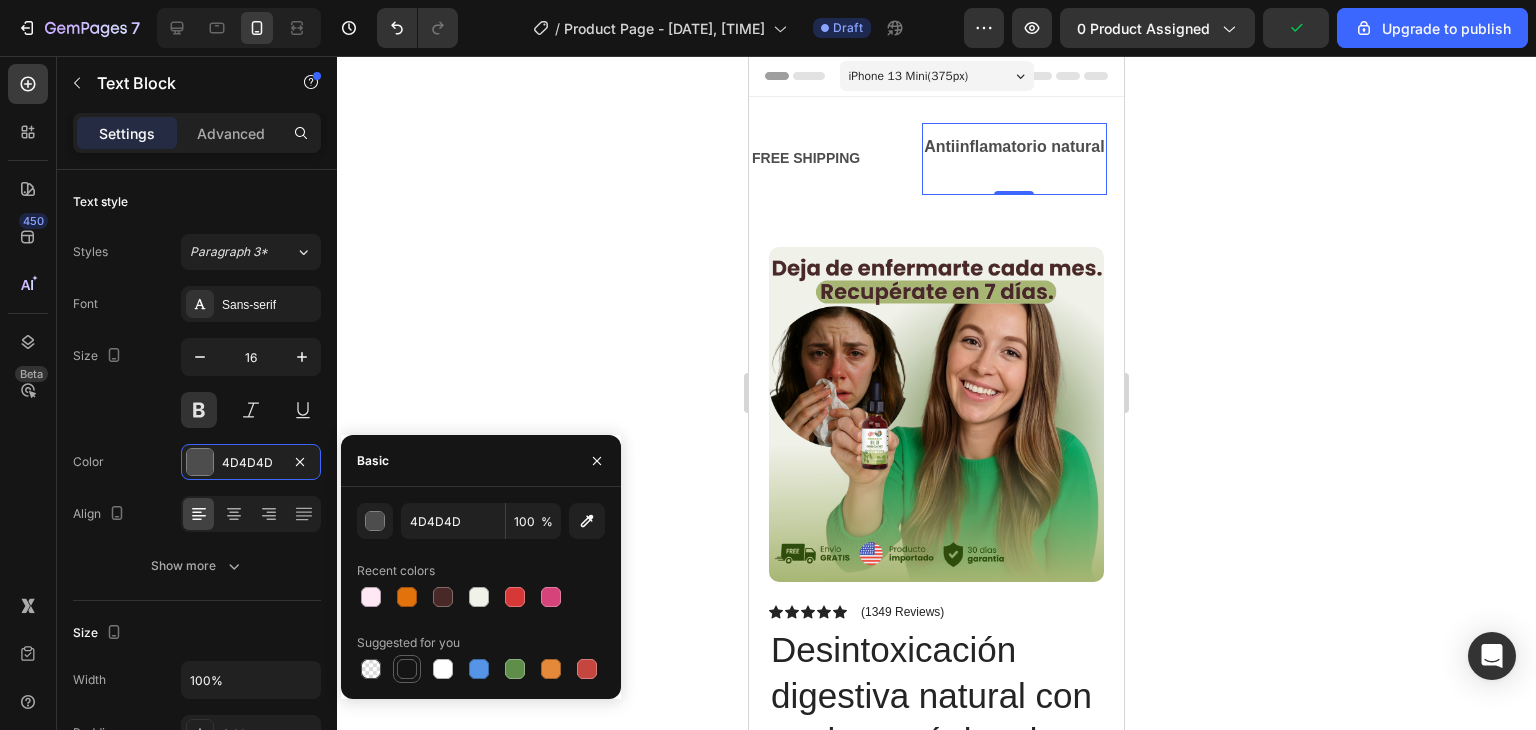 click at bounding box center (407, 669) 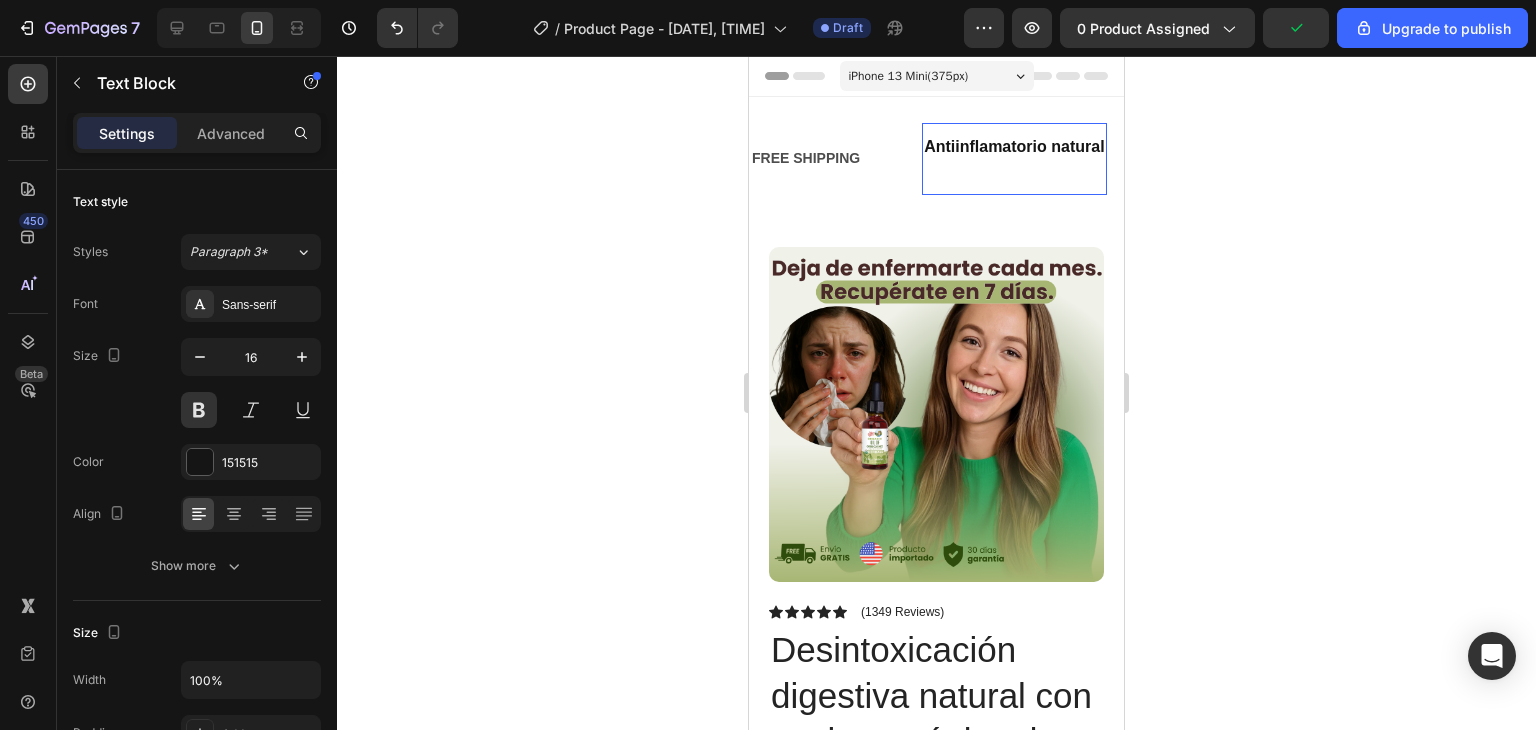 click 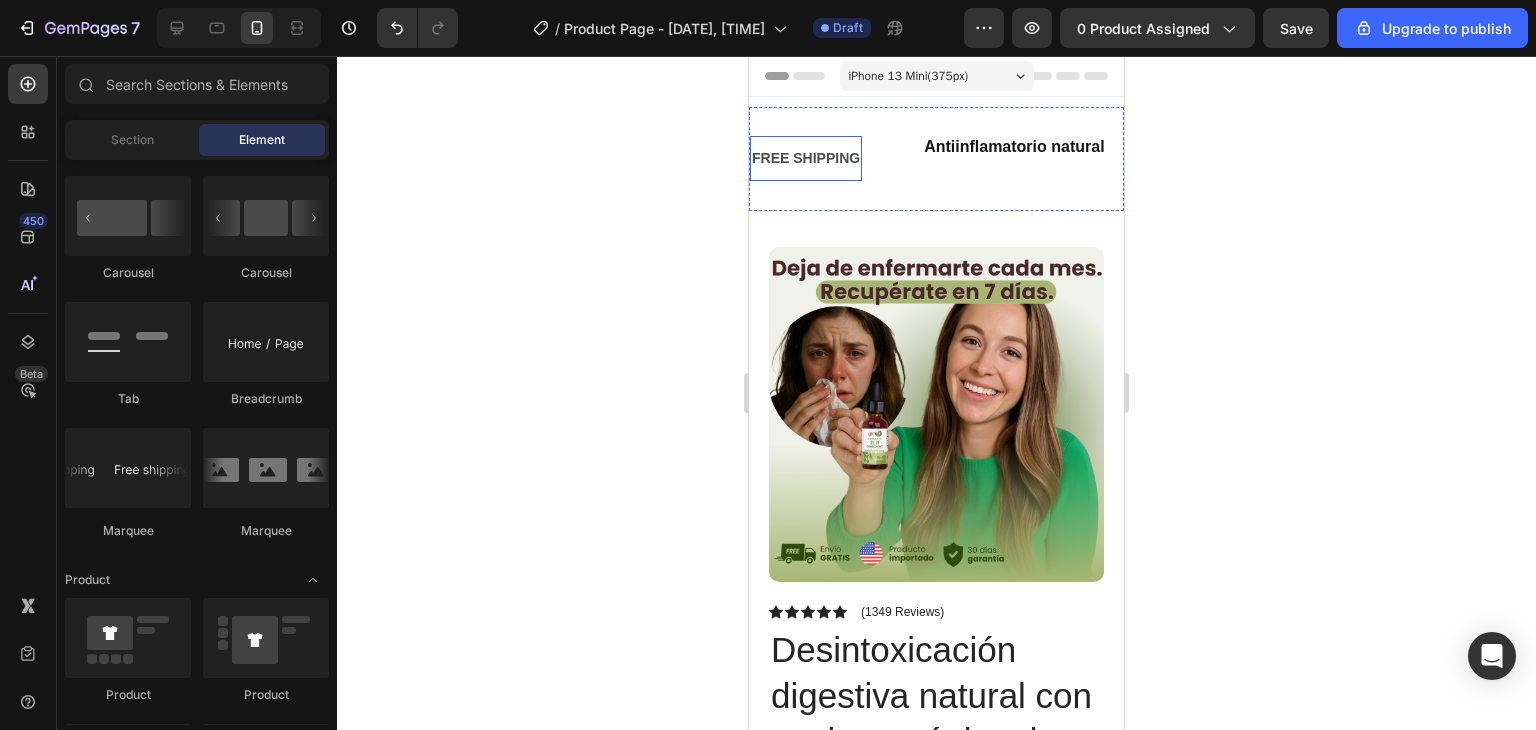 click on "FREE SHIPPING" at bounding box center [796, 158] 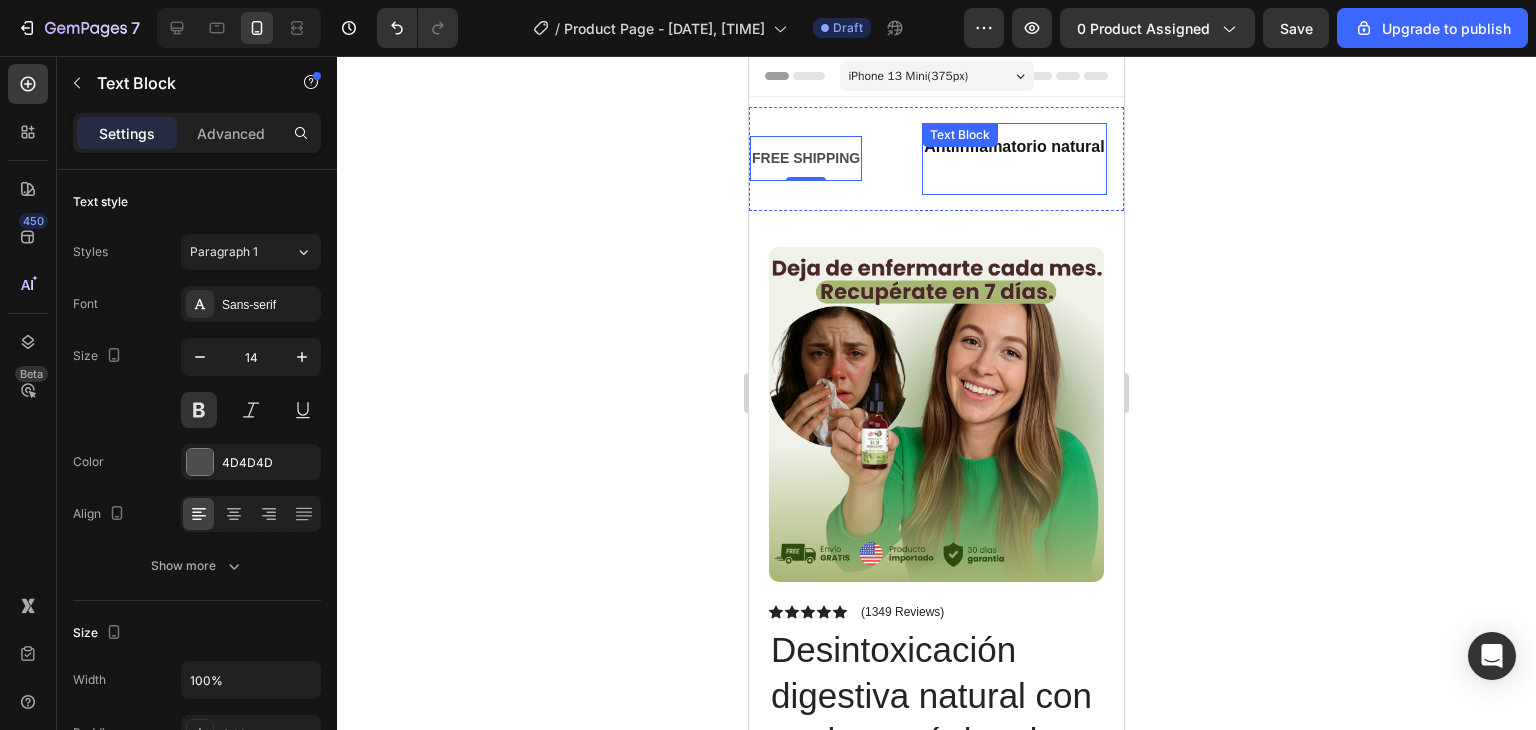click on "Antiinflamatorio natural Text Block" at bounding box center [1009, 159] 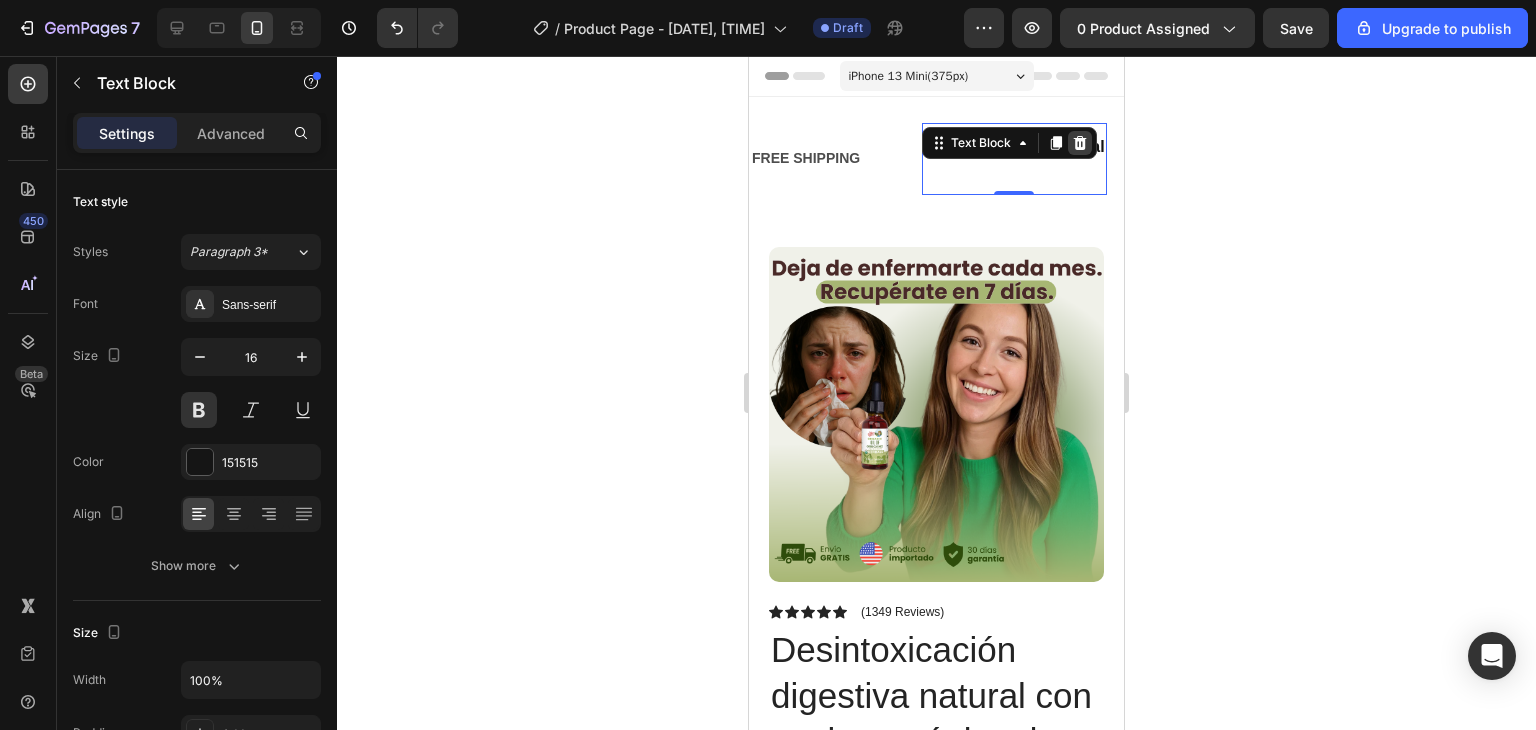 click at bounding box center [1016, 143] 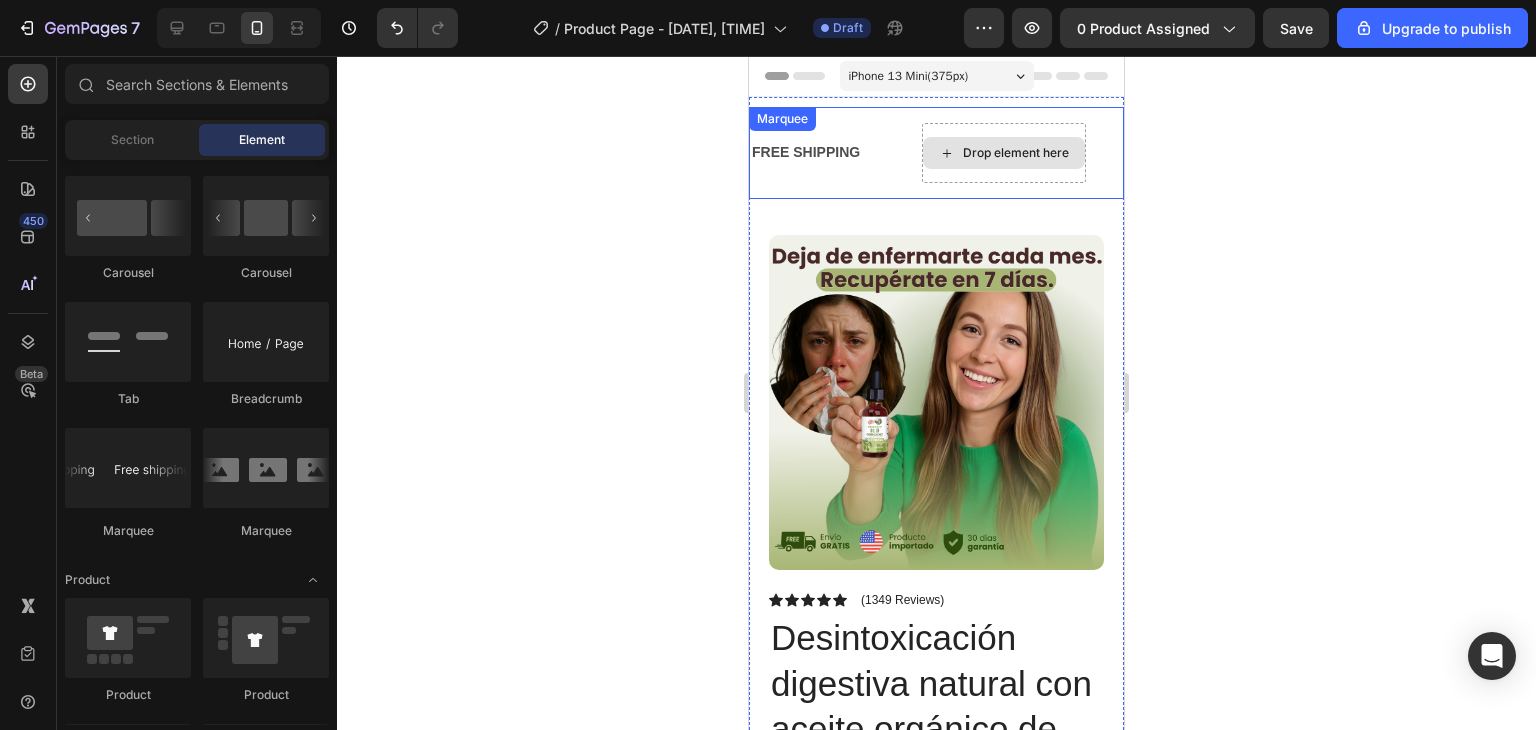 click 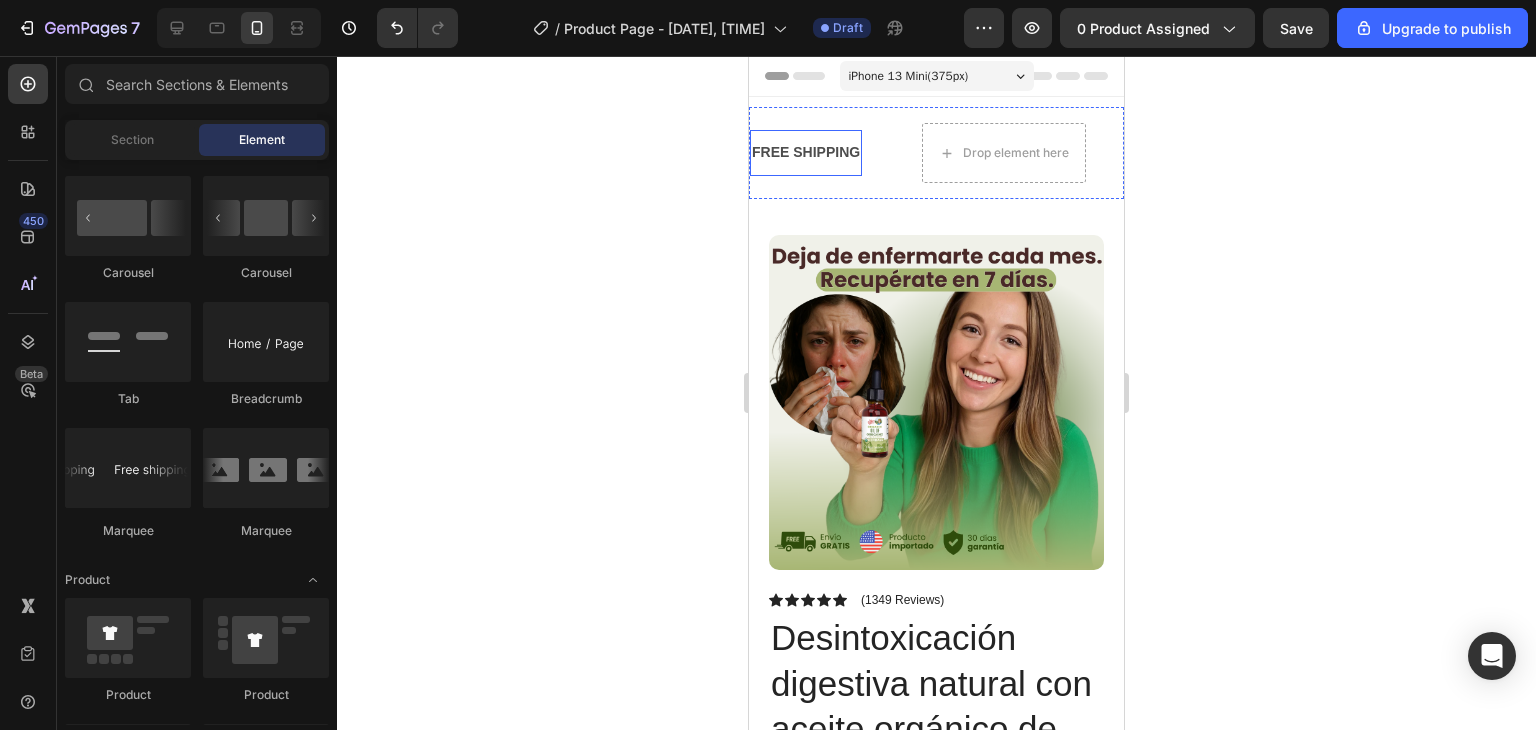 click on "FREE SHIPPING" at bounding box center (799, 152) 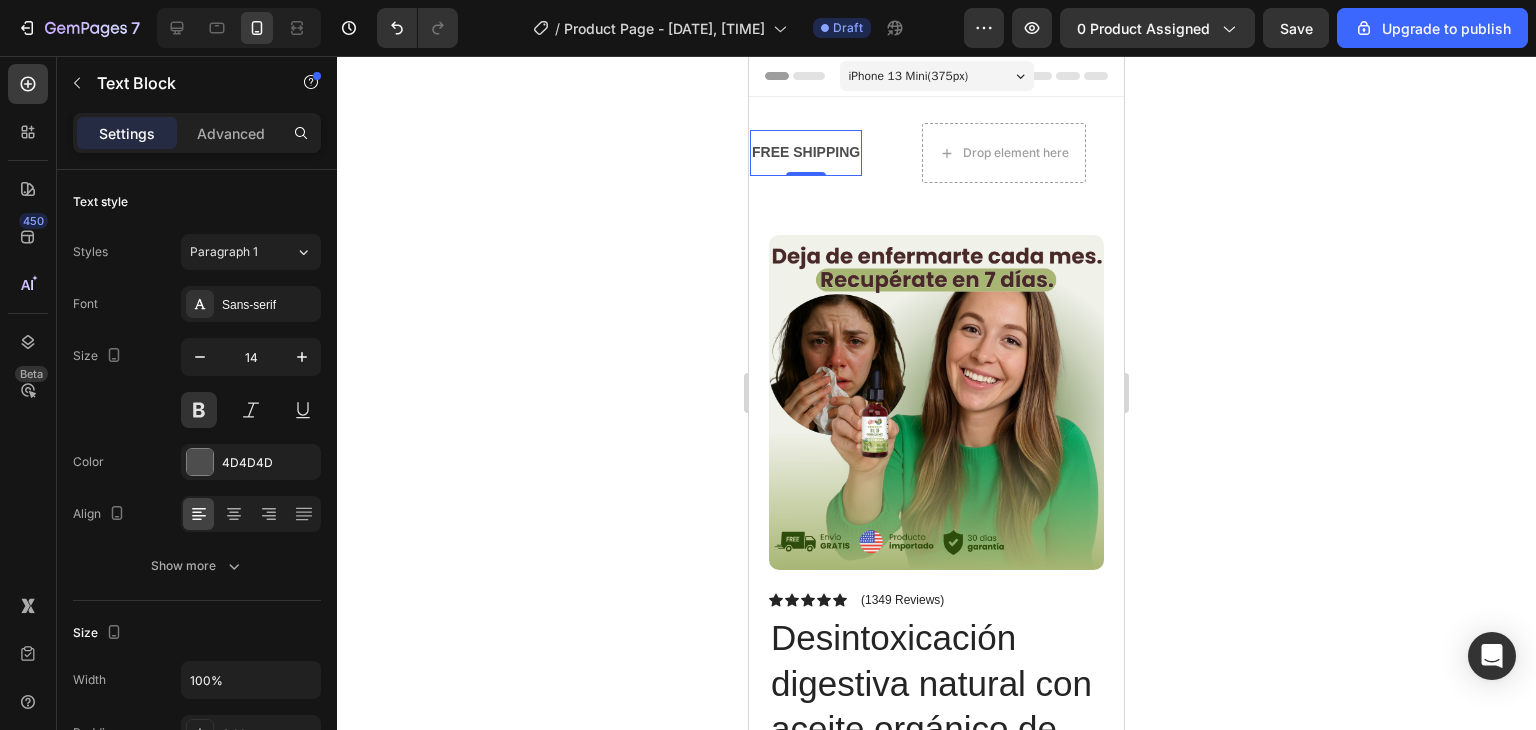 click on "FREE SHIPPING" at bounding box center [801, 152] 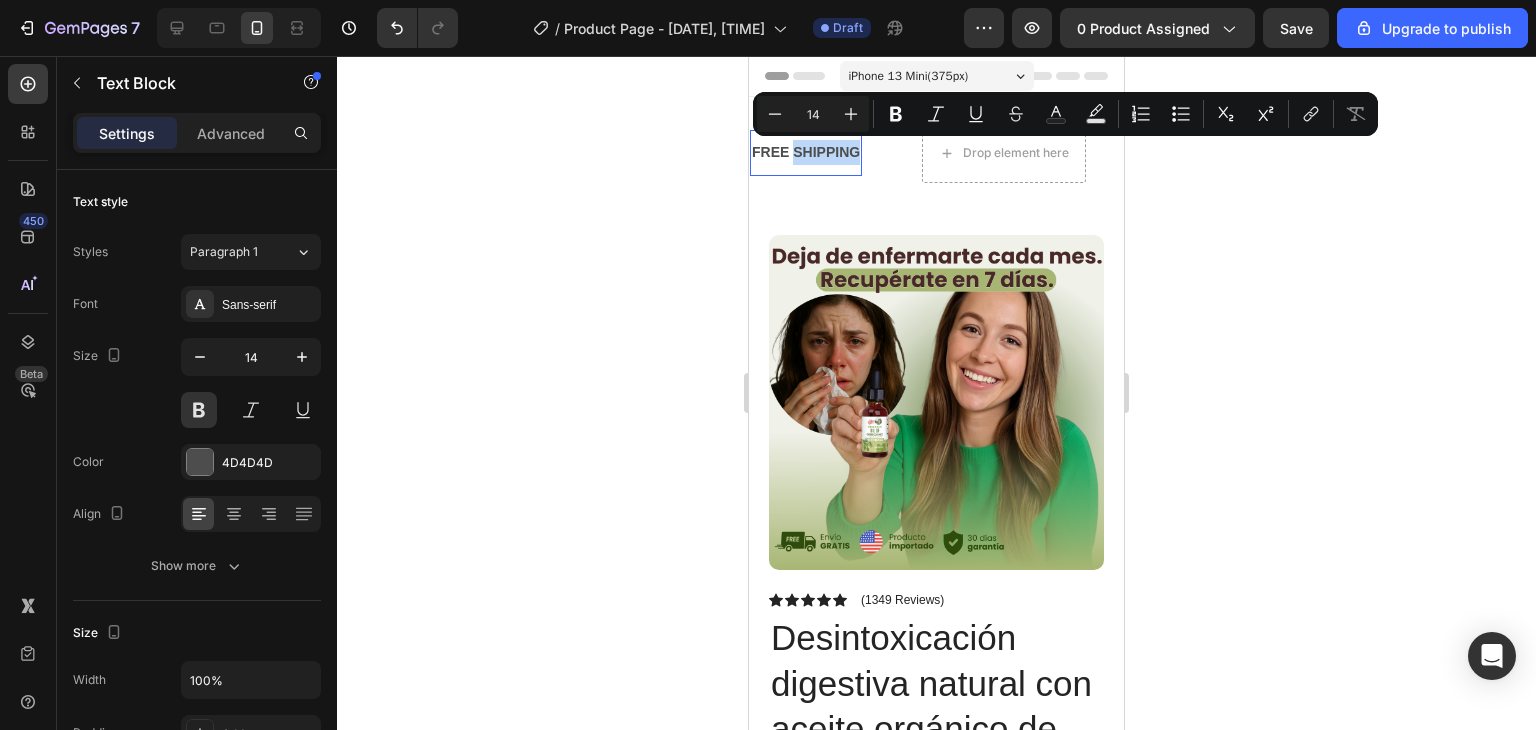 click on "FREE SHIPPING" at bounding box center (794, 152) 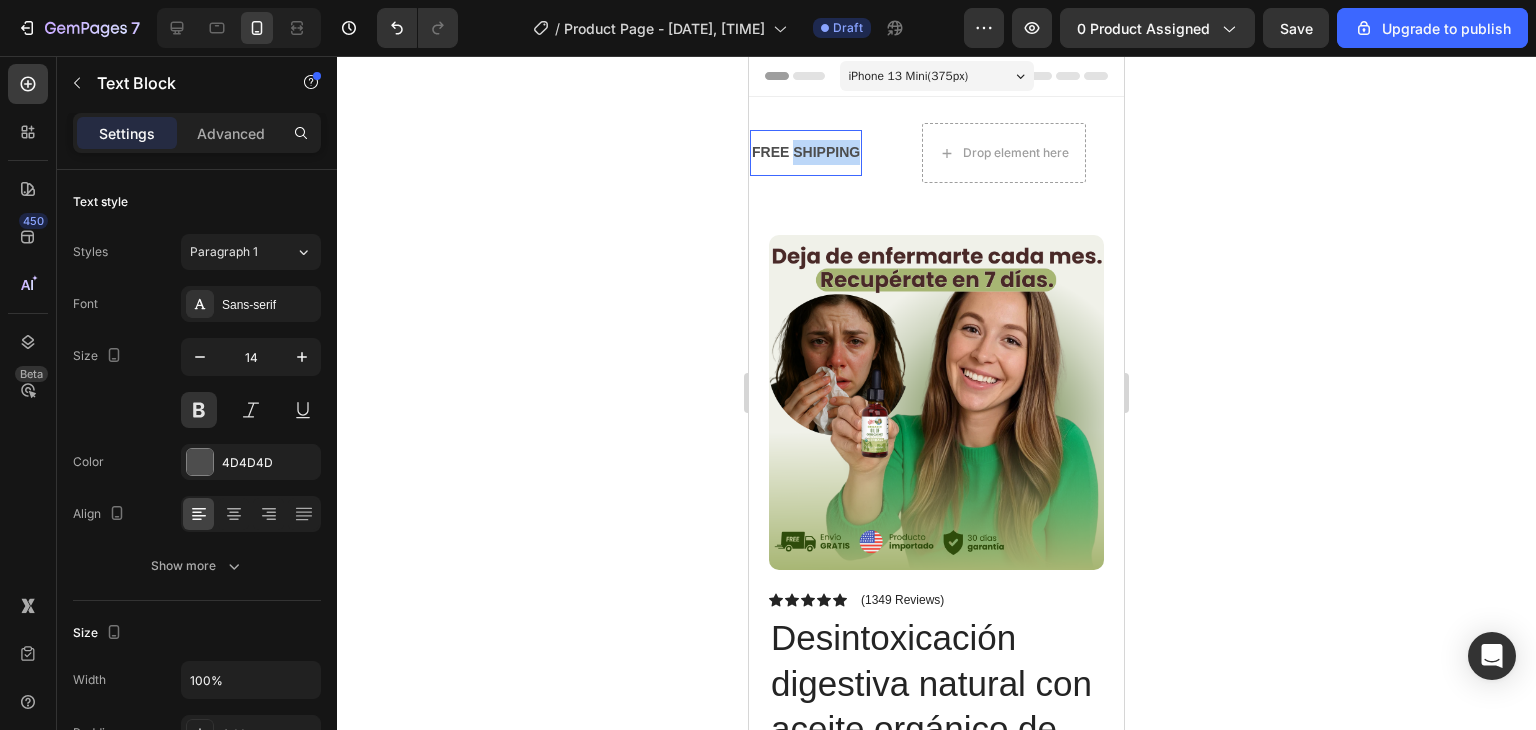 click on "FREE SHIPPING" at bounding box center [801, 152] 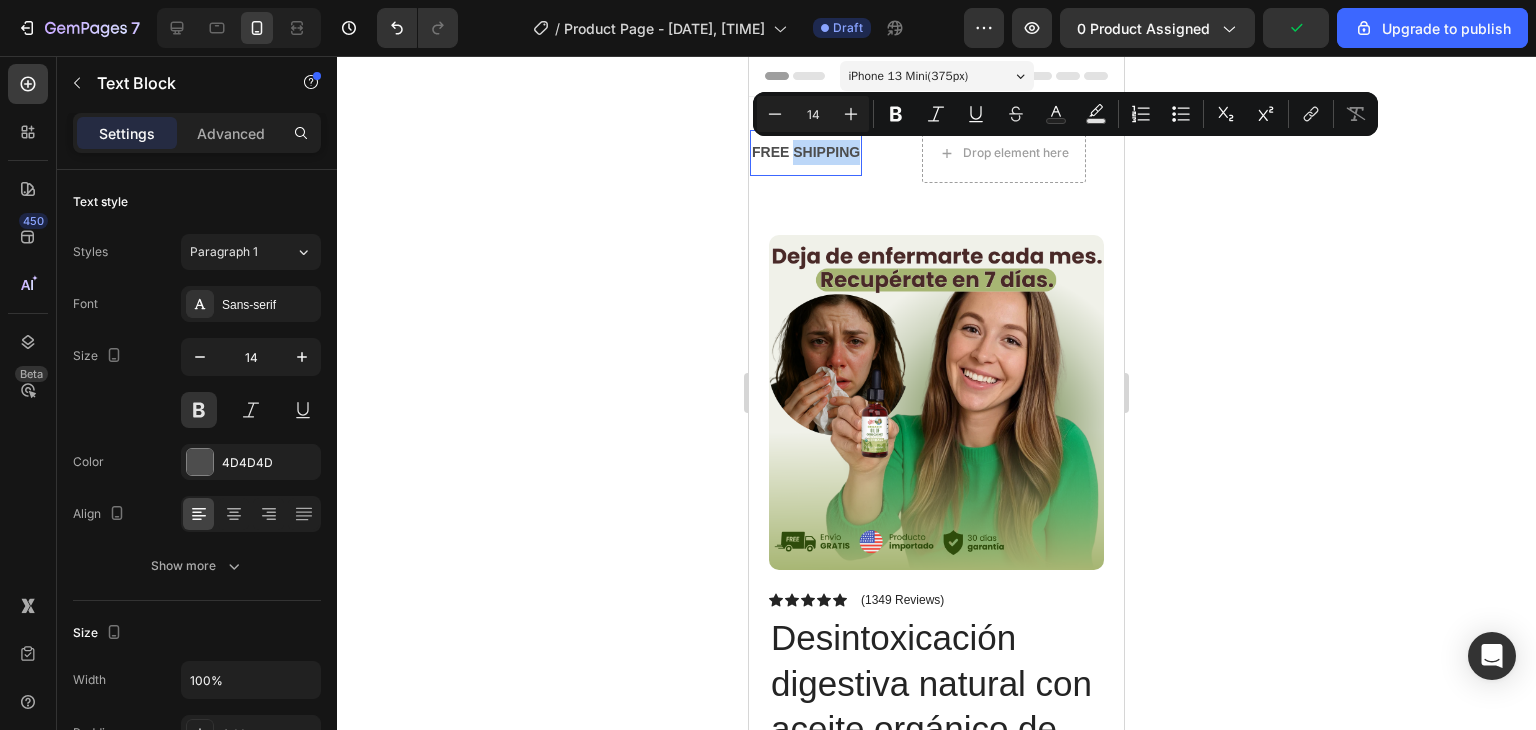 click on "FREE SHIPPING" at bounding box center [804, 152] 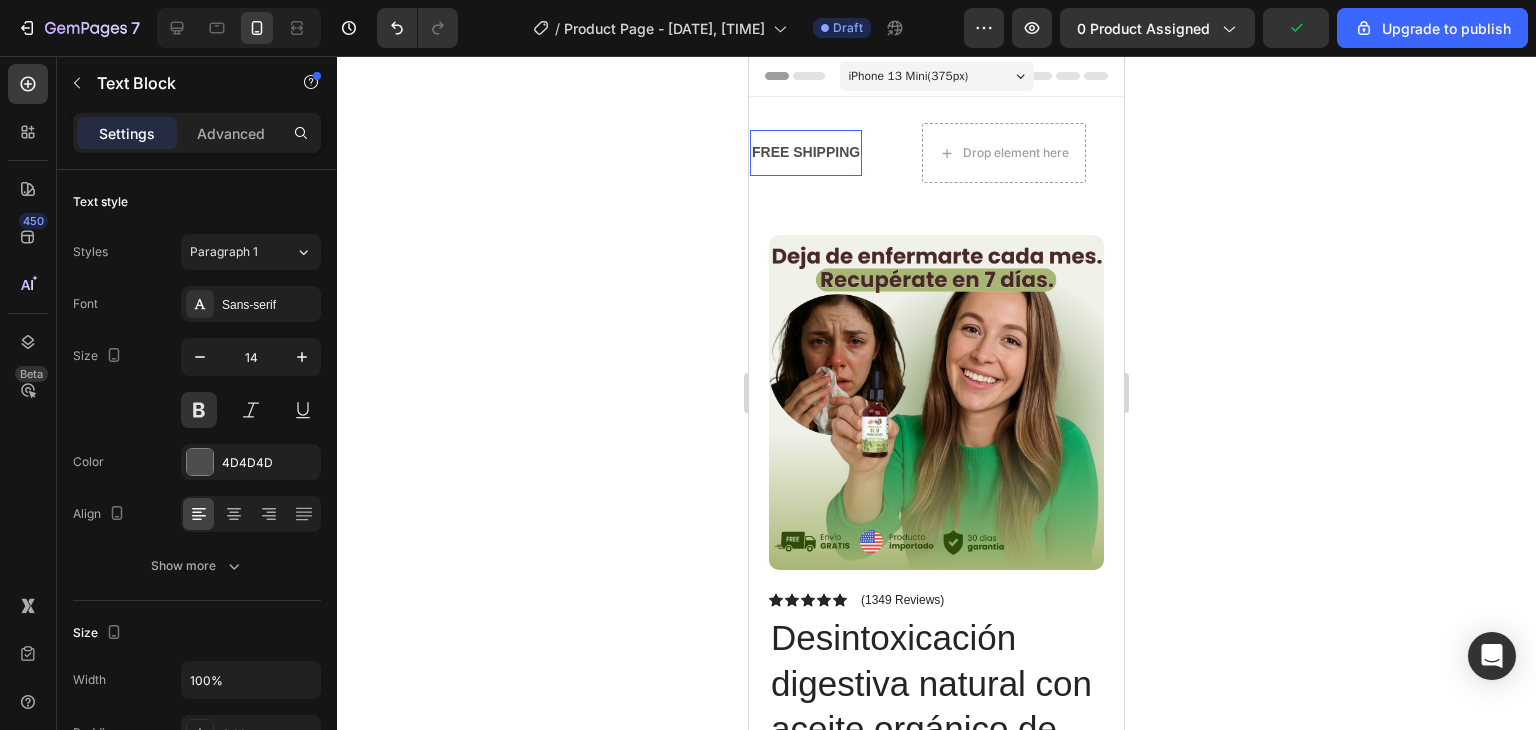 click on "FREE SHIPPING" at bounding box center [690, 152] 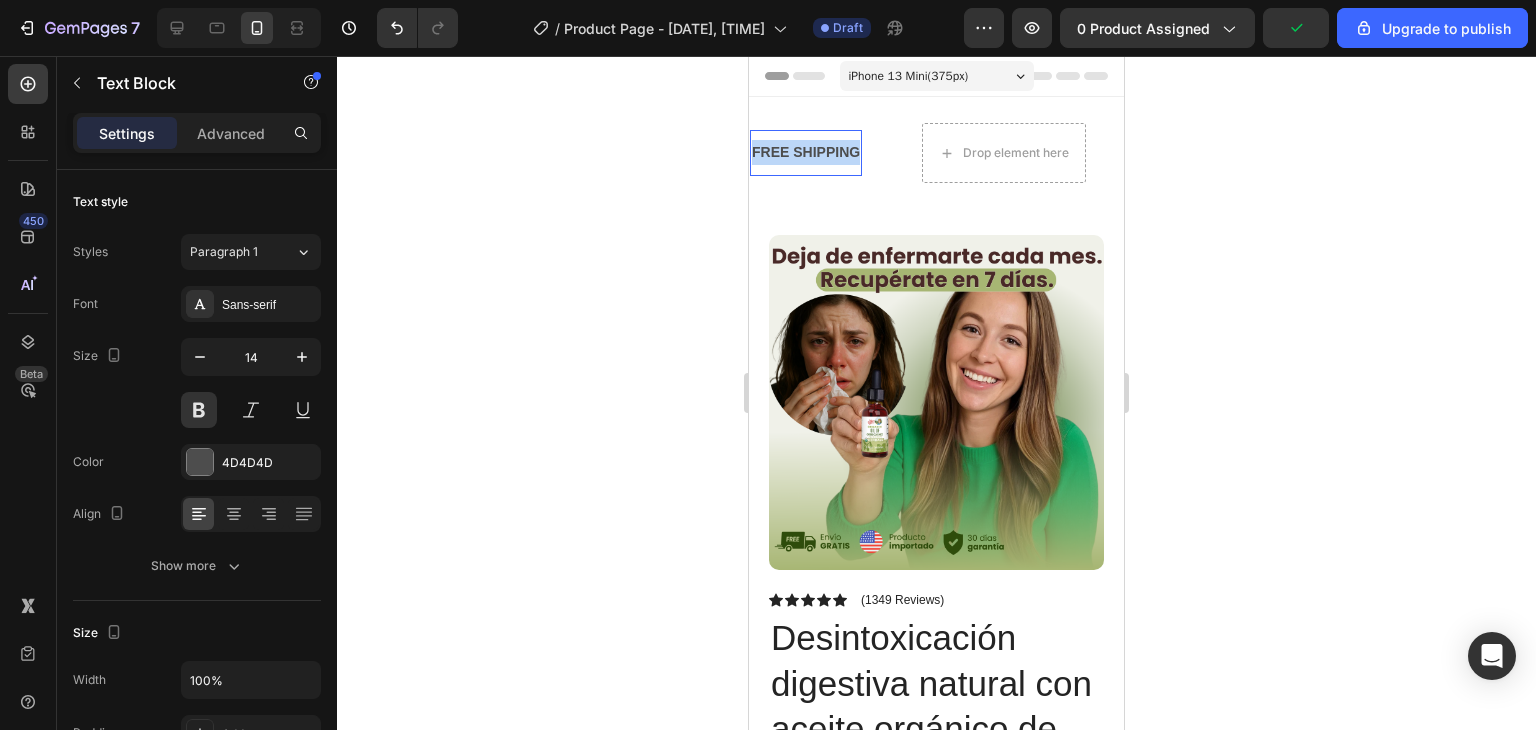click on "FREE SHIPPING" at bounding box center [787, 152] 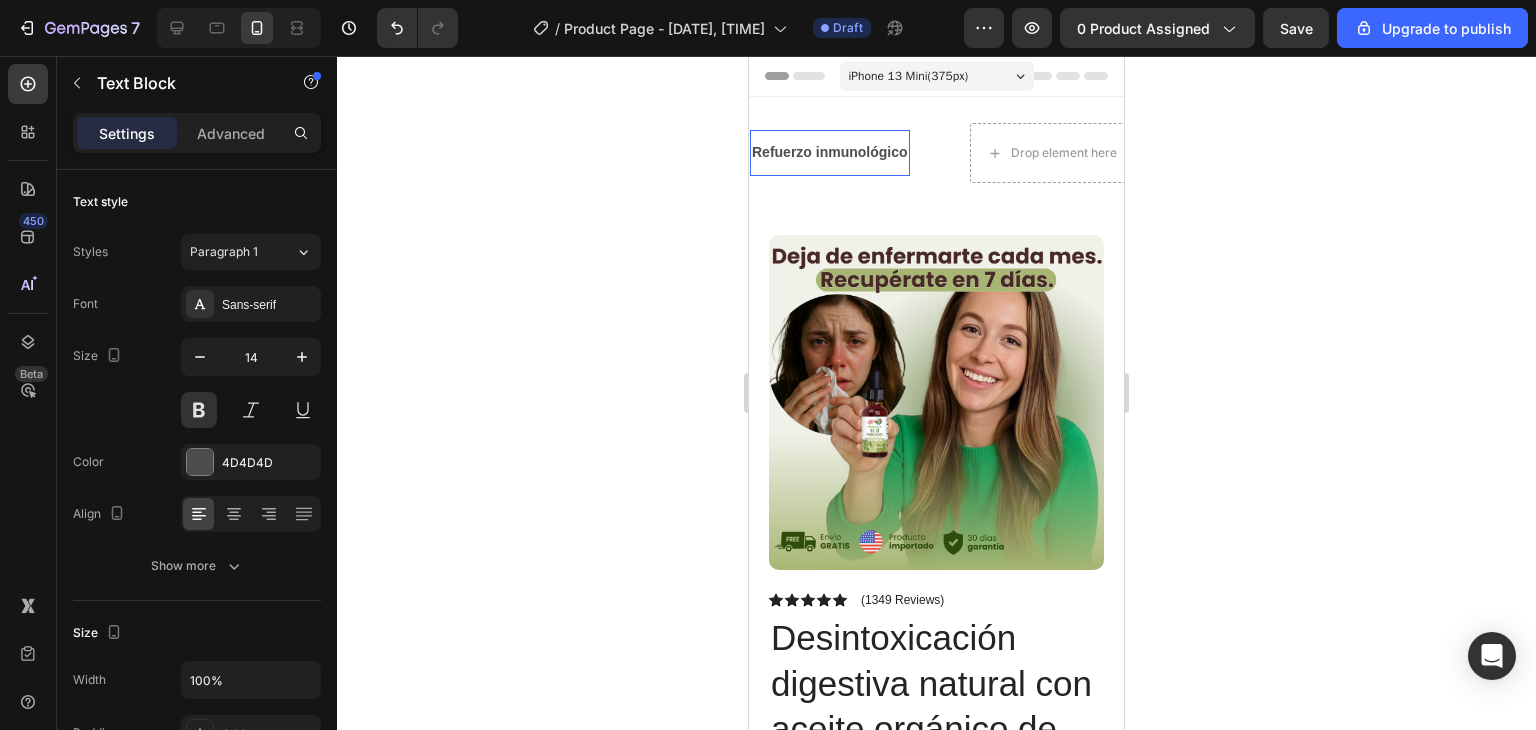 click on "Refuerzo inmunológico" at bounding box center [822, 152] 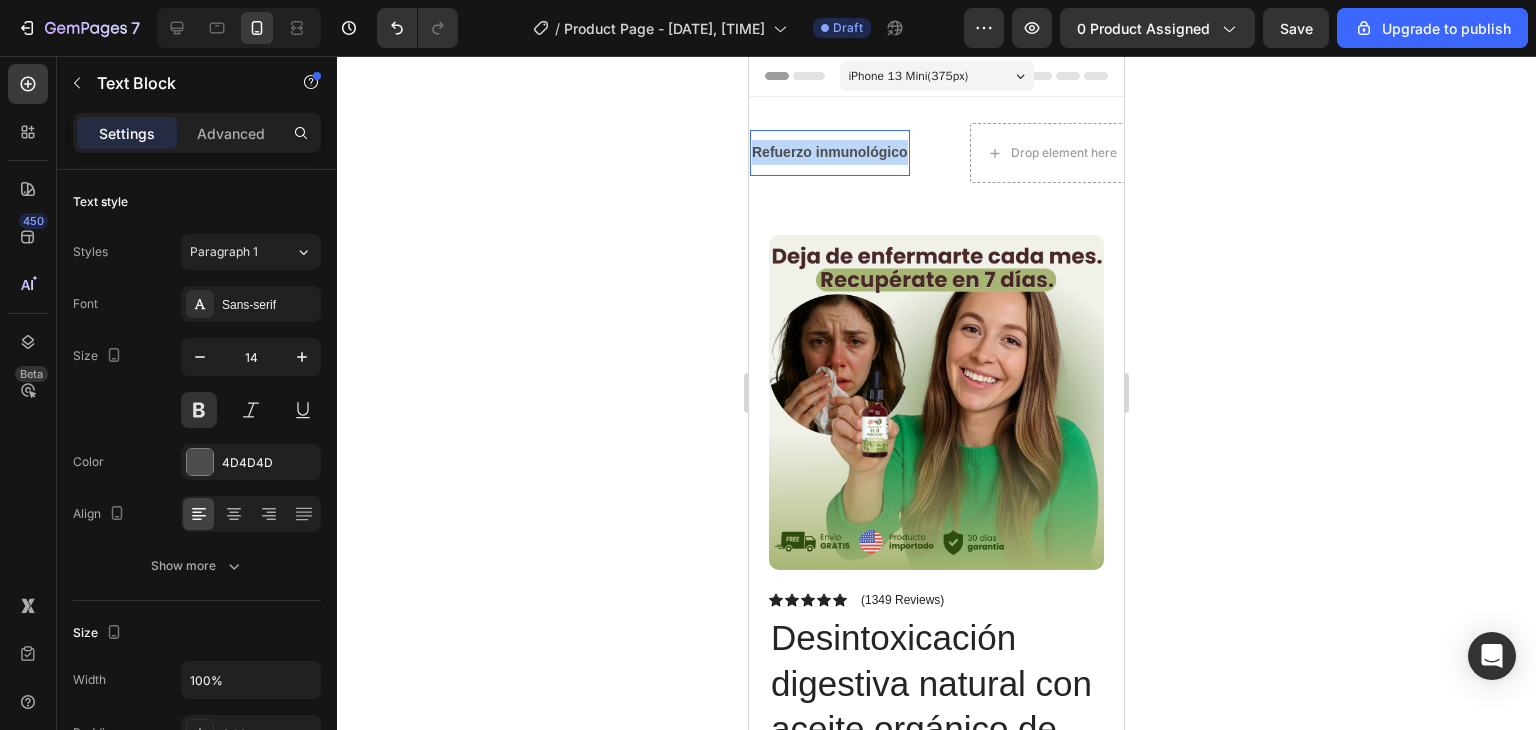 click on "Refuerzo inmunológico" at bounding box center [825, 152] 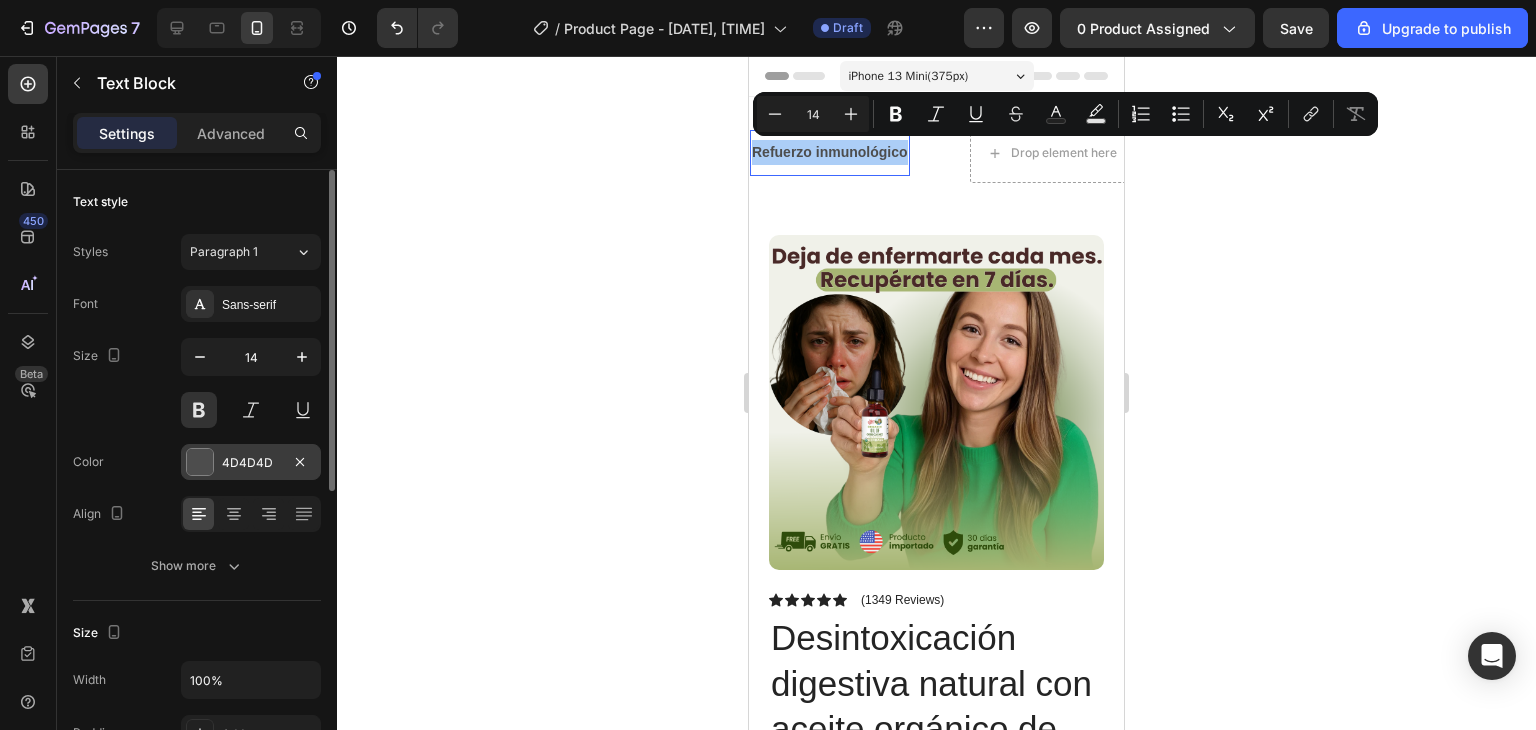 click at bounding box center [200, 462] 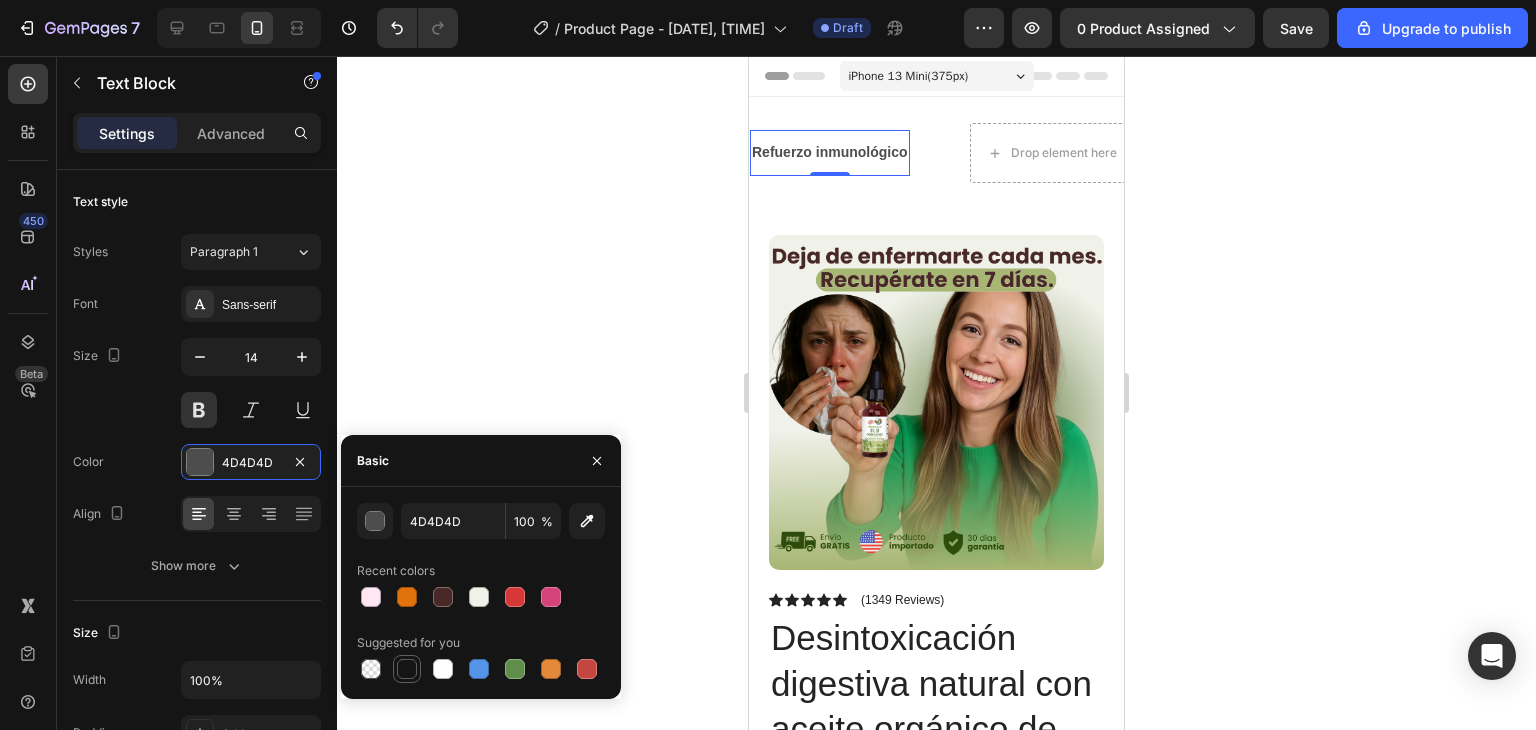 click at bounding box center [407, 669] 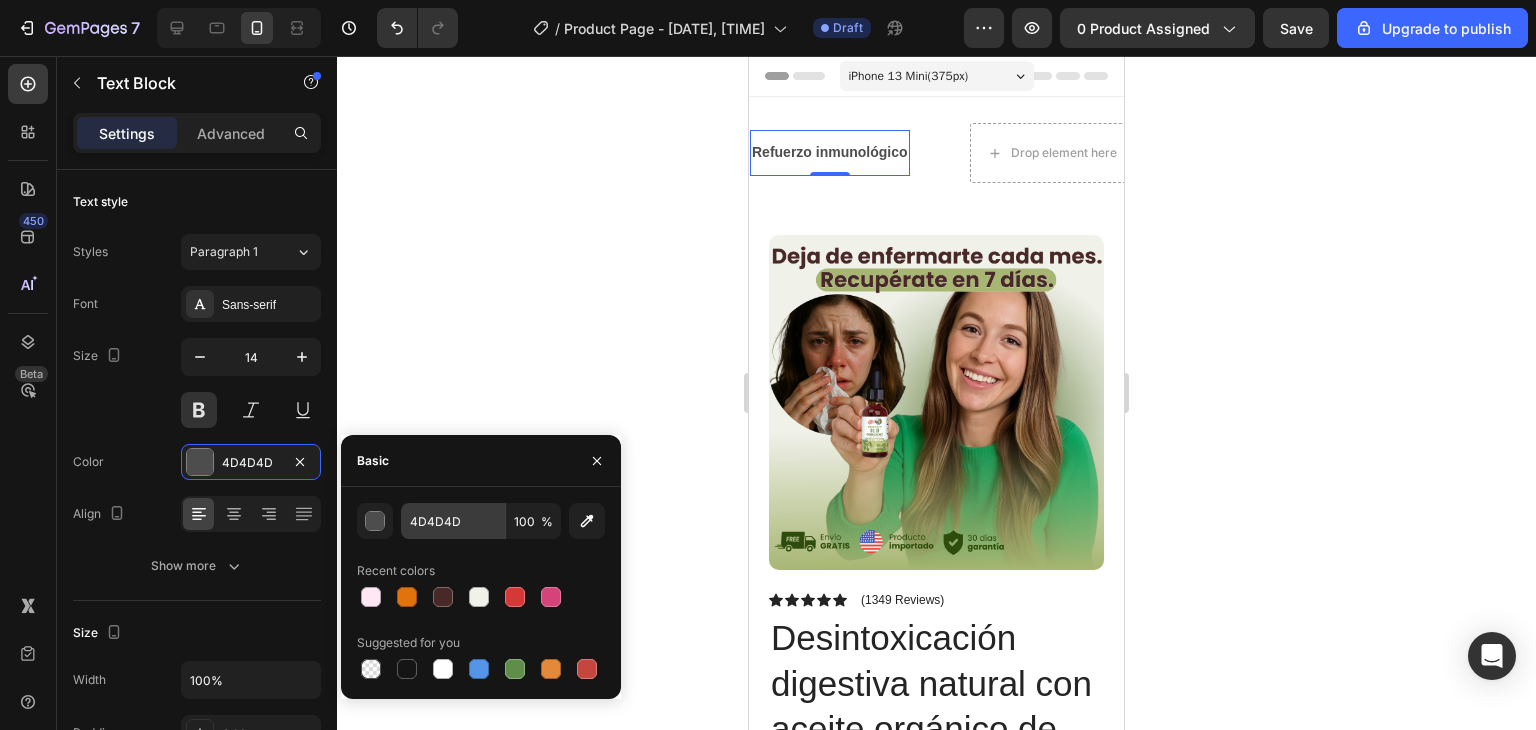 type on "151515" 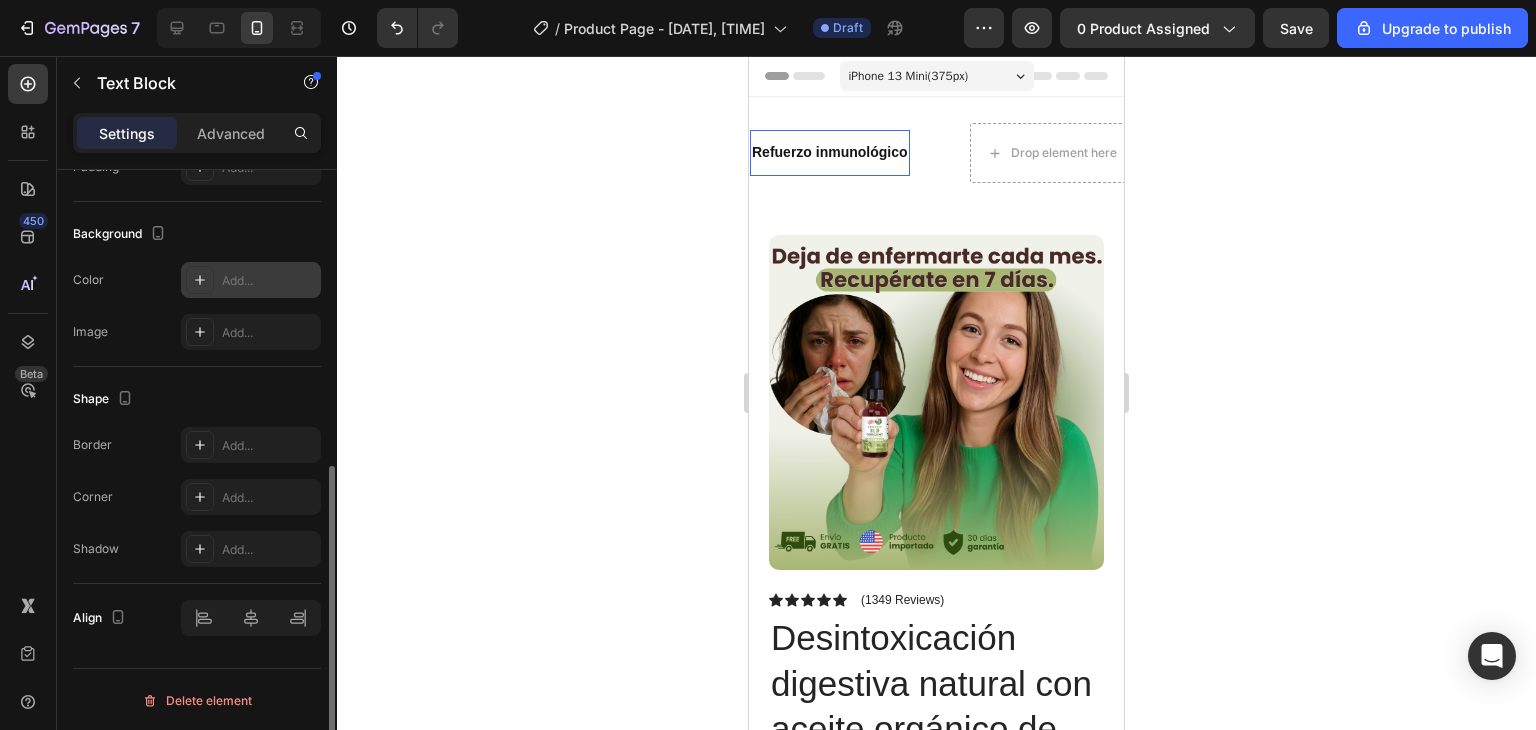 scroll, scrollTop: 414, scrollLeft: 0, axis: vertical 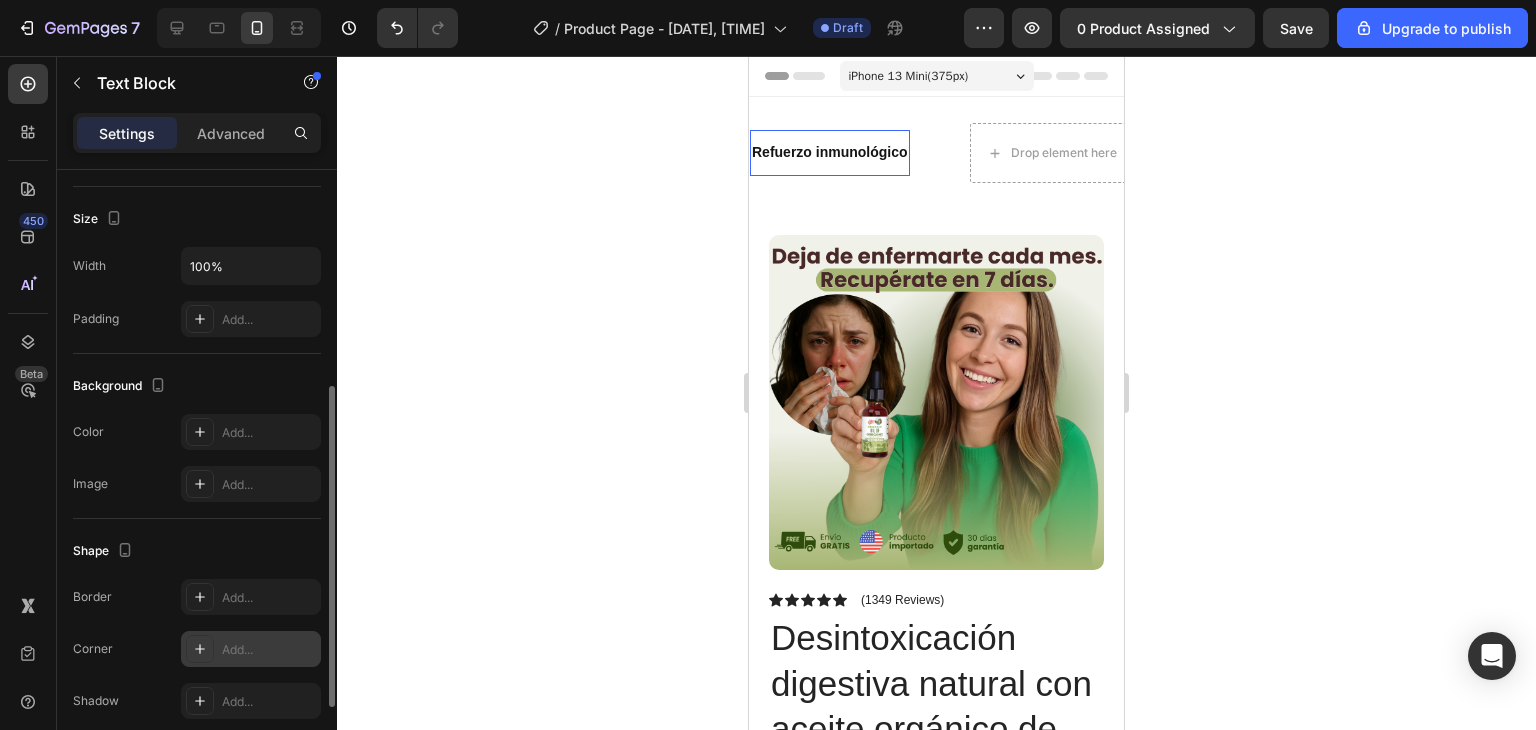 click at bounding box center (200, 649) 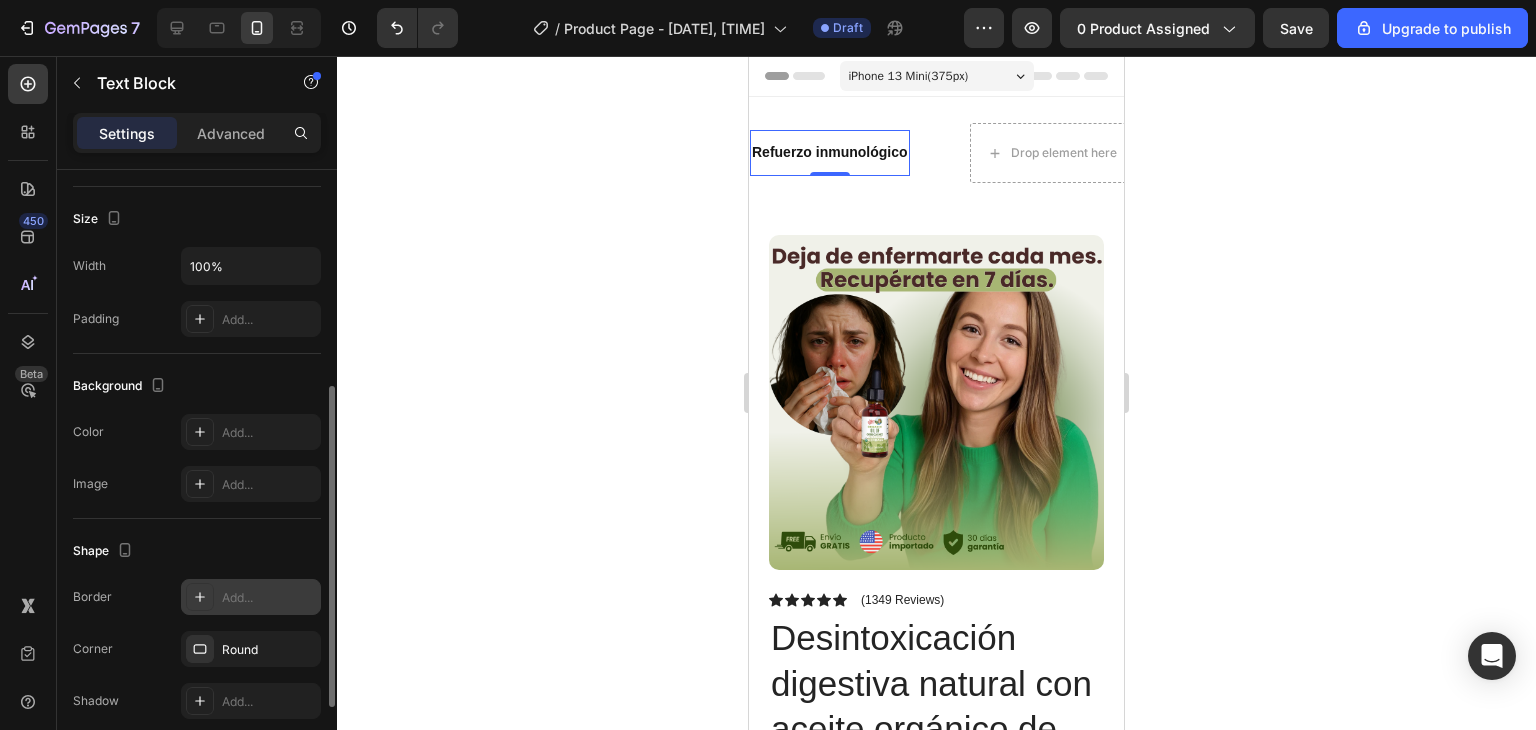 click at bounding box center [200, 597] 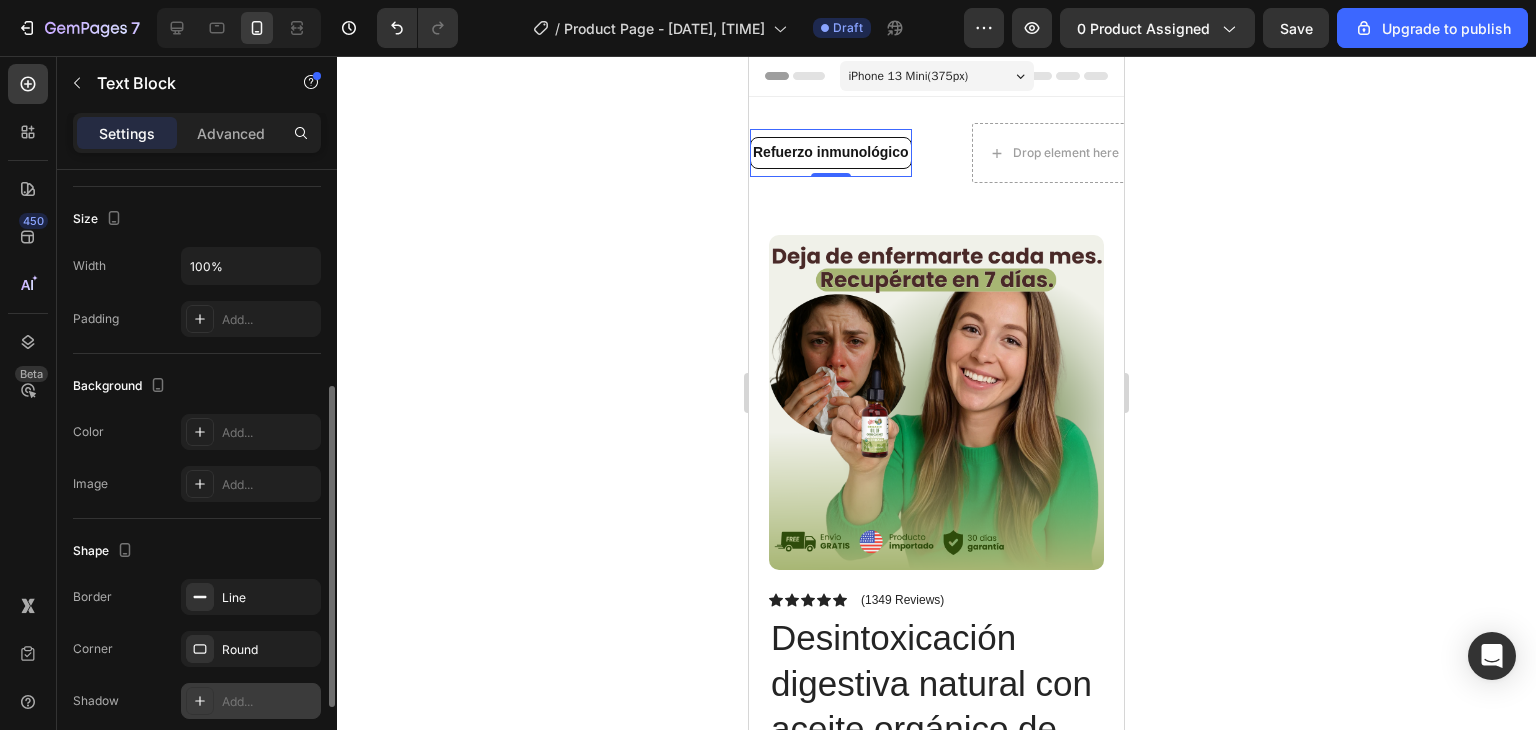 click at bounding box center (200, 701) 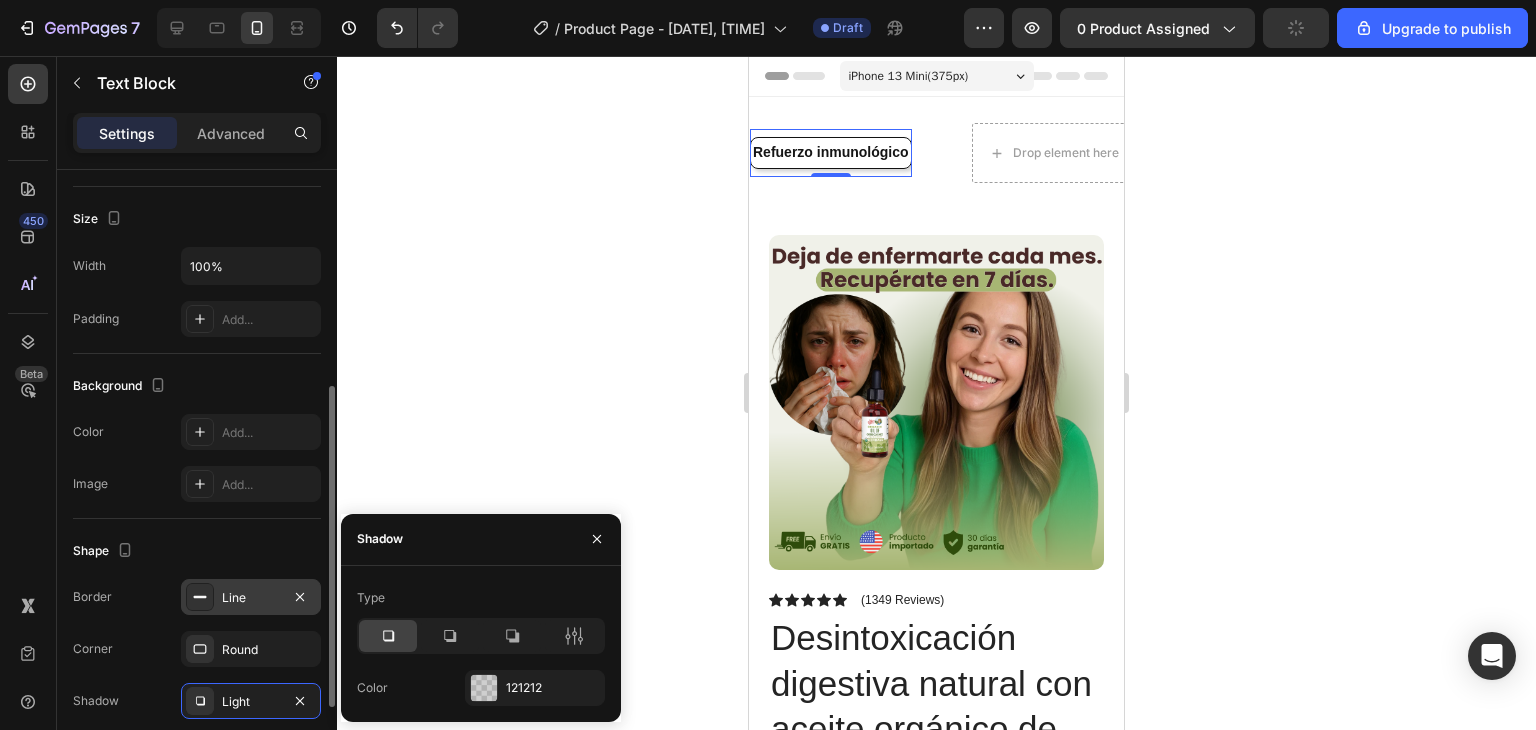 click on "Line" at bounding box center (251, 598) 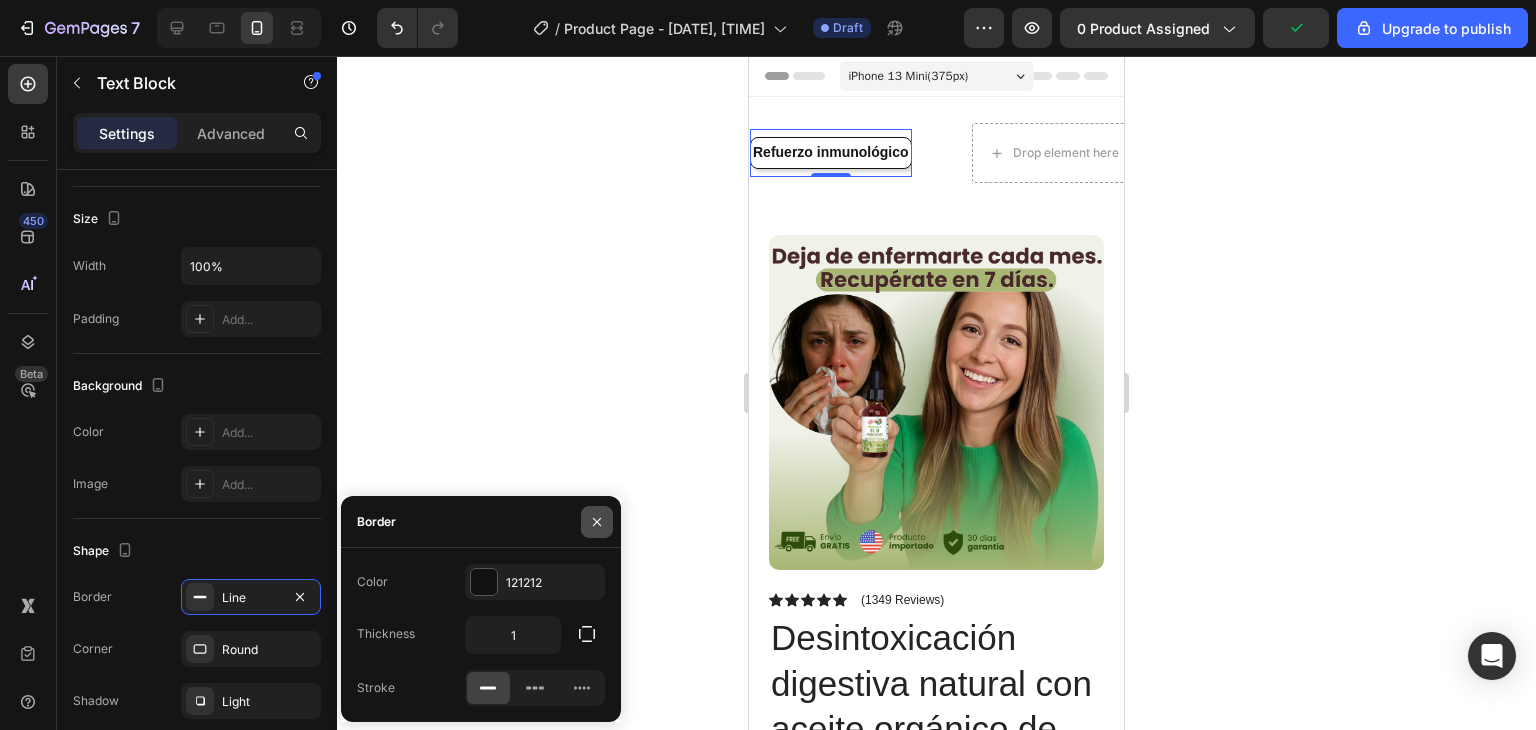 click 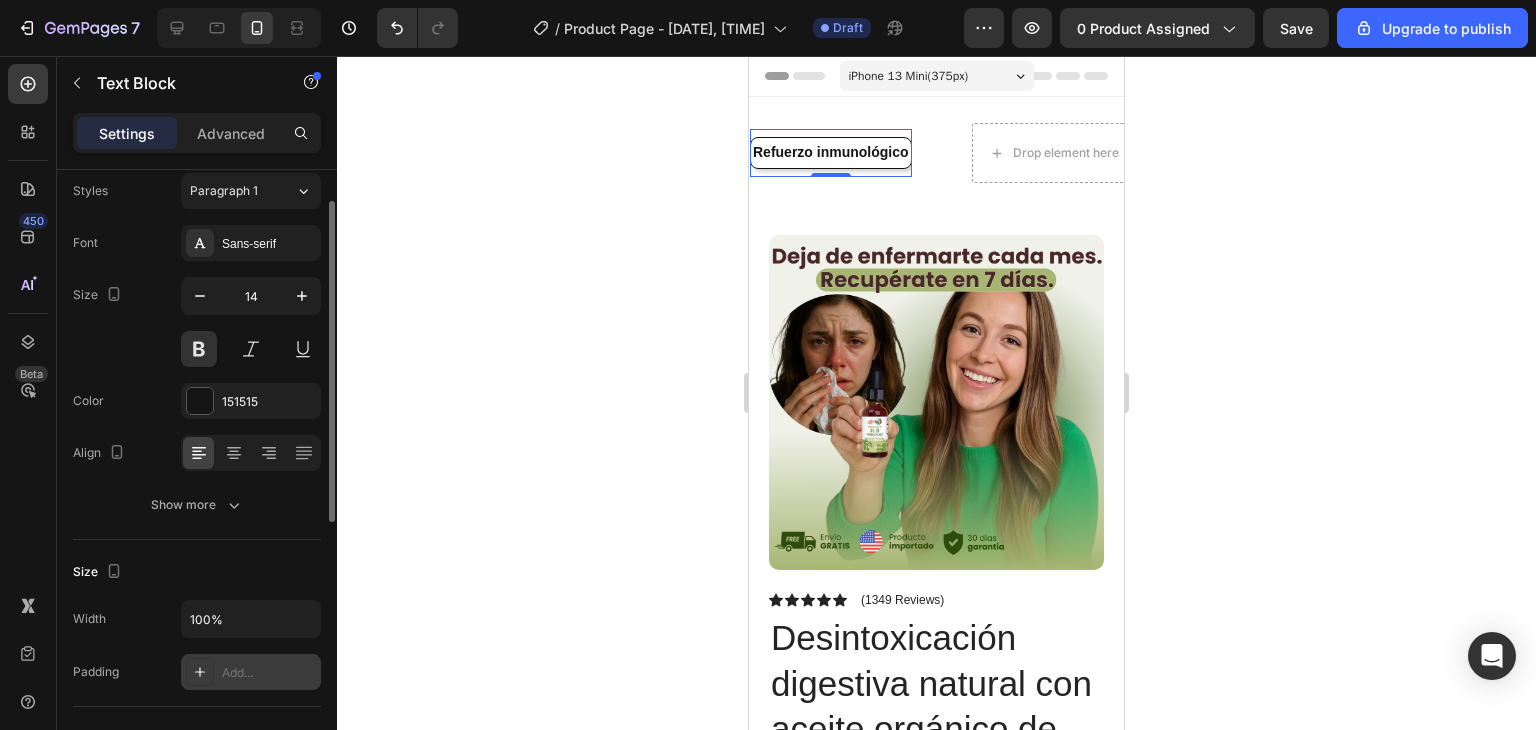 scroll, scrollTop: 0, scrollLeft: 0, axis: both 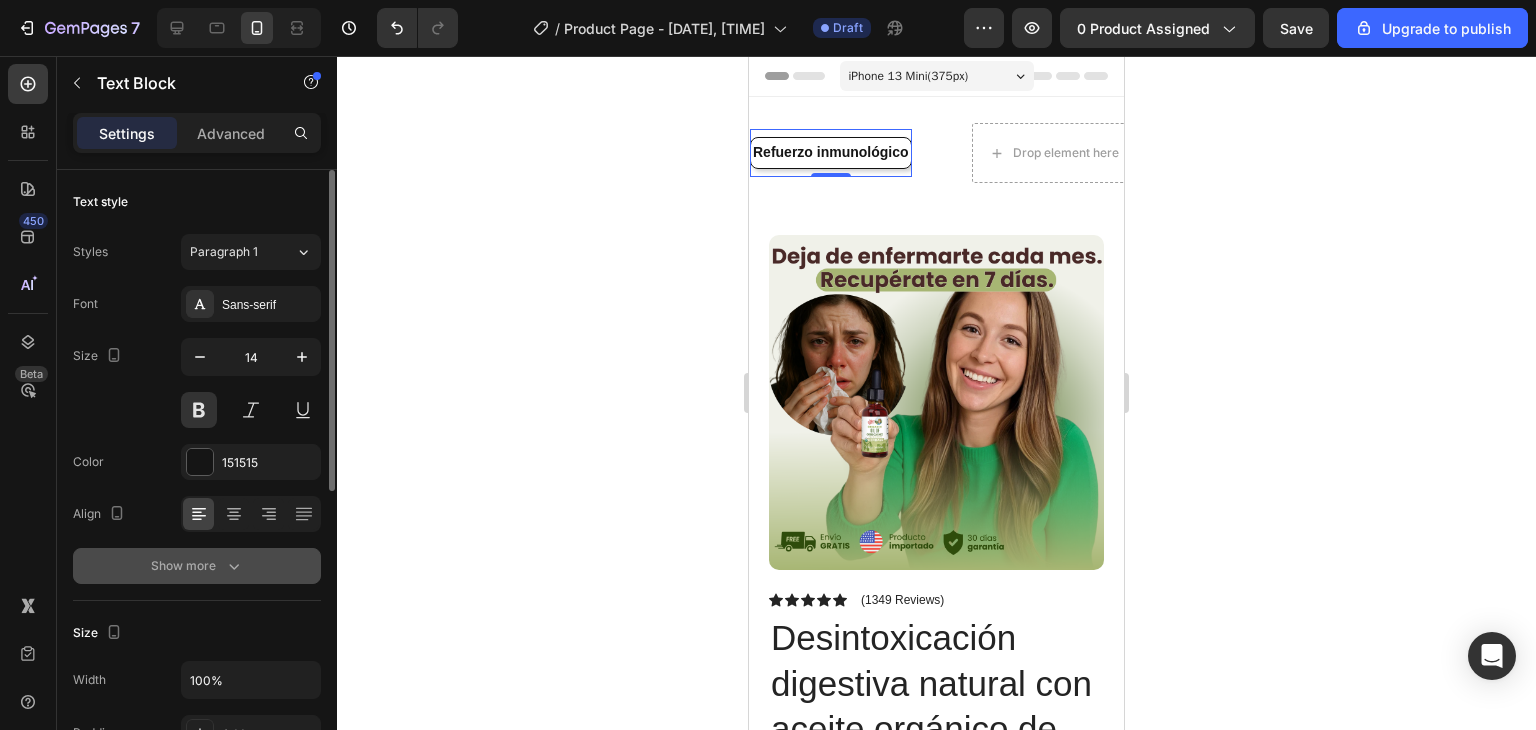 click on "Show more" at bounding box center (197, 566) 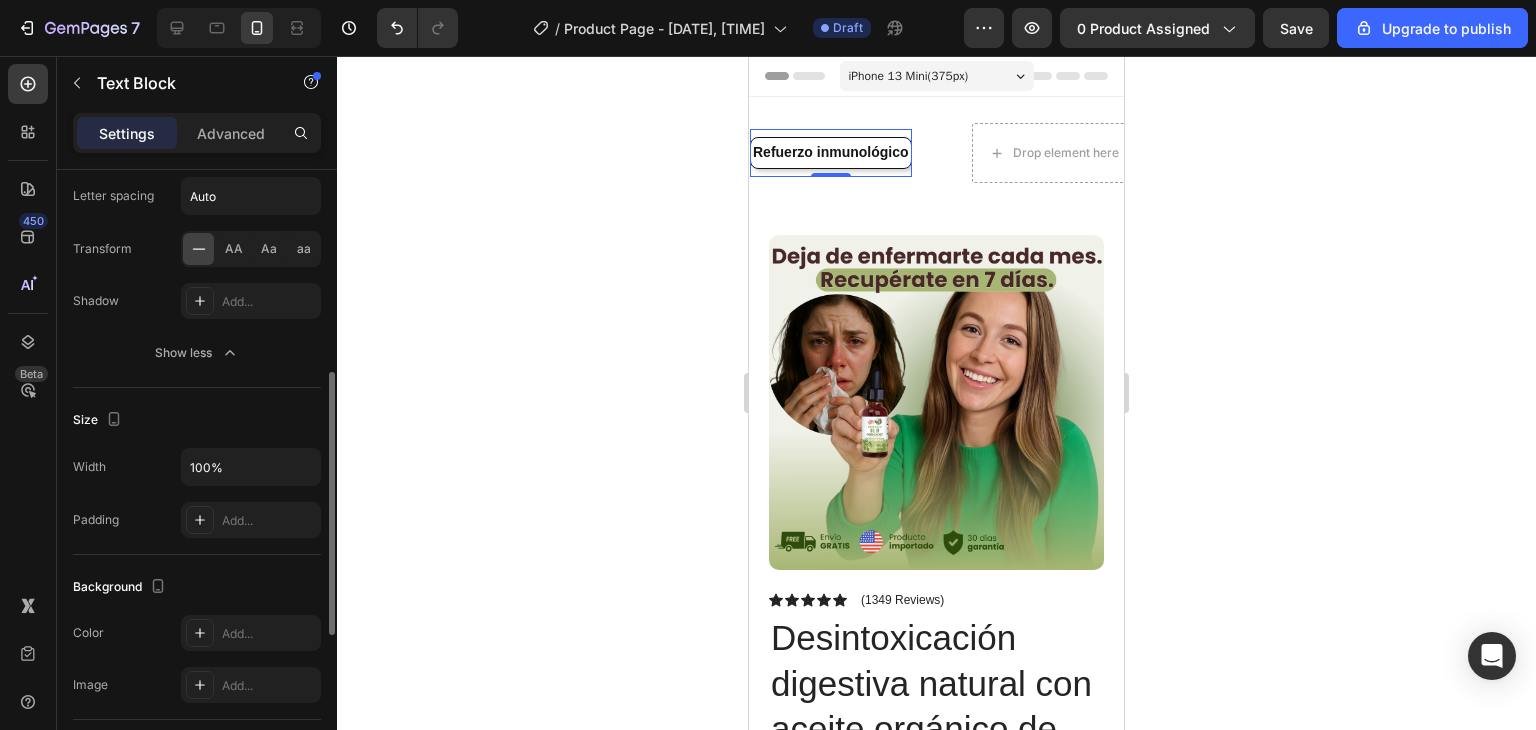 scroll, scrollTop: 468, scrollLeft: 0, axis: vertical 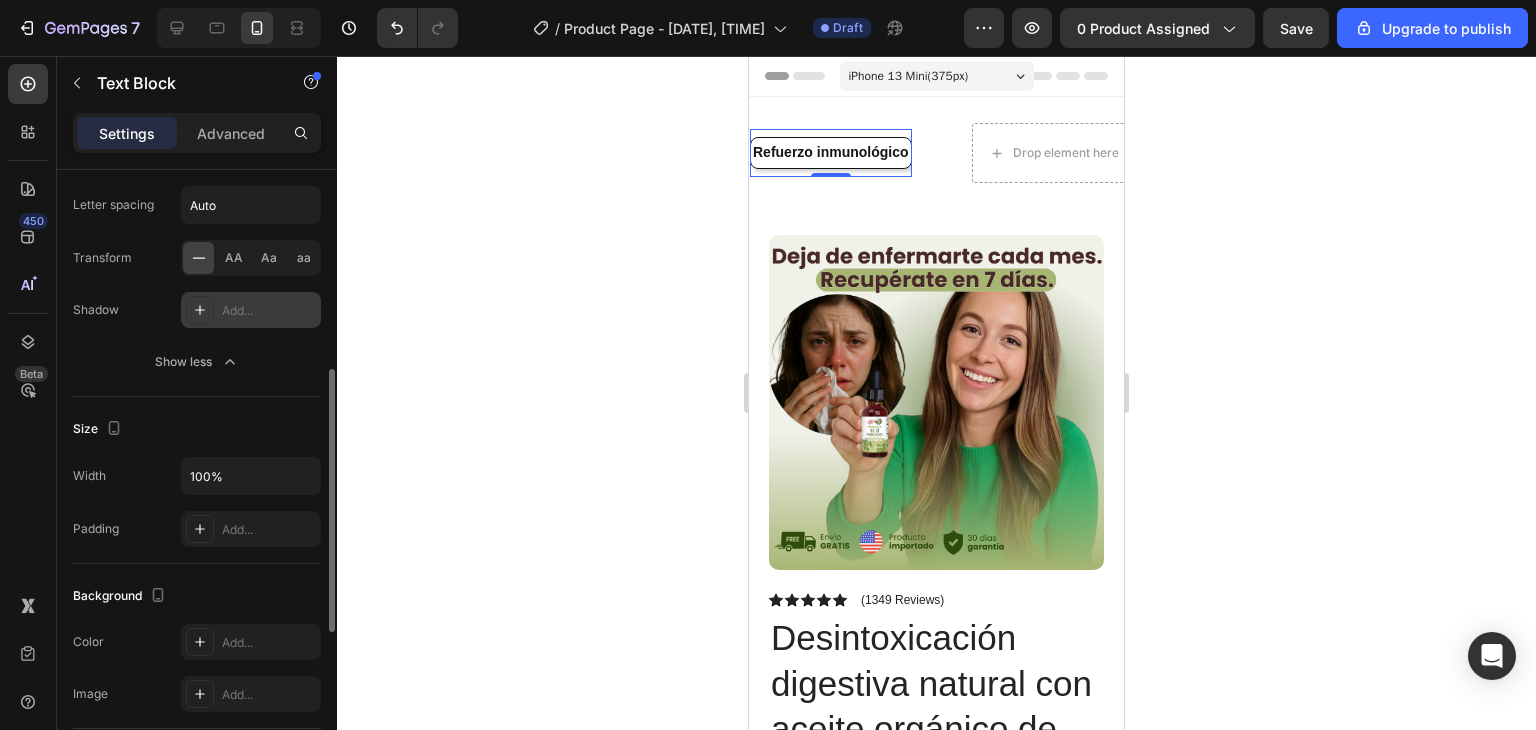 click at bounding box center [200, 310] 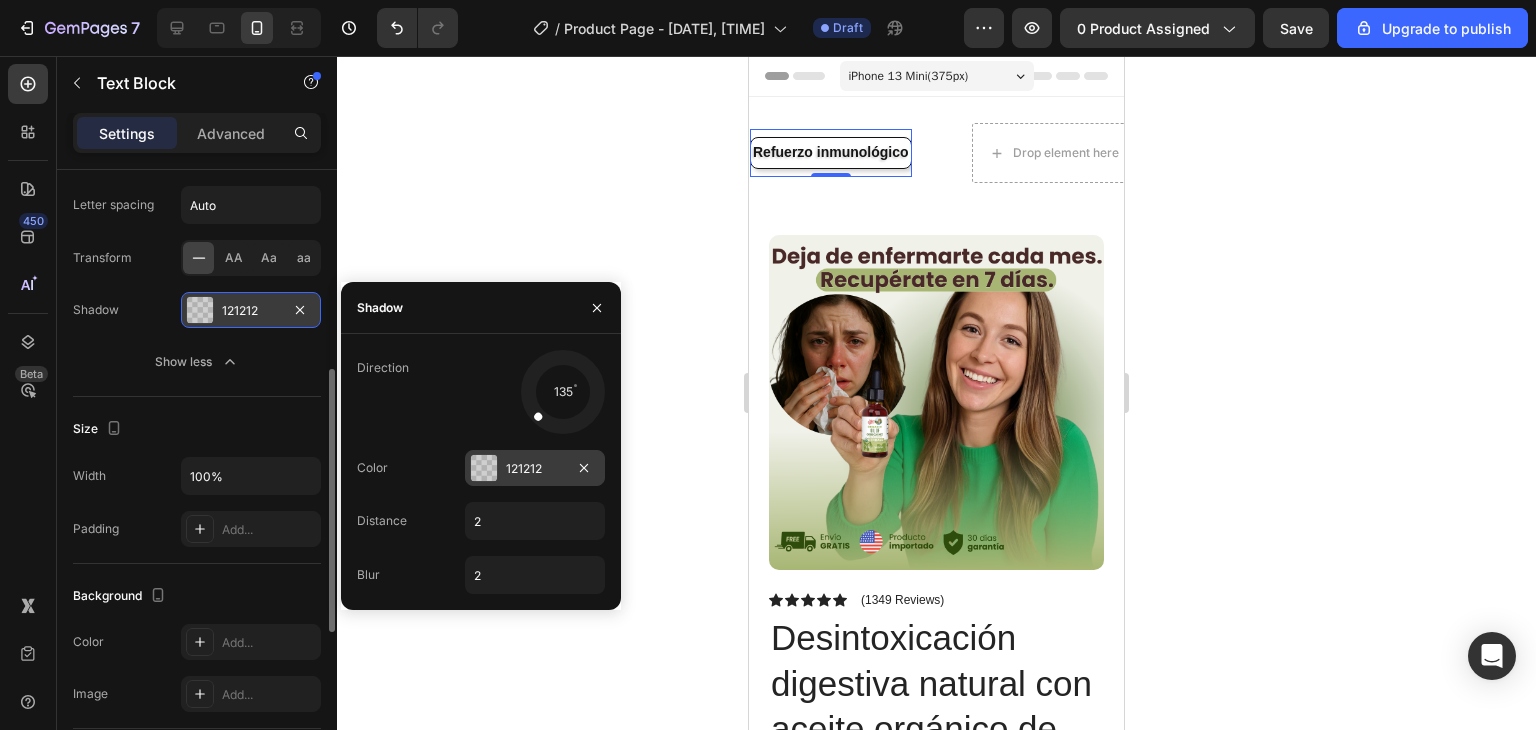 click on "121212" at bounding box center (535, 469) 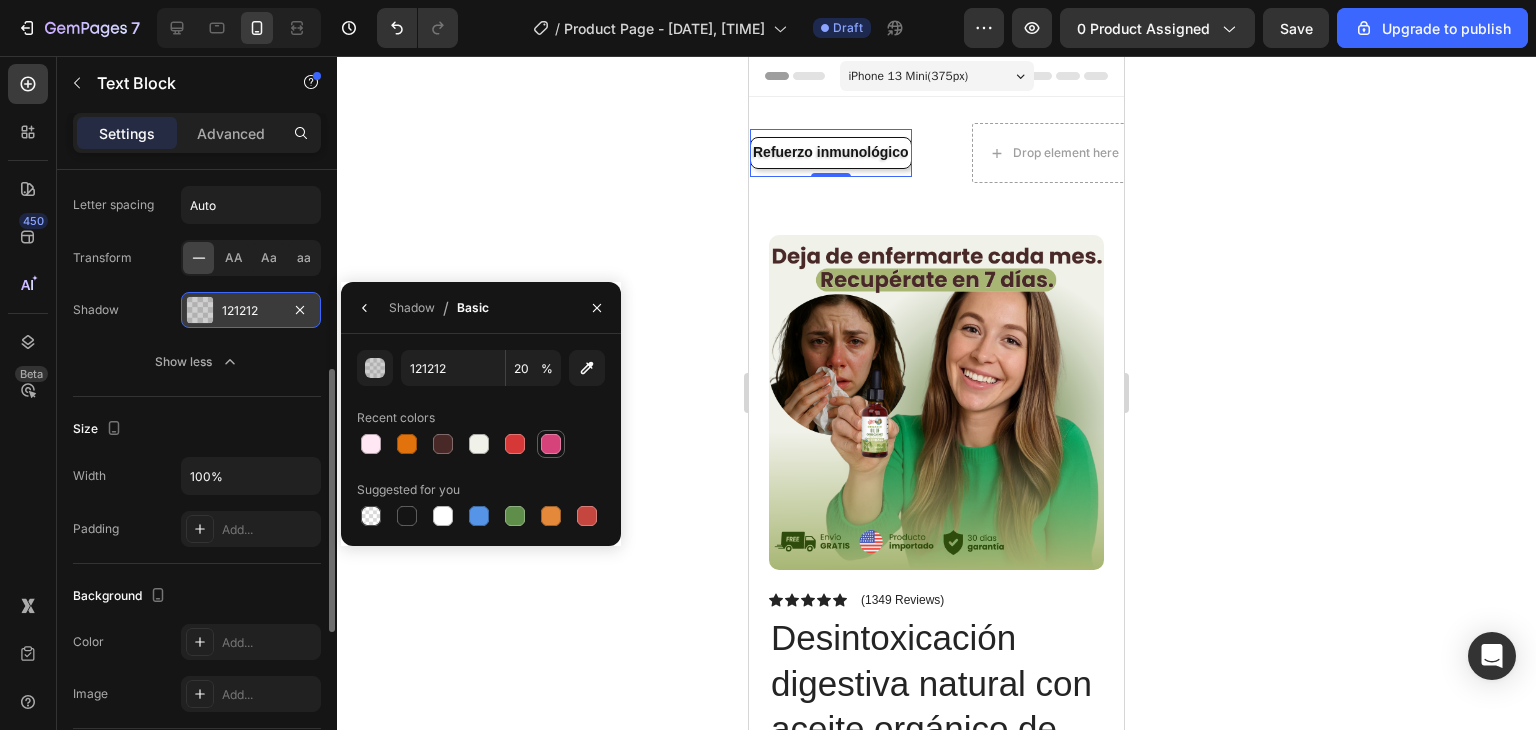 click at bounding box center [551, 444] 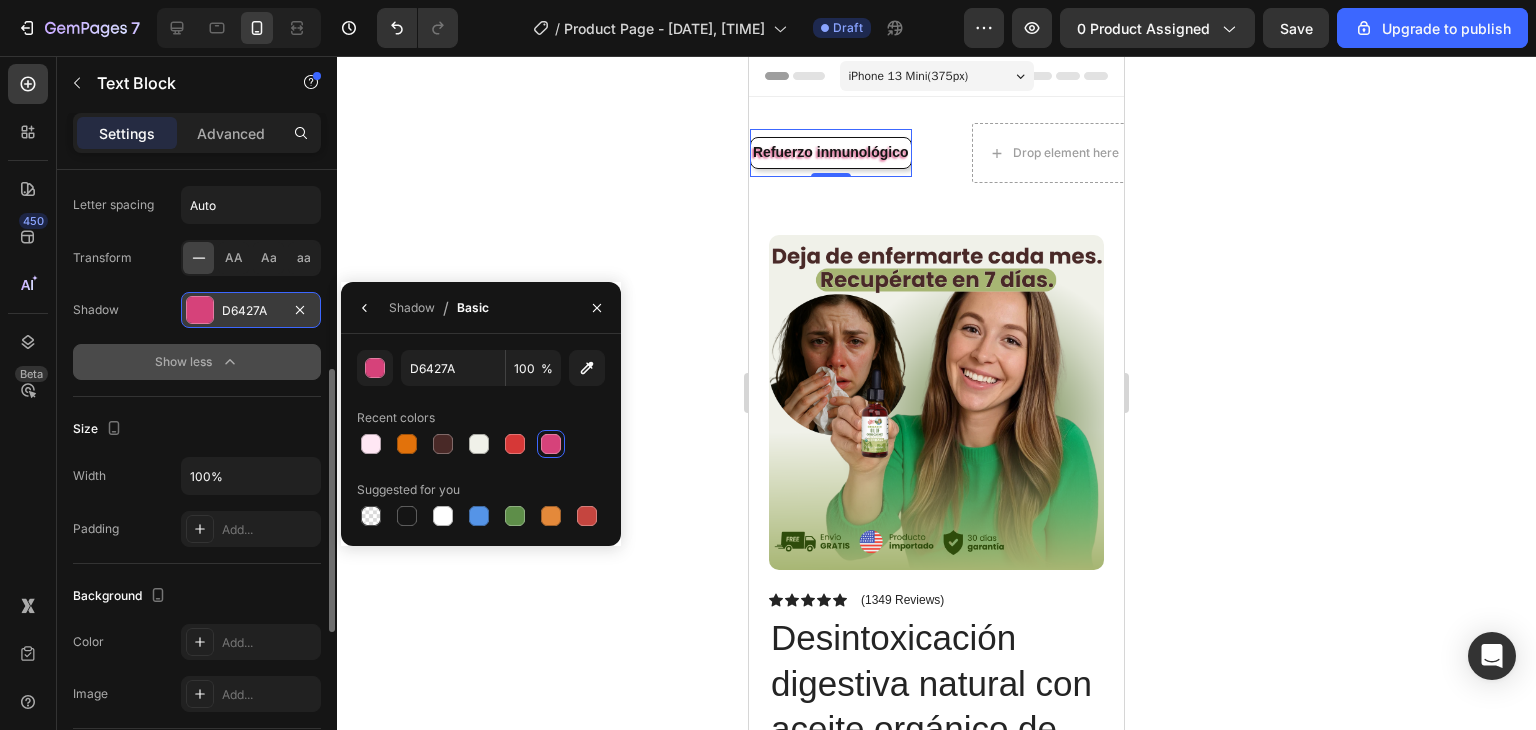 click on "Show less" at bounding box center [197, 362] 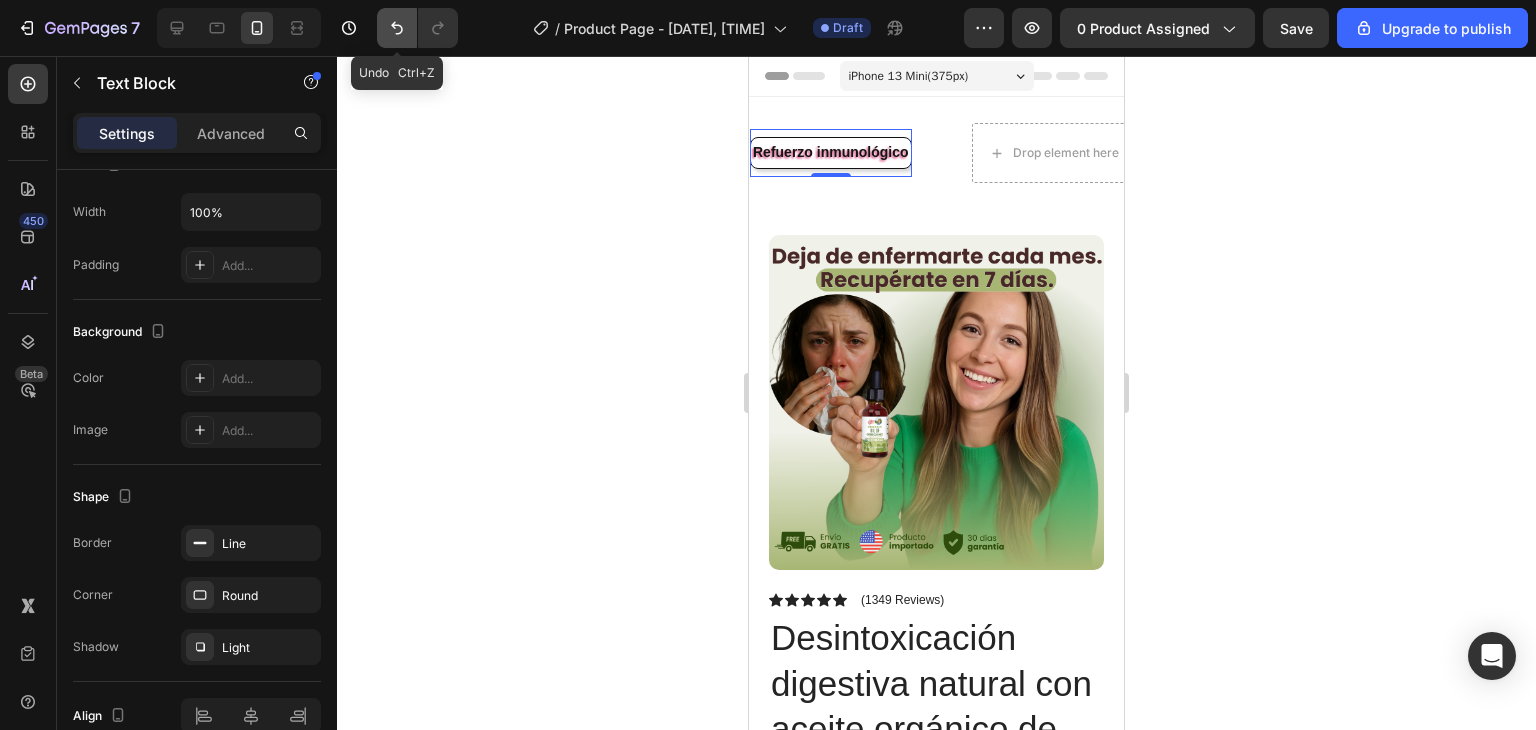 click 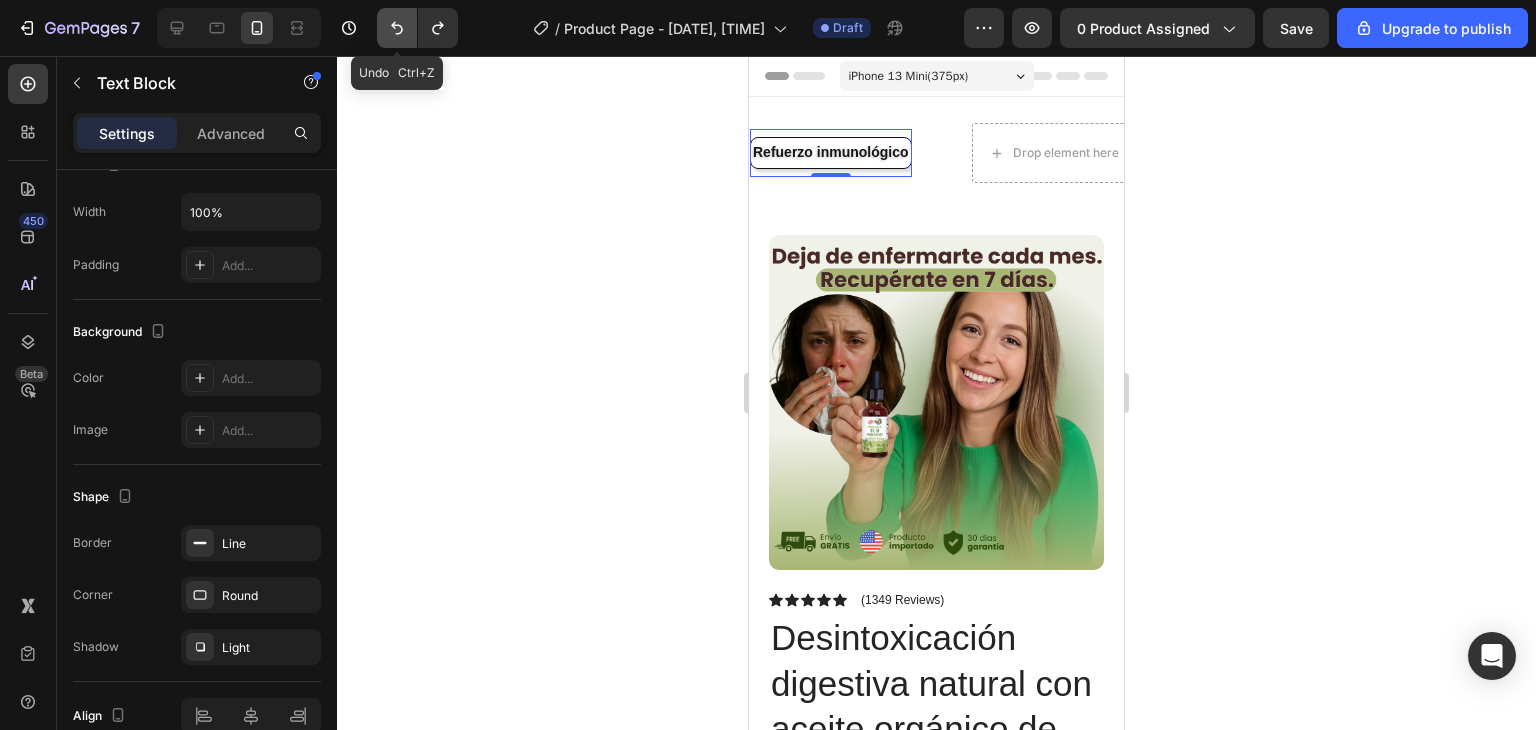 click 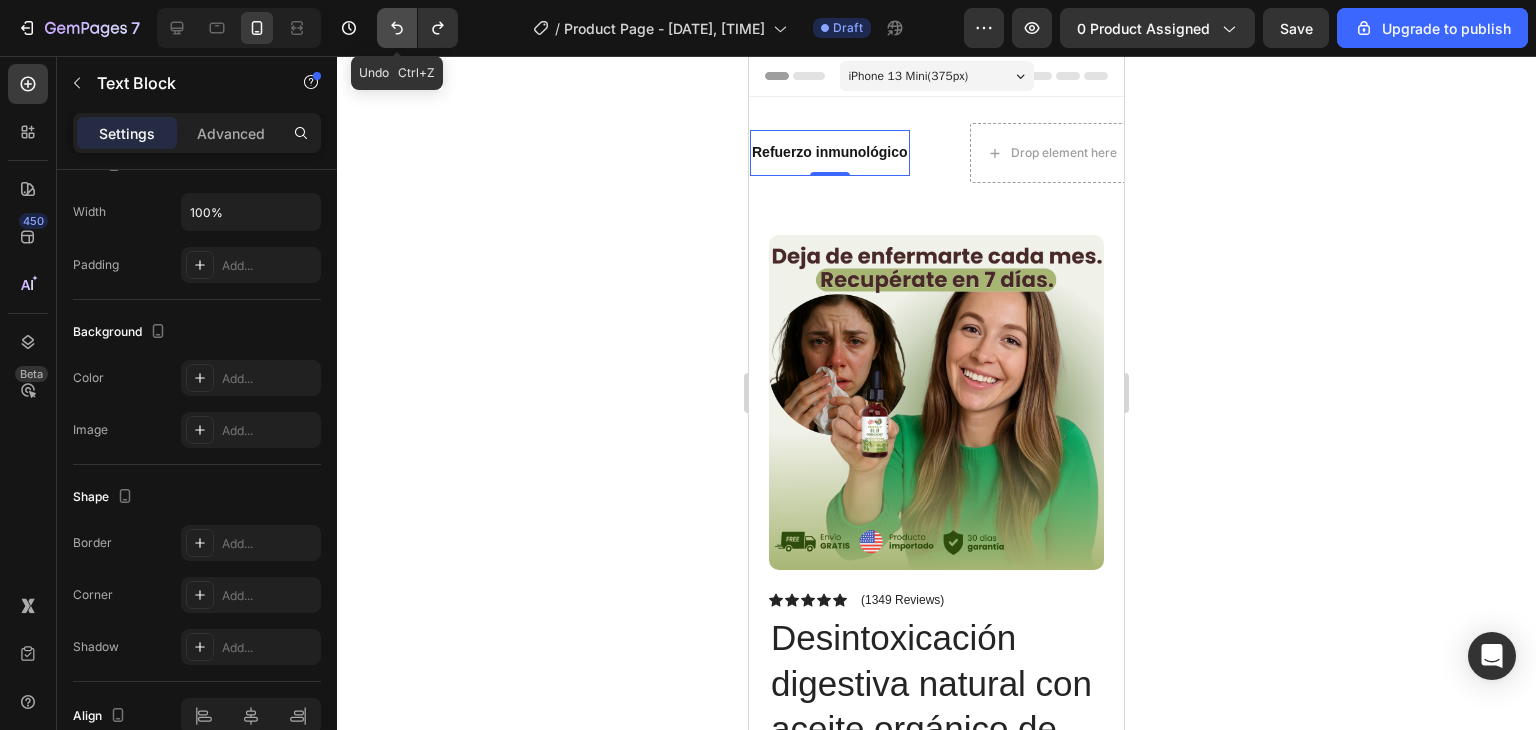 click 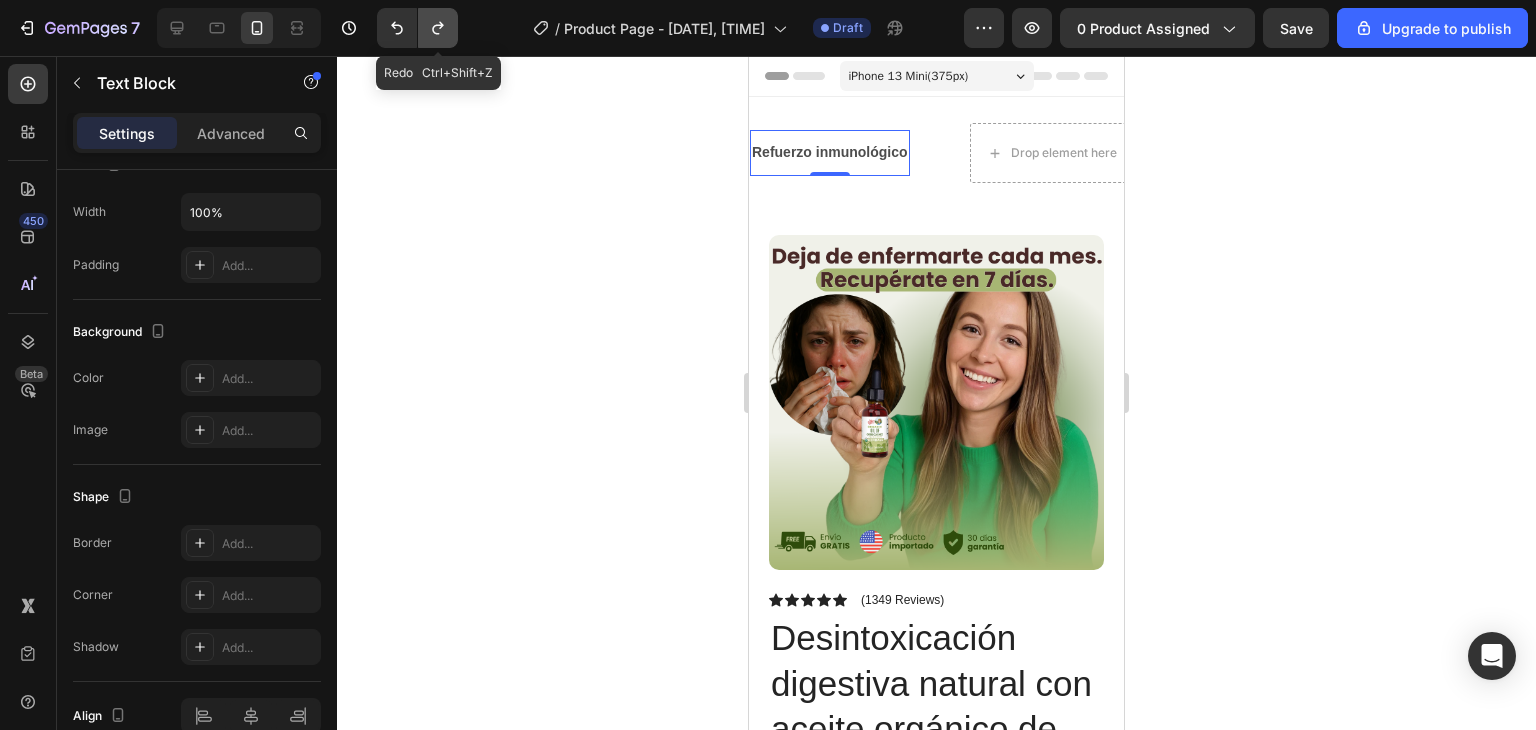 click 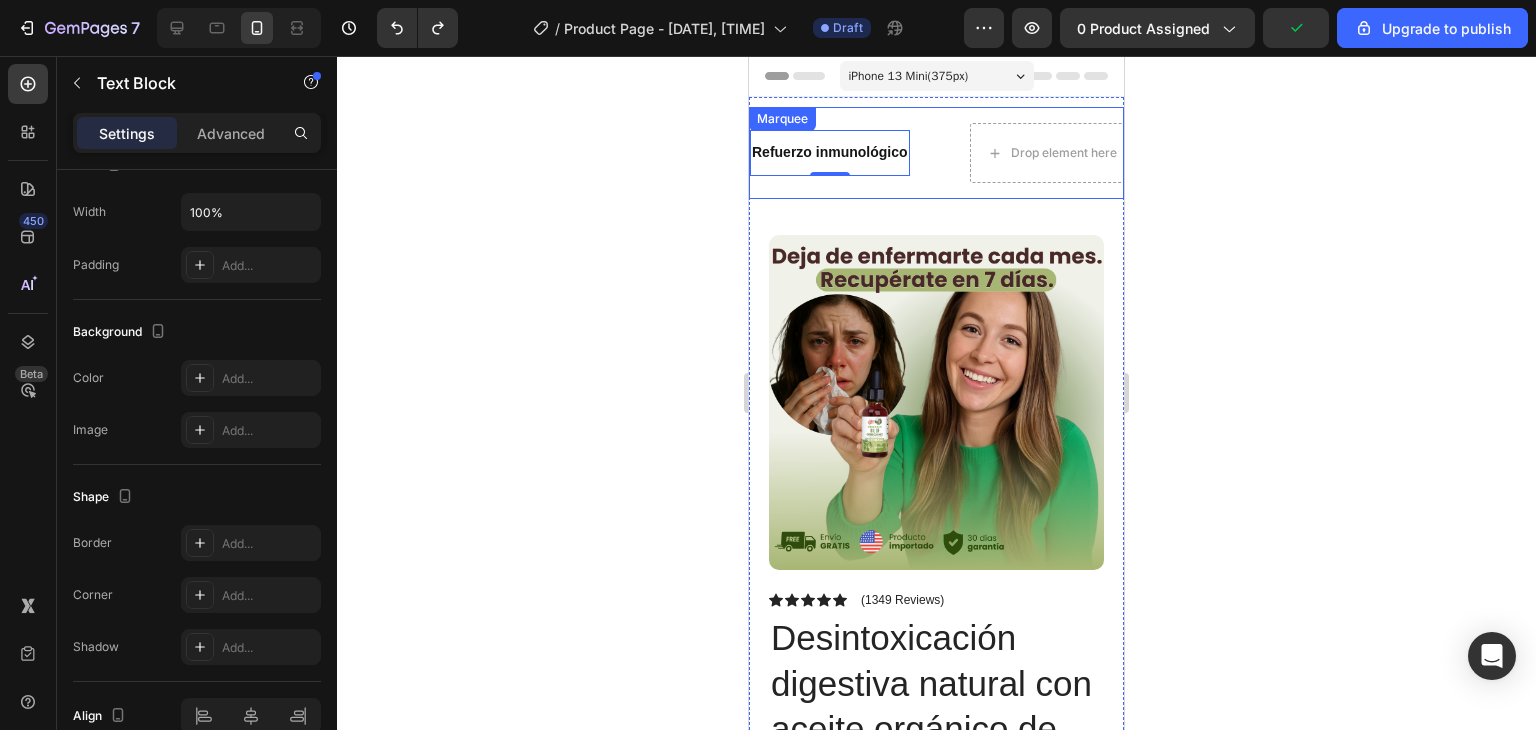 click on "Refuerzo inmunológico Text Block   0" at bounding box center [845, 152] 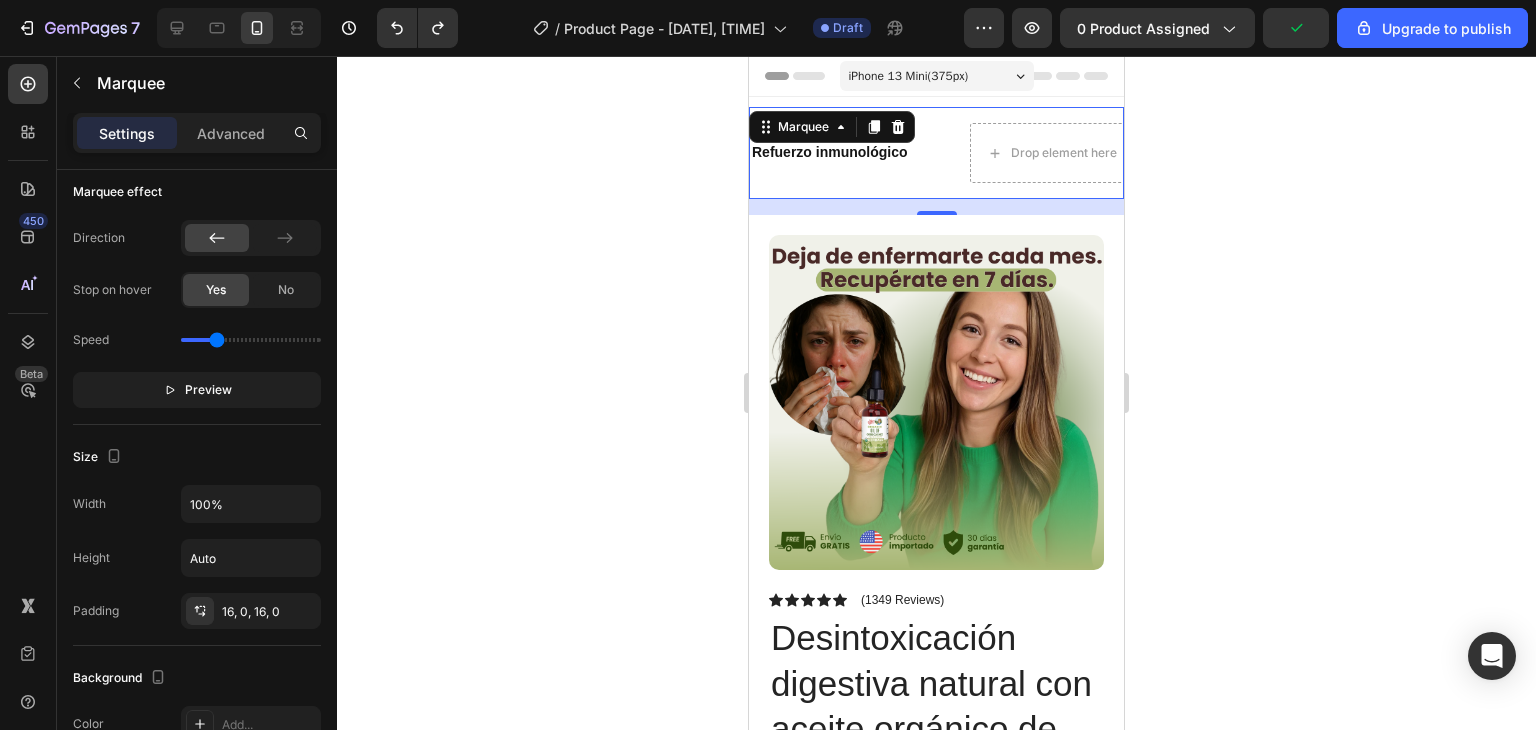scroll, scrollTop: 0, scrollLeft: 0, axis: both 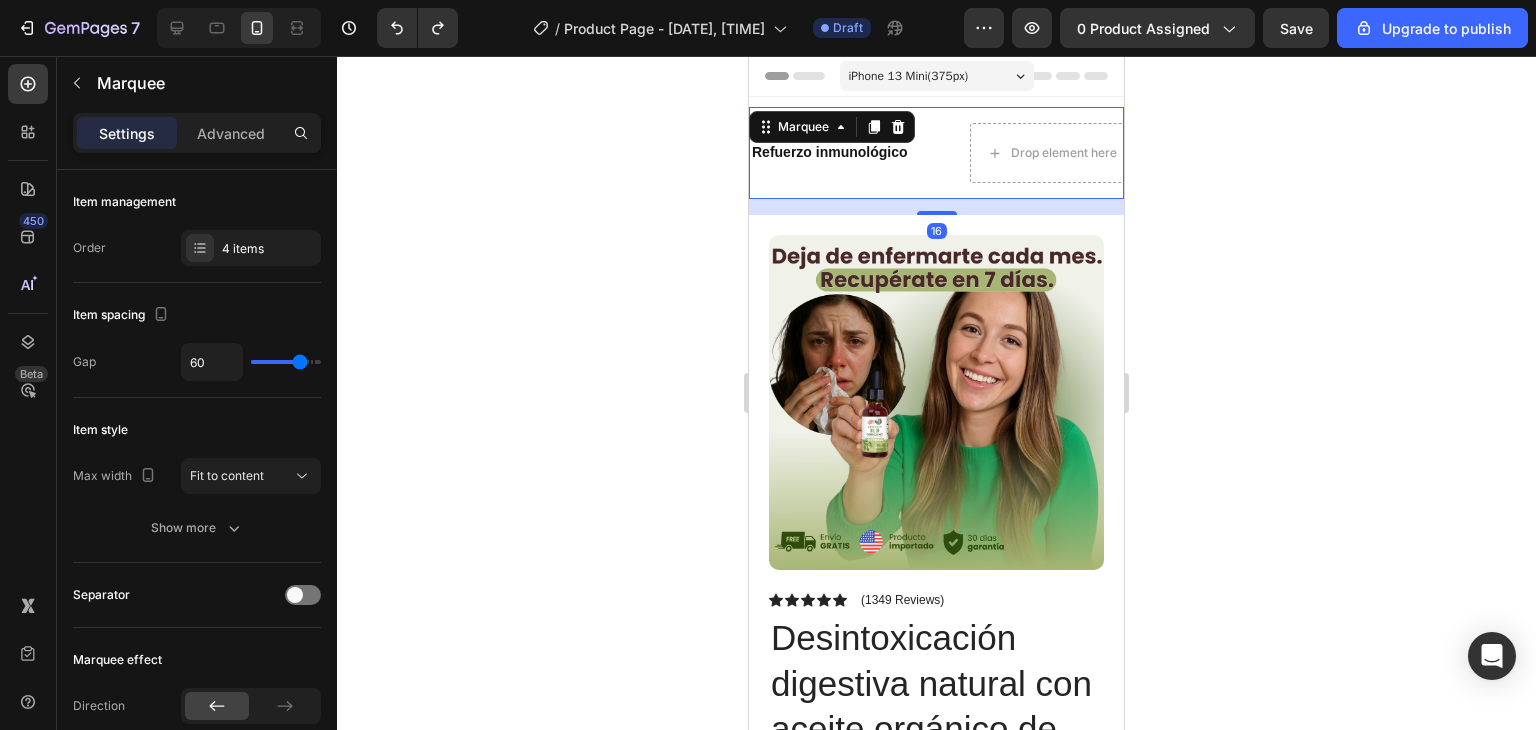 click on "Refuerzo inmunológico Text Block" at bounding box center [852, 152] 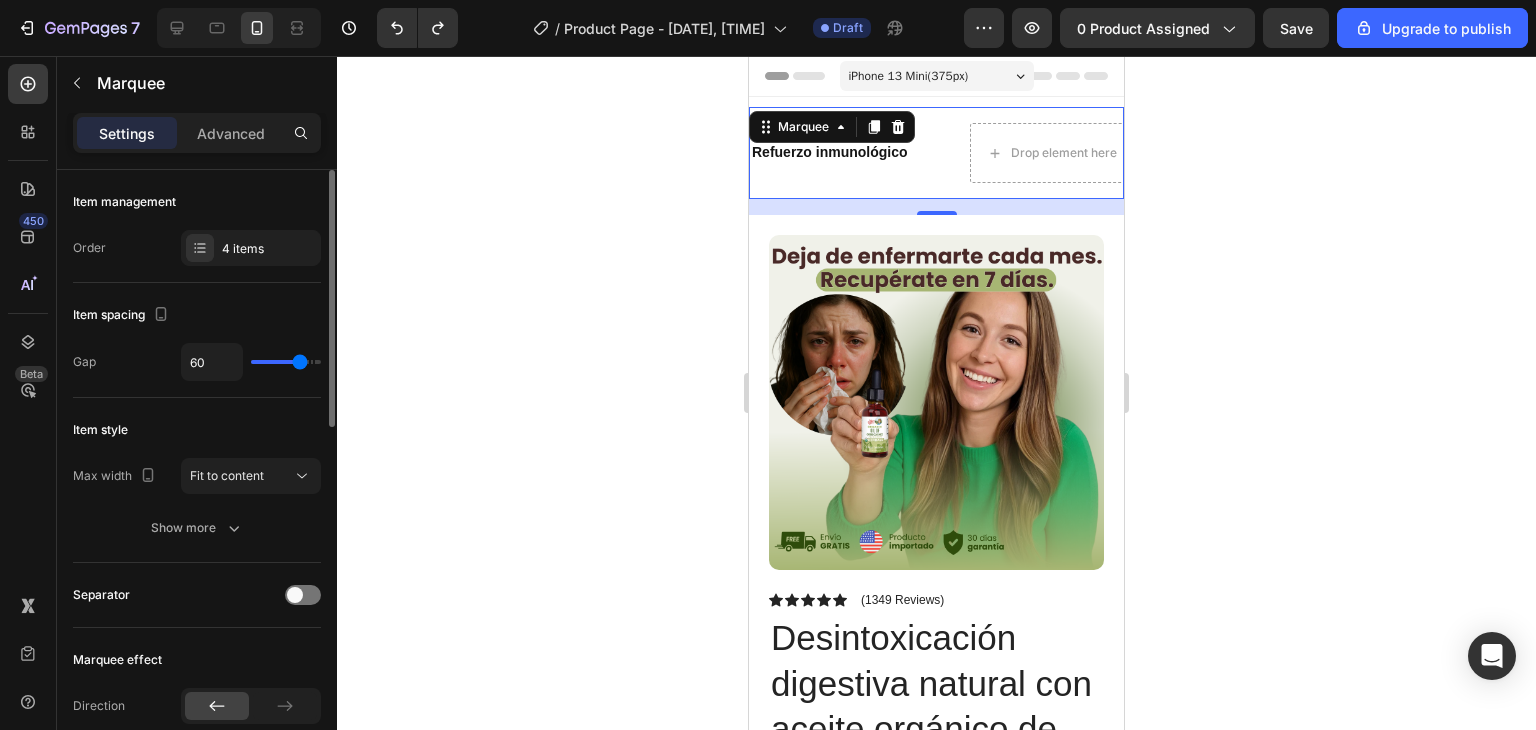 type on "80" 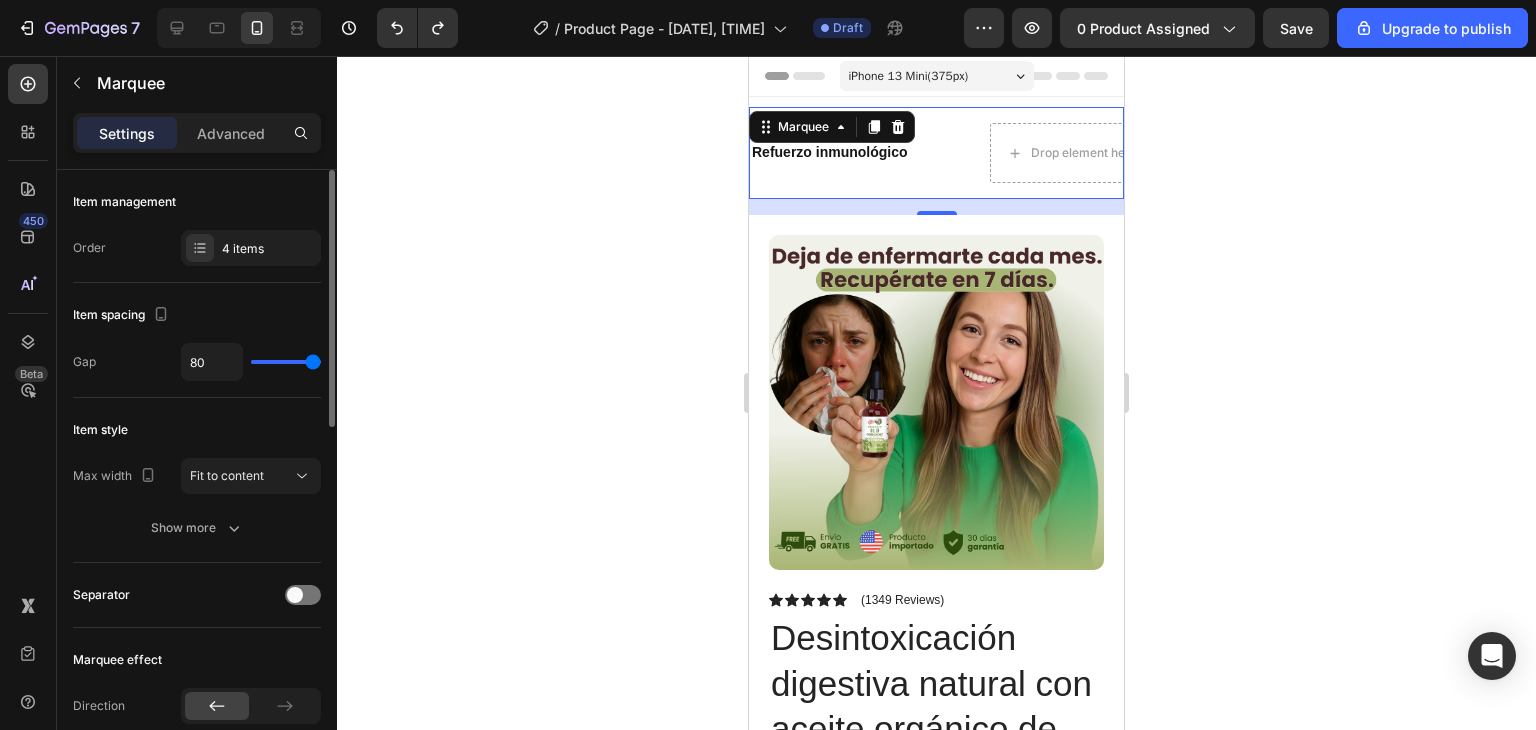 type on "52" 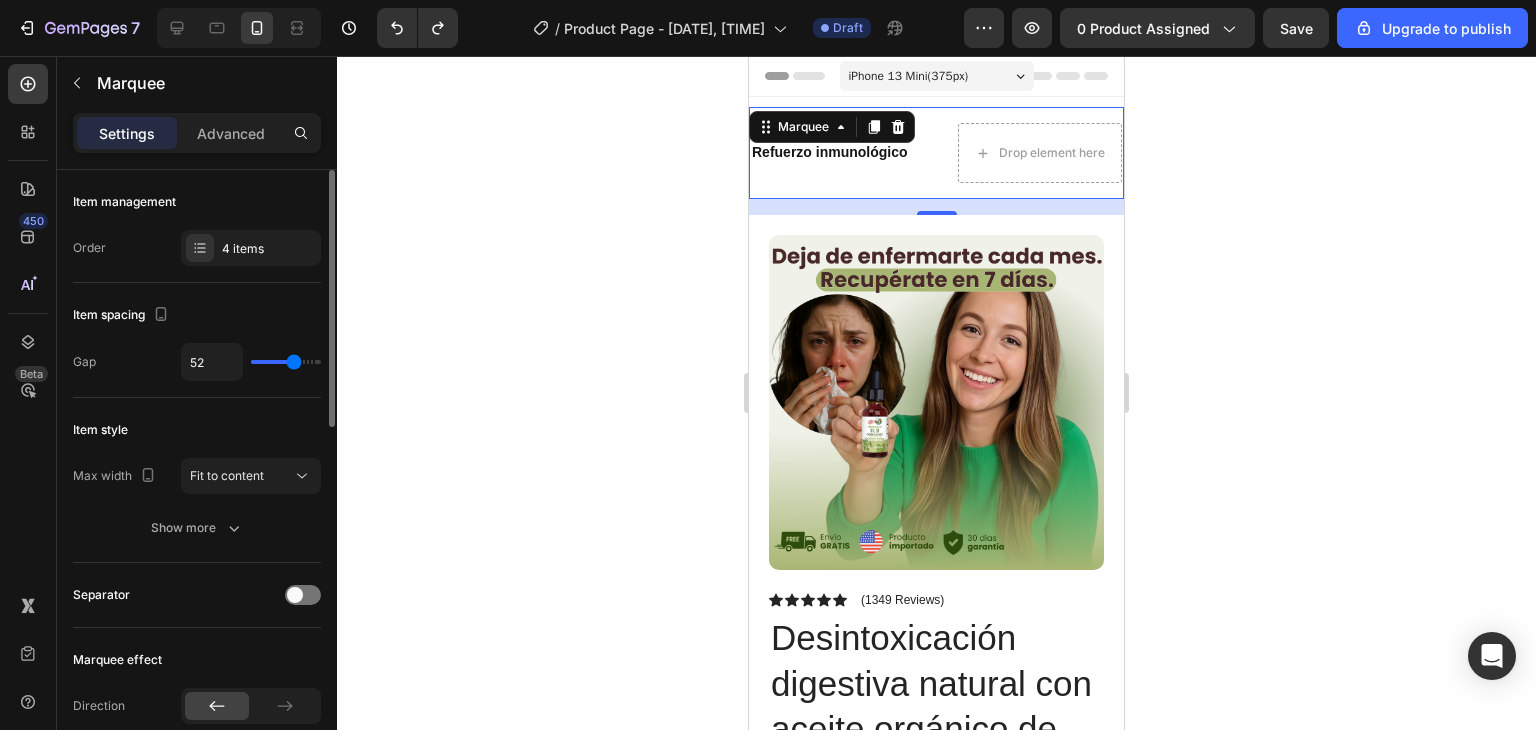 type on "48" 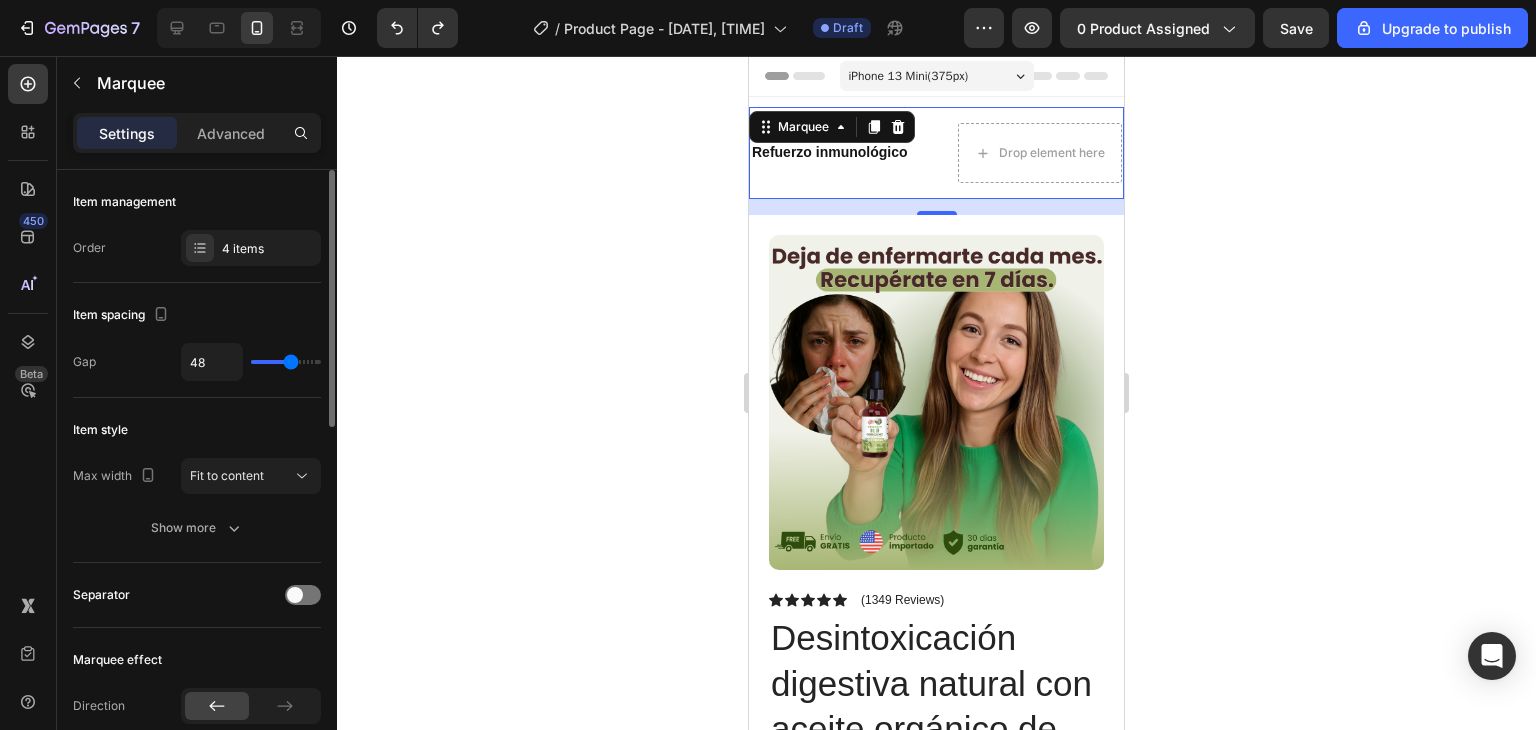 drag, startPoint x: 303, startPoint y: 361, endPoint x: 289, endPoint y: 363, distance: 14.142136 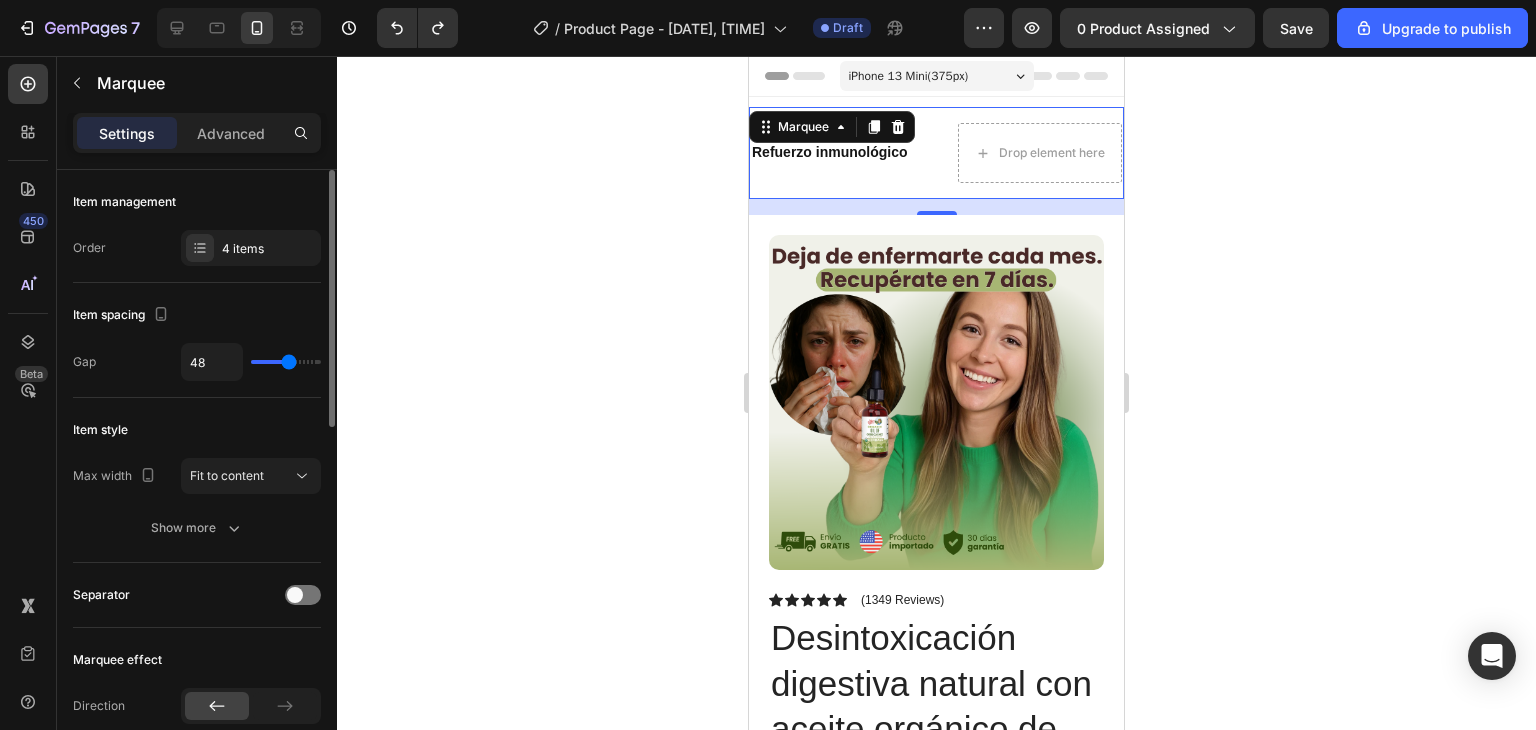 click at bounding box center [286, 362] 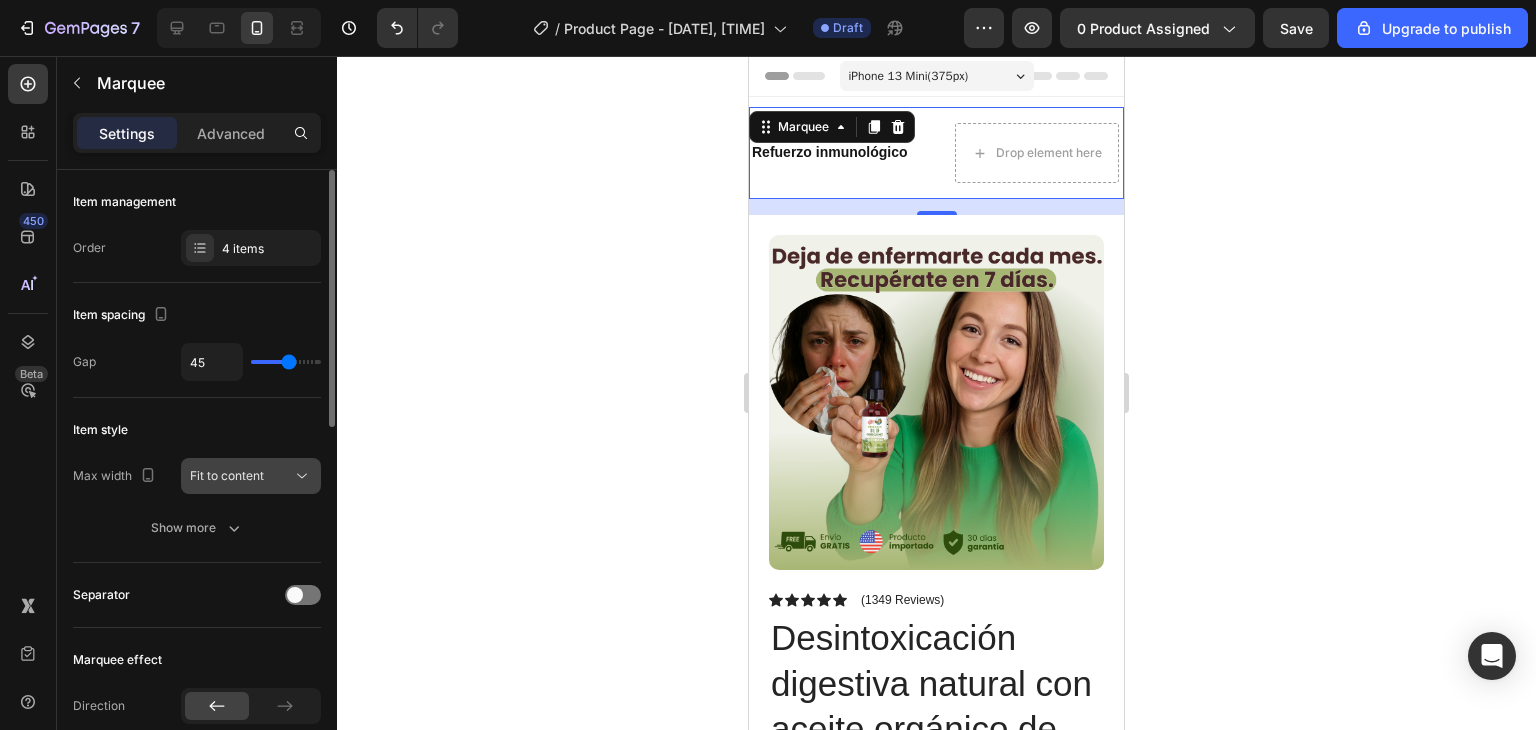 click on "Fit to content" at bounding box center [241, 476] 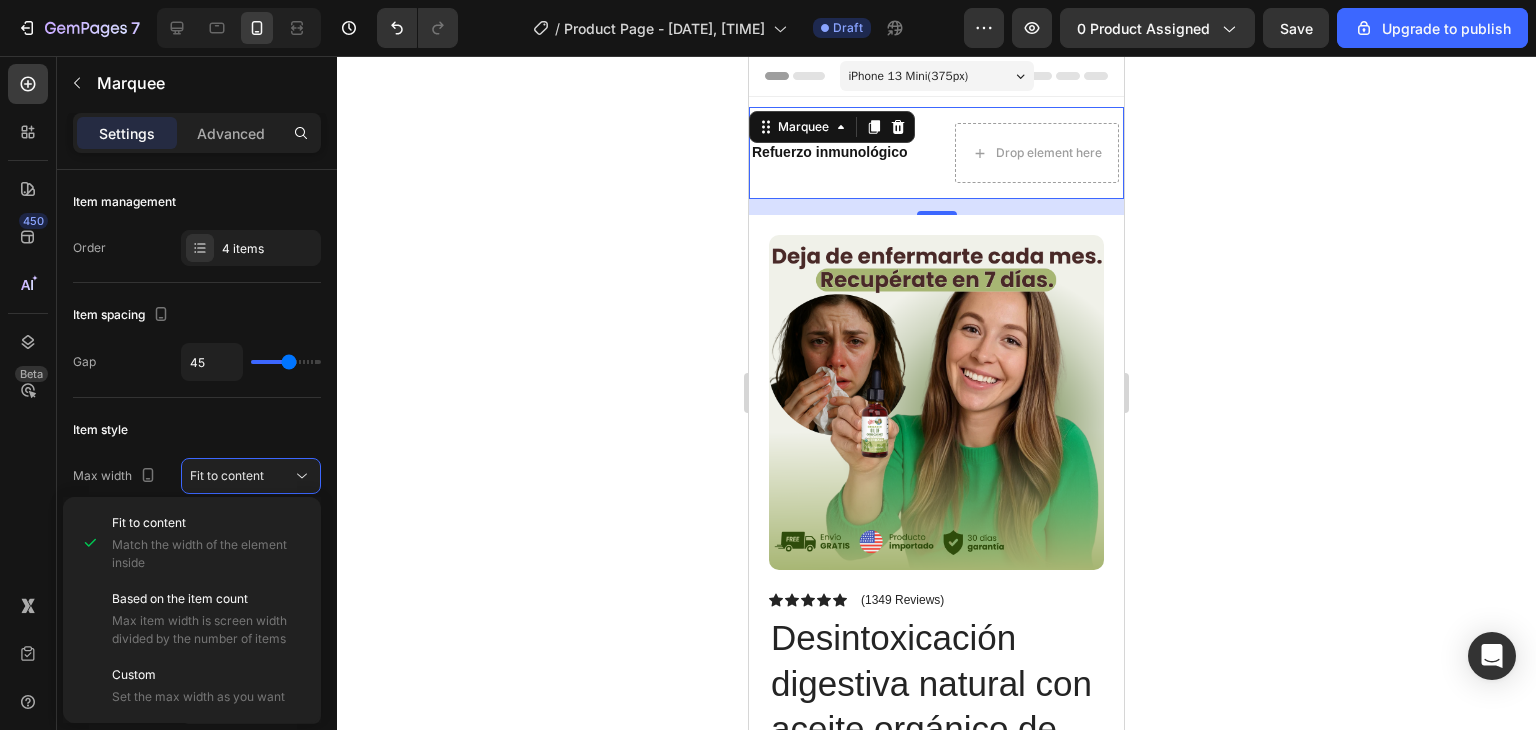 click 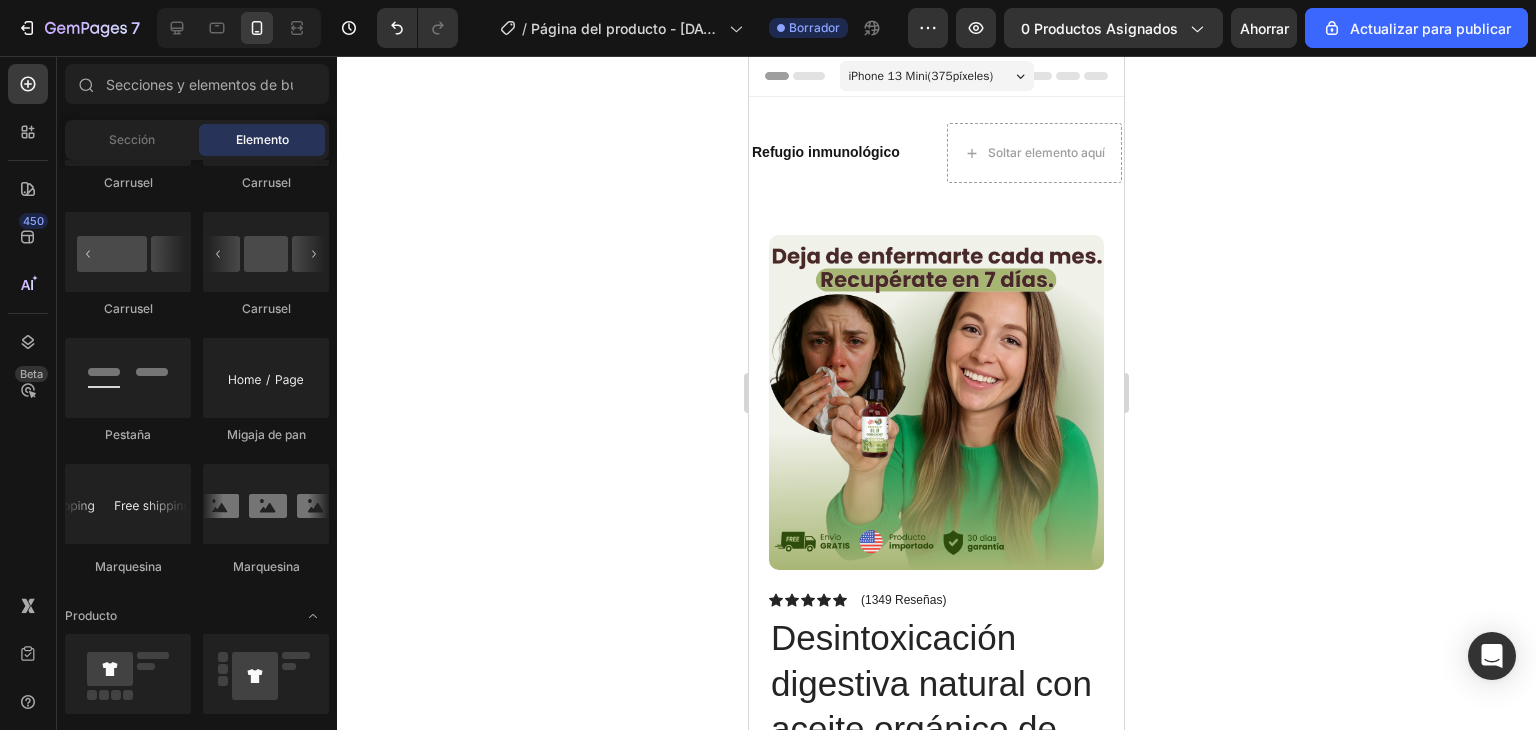 click 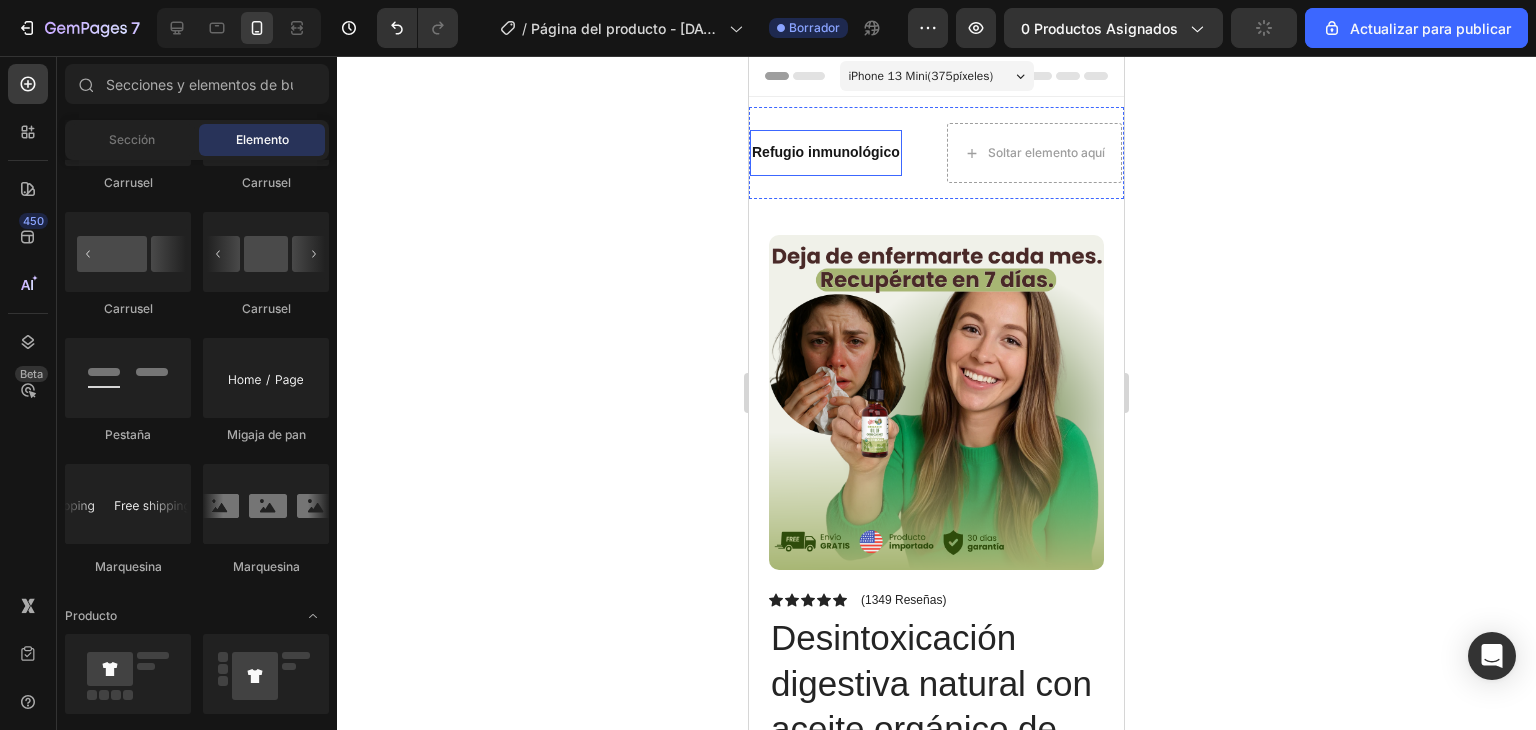 click on "Refugio inmunológico" at bounding box center (762, 152) 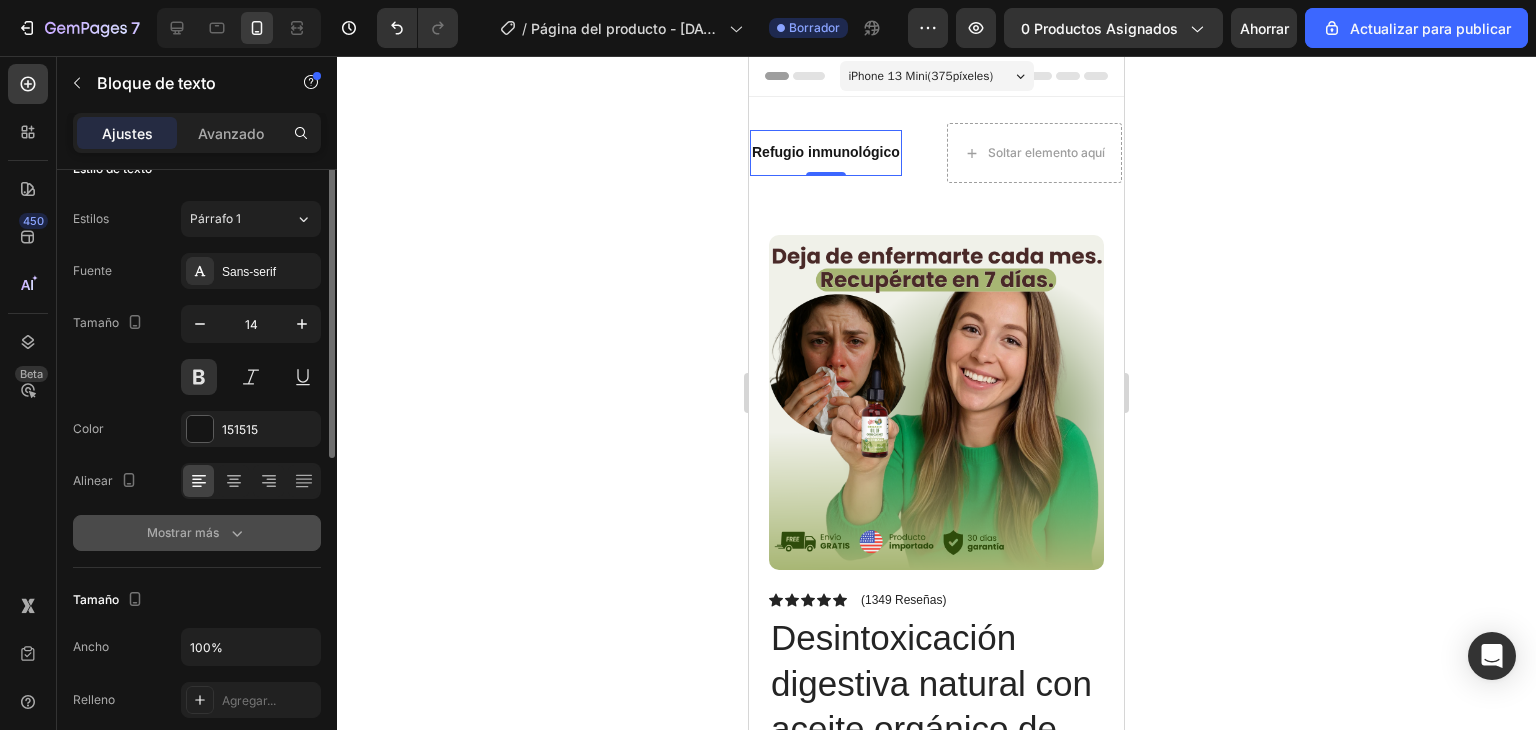 scroll, scrollTop: 0, scrollLeft: 0, axis: both 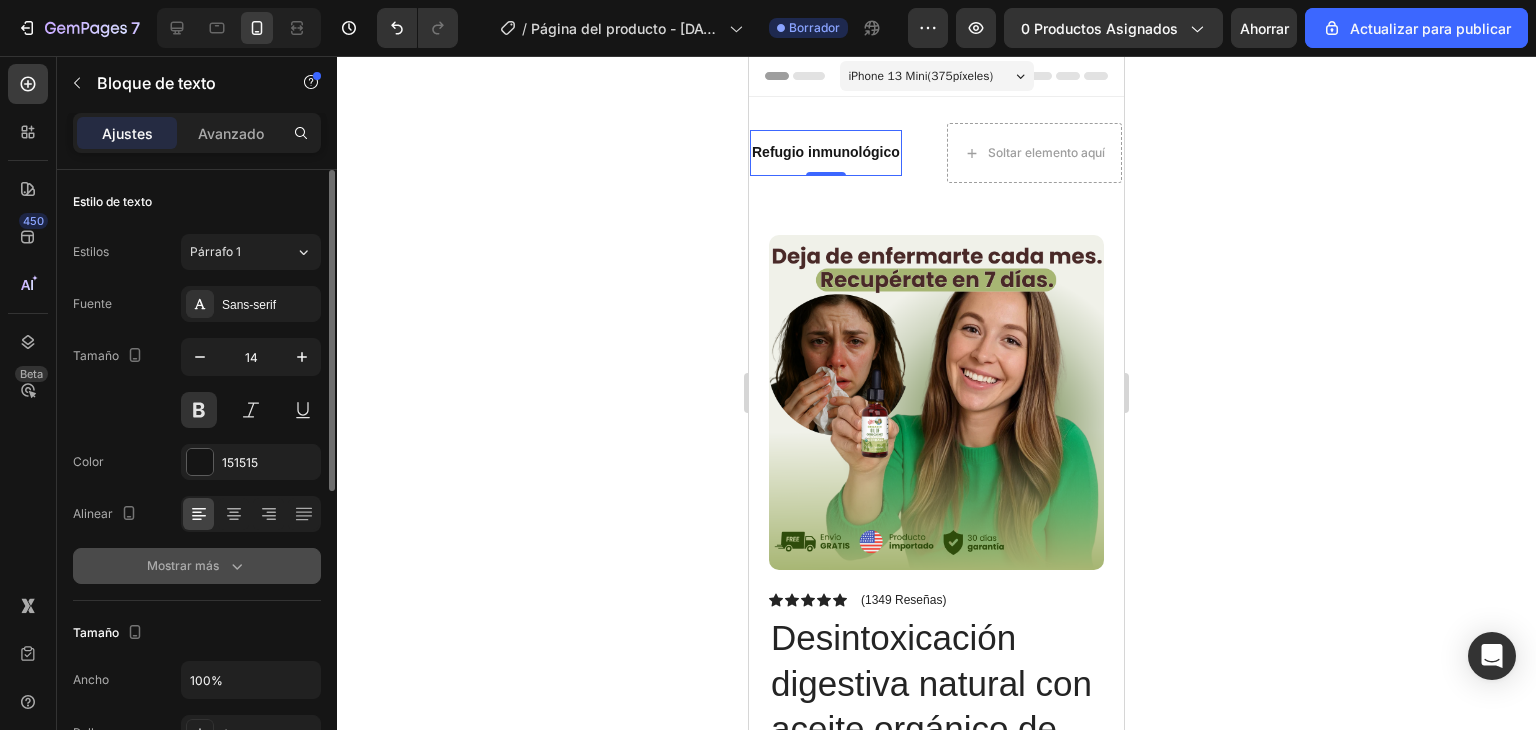 click on "Mostrar más" at bounding box center [197, 566] 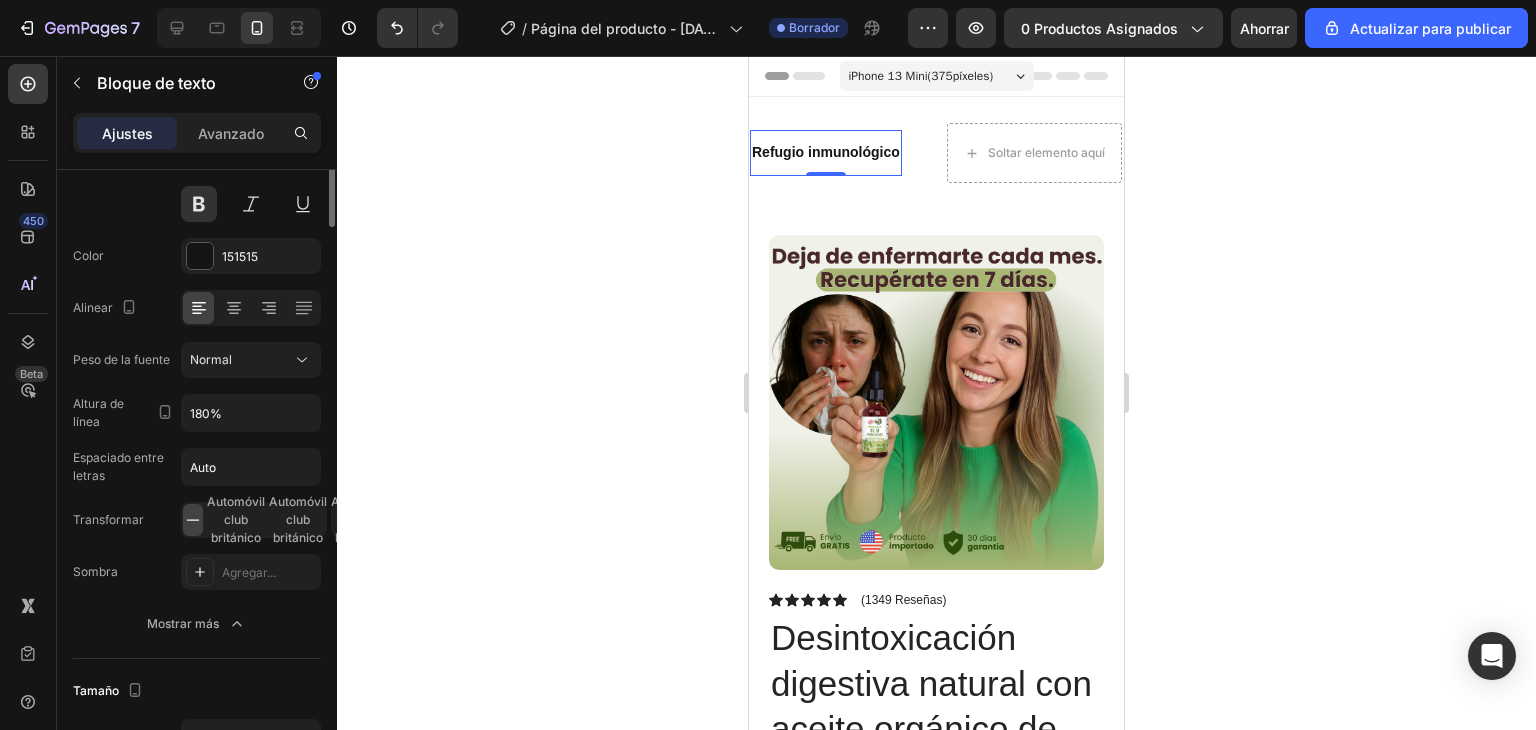 scroll, scrollTop: 0, scrollLeft: 0, axis: both 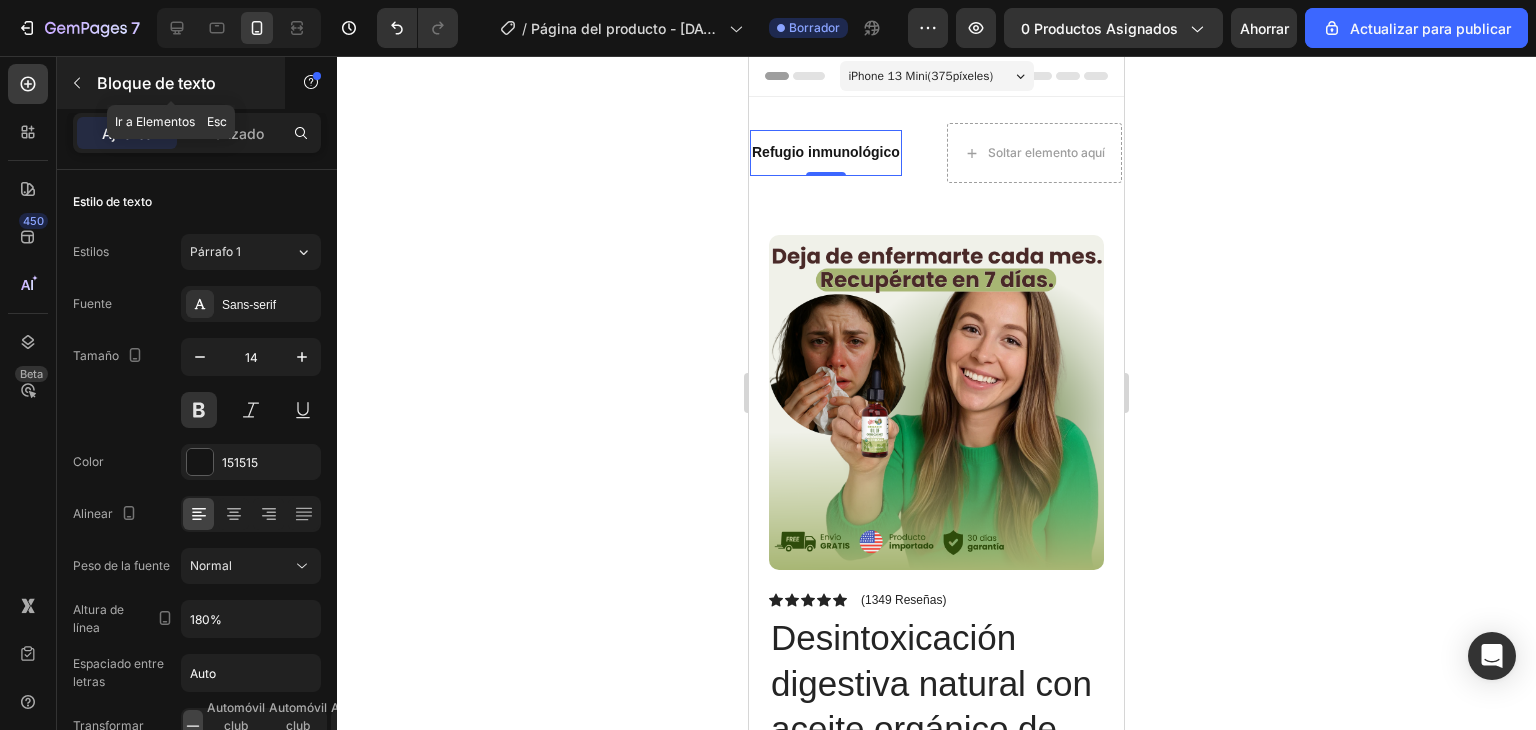 click at bounding box center (77, 83) 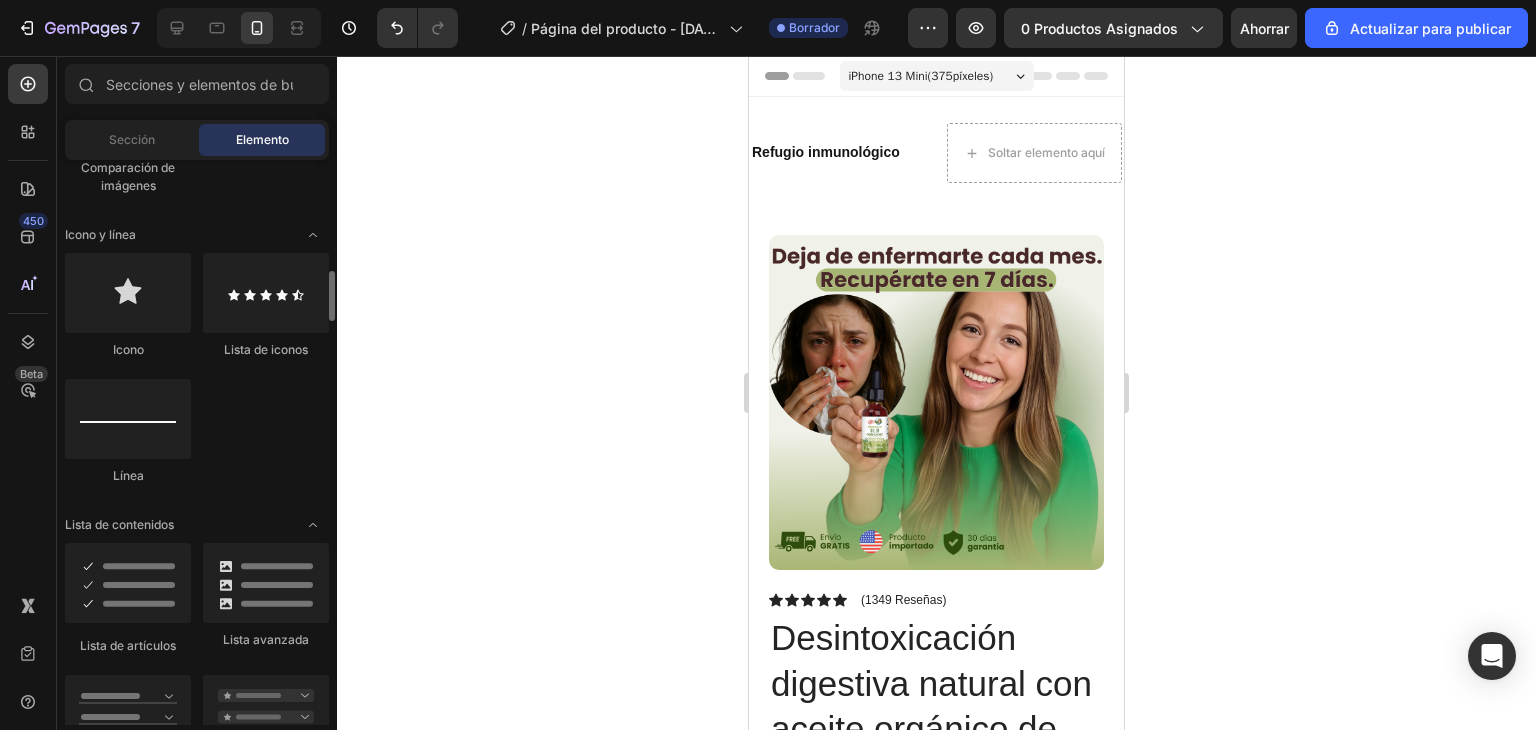 scroll, scrollTop: 1272, scrollLeft: 0, axis: vertical 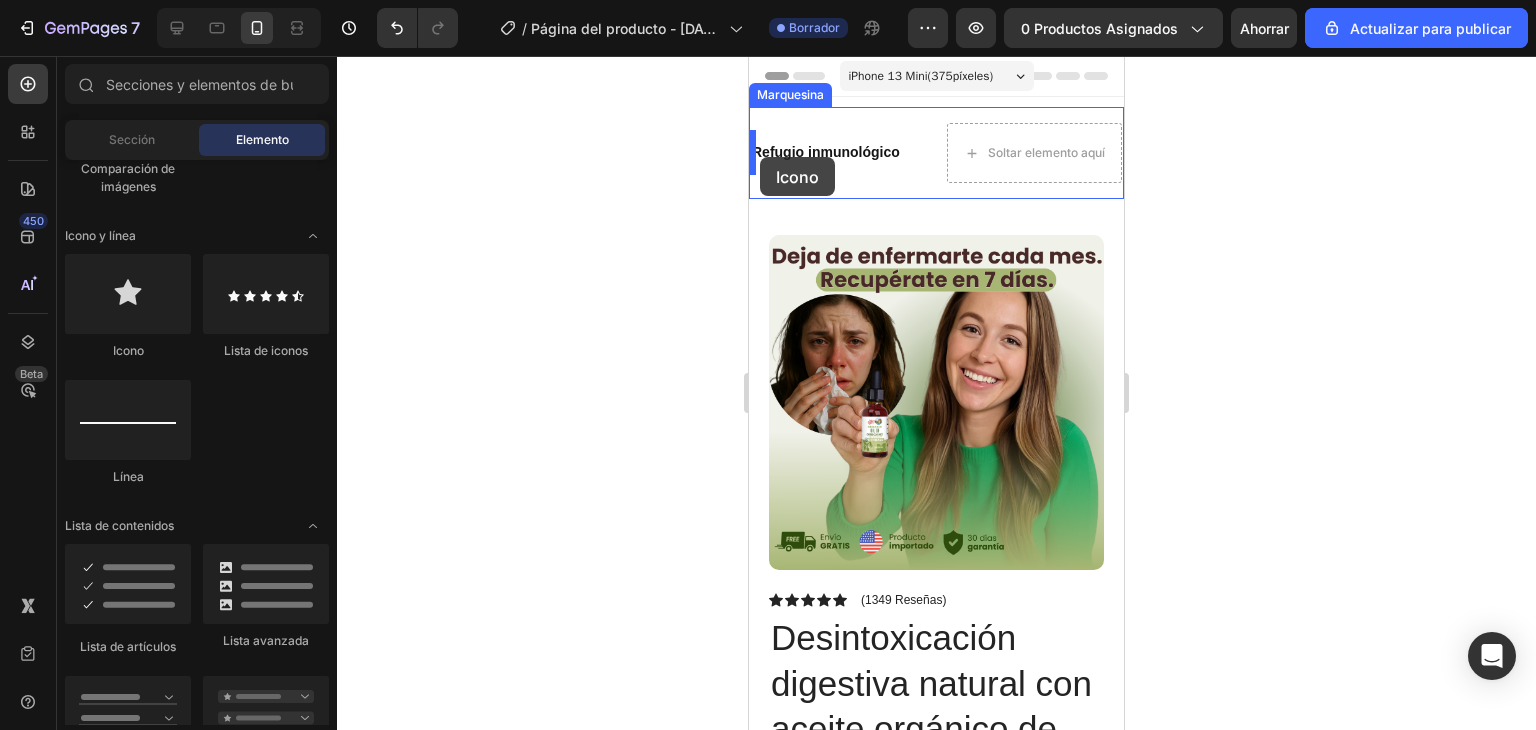 drag, startPoint x: 881, startPoint y: 357, endPoint x: 760, endPoint y: 157, distance: 233.75415 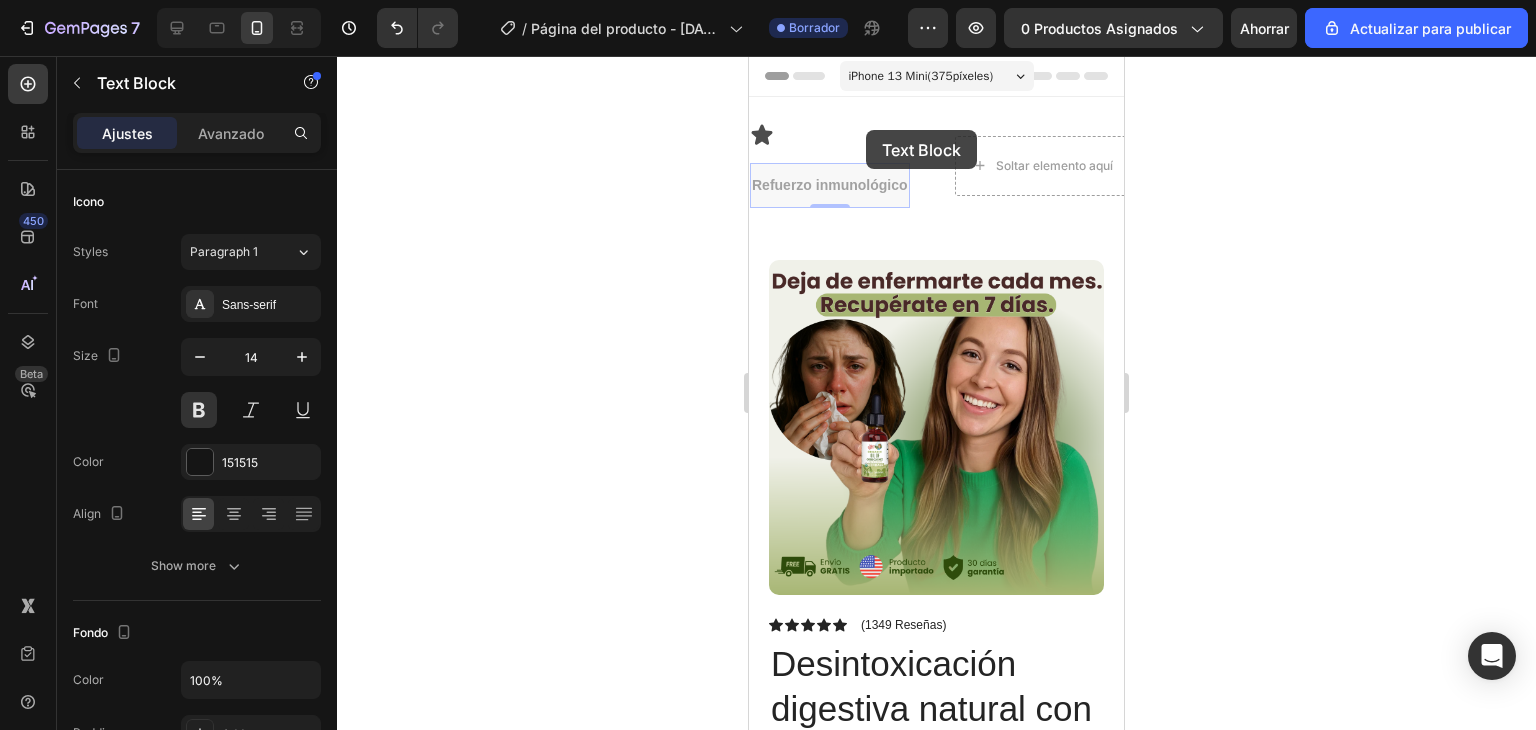 drag, startPoint x: 890, startPoint y: 183, endPoint x: 866, endPoint y: 130, distance: 58.18075 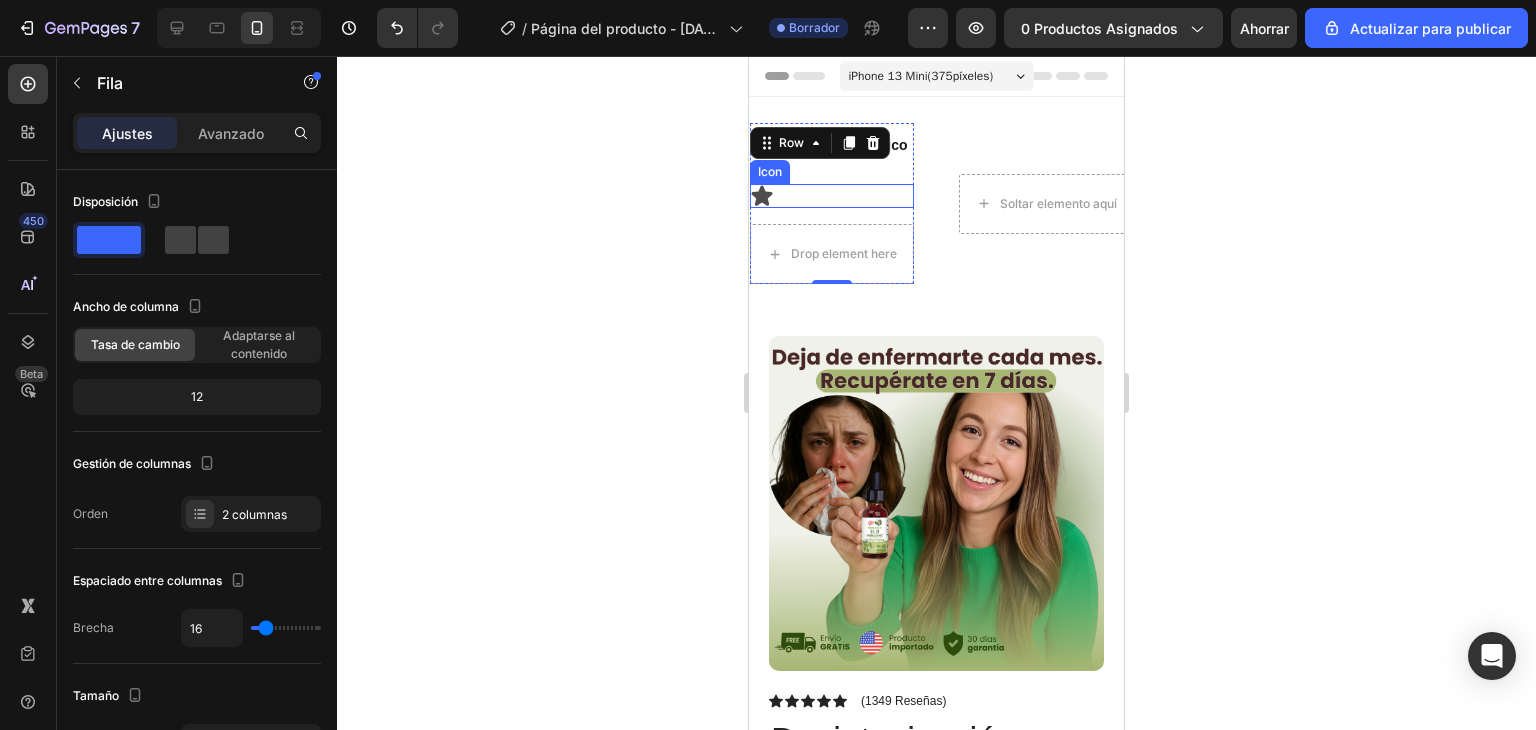 click on "Icon" at bounding box center (767, 196) 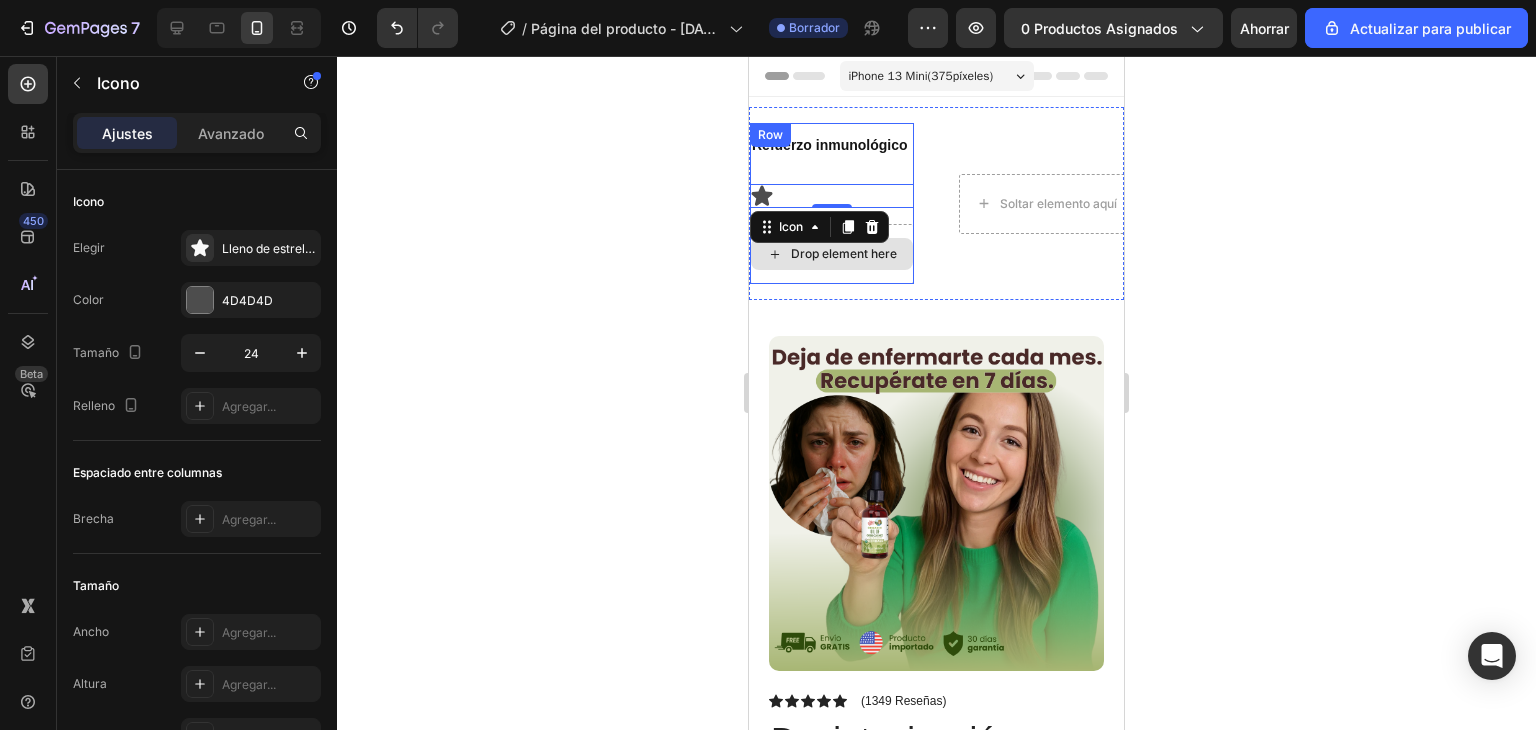 click on "Drop element here" at bounding box center [817, 254] 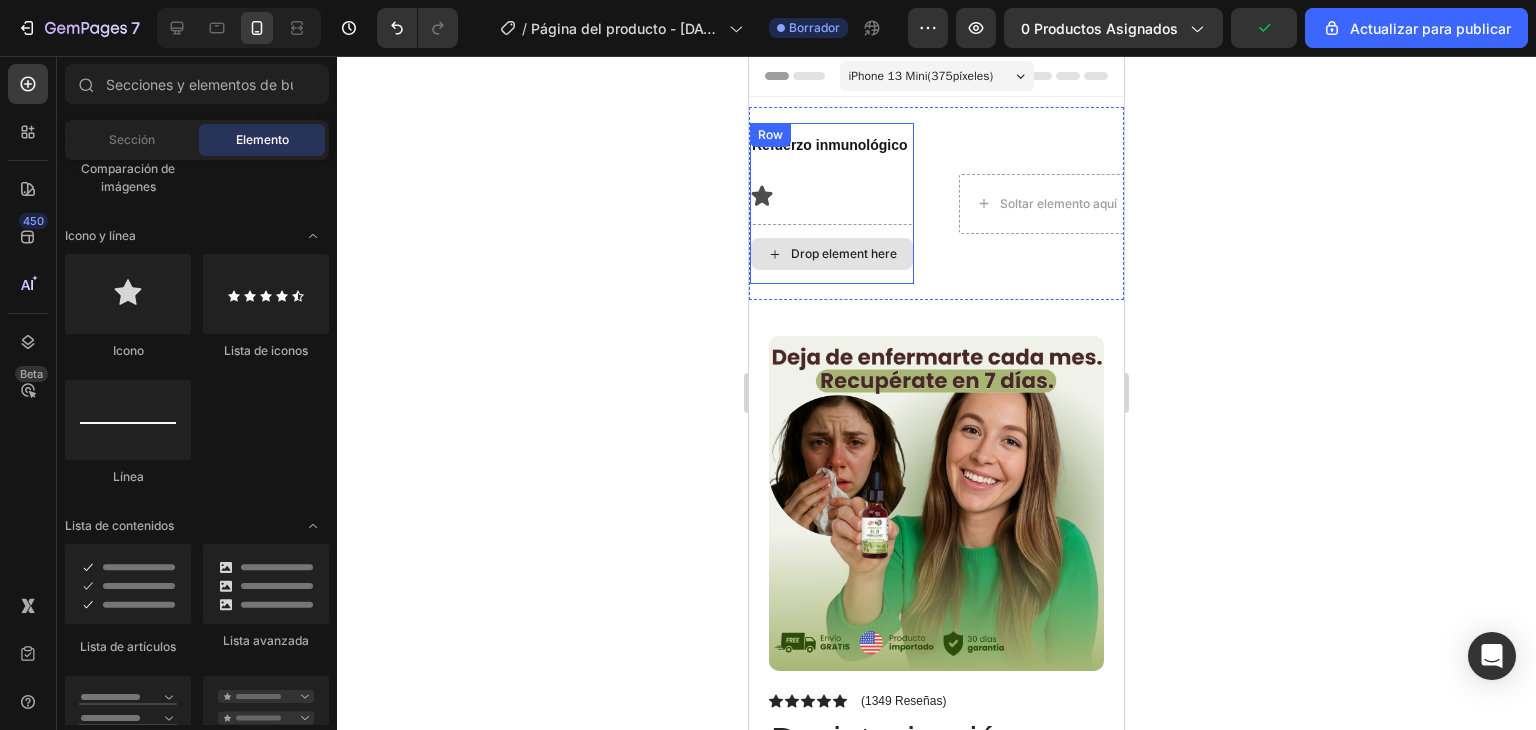 click on "Drop element here" at bounding box center [835, 254] 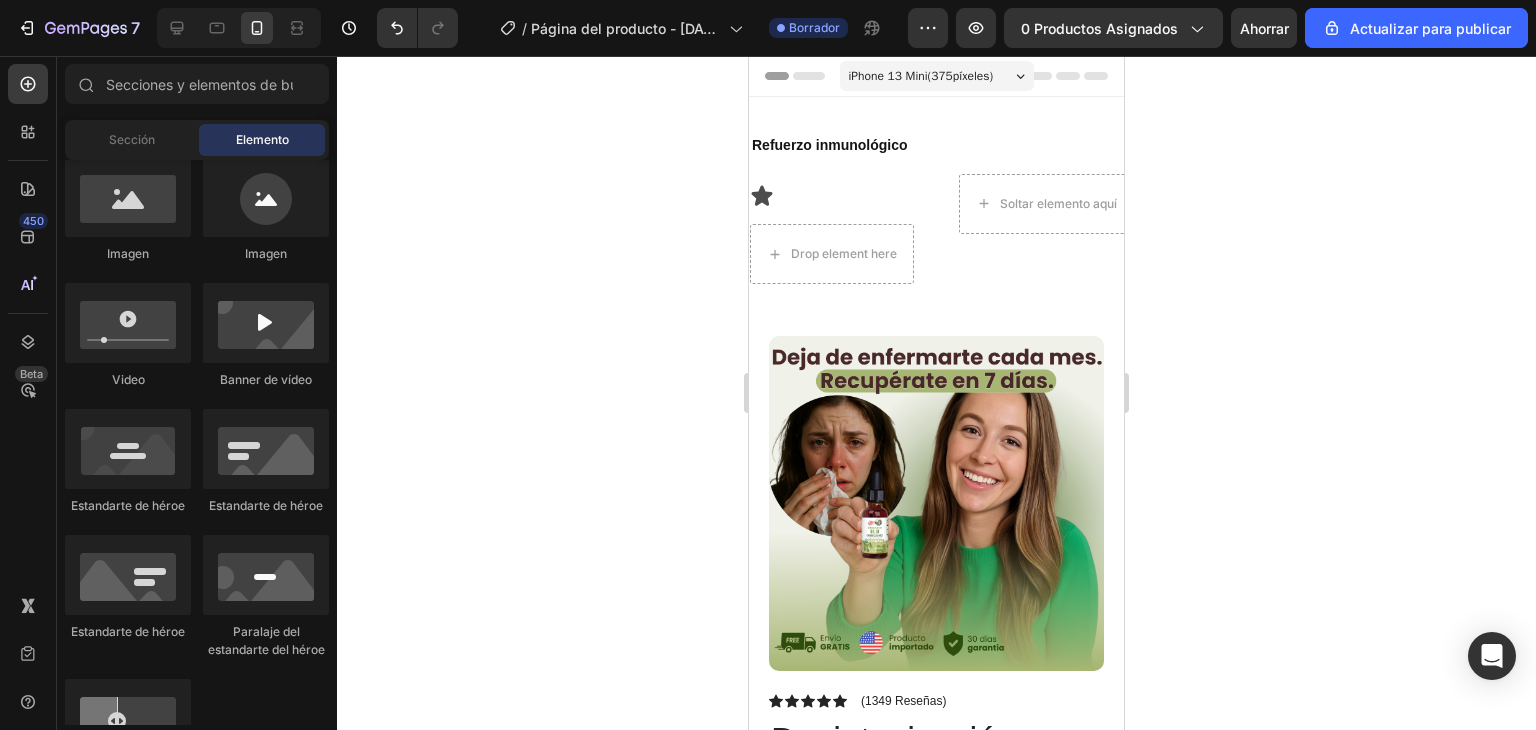 scroll, scrollTop: 0, scrollLeft: 0, axis: both 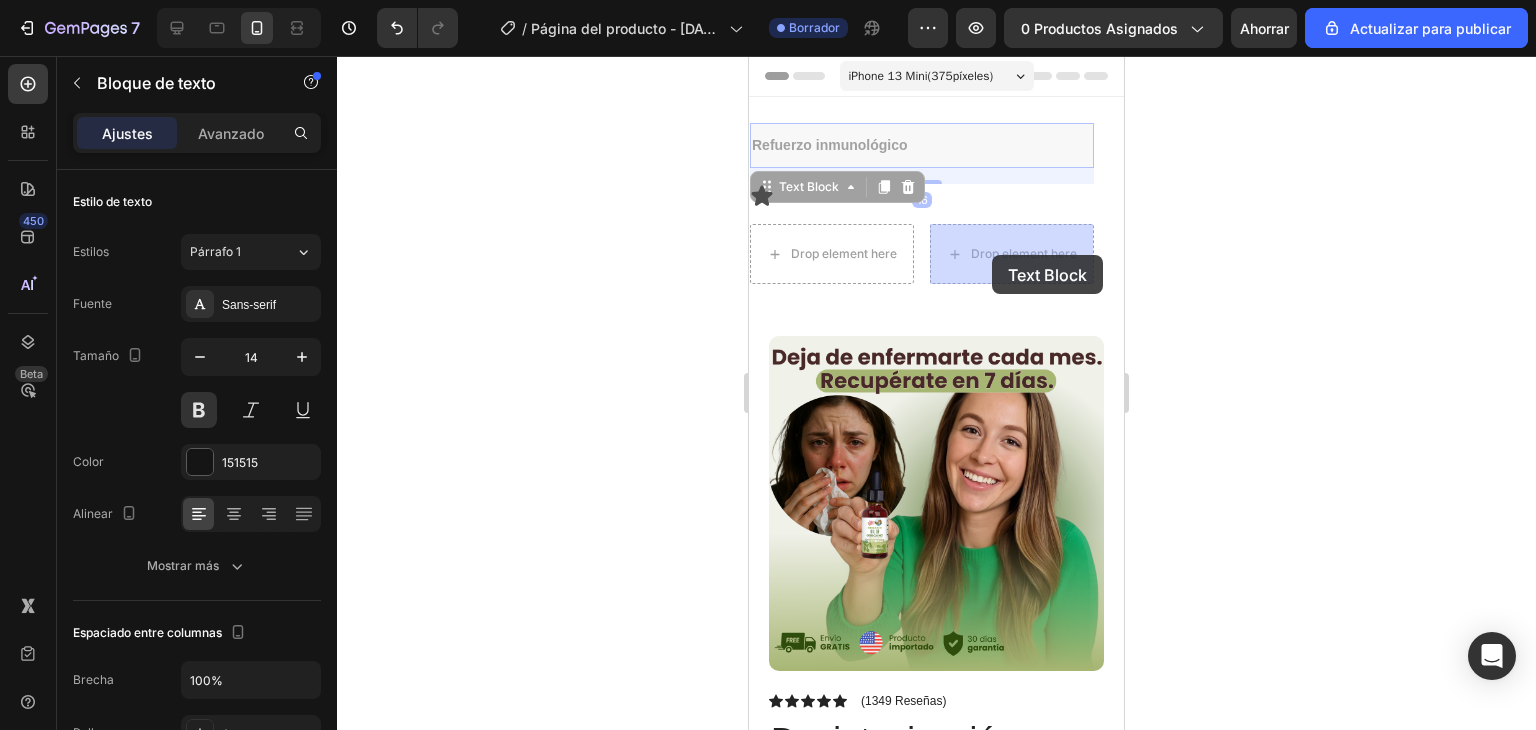 drag, startPoint x: 865, startPoint y: 148, endPoint x: 992, endPoint y: 253, distance: 164.78471 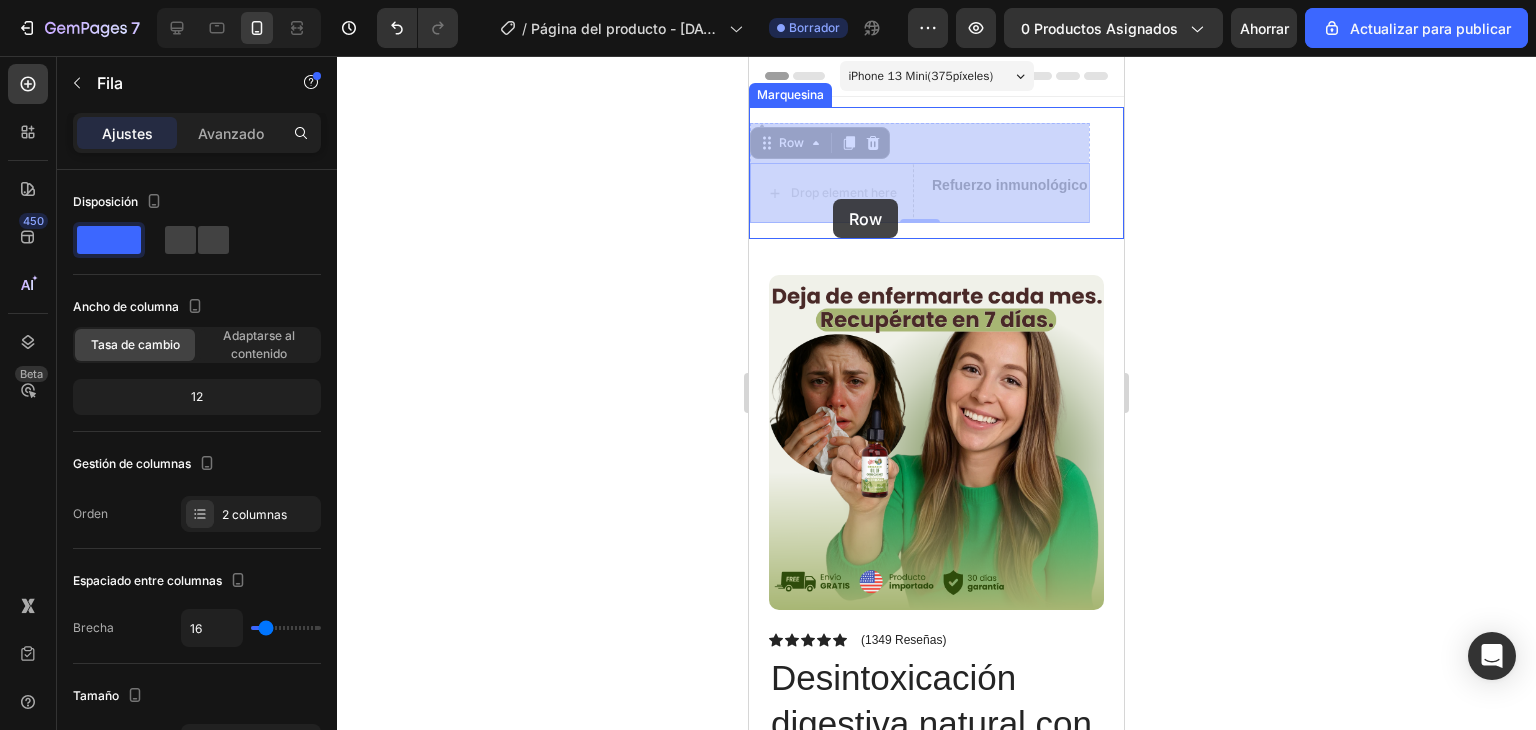 drag, startPoint x: 771, startPoint y: 141, endPoint x: 818, endPoint y: 179, distance: 60.440052 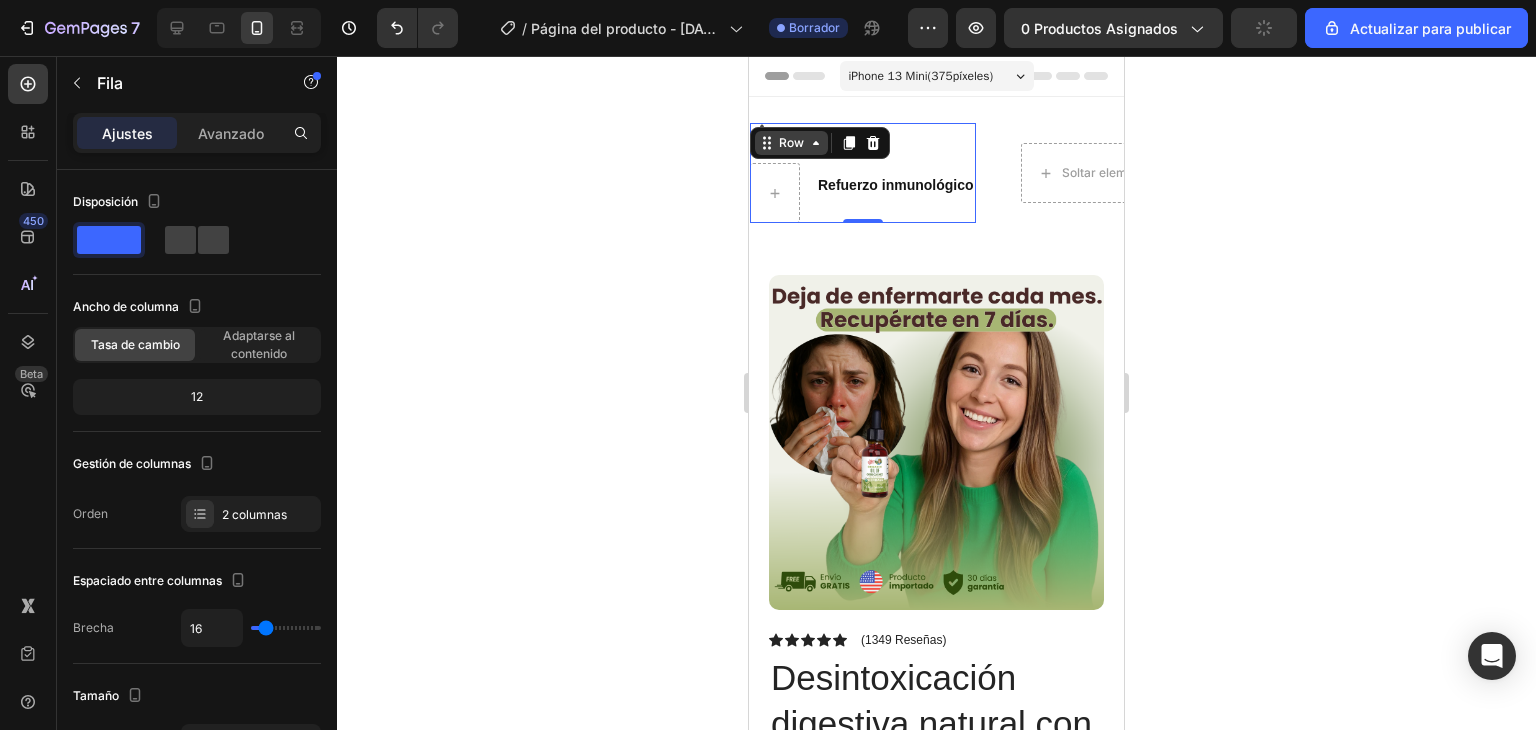 click on "Row" at bounding box center (729, 143) 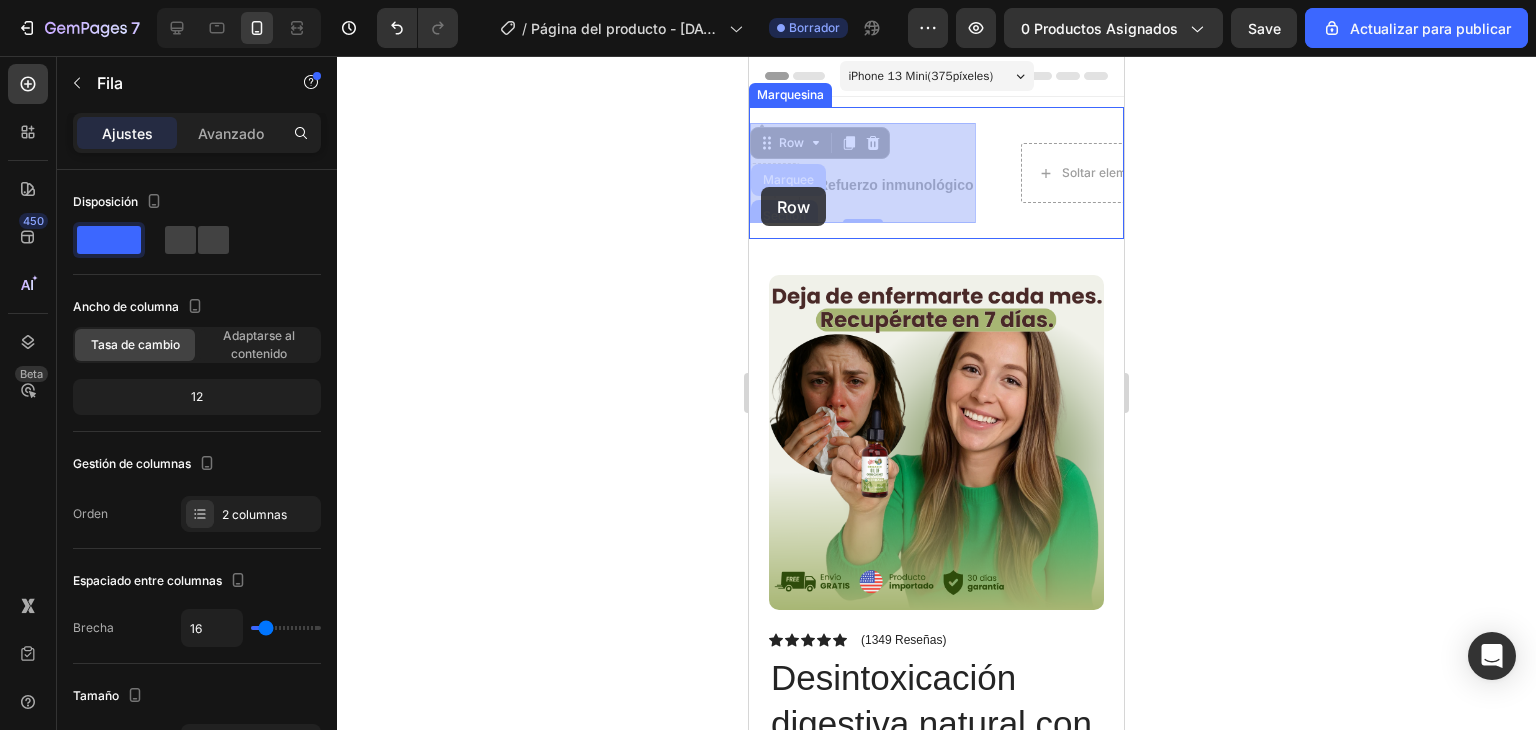 drag, startPoint x: 756, startPoint y: 129, endPoint x: 761, endPoint y: 187, distance: 58.21512 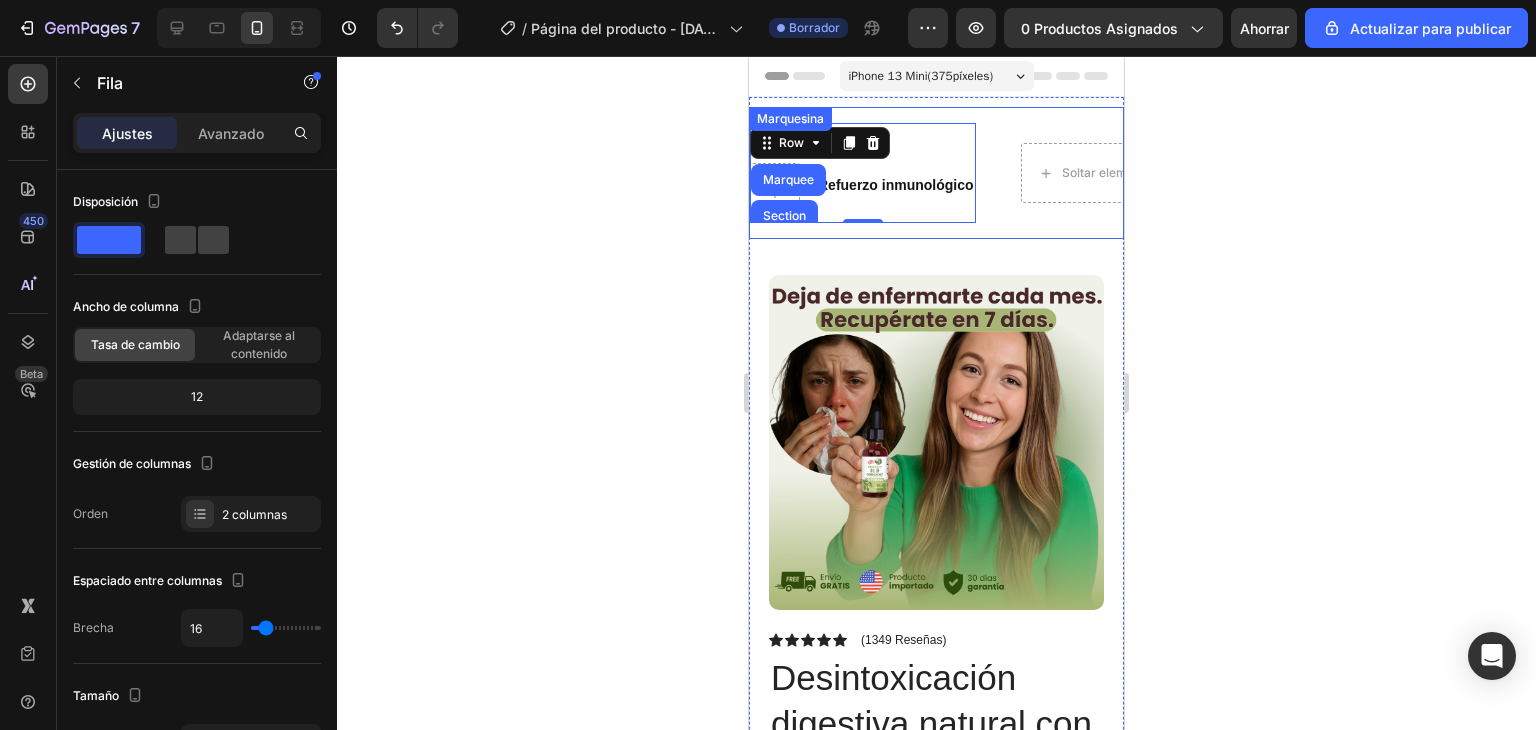click on "Icon
Refuerzo inmunológico Text Block Row Row Marquee Section   0
Soltar elemento aquí OFERTA POR TIEMPO LIMITADO 50% DE DESCUENTO Bloque de texto GARANTÍA DE POR VIDA Bloque de texto
Icon
Refuerzo inmunológico Text Block Row Row   0
Soltar elemento aquí OFERTA POR TIEMPO LIMITADO 50% DE DESCUENTO Bloque de texto GARANTÍA DE POR VIDA Bloque de texto Marquesina" at bounding box center [936, 173] 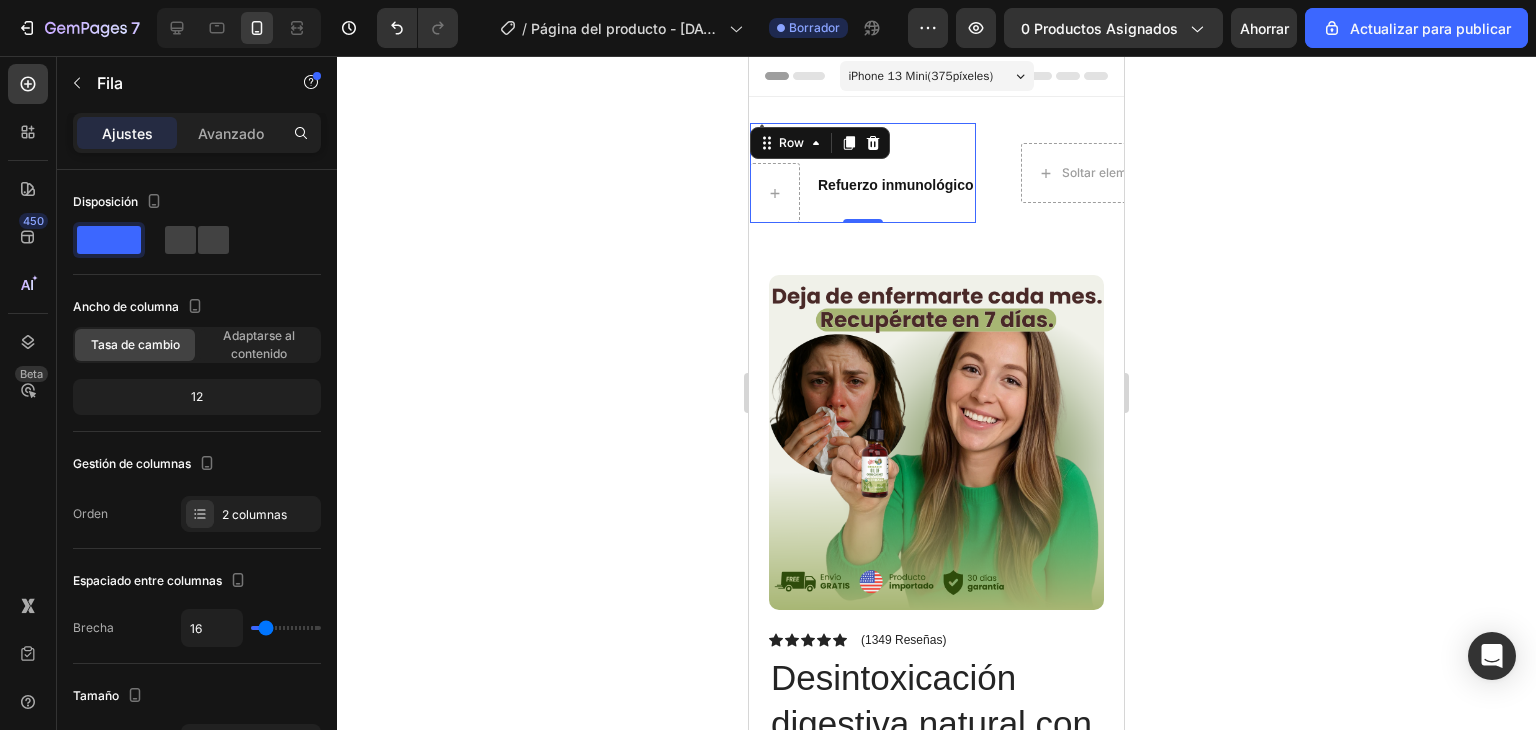 click 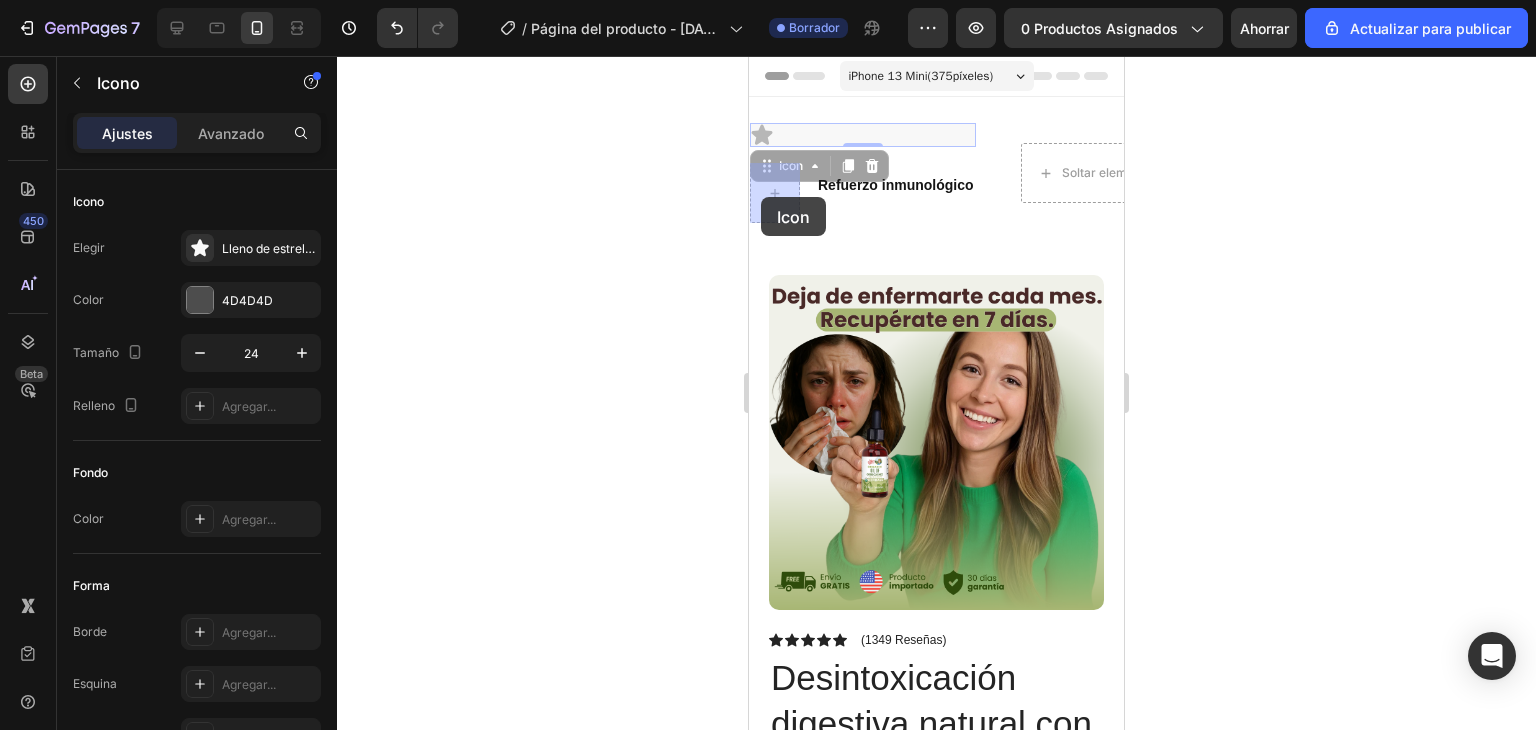 drag, startPoint x: 754, startPoint y: 134, endPoint x: 761, endPoint y: 197, distance: 63.387695 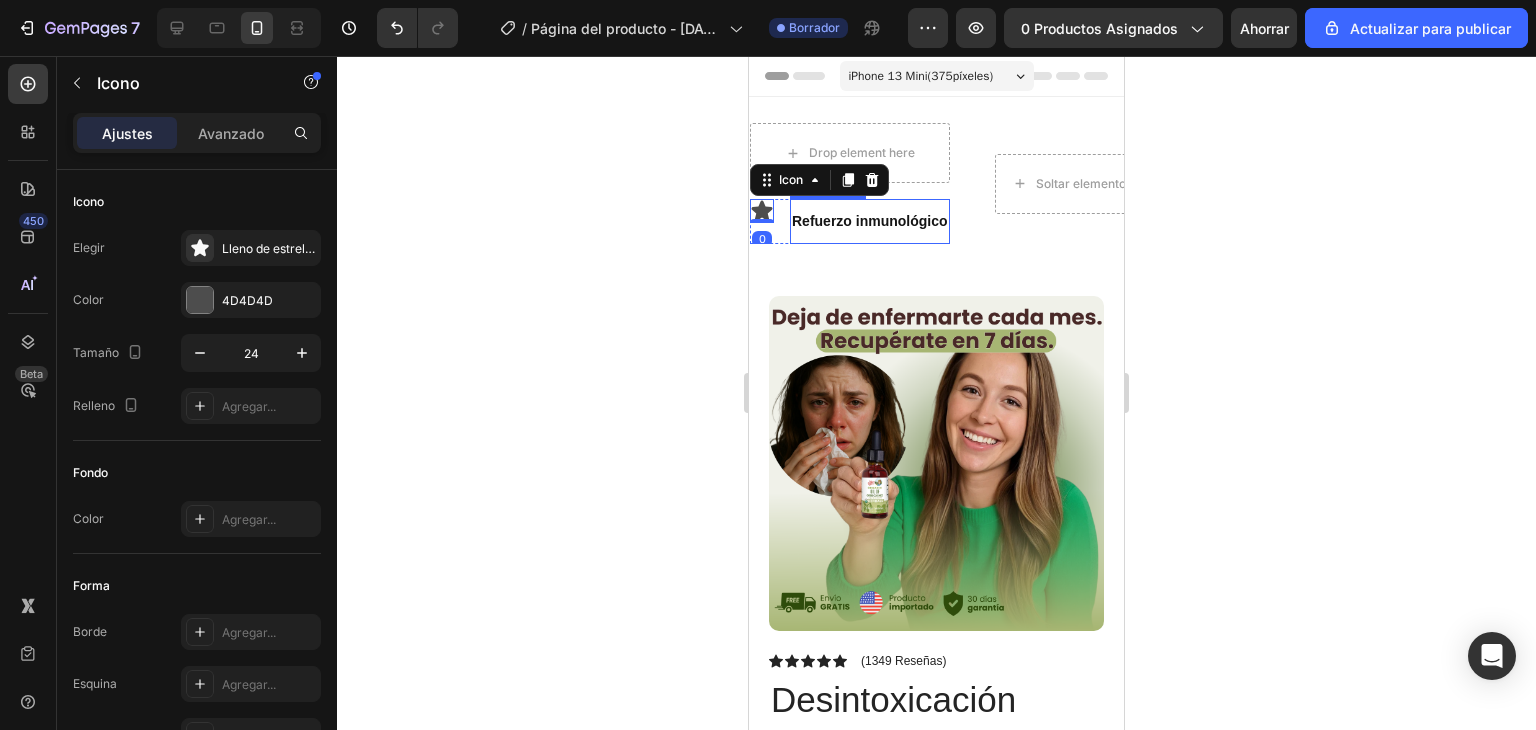 click on "Refuerzo inmunológico" at bounding box center (858, 221) 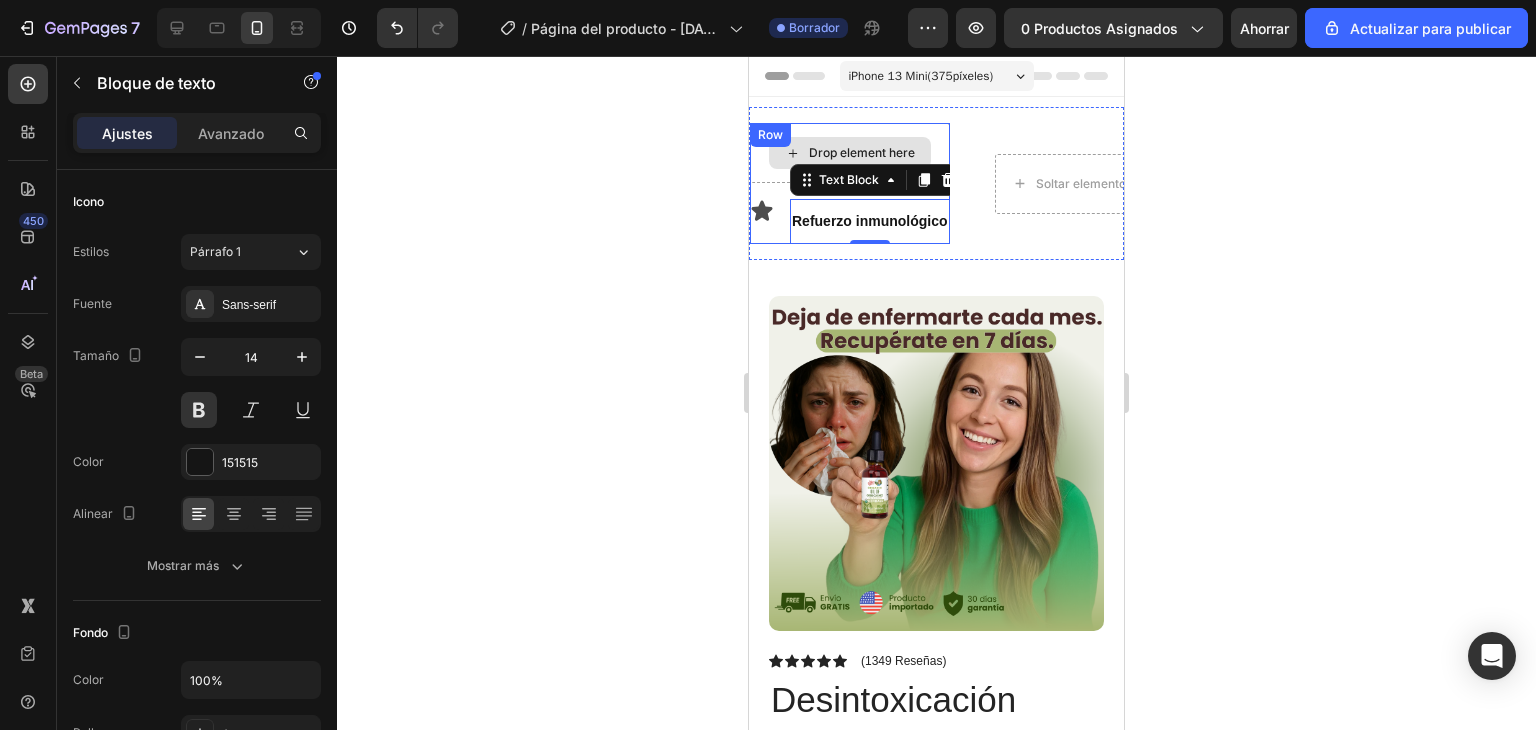 click on "Drop element here" at bounding box center [805, 153] 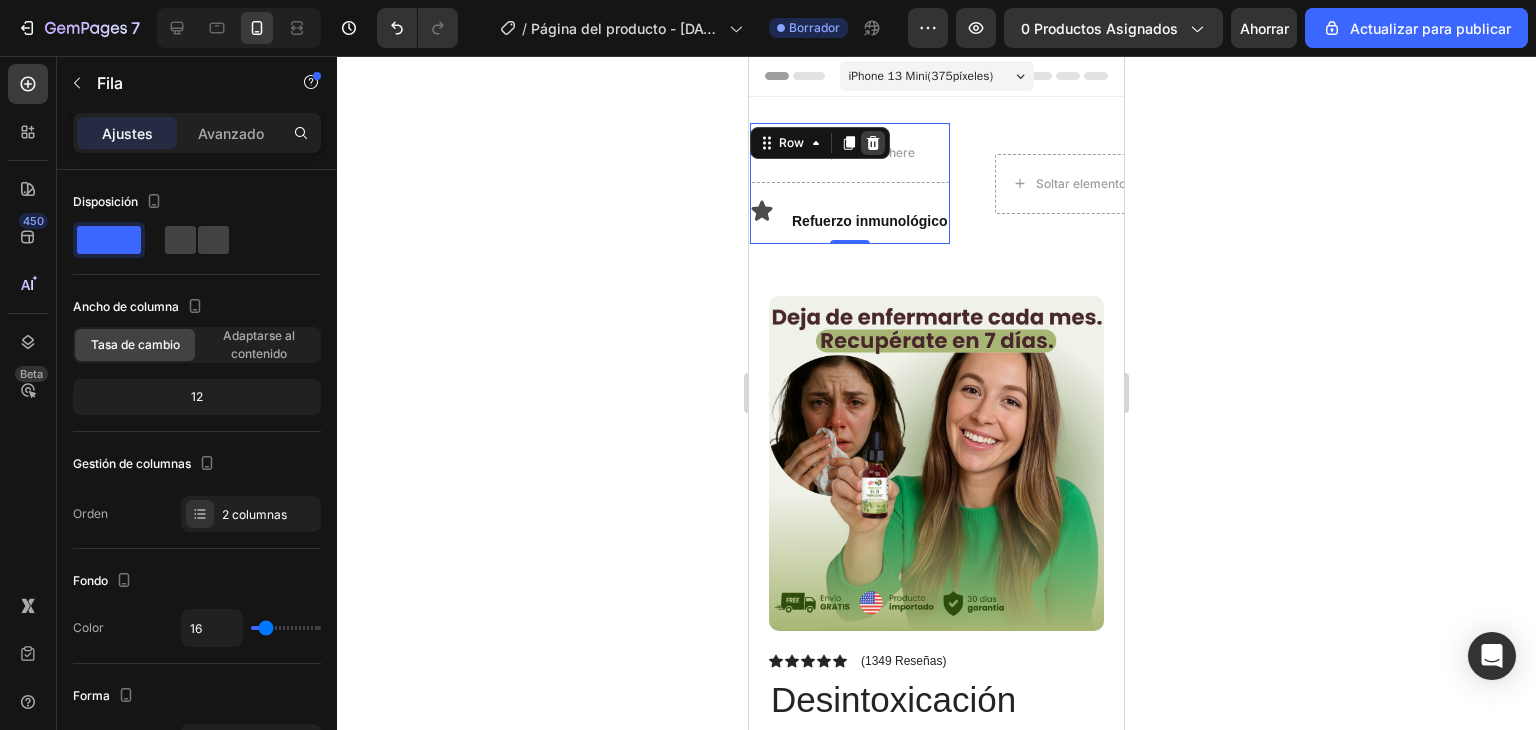 click 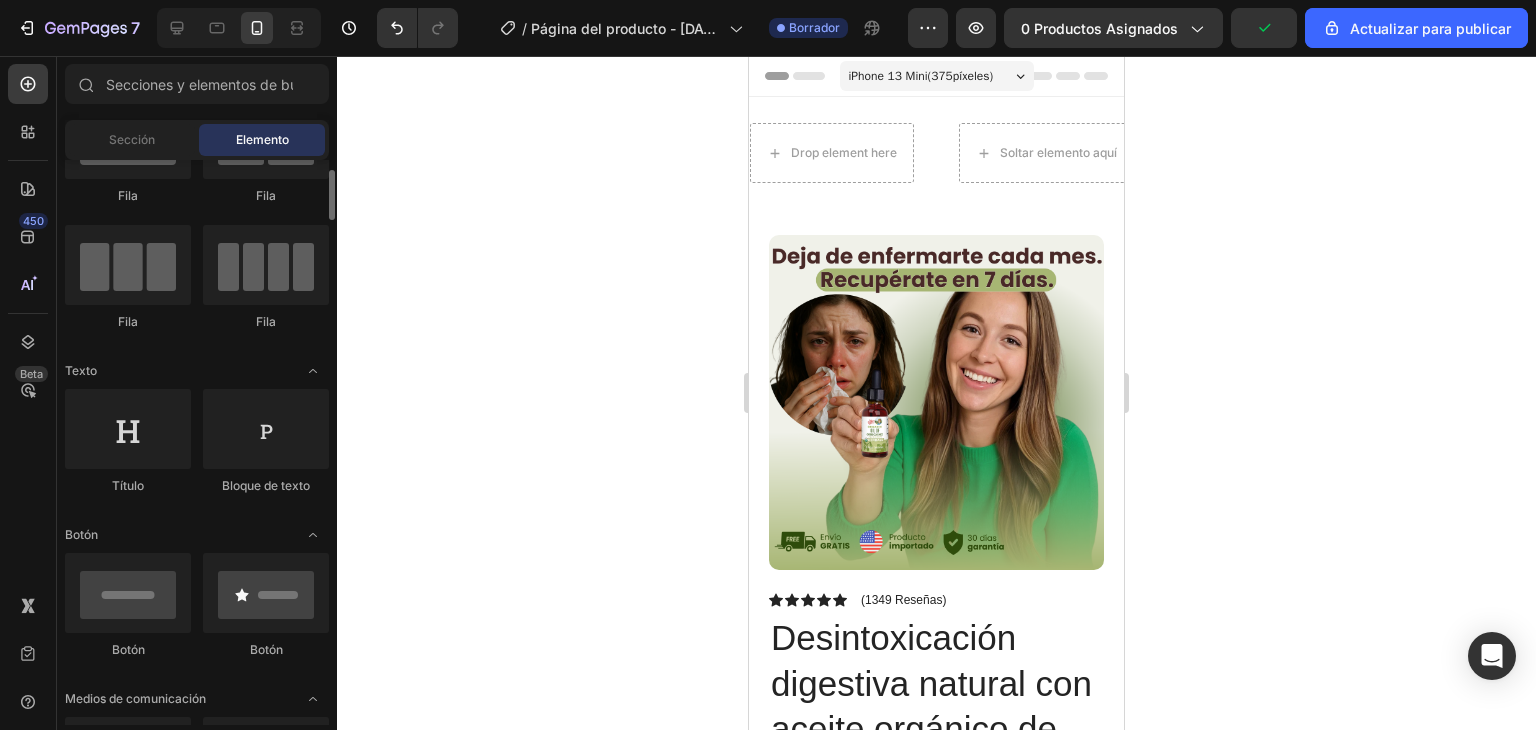 scroll, scrollTop: 106, scrollLeft: 0, axis: vertical 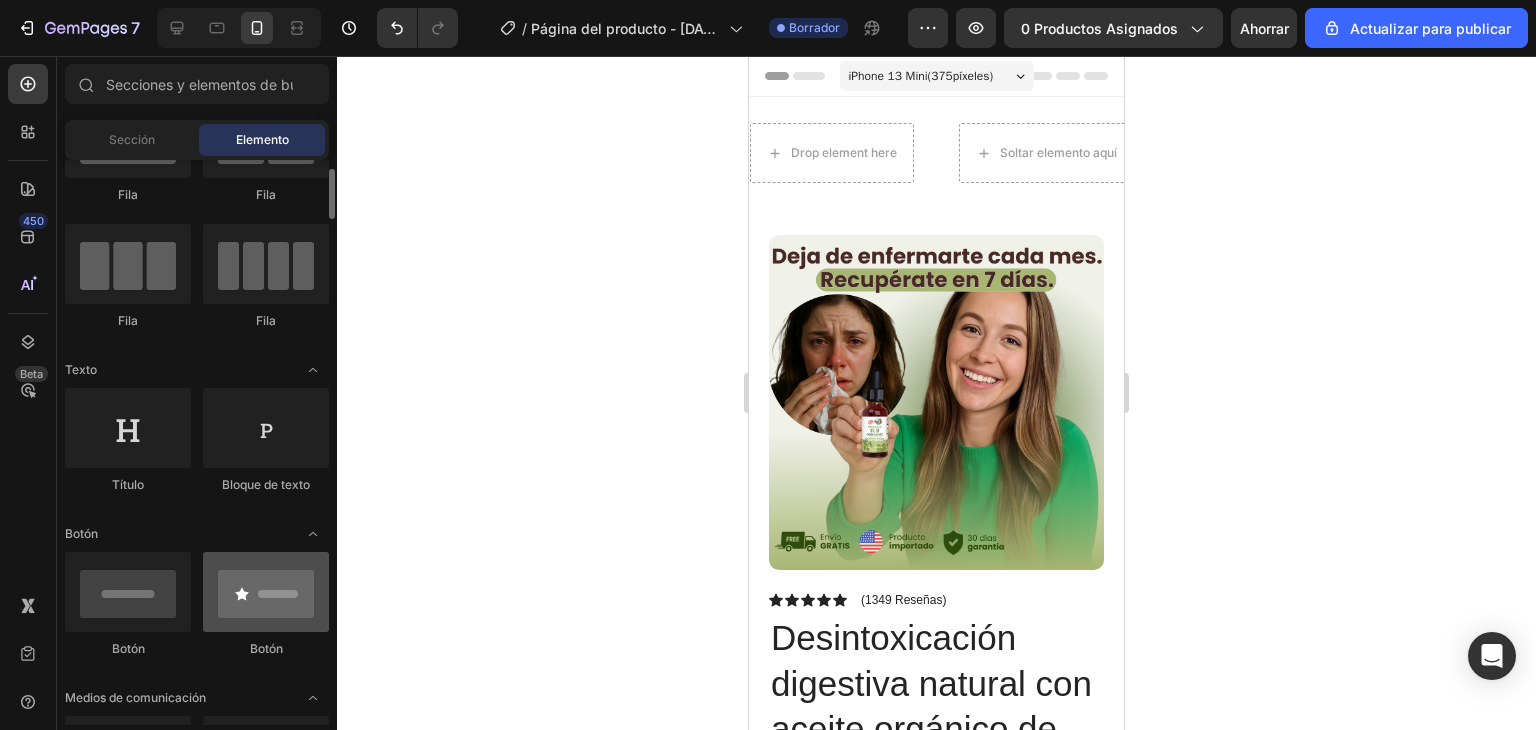 click at bounding box center (266, 592) 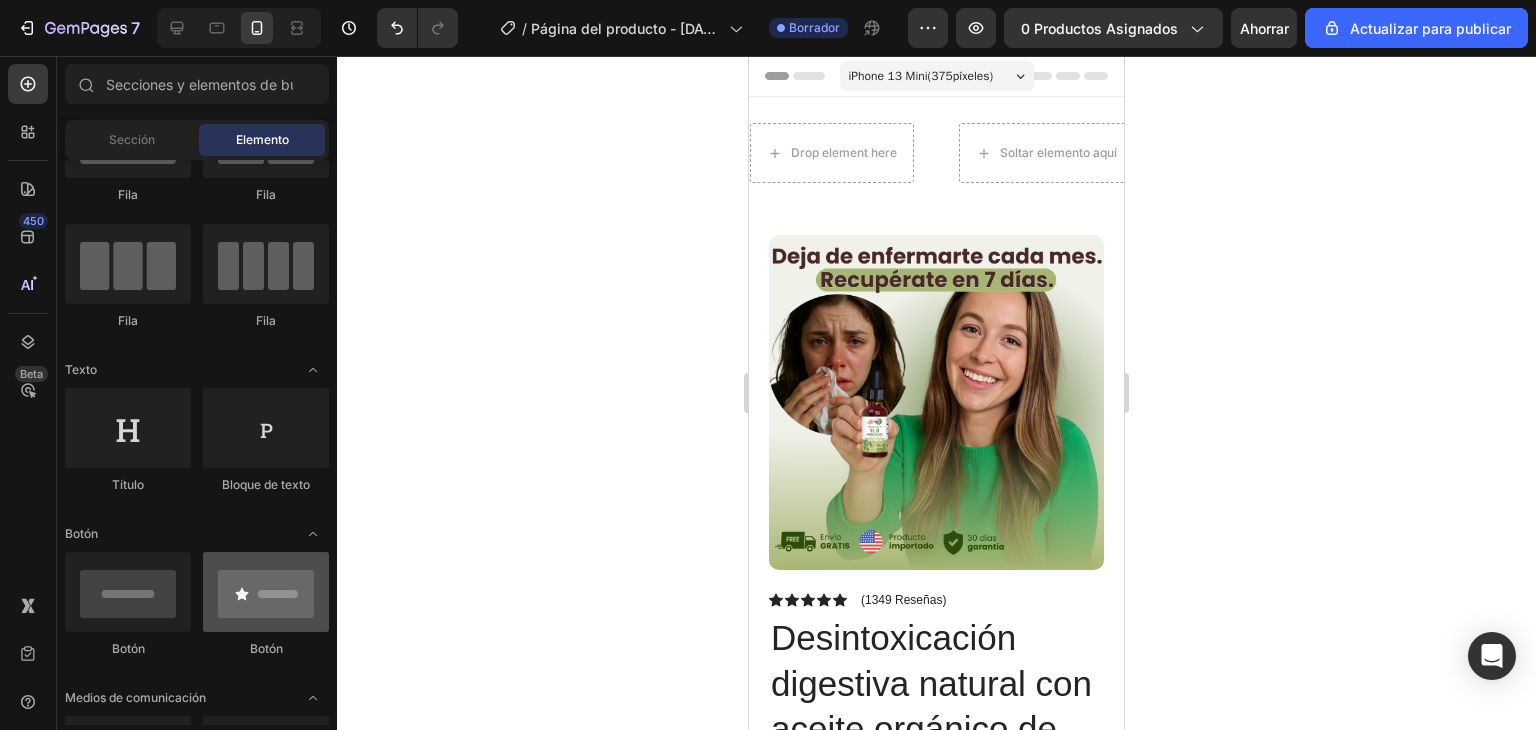 scroll, scrollTop: 0, scrollLeft: 0, axis: both 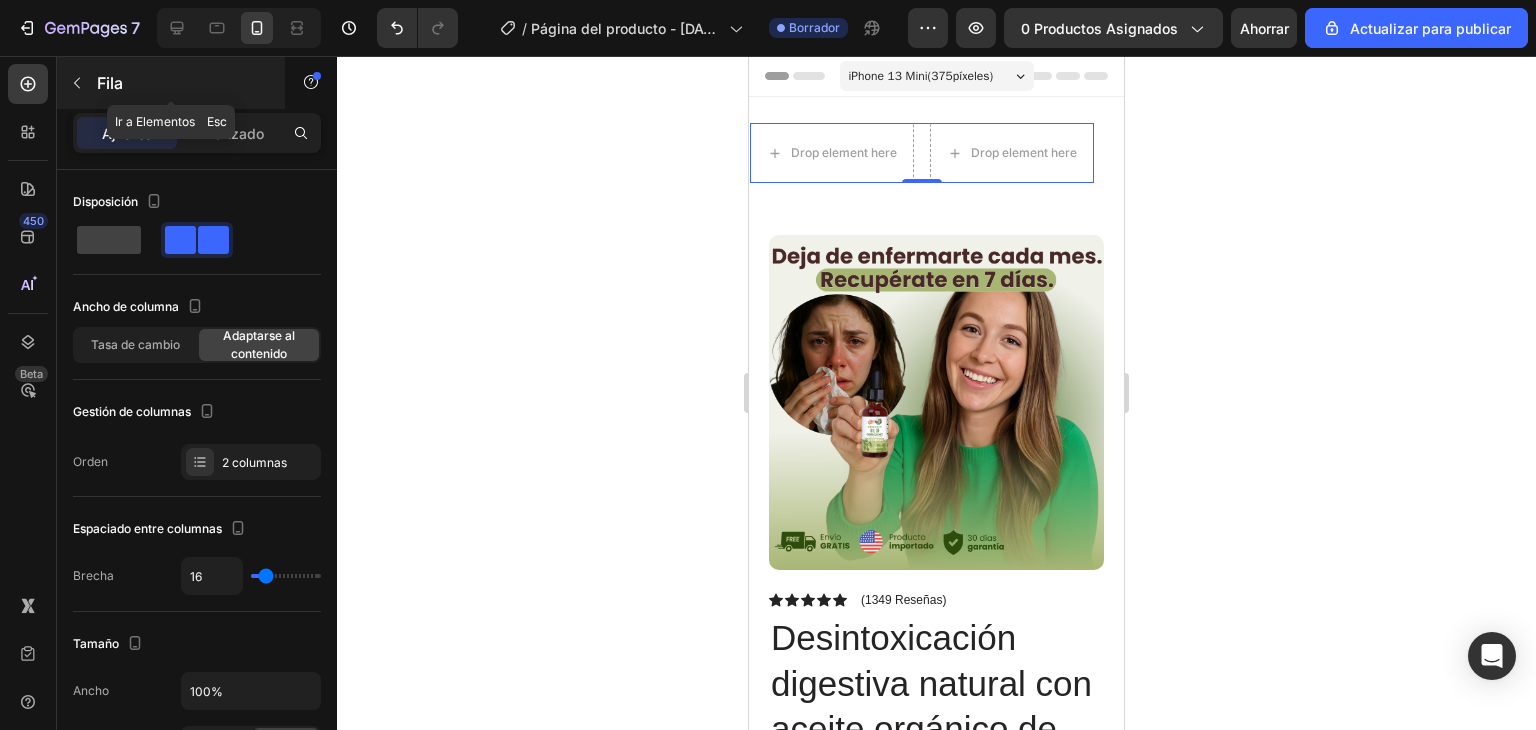 click at bounding box center (77, 83) 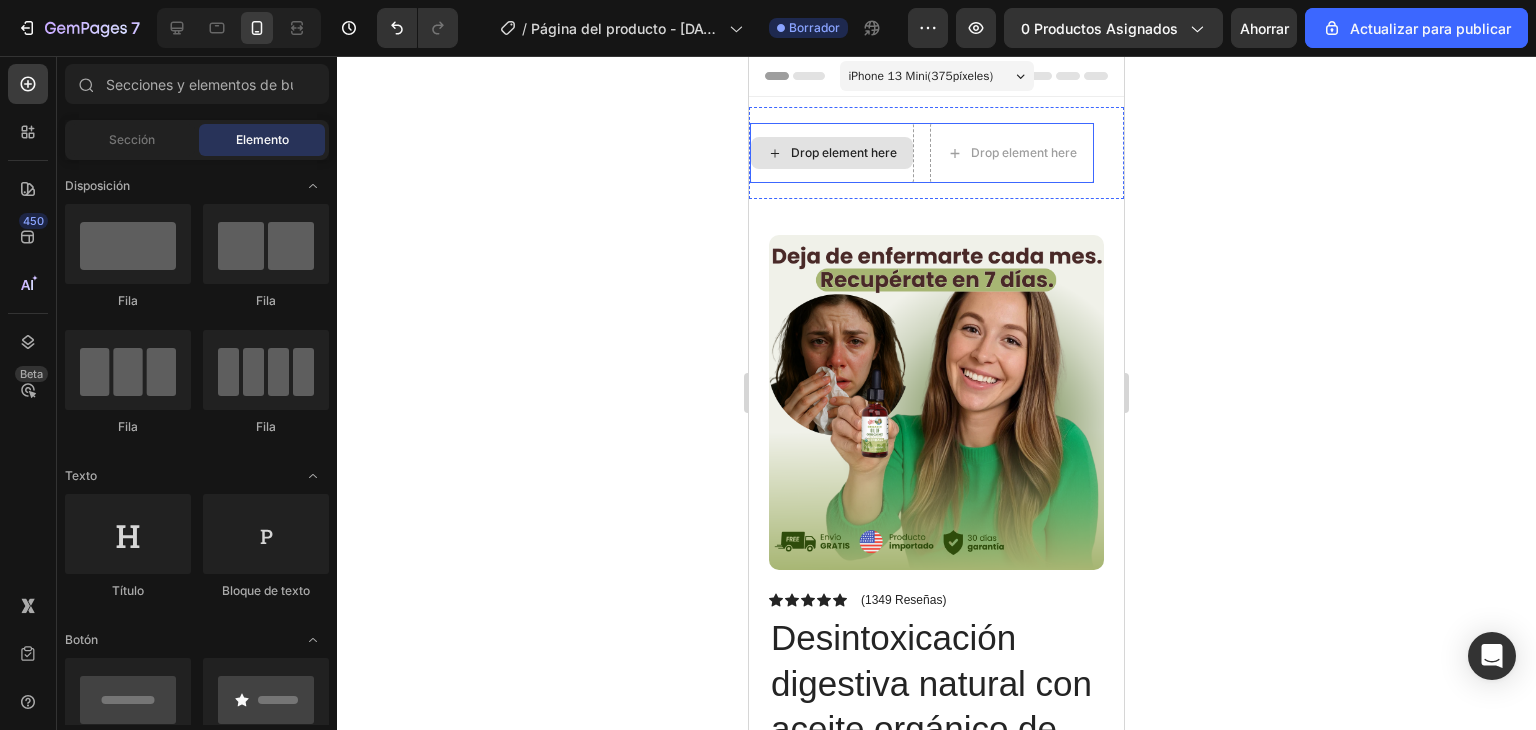 click on "Drop element here" at bounding box center [822, 153] 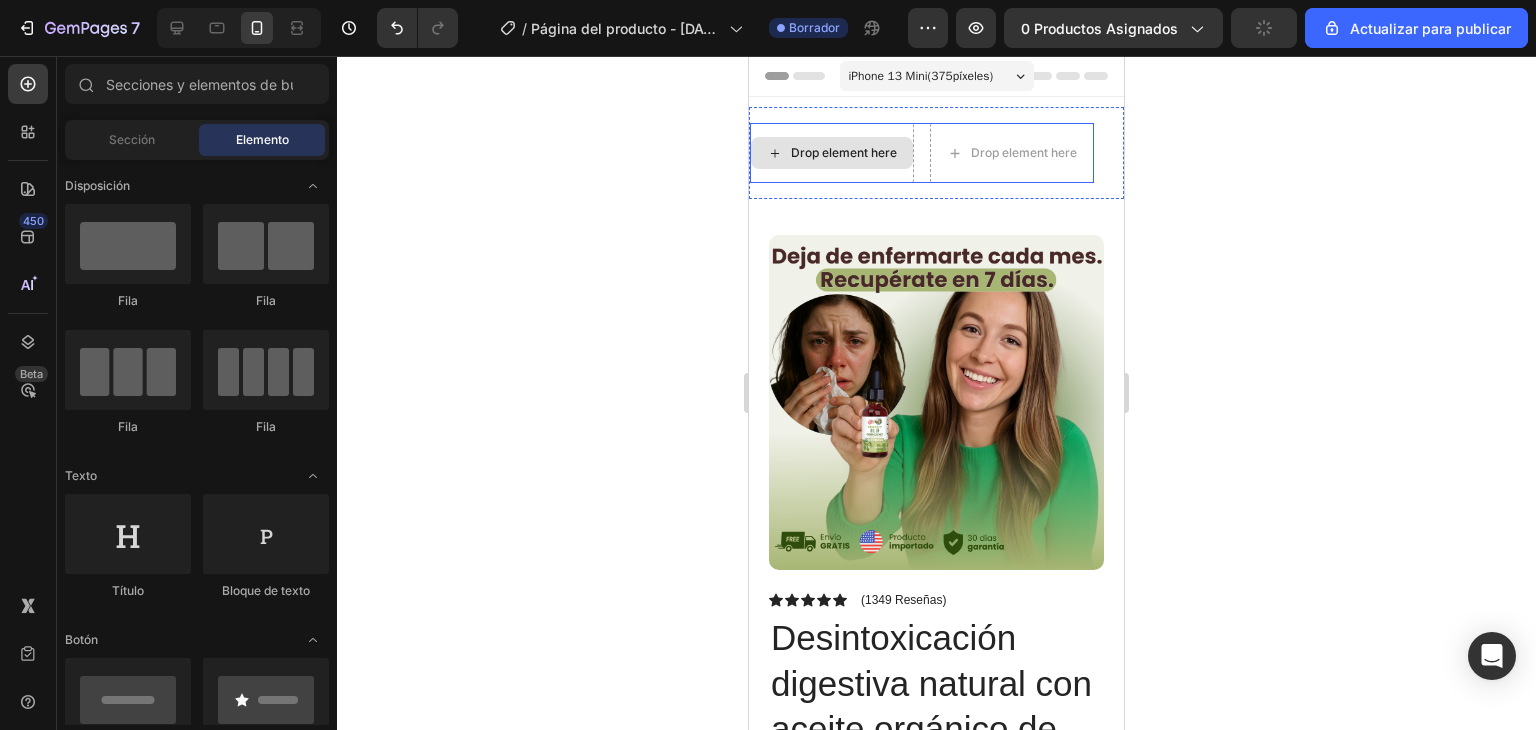 click on "Drop element here" at bounding box center [830, 153] 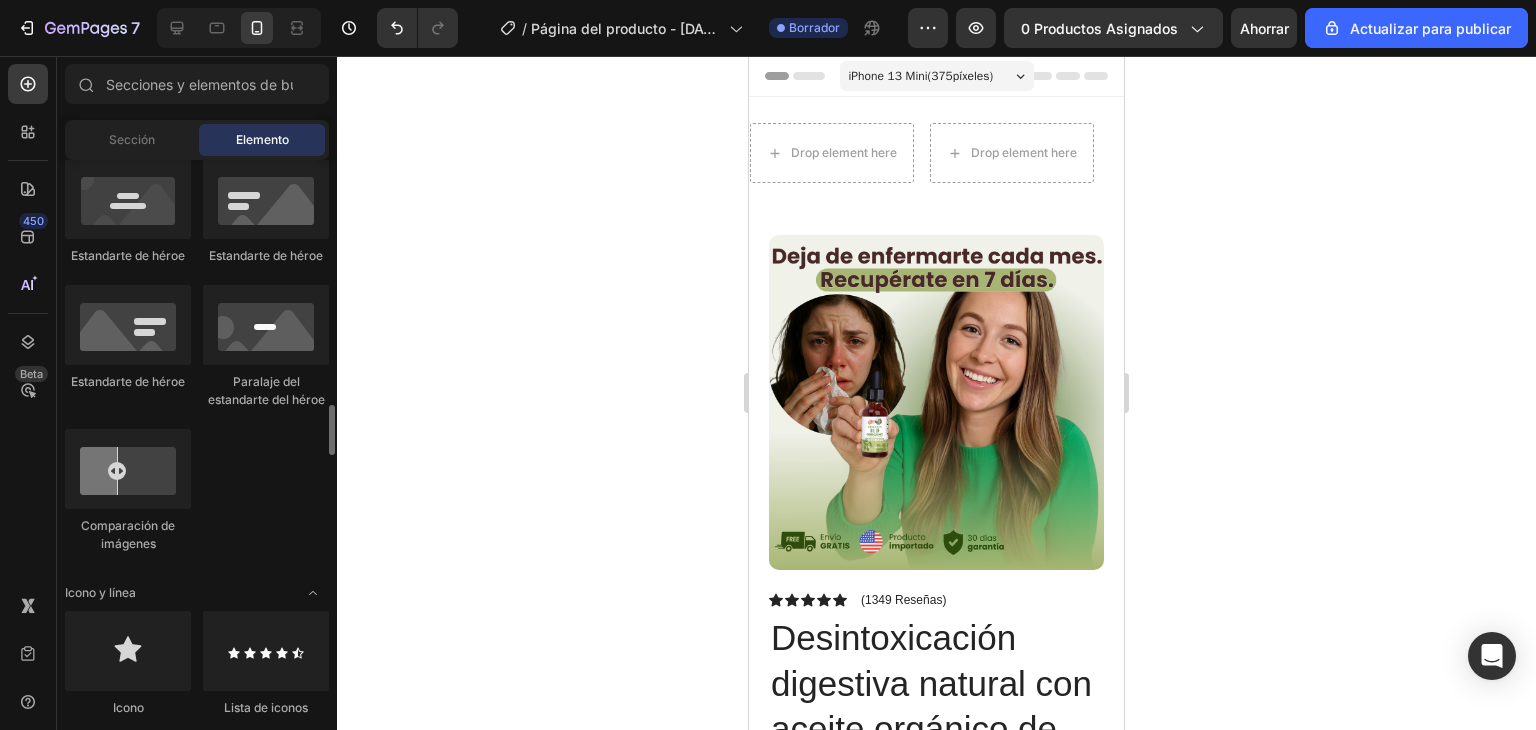 scroll, scrollTop: 1067, scrollLeft: 0, axis: vertical 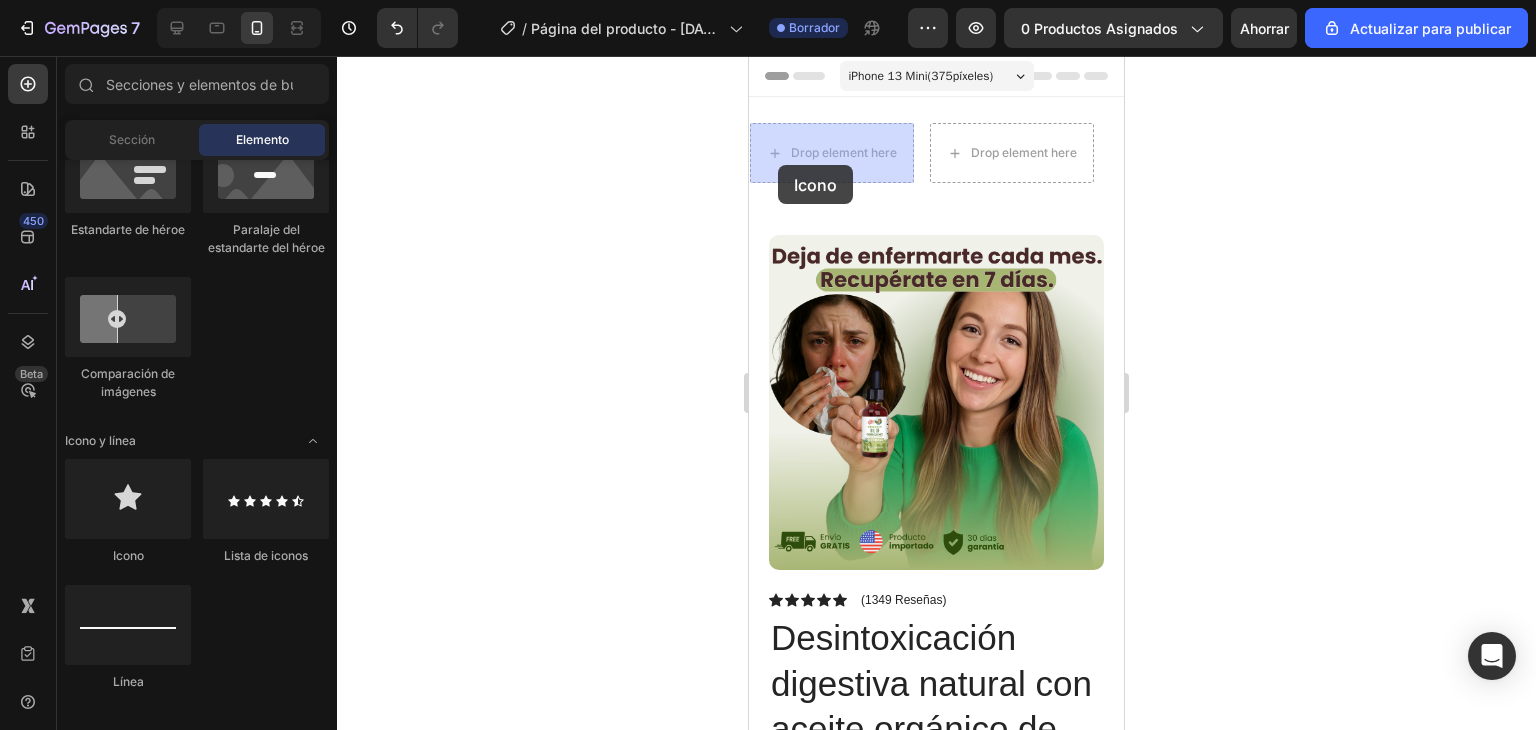 drag, startPoint x: 891, startPoint y: 559, endPoint x: 778, endPoint y: 165, distance: 409.88412 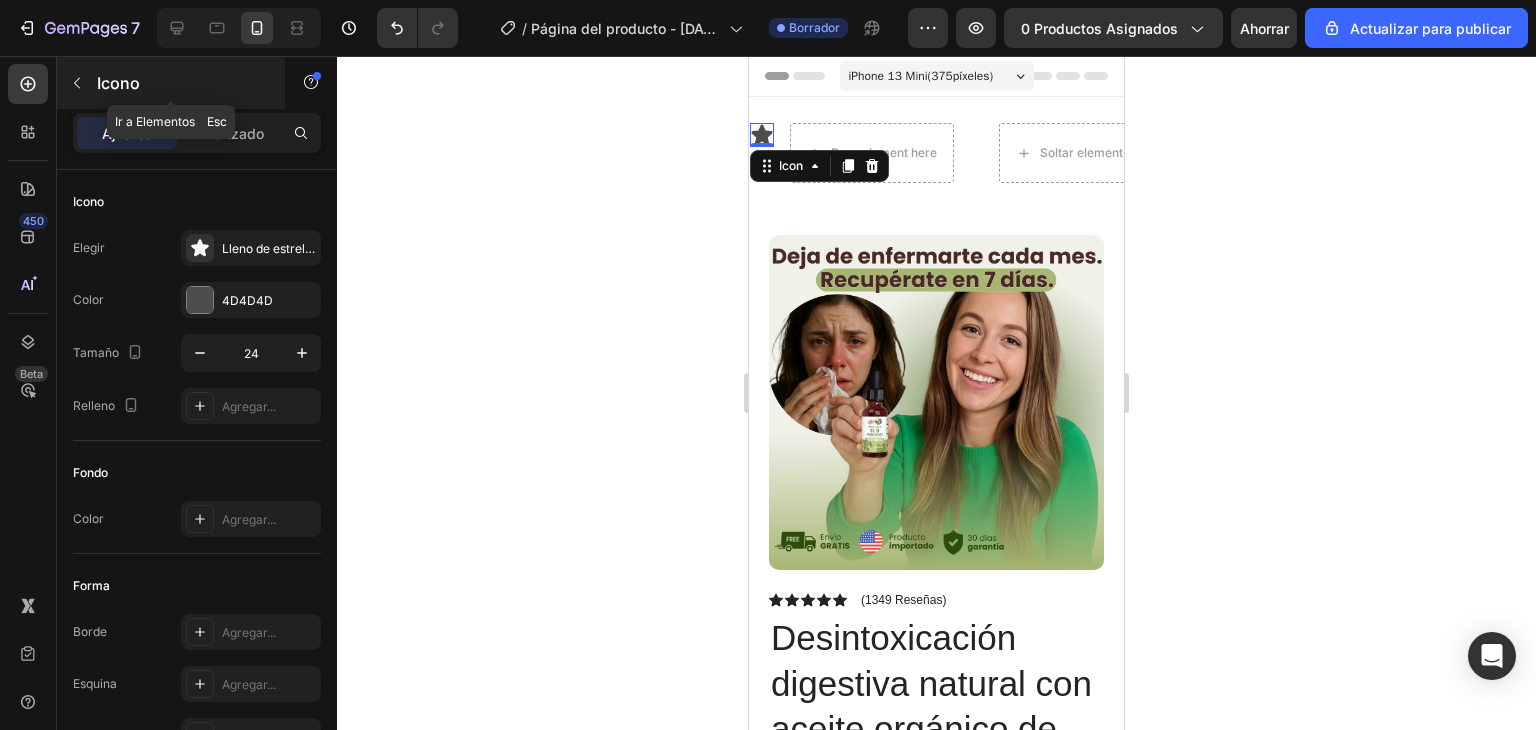click at bounding box center [77, 83] 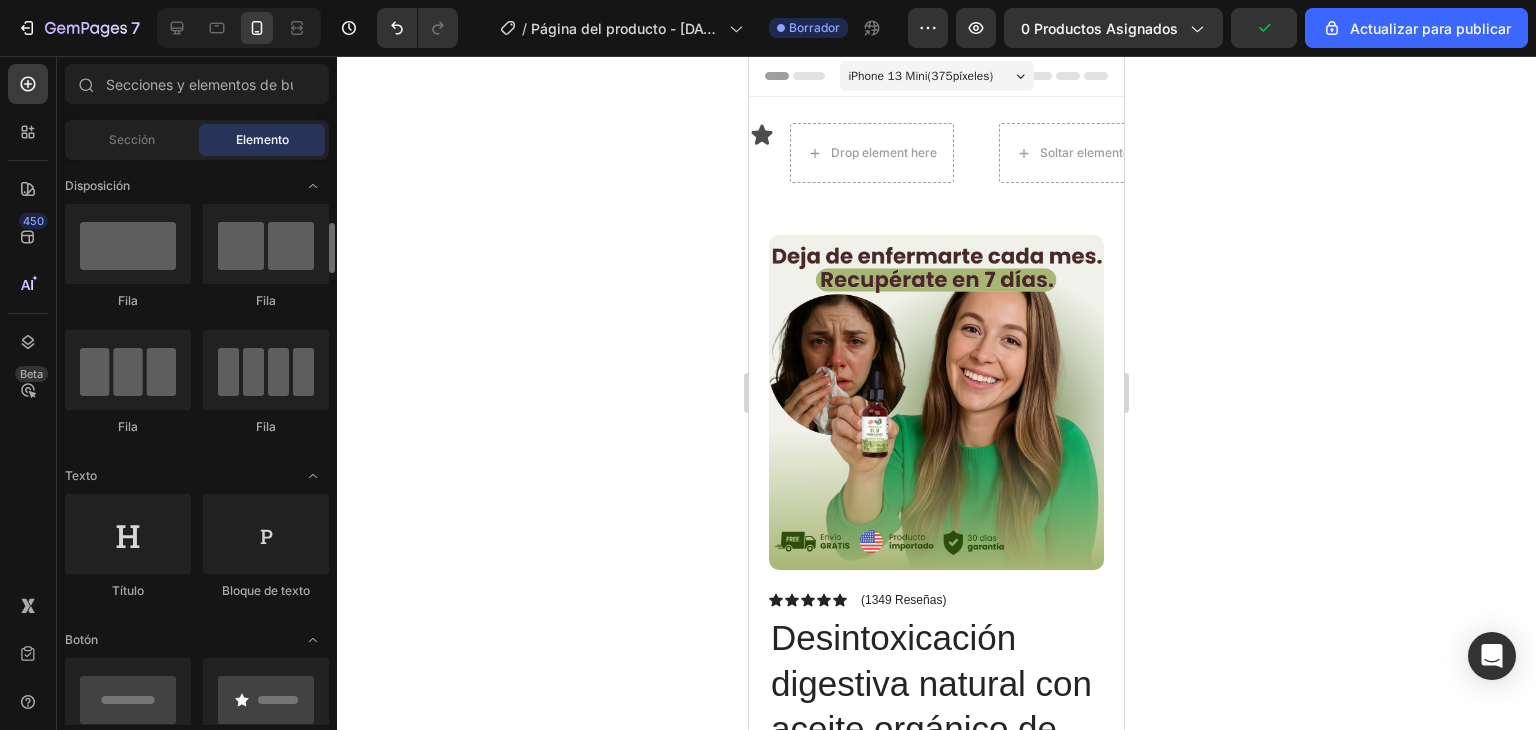 scroll, scrollTop: 58, scrollLeft: 0, axis: vertical 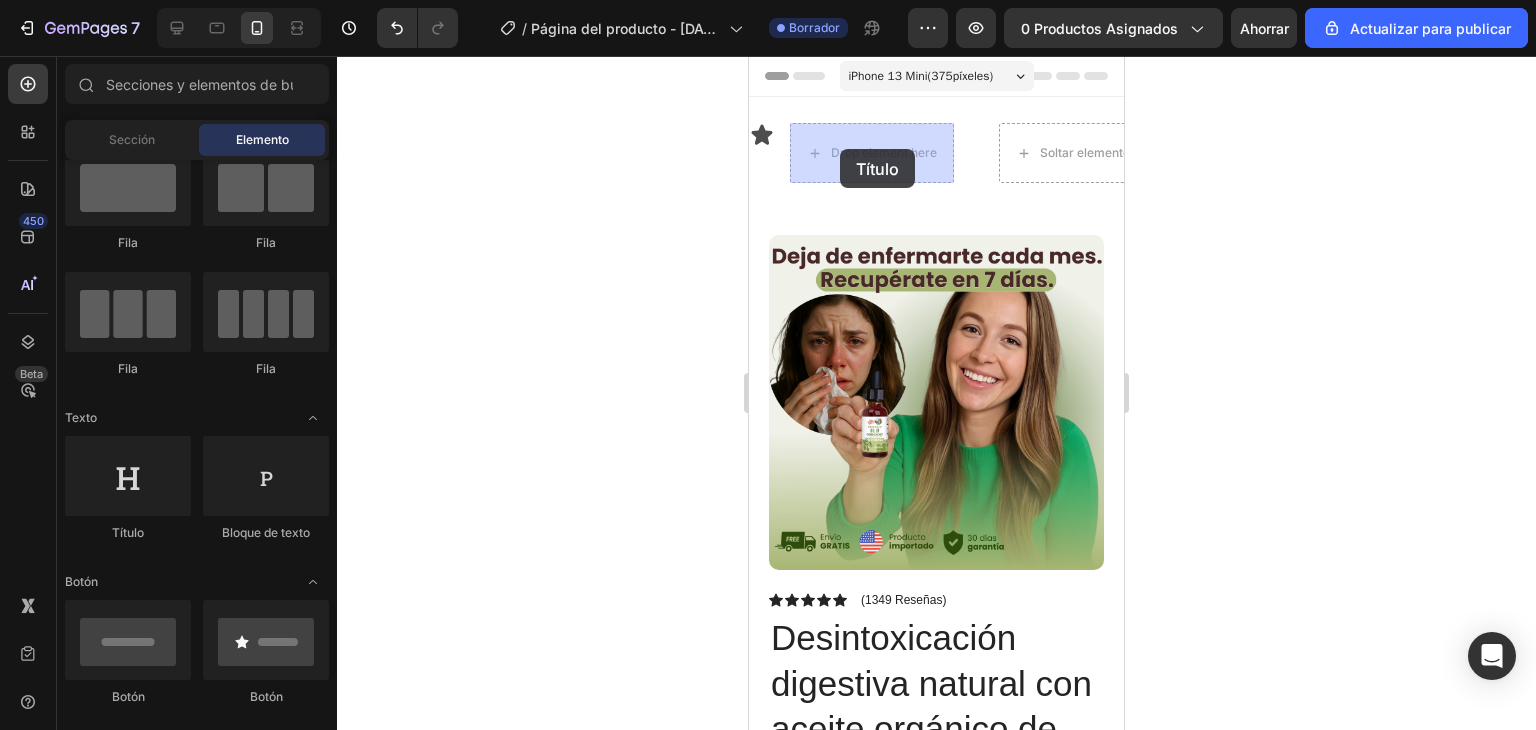 drag, startPoint x: 881, startPoint y: 524, endPoint x: 840, endPoint y: 149, distance: 377.23468 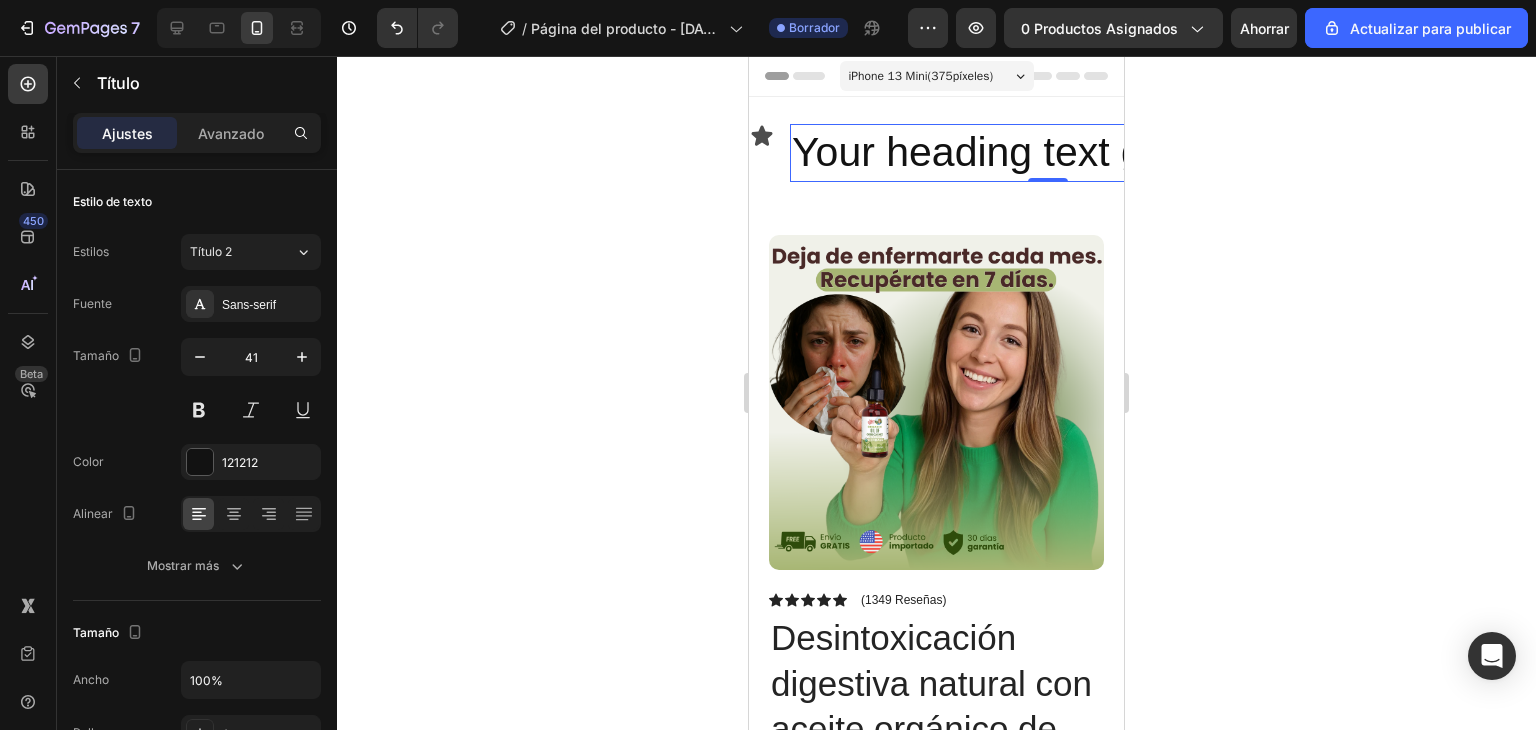 click on "Your heading text goes here" at bounding box center (999, 152) 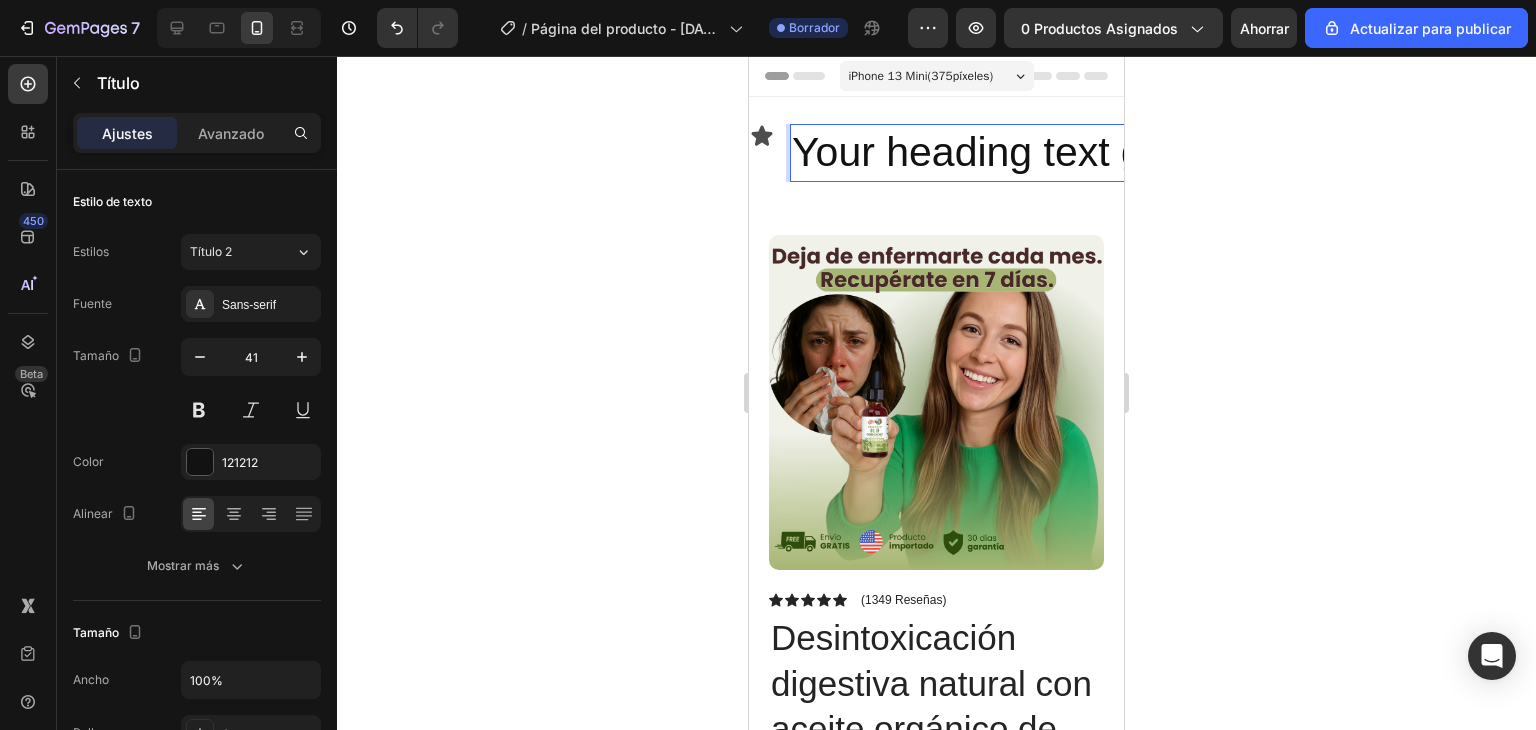 click on "Your heading text goes here" at bounding box center (991, 152) 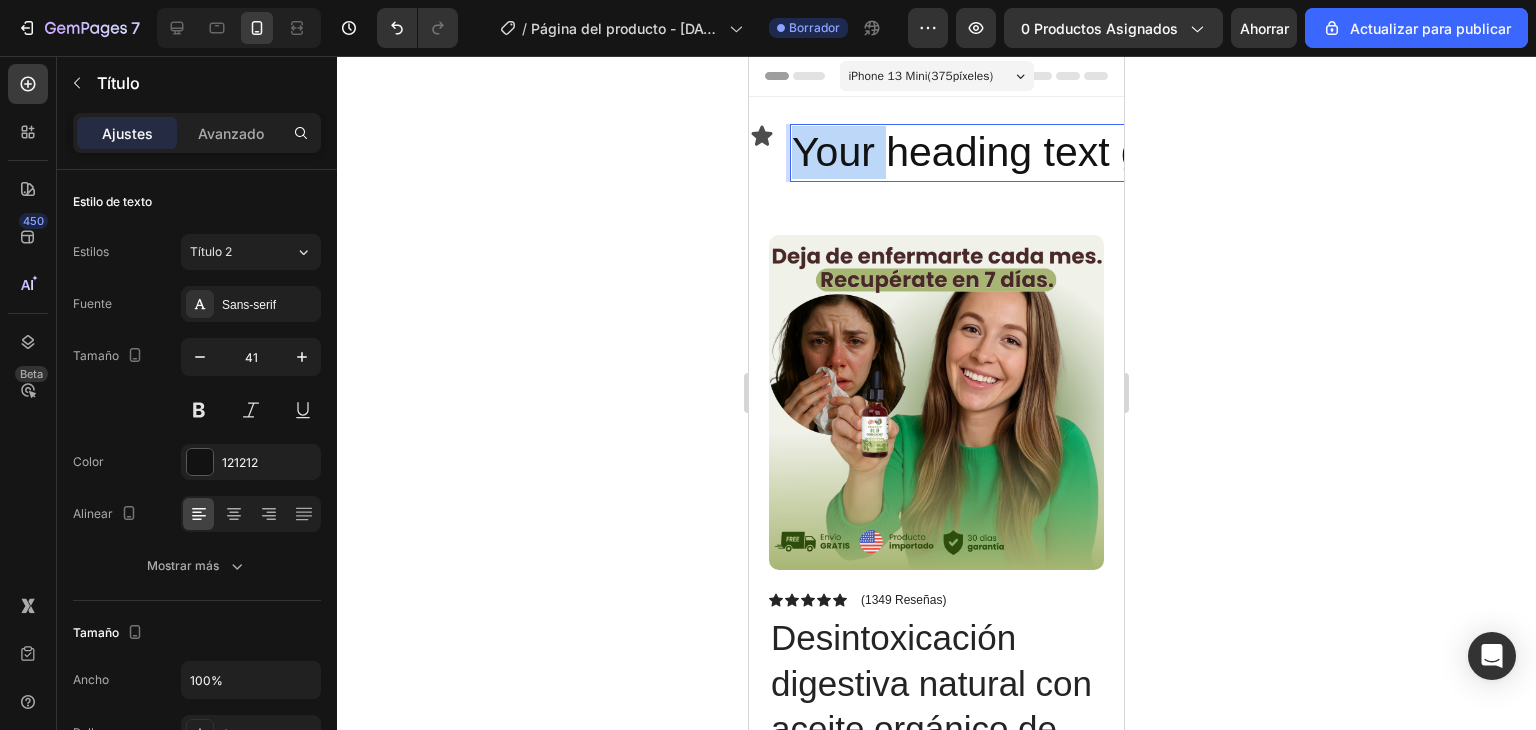 click on "Your heading text goes here" at bounding box center (1031, 152) 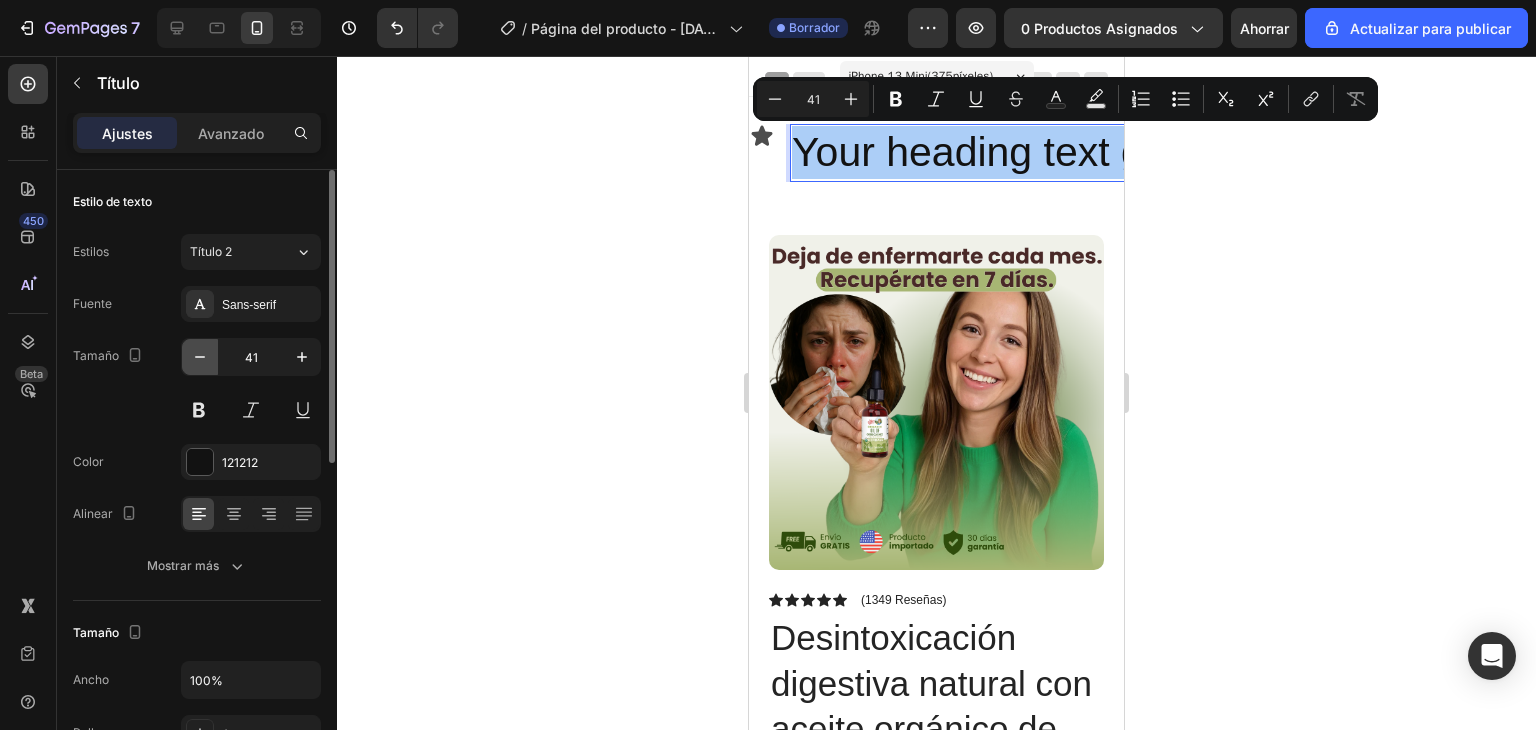 click 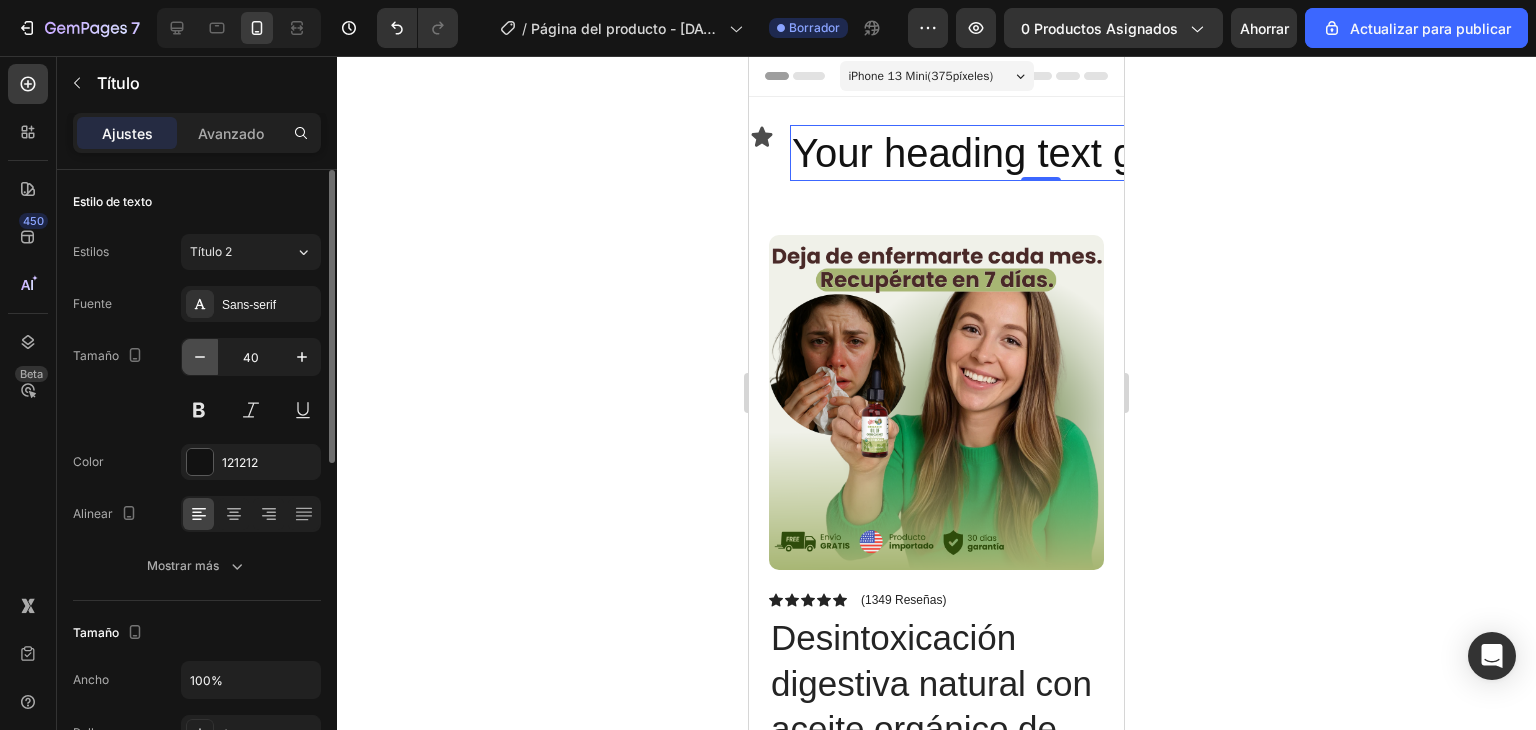 click 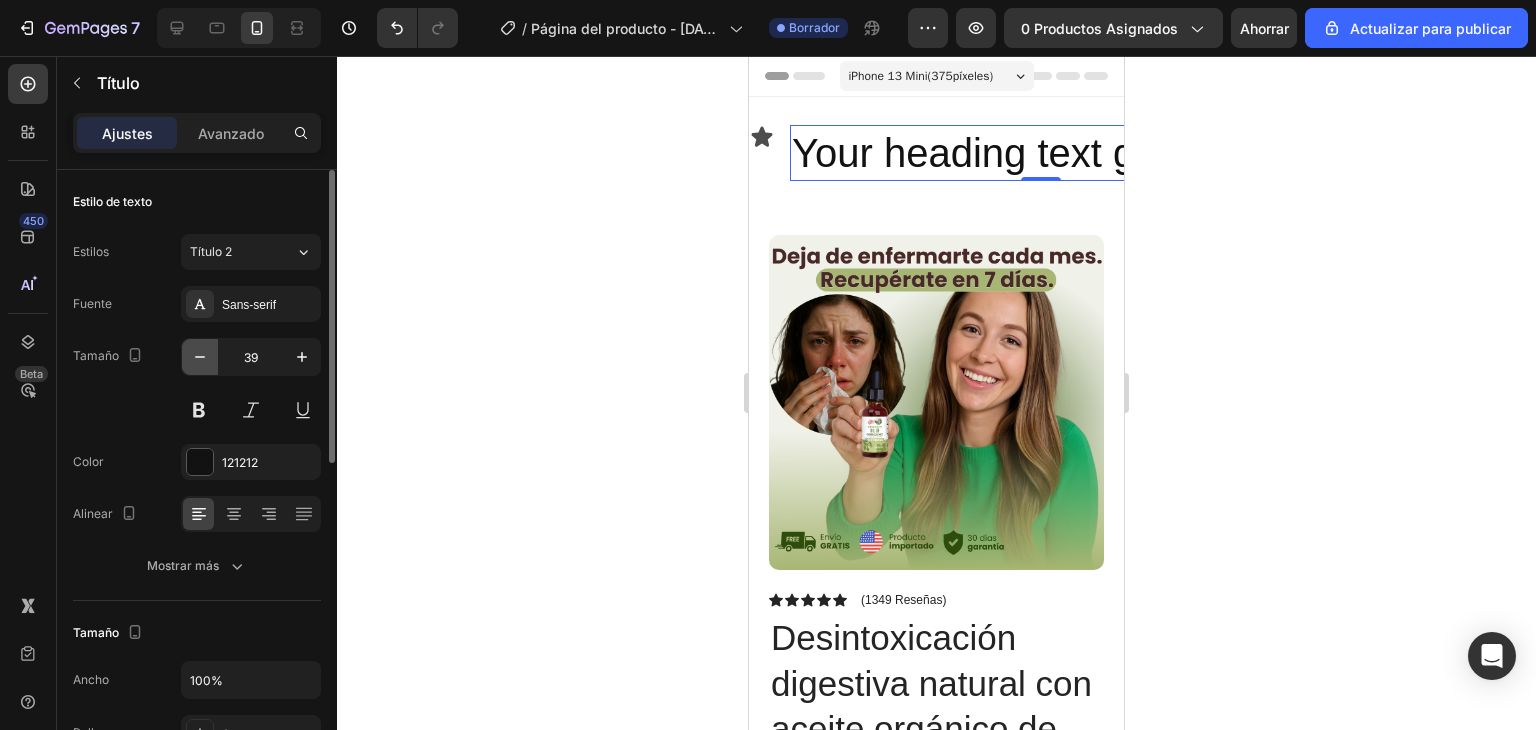 click 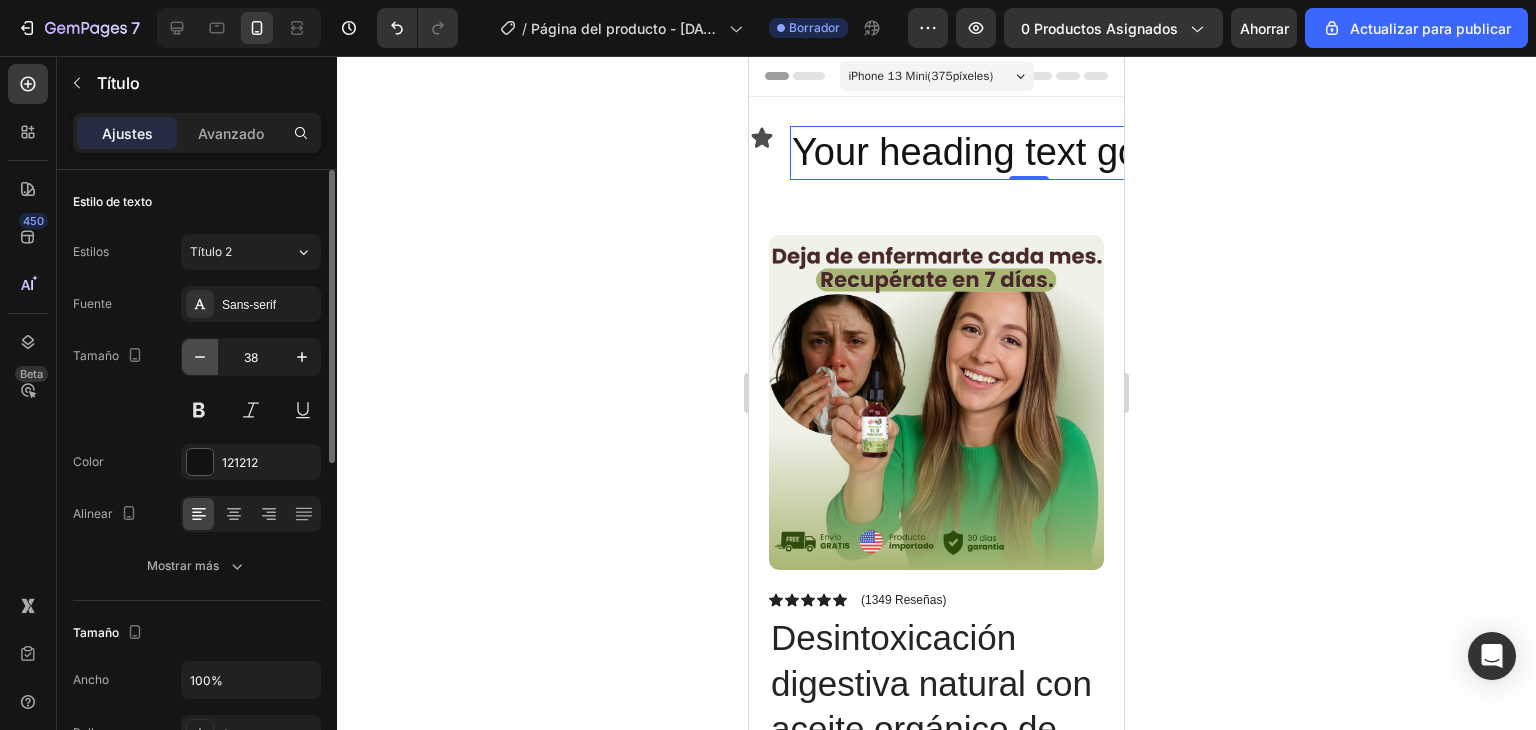 click 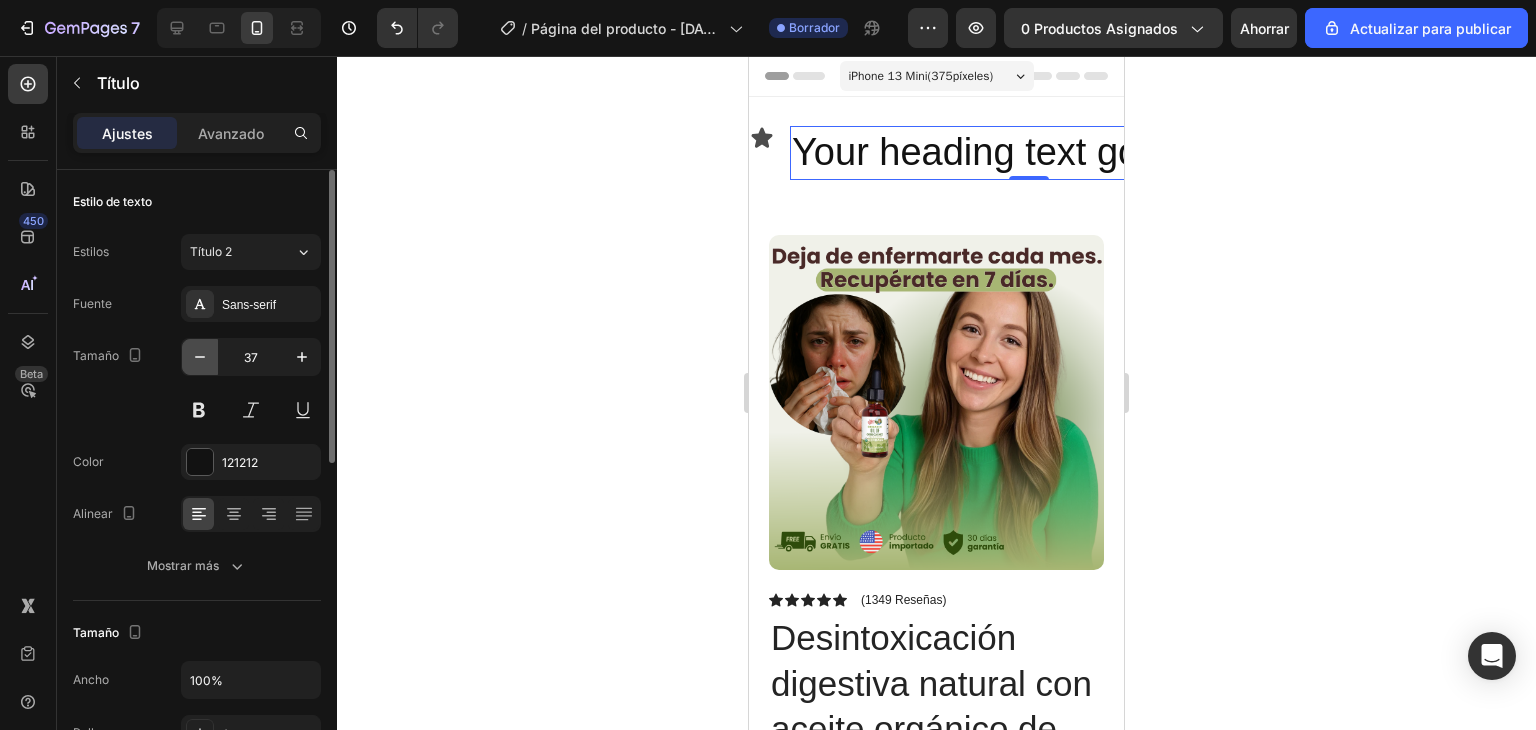 click 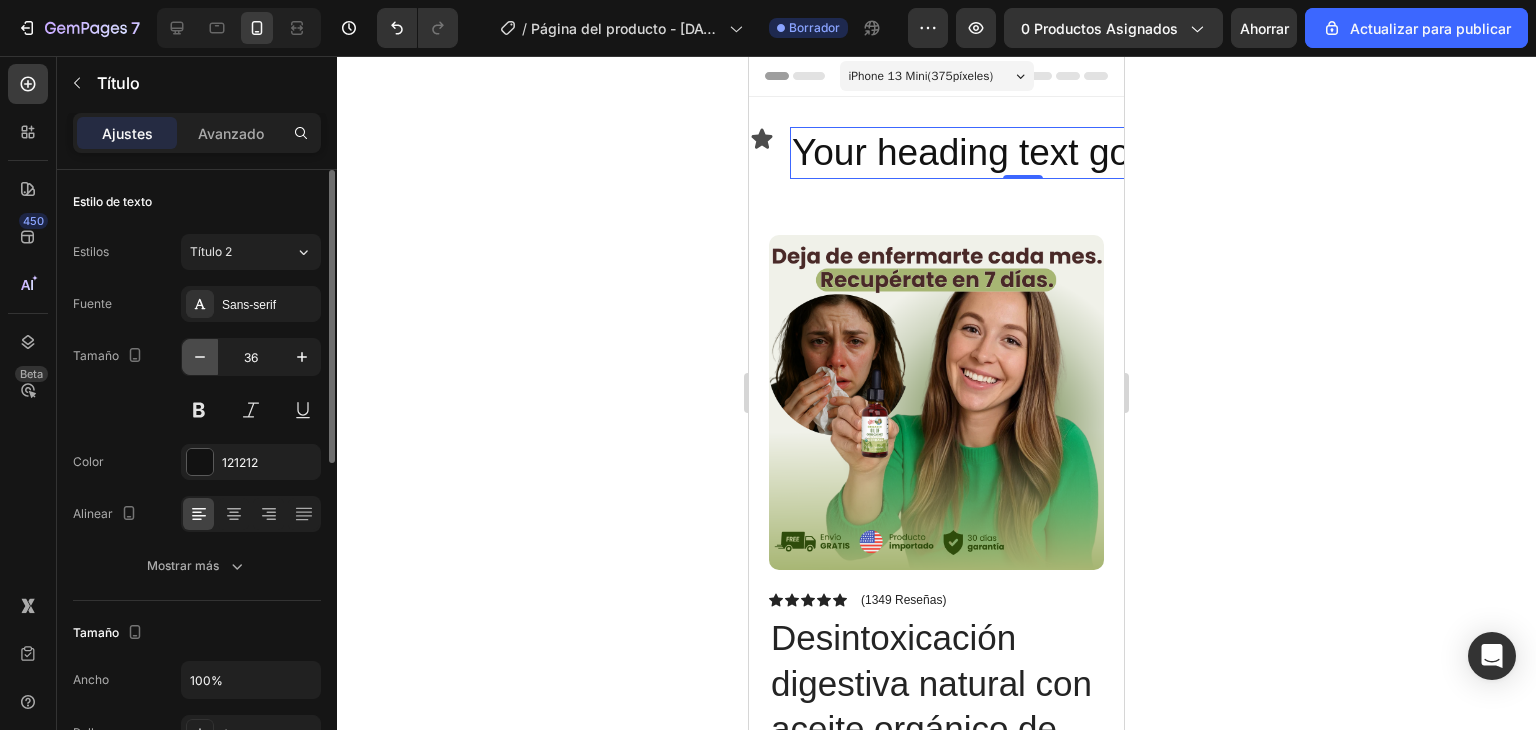 click 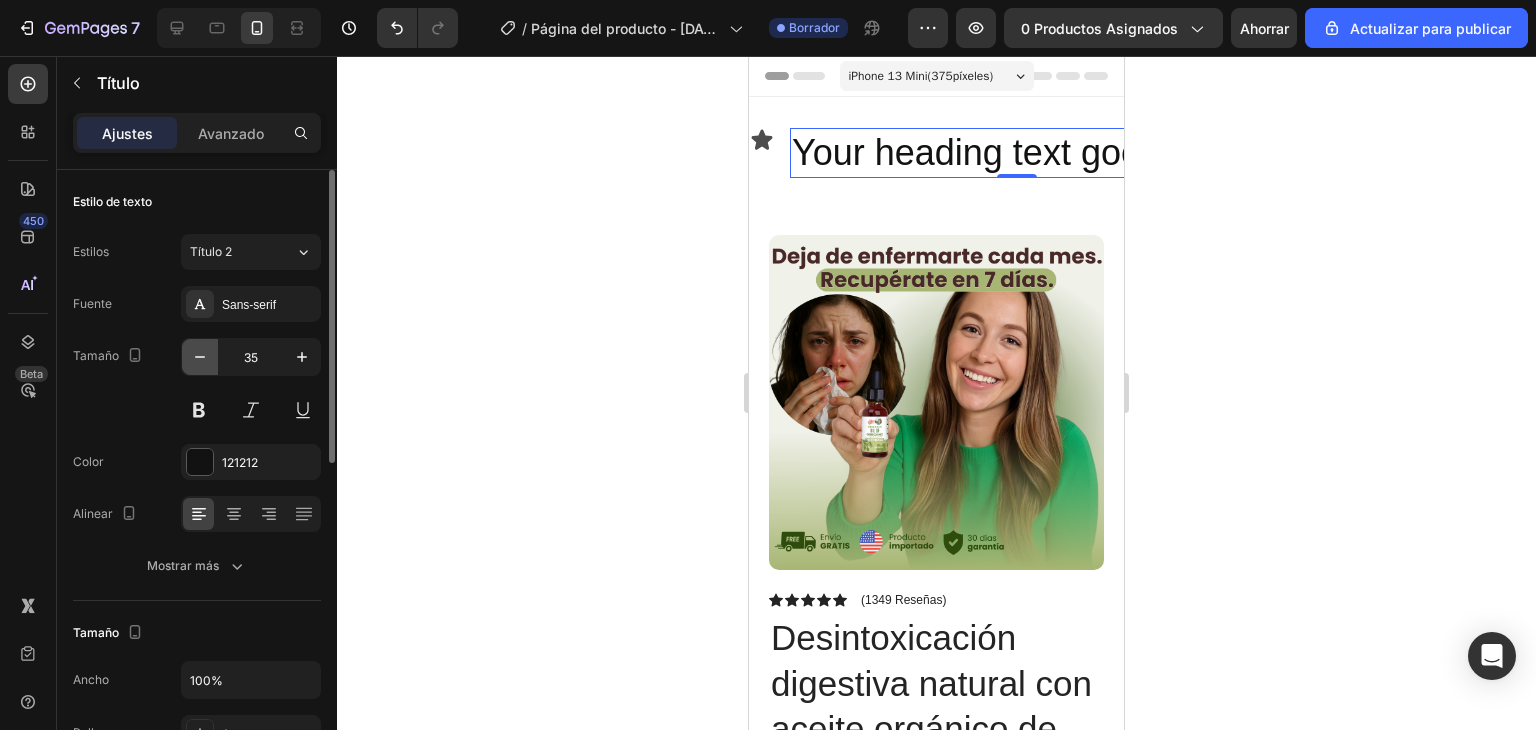 click 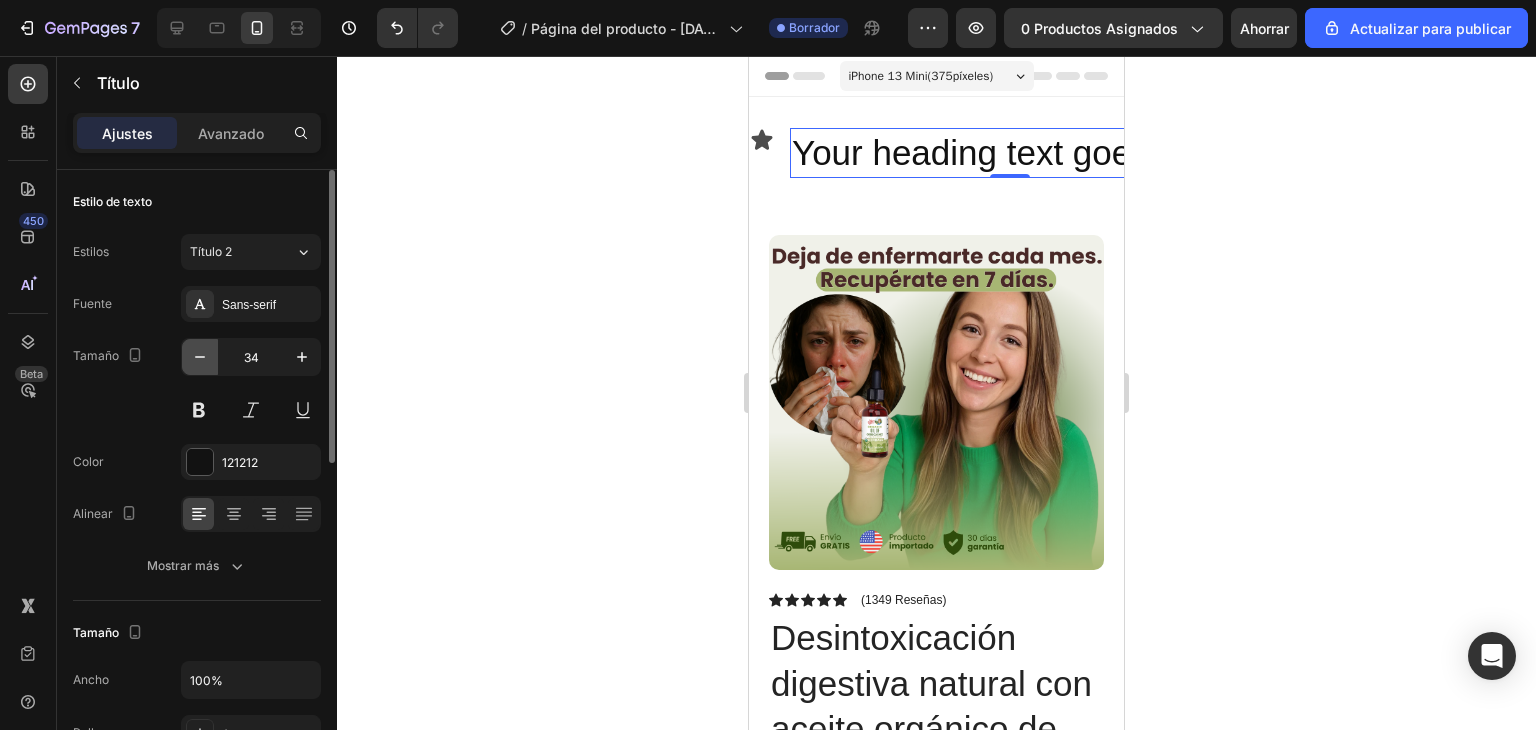 click 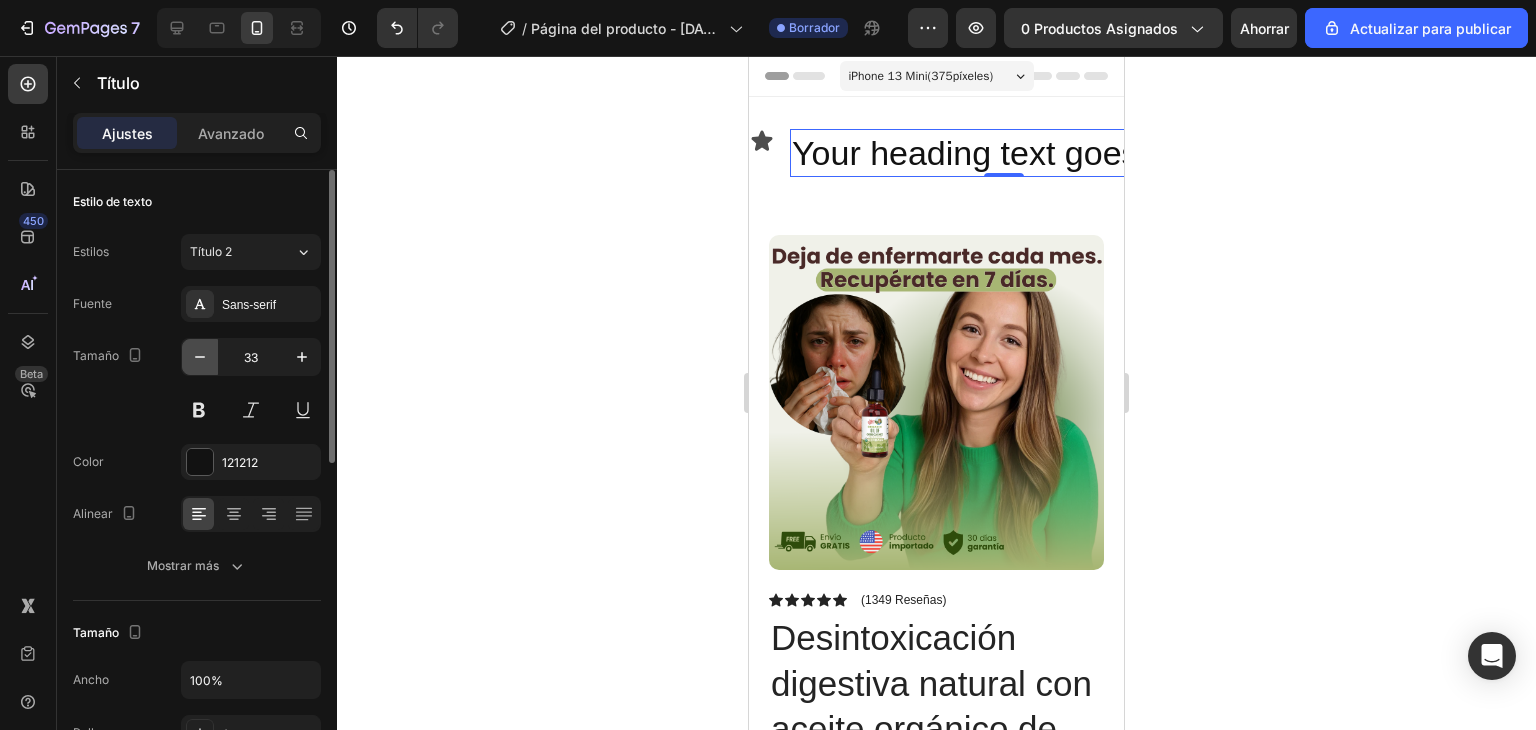 click 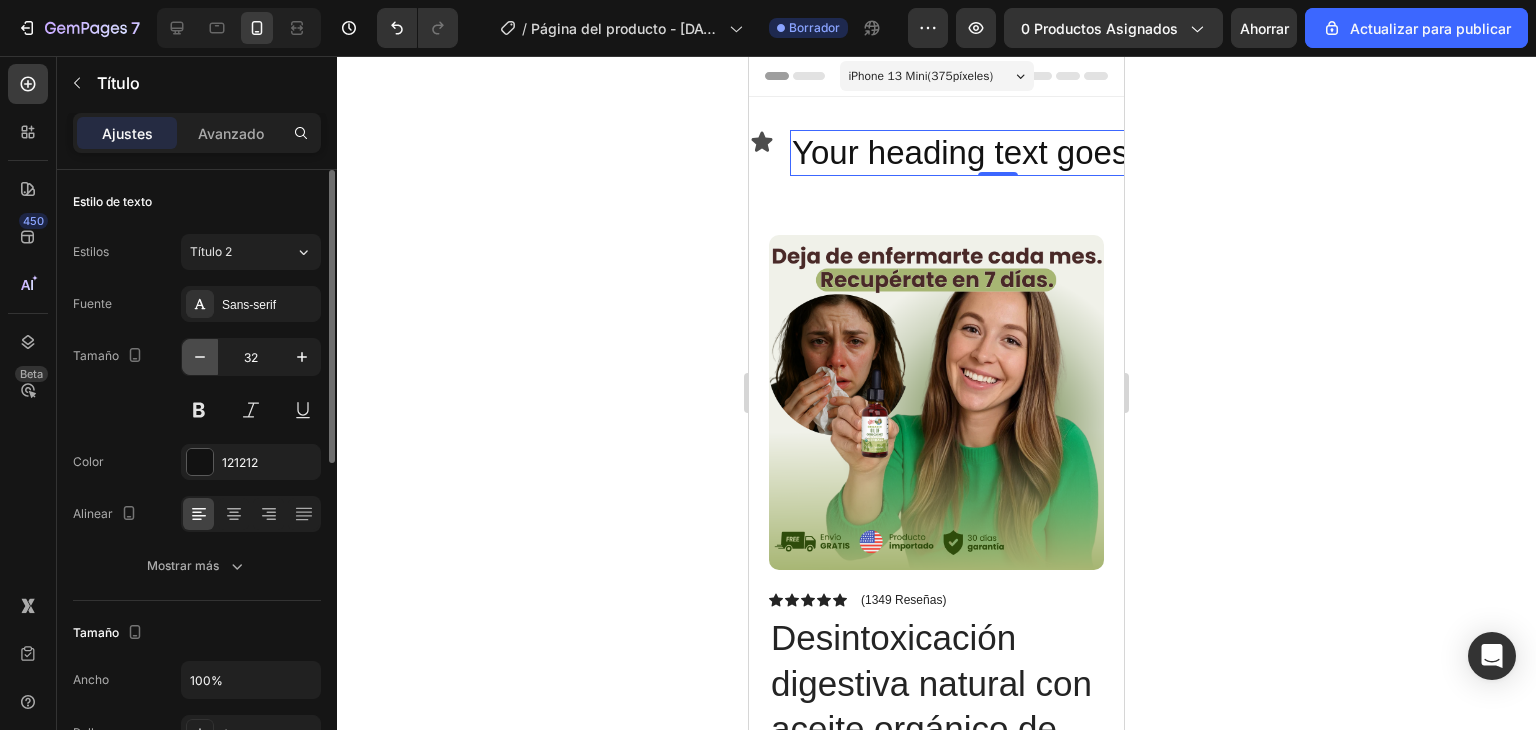 click 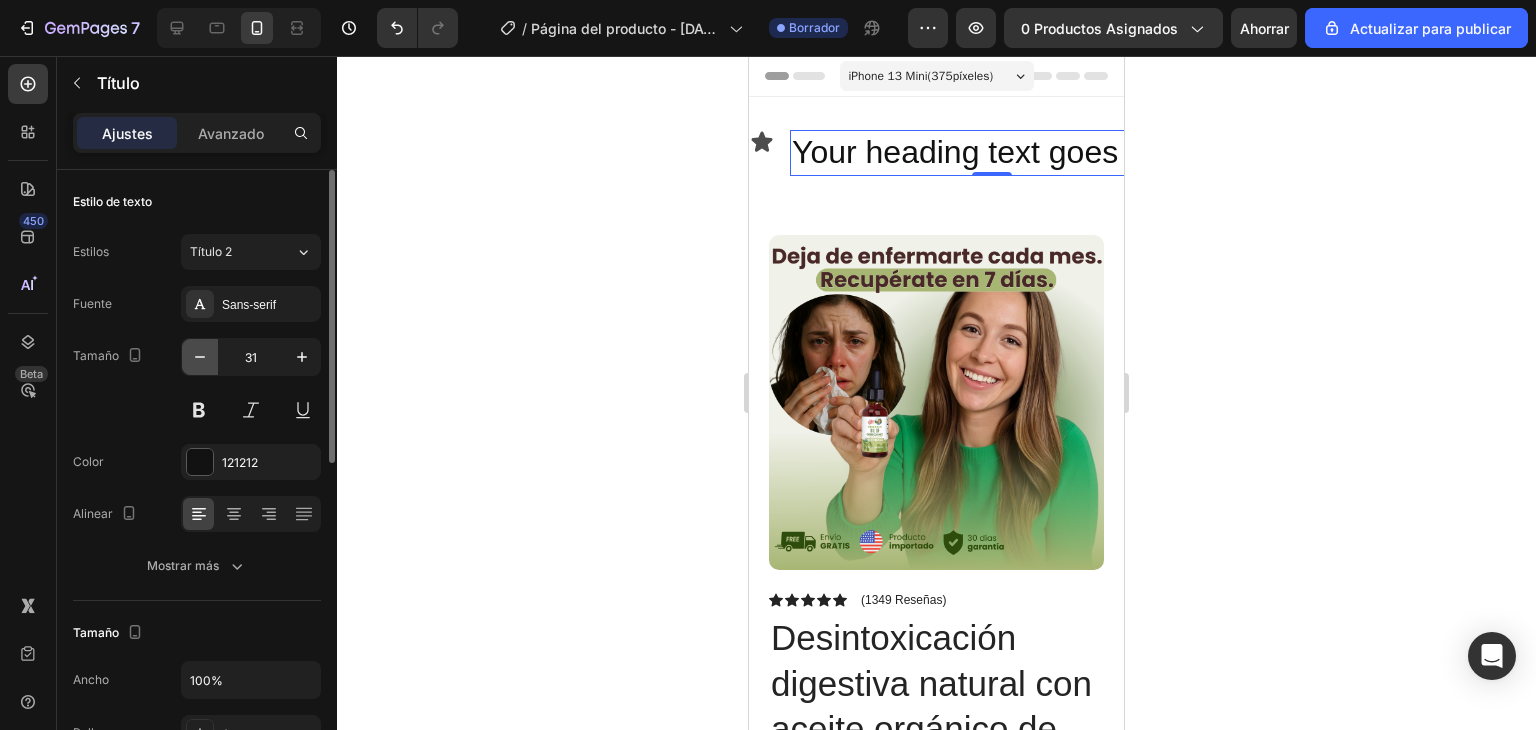 click 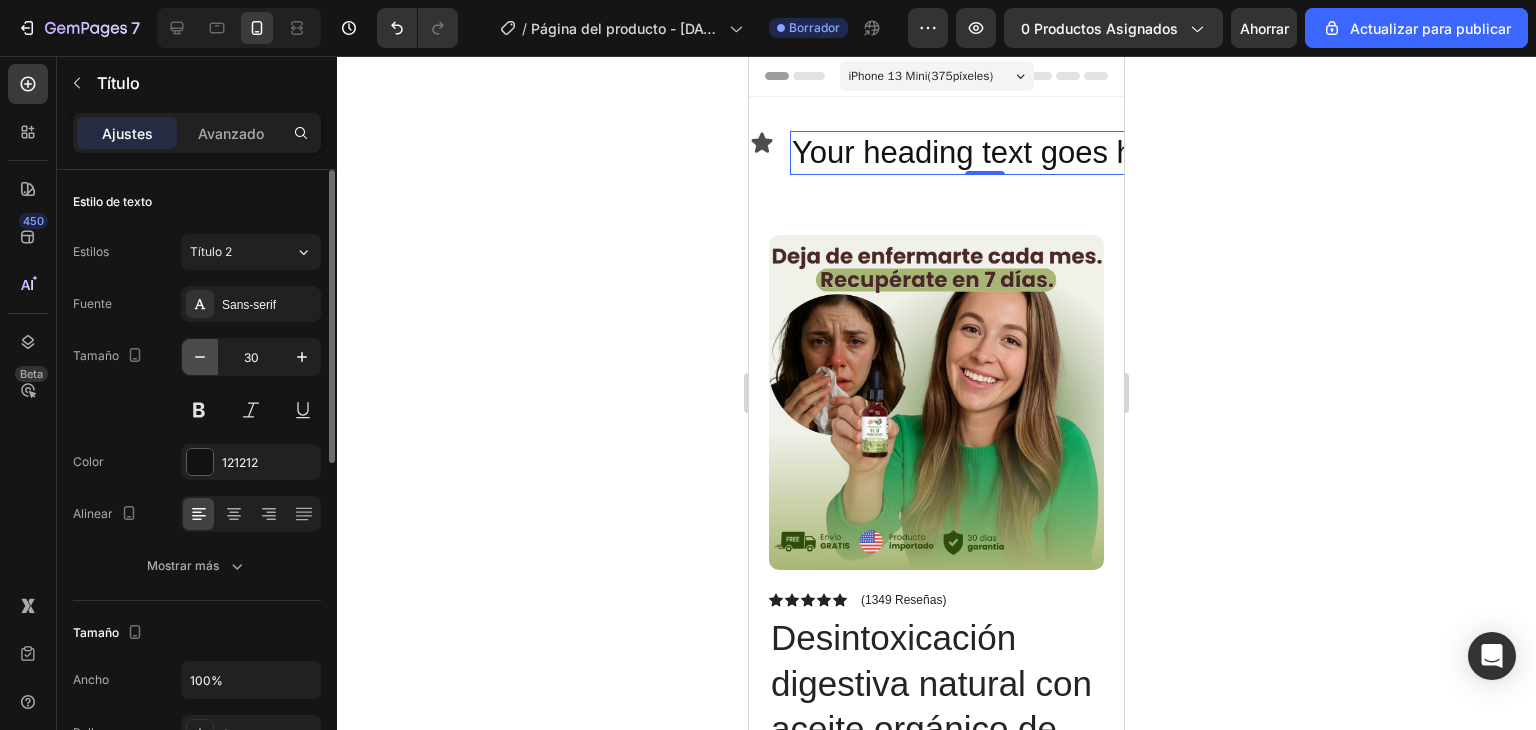 click 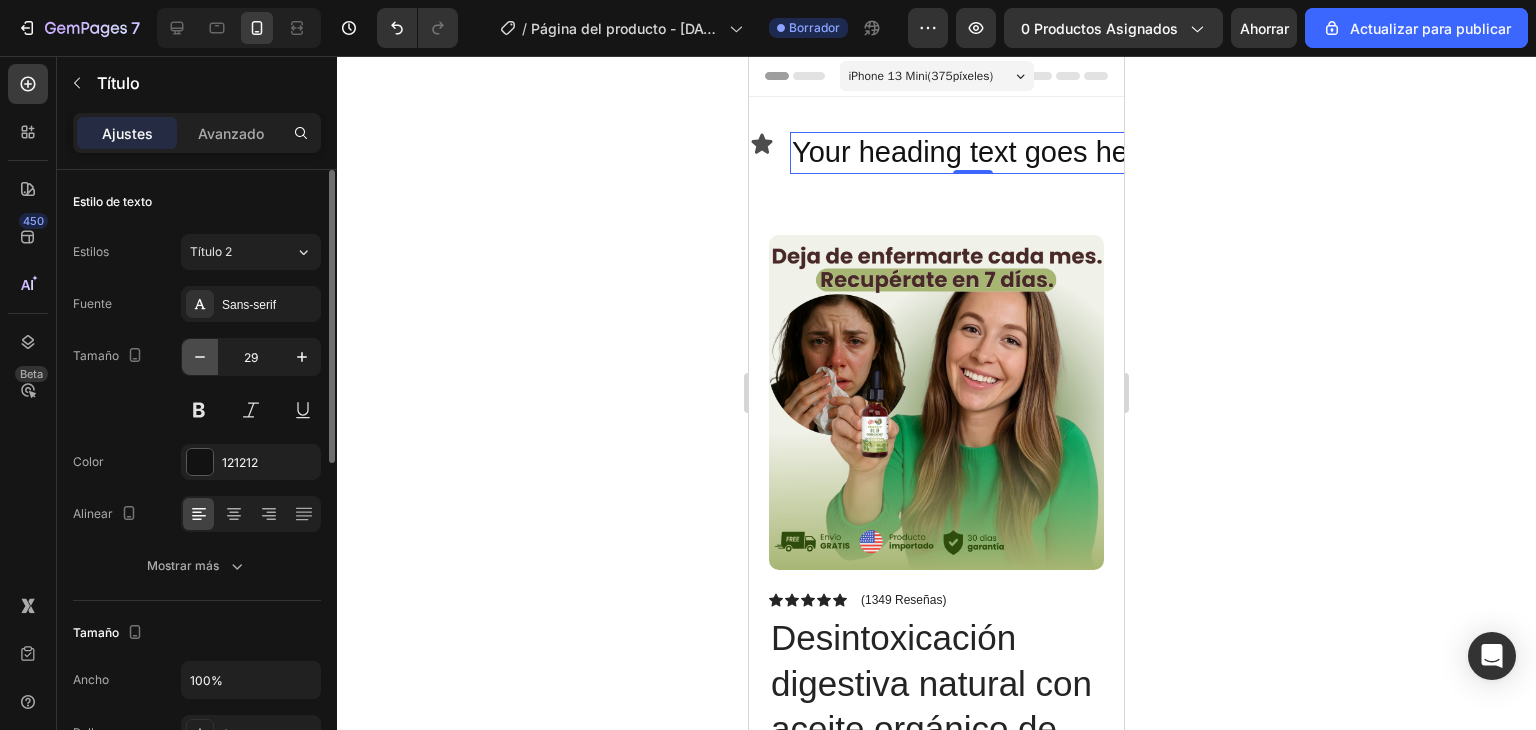 click 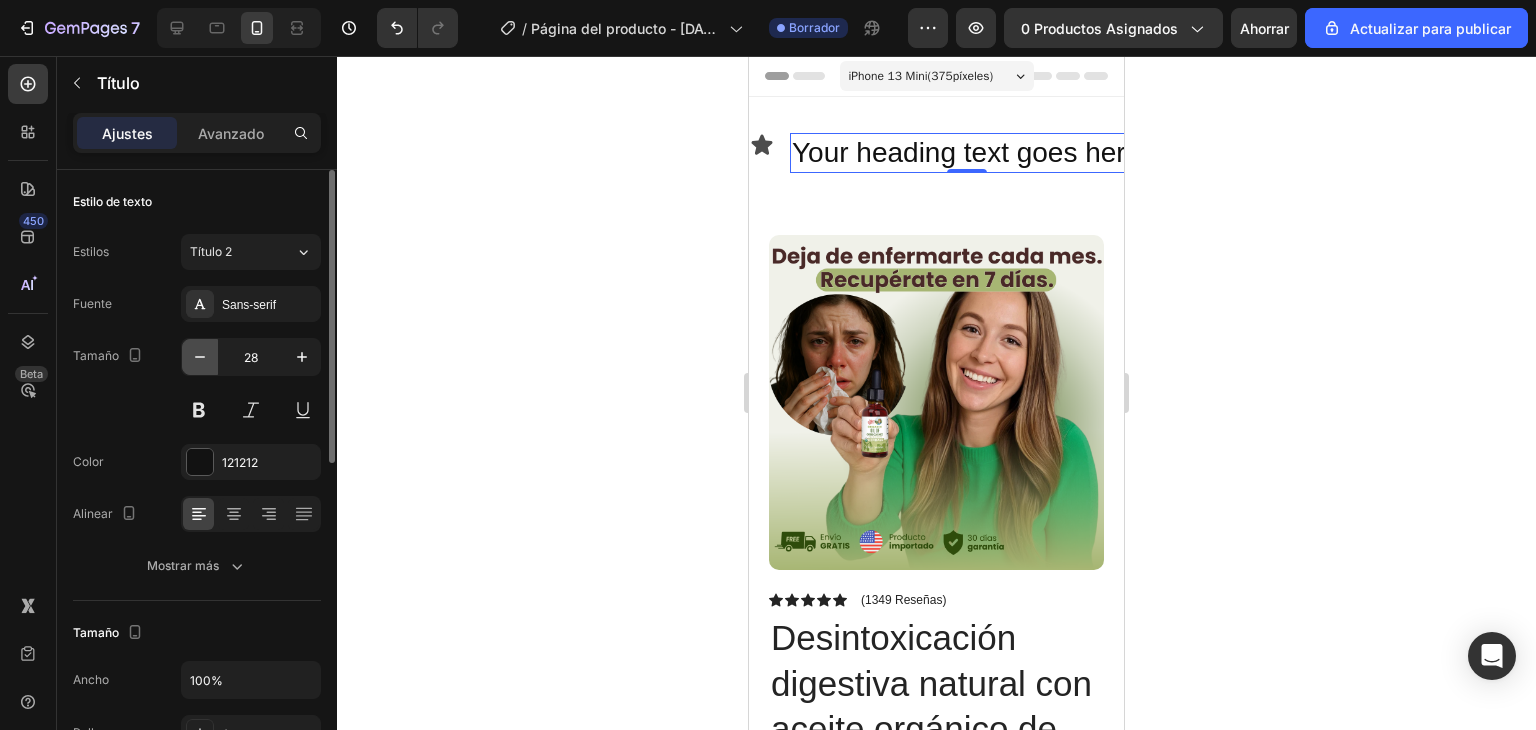 click 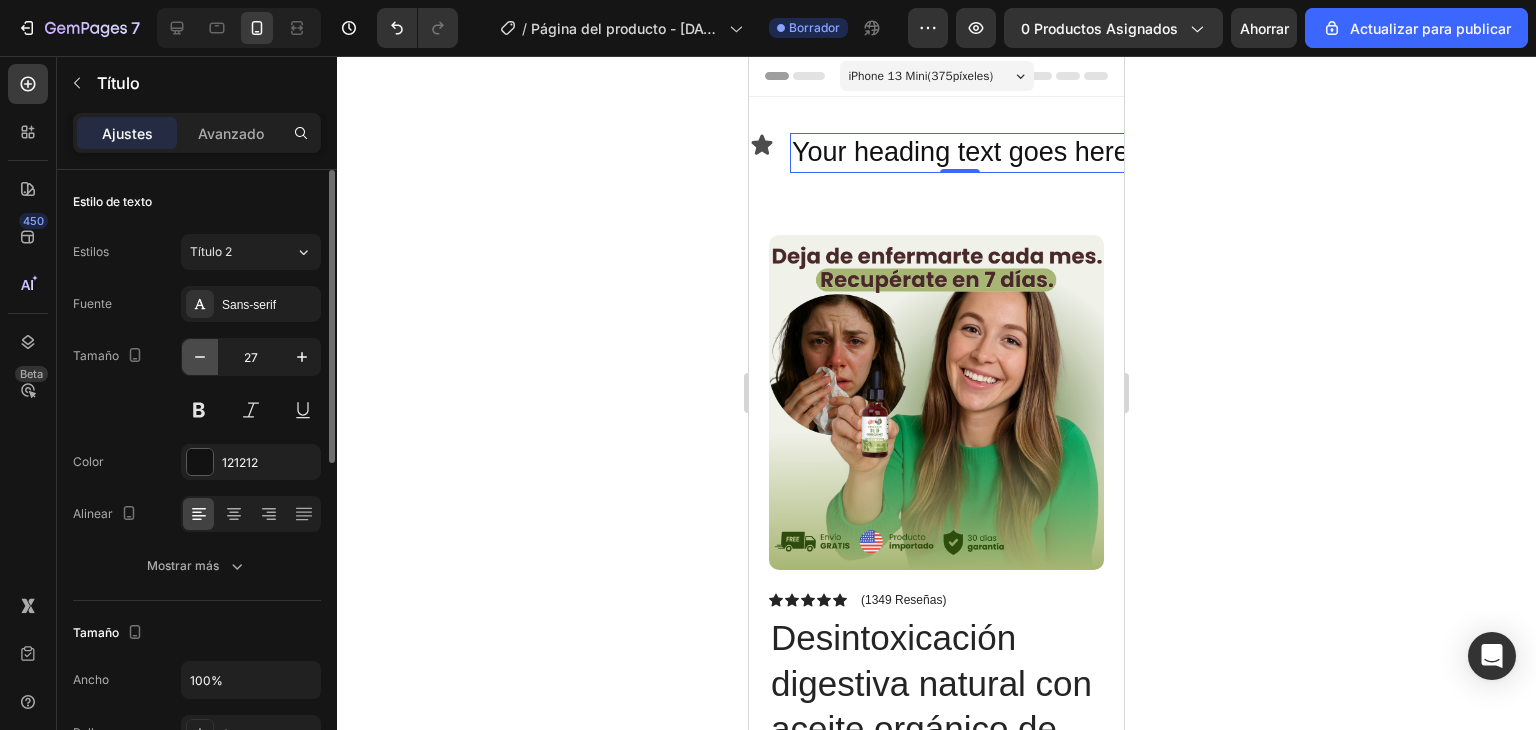 click 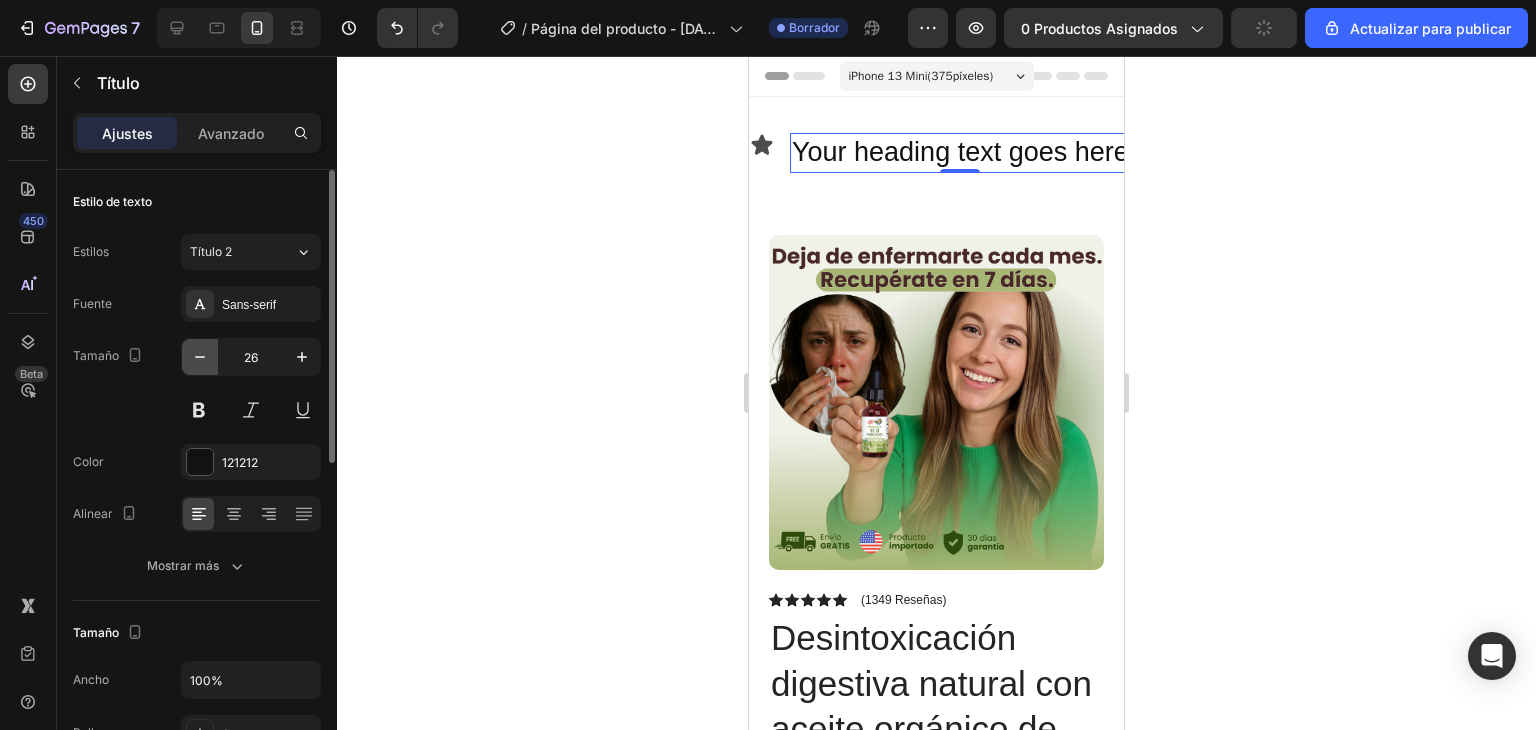 click 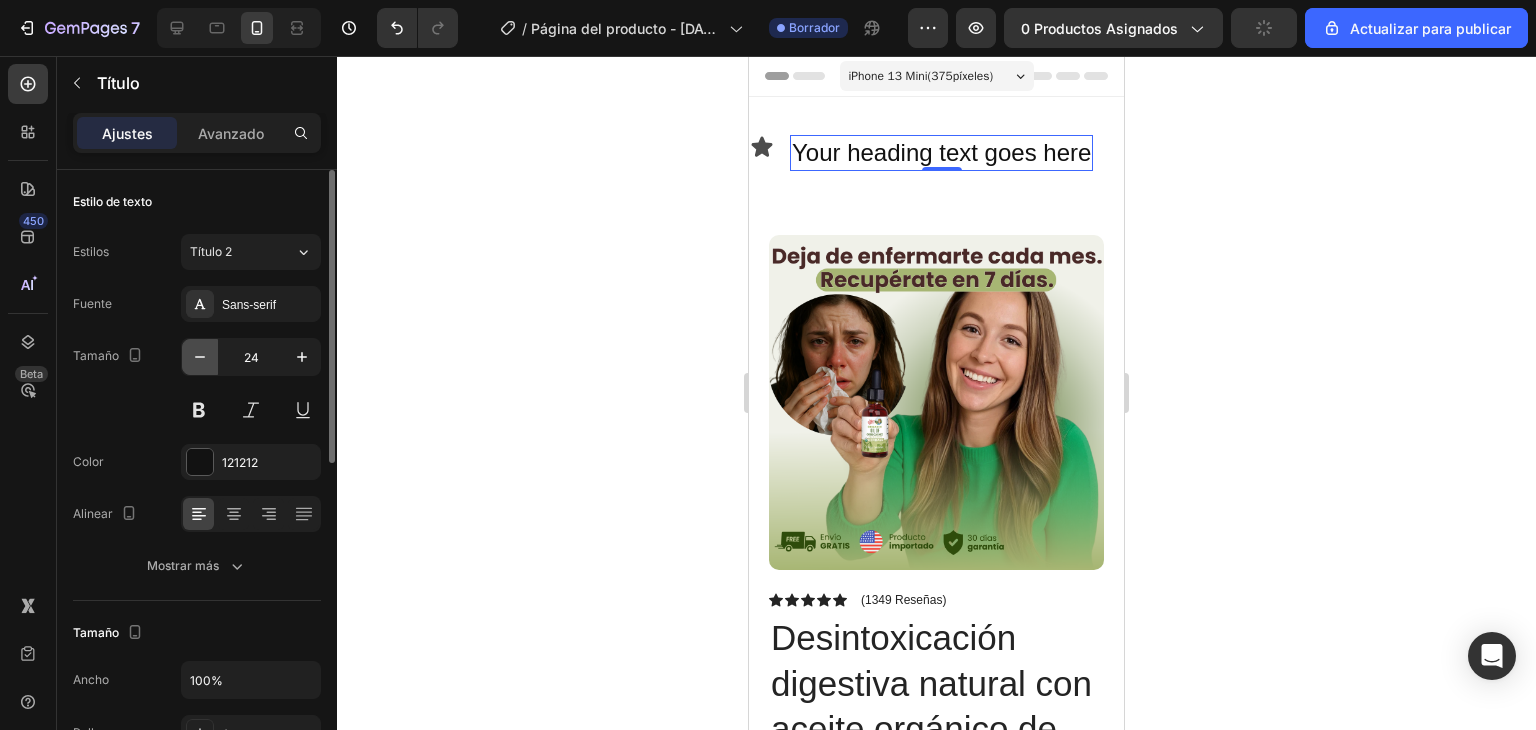 click 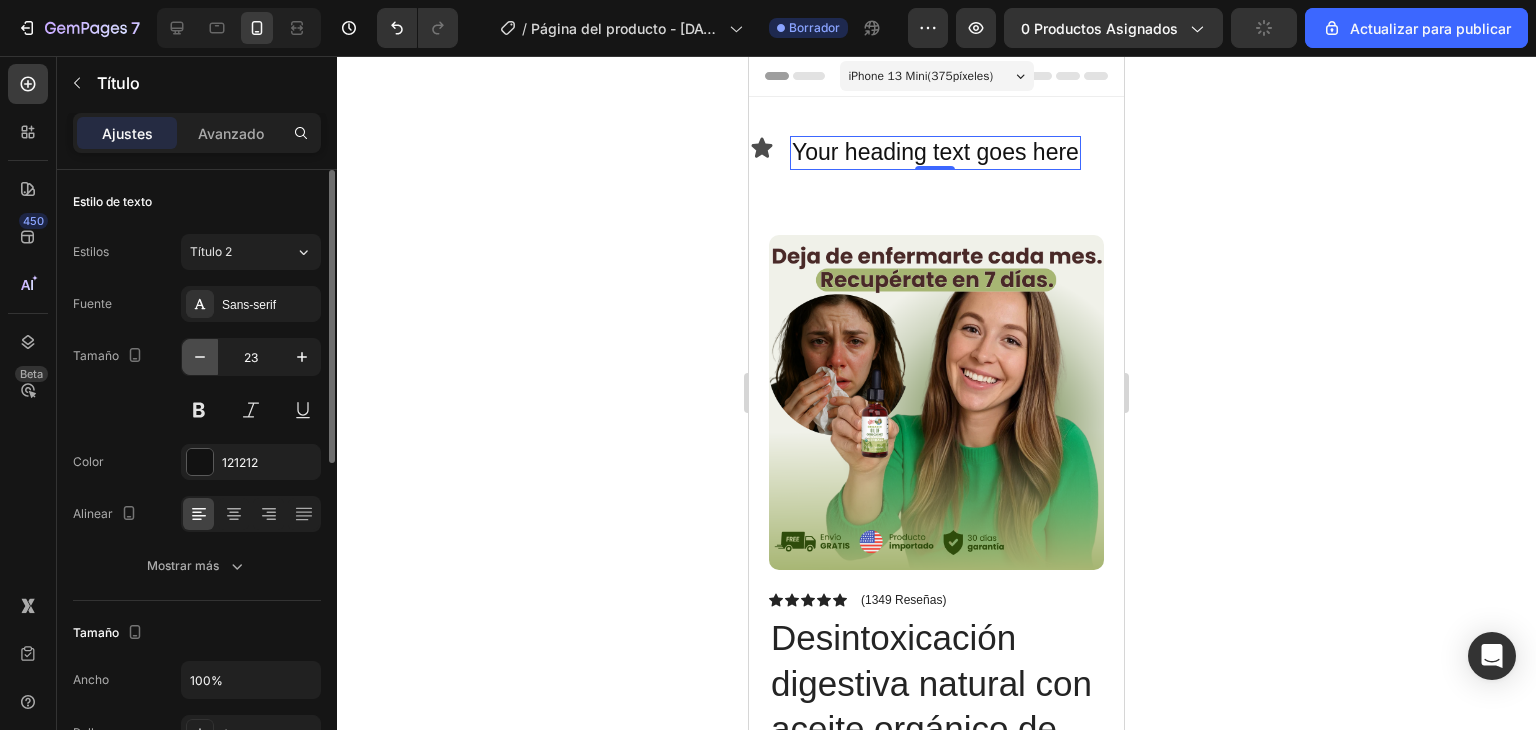 click 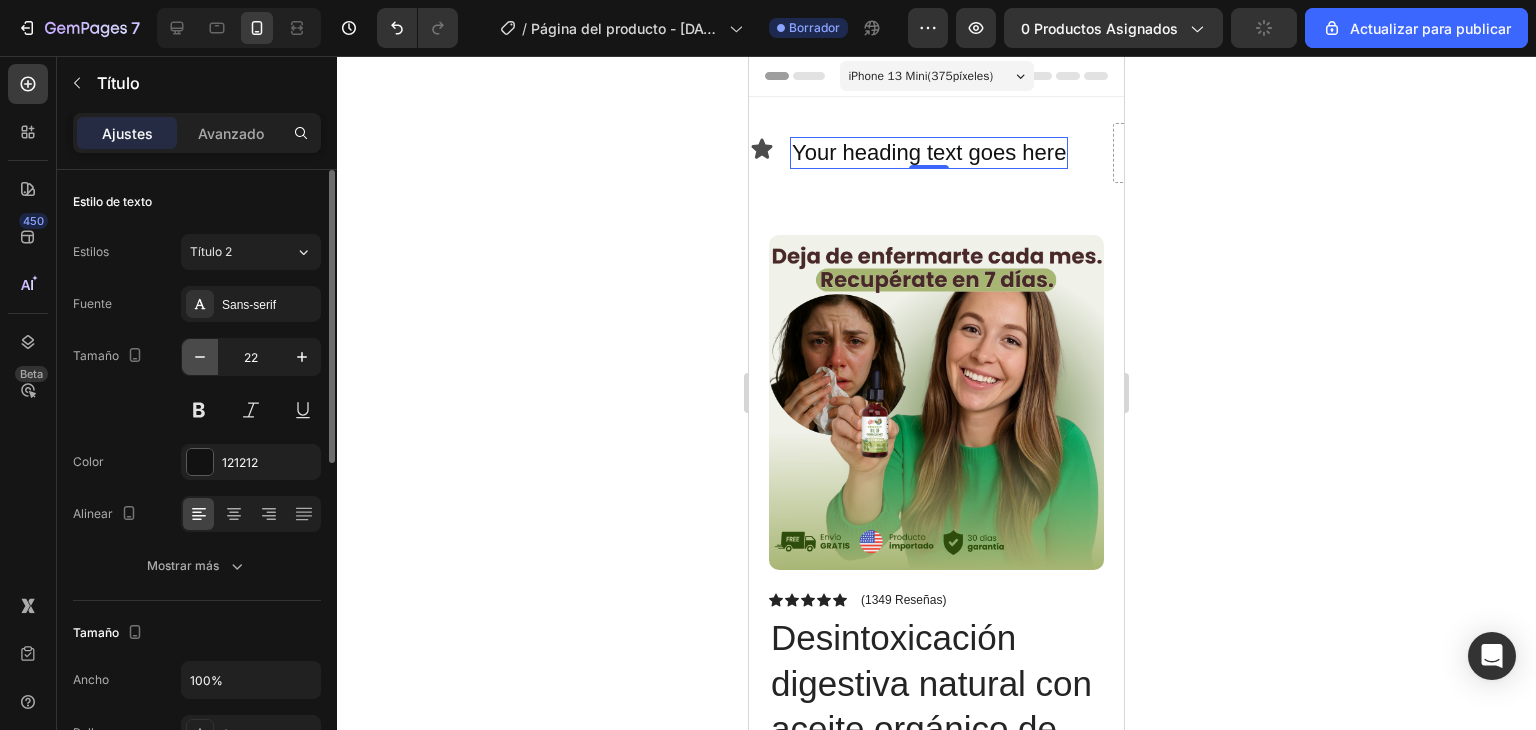 click 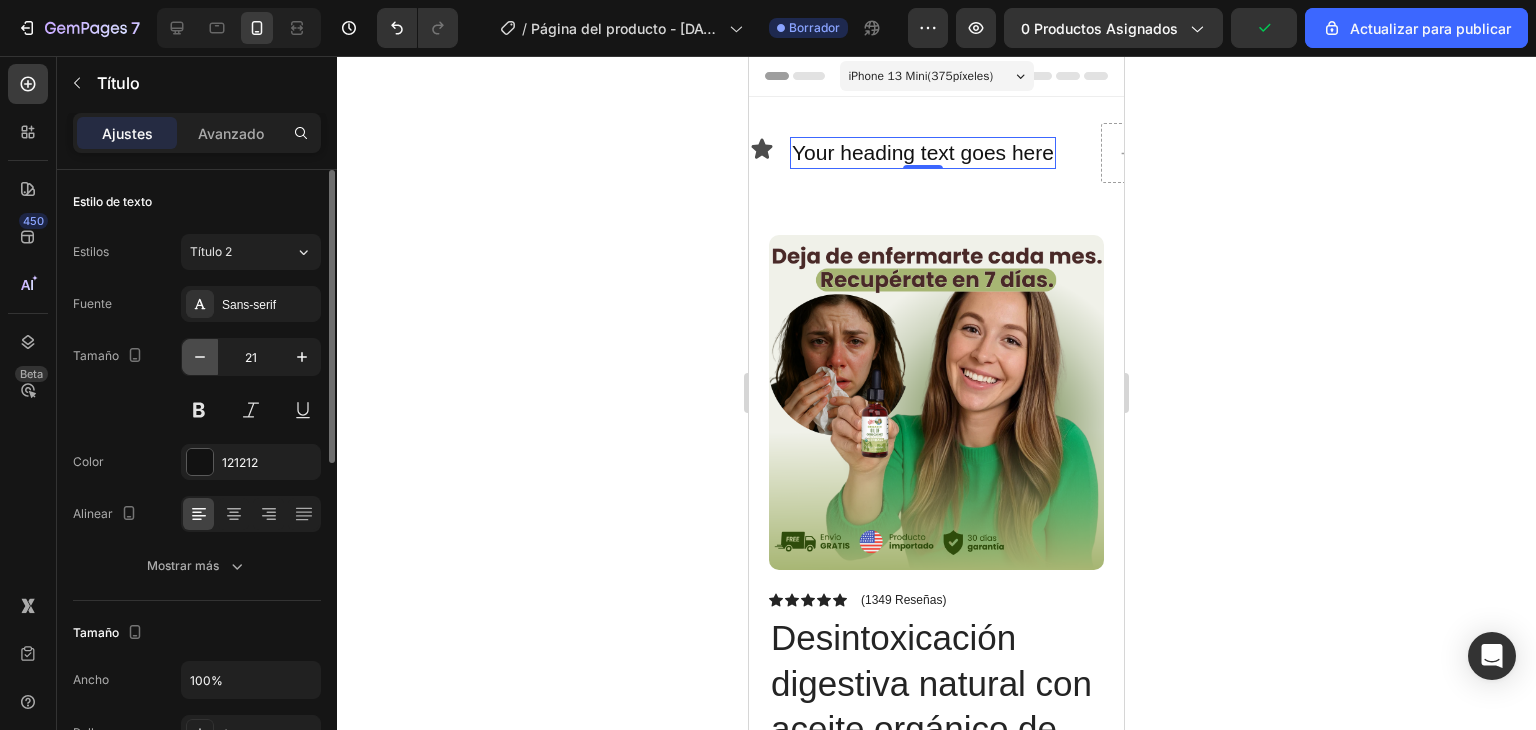 click 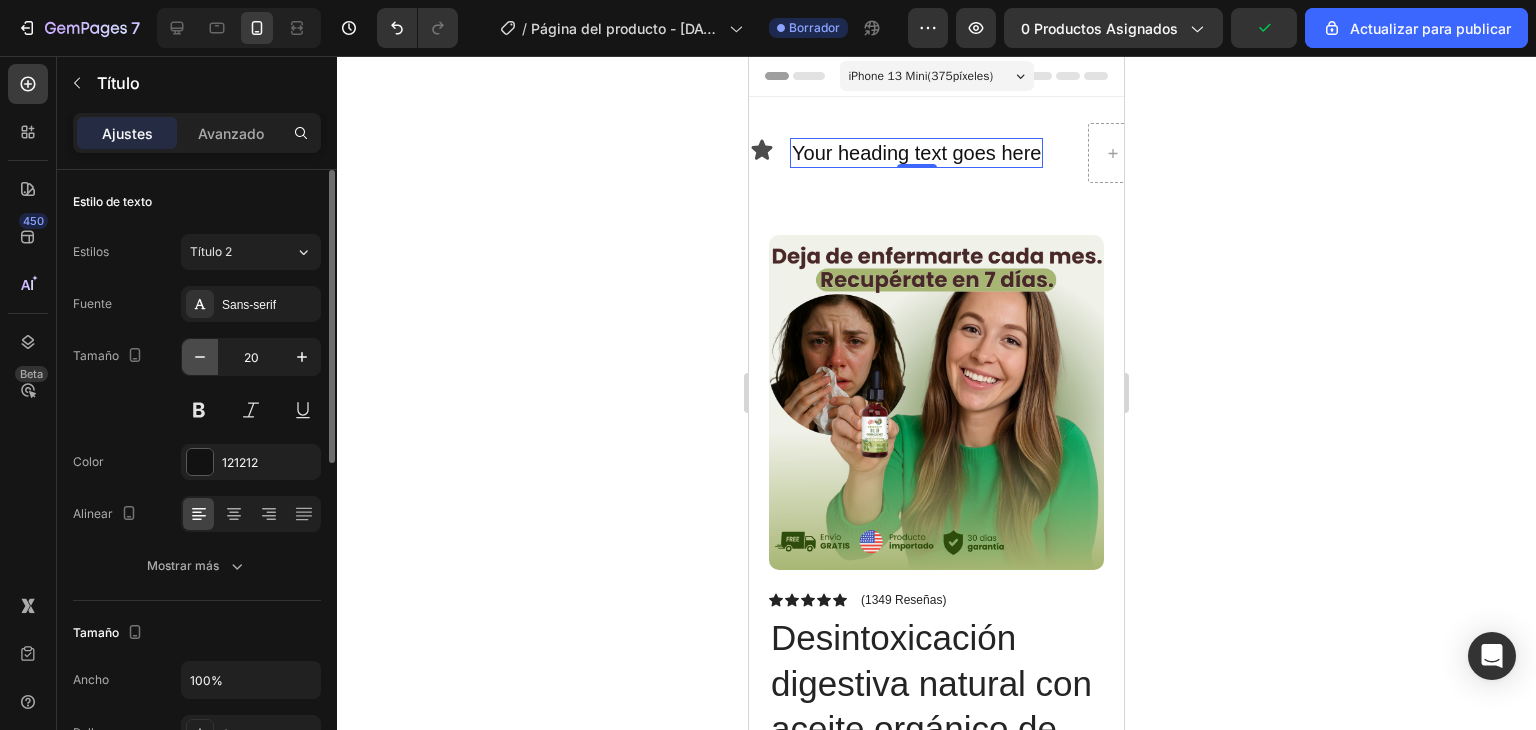 click 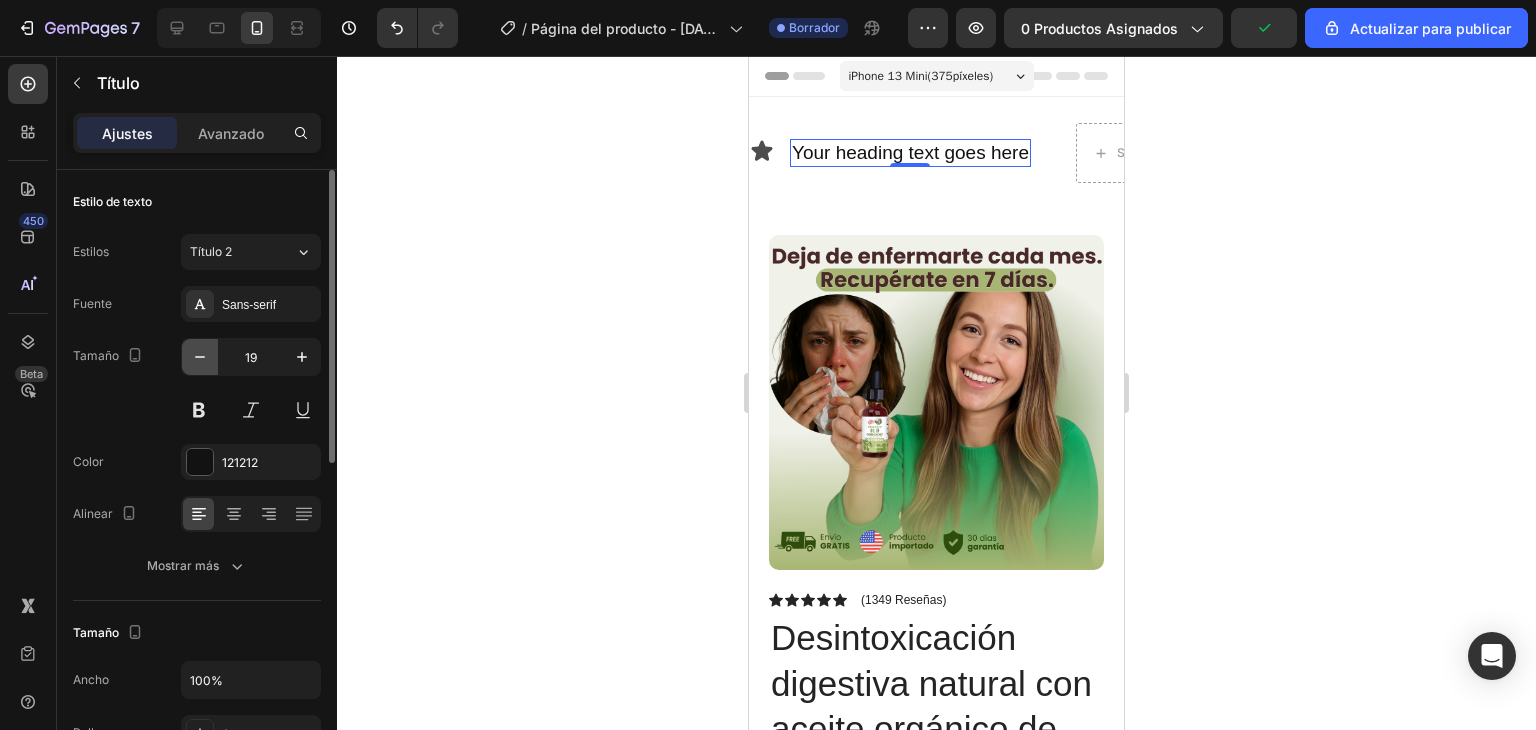 click 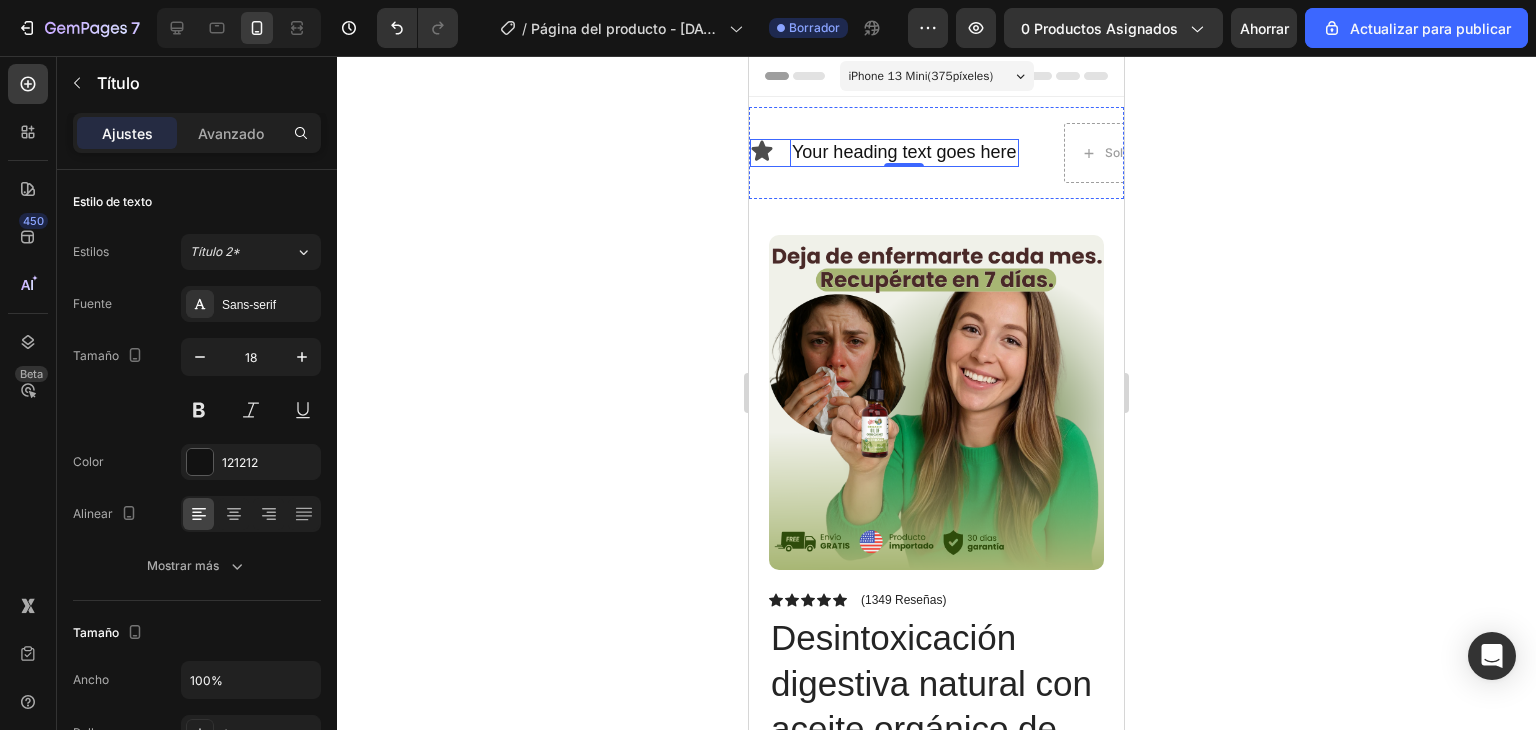 click on "Icon Your heading text goes here Heading   0 Row" at bounding box center (881, 152) 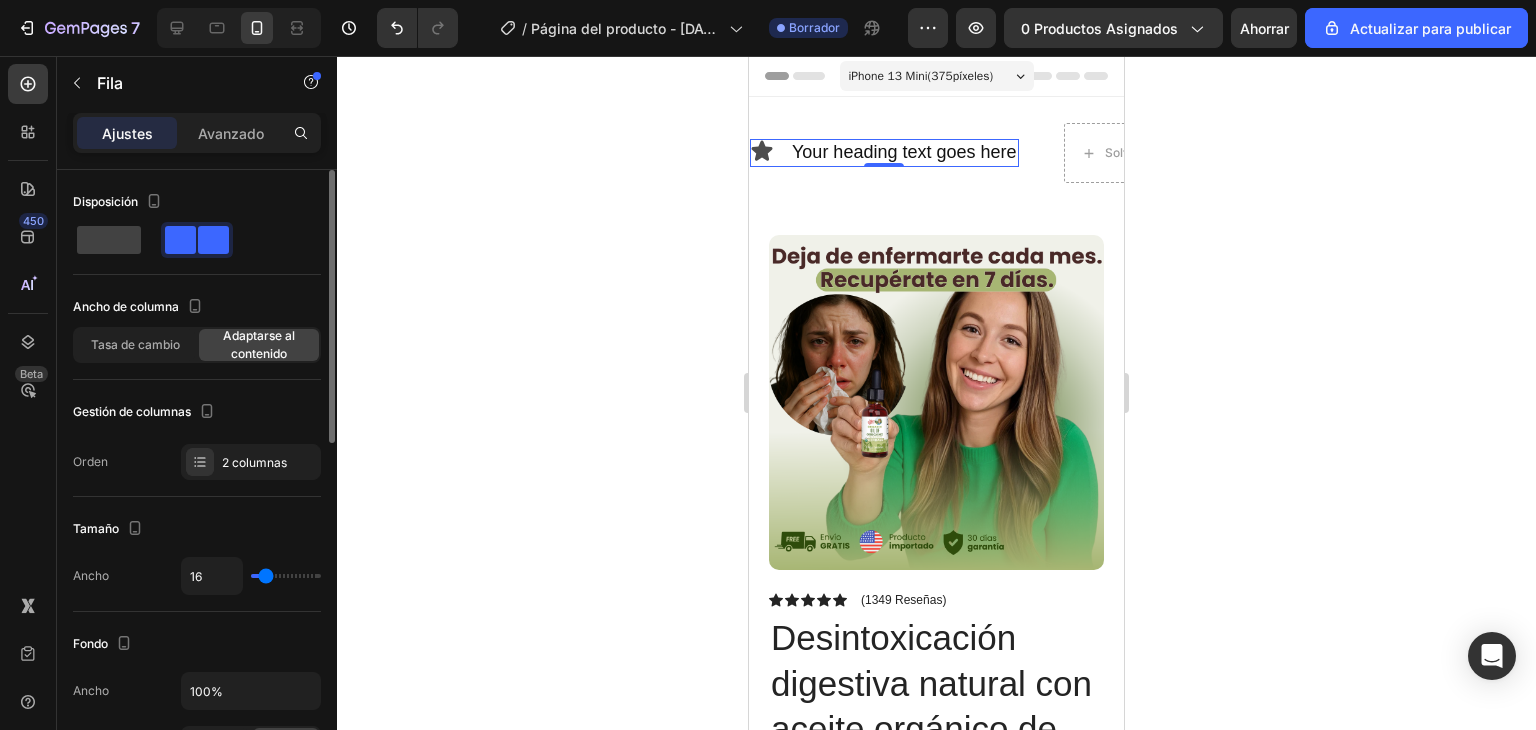 type on "0" 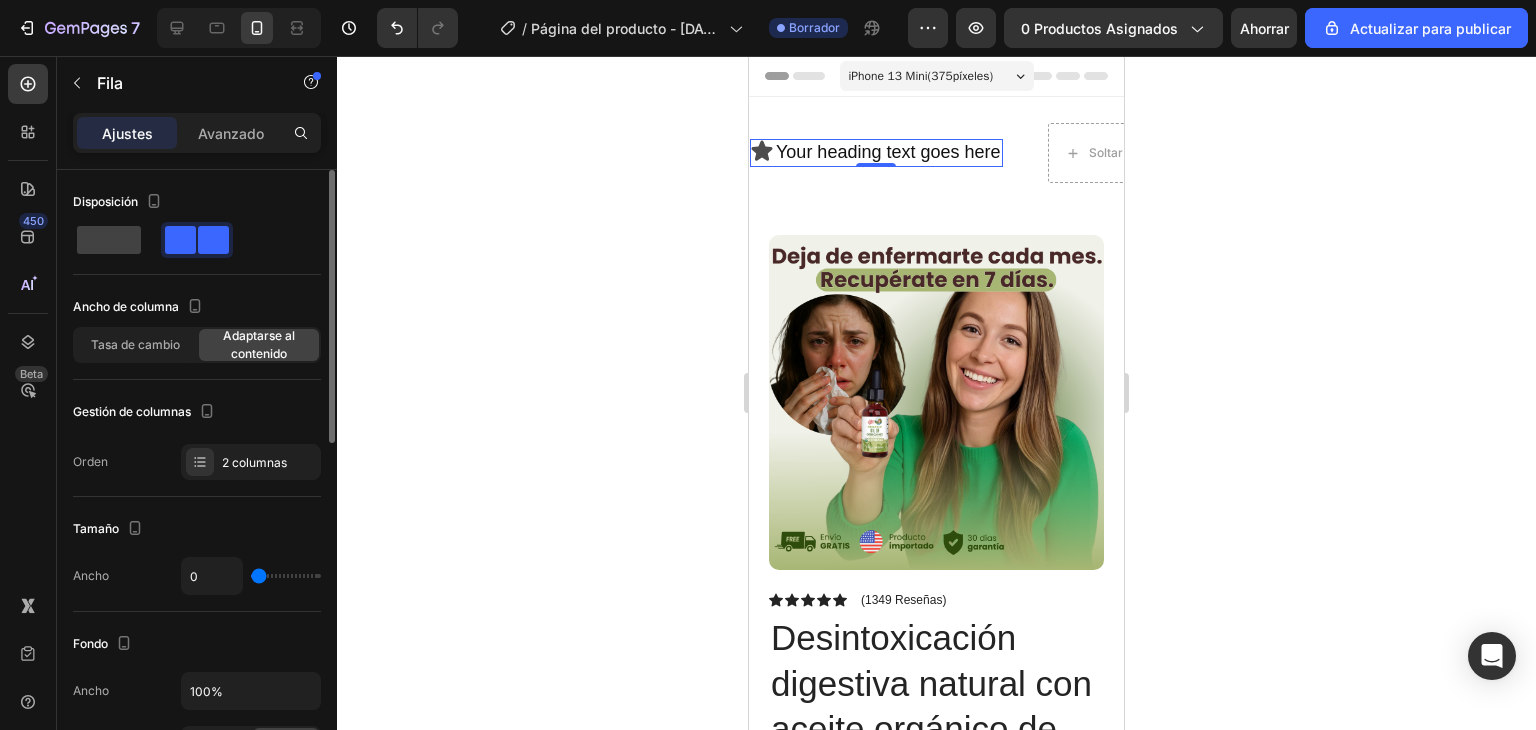 drag, startPoint x: 268, startPoint y: 577, endPoint x: 242, endPoint y: 574, distance: 26.172504 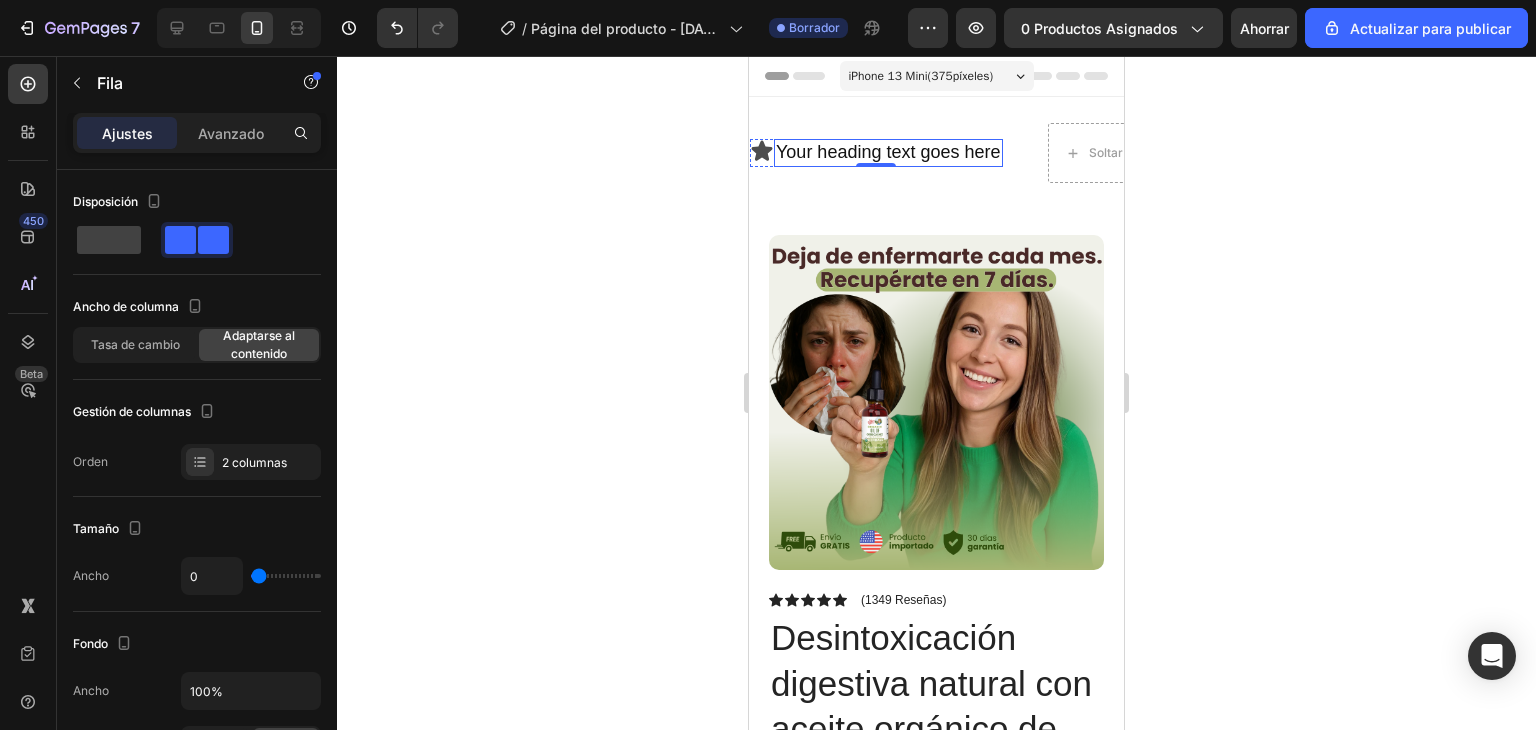 click on "Your heading text goes here" at bounding box center (878, 152) 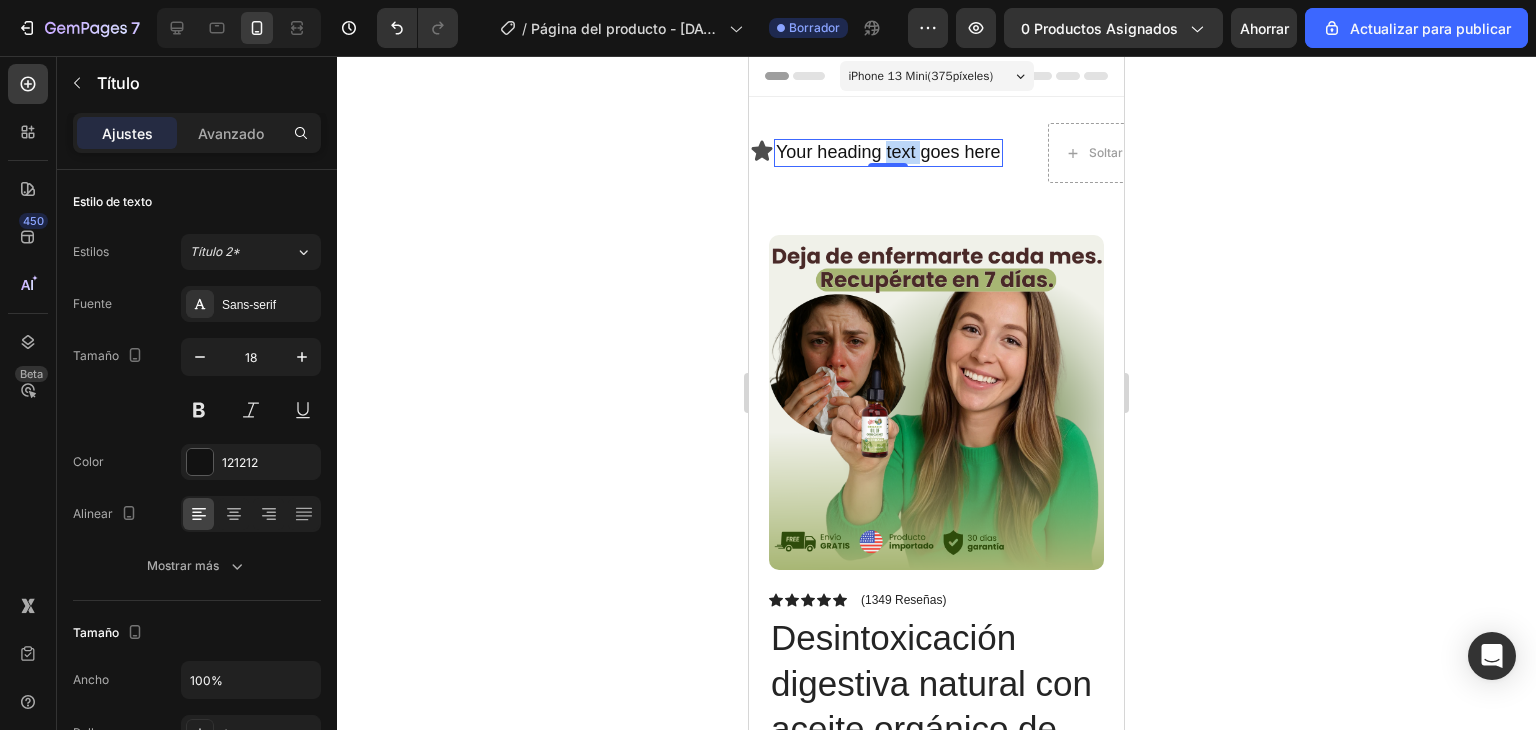 click on "Your heading text goes here" at bounding box center [875, 152] 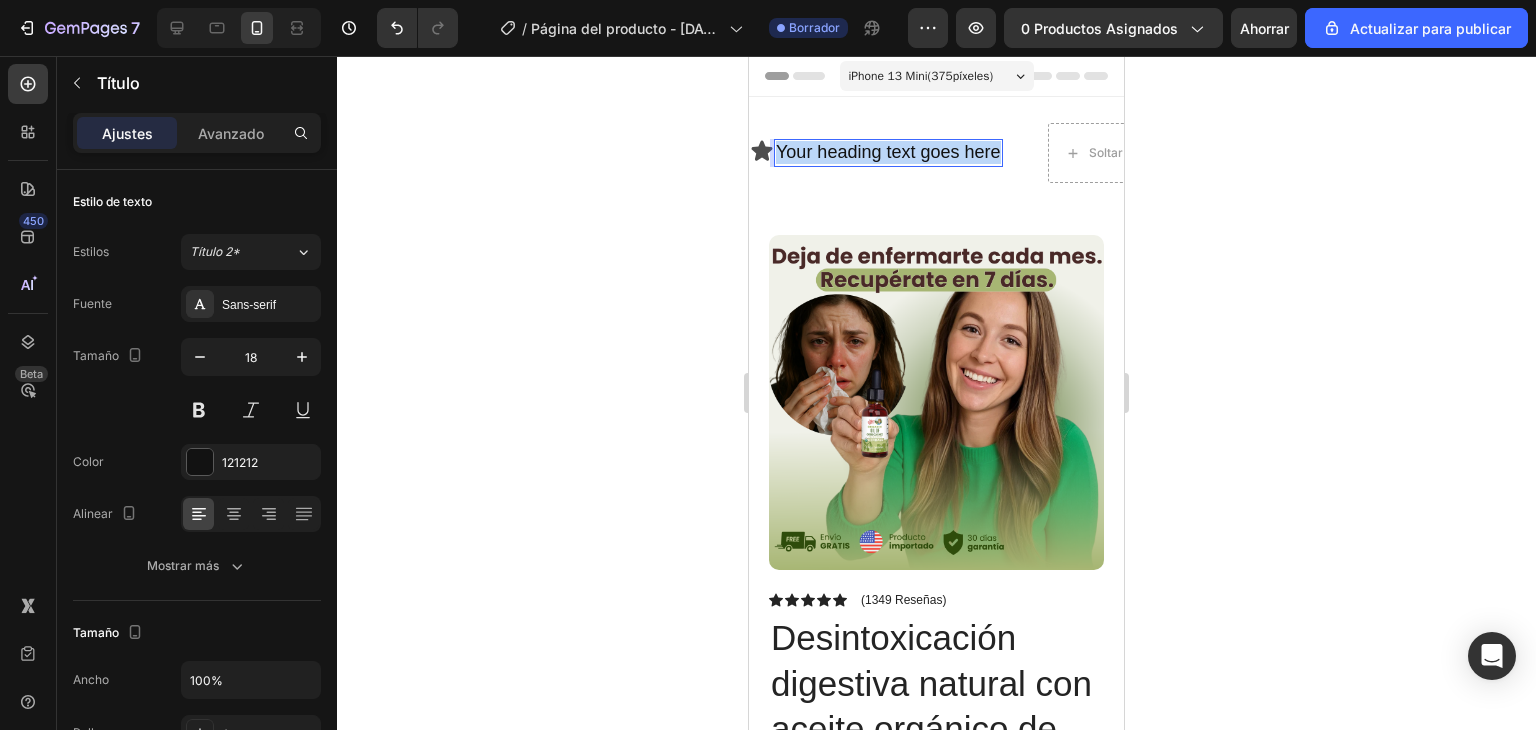 click on "Your heading text goes here" at bounding box center (878, 152) 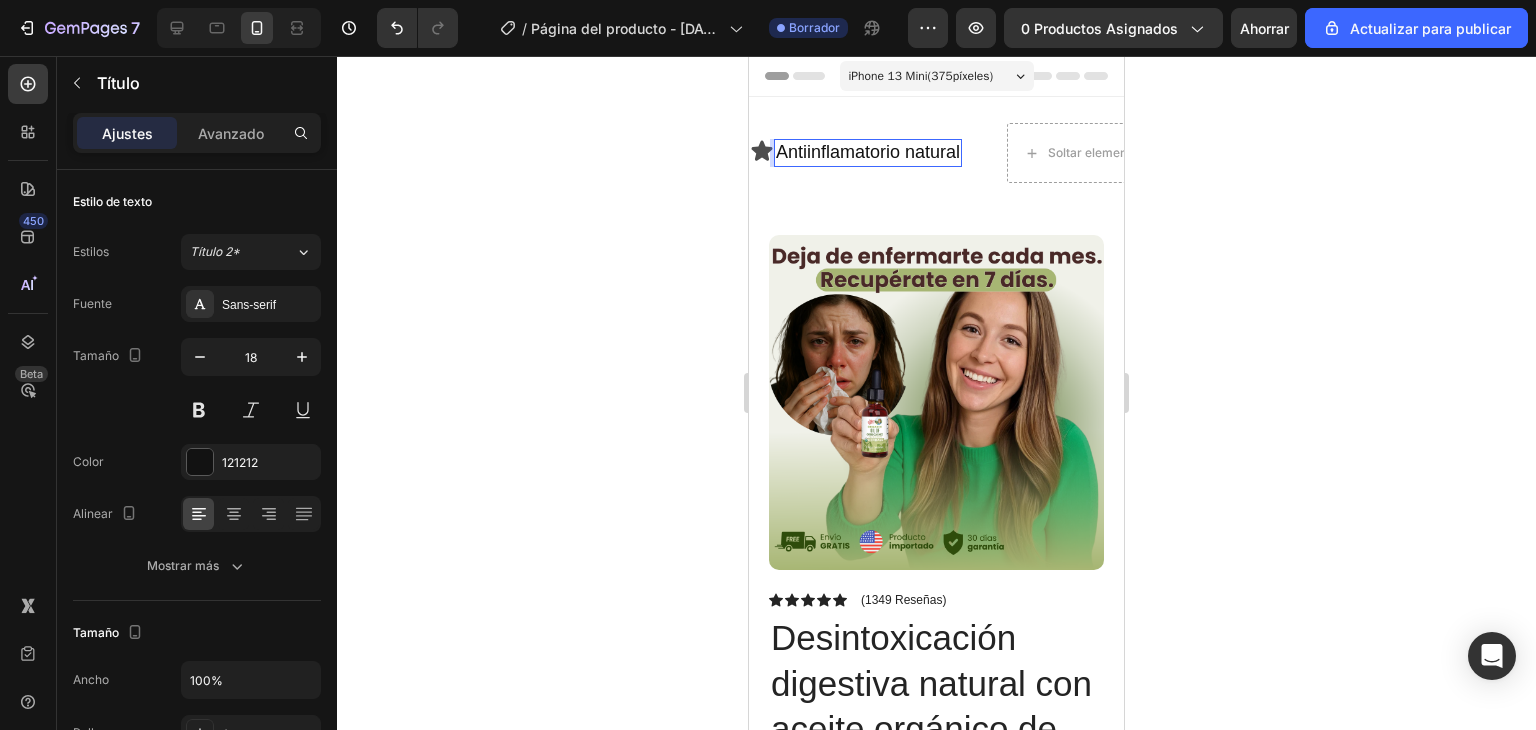 click 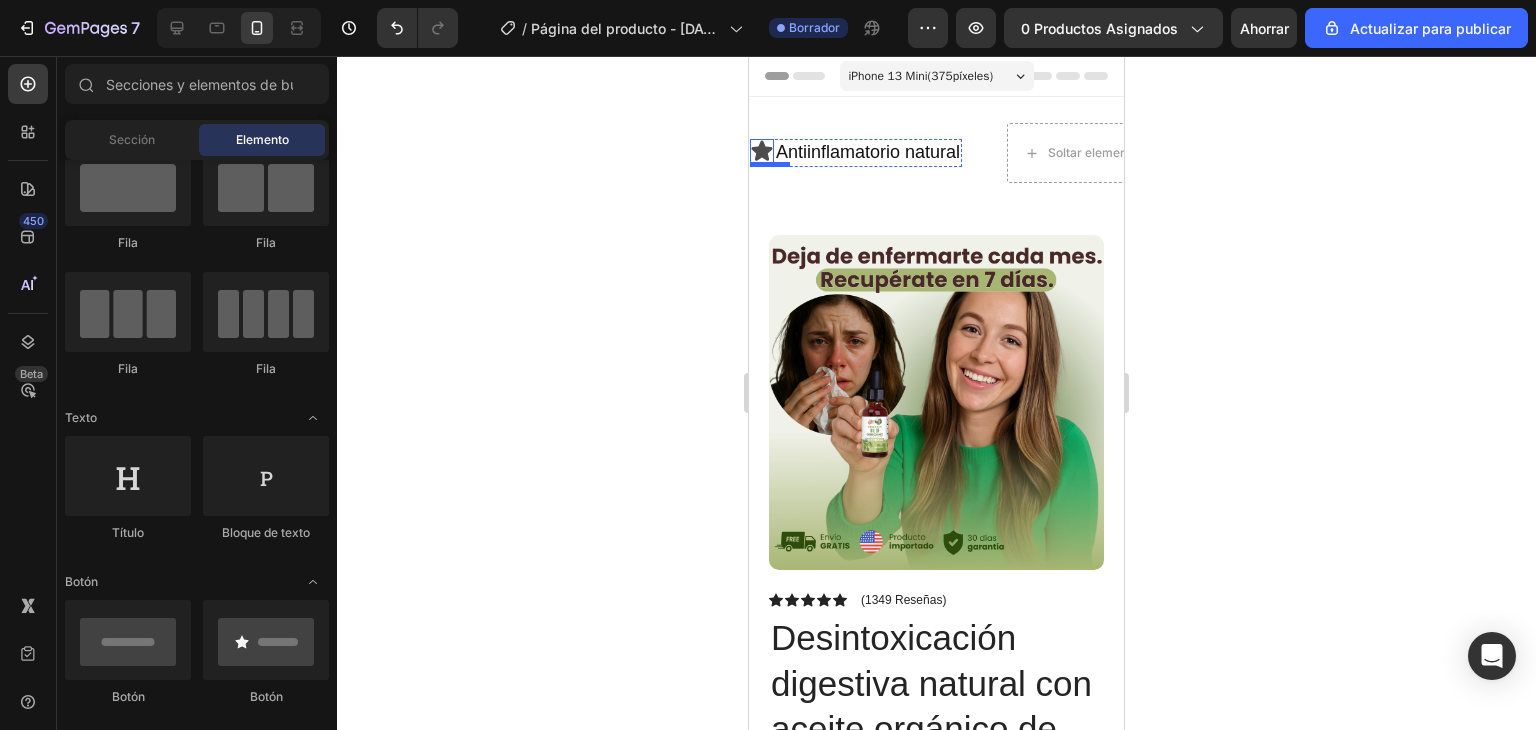 click 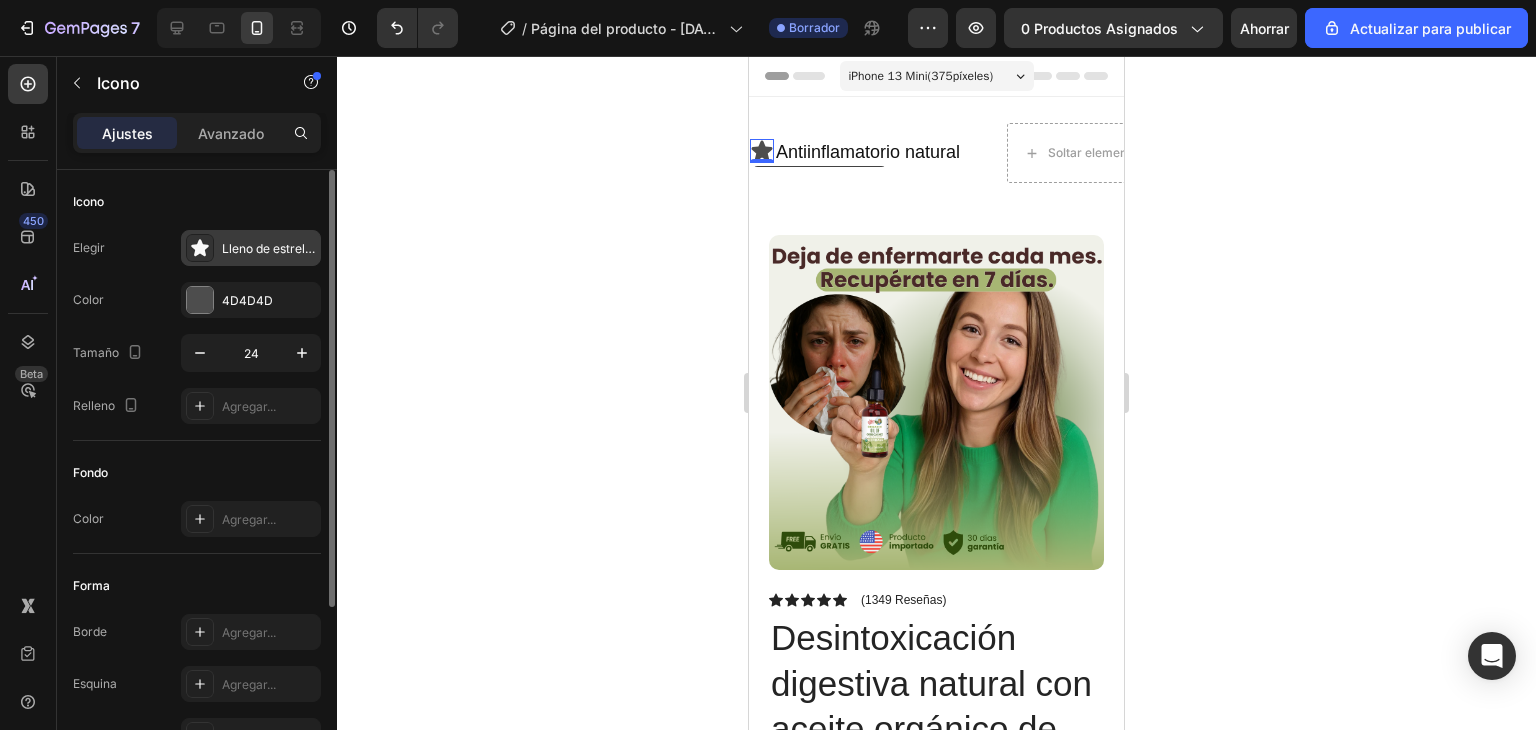 click on "Lleno de estrellas" at bounding box center (251, 248) 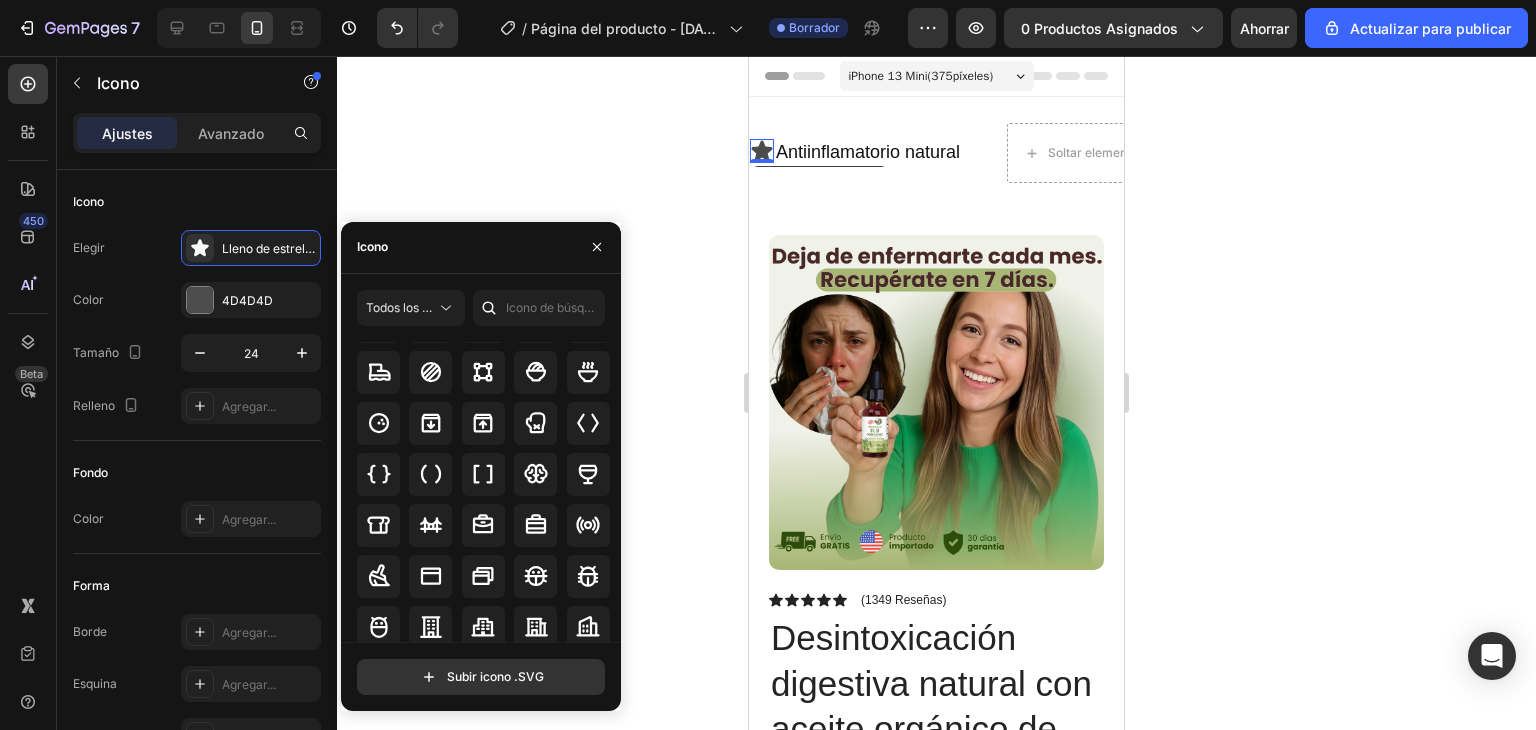 scroll, scrollTop: 2019, scrollLeft: 0, axis: vertical 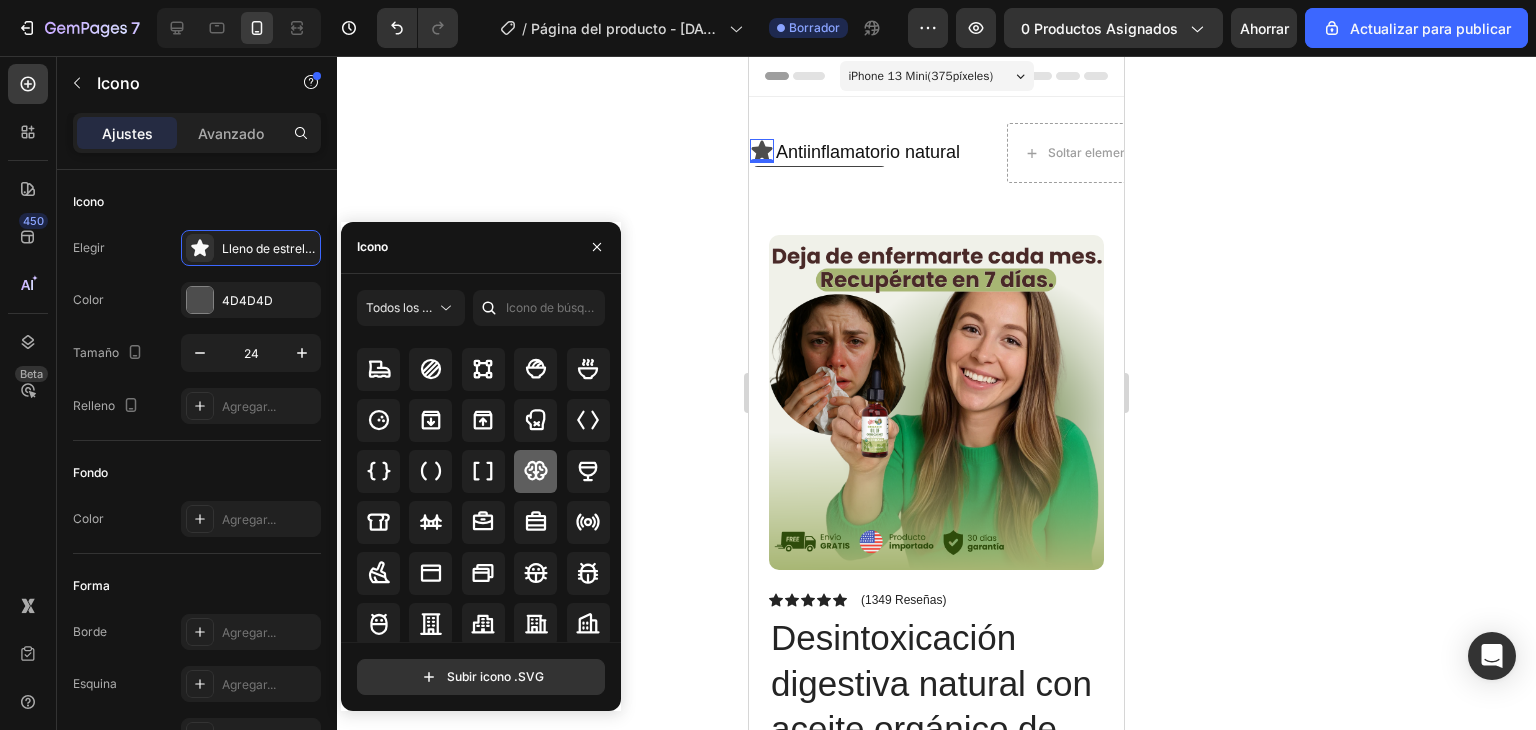 click 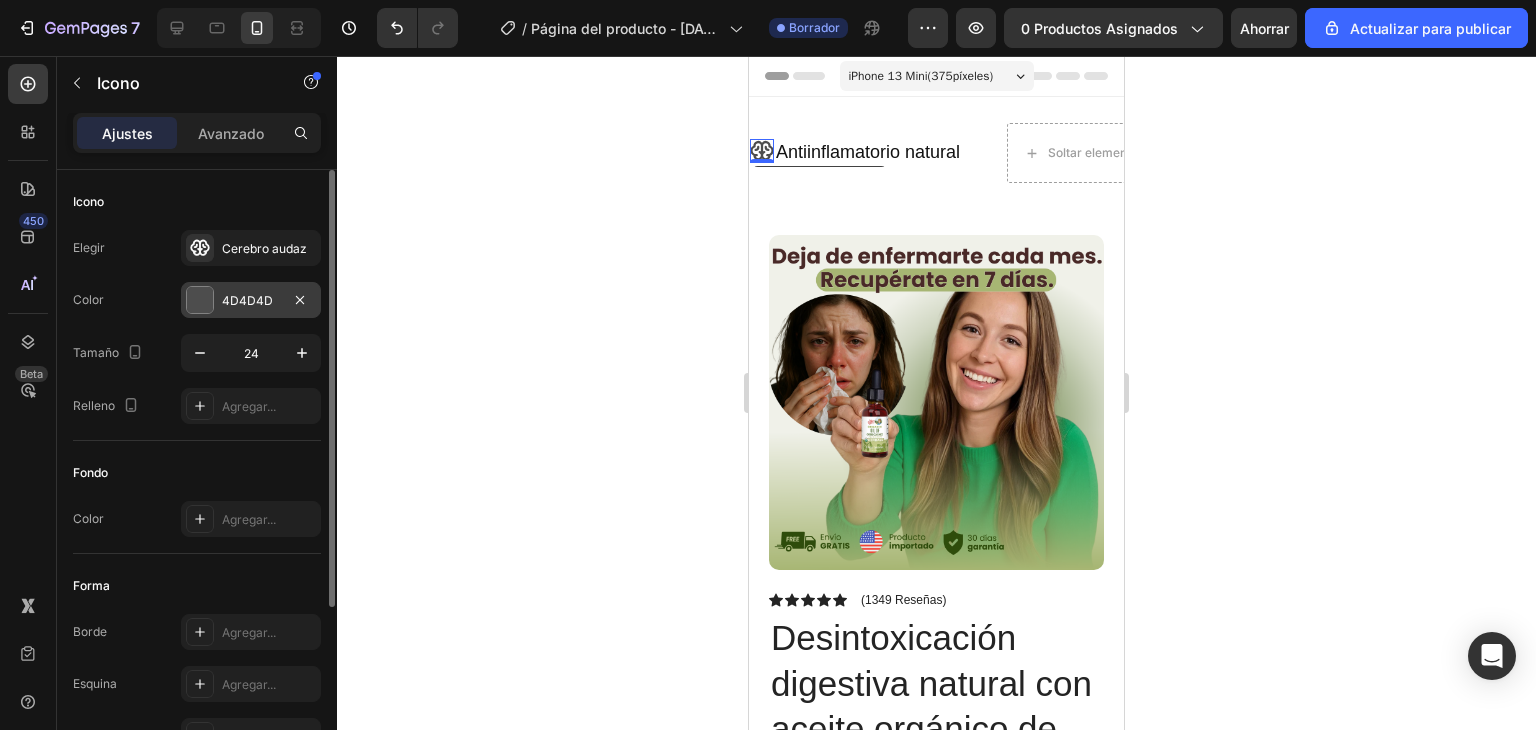 click on "4D4D4D" at bounding box center (247, 300) 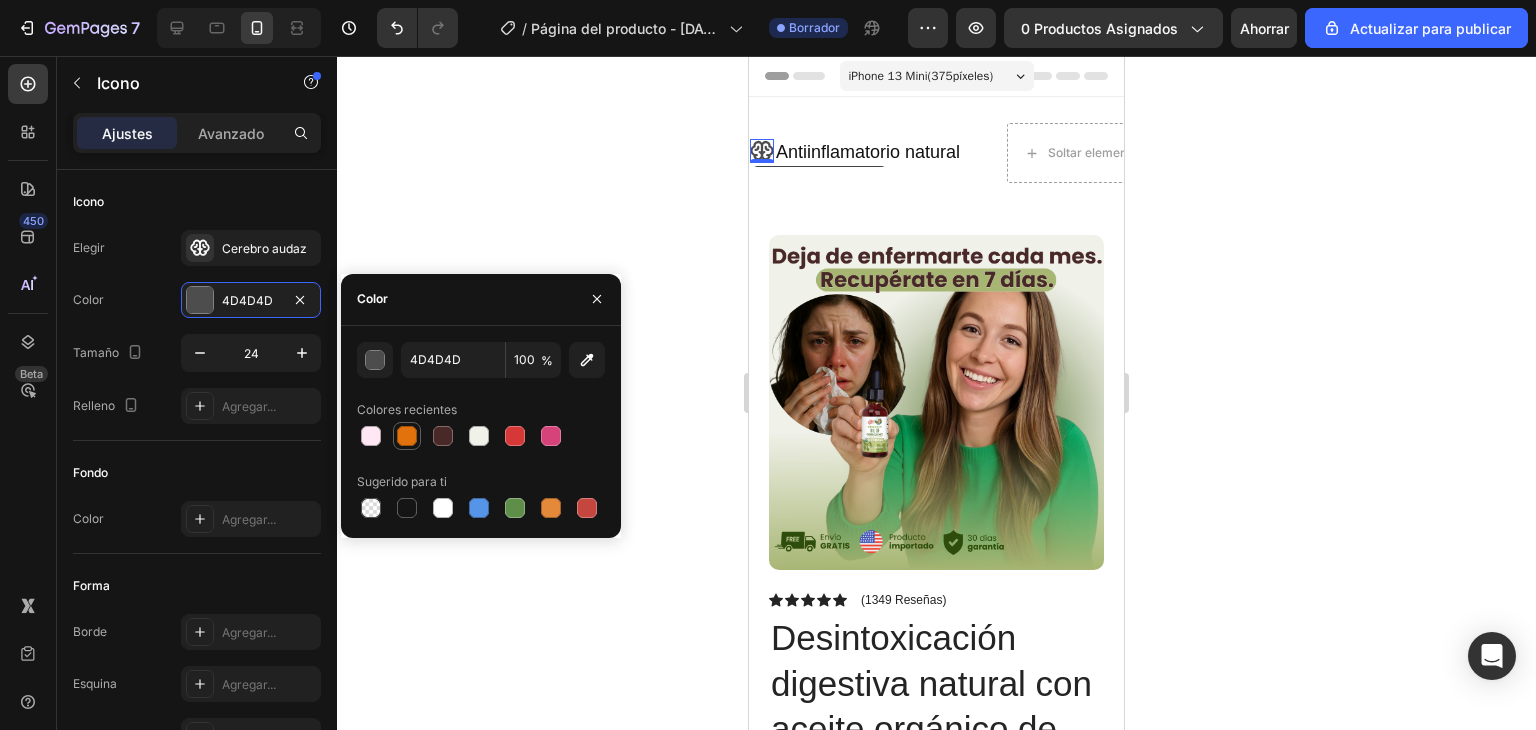 click at bounding box center (407, 436) 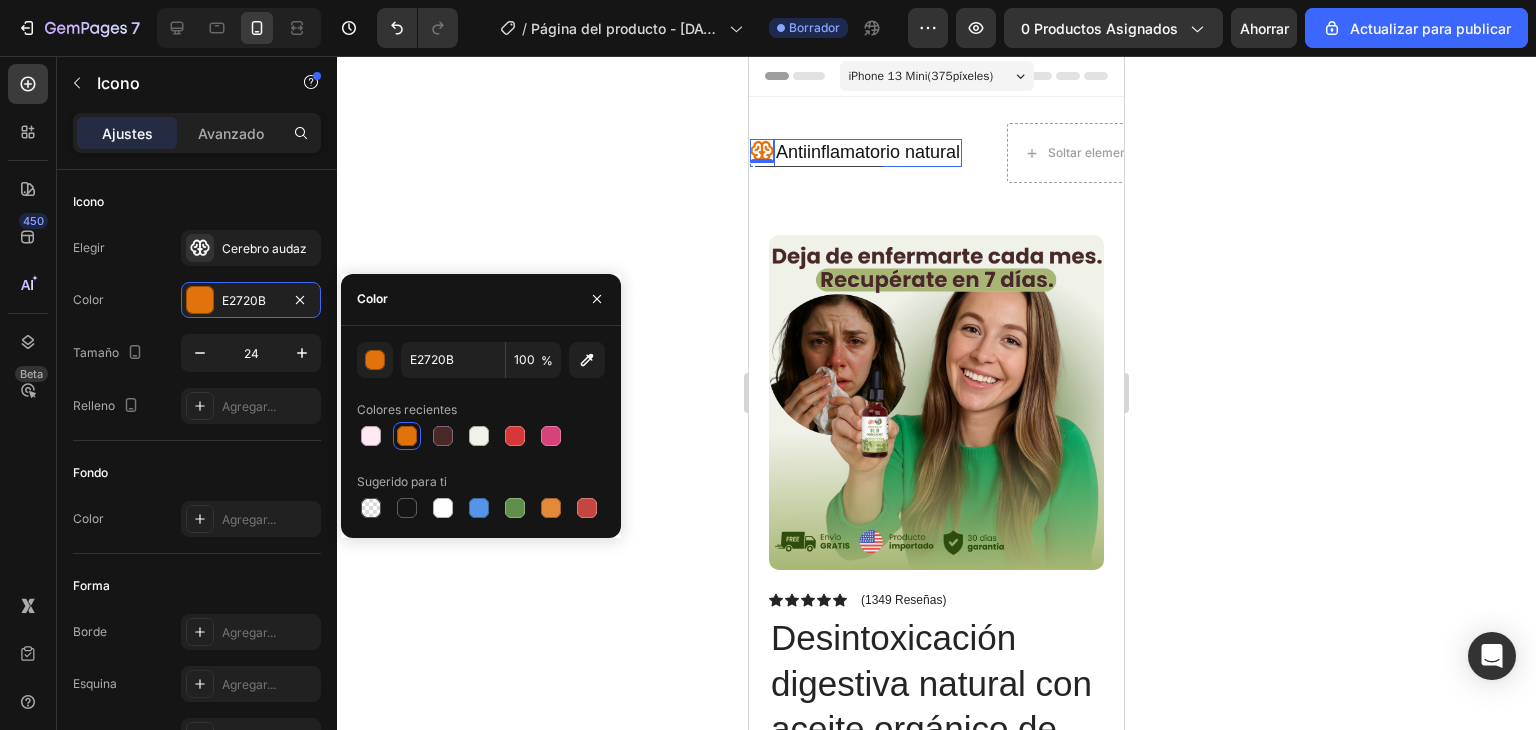 click on "Antiinflamatorio natural" at bounding box center (856, 152) 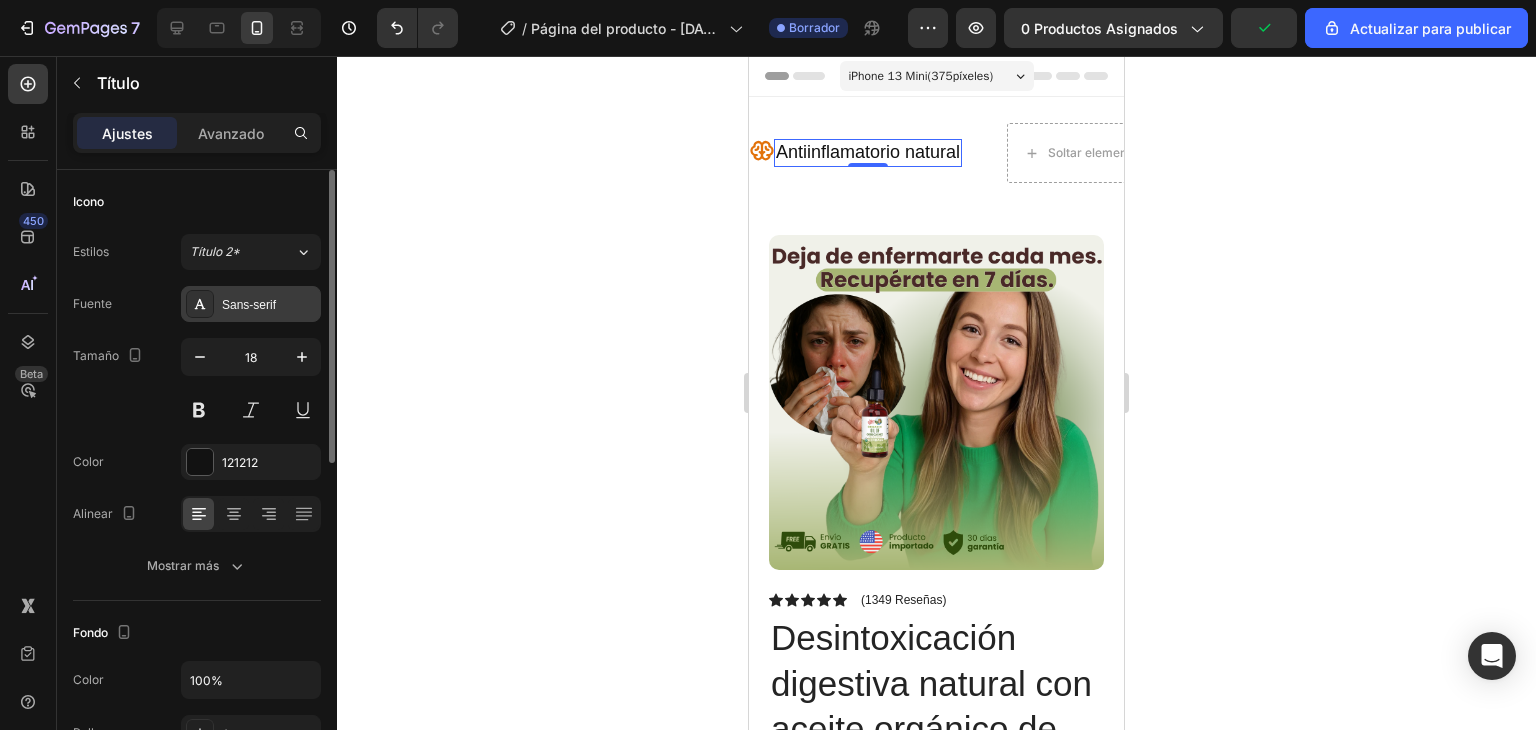 click on "Sans-serif" at bounding box center [269, 305] 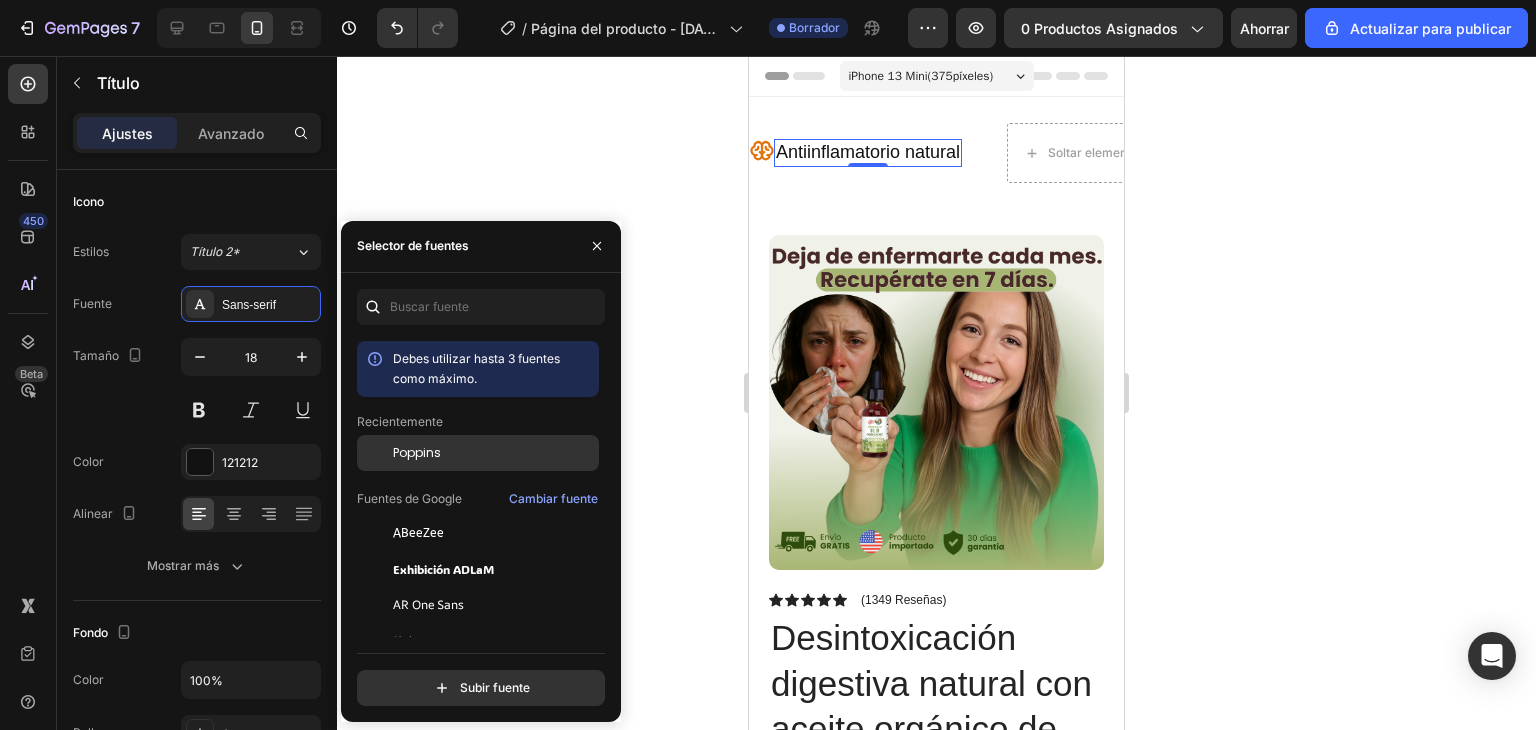 click on "Poppins" at bounding box center [494, 453] 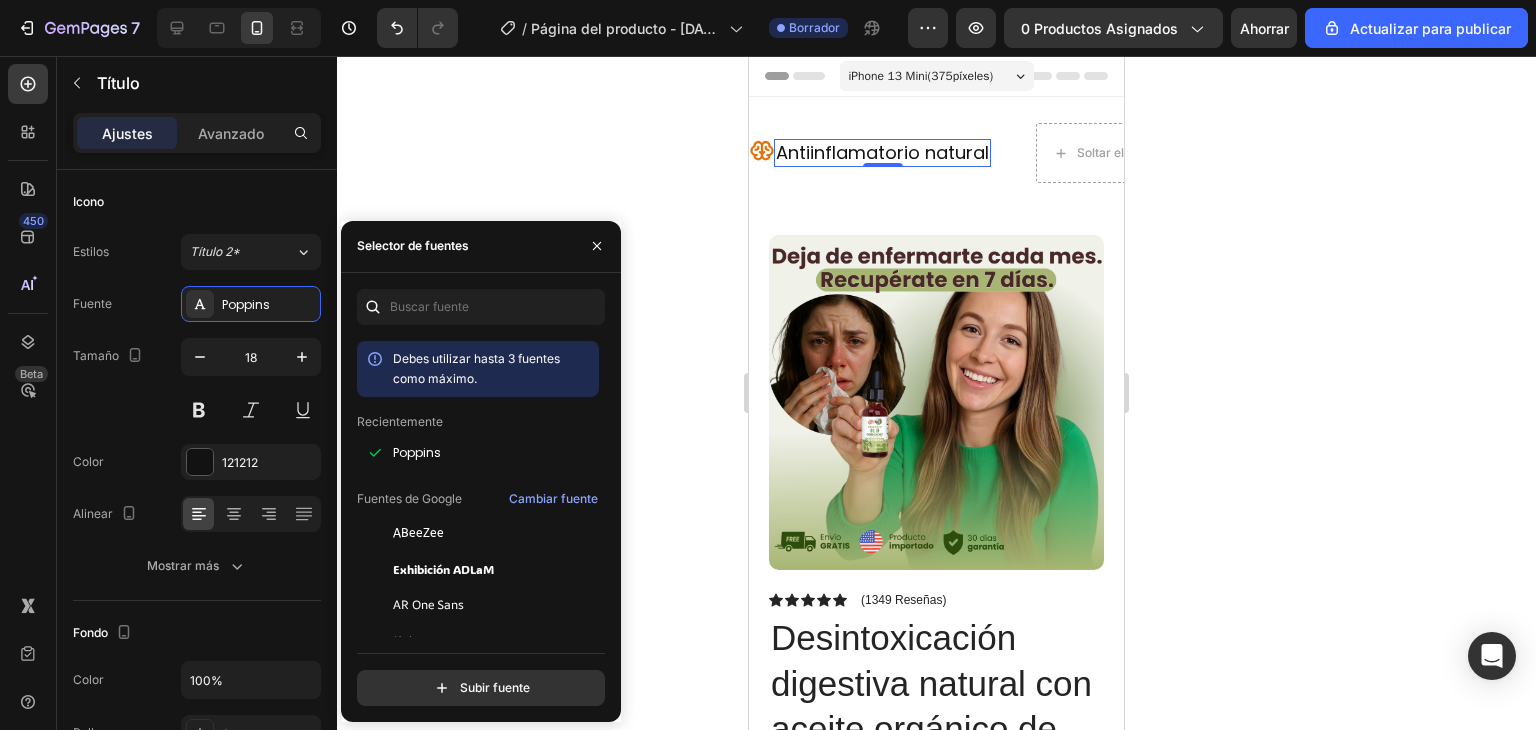 click 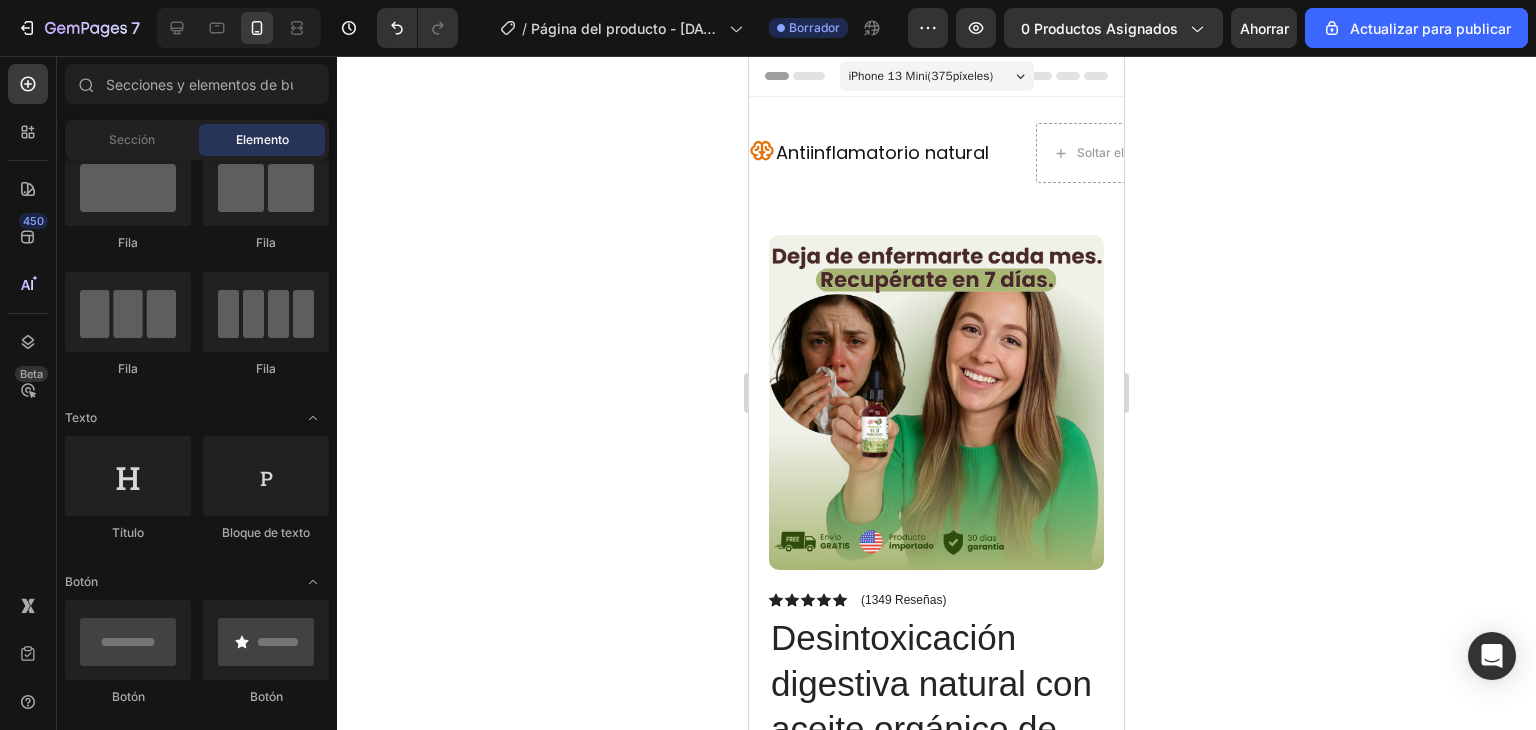 click 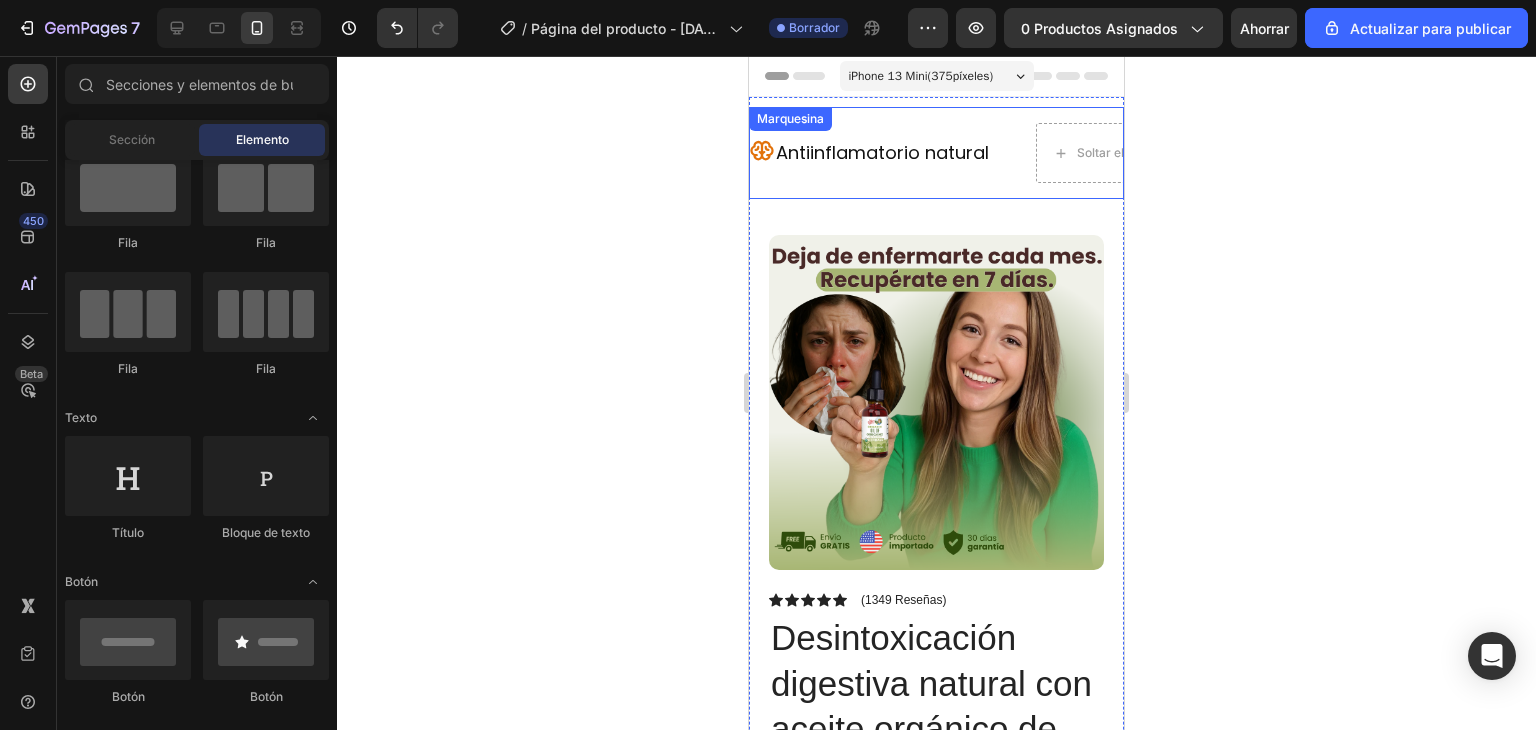 click on "Icon Antiinflamatorio natural Heading Row" at bounding box center [880, 152] 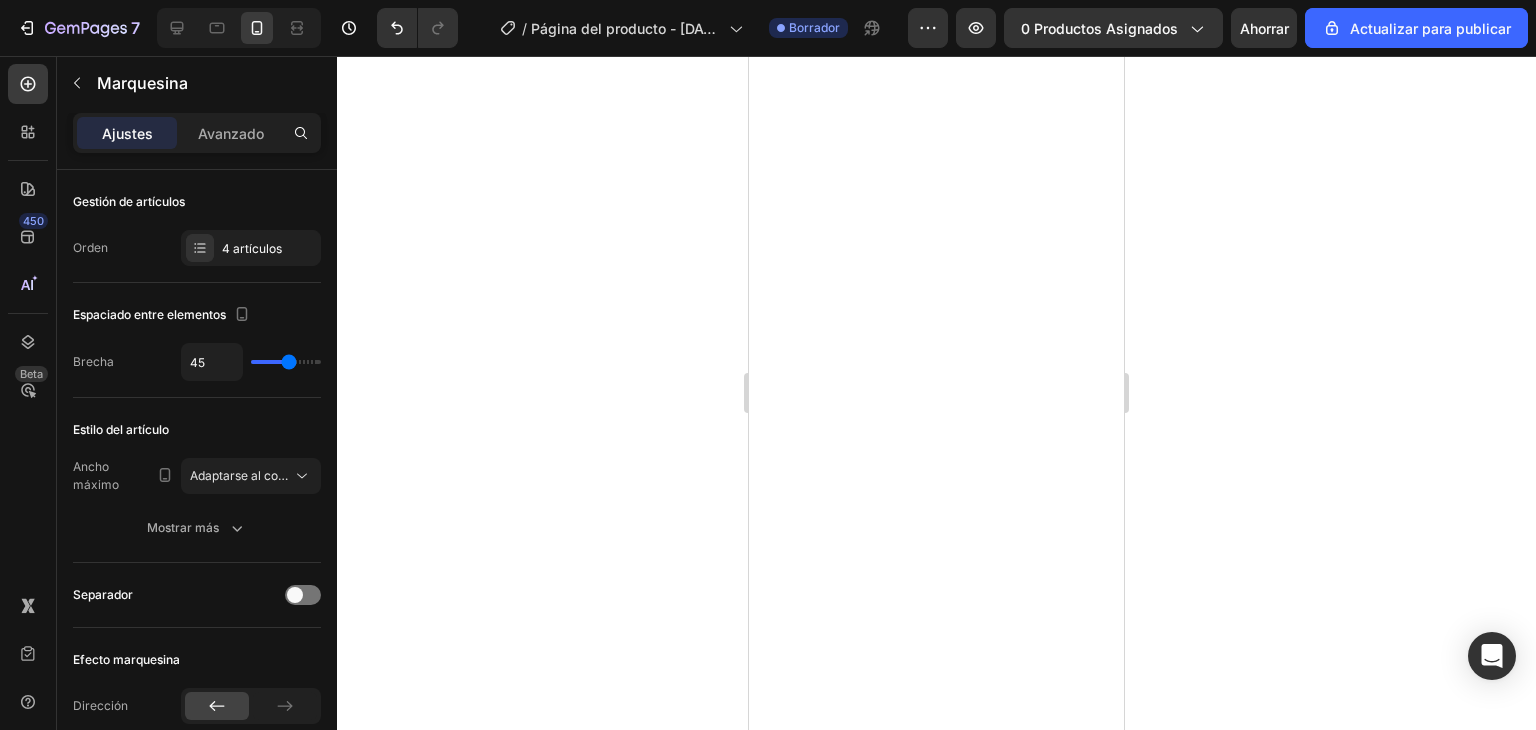 scroll, scrollTop: 0, scrollLeft: 0, axis: both 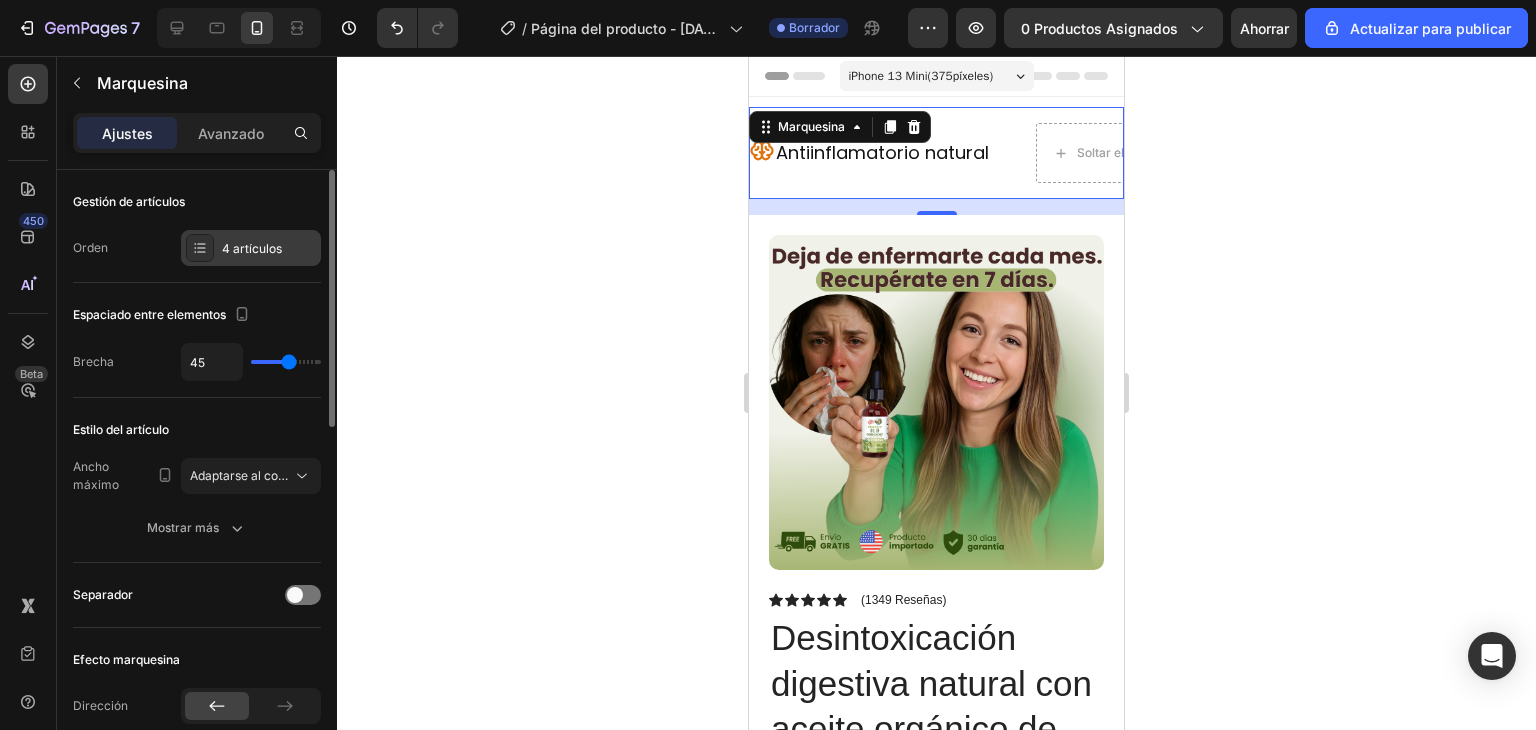 click on "4 artículos" at bounding box center (269, 249) 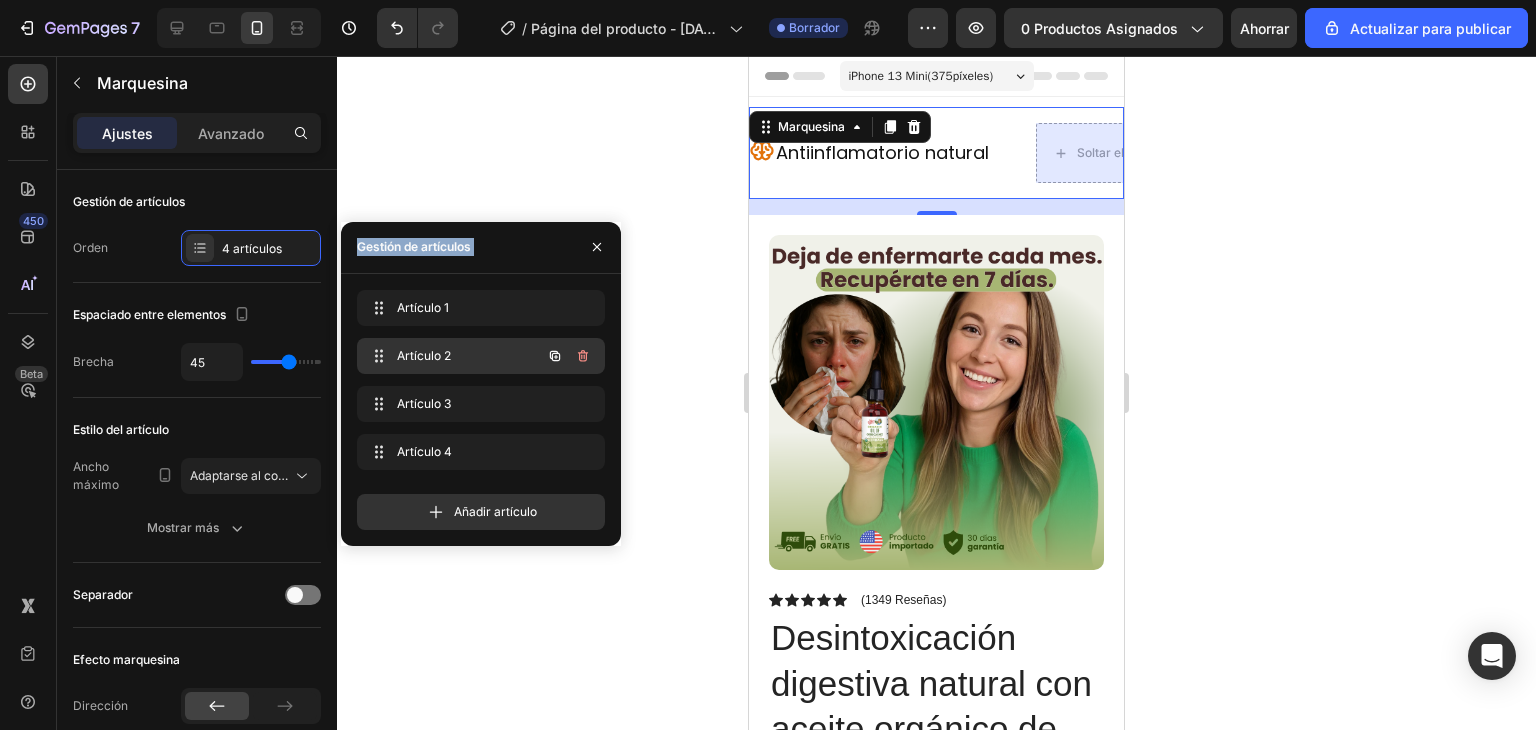 click on "Artículo 2" at bounding box center [453, 356] 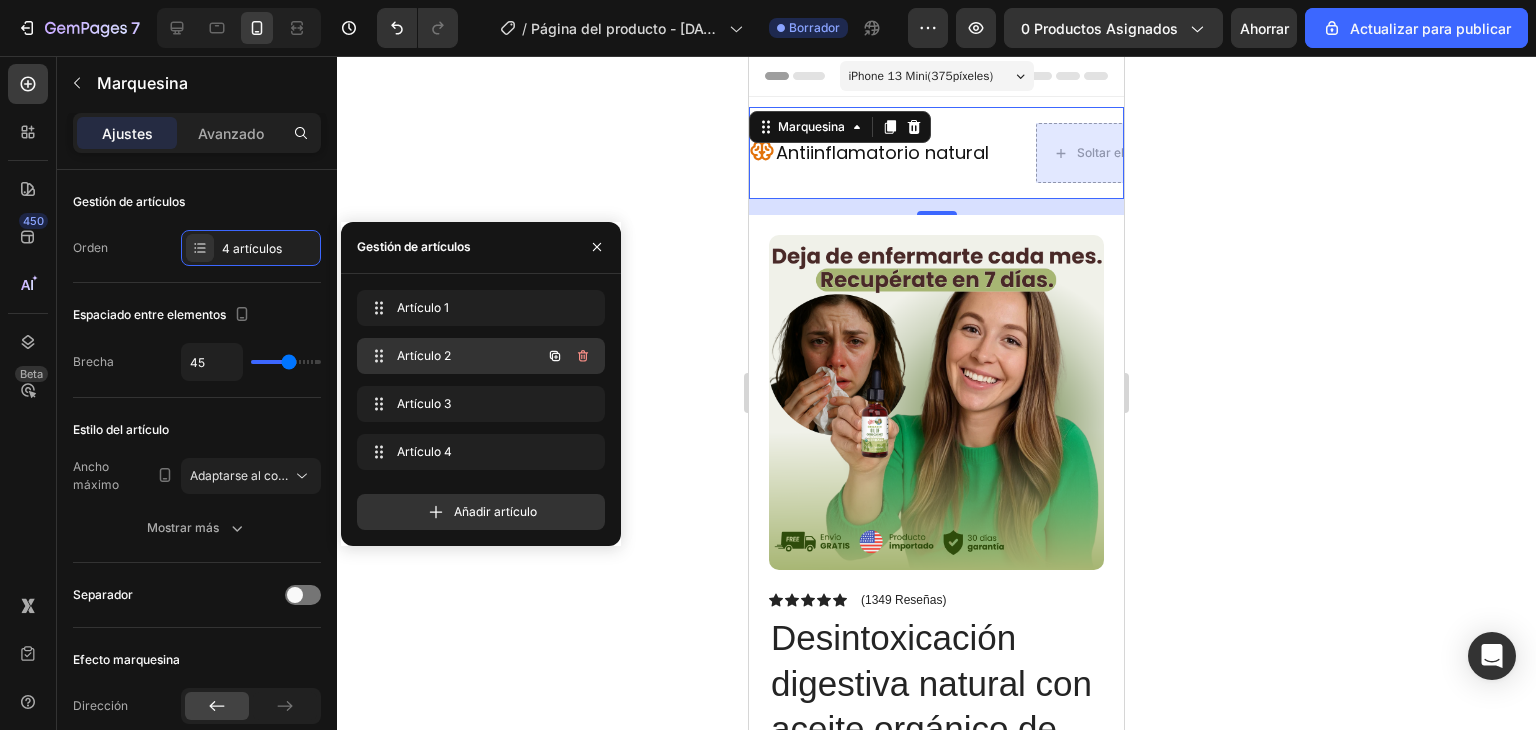 scroll, scrollTop: 0, scrollLeft: 196, axis: horizontal 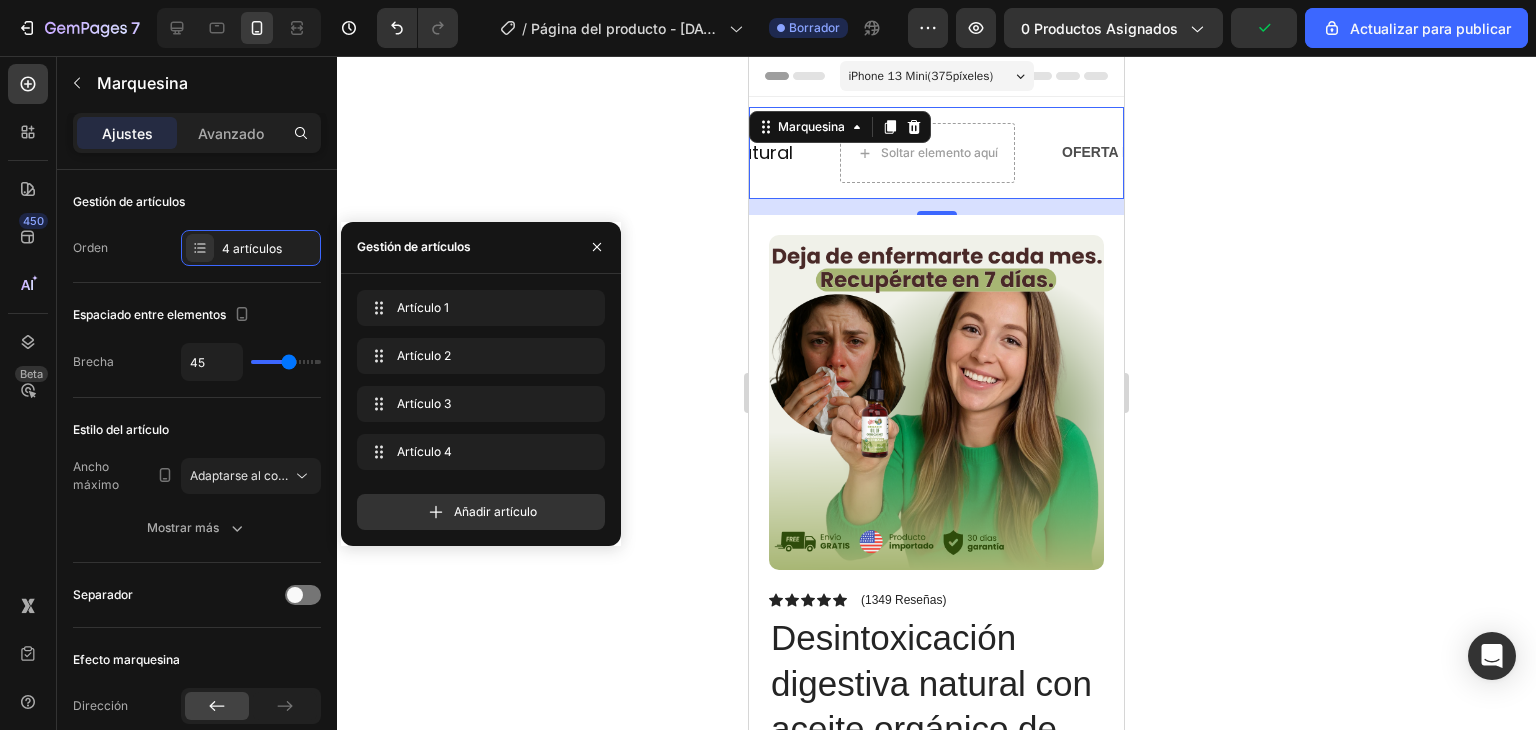 click 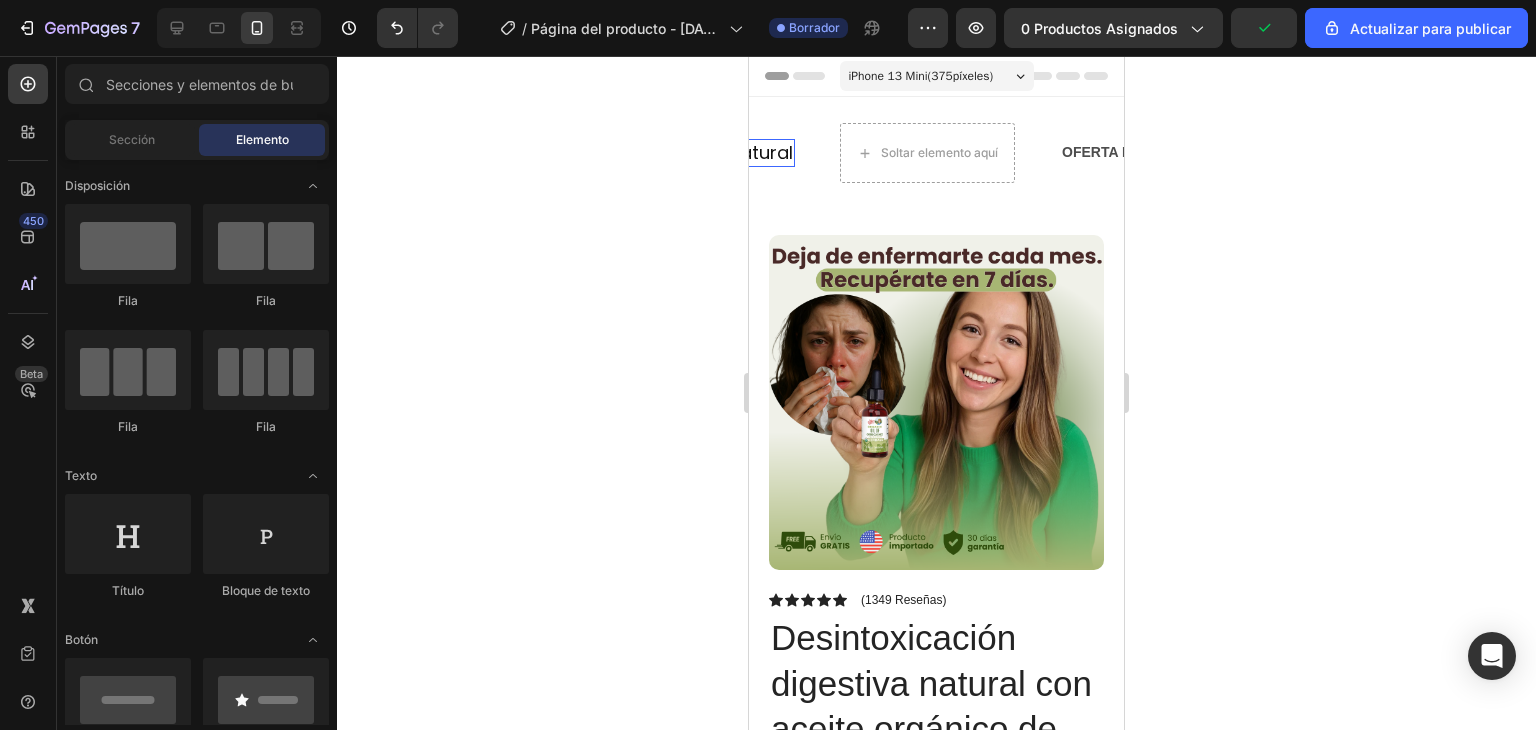 click on "Antiinflamatorio natural" at bounding box center [686, 152] 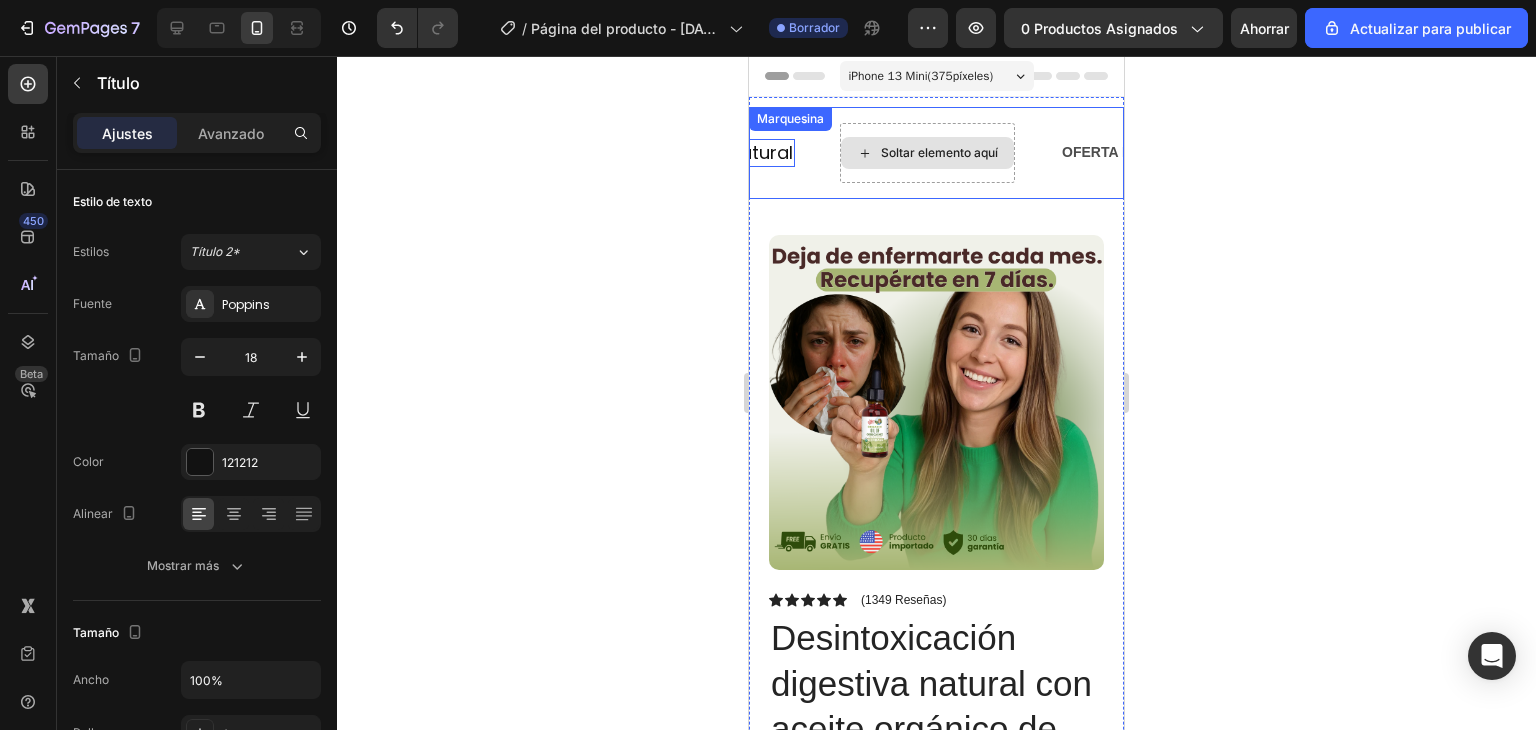 click on "Soltar elemento aquí" at bounding box center (950, 153) 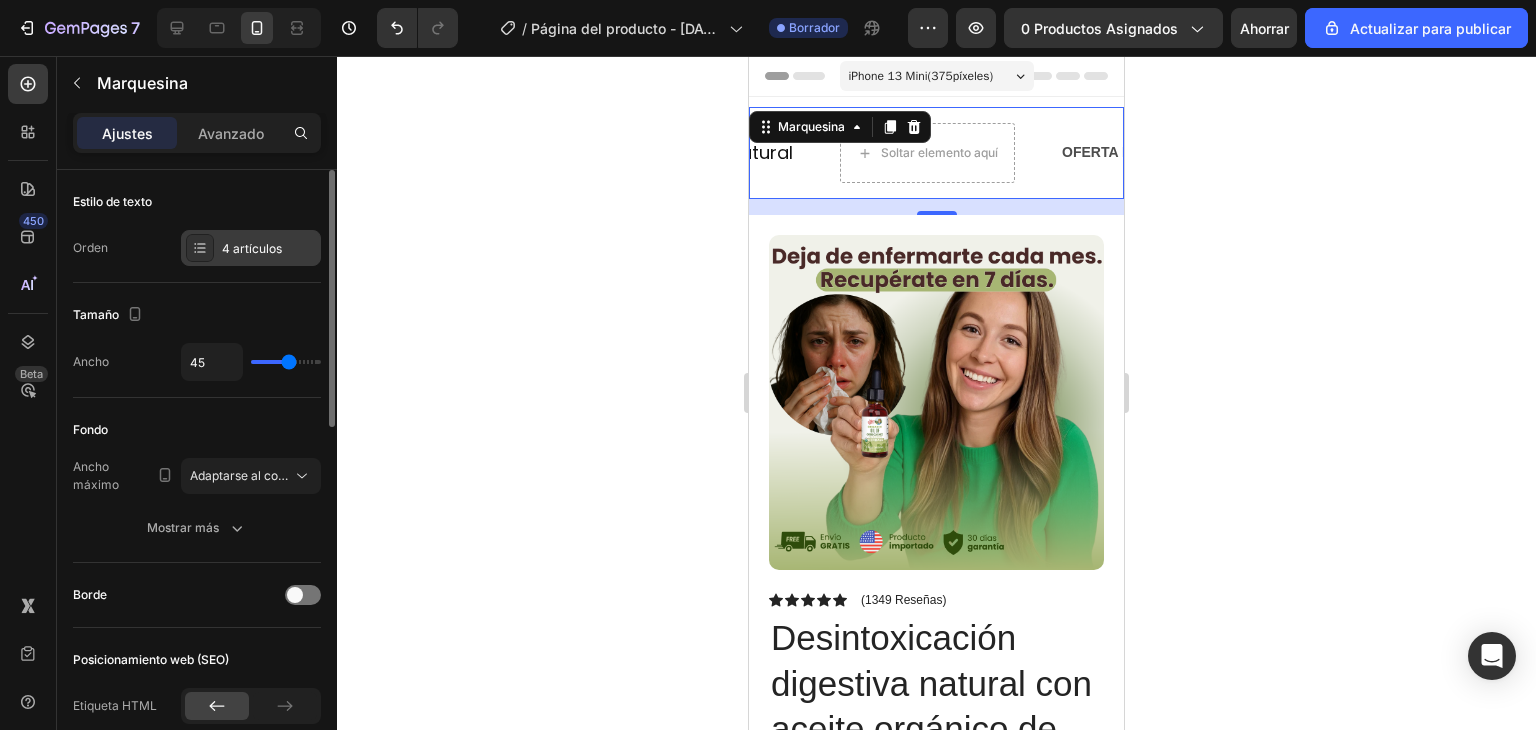click on "4 artículos" at bounding box center (269, 249) 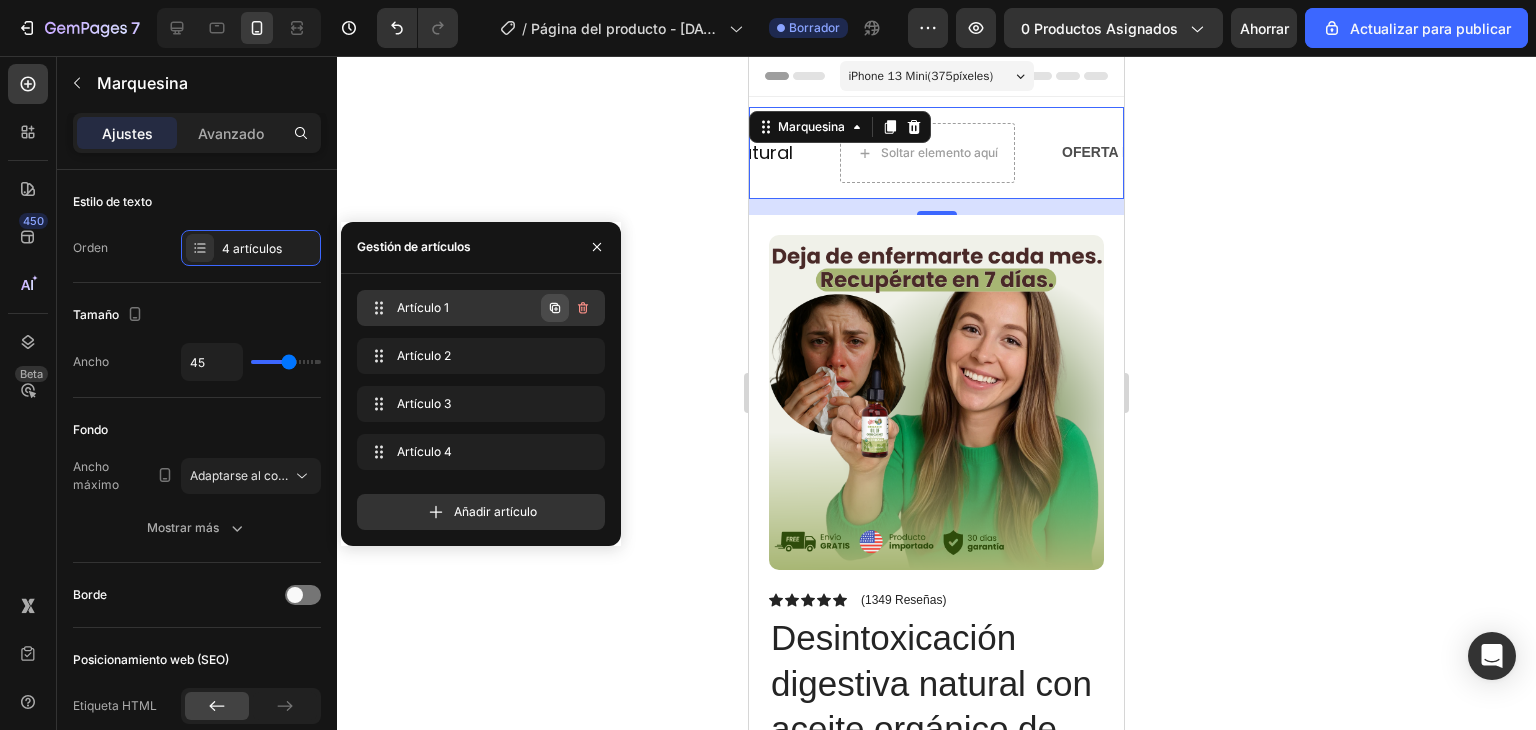 click 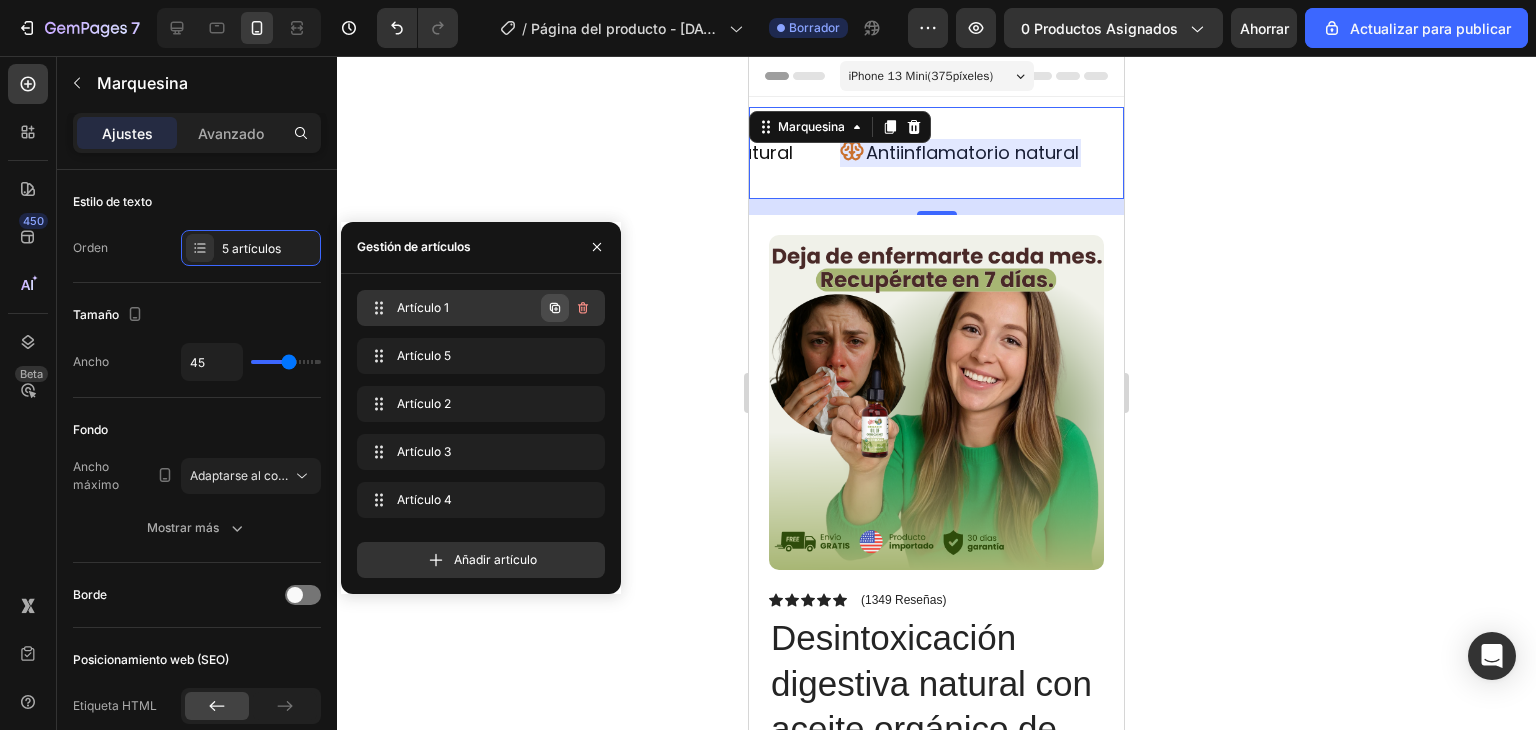scroll, scrollTop: 0, scrollLeft: 229, axis: horizontal 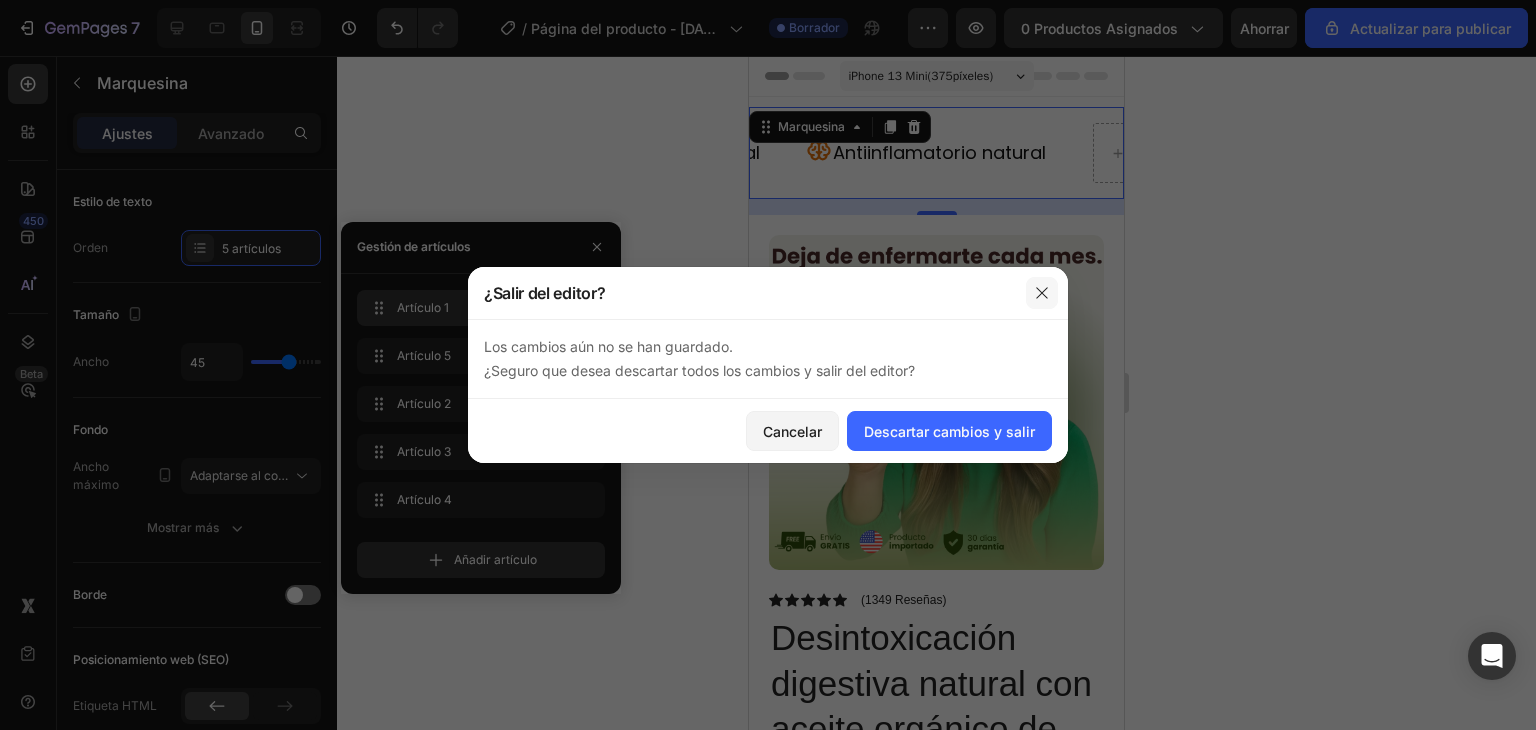 click 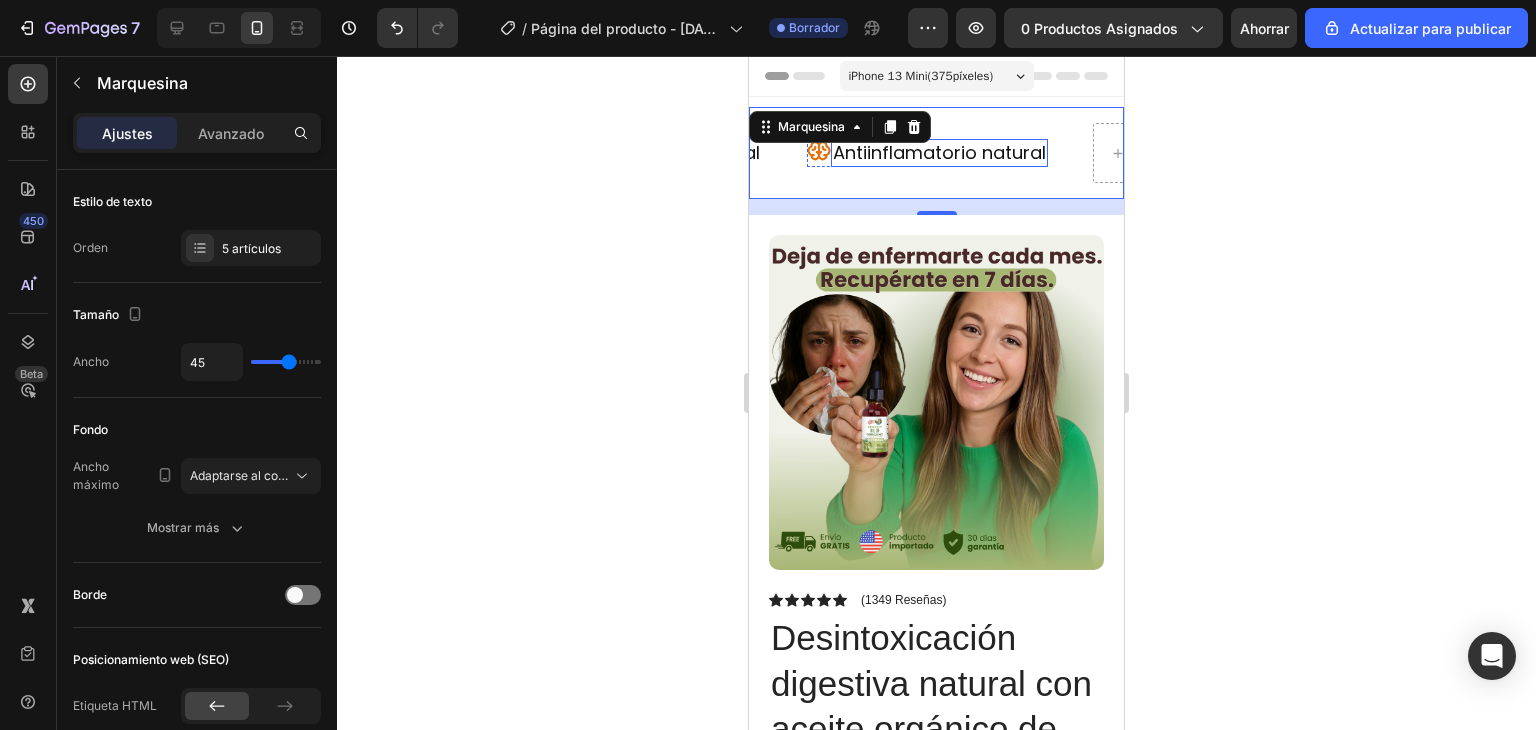 click on "Antiinflamatorio natural" at bounding box center (939, 152) 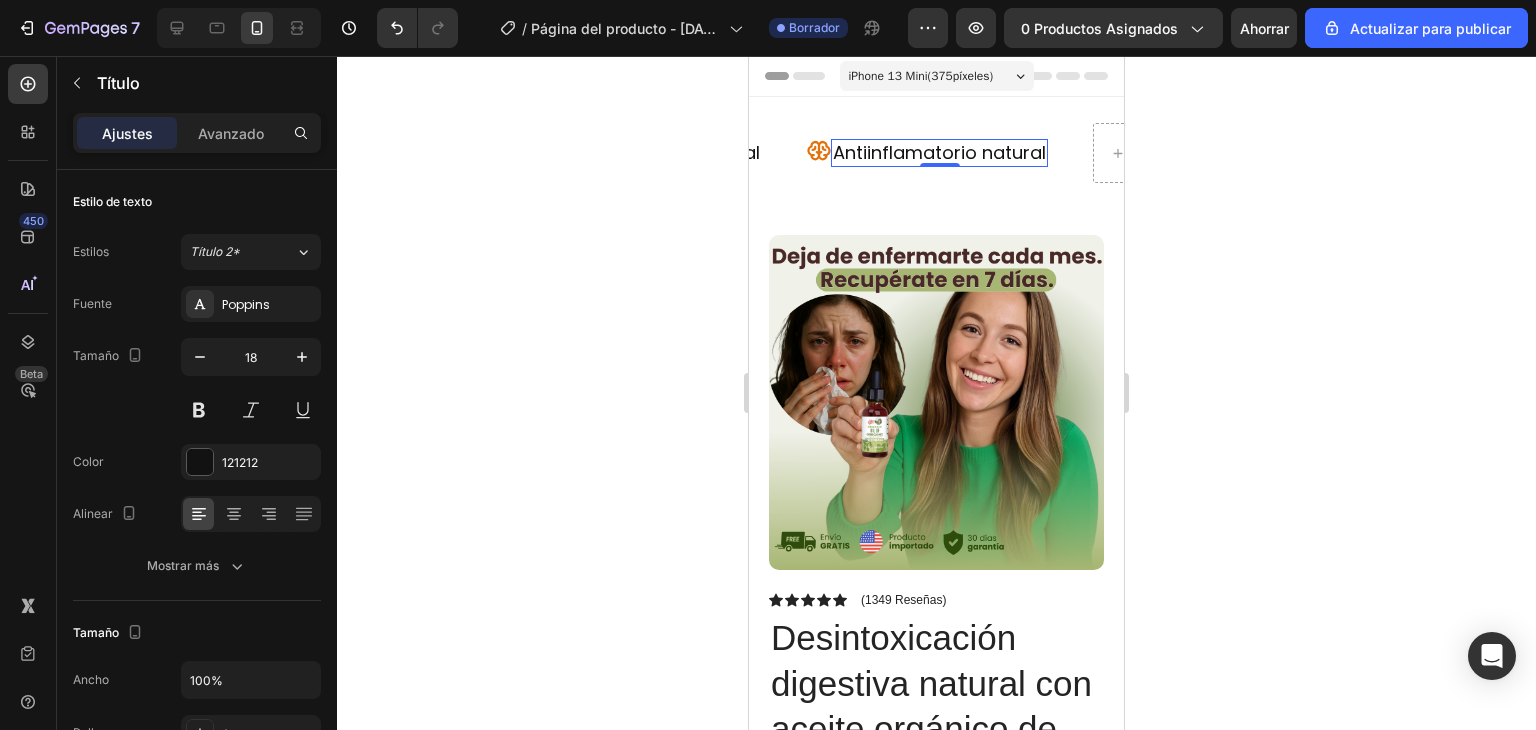 click on "Antiinflamatorio natural" at bounding box center [939, 152] 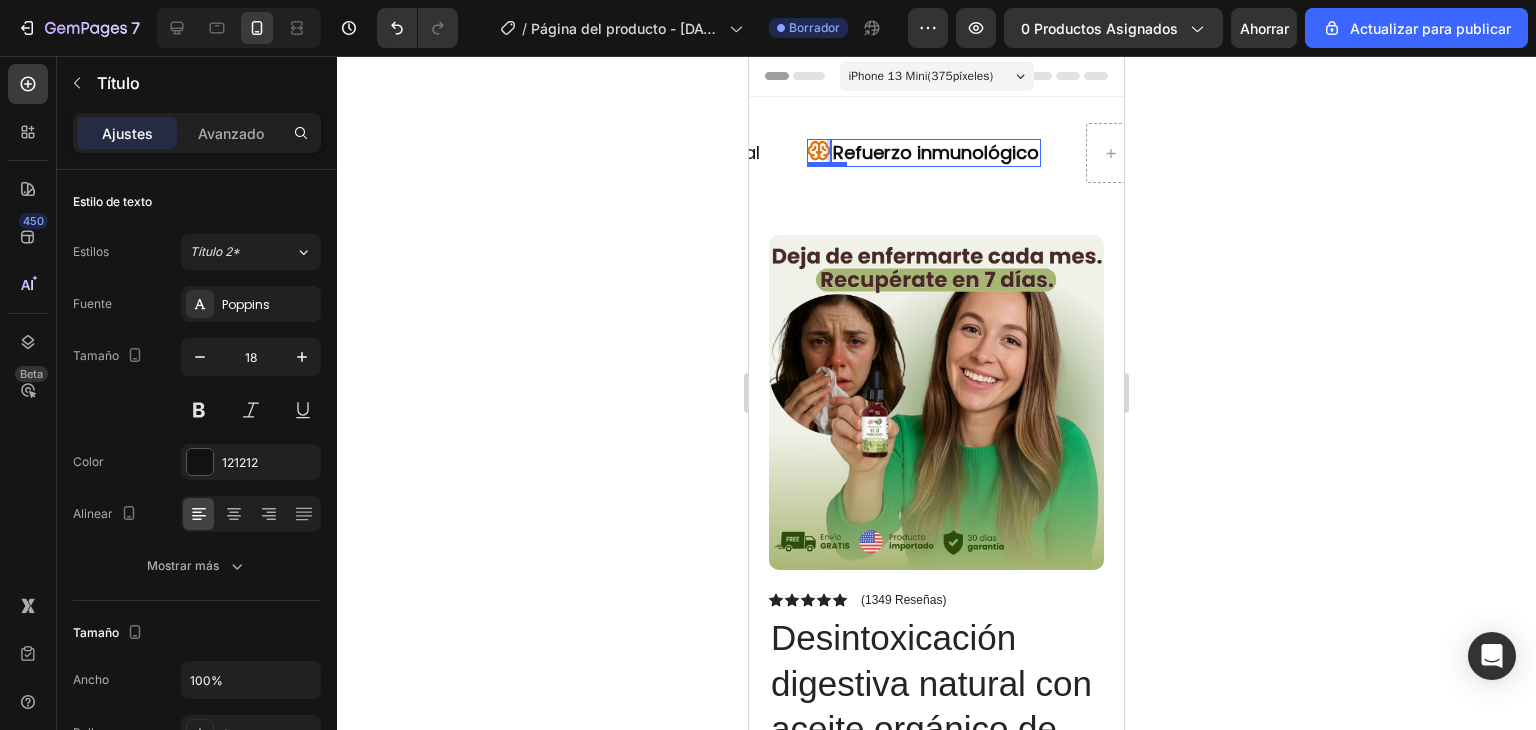 click 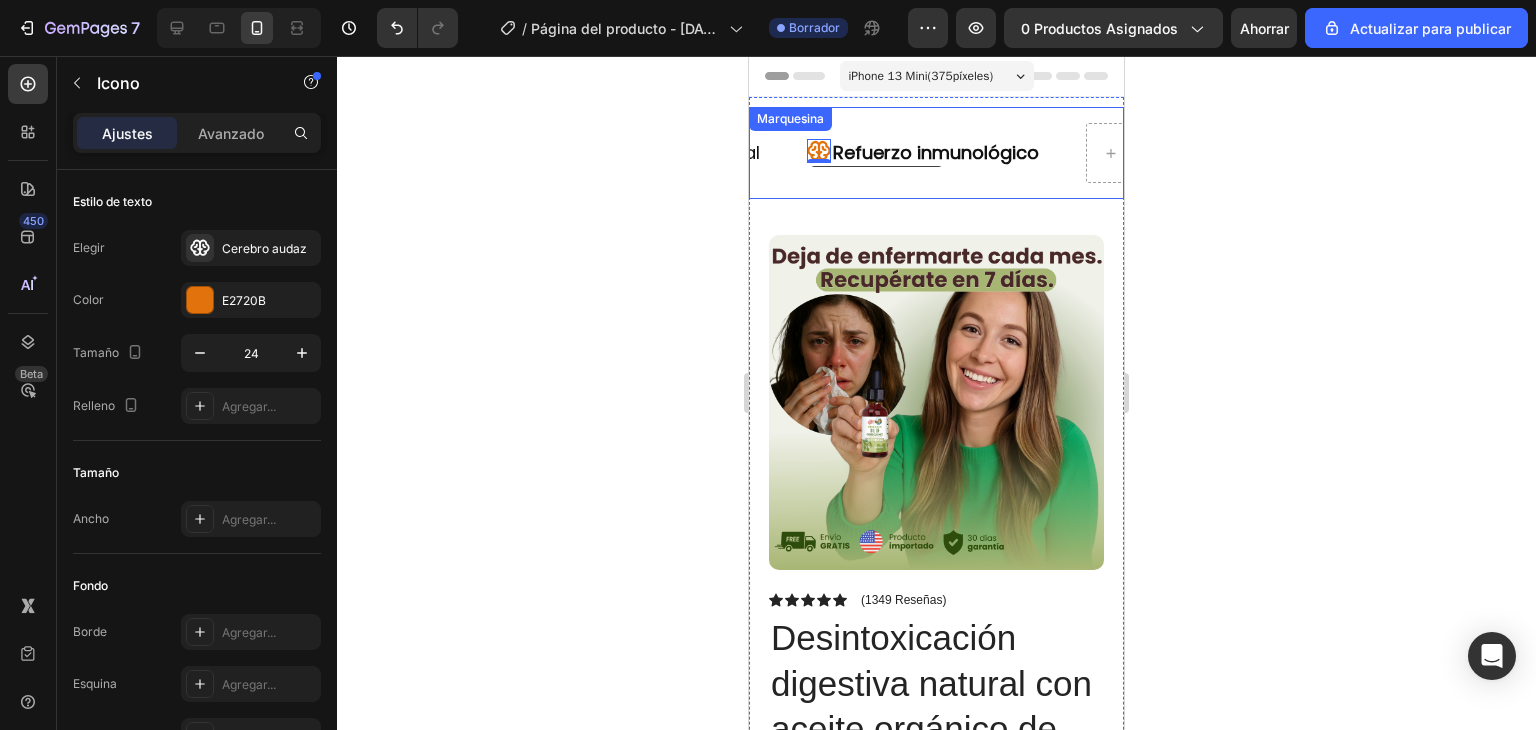 click on "Icon Antiinflamatorio natural Heading Row" at bounding box center (664, 152) 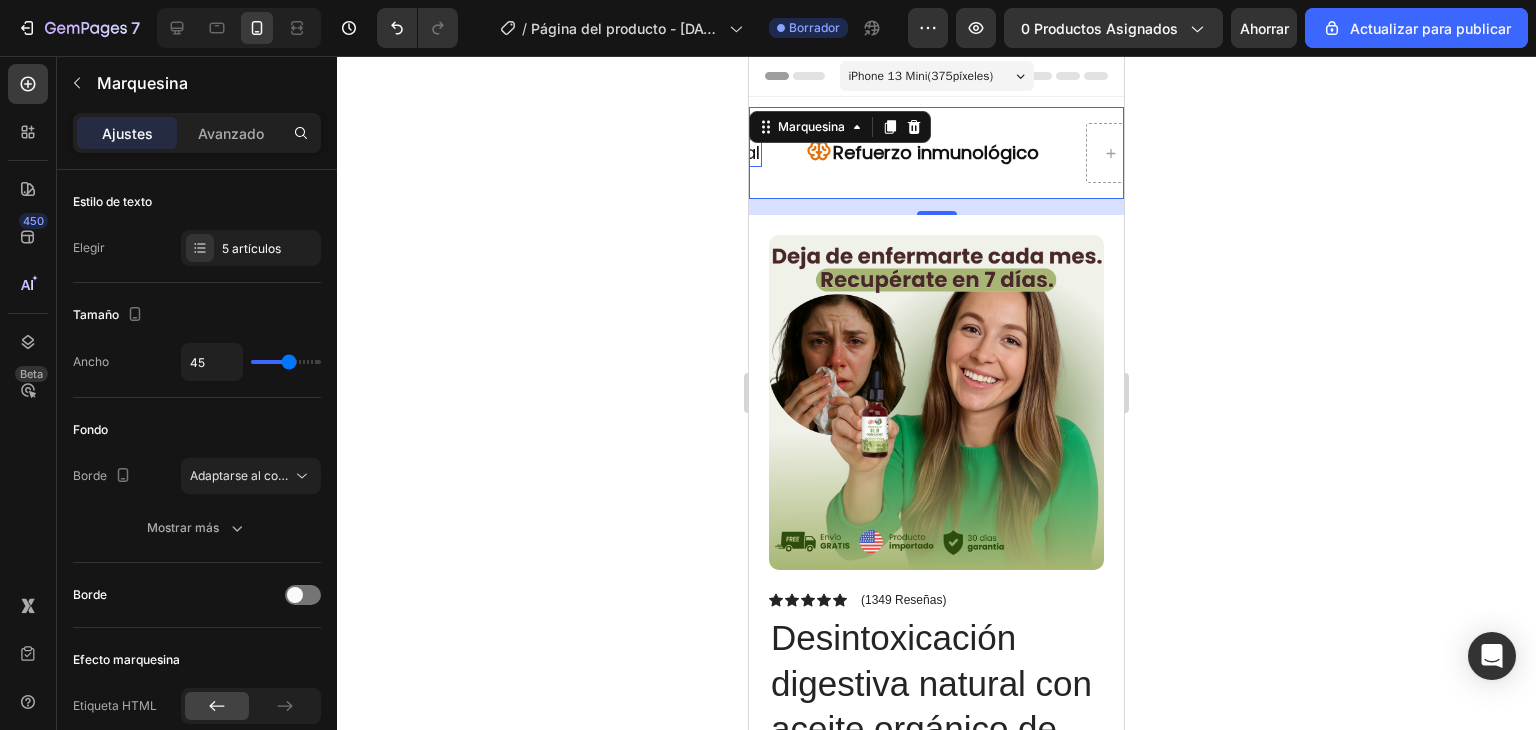 click on "Antiinflamatorio natural" at bounding box center [653, 152] 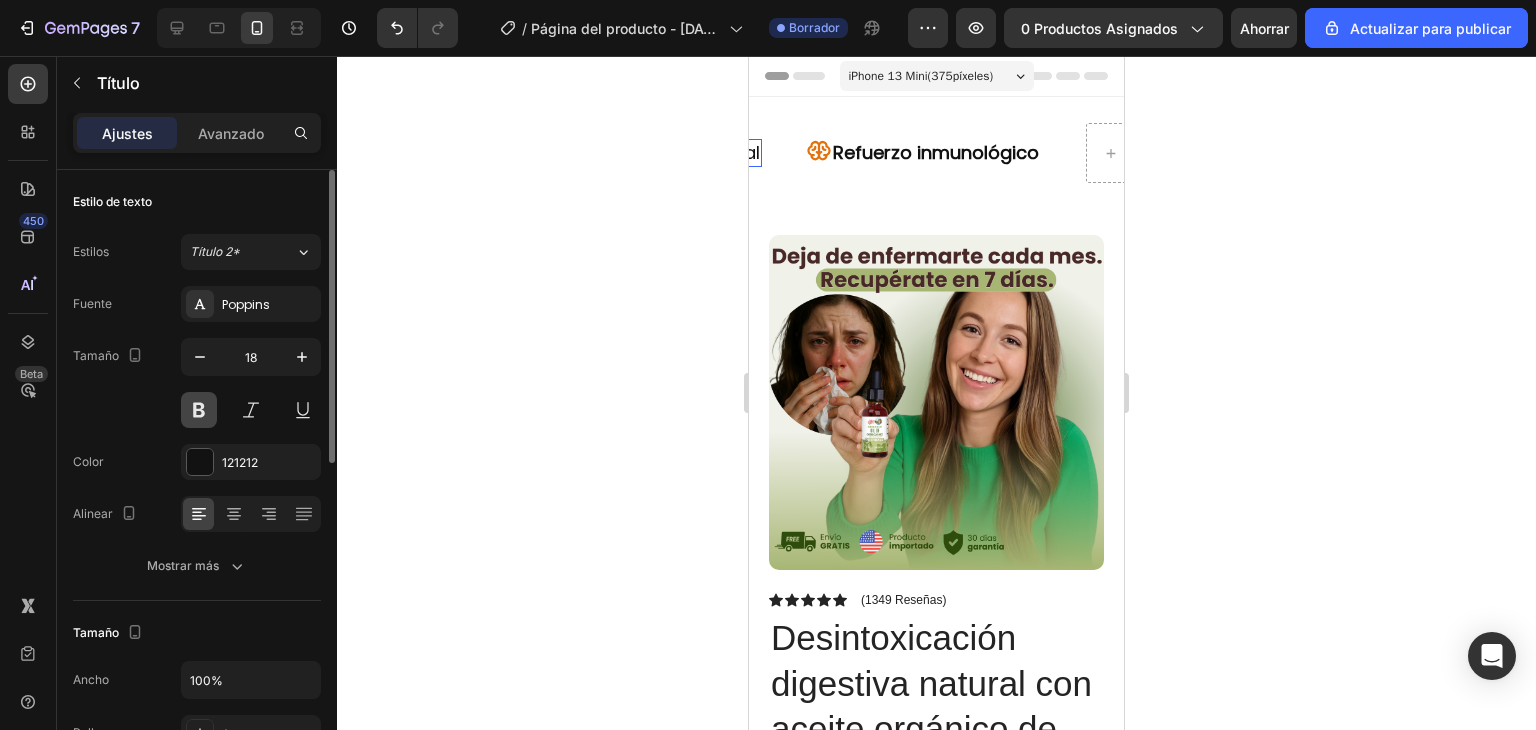 click at bounding box center (199, 410) 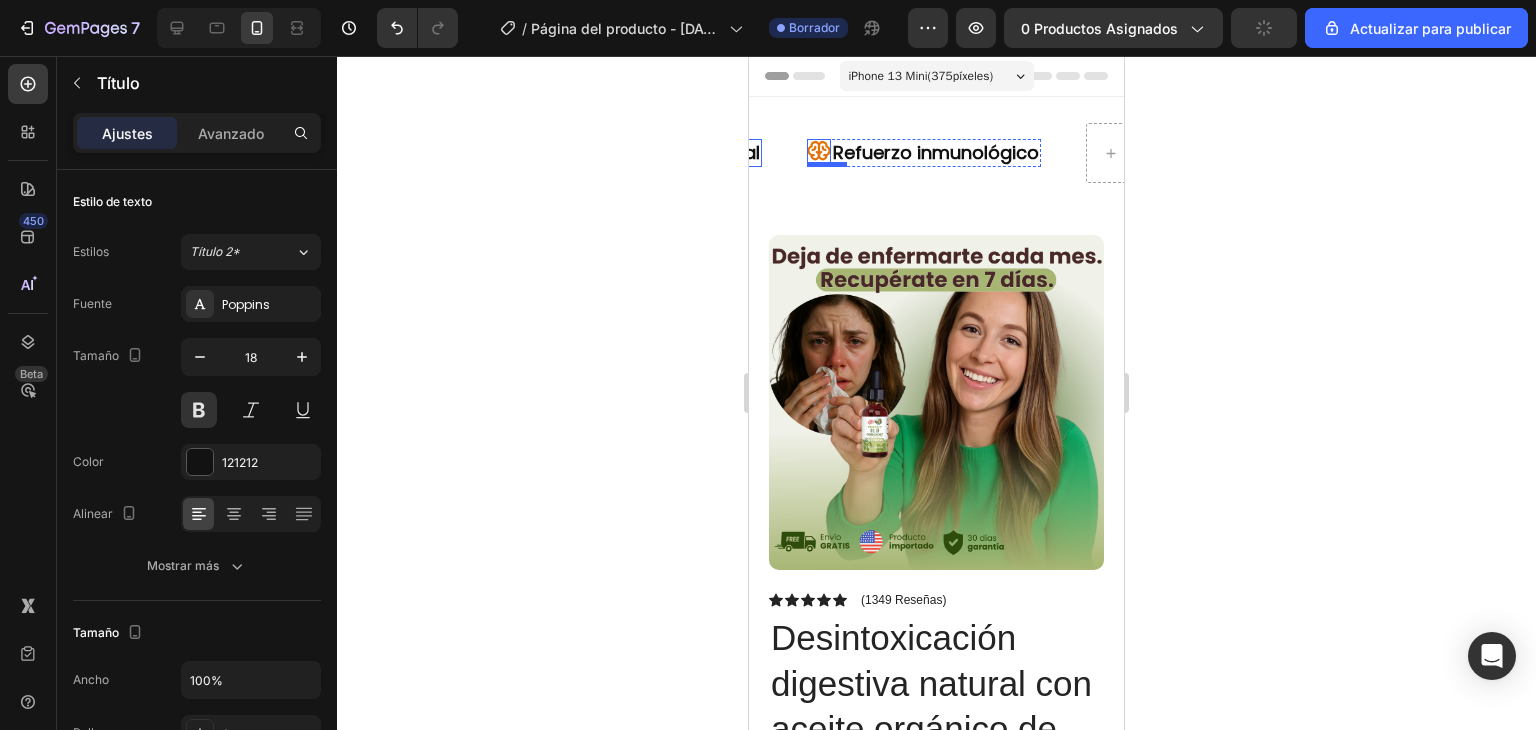click 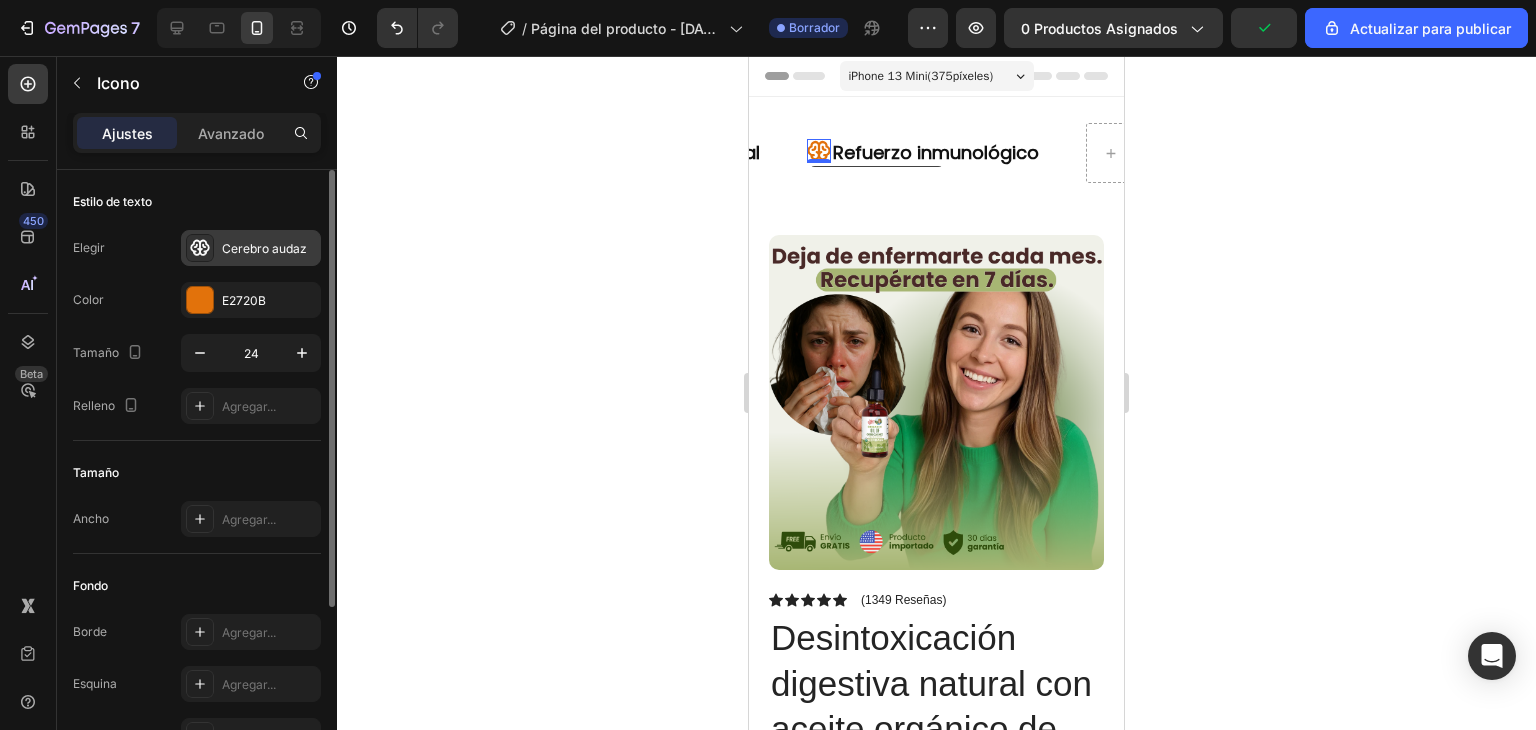 click at bounding box center (200, 248) 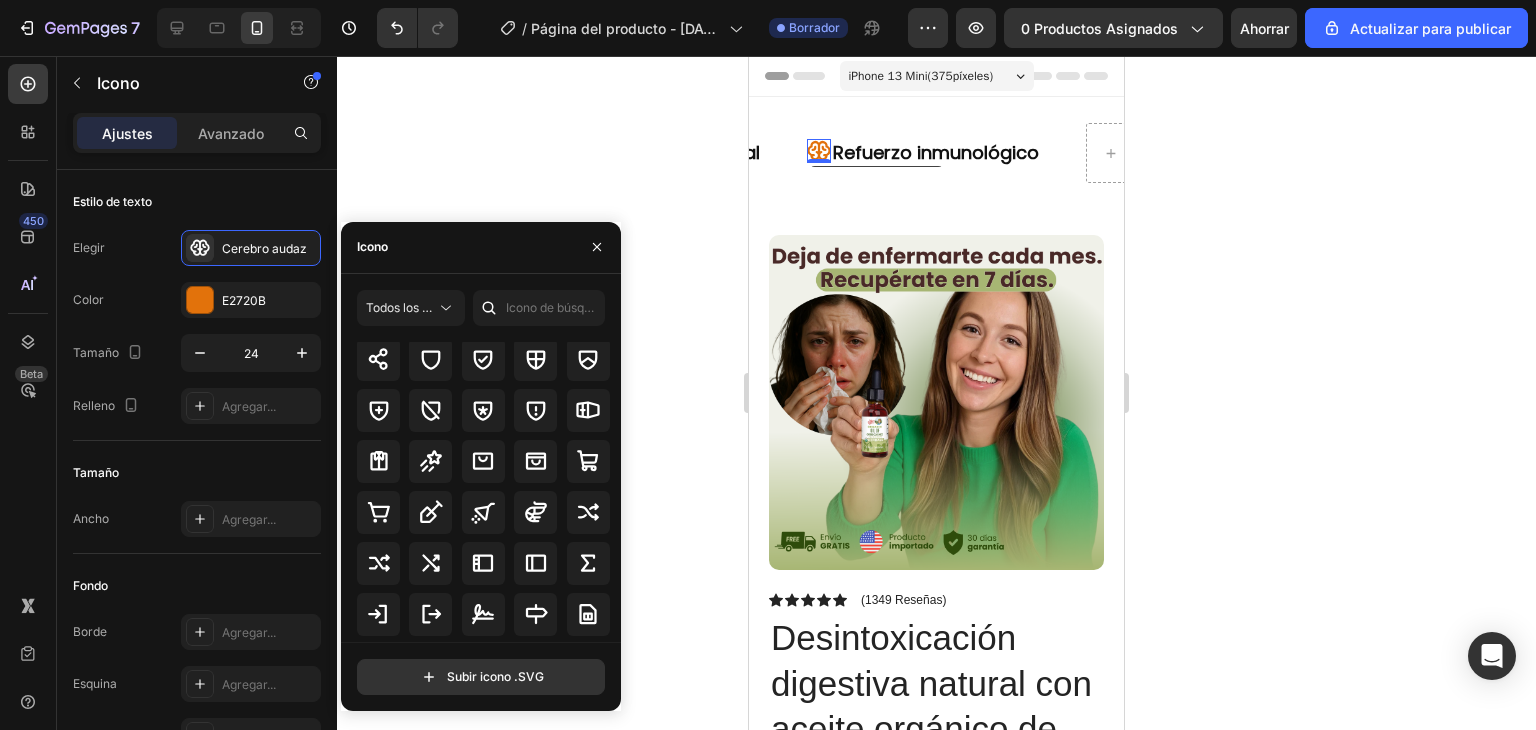 scroll, scrollTop: 10324, scrollLeft: 0, axis: vertical 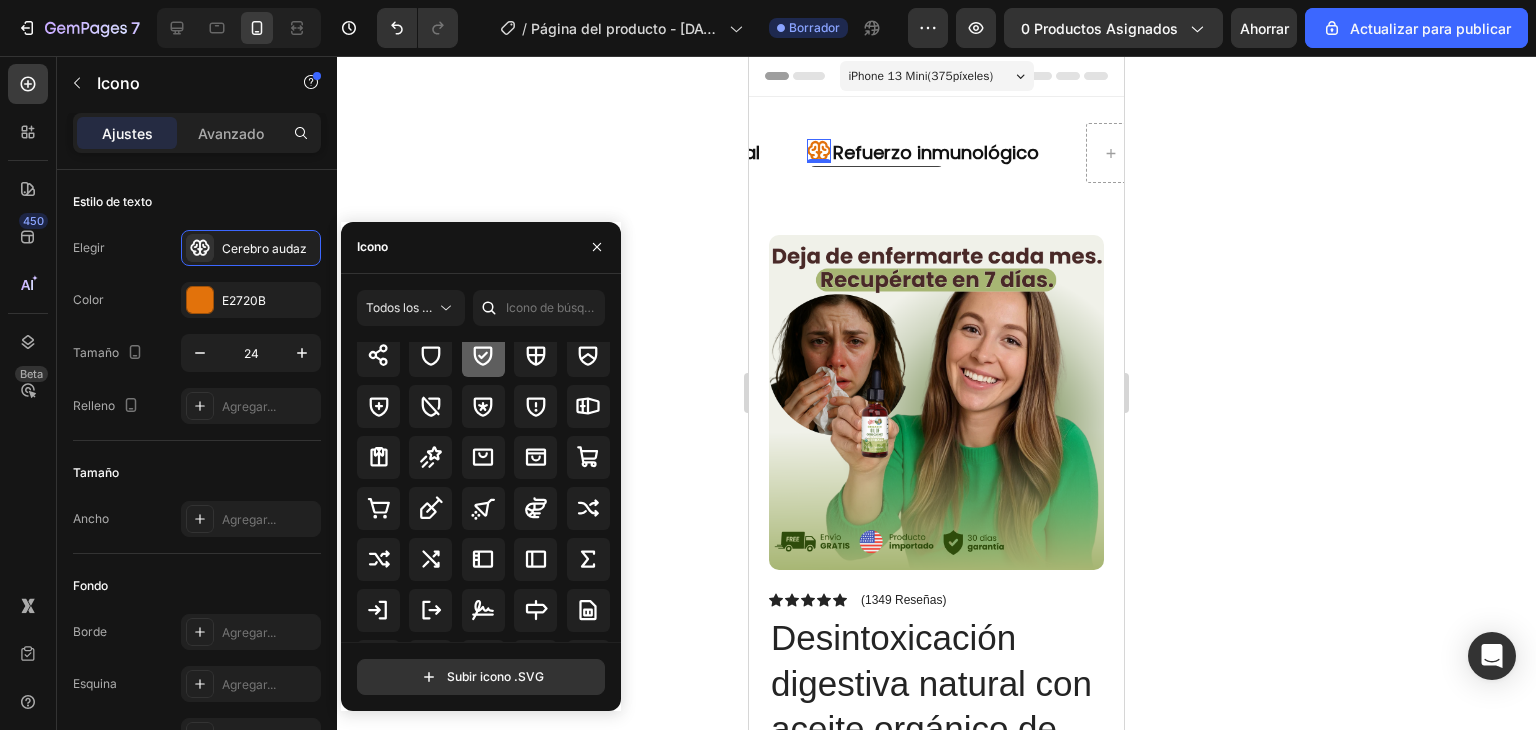 click 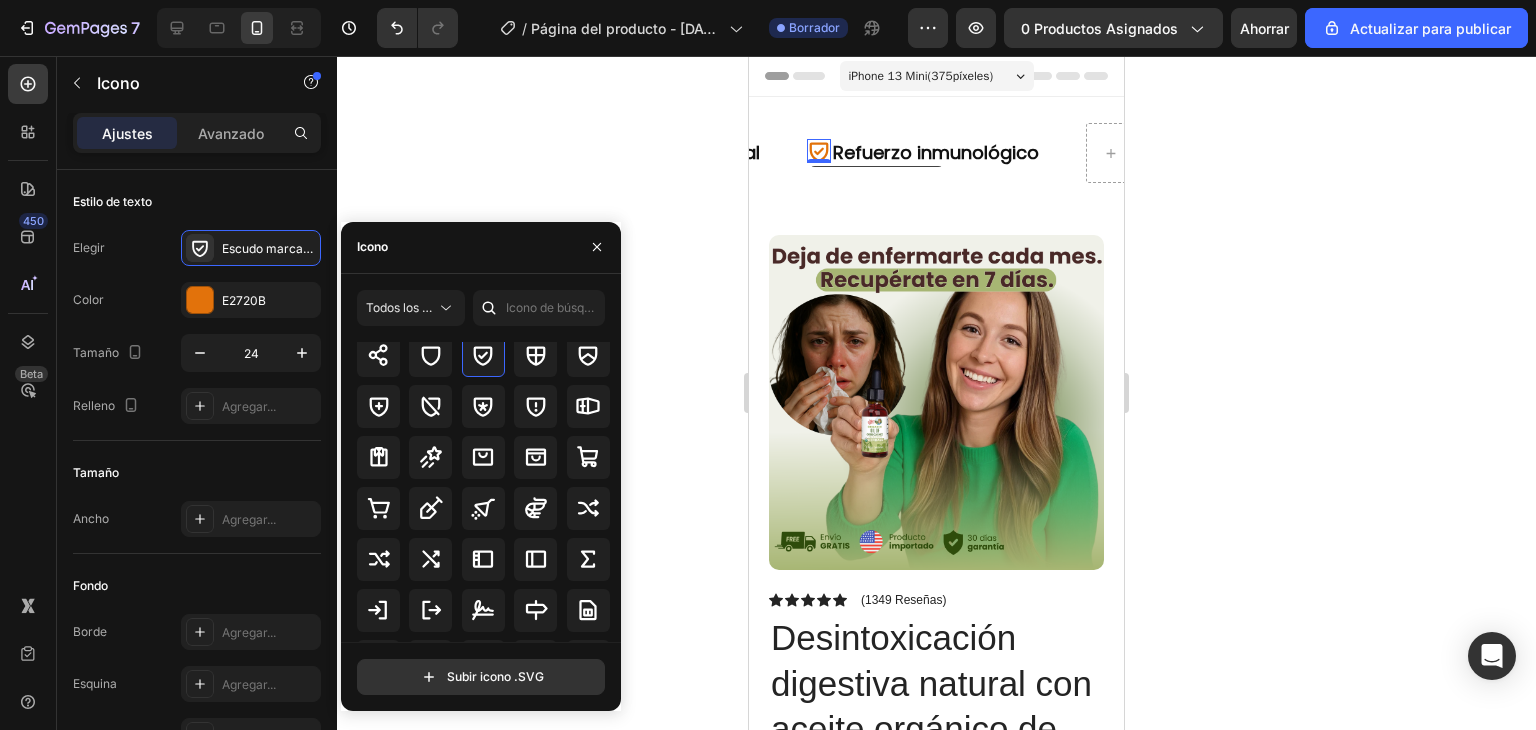 click 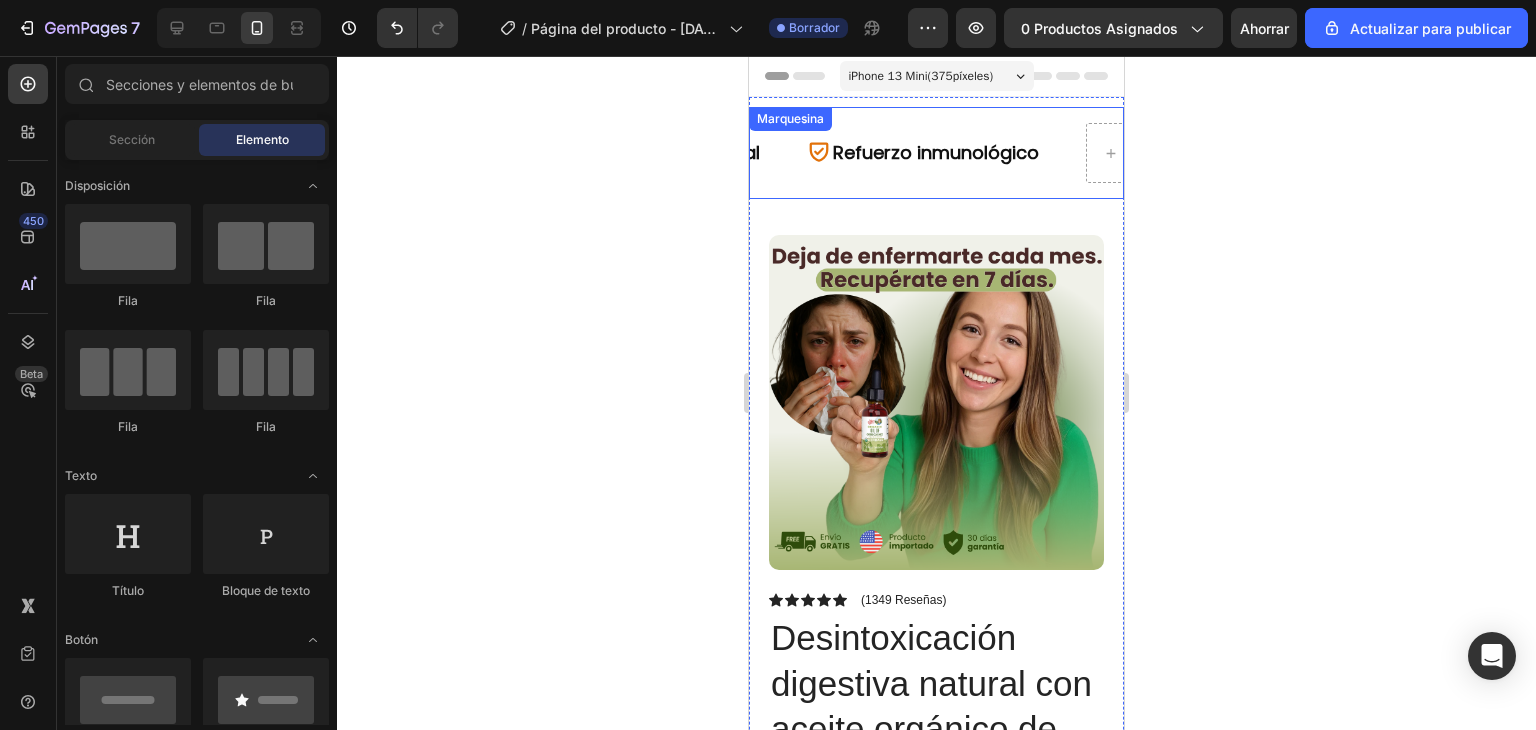 click on "Icon Antiinflamatorio natural Heading Row
Icon ⁠⁠⁠⁠⁠⁠⁠ Refuerzo inmunológico Heading Row
Soltar elemento aquí OFERTA POR TIEMPO LIMITADO 50% DE DESCUENTO Bloque de texto GARANTÍA DE POR VIDA Bloque de texto" at bounding box center [1229, 153] 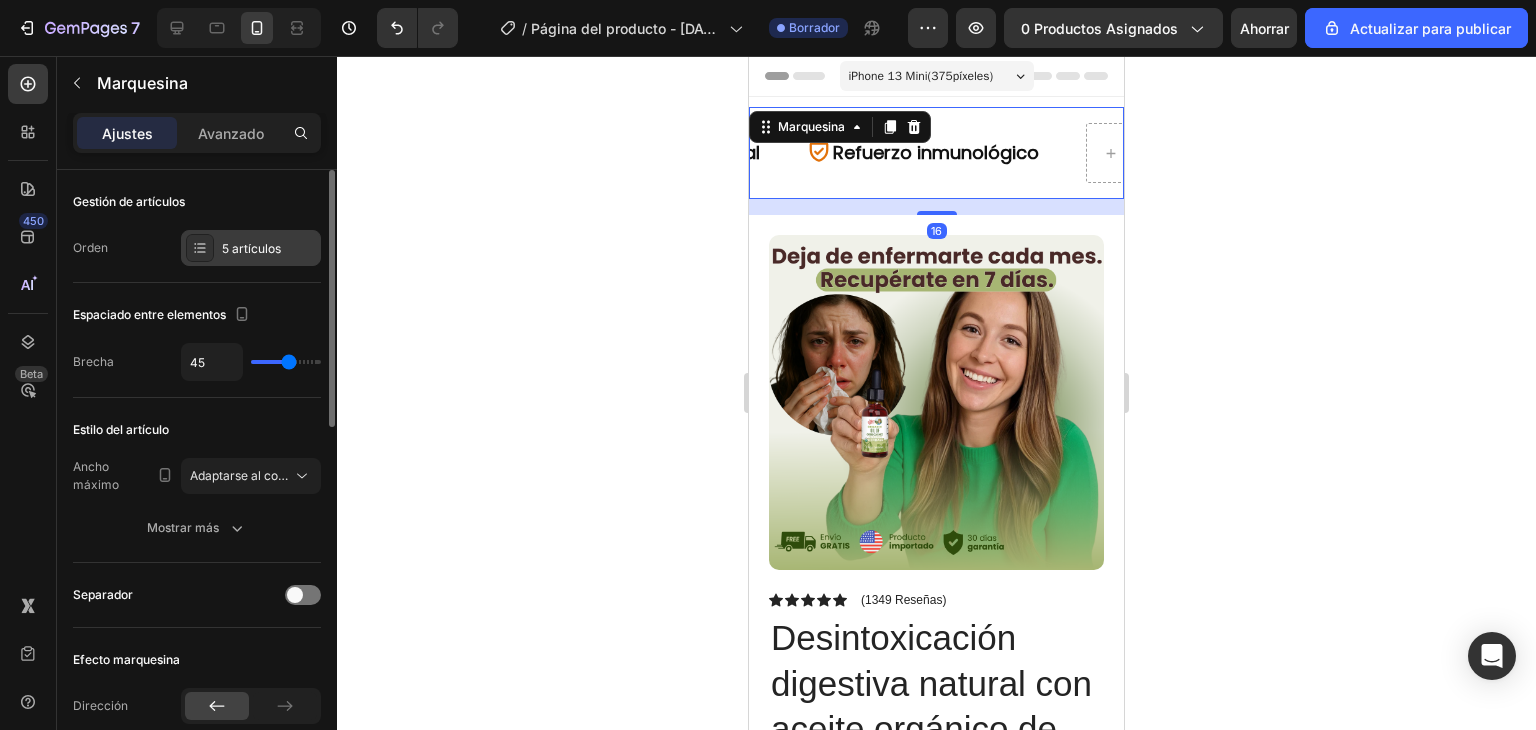 click on "5 artículos" at bounding box center [251, 248] 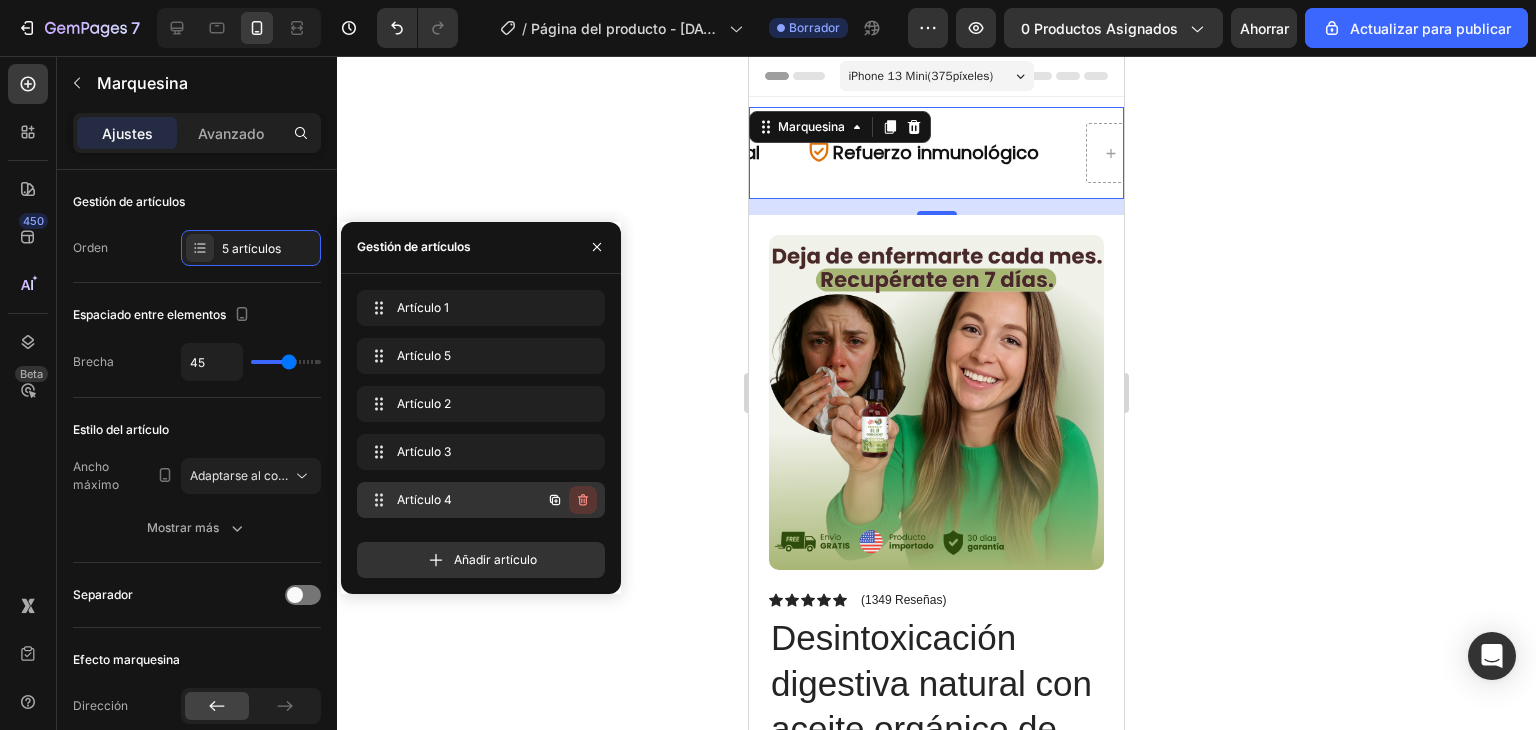 click 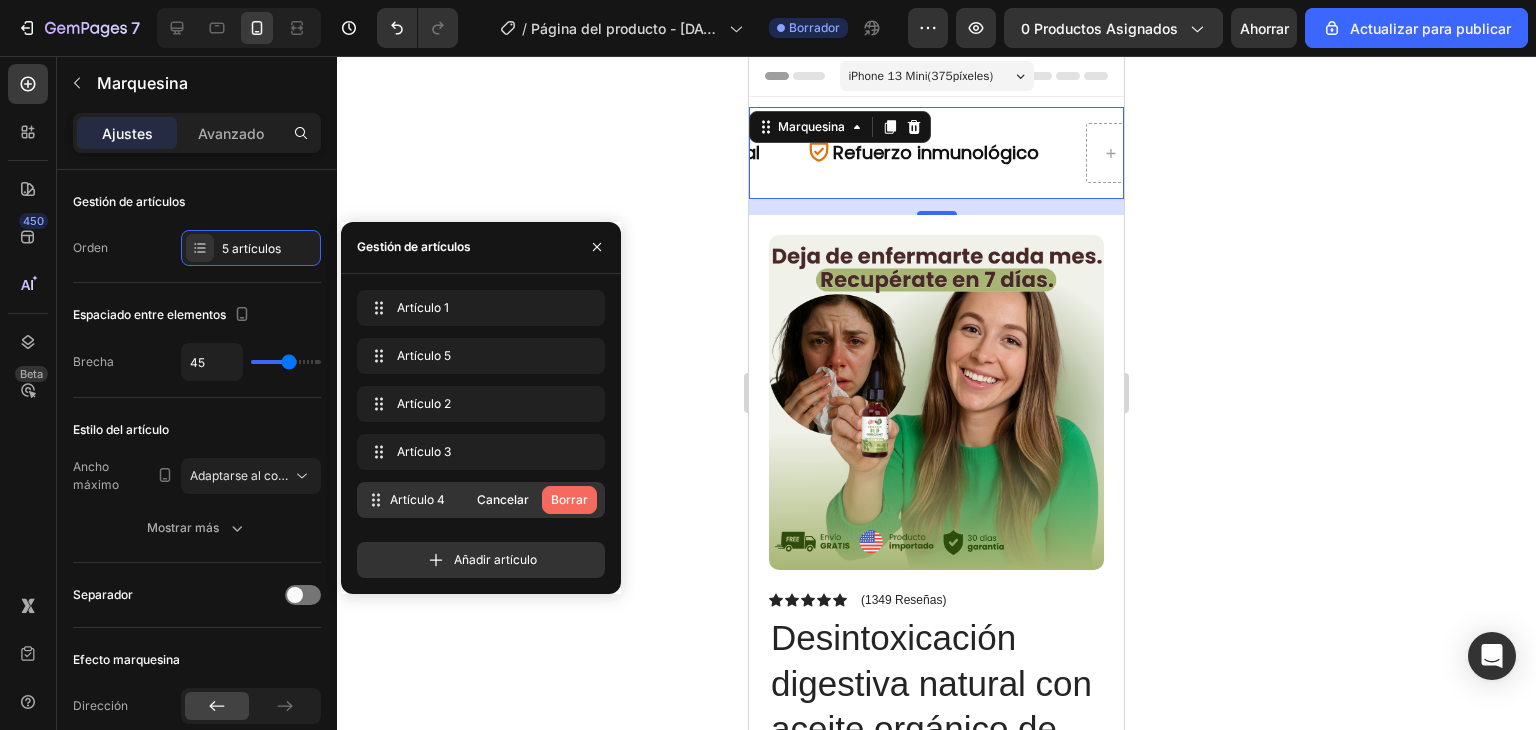click on "Borrar" at bounding box center [569, 499] 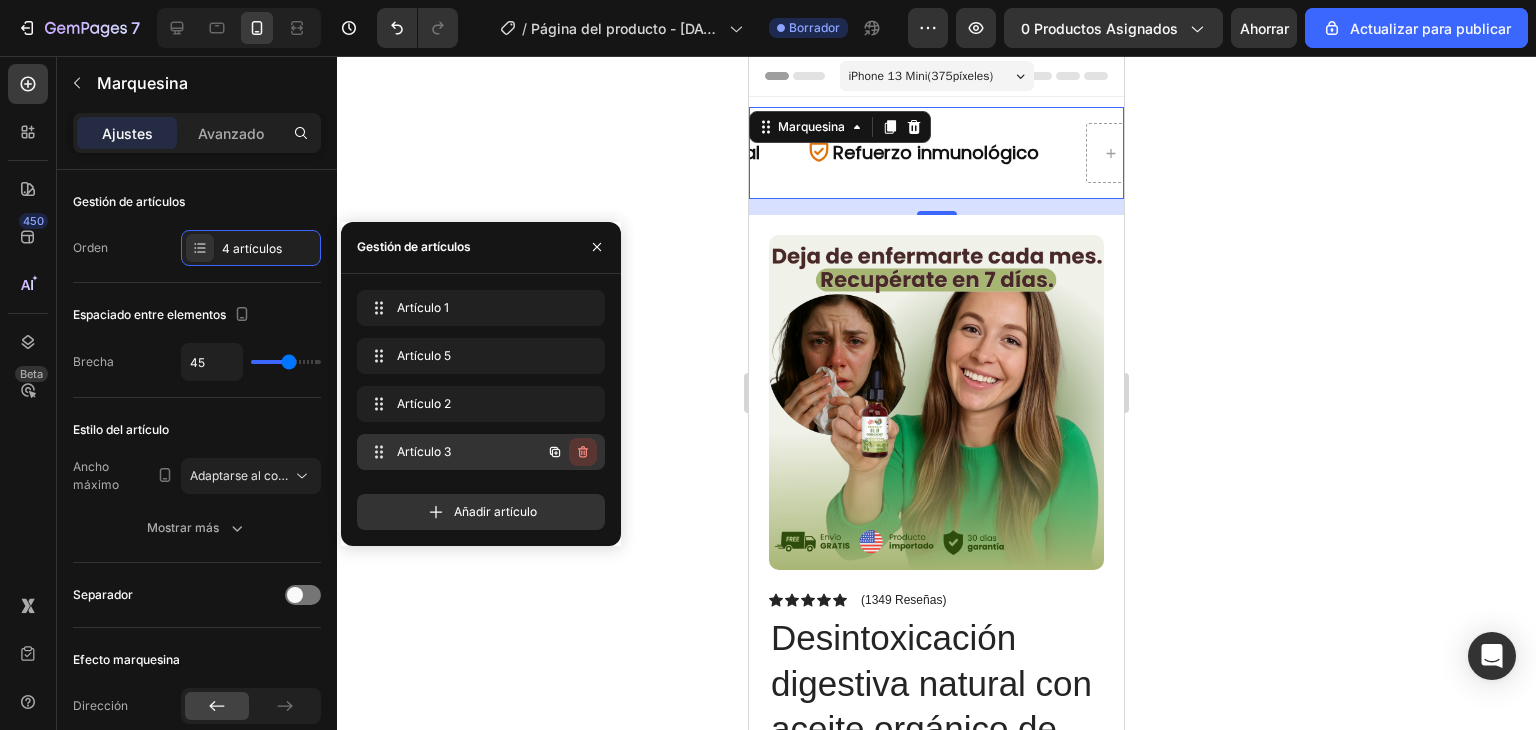 click 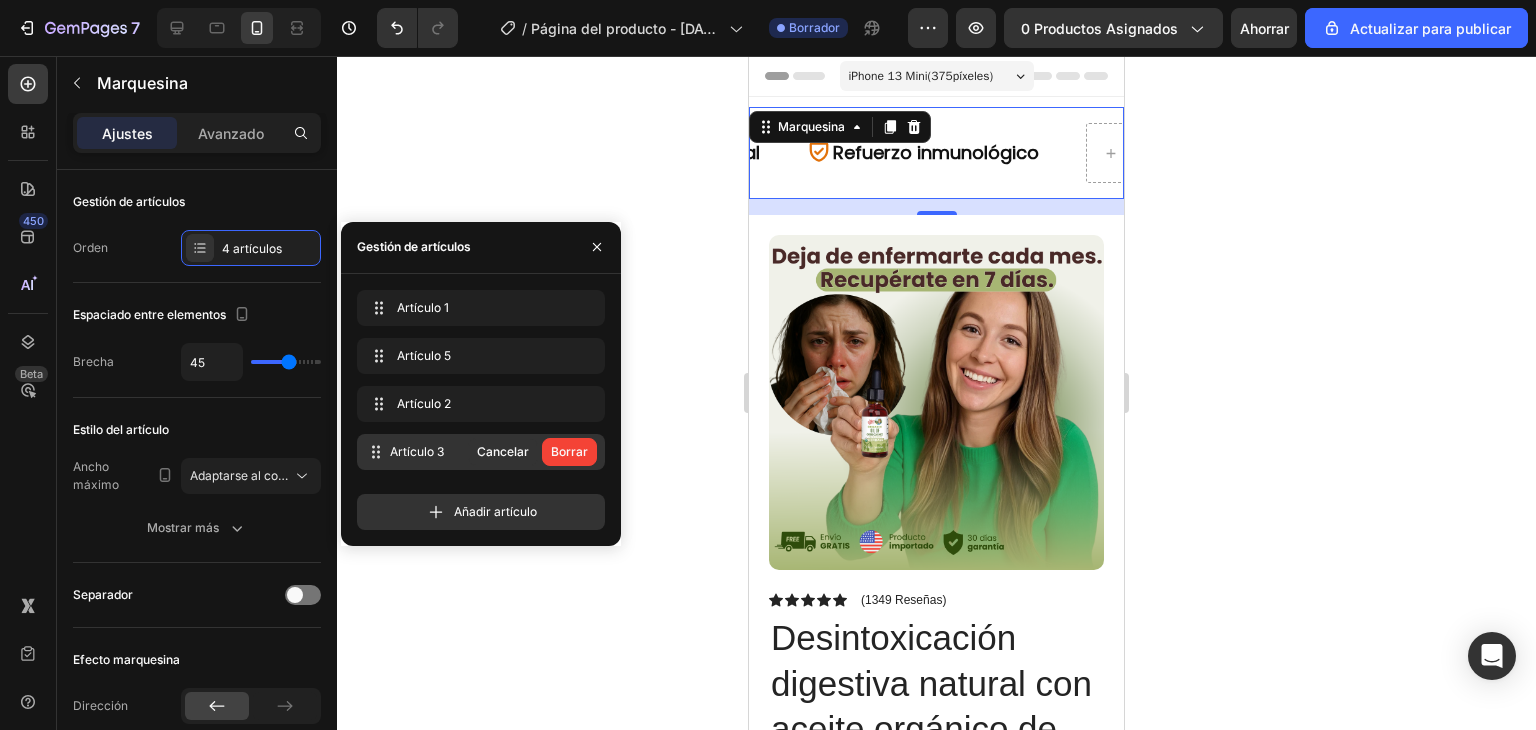click on "Borrar" at bounding box center (569, 451) 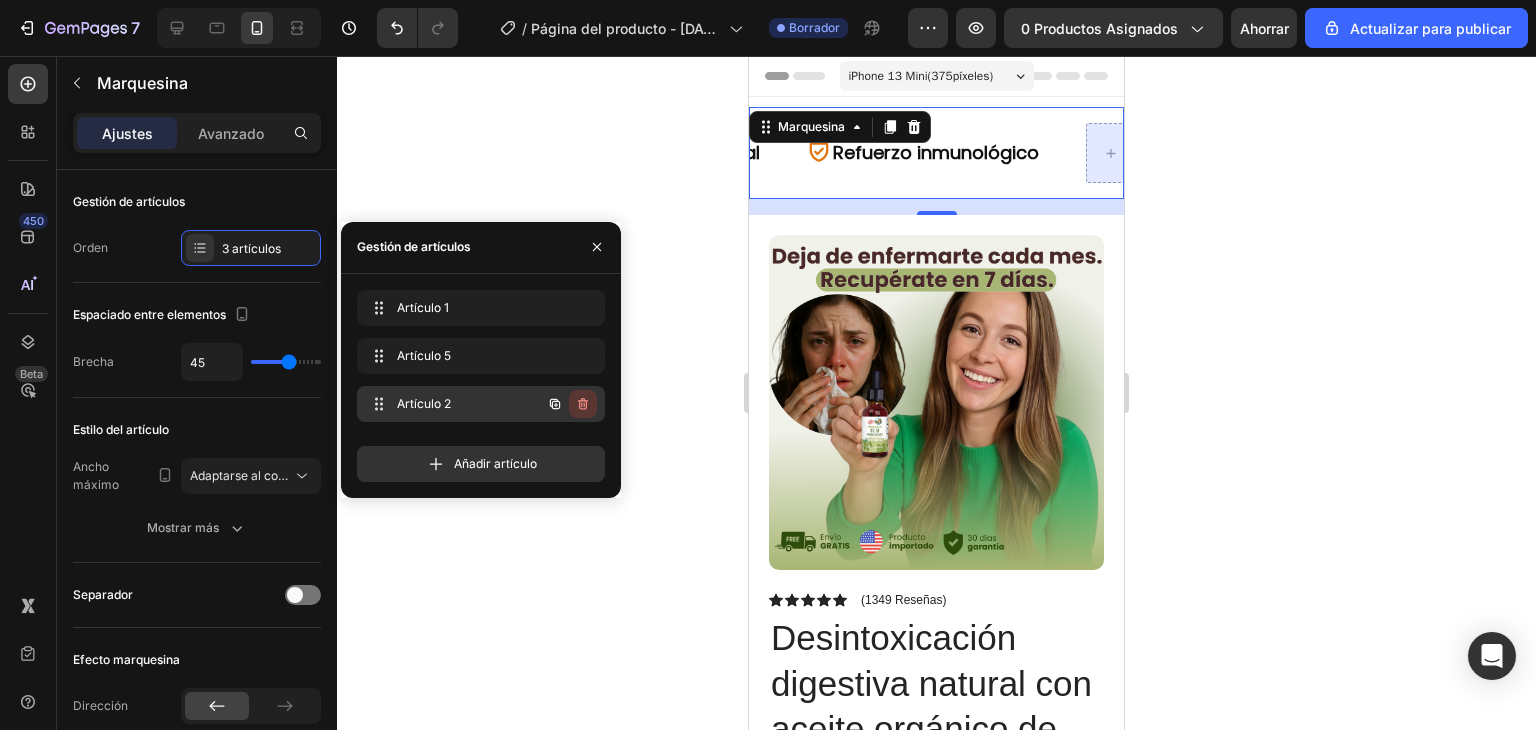click 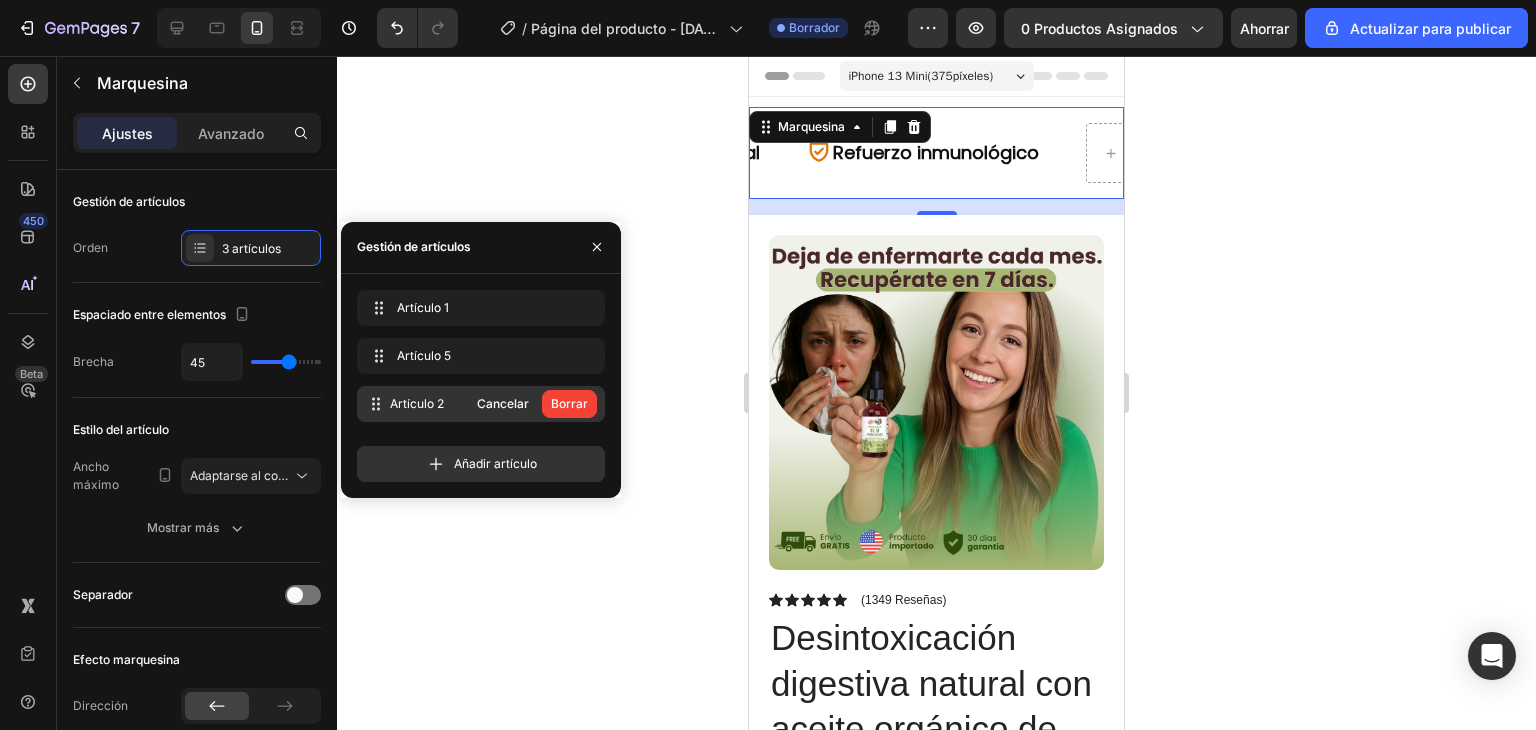 click on "Borrar" at bounding box center (569, 403) 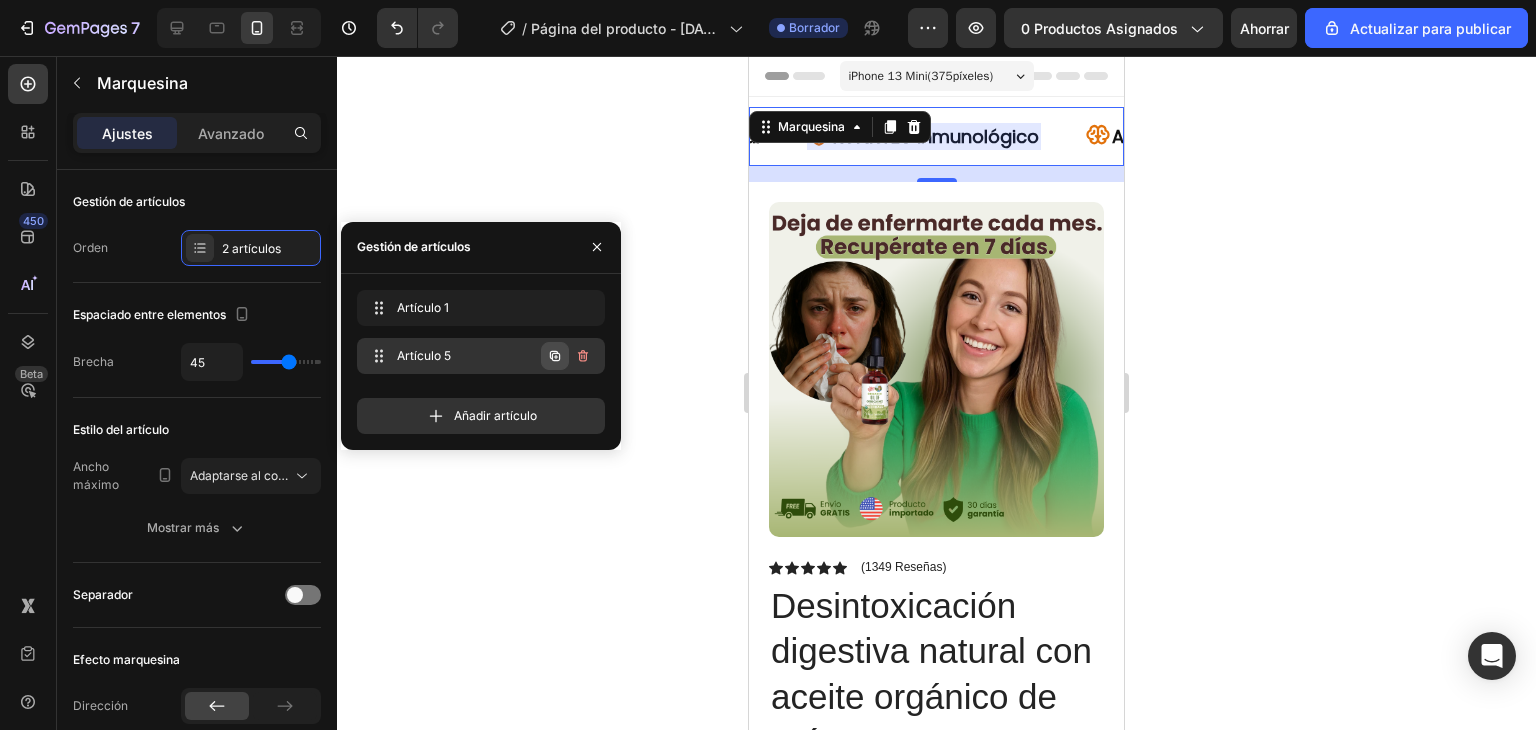 click 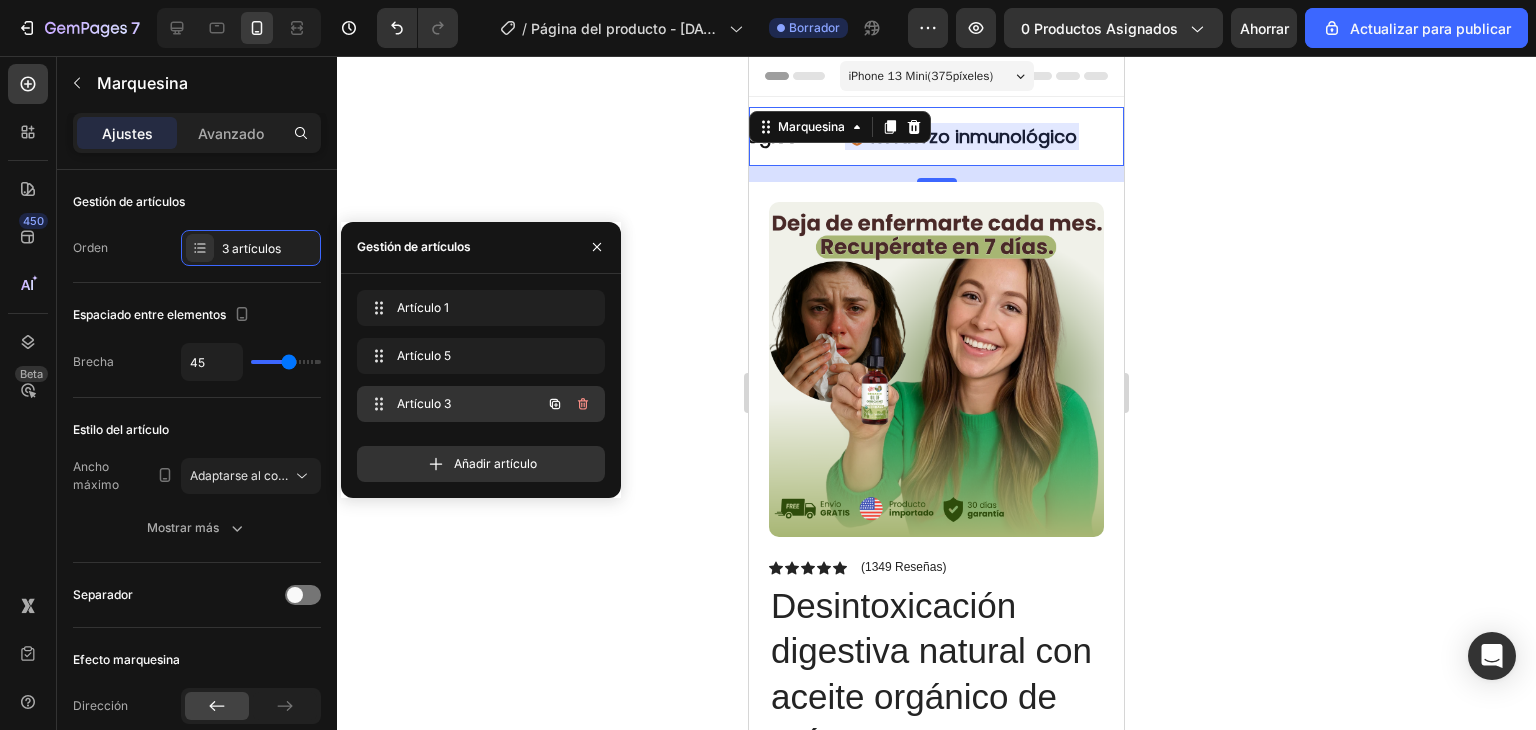 scroll, scrollTop: 0, scrollLeft: 504, axis: horizontal 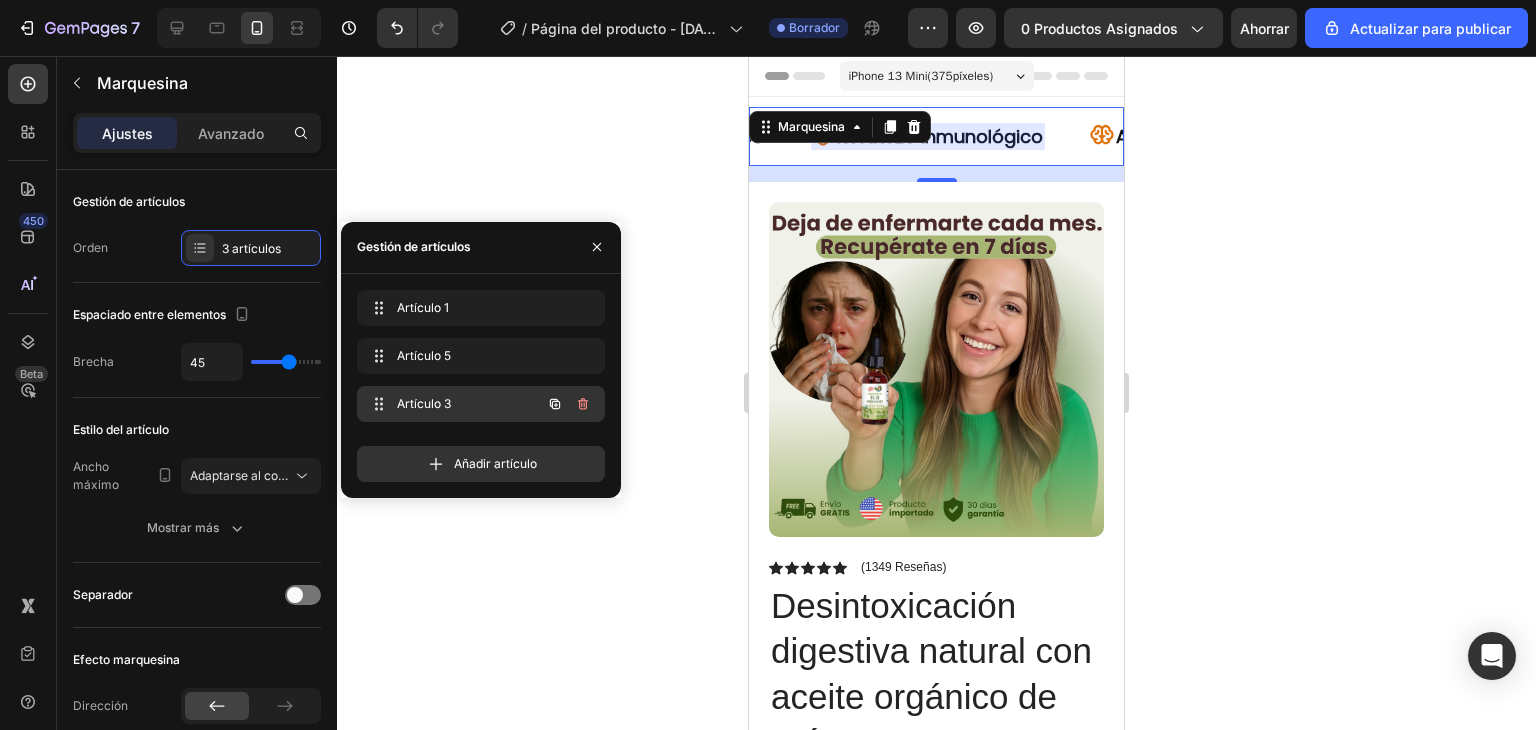 click on "Artículo 3" at bounding box center (453, 404) 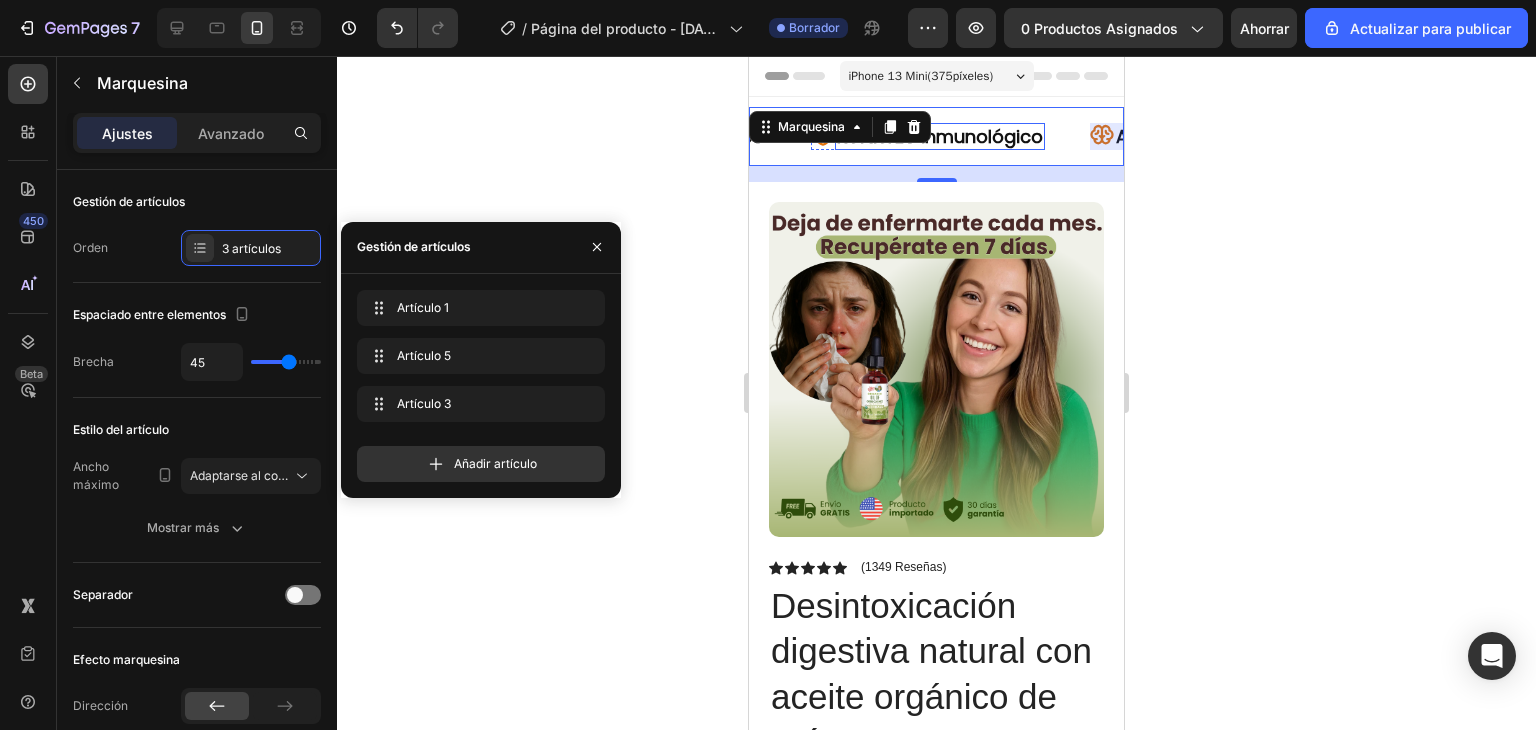 click on "Refuerzo inmunológico" at bounding box center (940, 136) 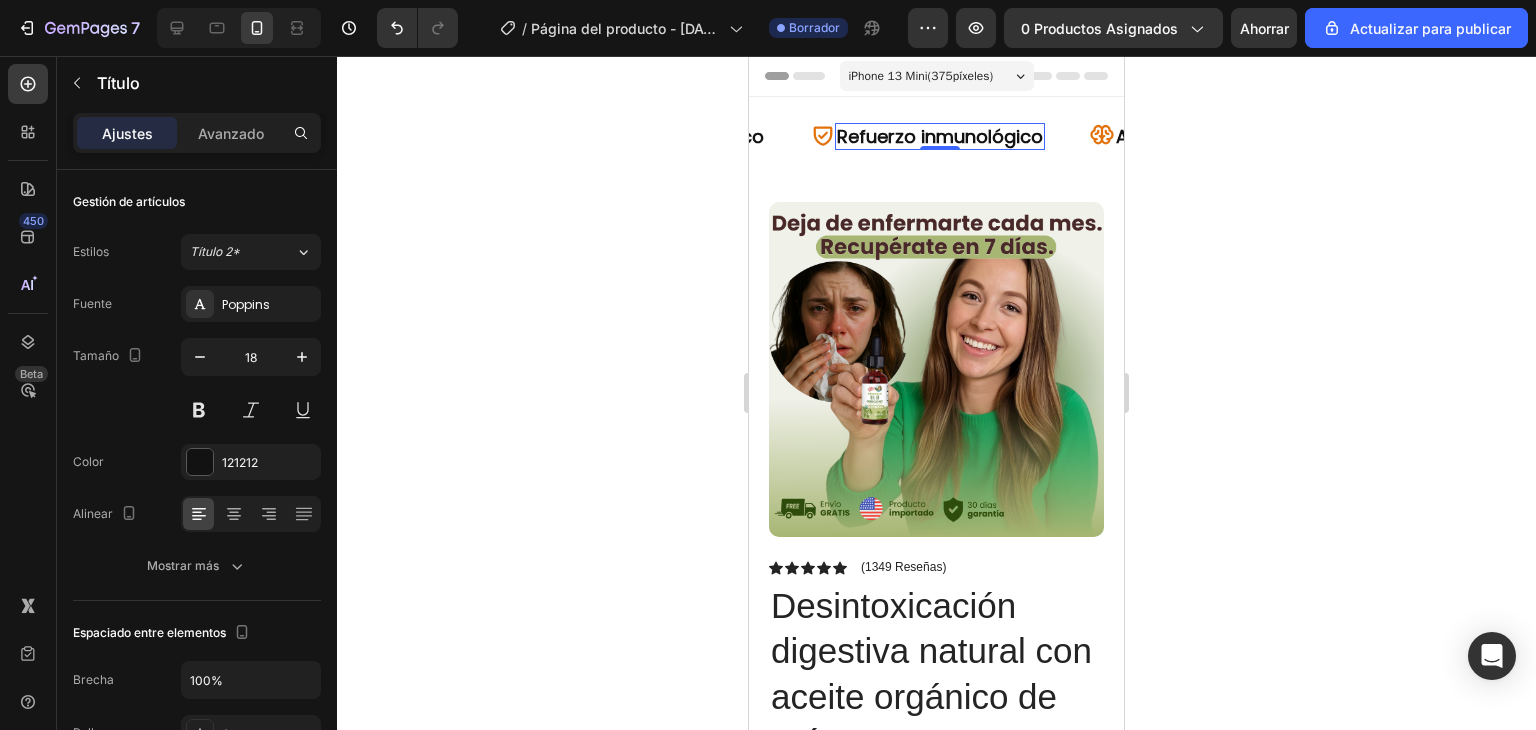 click on "Refuerzo inmunológico" at bounding box center [940, 136] 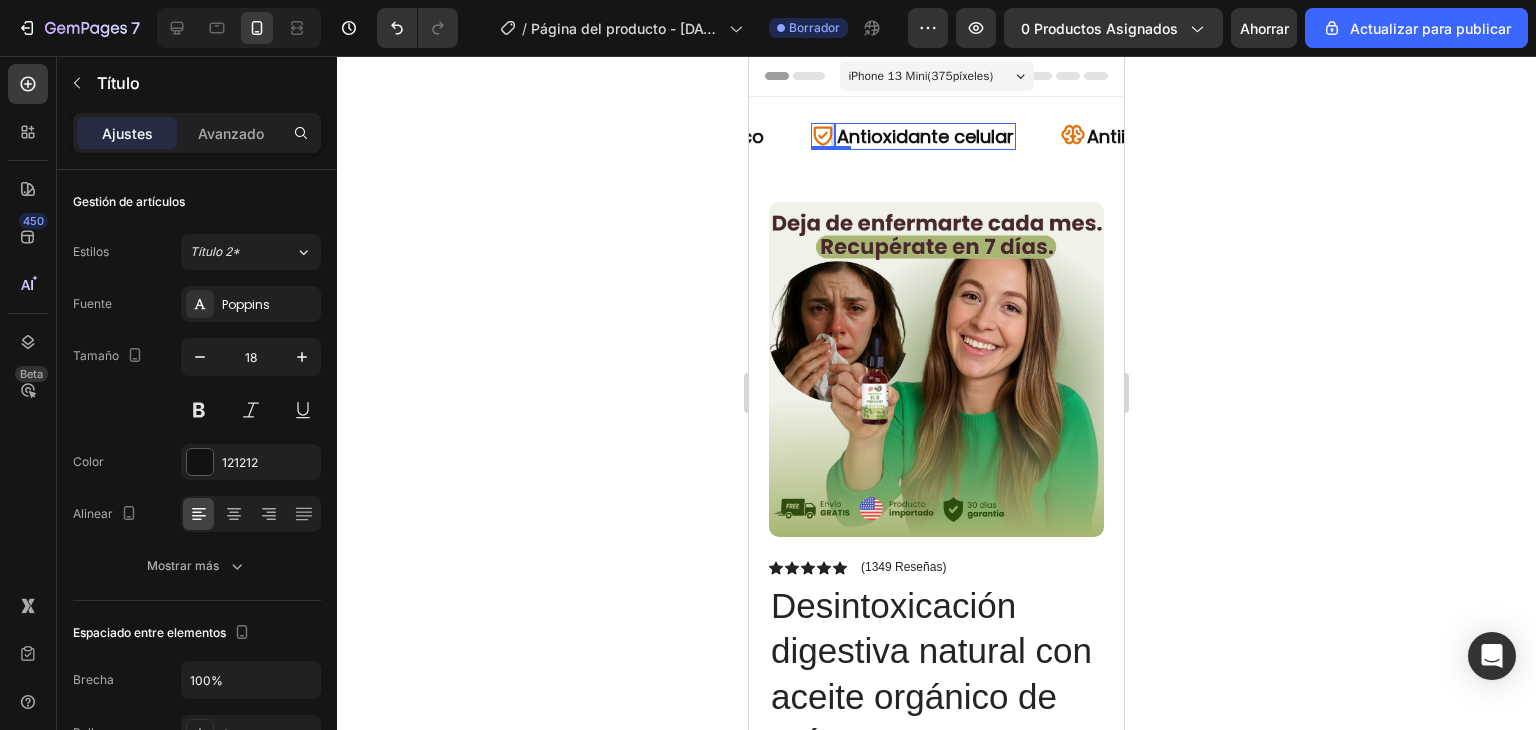 click 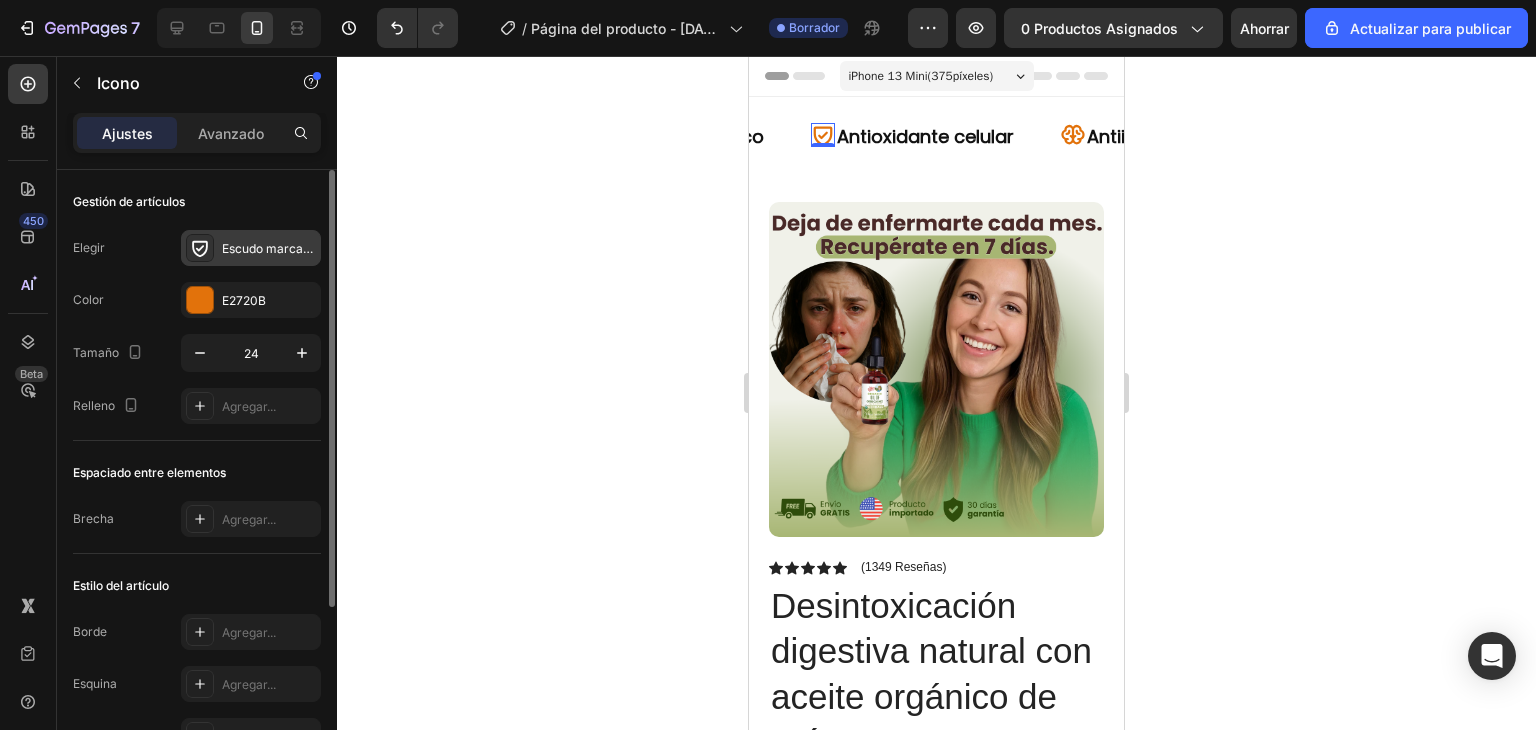 click on "Escudo marcado en negrita" at bounding box center [299, 248] 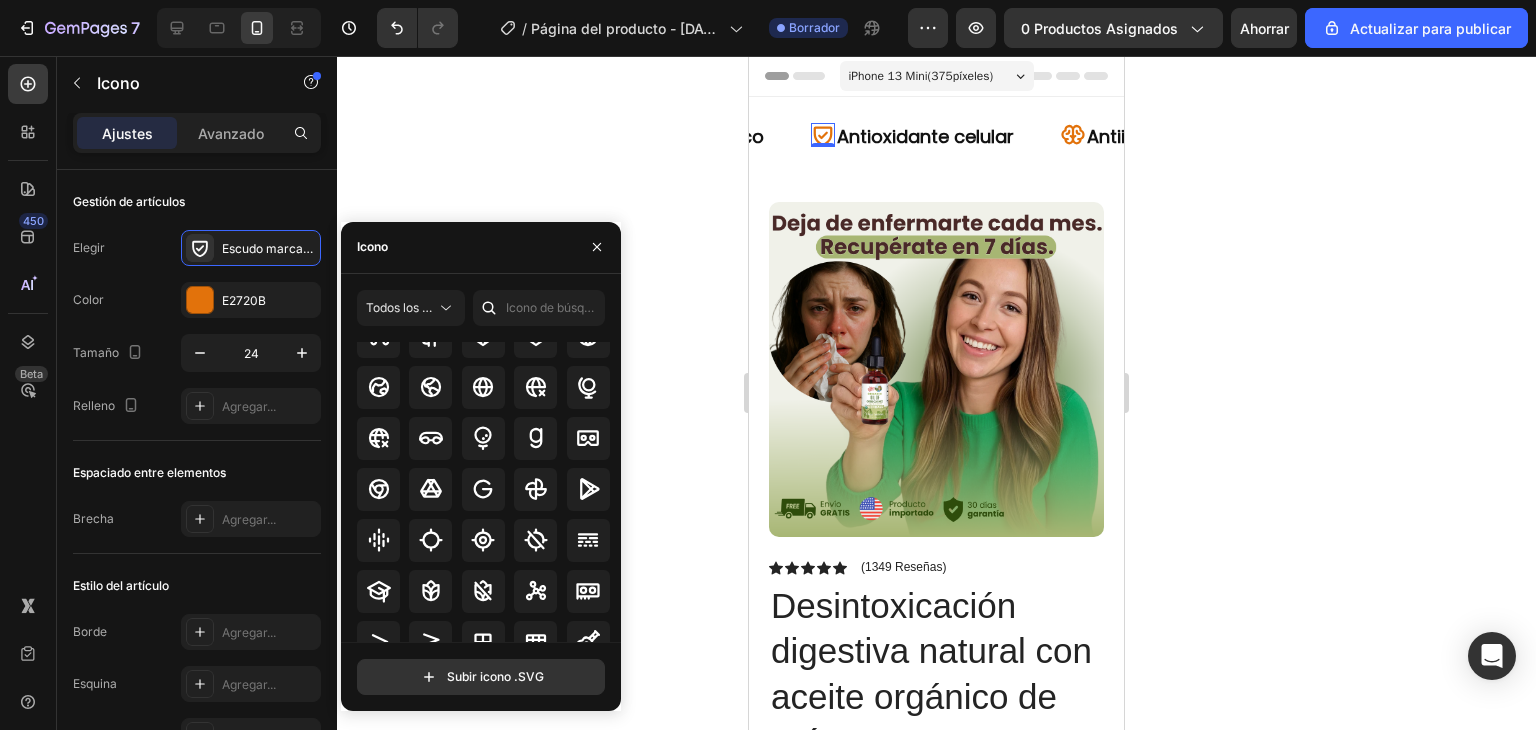 scroll, scrollTop: 6100, scrollLeft: 0, axis: vertical 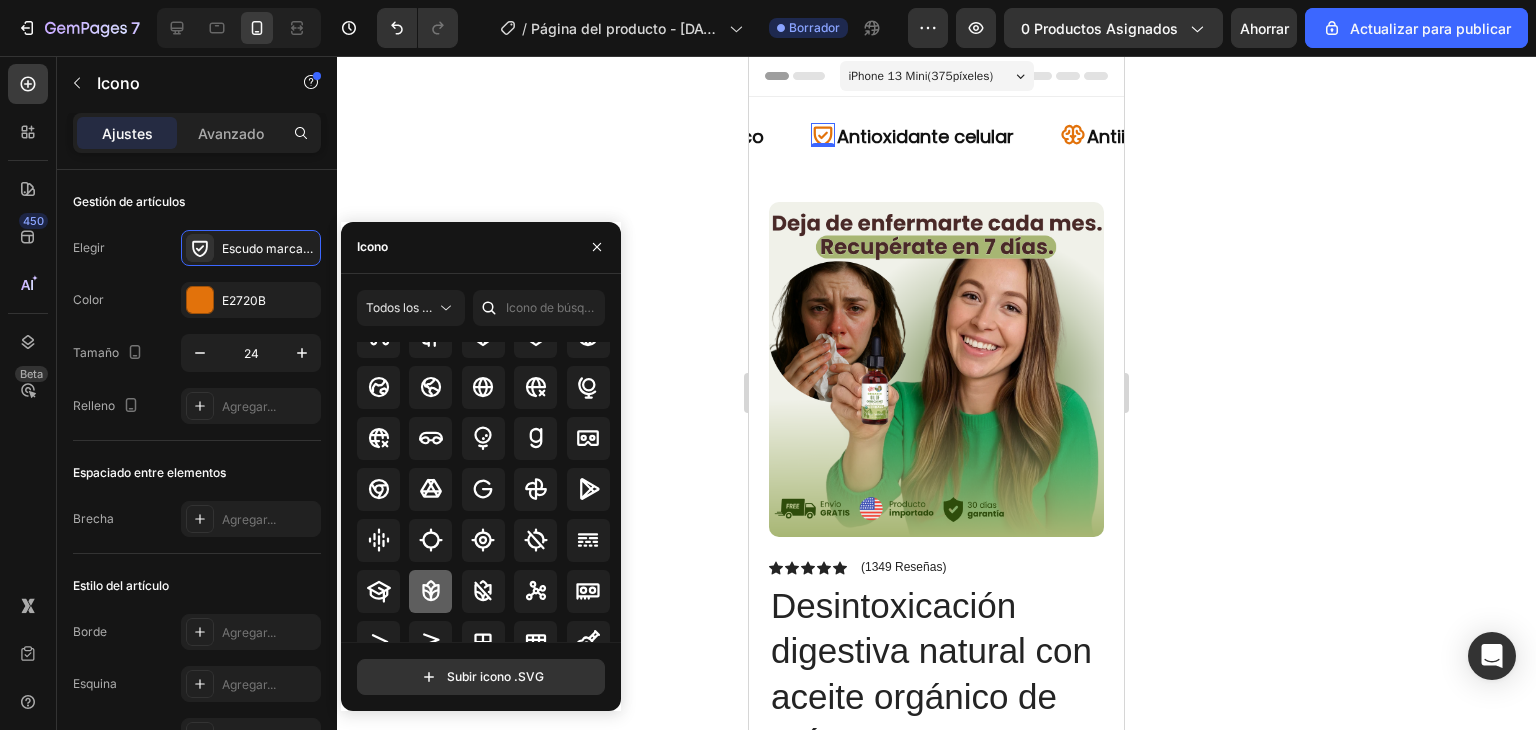 click 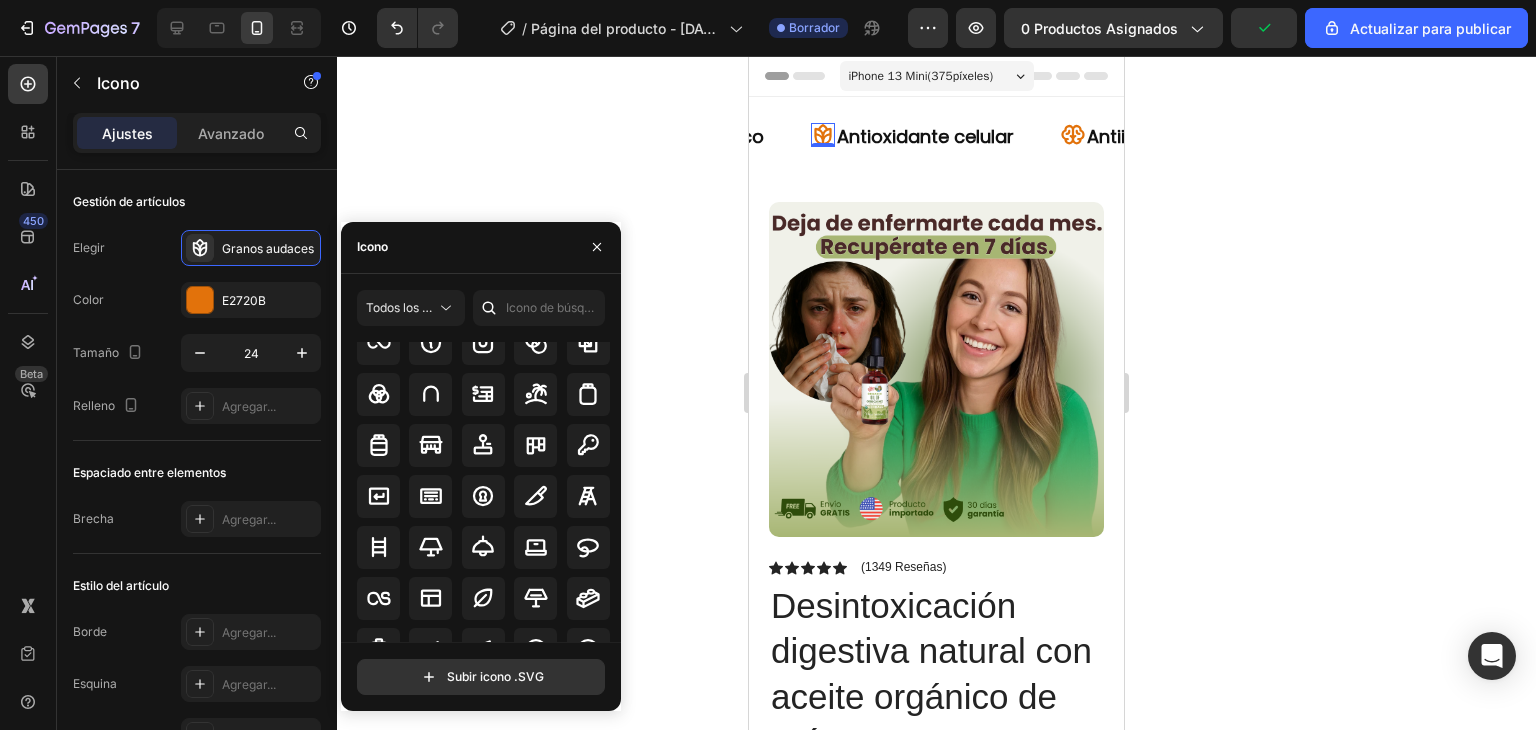 scroll, scrollTop: 7034, scrollLeft: 0, axis: vertical 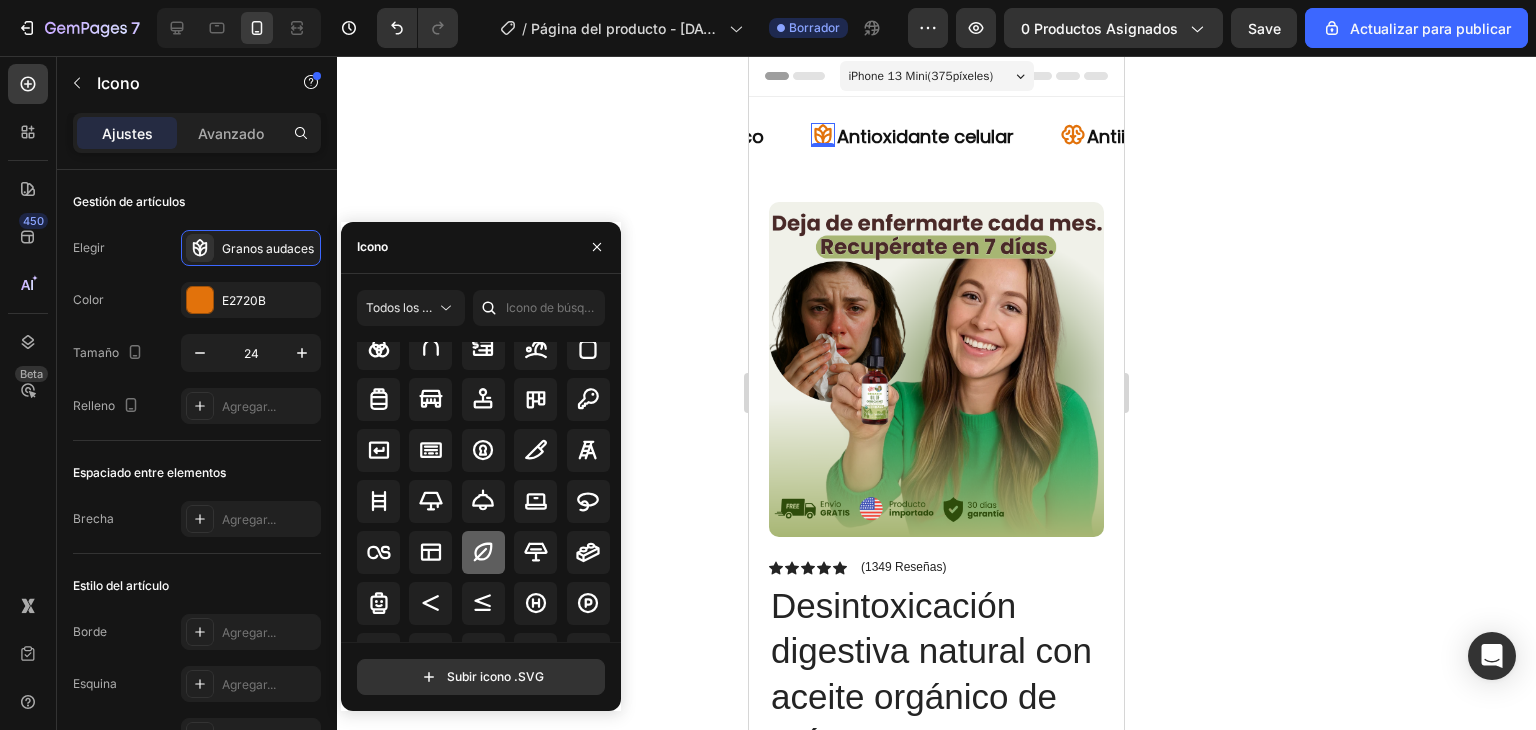 click 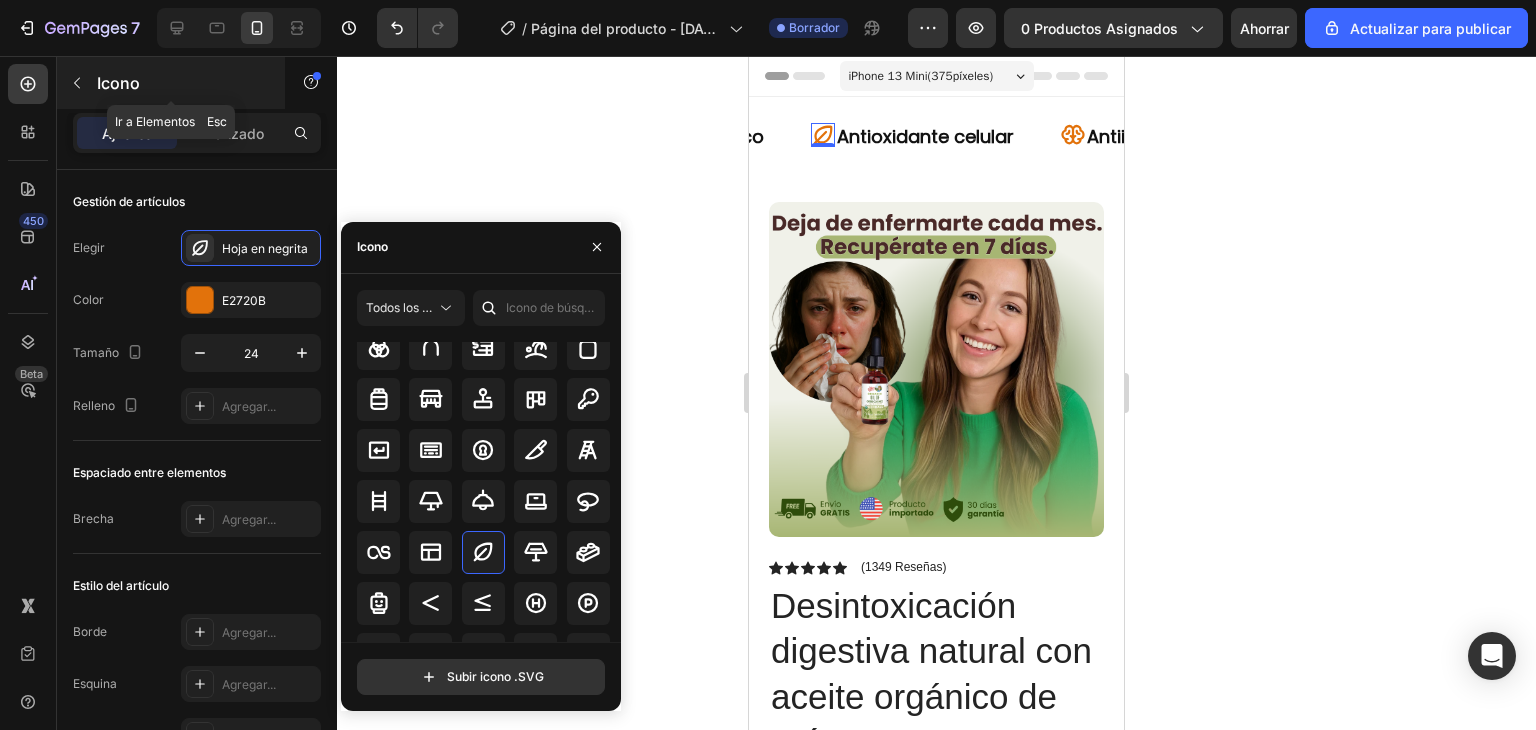 click 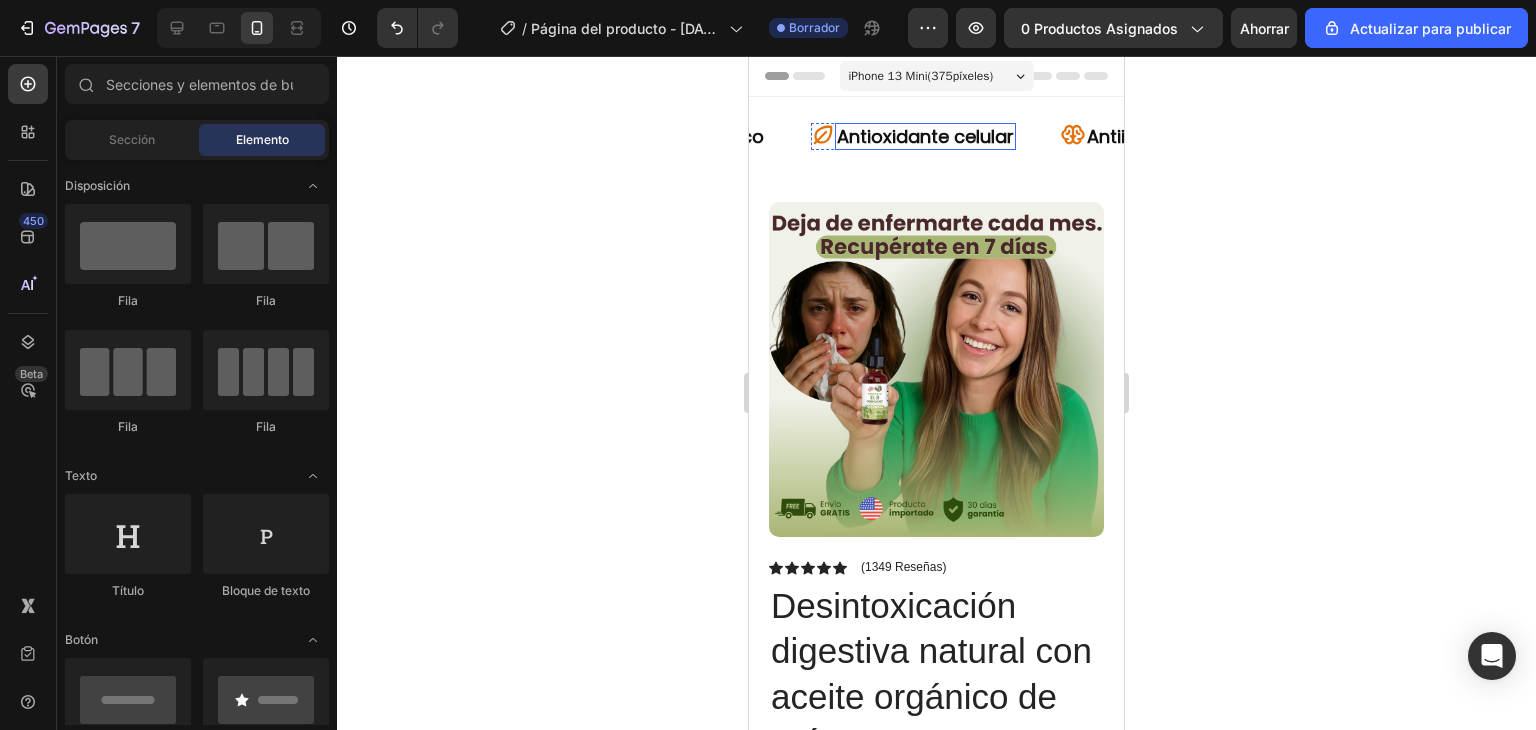 click on "Antioxidante celular" at bounding box center (925, 136) 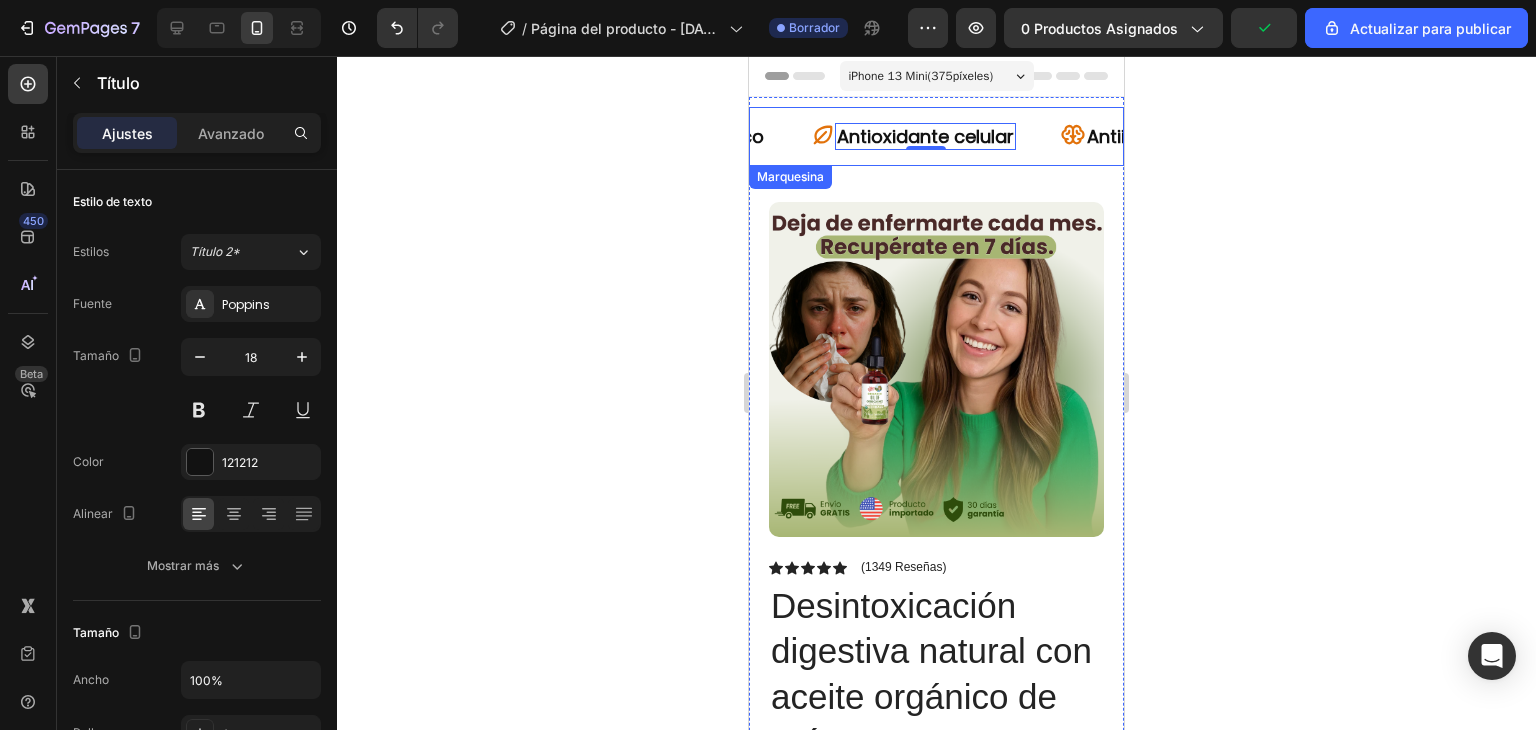 click on "Icon Antiinflamatorio natural Heading Row
Icon ⁠⁠⁠⁠⁠⁠⁠ Refuerzo inmunológico Heading Row
Icon ⁠⁠⁠⁠⁠⁠⁠ Antioxidante celular Heading   0 Row
Icon Antiinflamatorio natural Heading Row
Icon Refuerzo inmunológico Heading Row
Icon Antioxidante celular Heading   0 Row Marquesina" at bounding box center [936, 136] 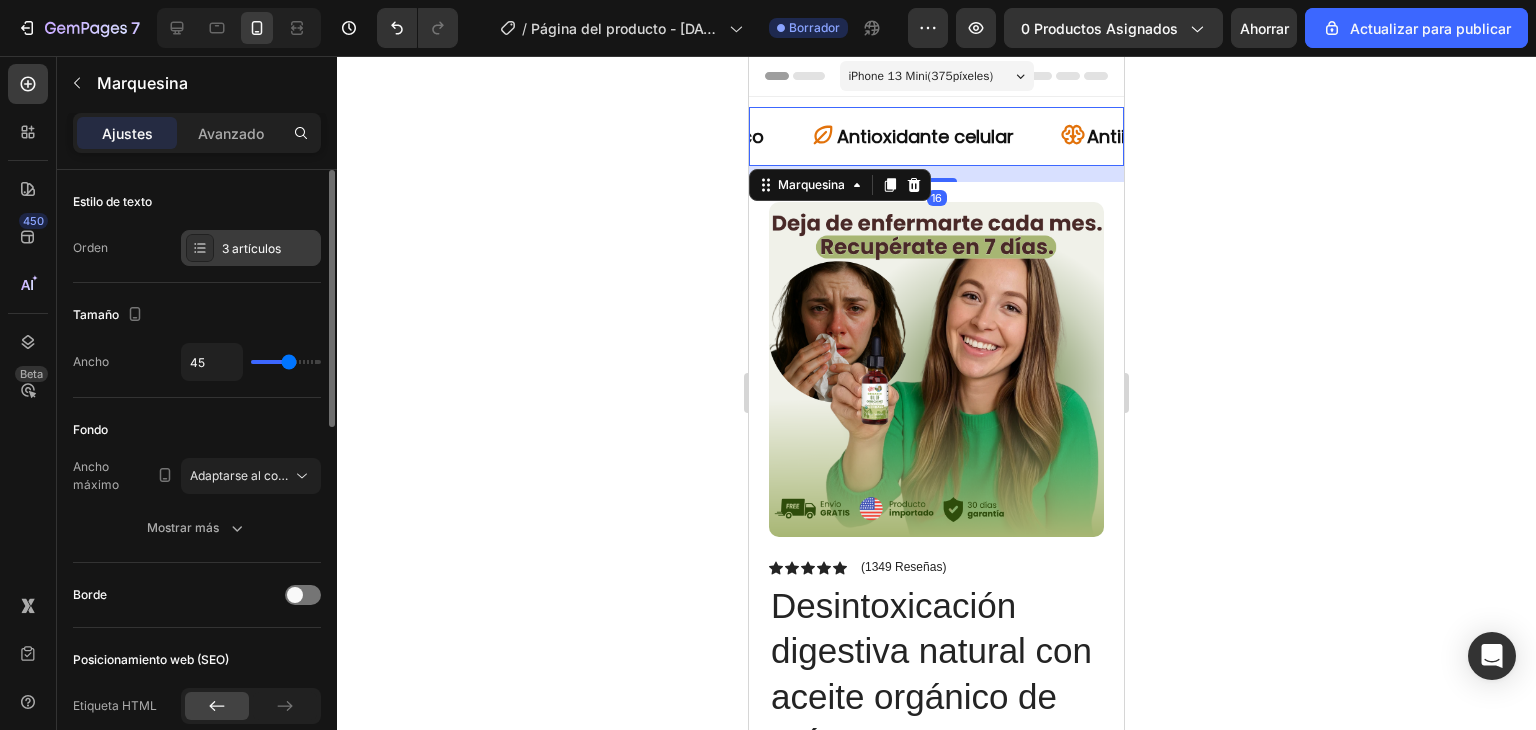 click on "3 artículos" at bounding box center [269, 249] 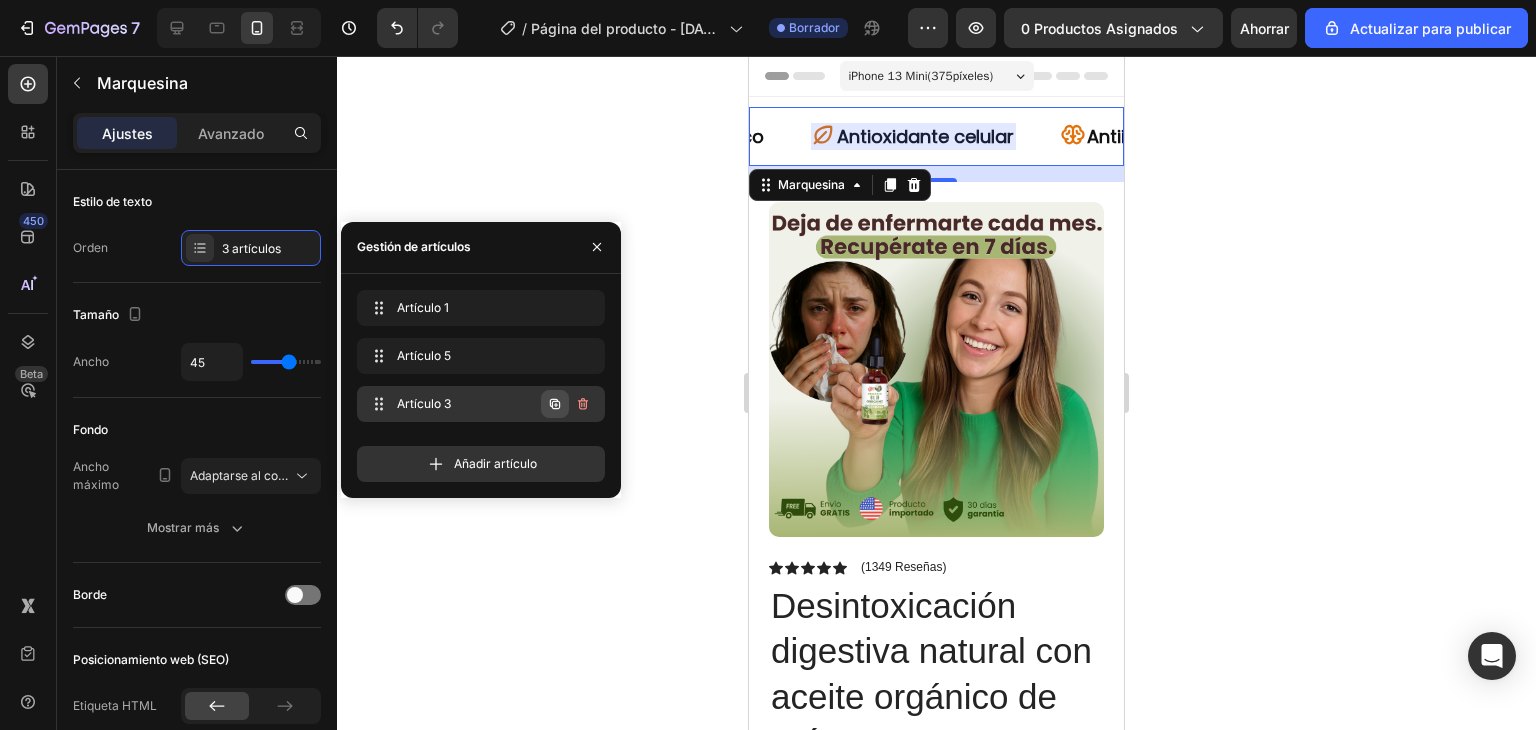 click 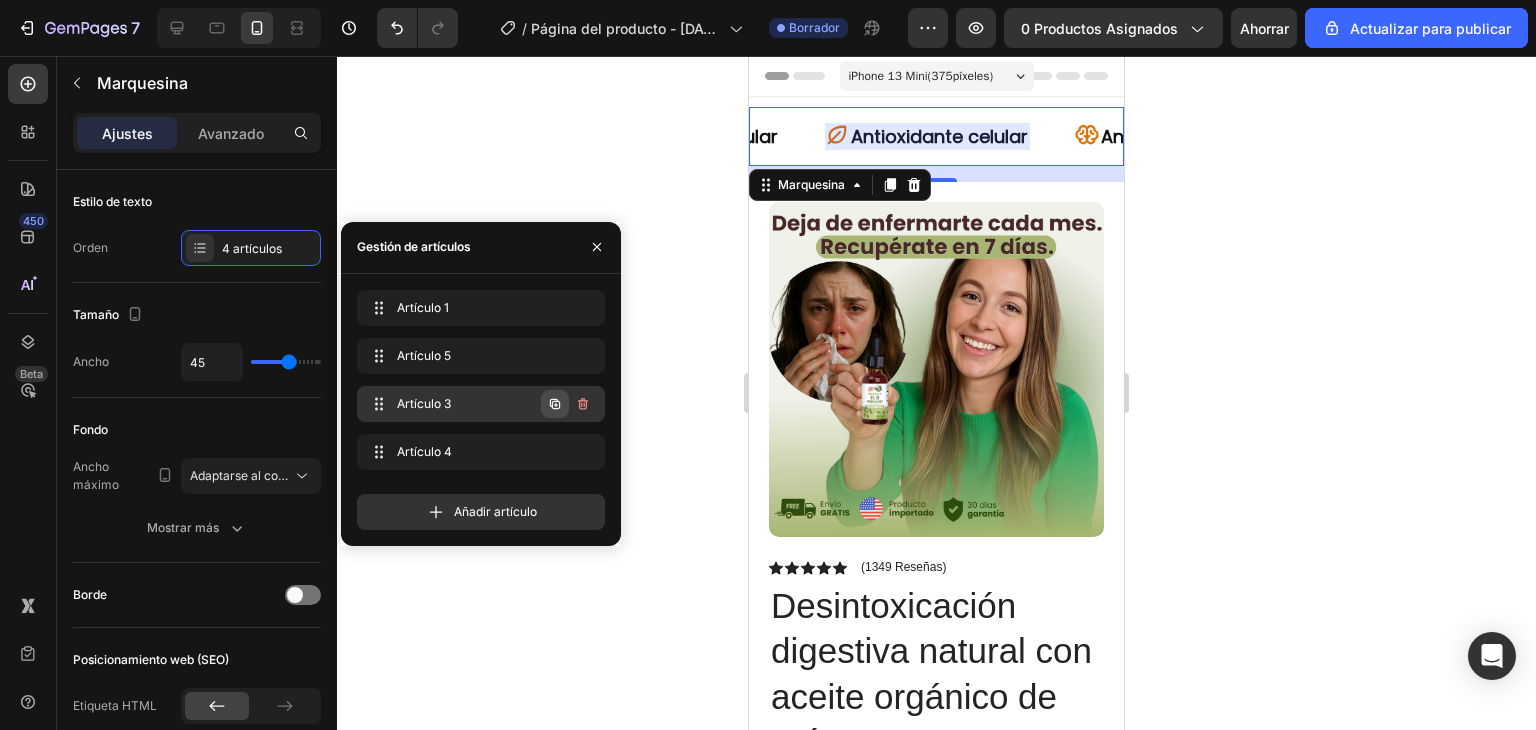 scroll, scrollTop: 0, scrollLeft: 742, axis: horizontal 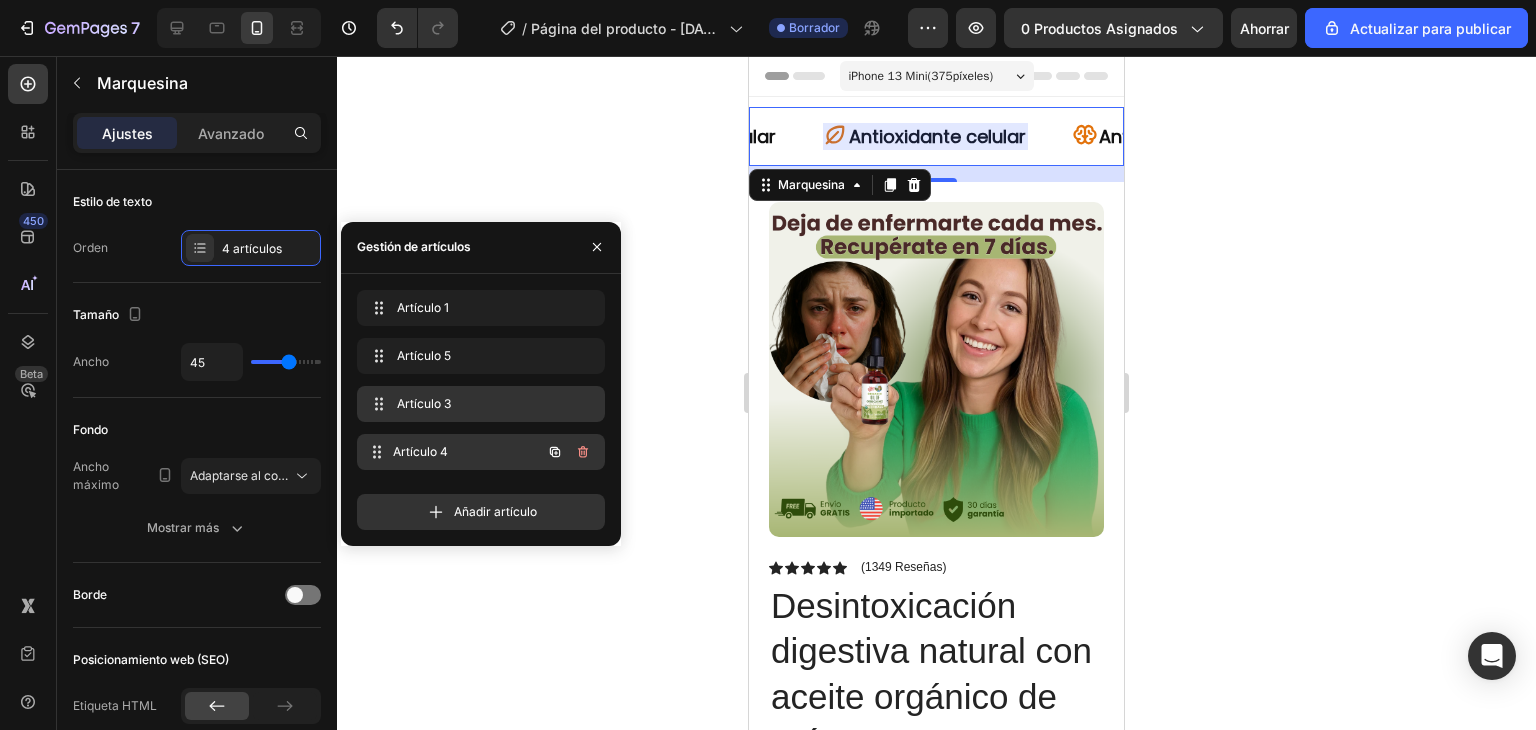 click on "Artículo 4 Item 4" at bounding box center (453, 452) 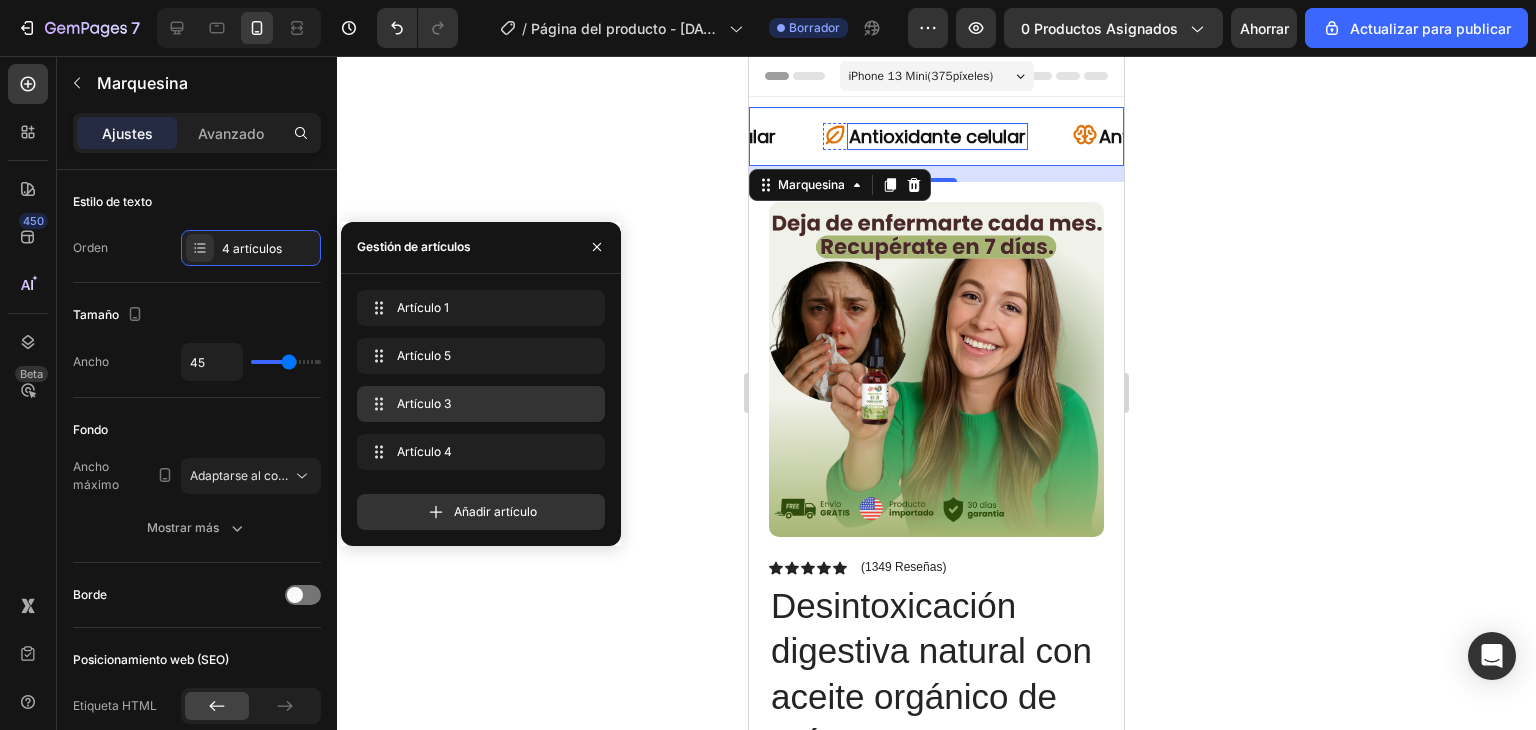 click on "Antioxidante celular" at bounding box center [937, 136] 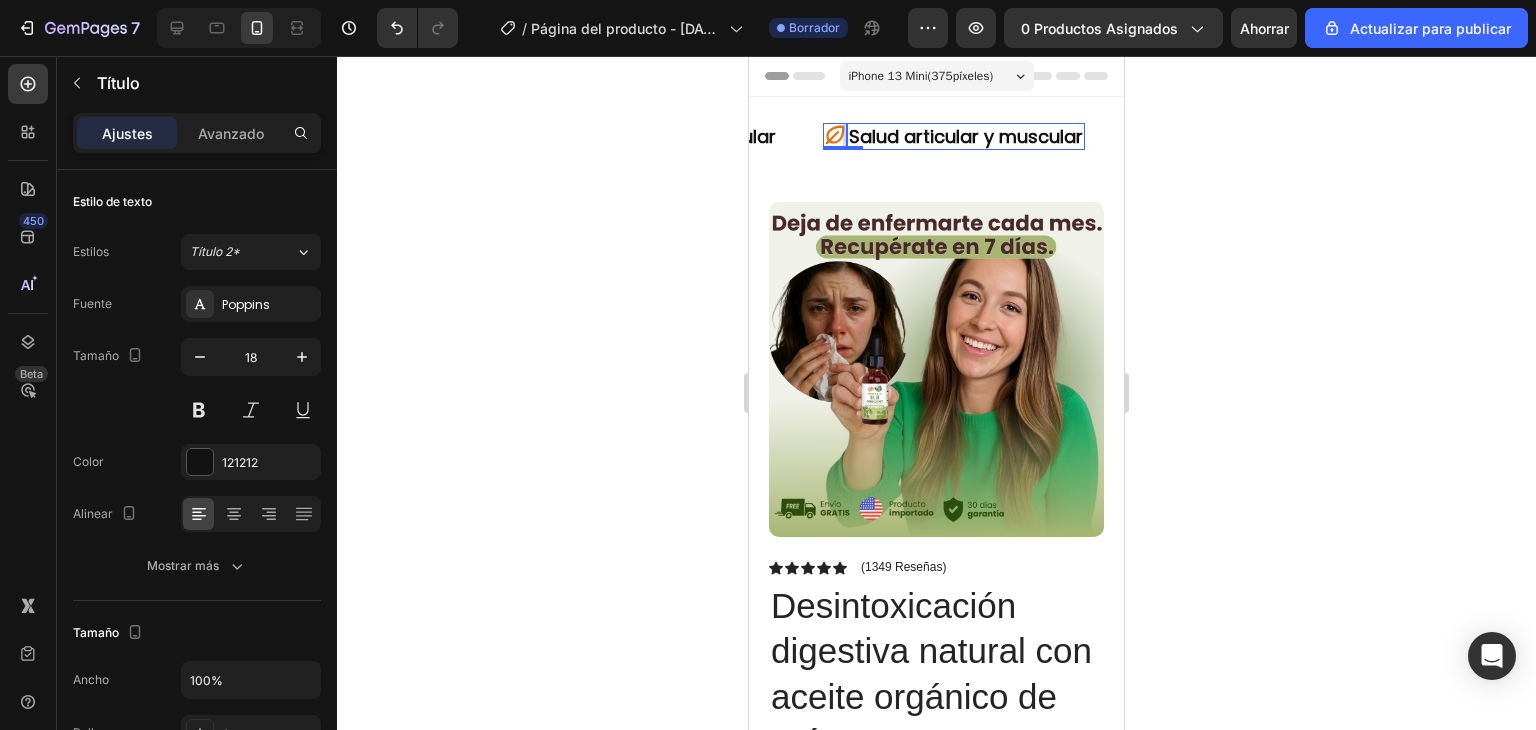 click 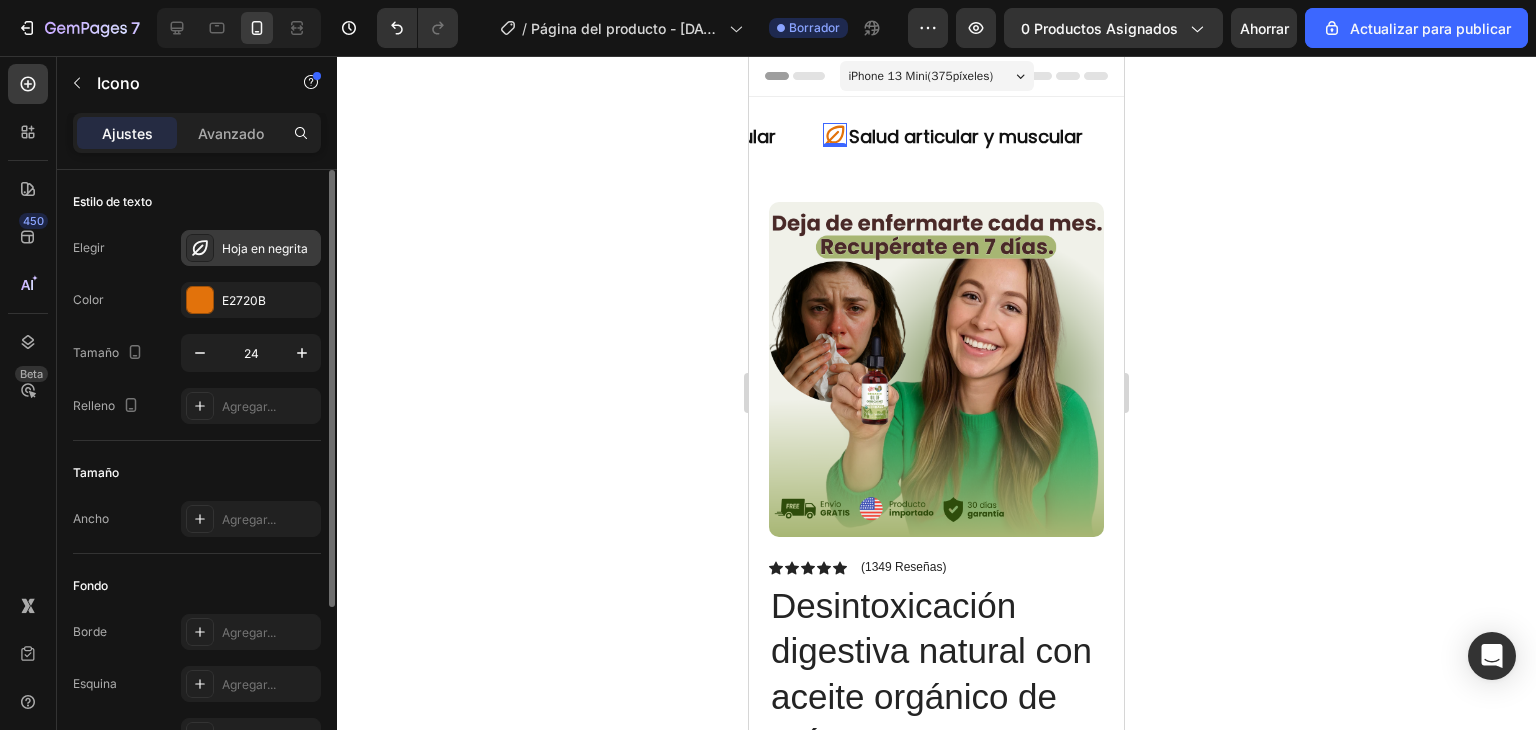 click on "Hoja en negrita" at bounding box center (251, 248) 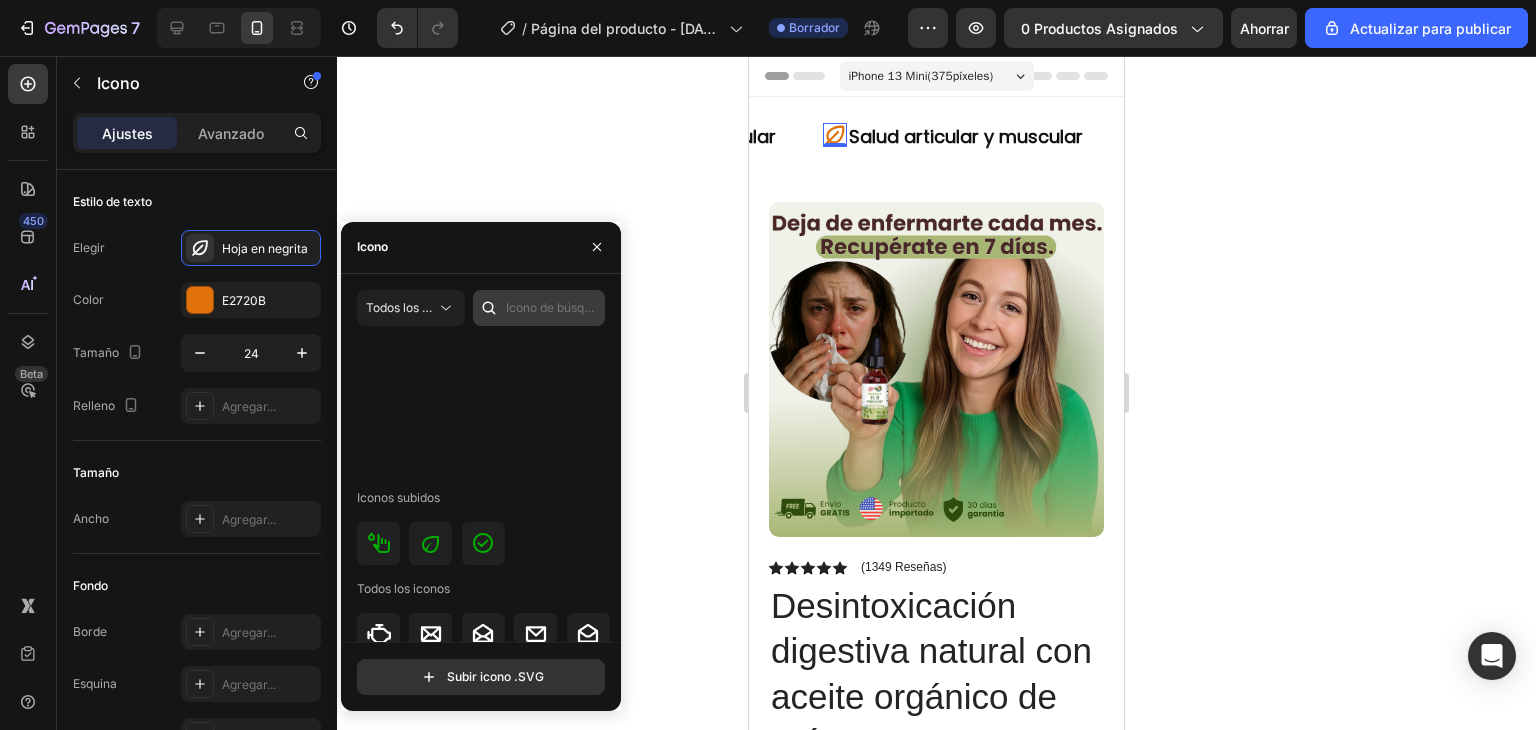 scroll, scrollTop: 4739, scrollLeft: 0, axis: vertical 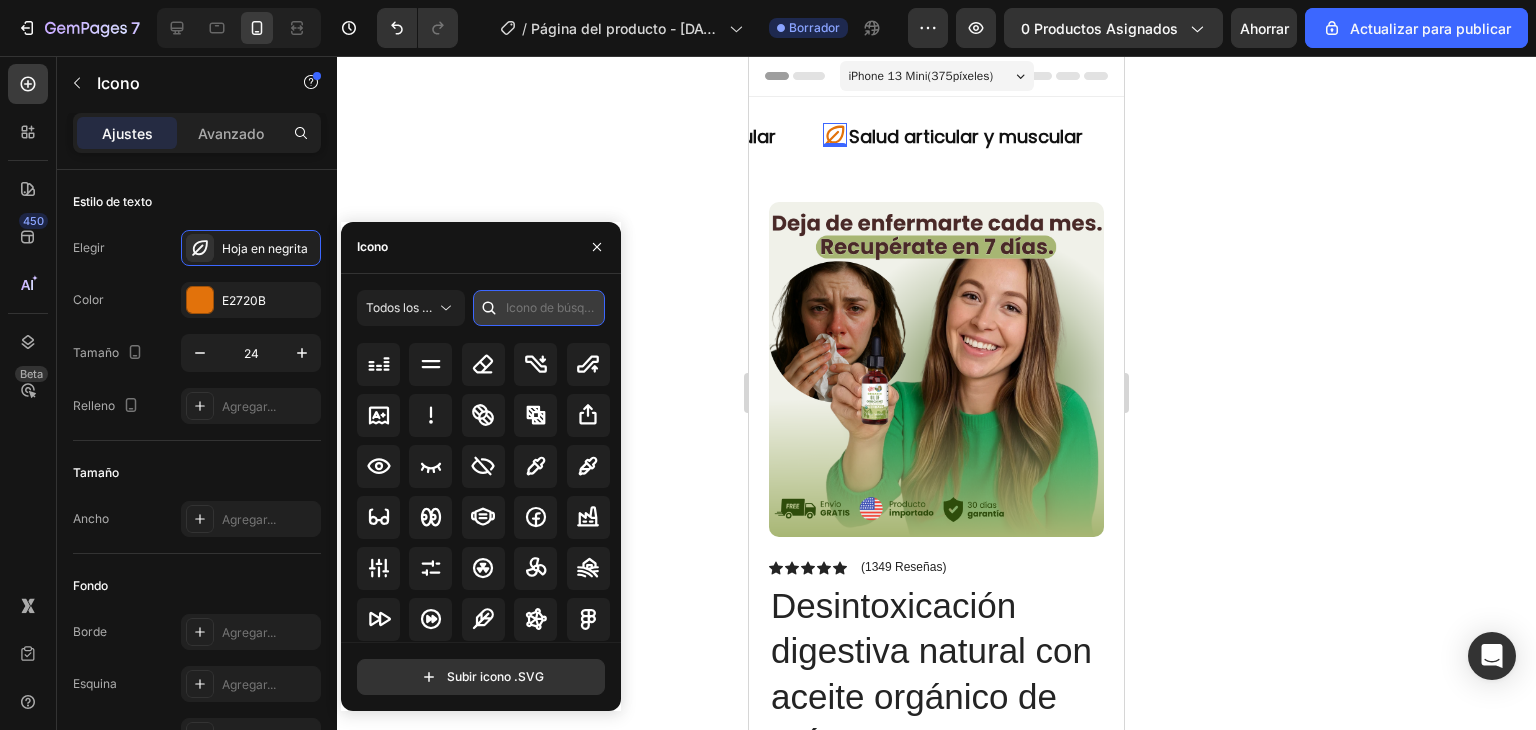 click at bounding box center (539, 308) 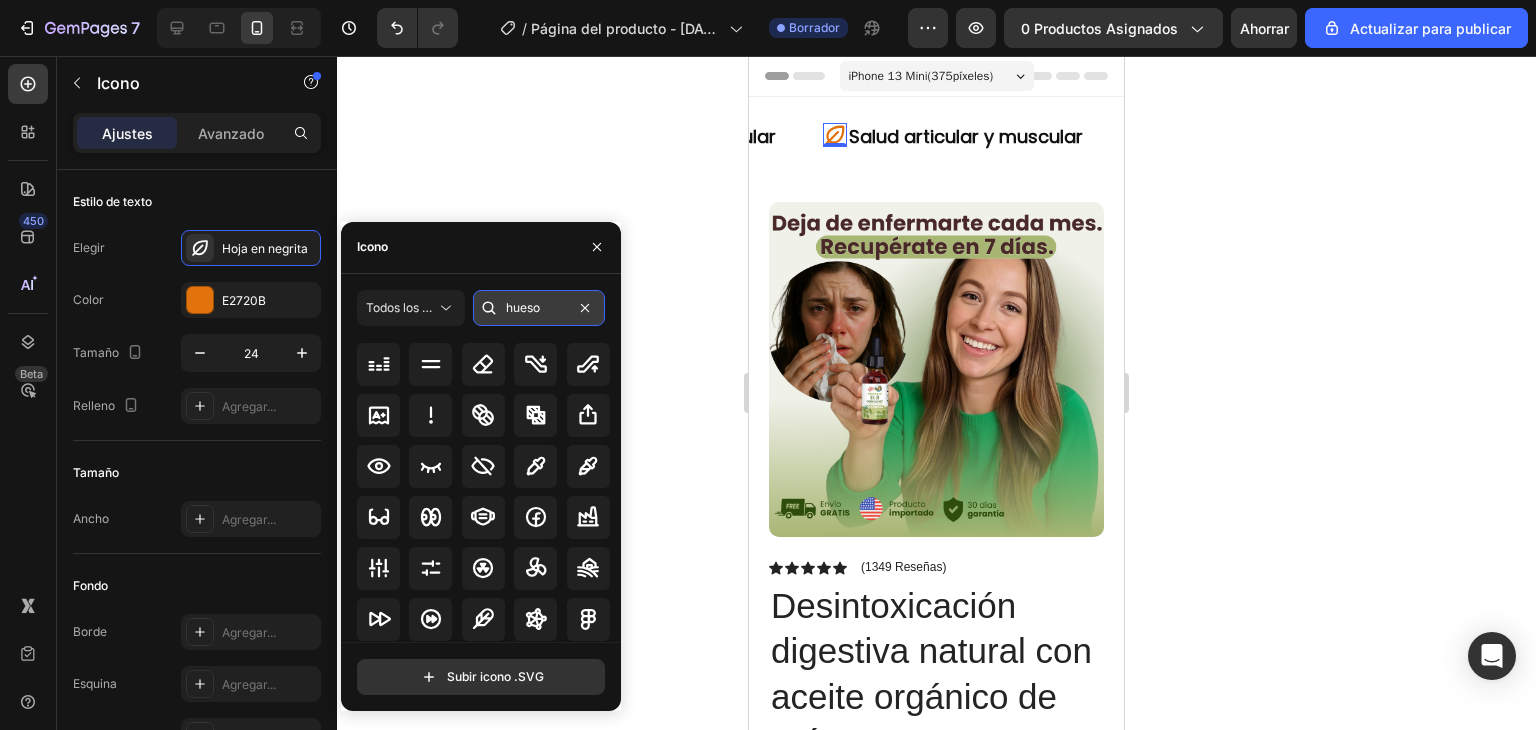 scroll, scrollTop: 0, scrollLeft: 0, axis: both 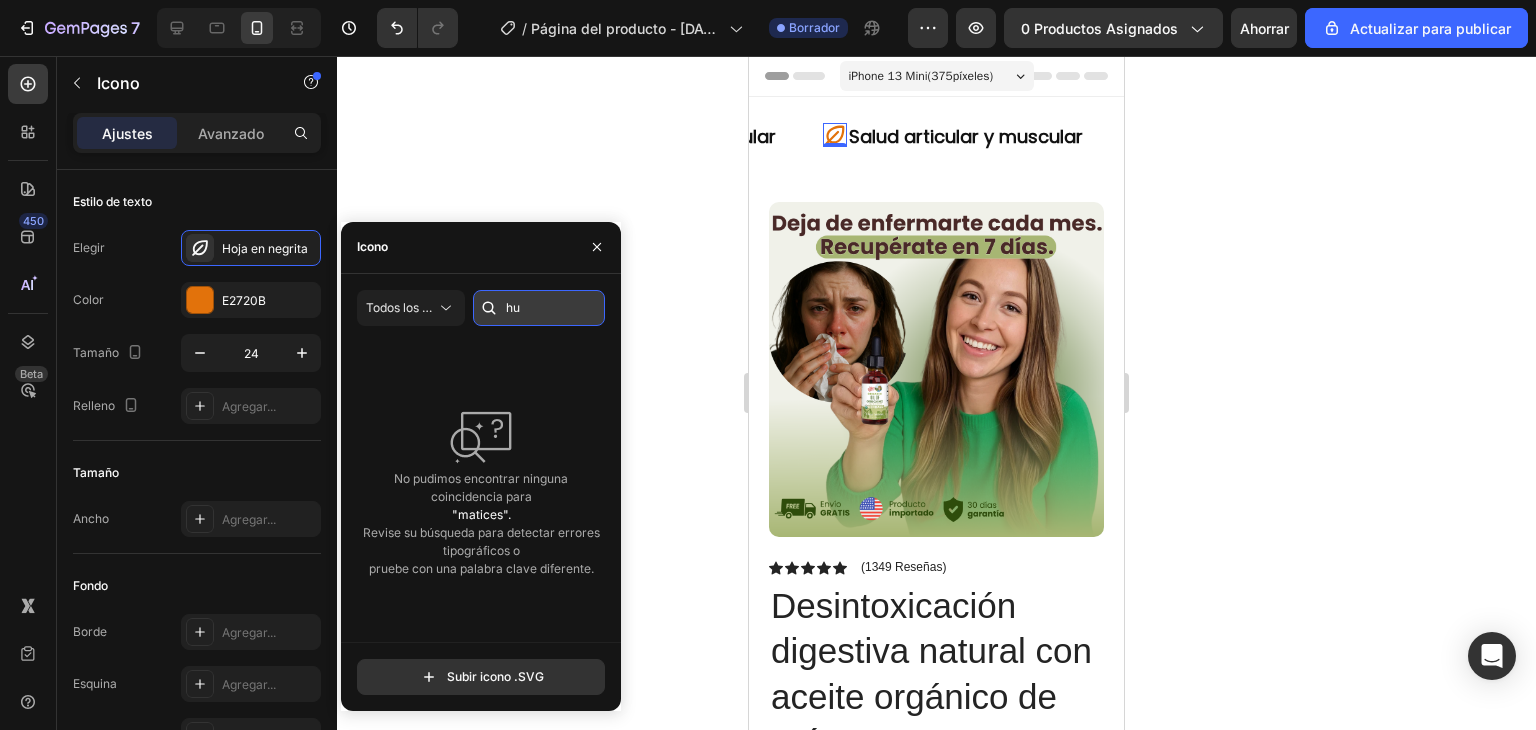 type on "h" 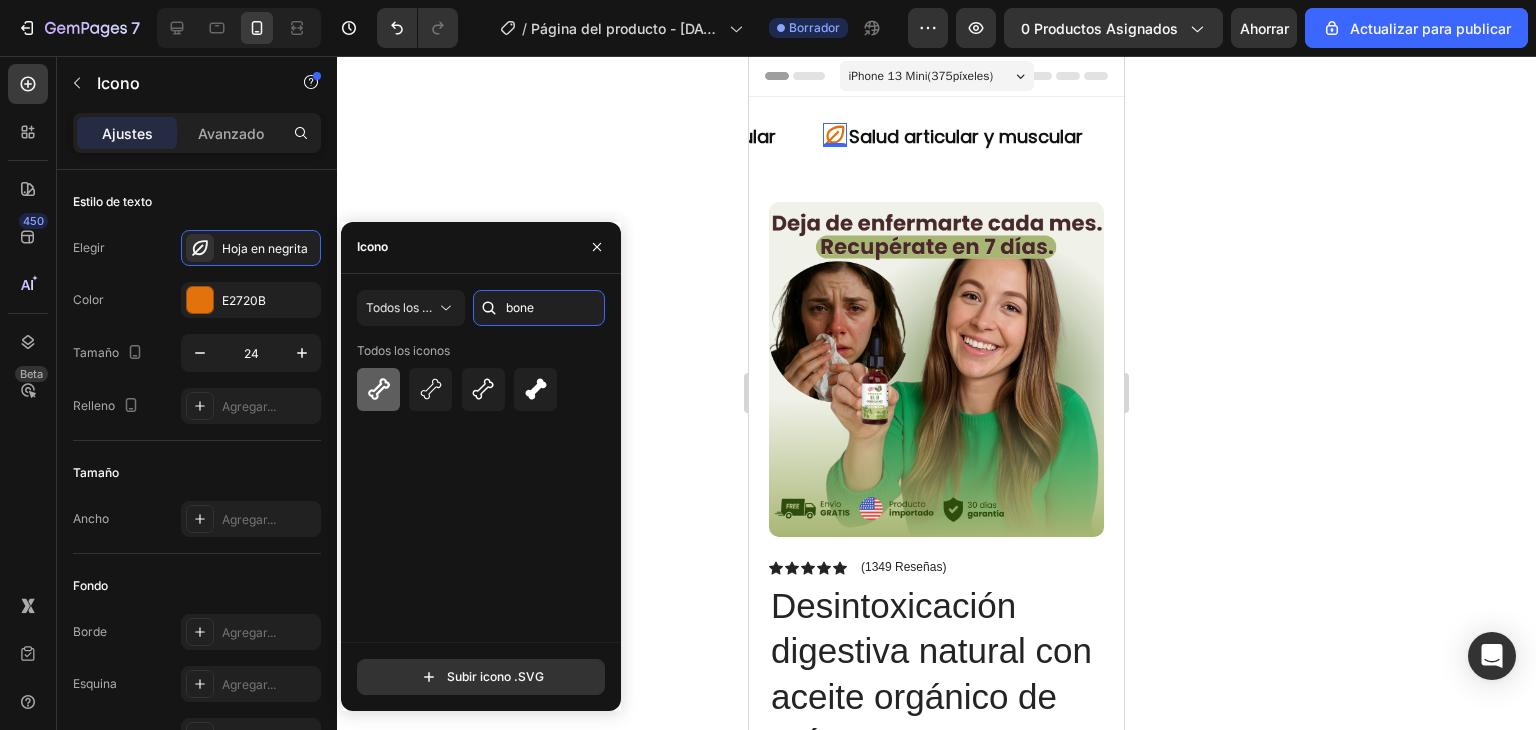 type on "bone" 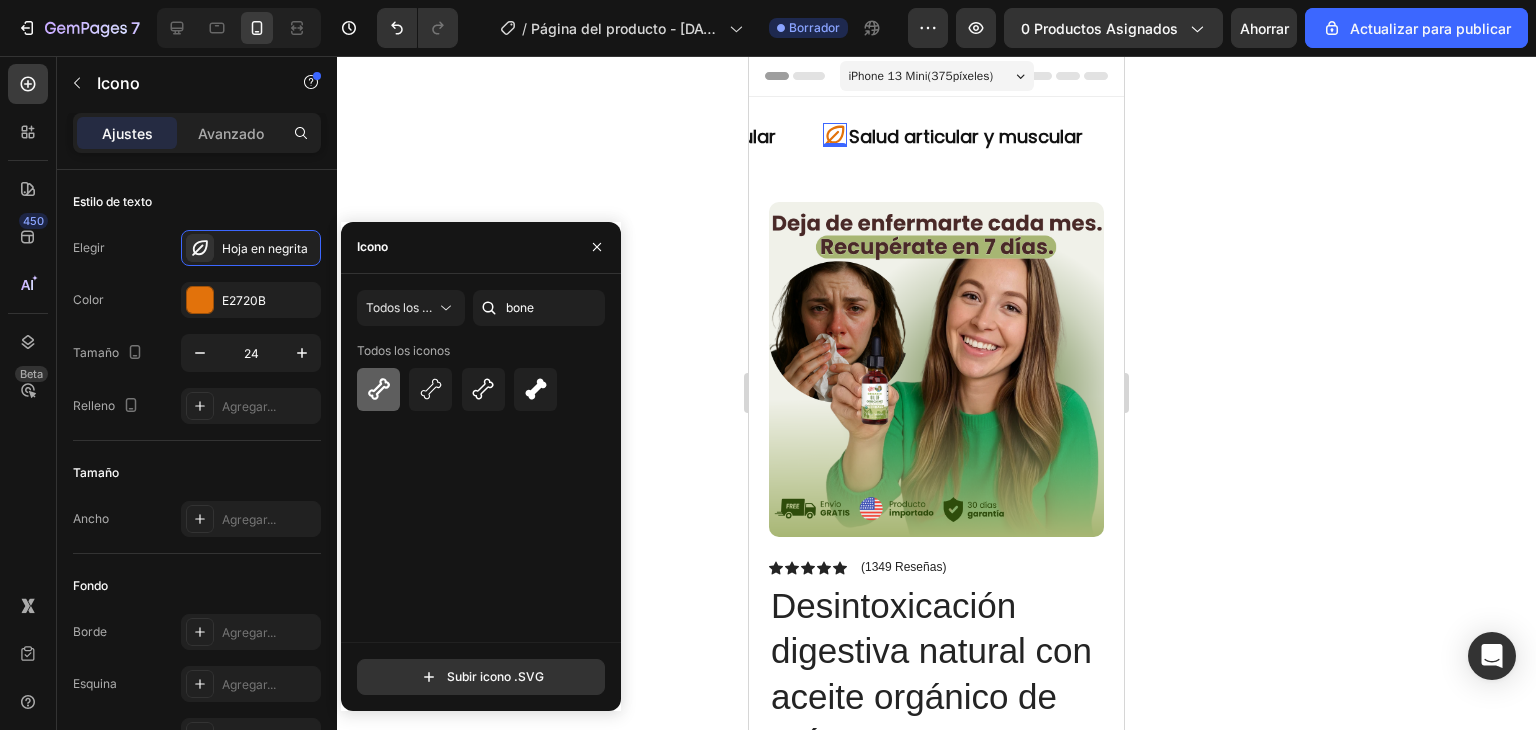 click 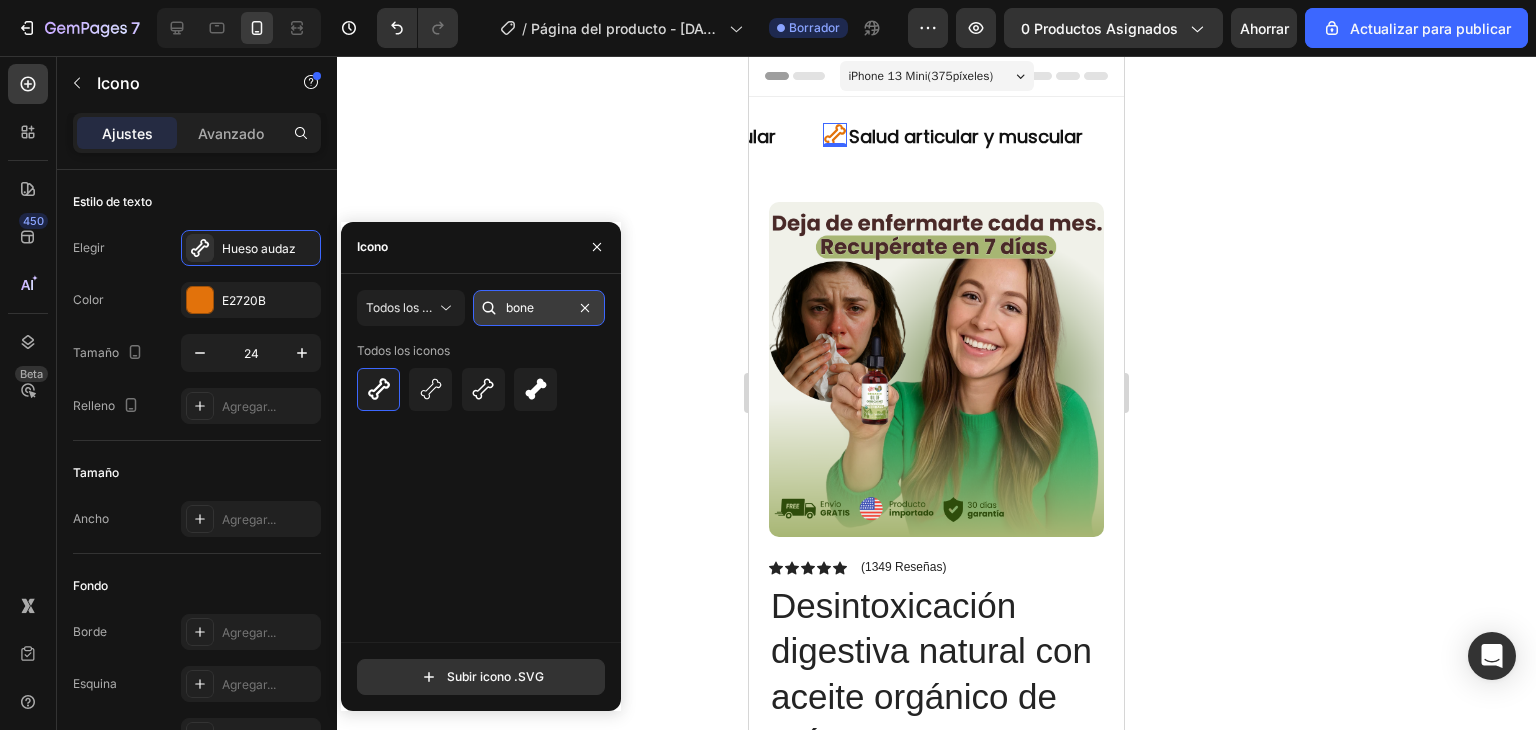 click on "bone" at bounding box center [539, 308] 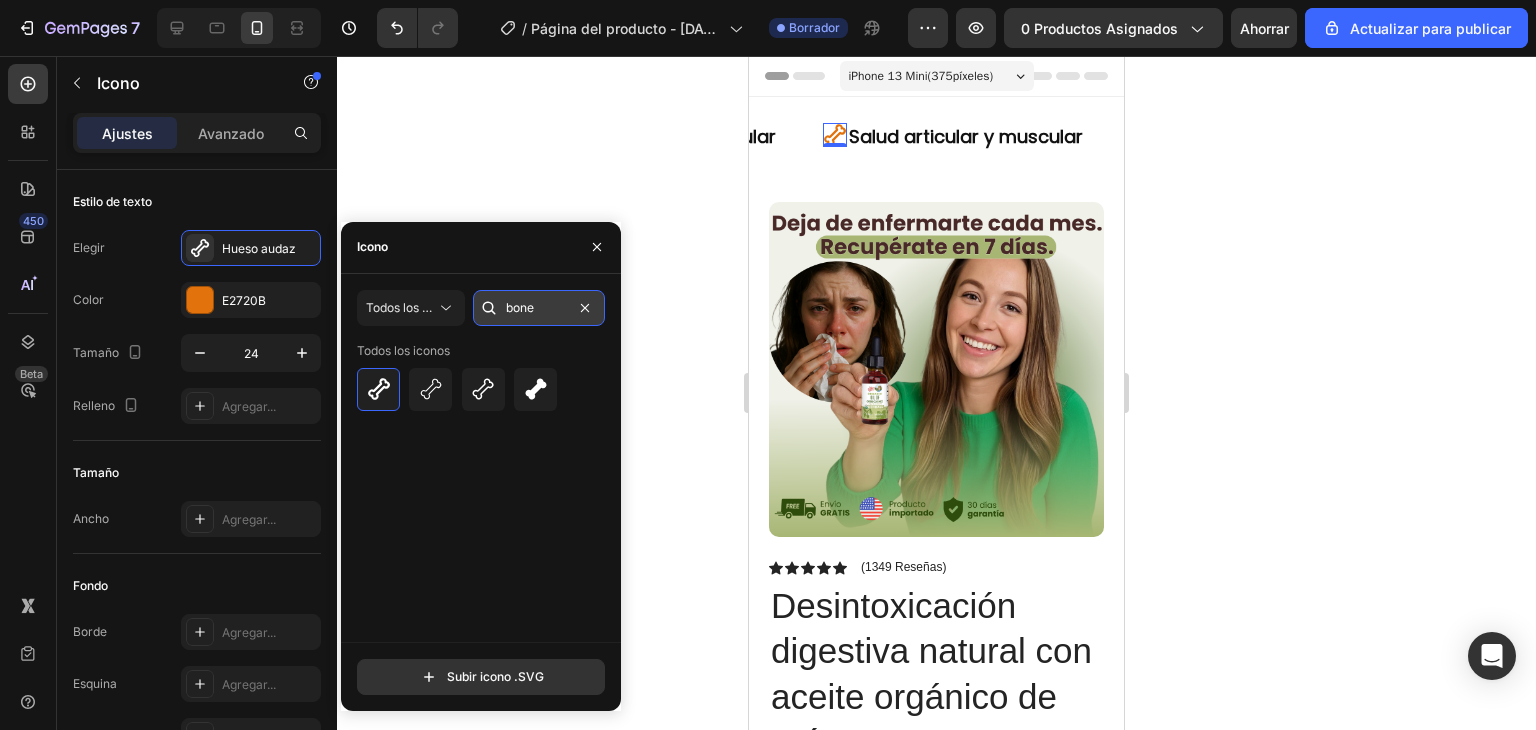 type 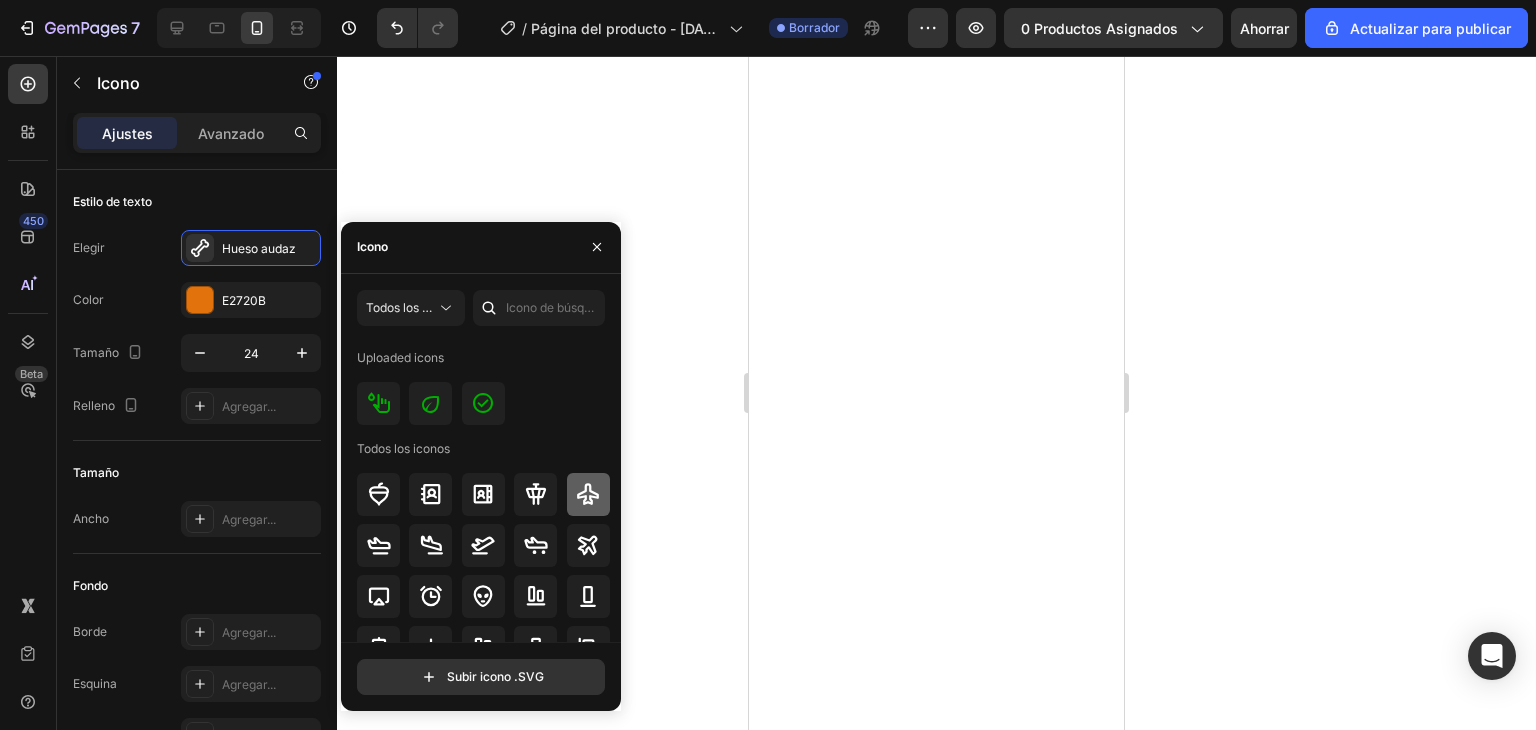 scroll, scrollTop: 0, scrollLeft: 0, axis: both 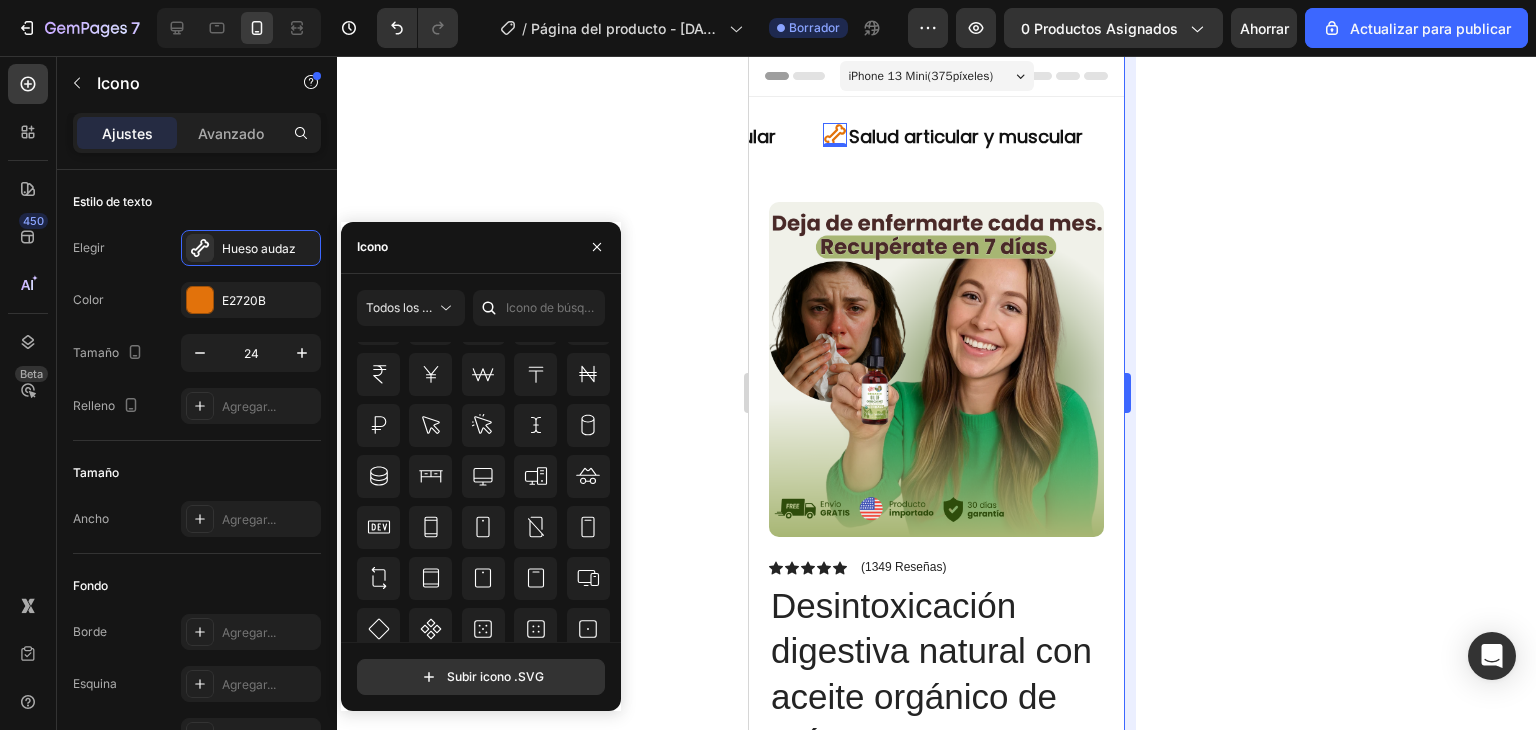 type 